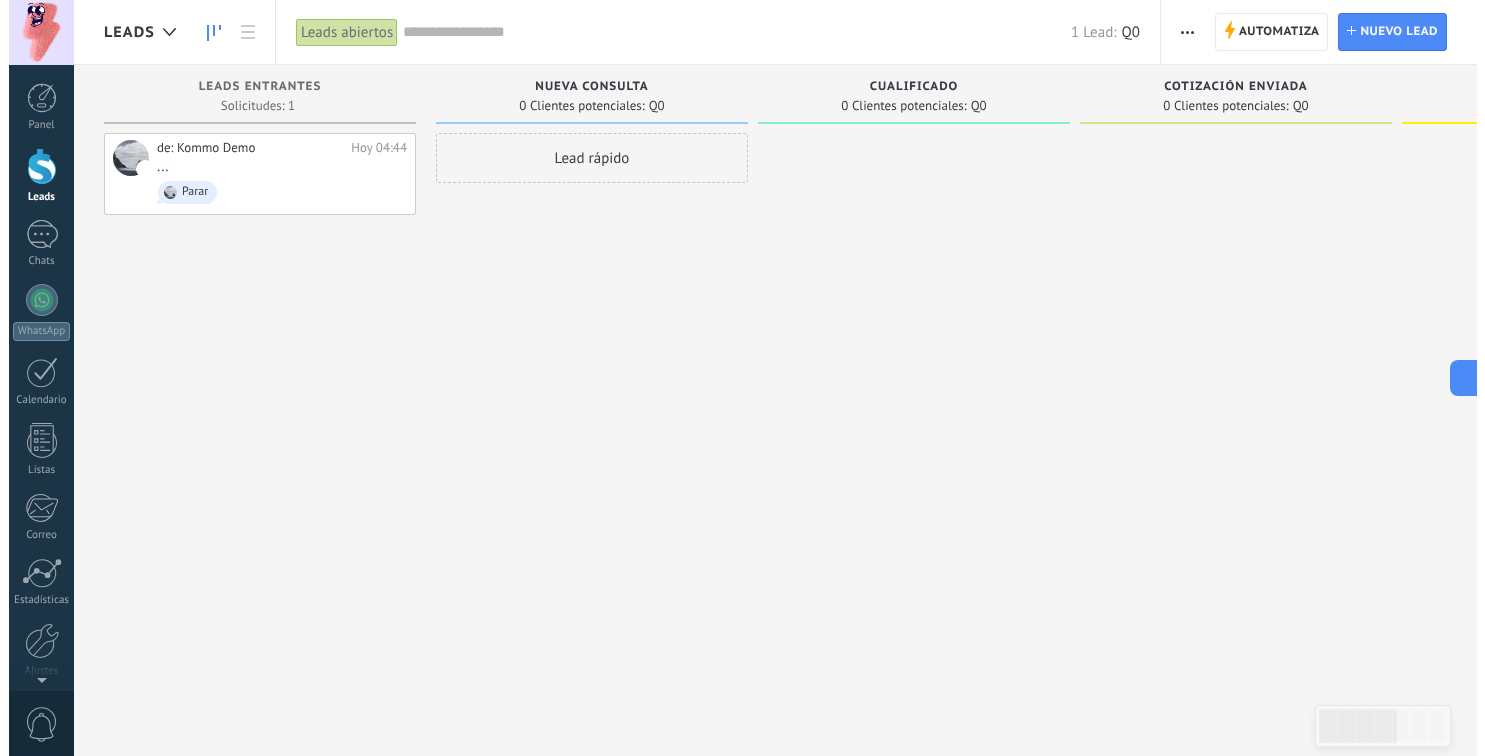 scroll, scrollTop: 0, scrollLeft: 0, axis: both 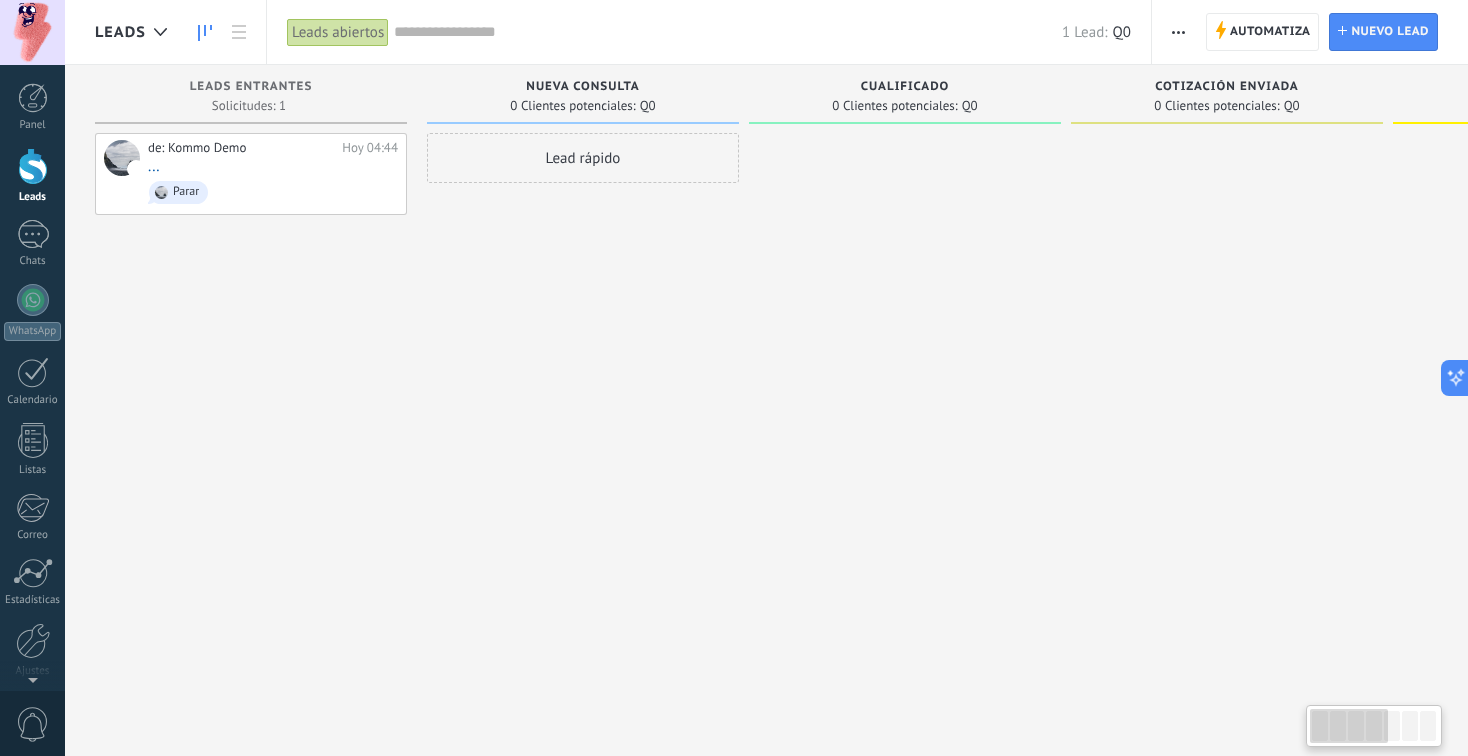 click on "Leads Entrantes Solicitudes: 1 0 0 0 1 0 0 0 1 de: Kommo Demo [DATE] 04:44 ... Parar Nueva consulta 0  Clientes potenciales:  Q0 Lead rápido Cualificado 0  Clientes potenciales:  Q0 Cotización enviada 0  Clientes potenciales:  Q0 Pedido creado 0  Clientes potenciales:  Q0 Pedido completado 0  Clientes potenciales:  Q0 Pedido enviado 0  Clientes potenciales:  Q0" at bounding box center [1237, 346] 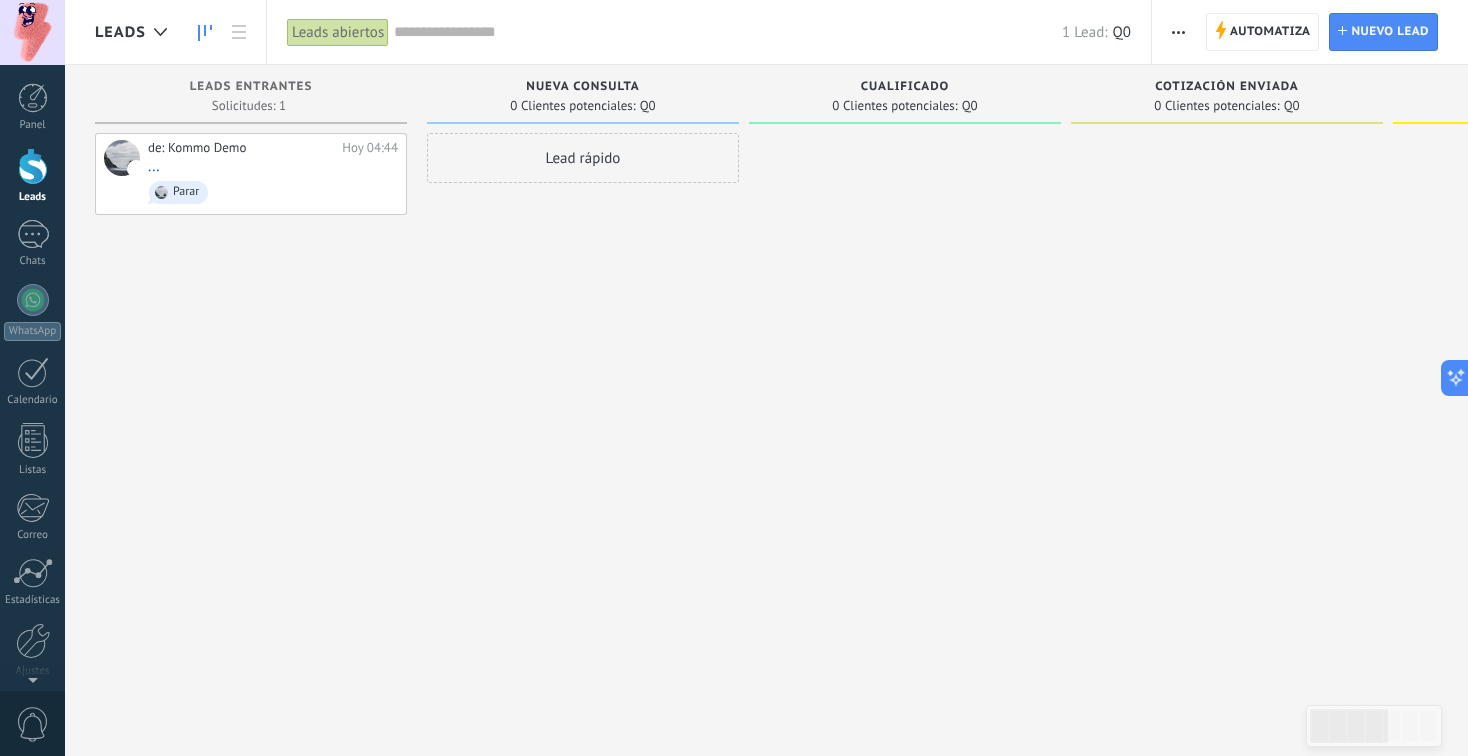 click at bounding box center (905, 380) 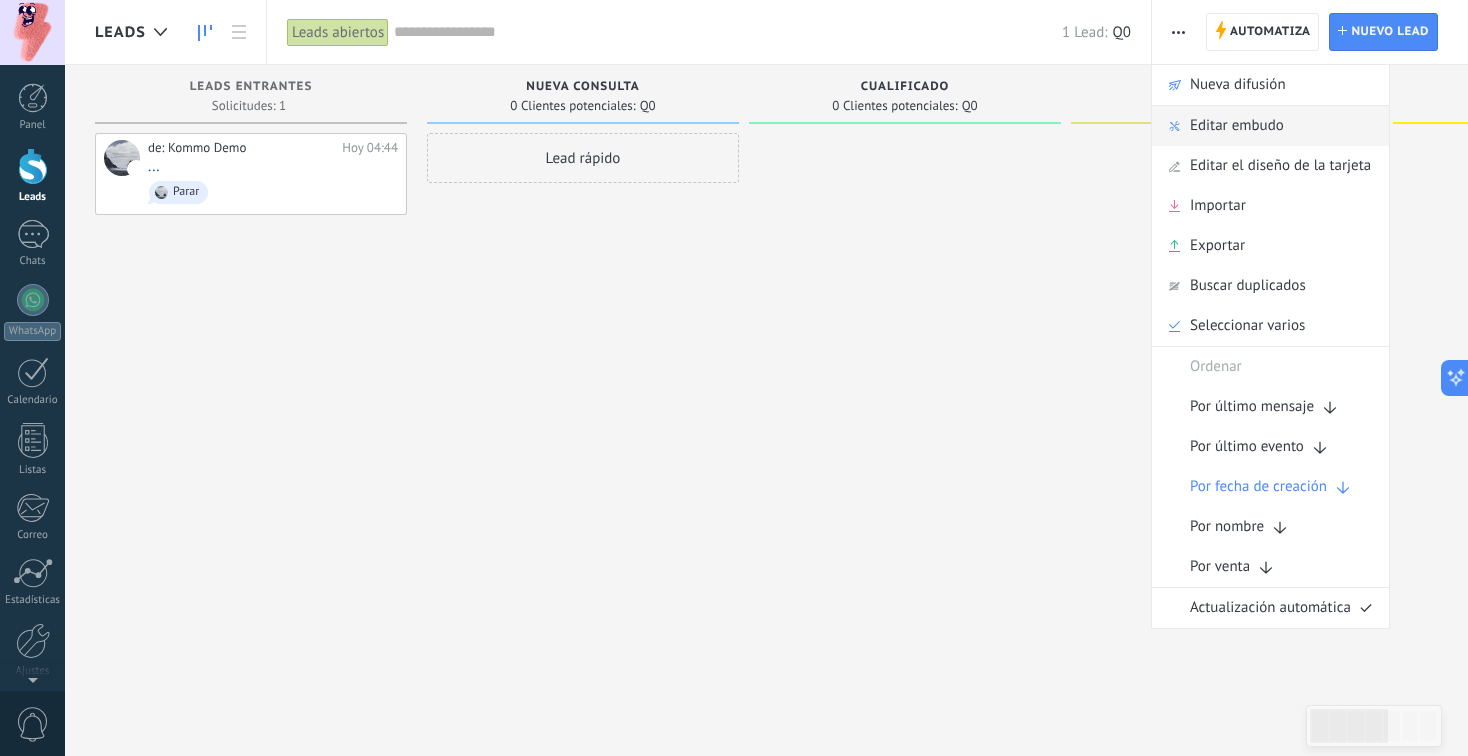 click on "Editar embudo" at bounding box center [1237, 126] 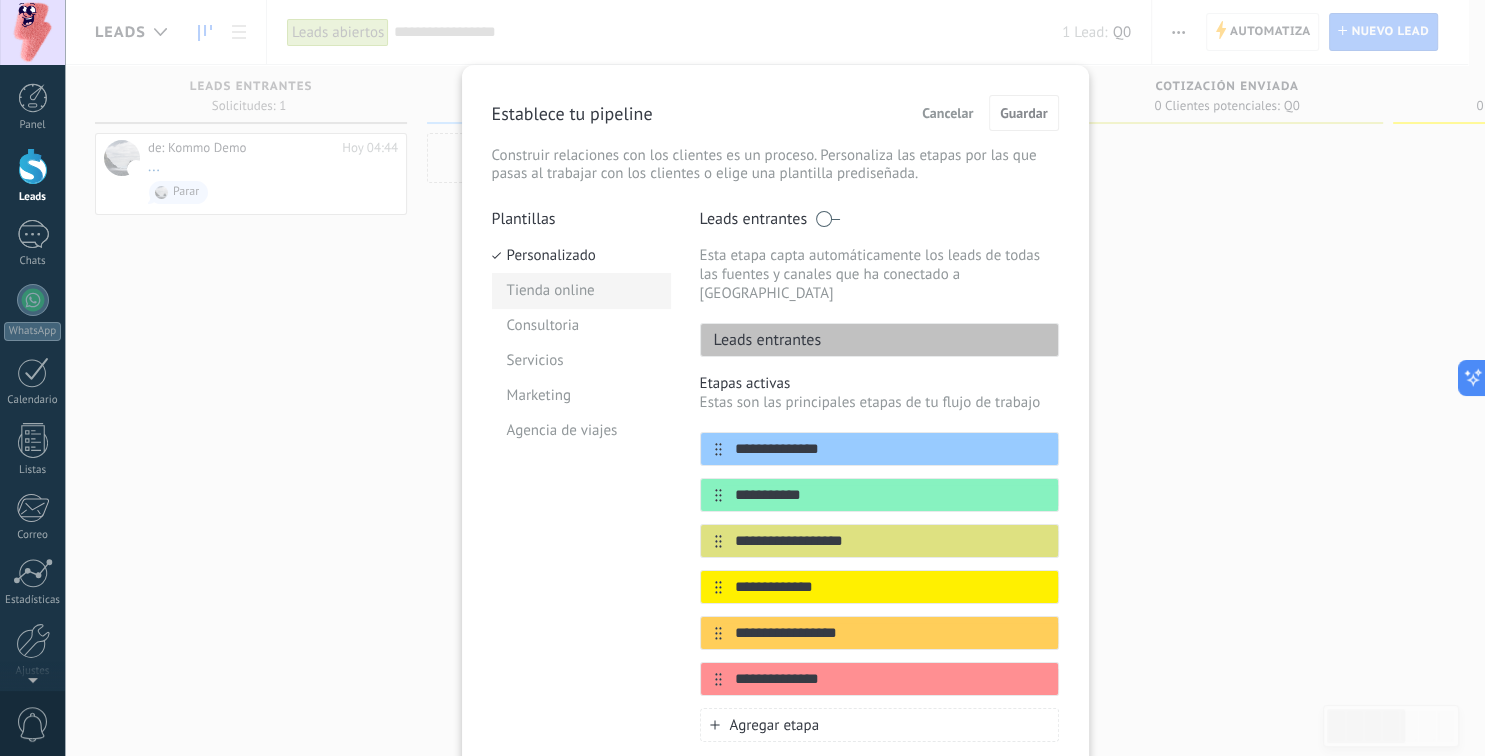 click on "Tienda online" at bounding box center (581, 290) 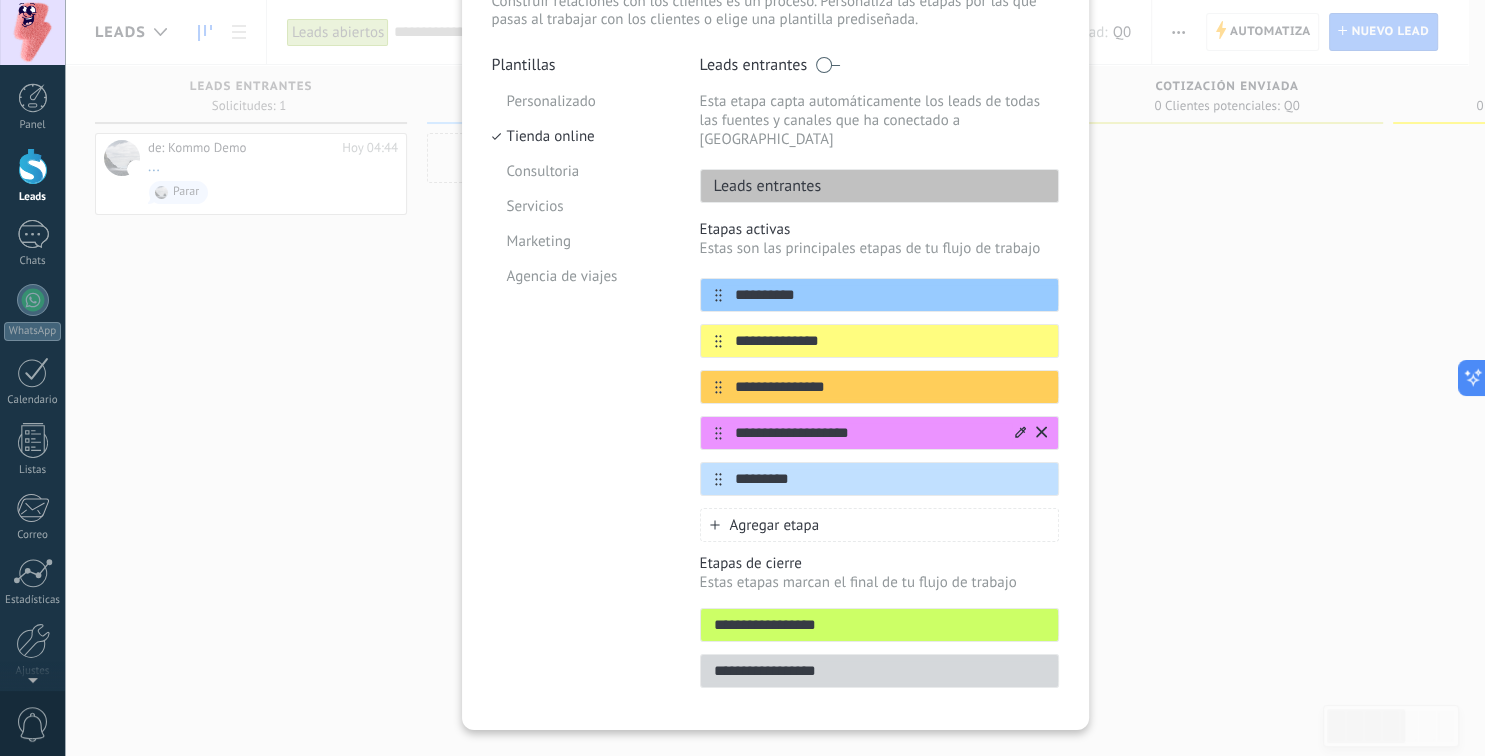 scroll, scrollTop: 172, scrollLeft: 0, axis: vertical 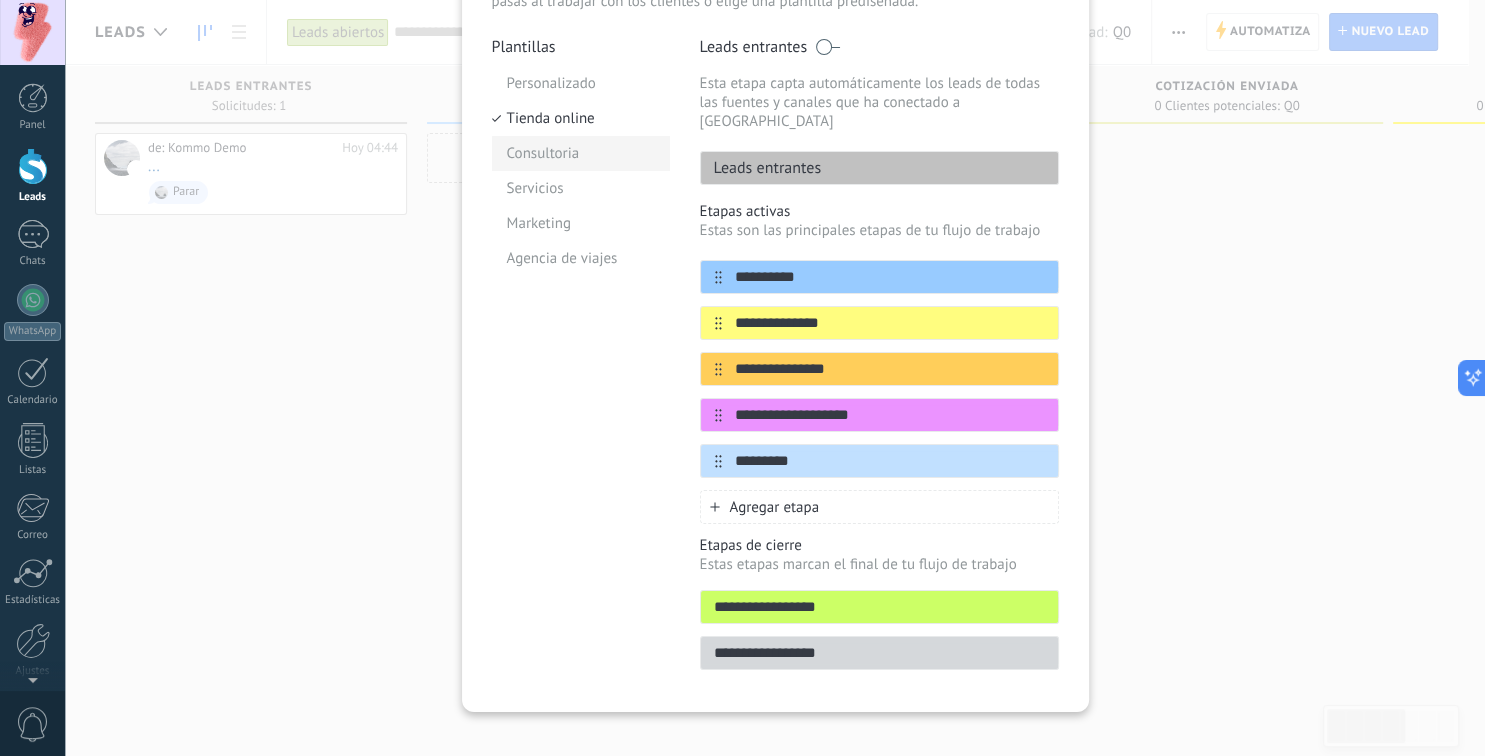 click on "Consultoria" at bounding box center (581, 153) 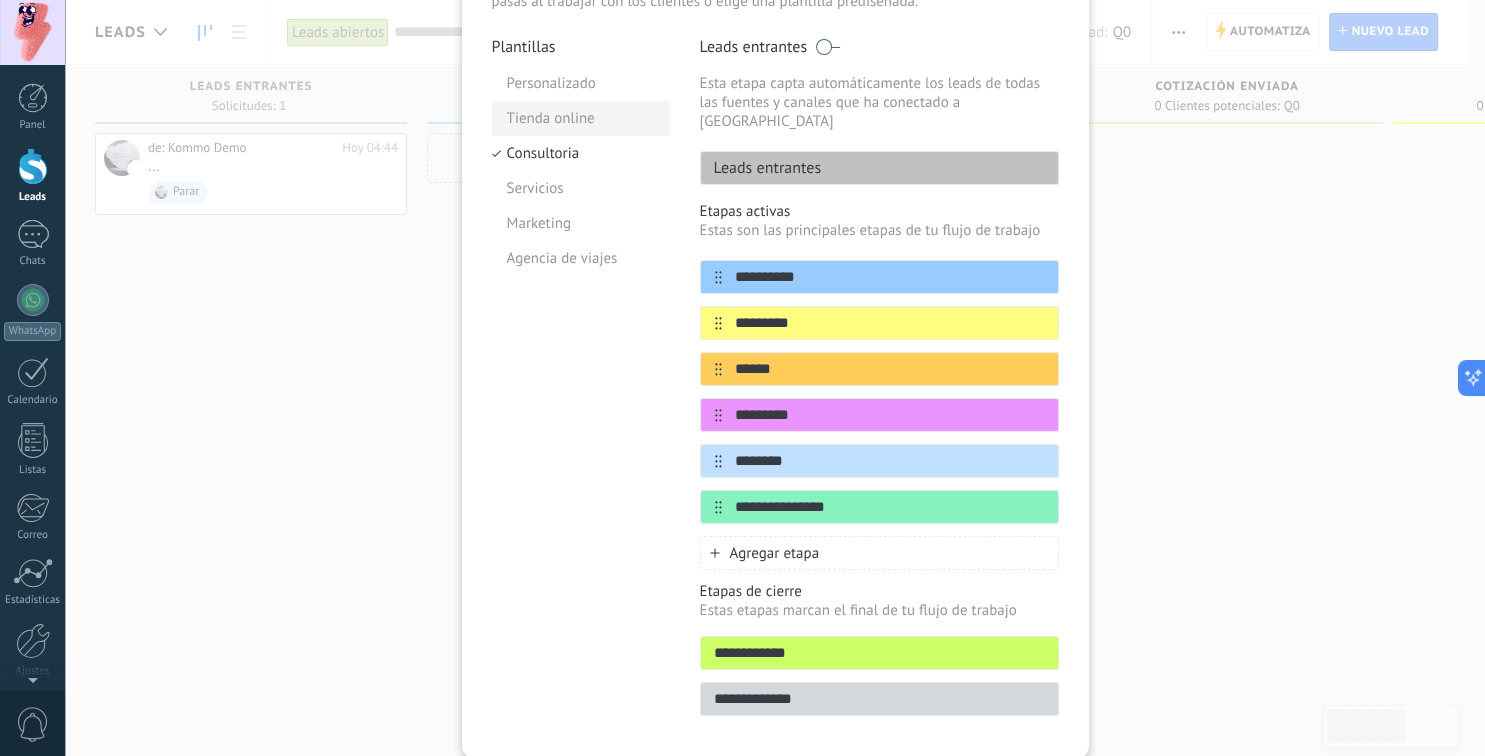 click on "Tienda online" at bounding box center (581, 118) 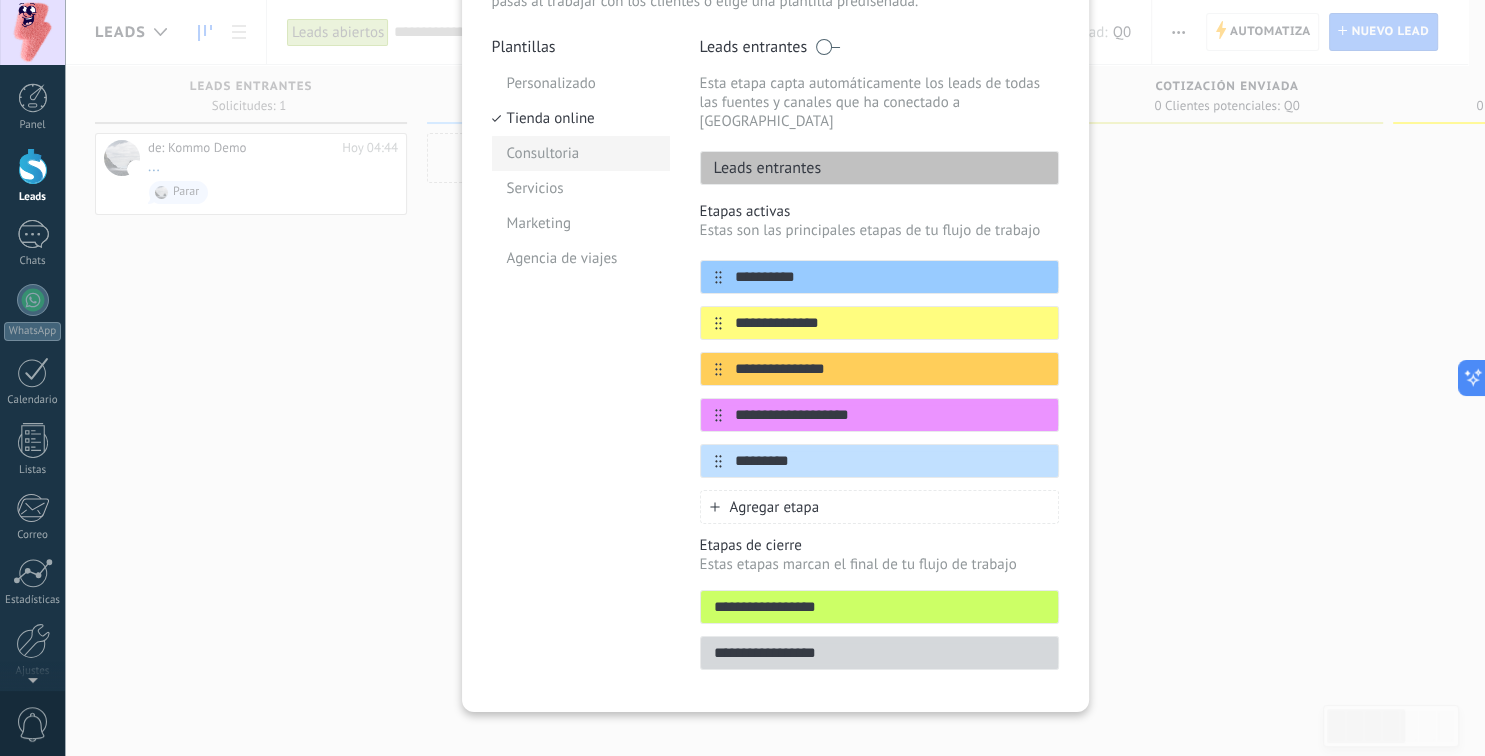 click on "Consultoria" at bounding box center (581, 153) 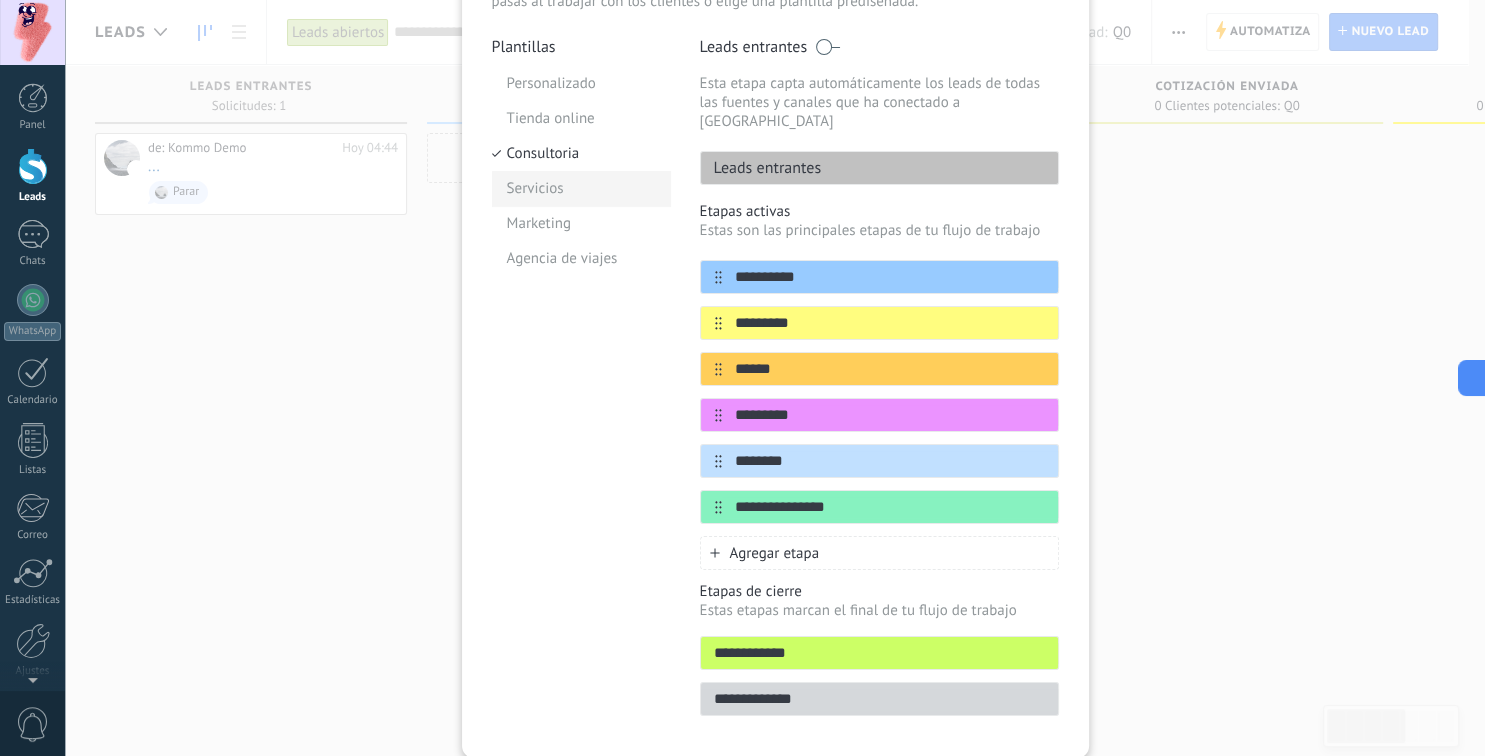 click on "Servicios" at bounding box center [581, 188] 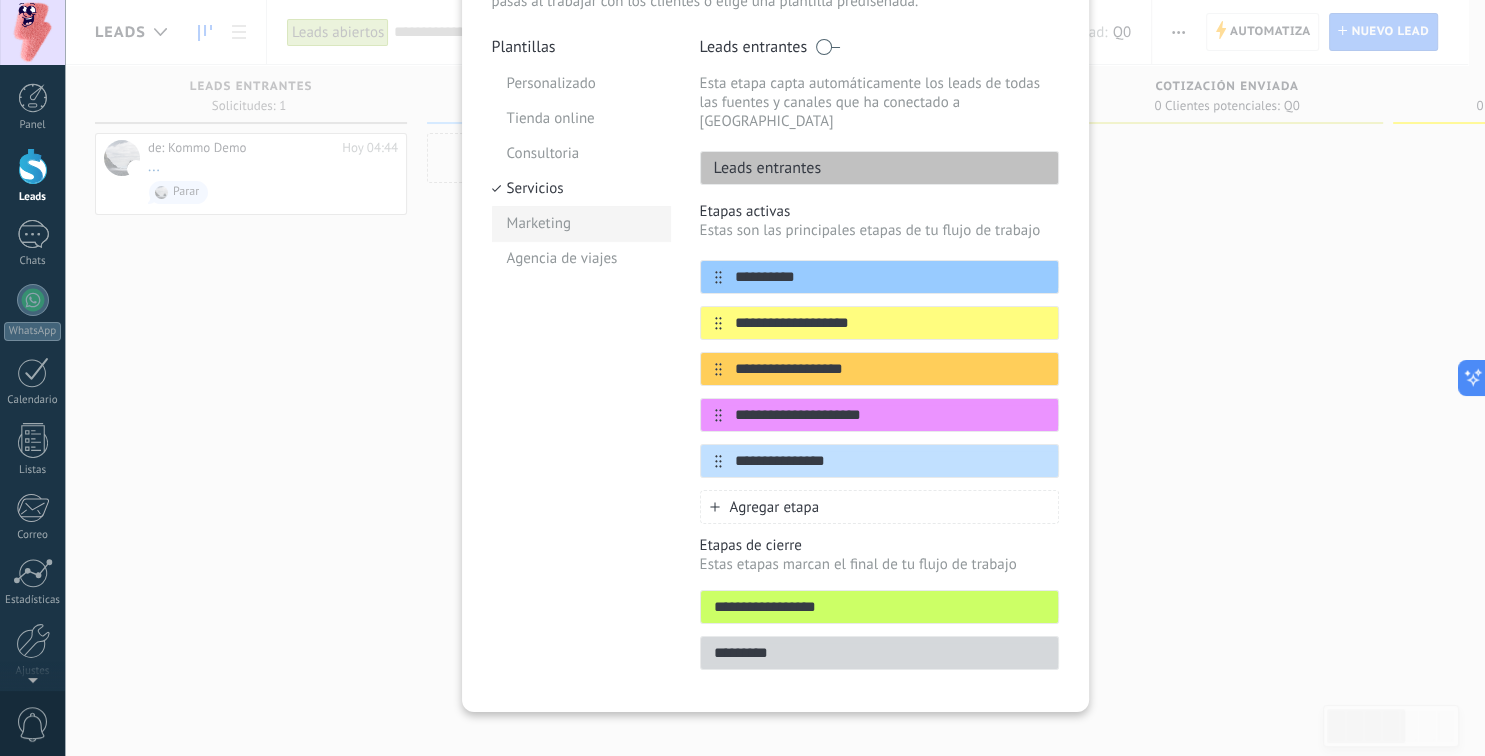 click on "Marketing" at bounding box center (581, 223) 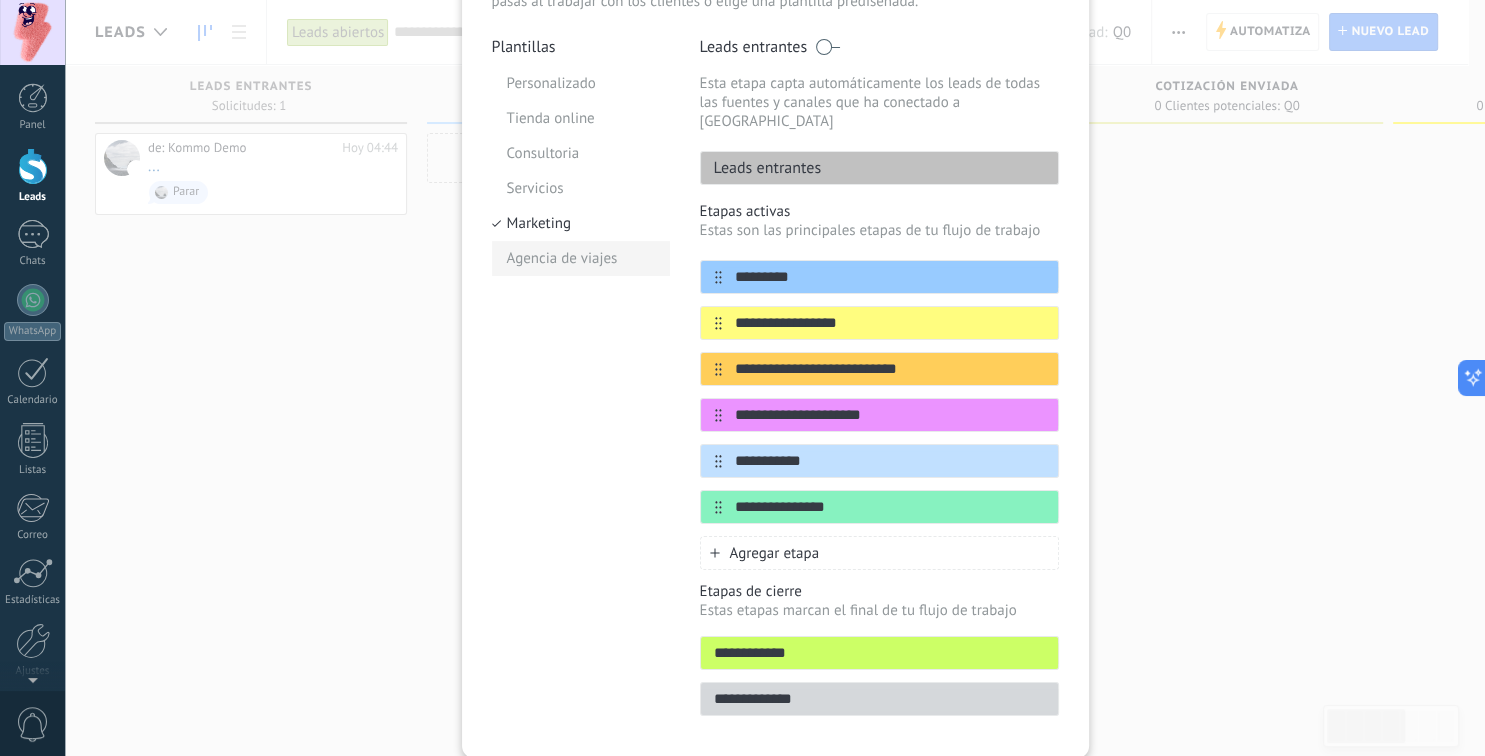 click on "Agencia de viajes" at bounding box center (581, 258) 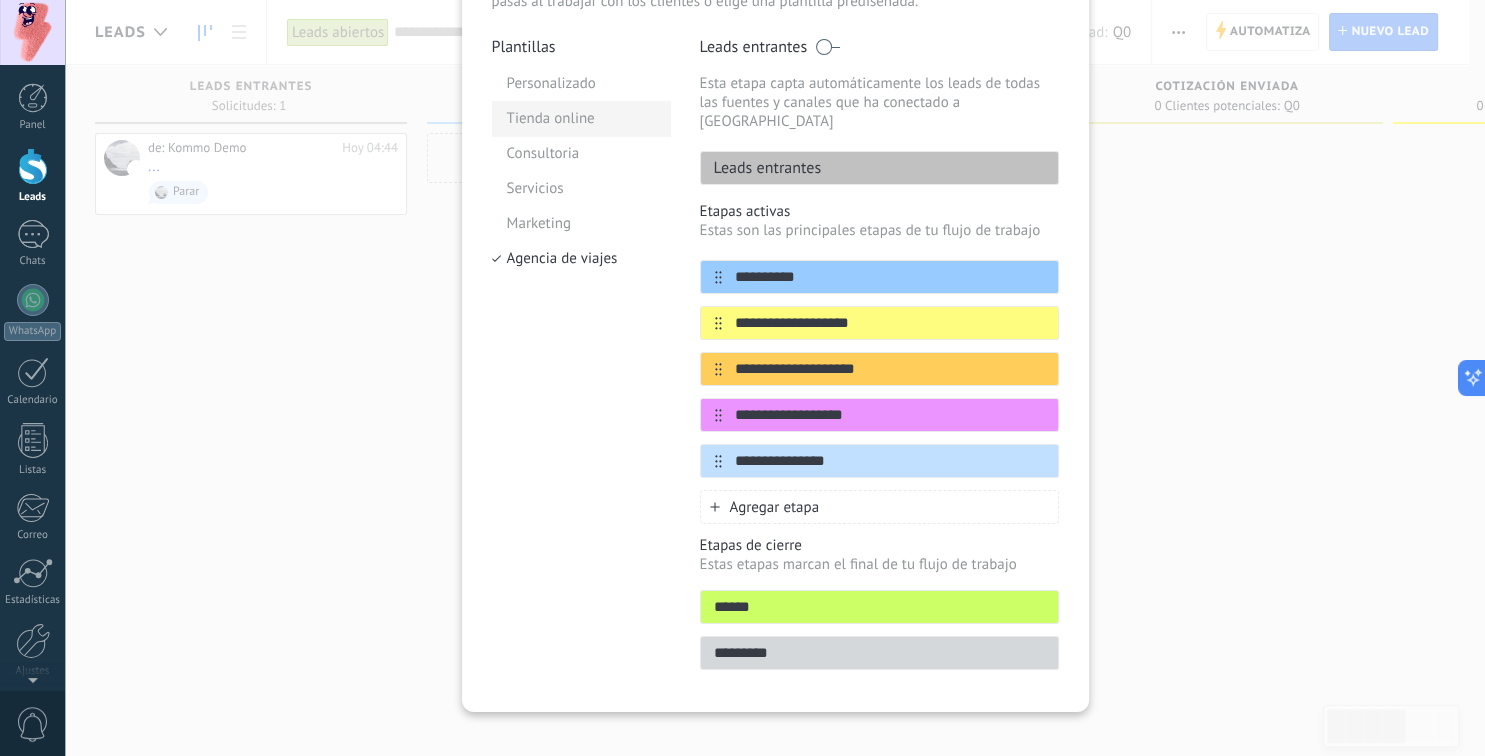 click on "Tienda online" at bounding box center [581, 118] 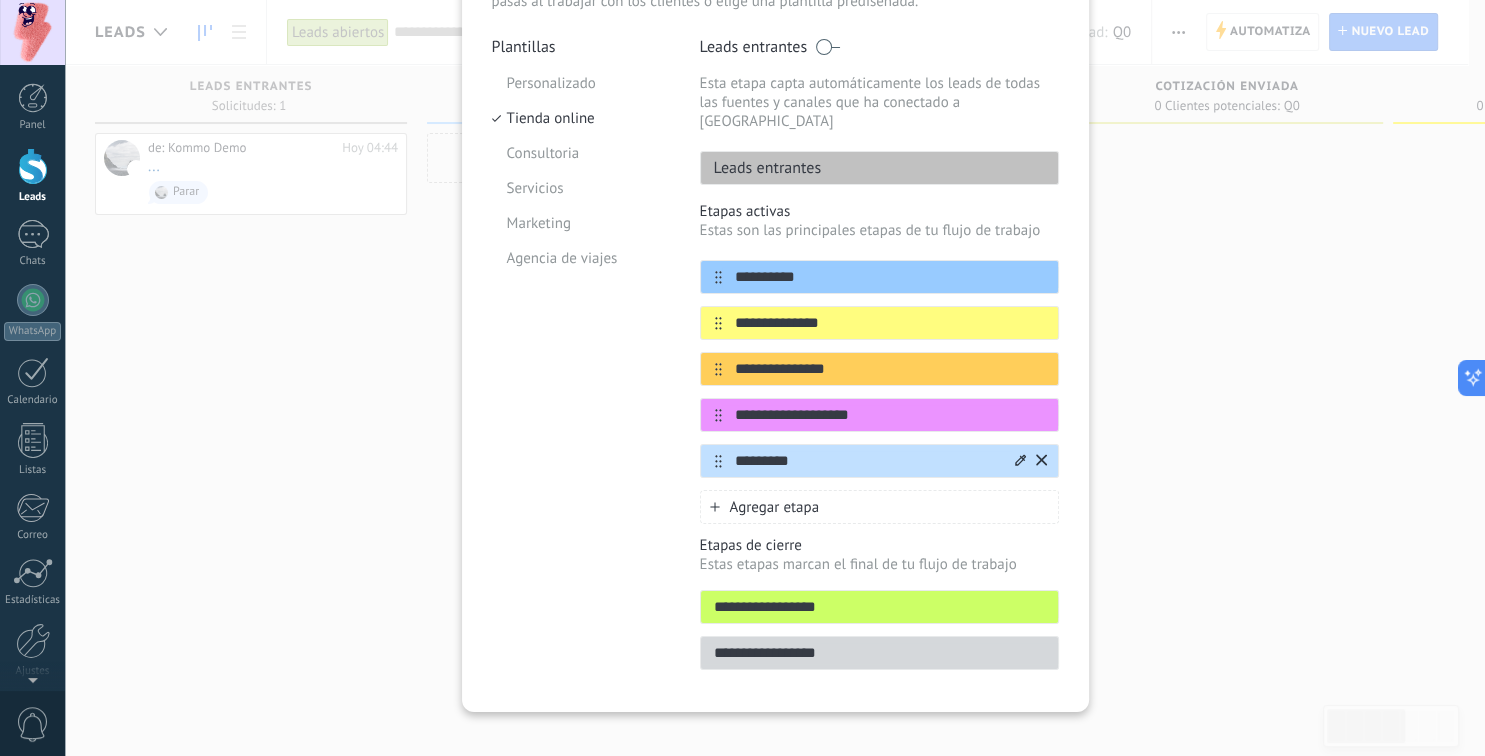 scroll, scrollTop: 0, scrollLeft: 0, axis: both 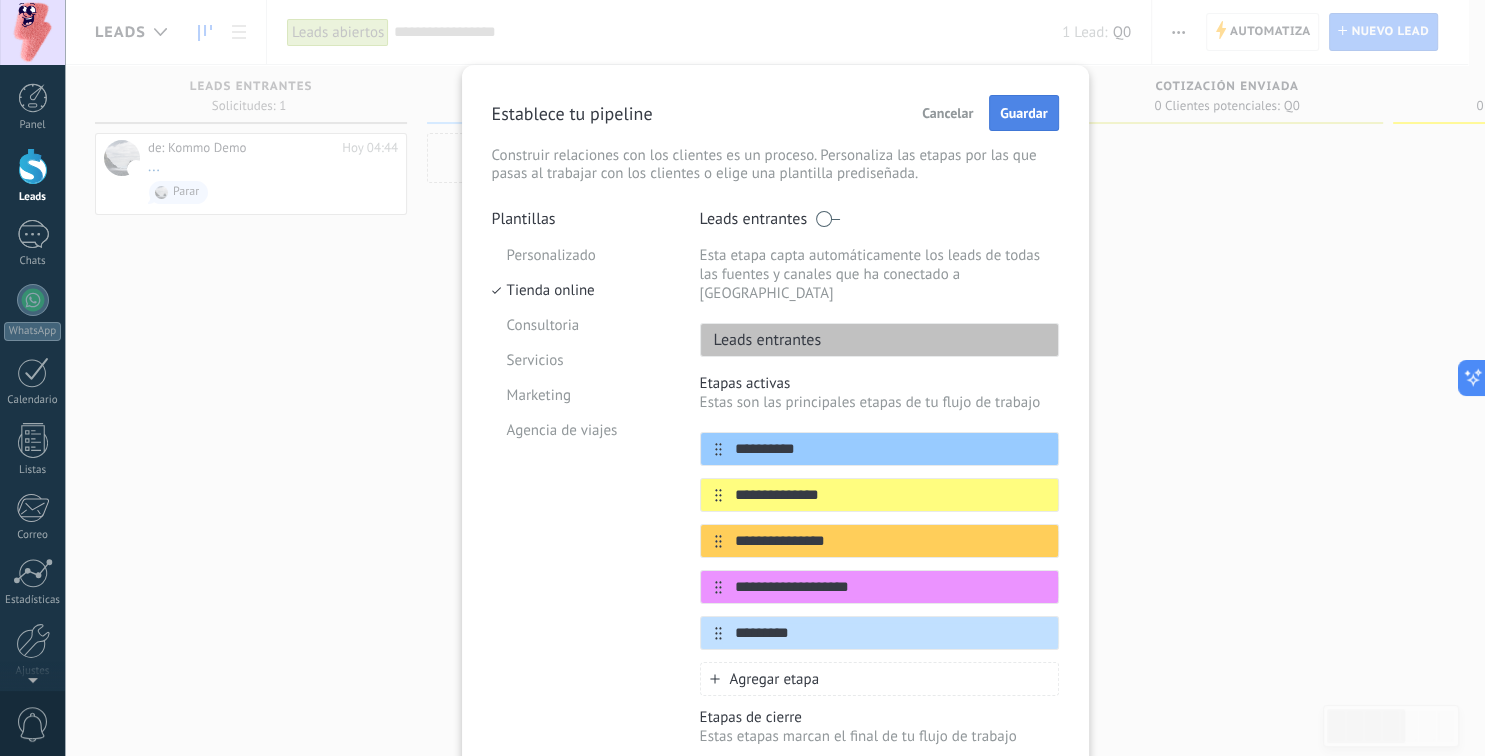 click on "Guardar" at bounding box center (1023, 113) 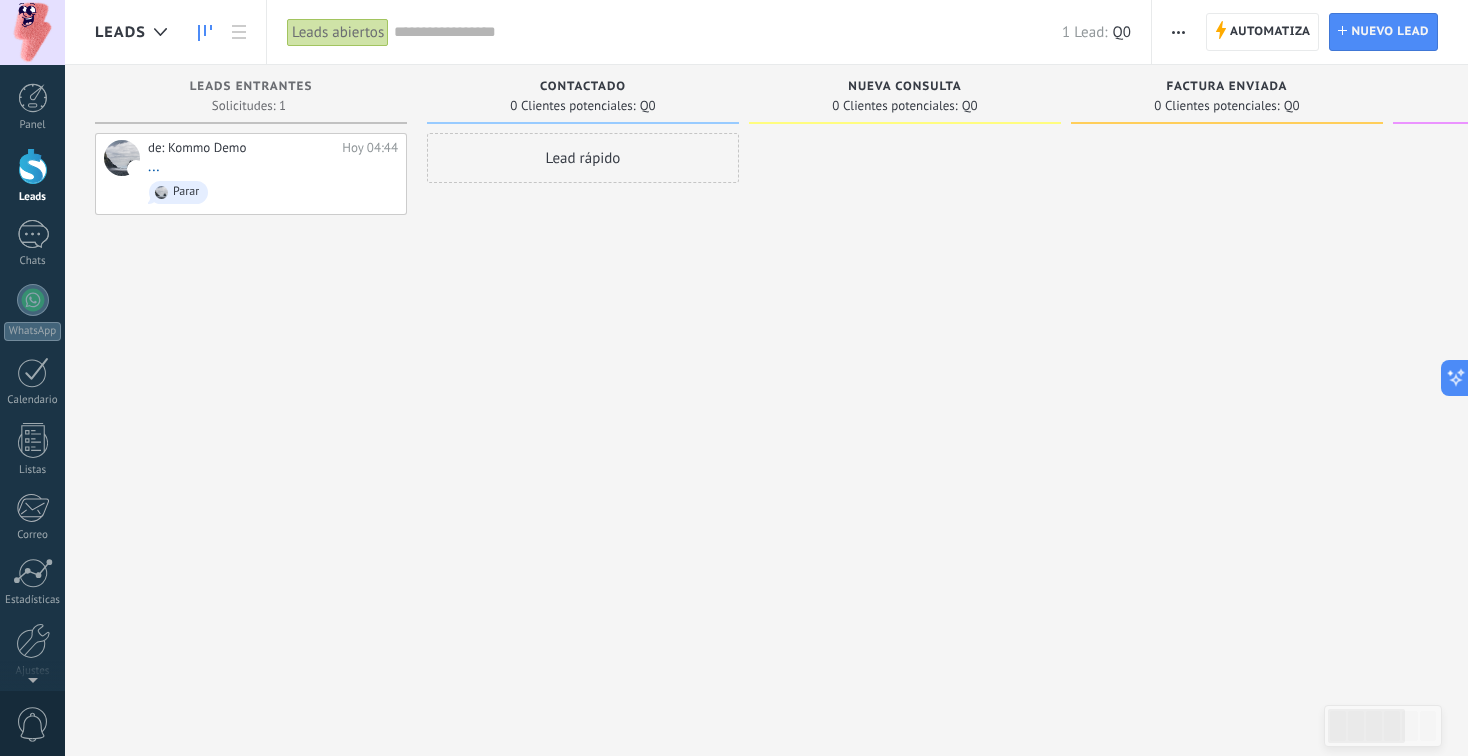 click at bounding box center [1178, 32] 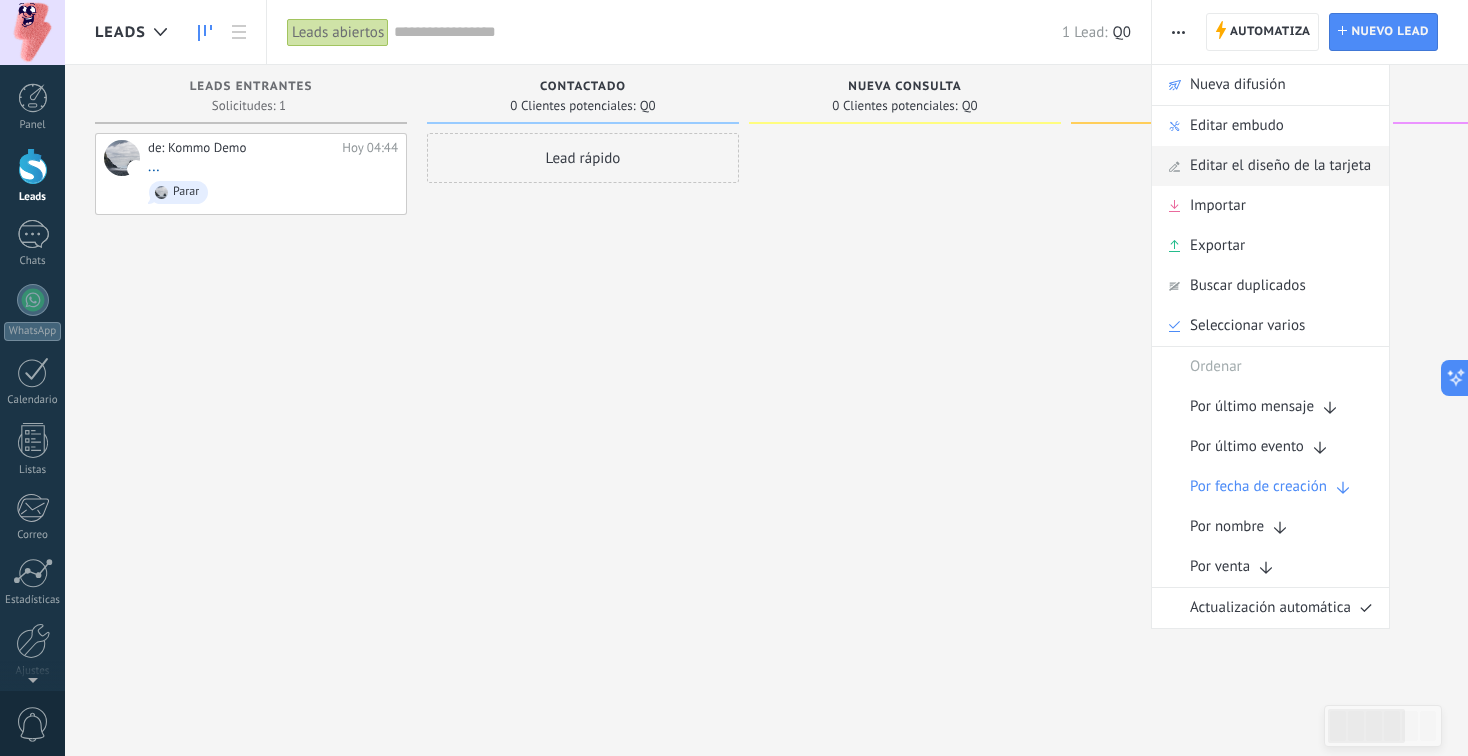 click on "Editar el diseño de la tarjeta" at bounding box center (1280, 166) 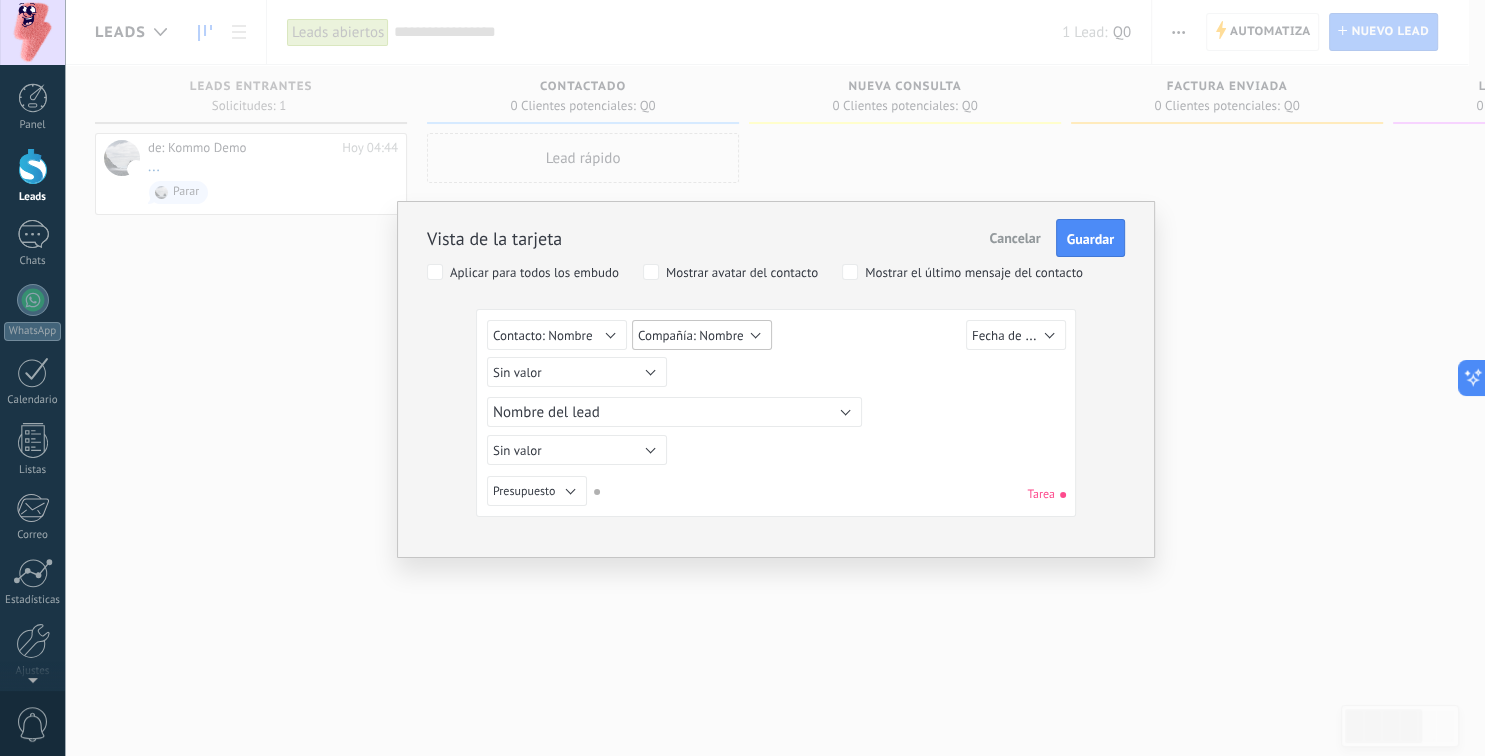 click on "Compañía: Nombre" at bounding box center (691, 335) 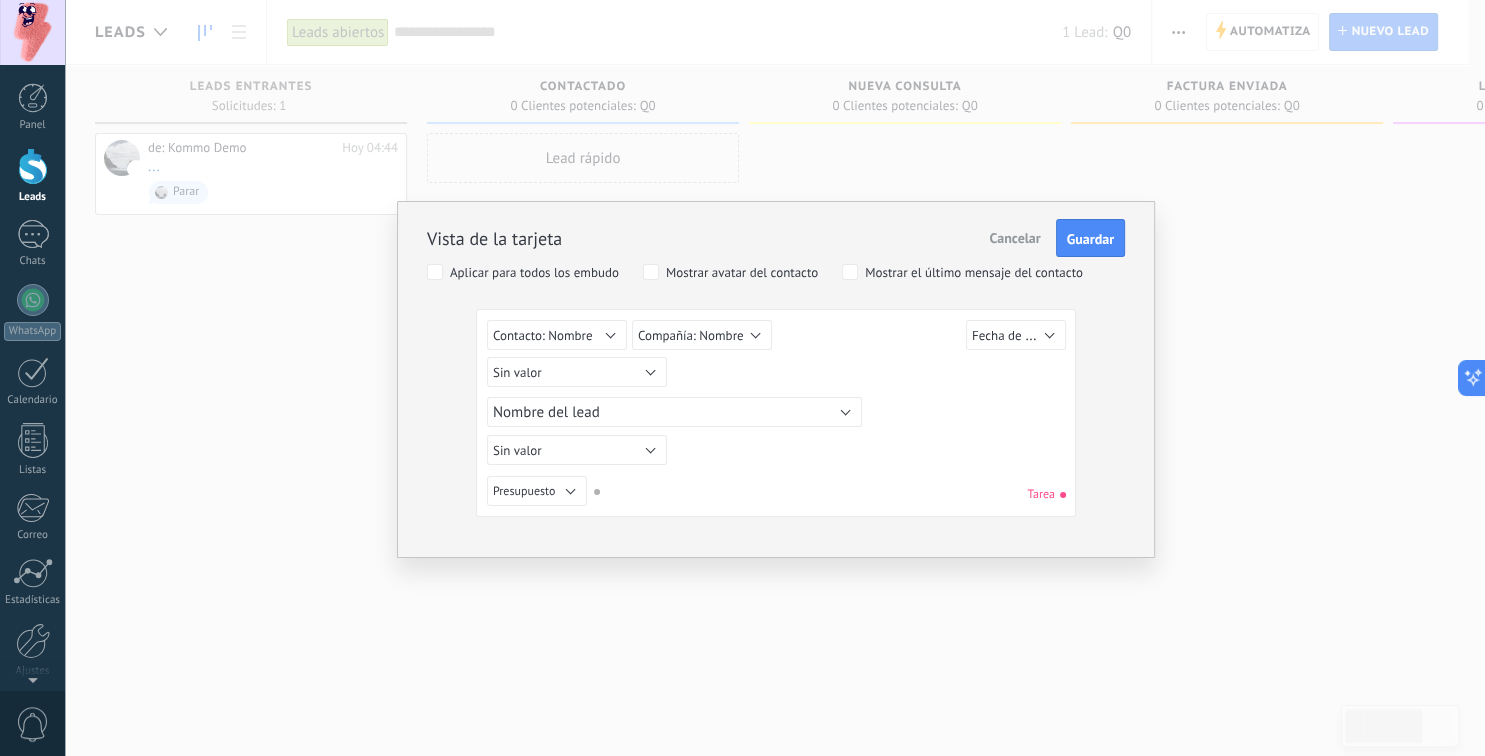 click on "Sin valor Lead ID del Lead Nombre del lead Fecha de Creación Presupuesto Usuario responsable Número de seguimiento Dirección entrega Método de pago Descuento Razón de pérdida Número contrato Fecha contrato Pago Archivo utm_content utm_medium utm_campaign utm_source utm_term utm_referrer referrer gclientid gclid fbclid Contacto principal Contacto: Nombre Contacto: Teléfono Contacto: Correo Contacto: Cargo Compañía Compañía: Nombre Compañía: Teléfono Compañía: Correo Compañía: Página web Compañía: Dirección Sin valor" at bounding box center (779, 375) 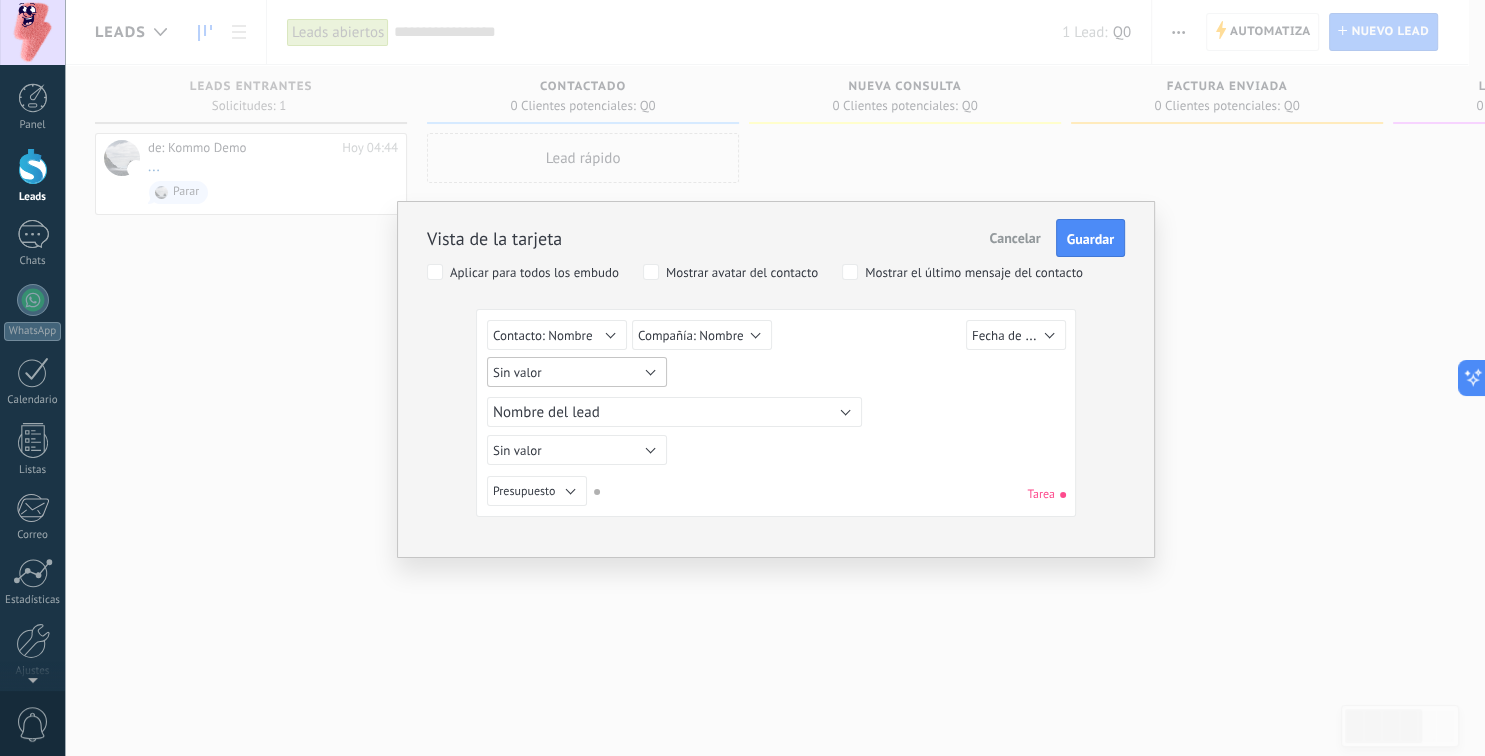 click on "Sin valor" at bounding box center [577, 372] 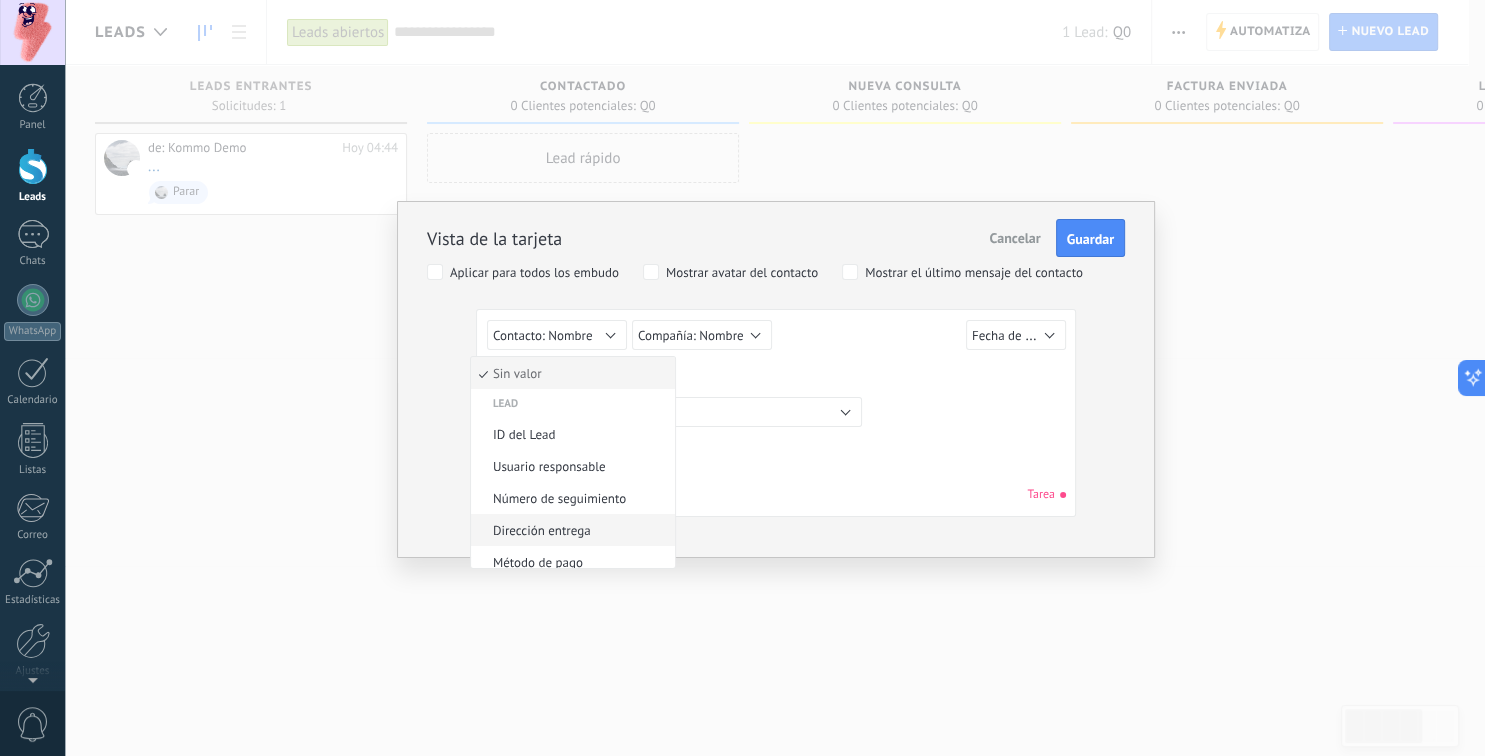 click on "Dirección entrega" at bounding box center [570, 530] 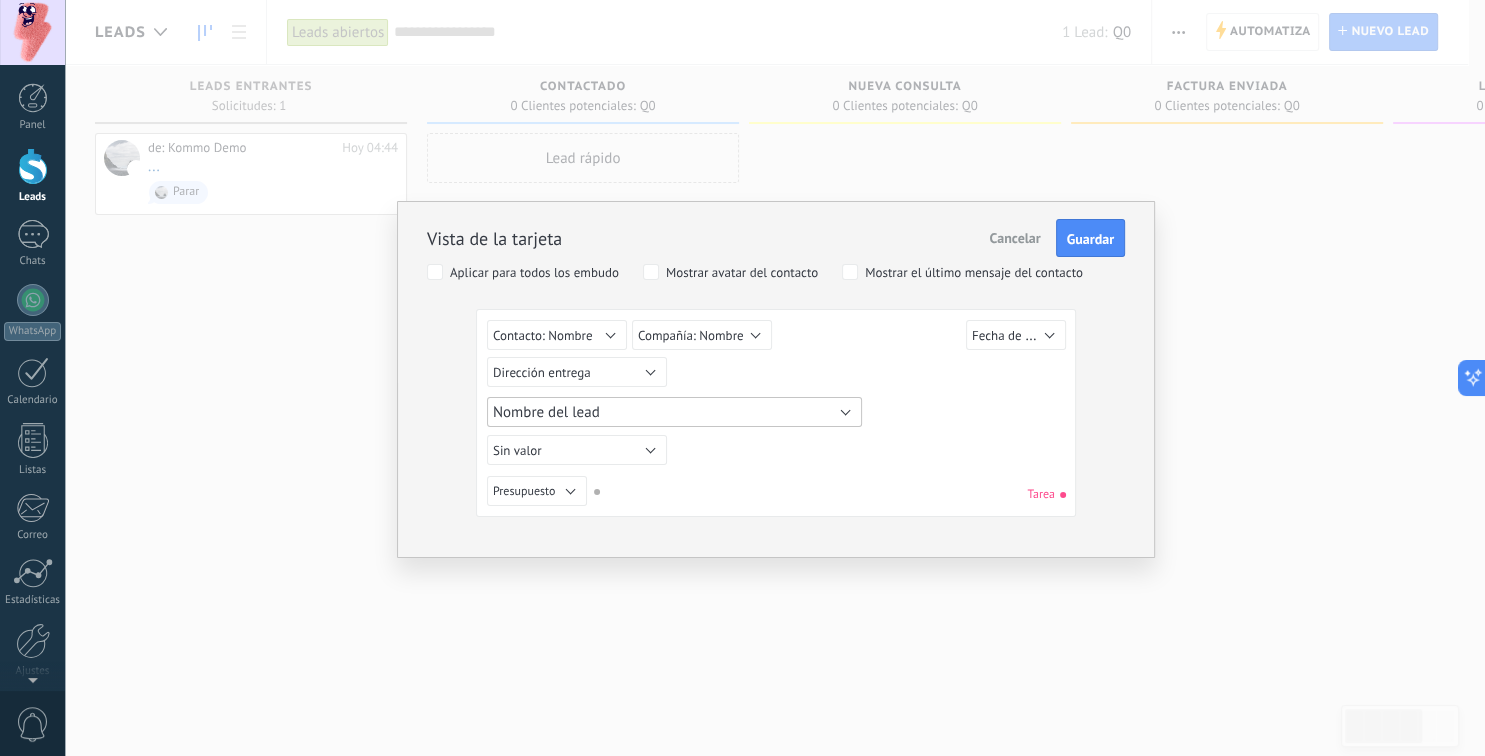 click on "Nombre del lead" at bounding box center [674, 412] 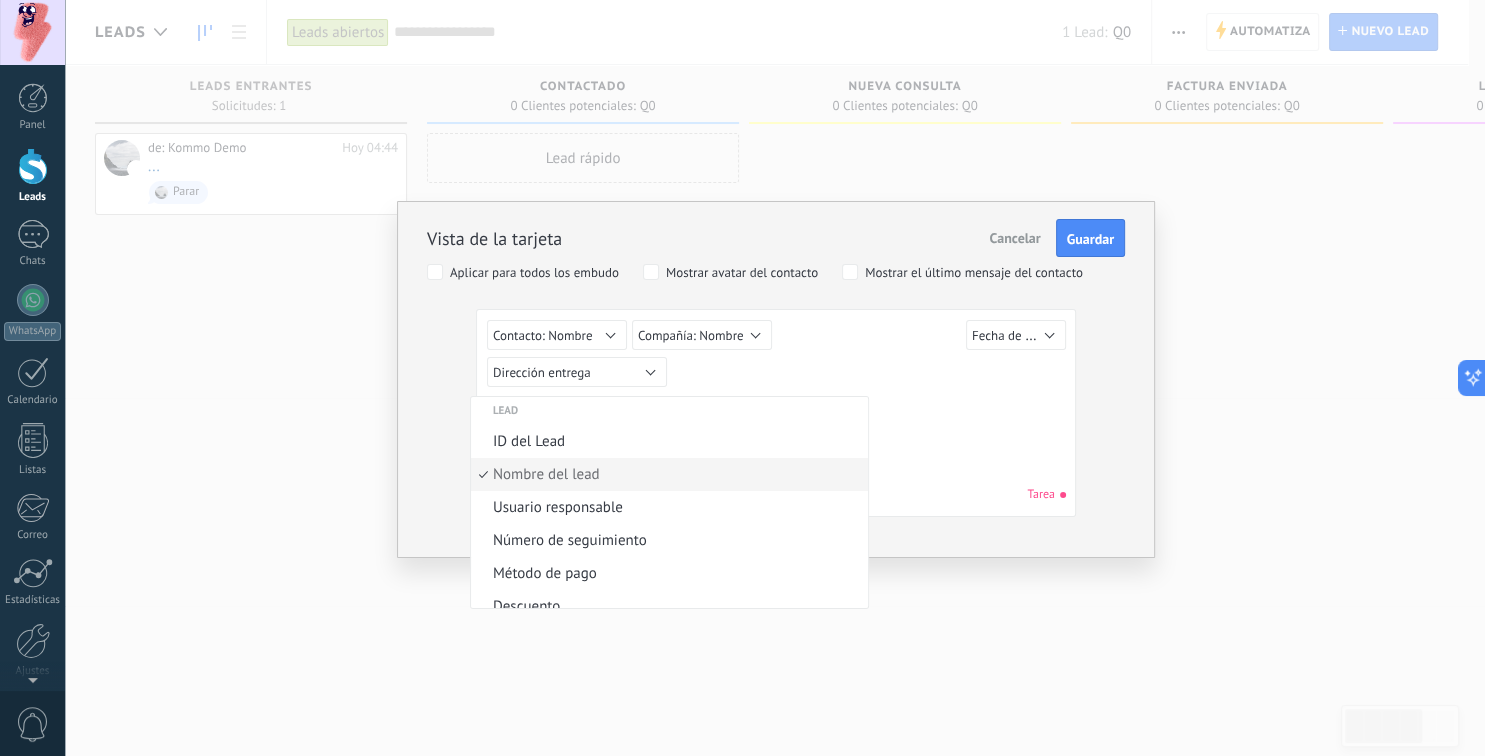 click on "Vista de la tarjeta Cancelar Guardar Aplicar para todos los embudo Mostrar avatar del contacto Mostrar el último mensaje del contacto Sin valor Lead ID del Lead Nombre del lead Fecha de Creación Presupuesto Usuario responsable Número de seguimiento Dirección entrega Método de pago Descuento Razón de pérdida Número contrato Fecha contrato Pago Archivo utm_content utm_medium utm_campaign utm_source utm_term utm_referrer referrer gclientid gclid fbclid Contacto principal Contacto: Nombre Contacto: Teléfono Contacto: Correo Contacto: Cargo Compañía Compañía: Nombre Compañía: Teléfono Compañía: Correo Compañía: Página web Compañía: Dirección Contacto: Nombre Sin valor Lead ID del Lead Nombre del lead Fecha de Creación Presupuesto Usuario responsable Número de seguimiento Dirección entrega Método de pago Descuento Razón de pérdida Número contrato Fecha contrato Pago Archivo utm_content utm_medium utm_campaign utm_source utm_term utm_referrer referrer gclientid gclid fbclid Compañía" at bounding box center (776, 379) 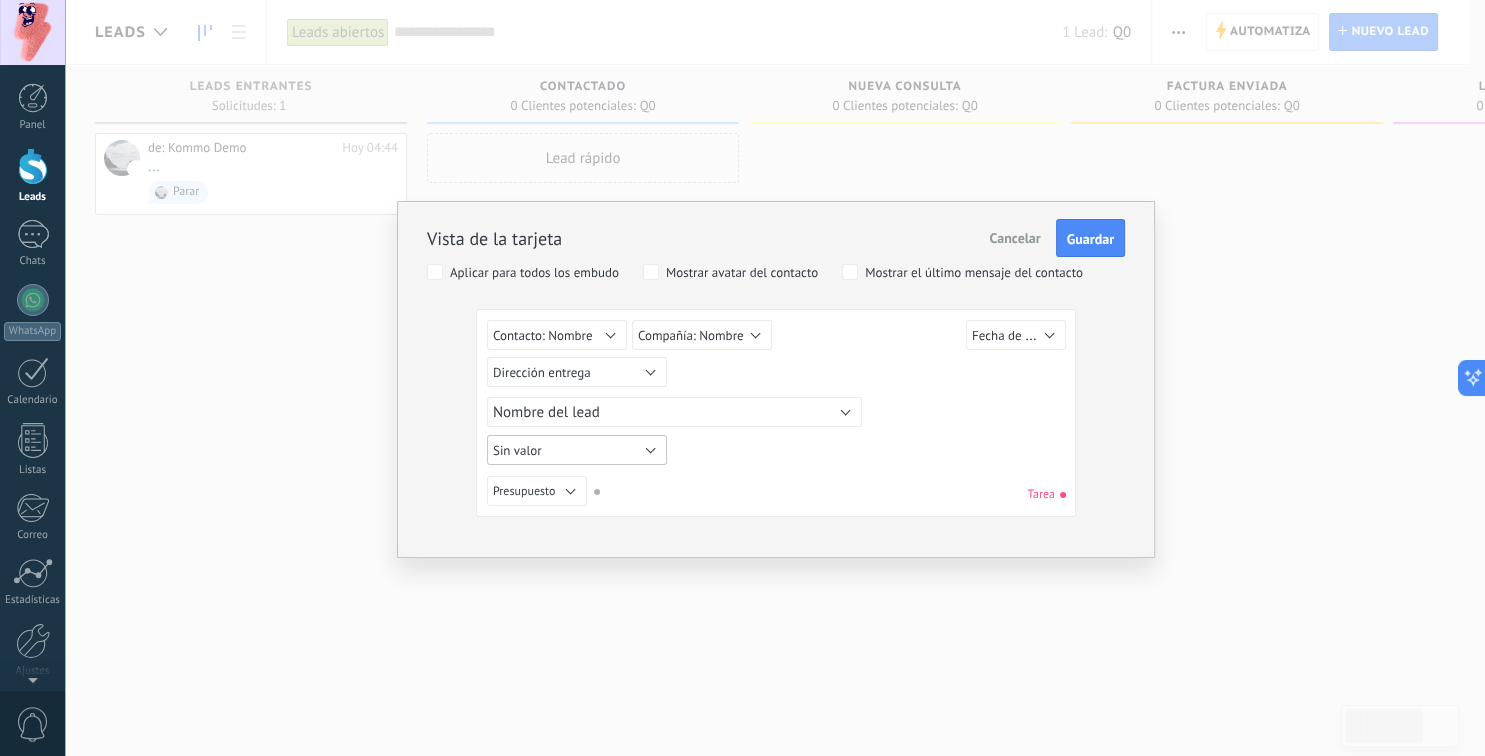 click on "Sin valor" at bounding box center (577, 450) 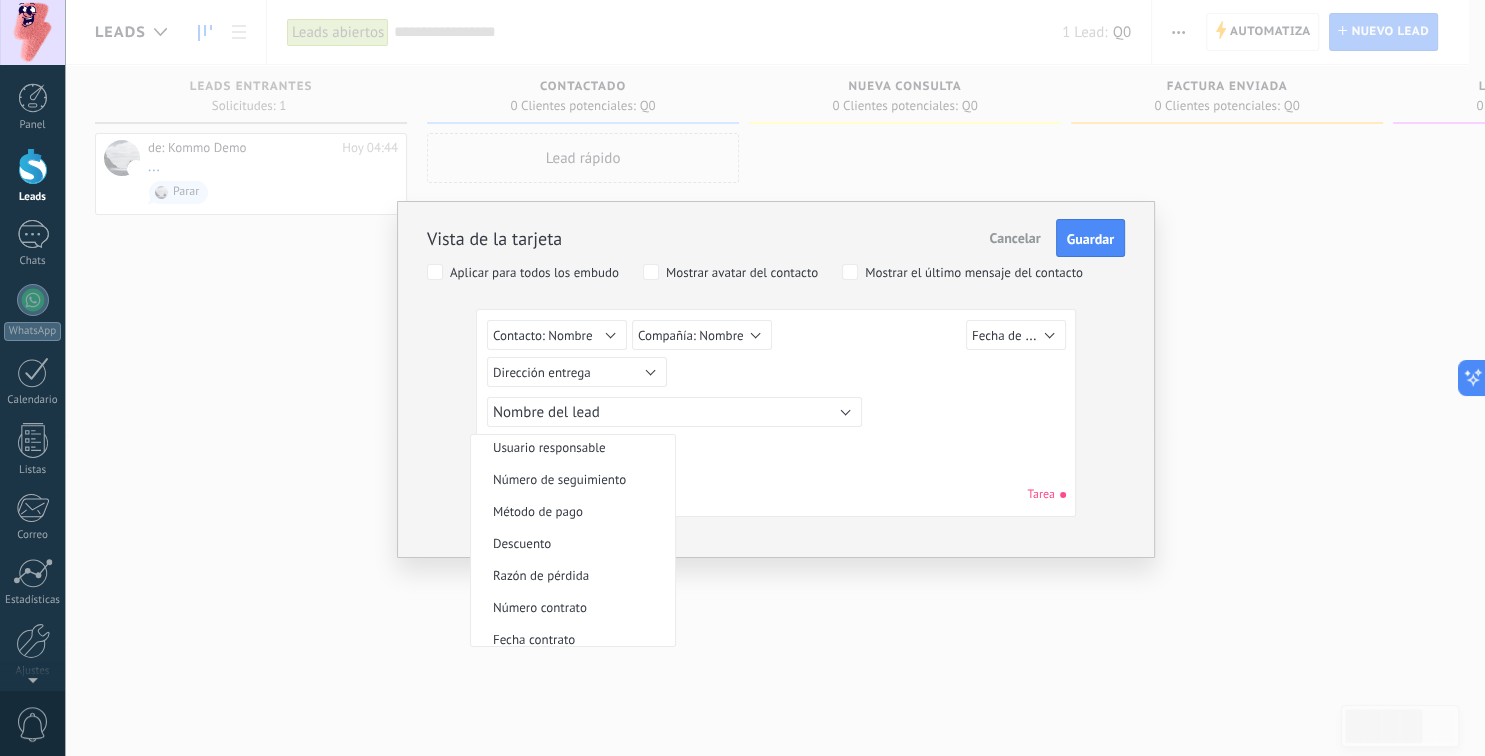 scroll, scrollTop: 102, scrollLeft: 0, axis: vertical 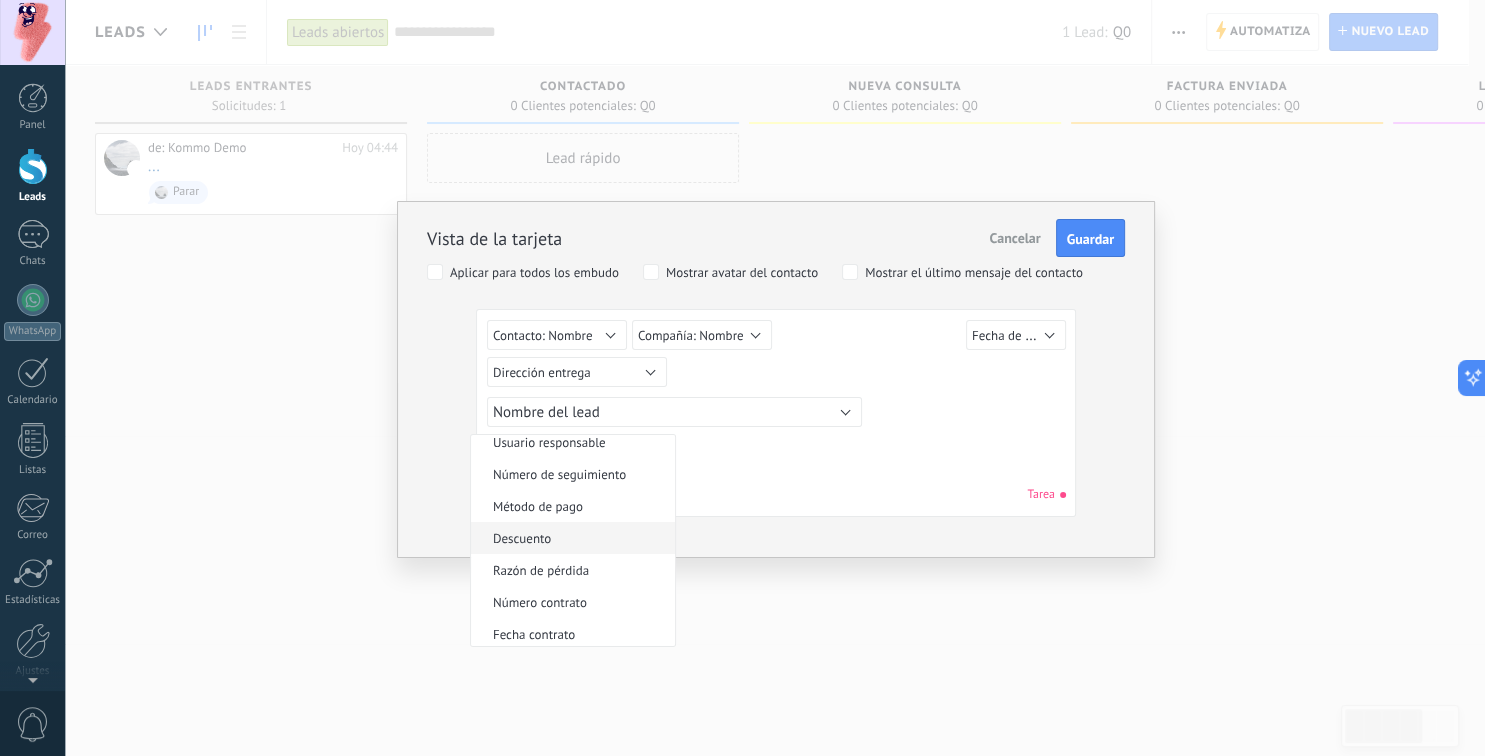 click on "Descuento" at bounding box center [573, 538] 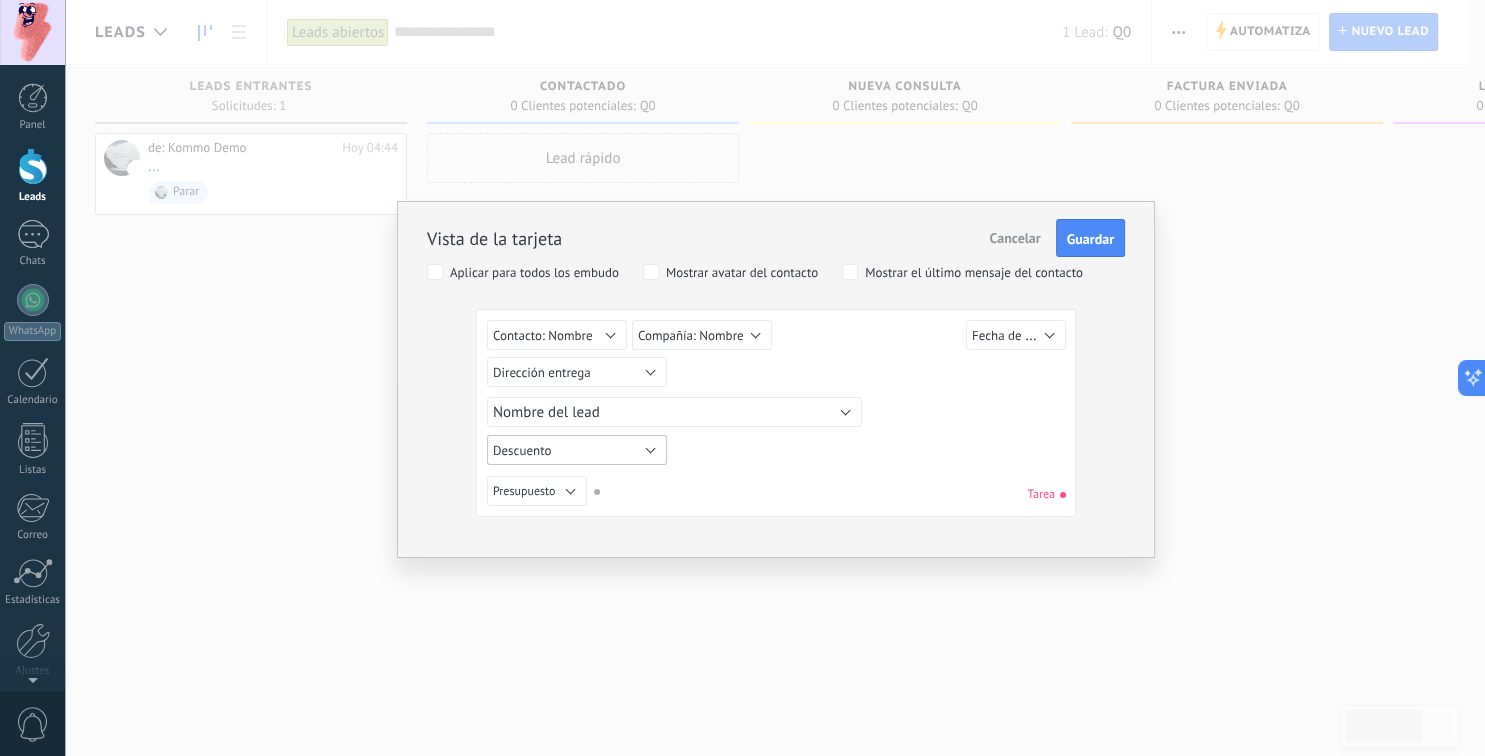 click on "Descuento" at bounding box center (577, 450) 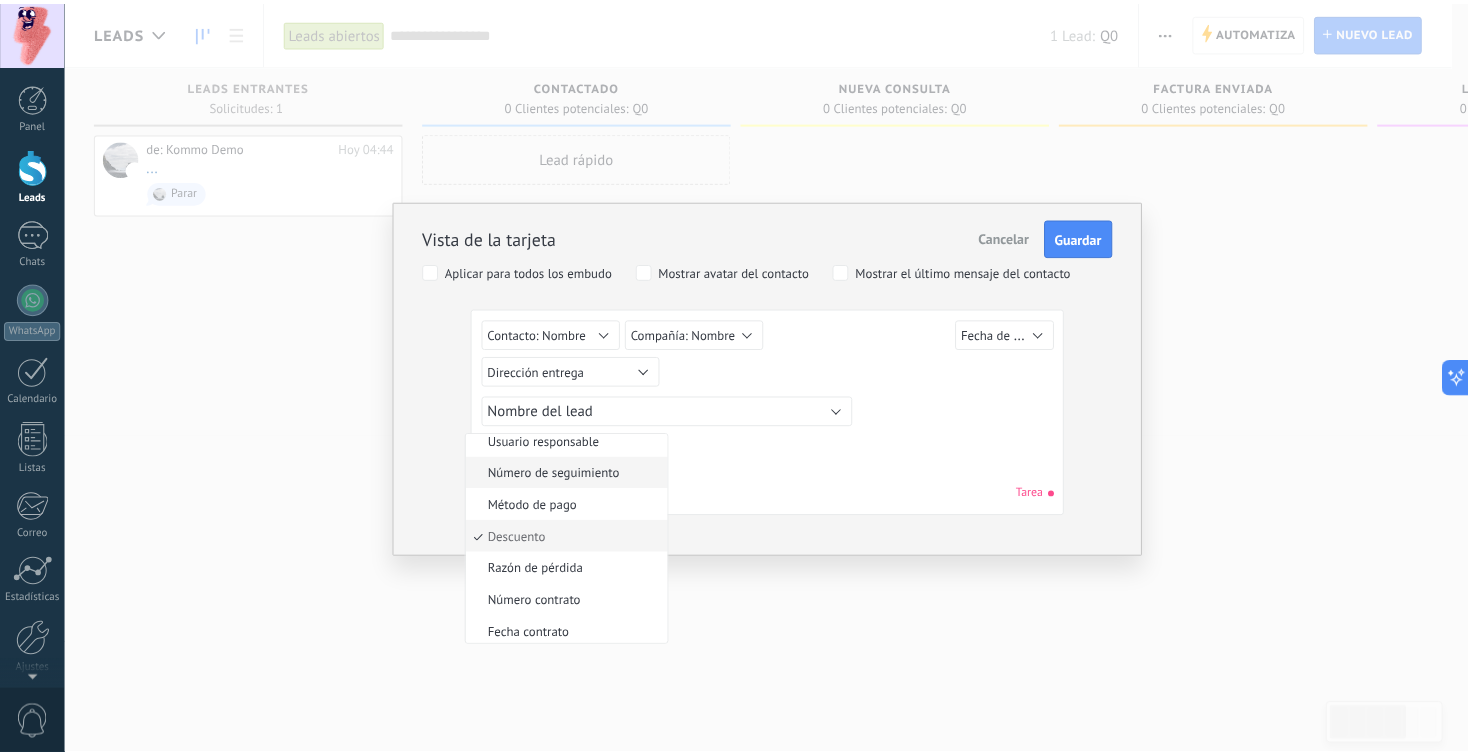 scroll, scrollTop: 100, scrollLeft: 0, axis: vertical 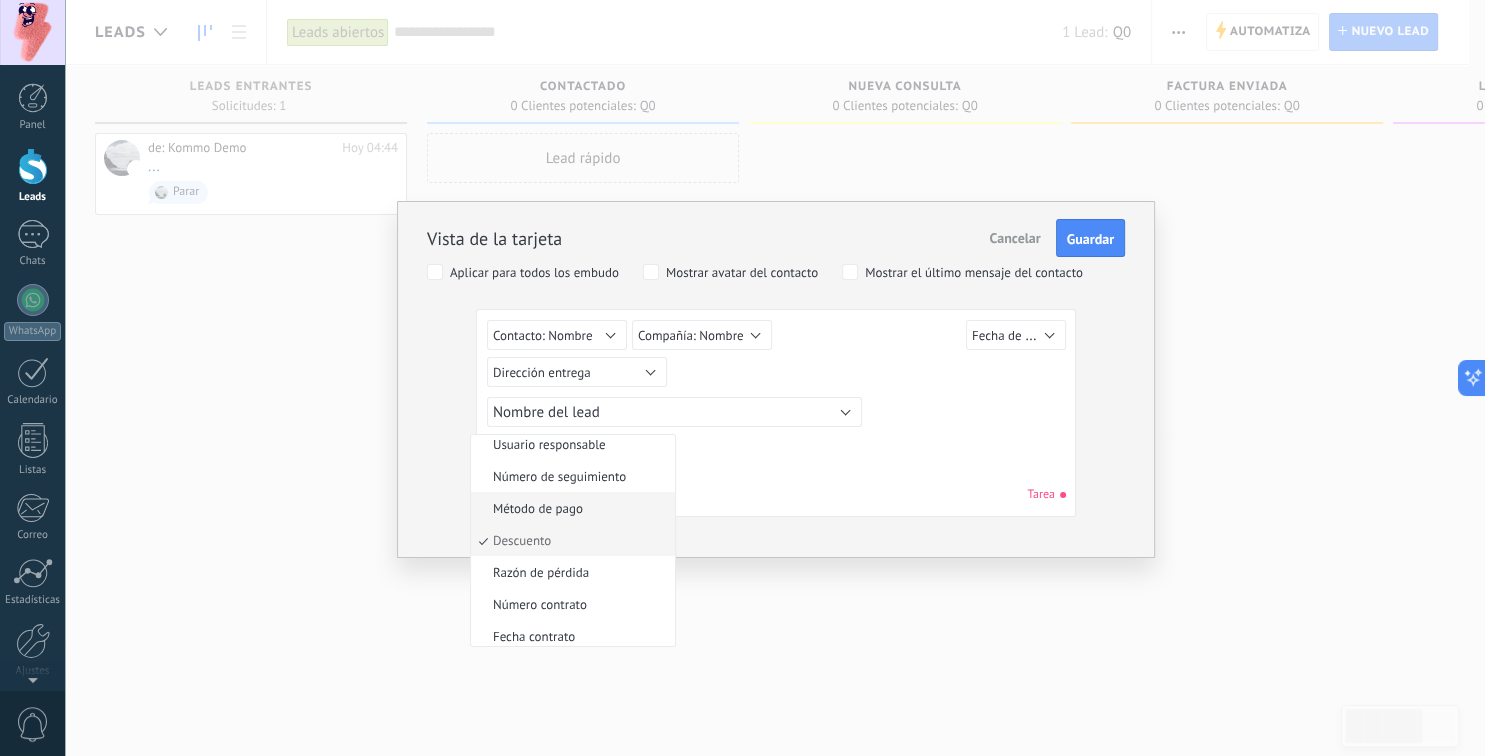 click on "Método de pago" at bounding box center [570, 508] 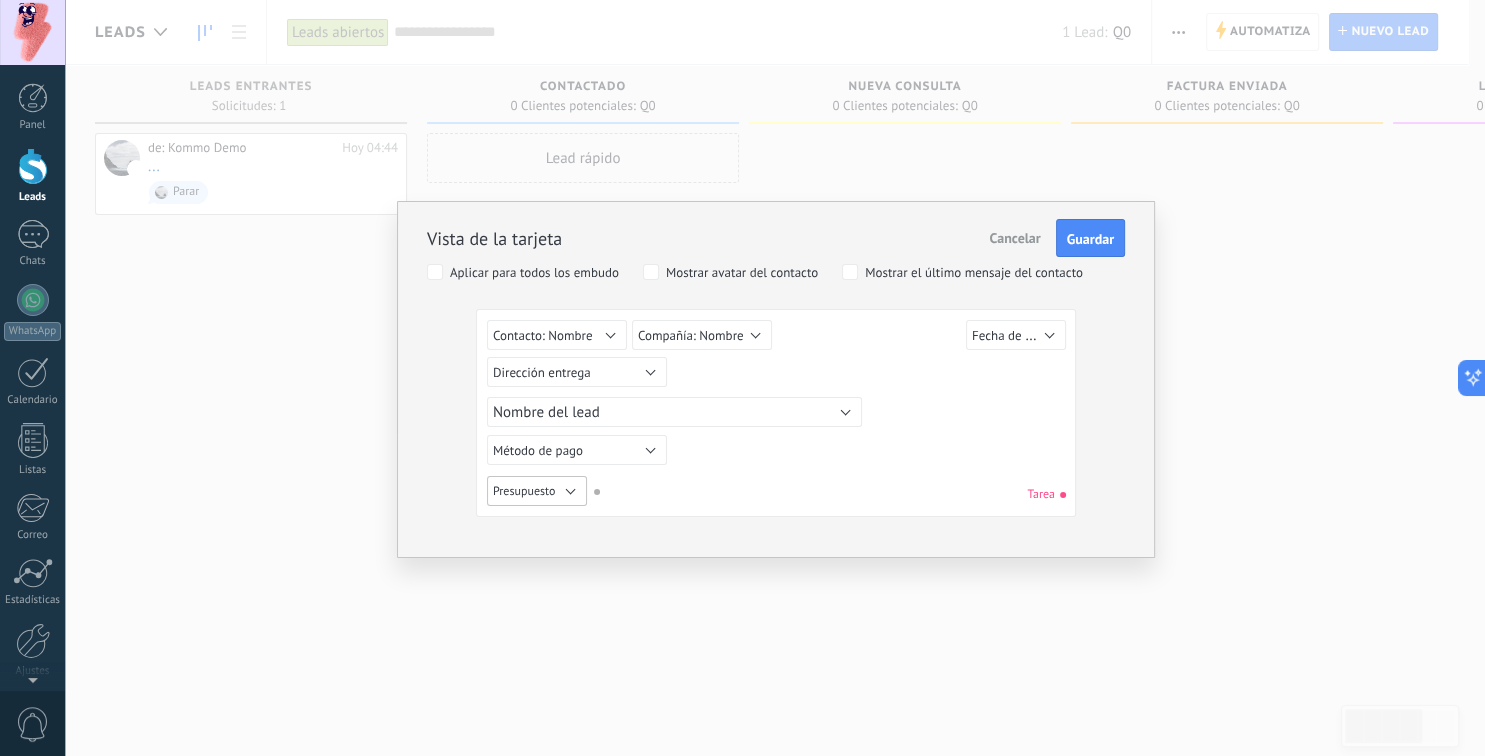 click on "Presupuesto" at bounding box center [537, 491] 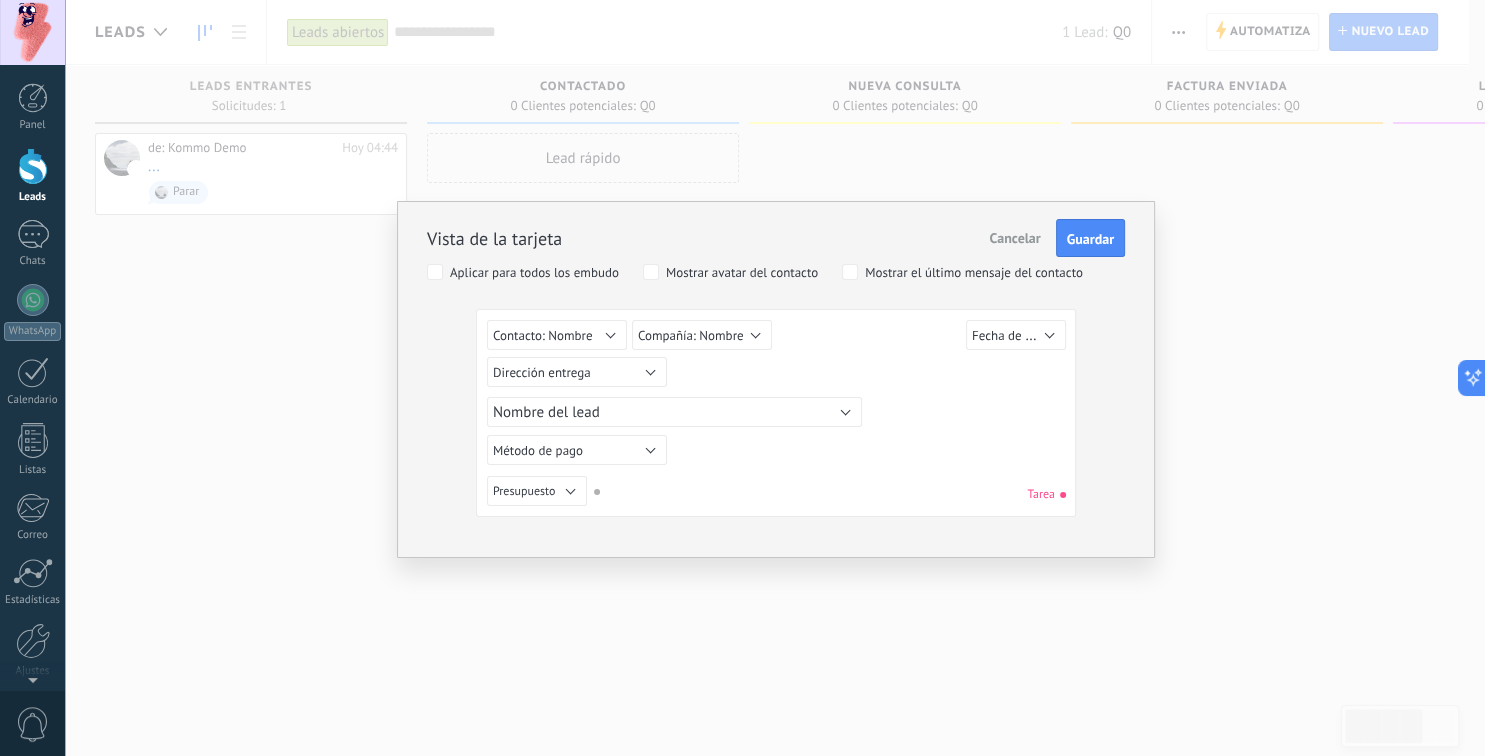 click on "Sin valor Lead ID del Lead Nombre del lead Fecha de Creación Presupuesto Usuario responsable Número de seguimiento Dirección entrega Método de pago Descuento Razón de pérdida Número contrato Fecha contrato Pago Archivo utm_content utm_medium utm_campaign utm_source utm_term utm_referrer referrer gclientid gclid fbclid Contacto principal Contacto: Nombre Contacto: Teléfono Contacto: Correo Contacto: Cargo Compañía Compañía: Nombre Compañía: Teléfono Compañía: Correo Compañía: Página web Compañía: Dirección Presupuesto Tarea" at bounding box center (776, 494) 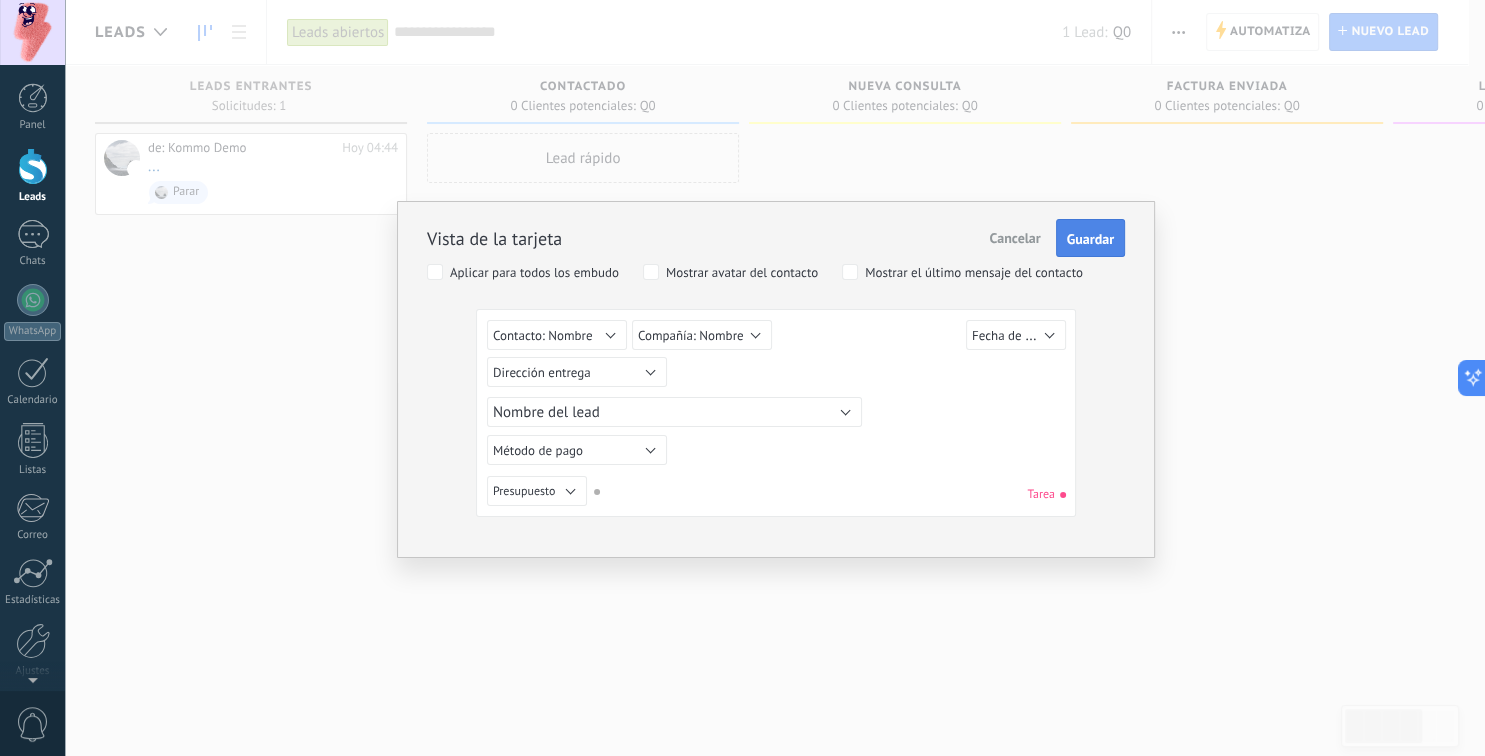 click on "Guardar" at bounding box center (1090, 239) 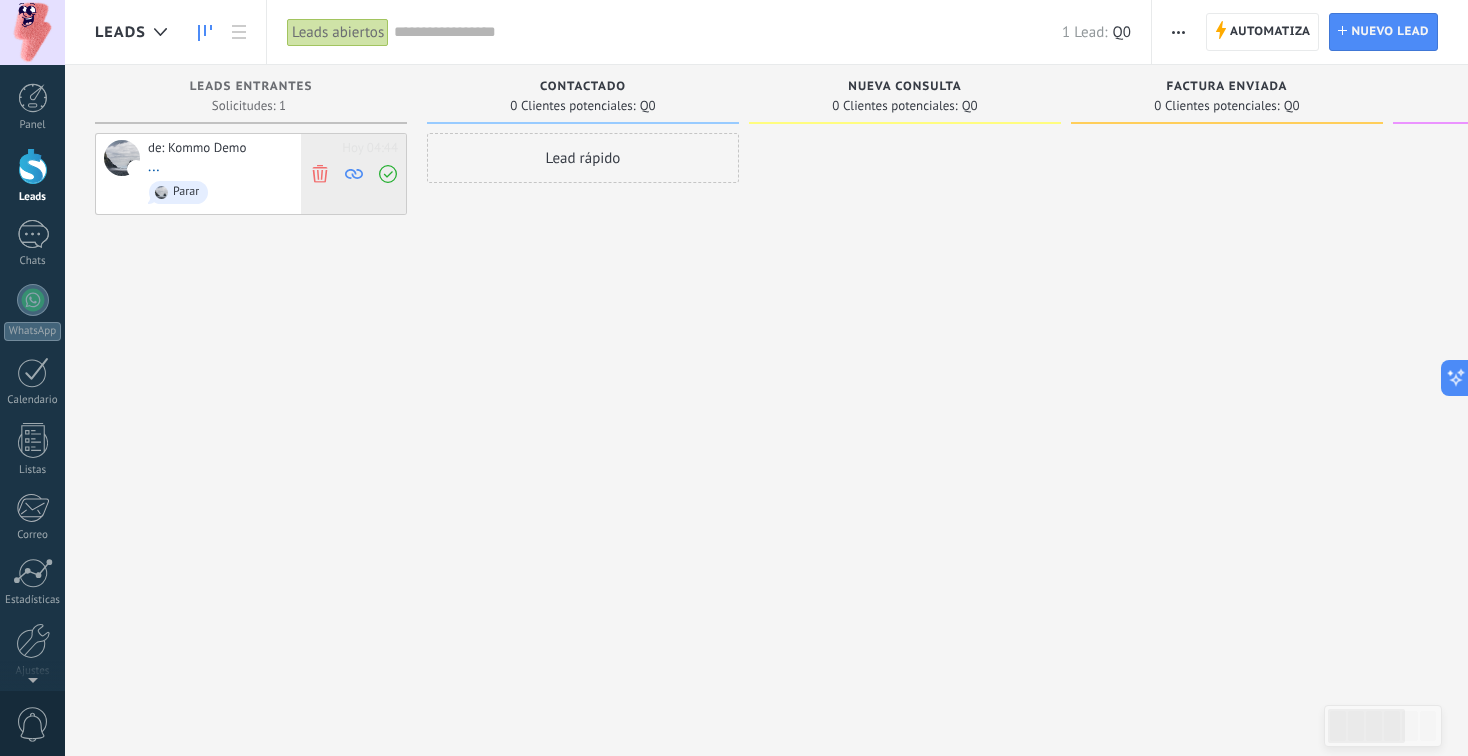 click 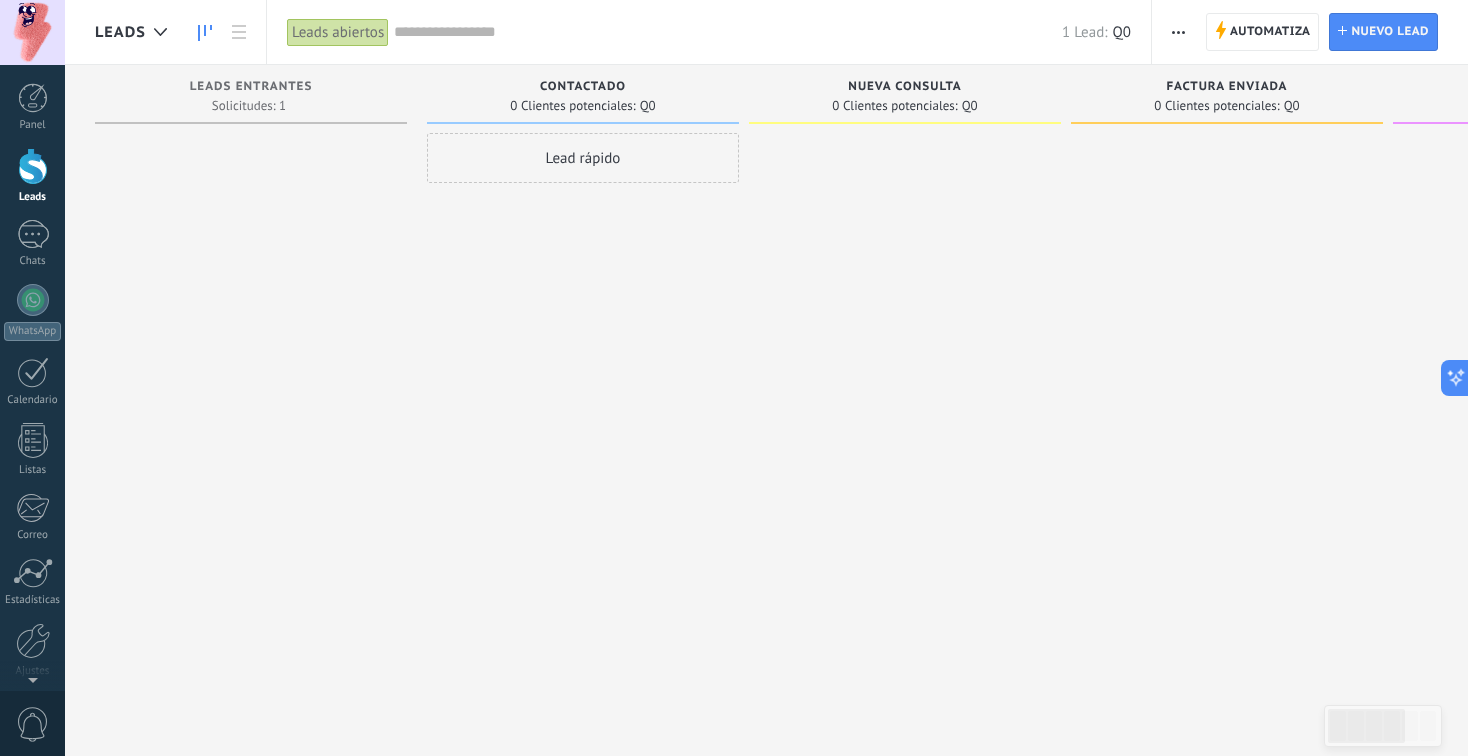 click on "Lead rápido" at bounding box center [583, 158] 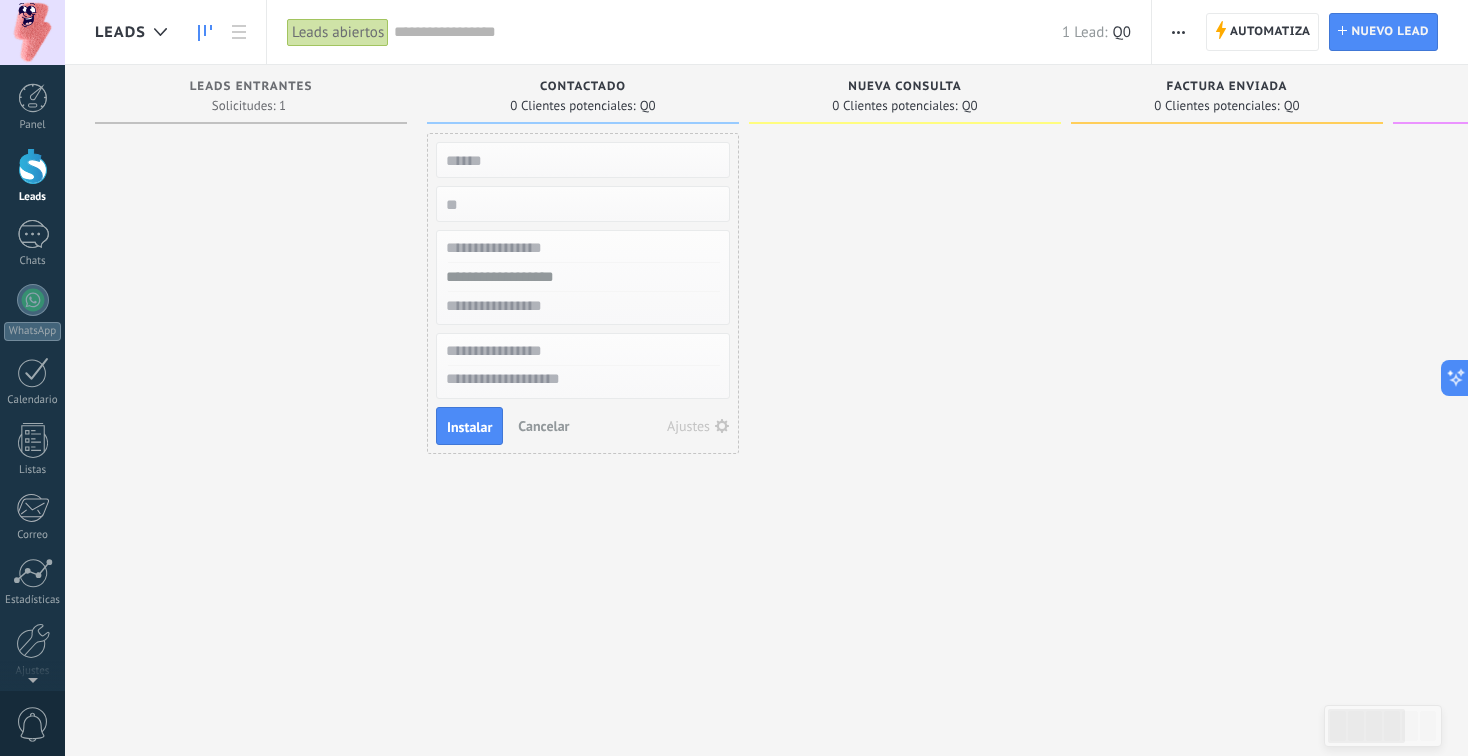 click at bounding box center [251, 380] 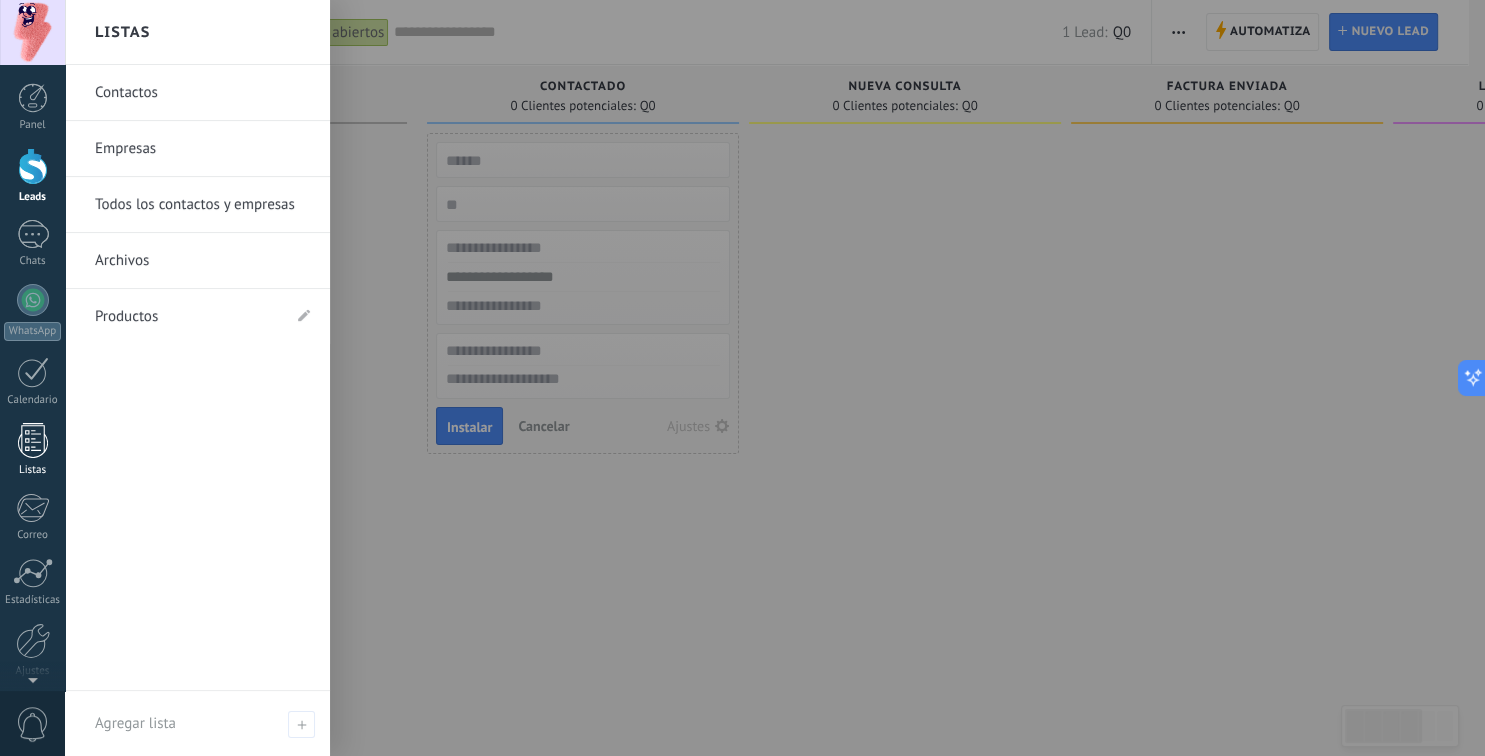 click on "Listas" at bounding box center (33, 470) 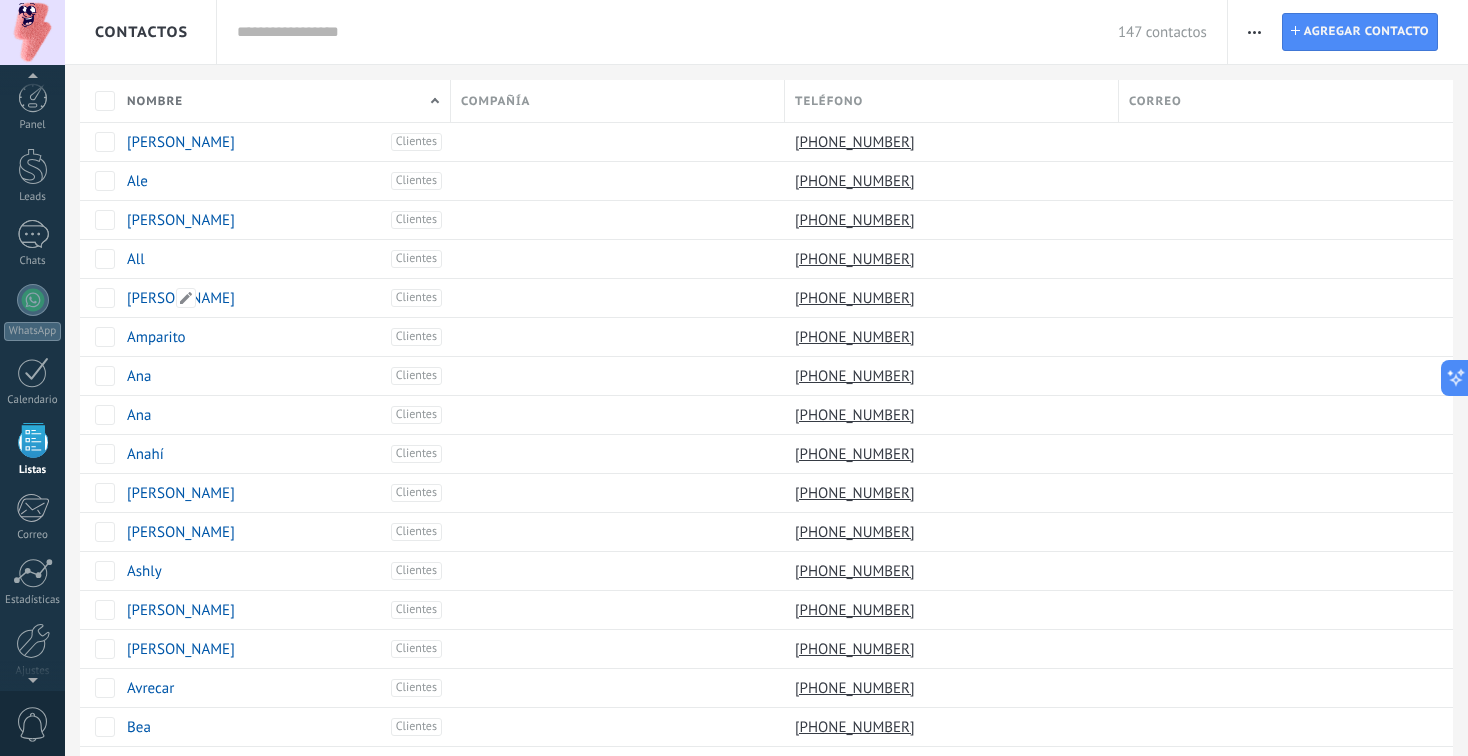 scroll, scrollTop: 51, scrollLeft: 0, axis: vertical 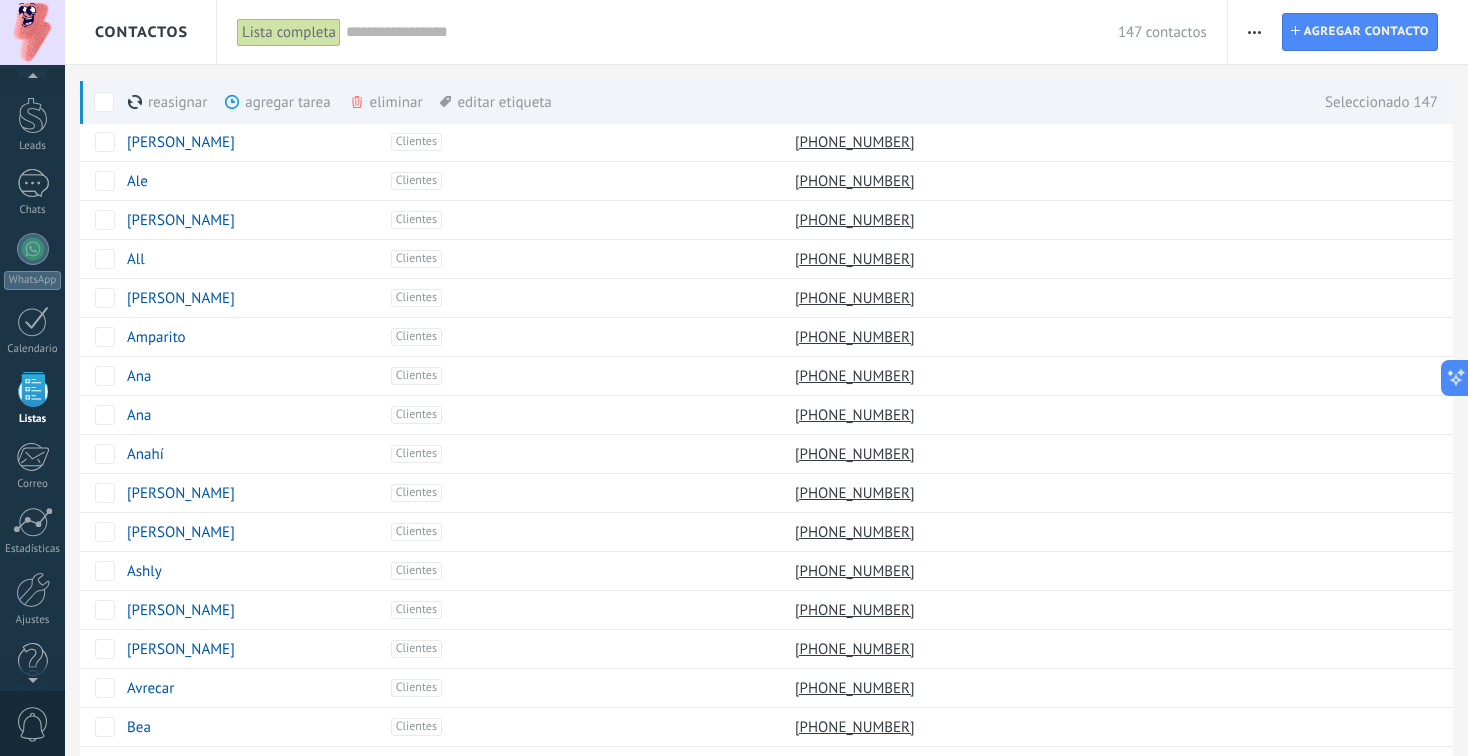 click on "reasignar màs" at bounding box center [201, 102] 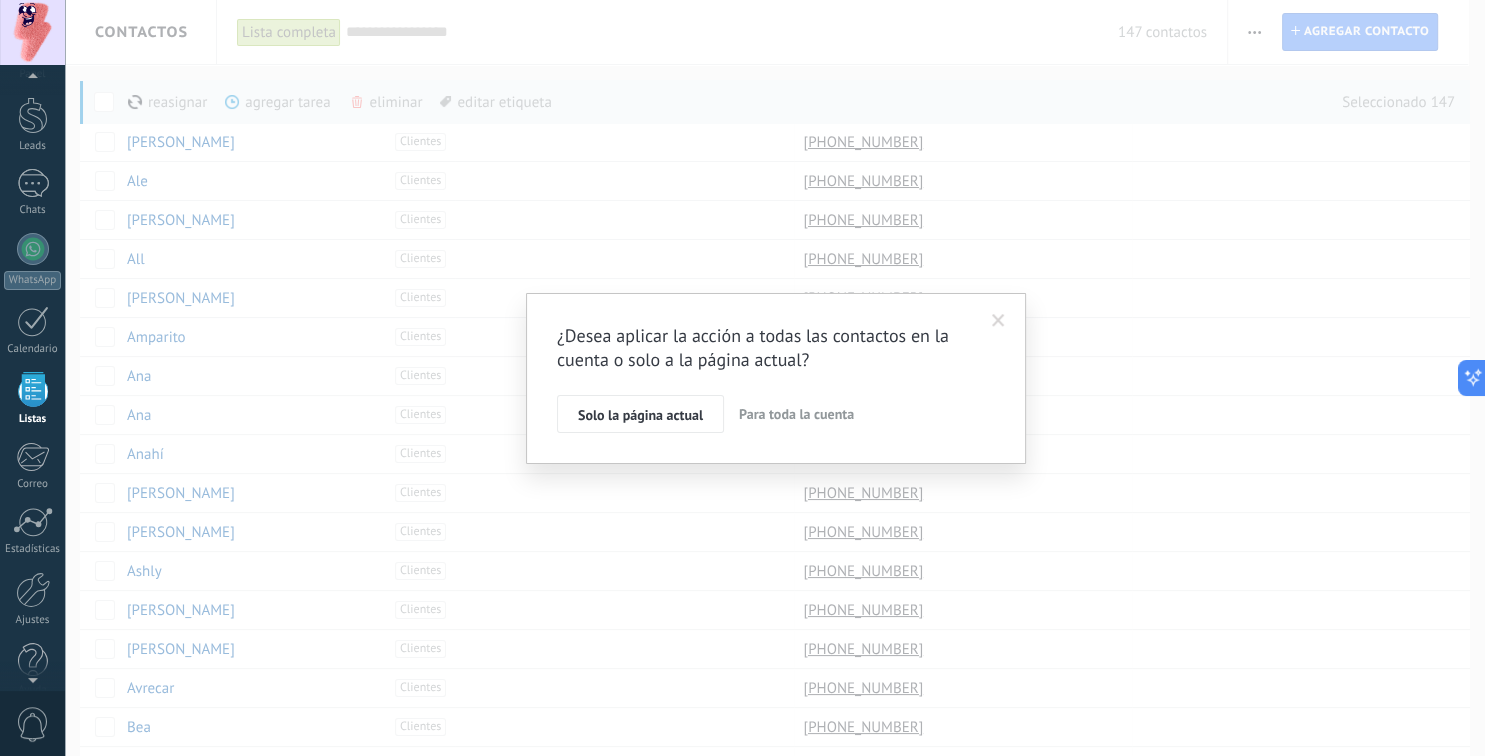 click on "Para toda la cuenta" at bounding box center (796, 414) 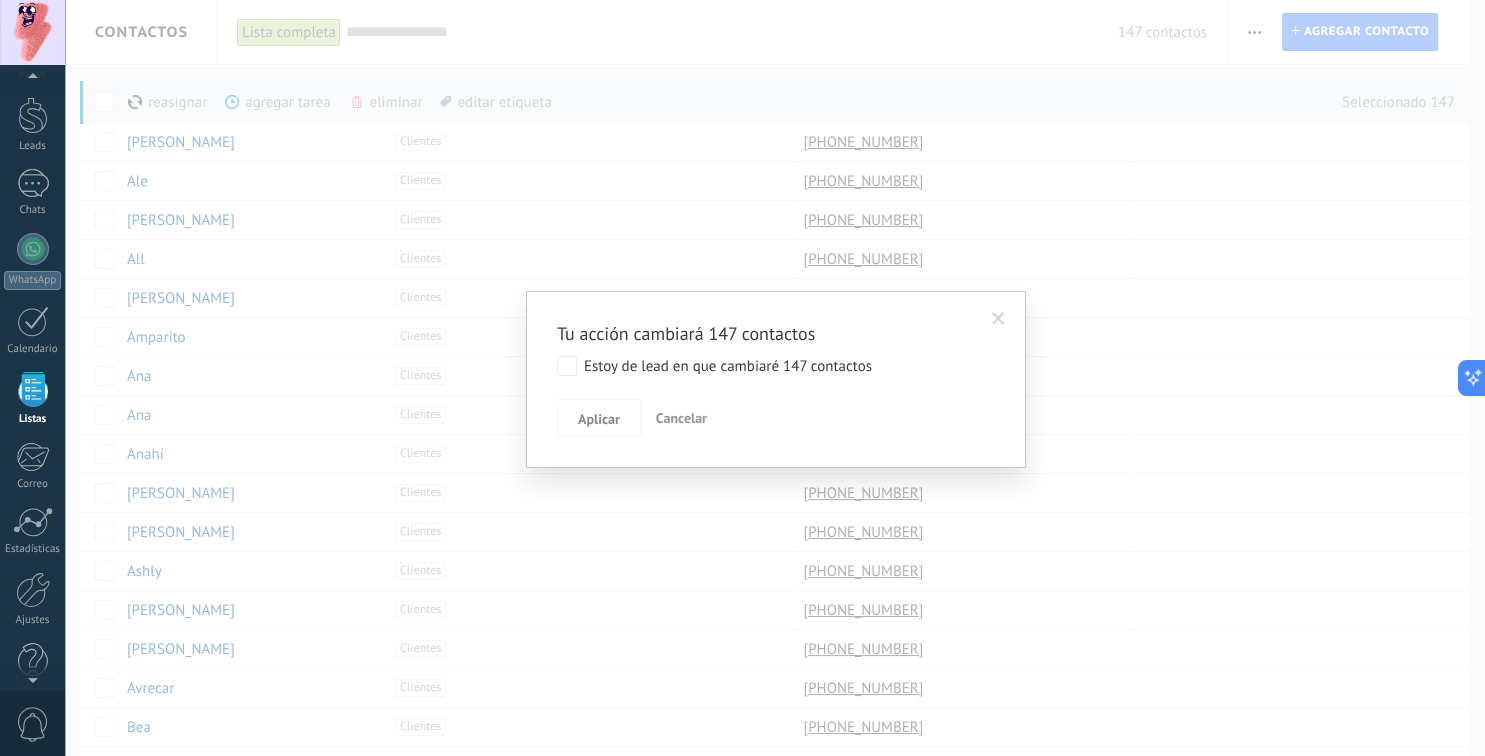 click on "Estoy de lead en que cambiaré 147 contactos" at bounding box center [714, 366] 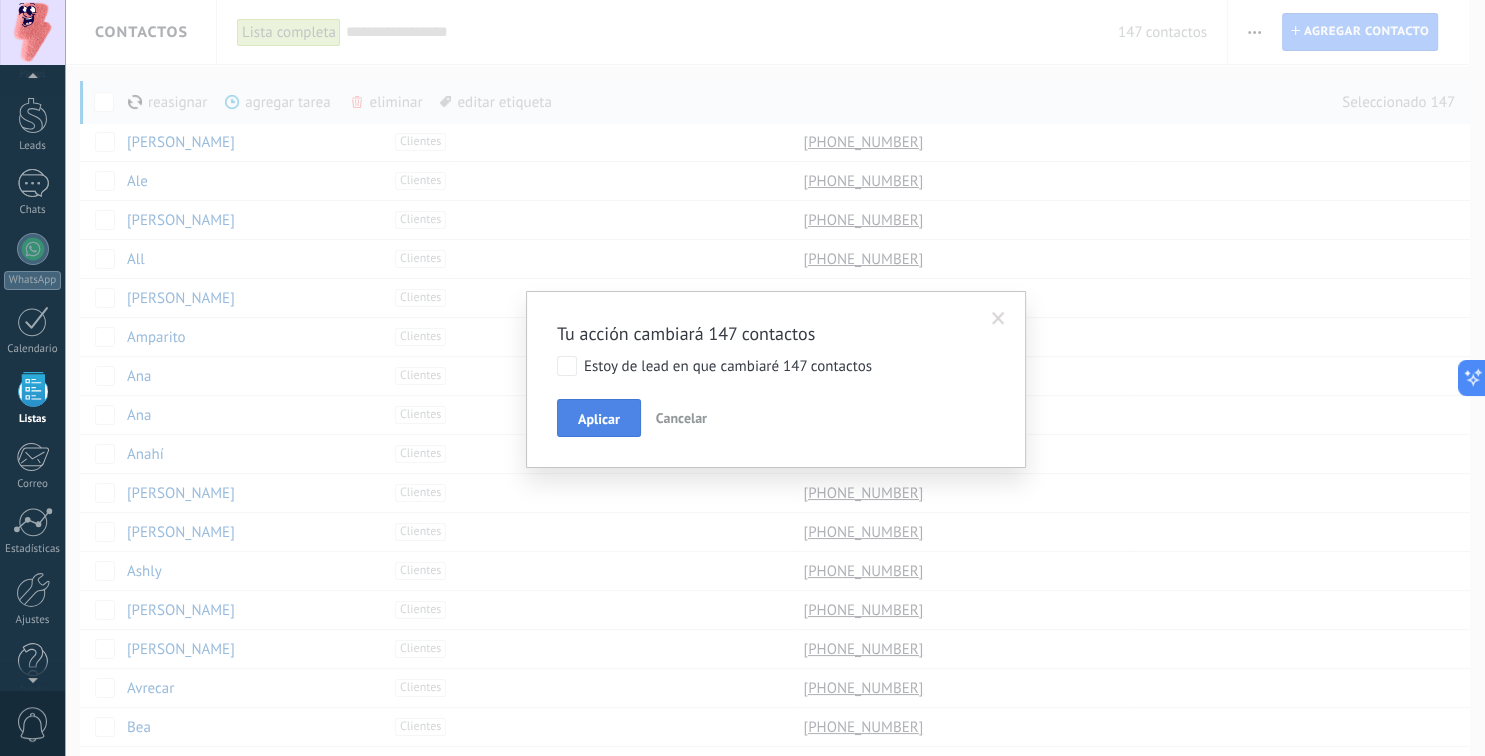 click on "Aplicar" at bounding box center (599, 418) 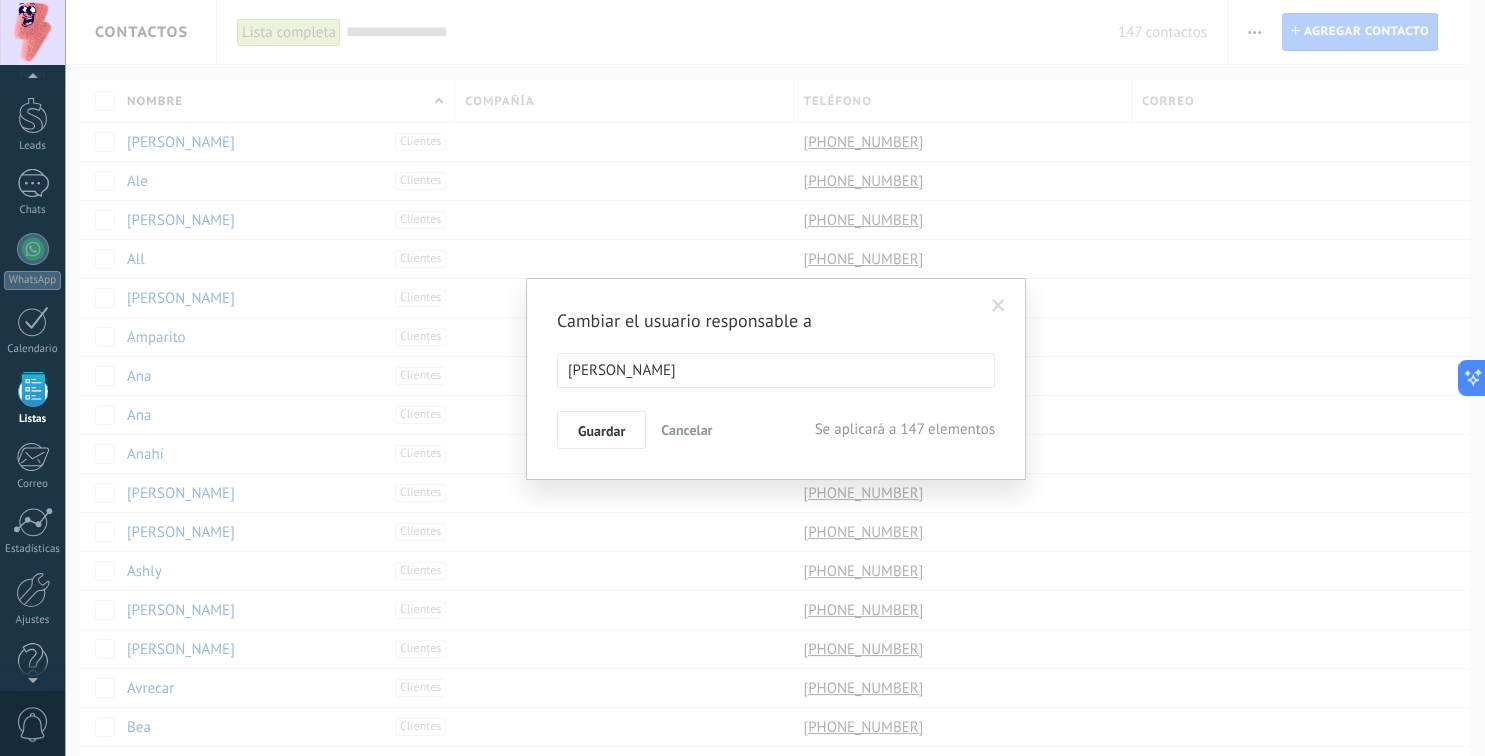 click on "[PERSON_NAME]" at bounding box center (776, 370) 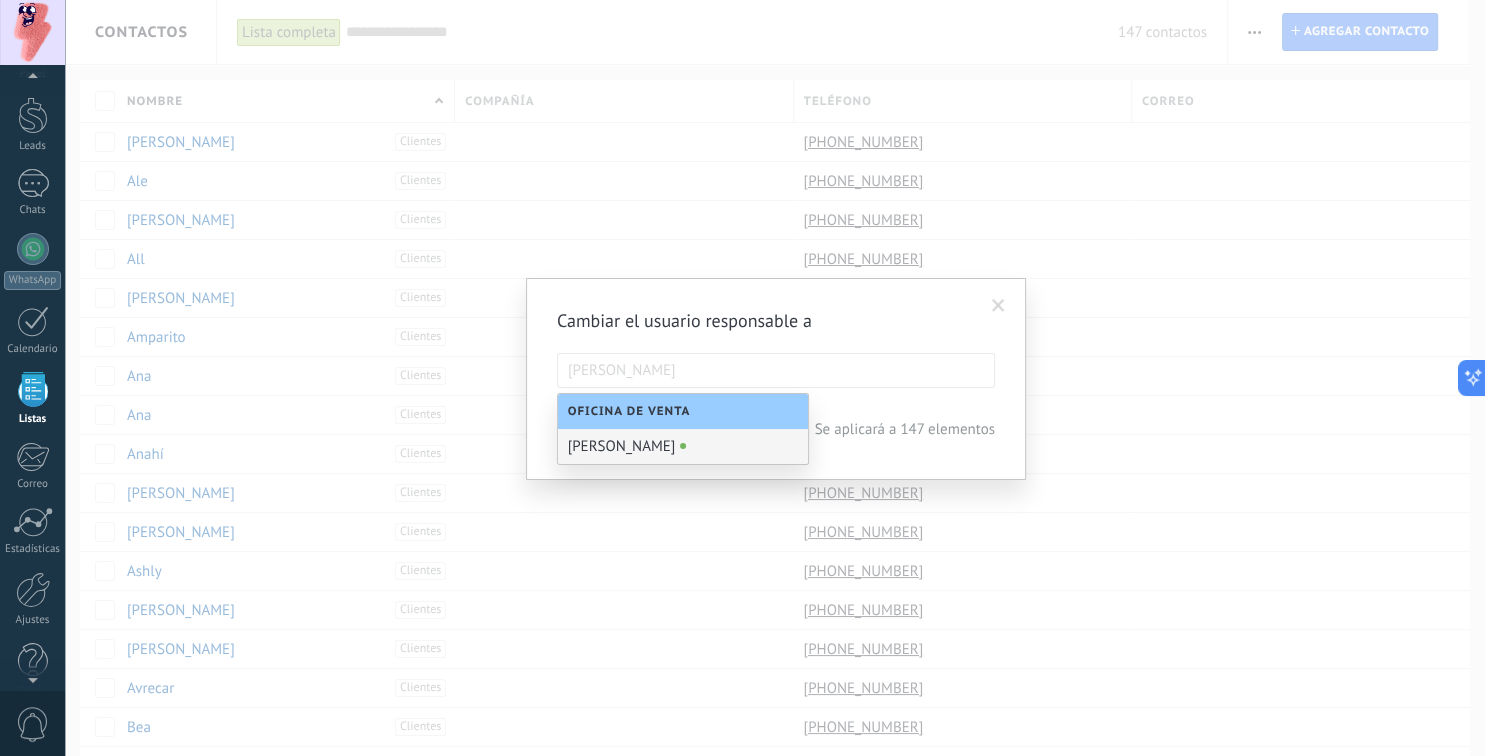 click on "[PERSON_NAME]" at bounding box center (776, 370) 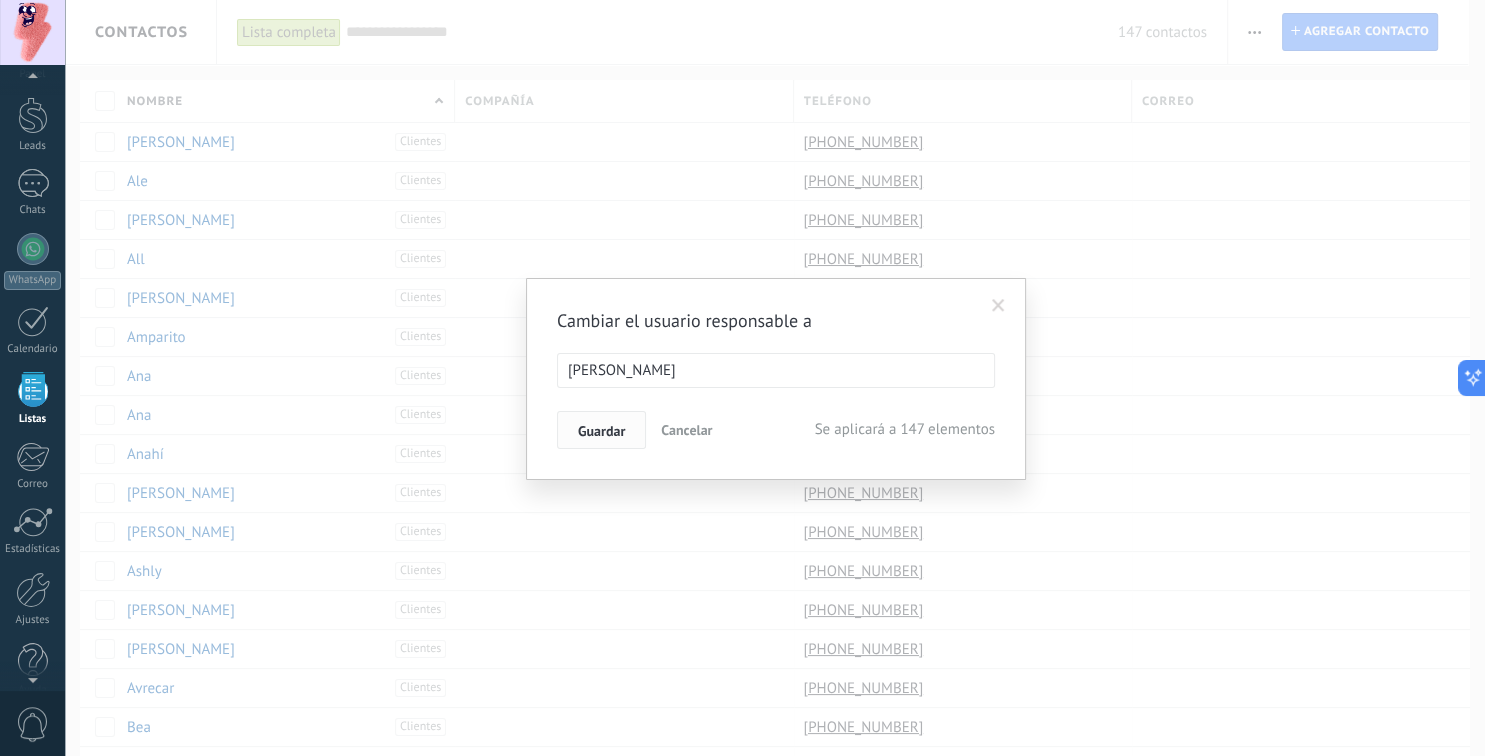 click on "Guardar" at bounding box center [601, 431] 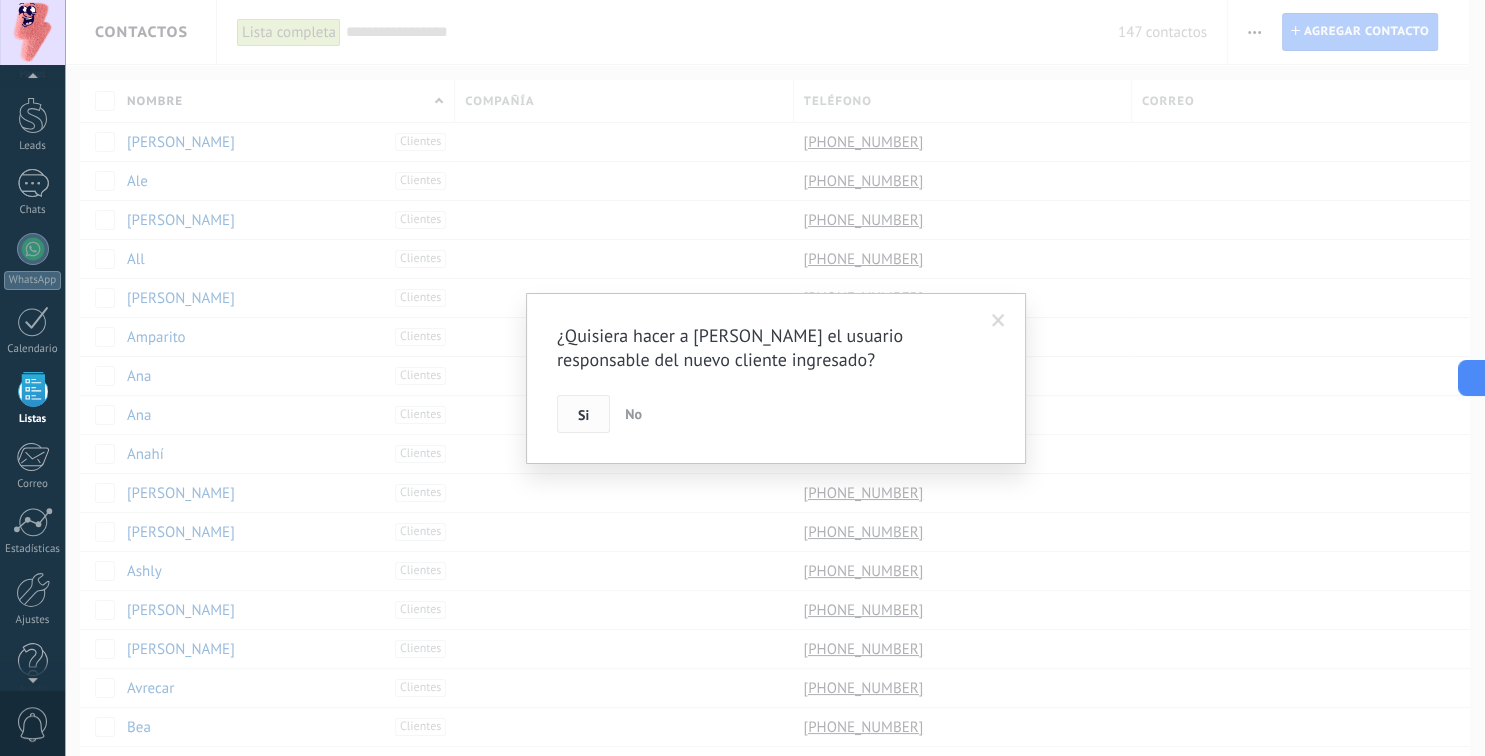 click on "Si" at bounding box center (583, 415) 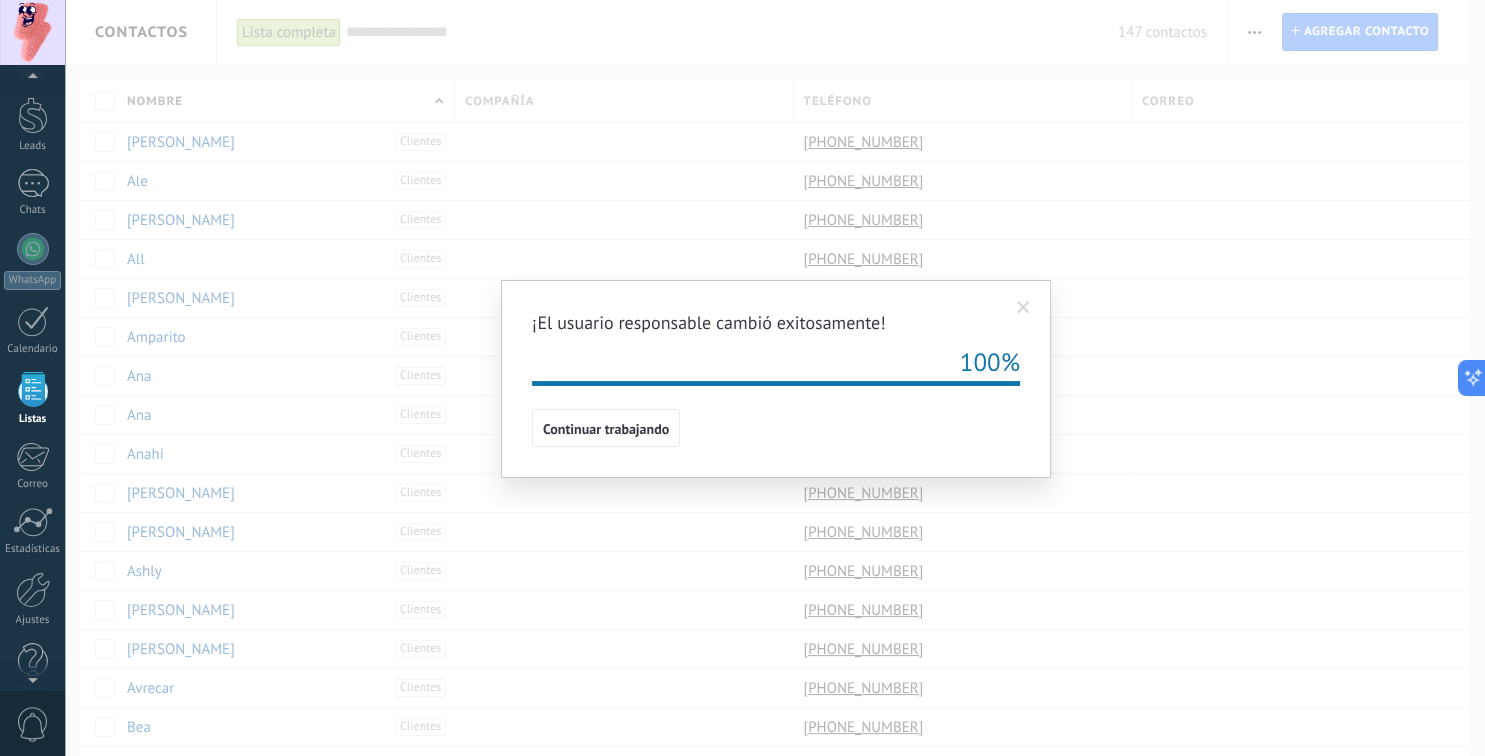 drag, startPoint x: 618, startPoint y: 406, endPoint x: 679, endPoint y: 452, distance: 76.40026 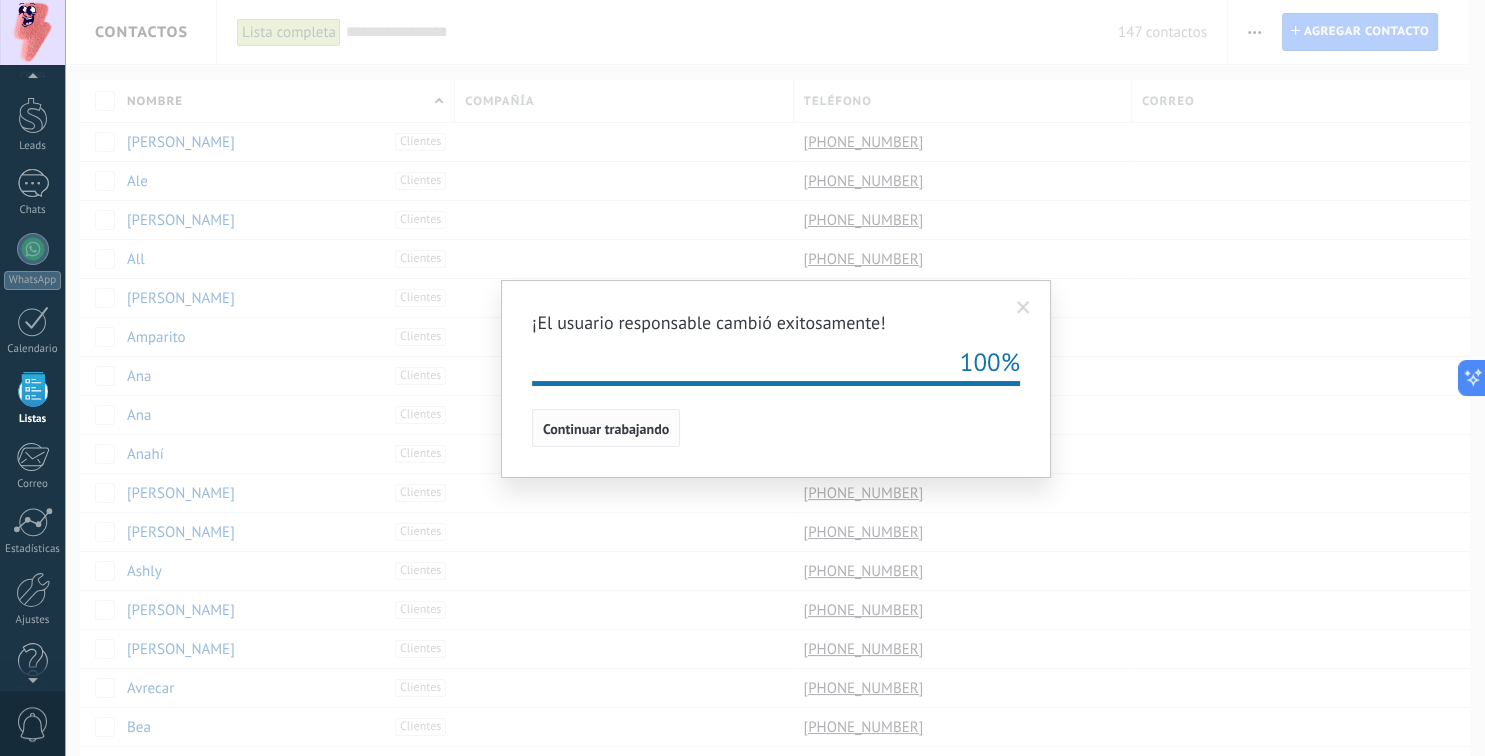 click on "Continuar trabajando" at bounding box center [606, 428] 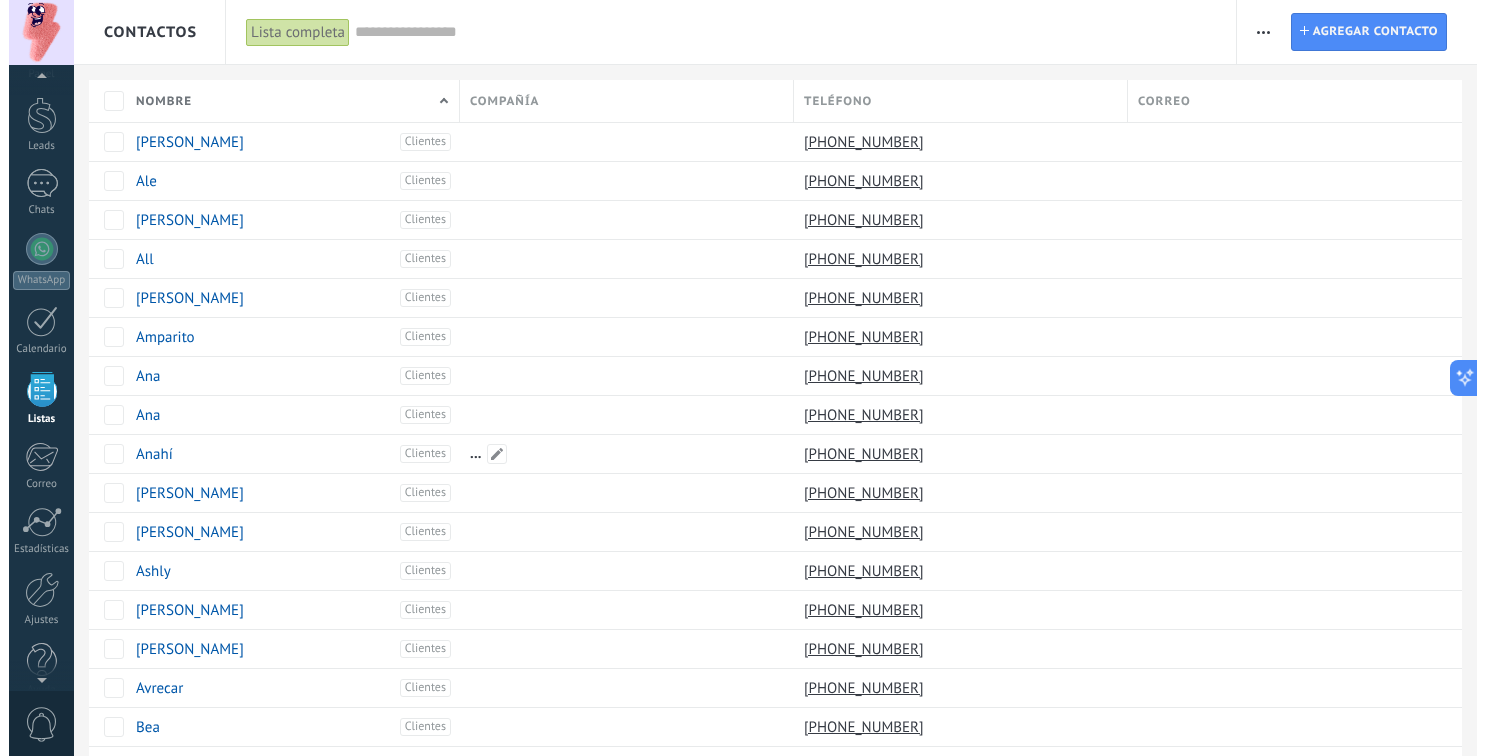 scroll, scrollTop: 51, scrollLeft: 0, axis: vertical 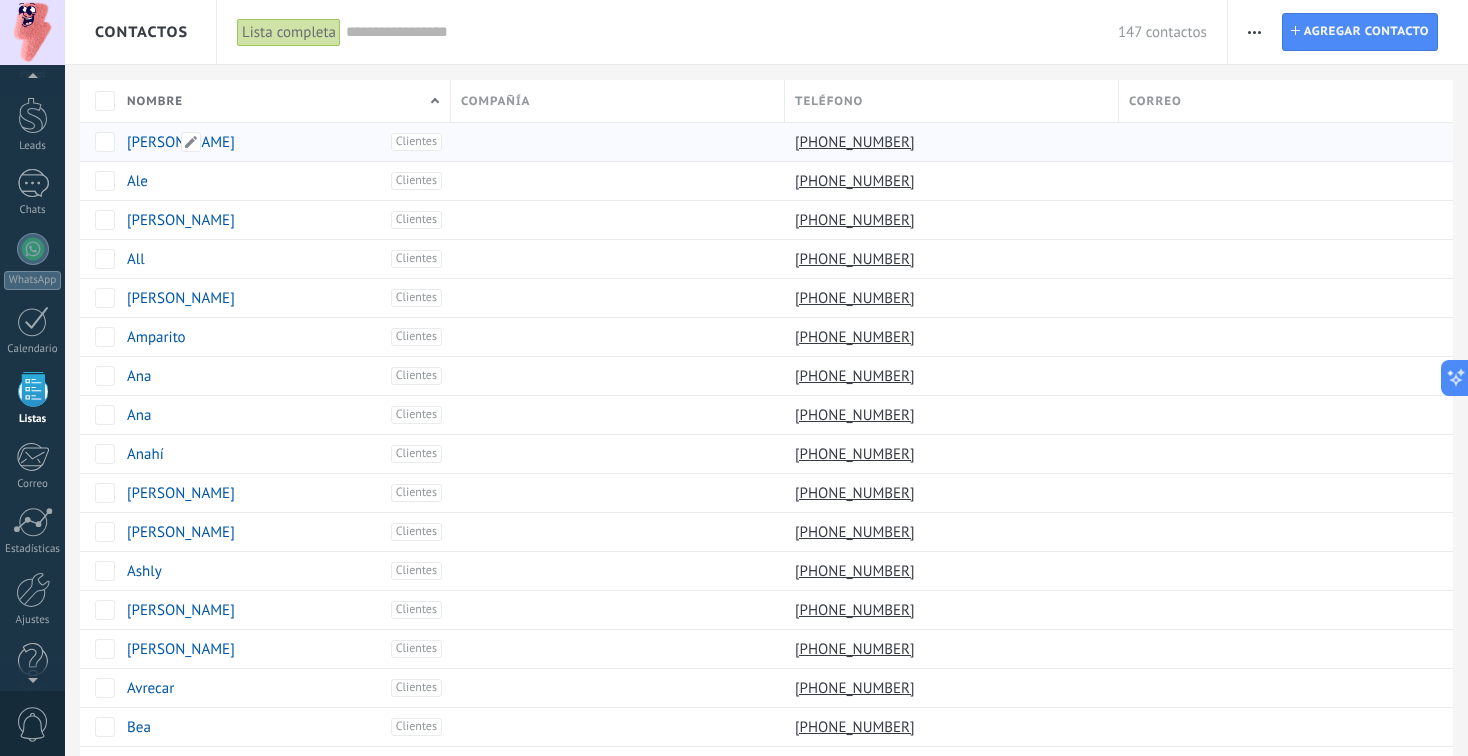 click on "[PERSON_NAME]" at bounding box center [181, 142] 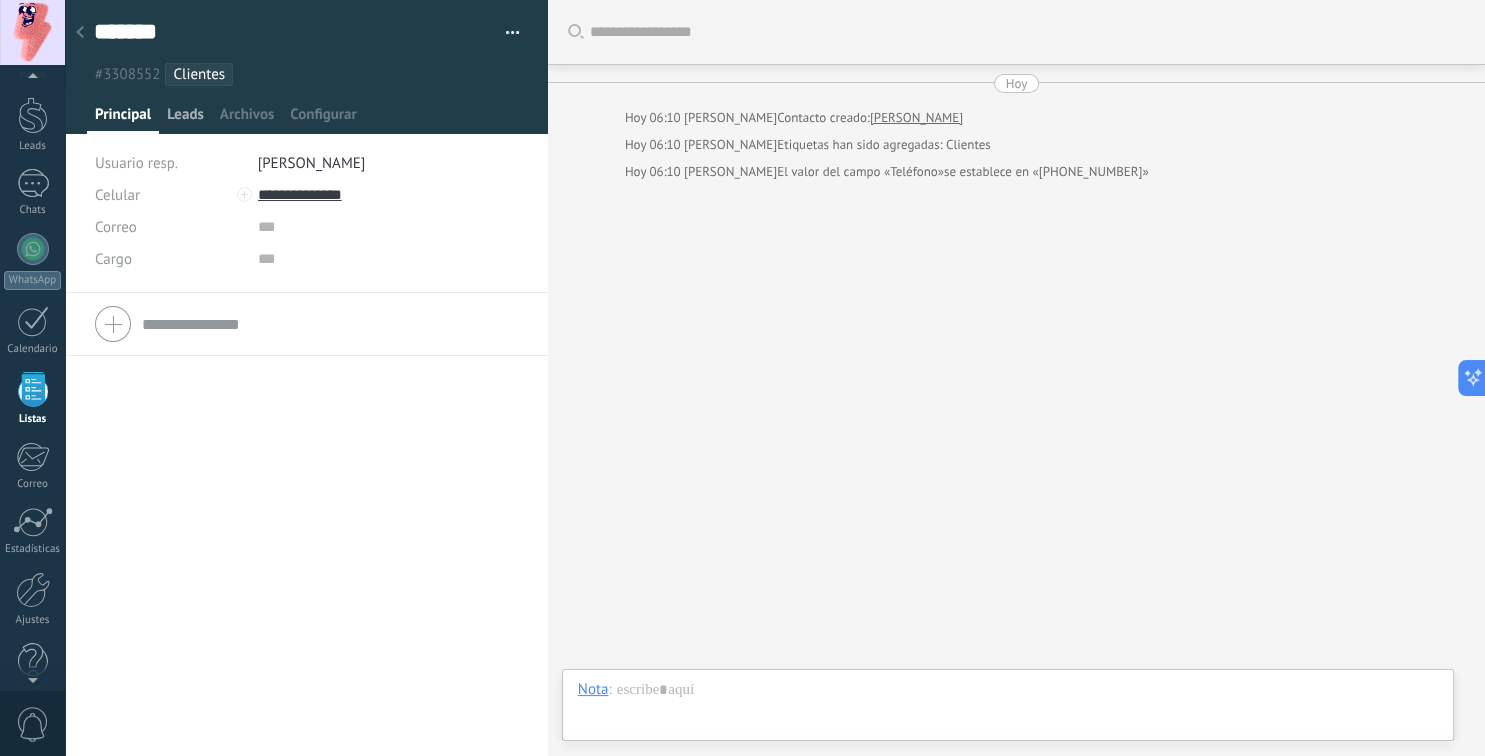 click on "Leads" at bounding box center (185, 119) 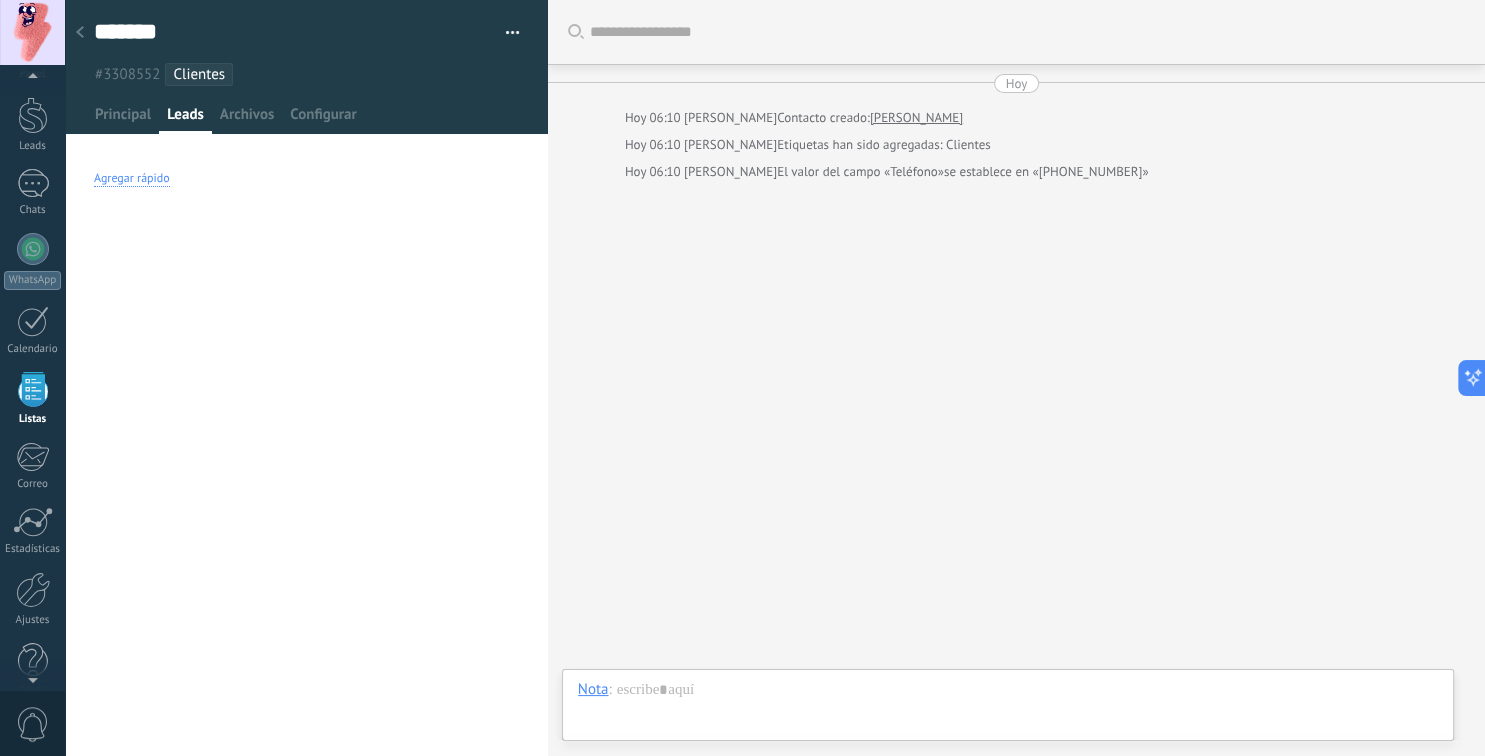 click on "Agregar rápido" at bounding box center [132, 179] 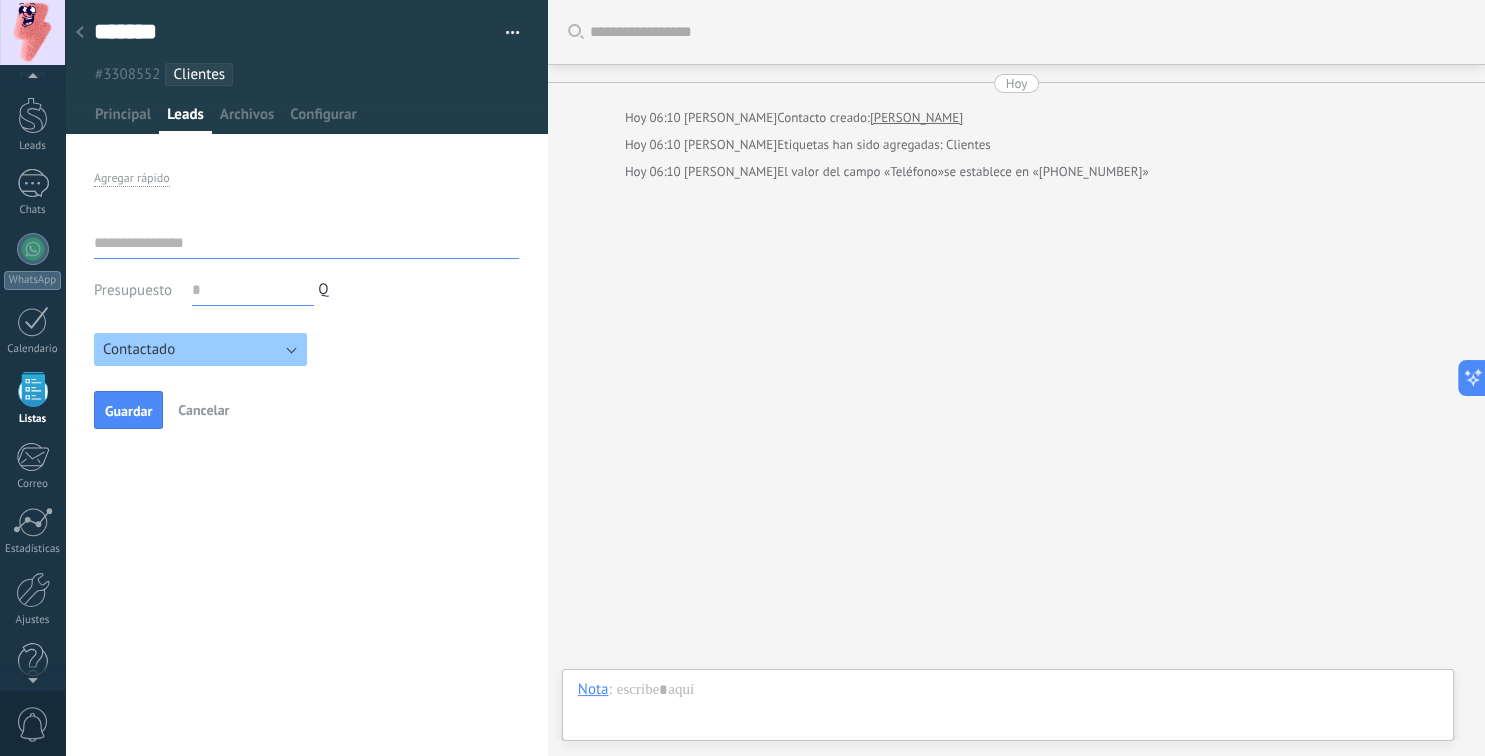 click on "Presupuesto
Q
Contactado
Nueva consulta
Factura enviada
Listo para el envío
Entregado
Pedido completado
Pedido abandonado" at bounding box center (306, 328) 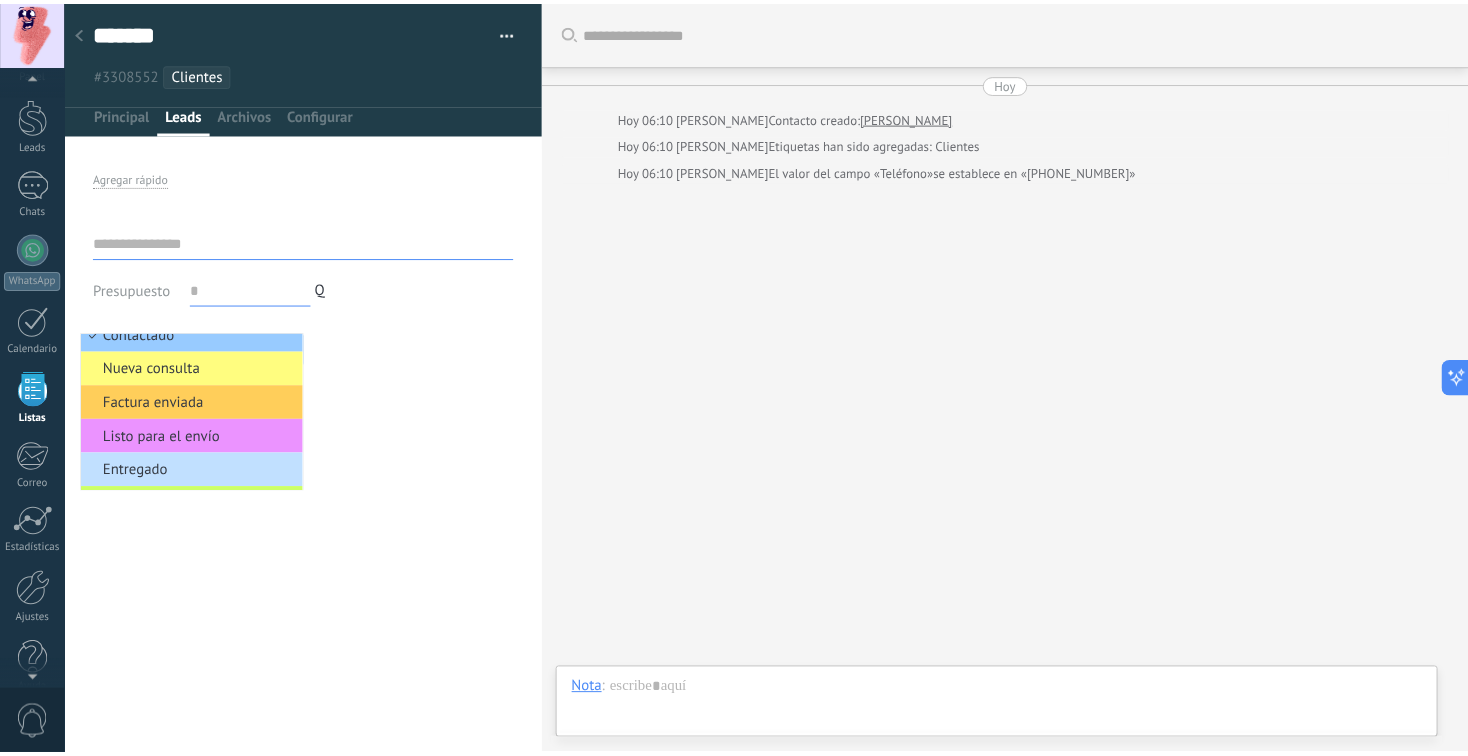 scroll, scrollTop: 0, scrollLeft: 0, axis: both 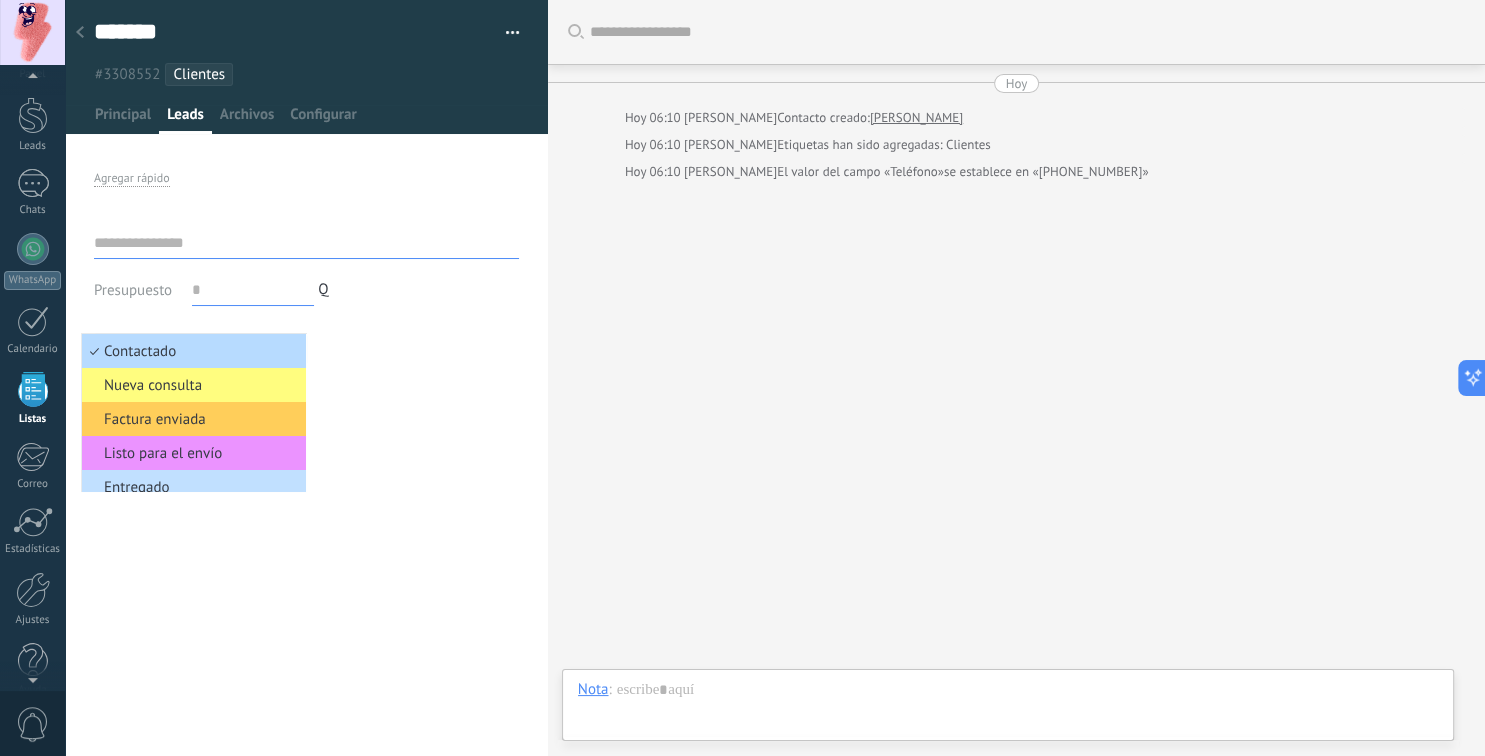 click on "Contactado" at bounding box center (191, 351) 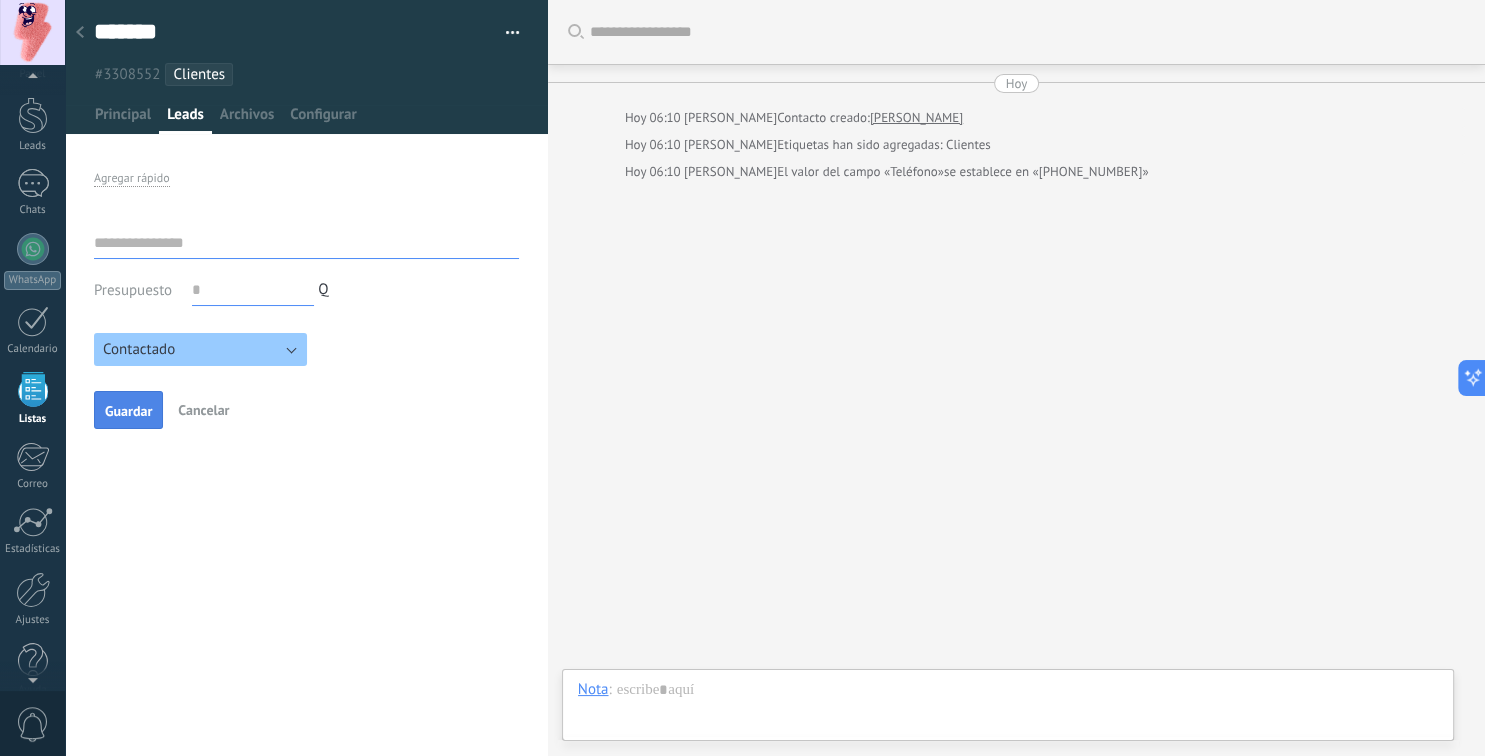 click on "Guardar" at bounding box center [128, 411] 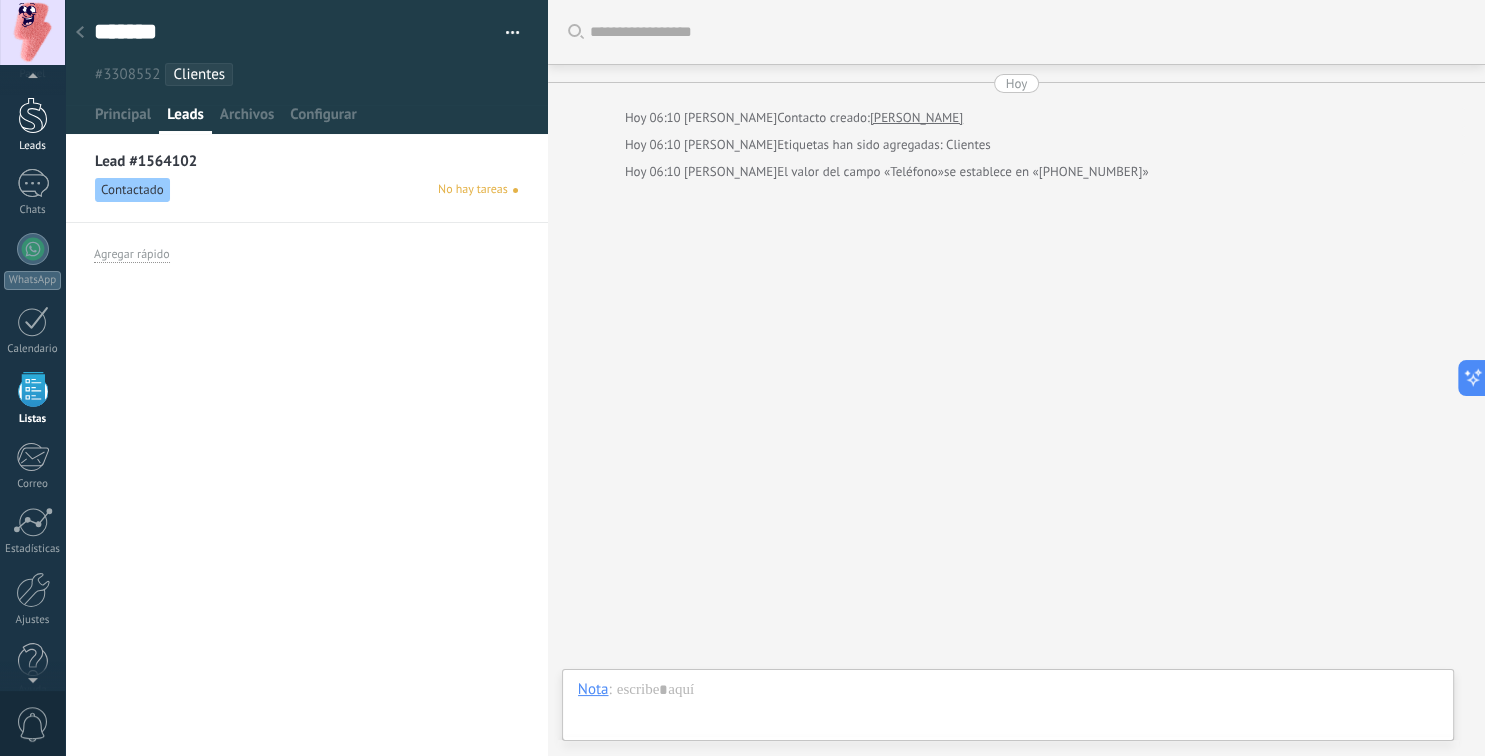 click at bounding box center [33, 115] 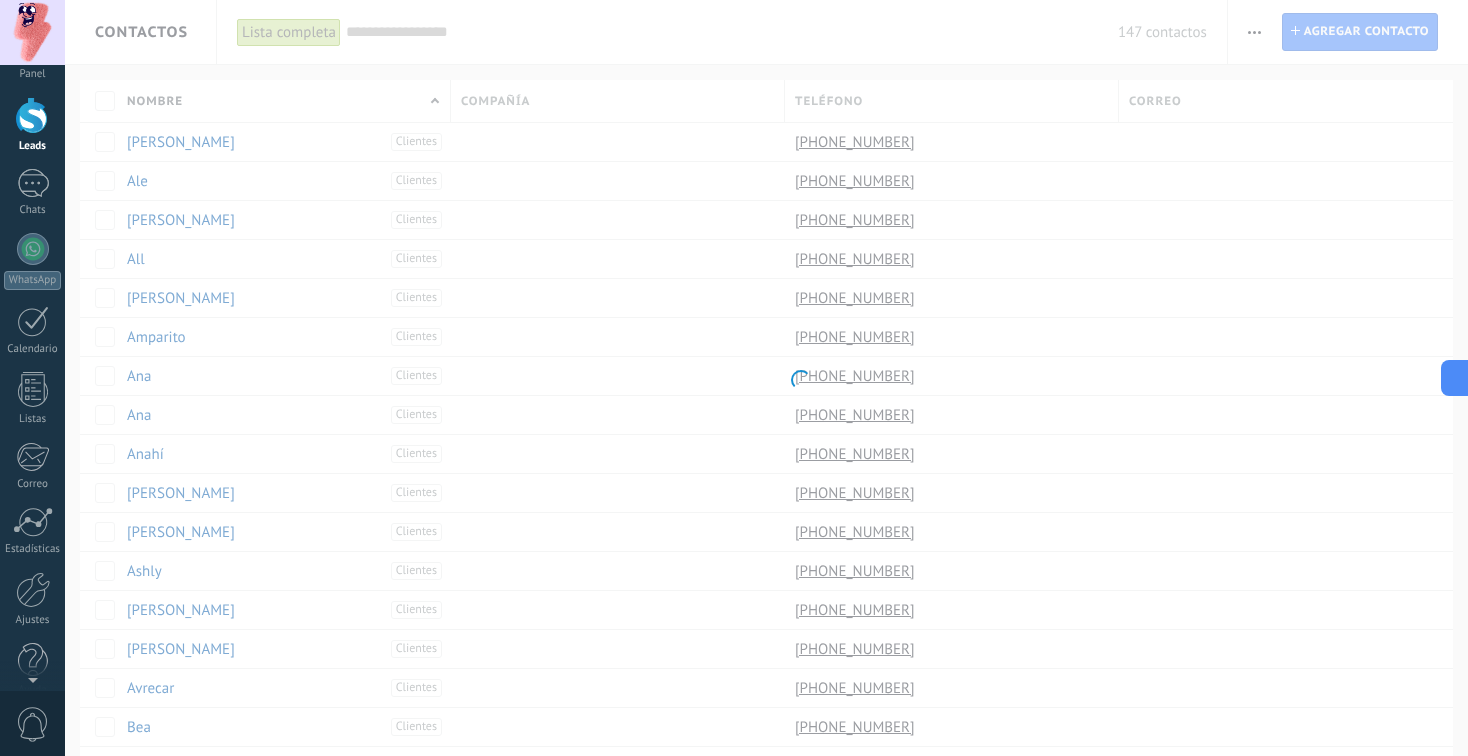 scroll, scrollTop: 0, scrollLeft: 0, axis: both 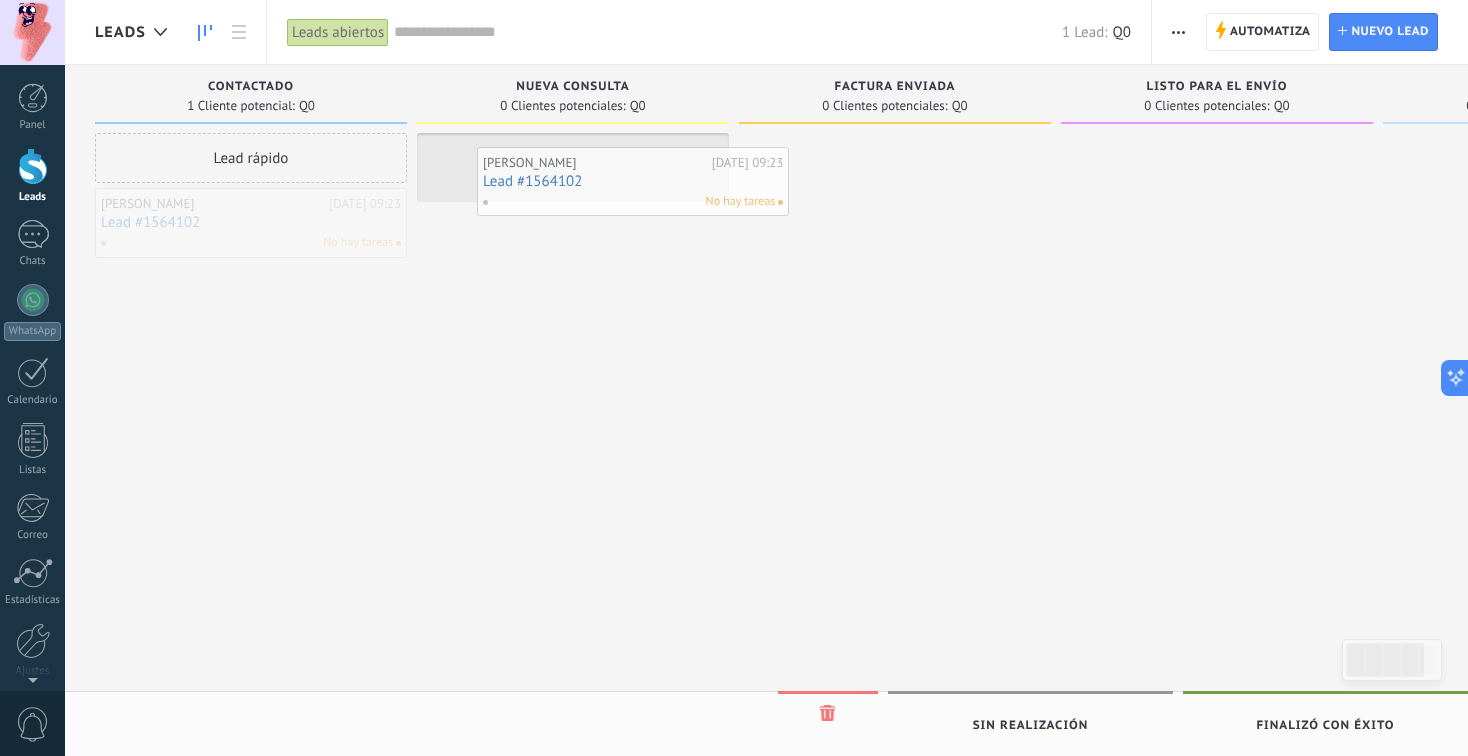 drag, startPoint x: 235, startPoint y: 229, endPoint x: 617, endPoint y: 188, distance: 384.19397 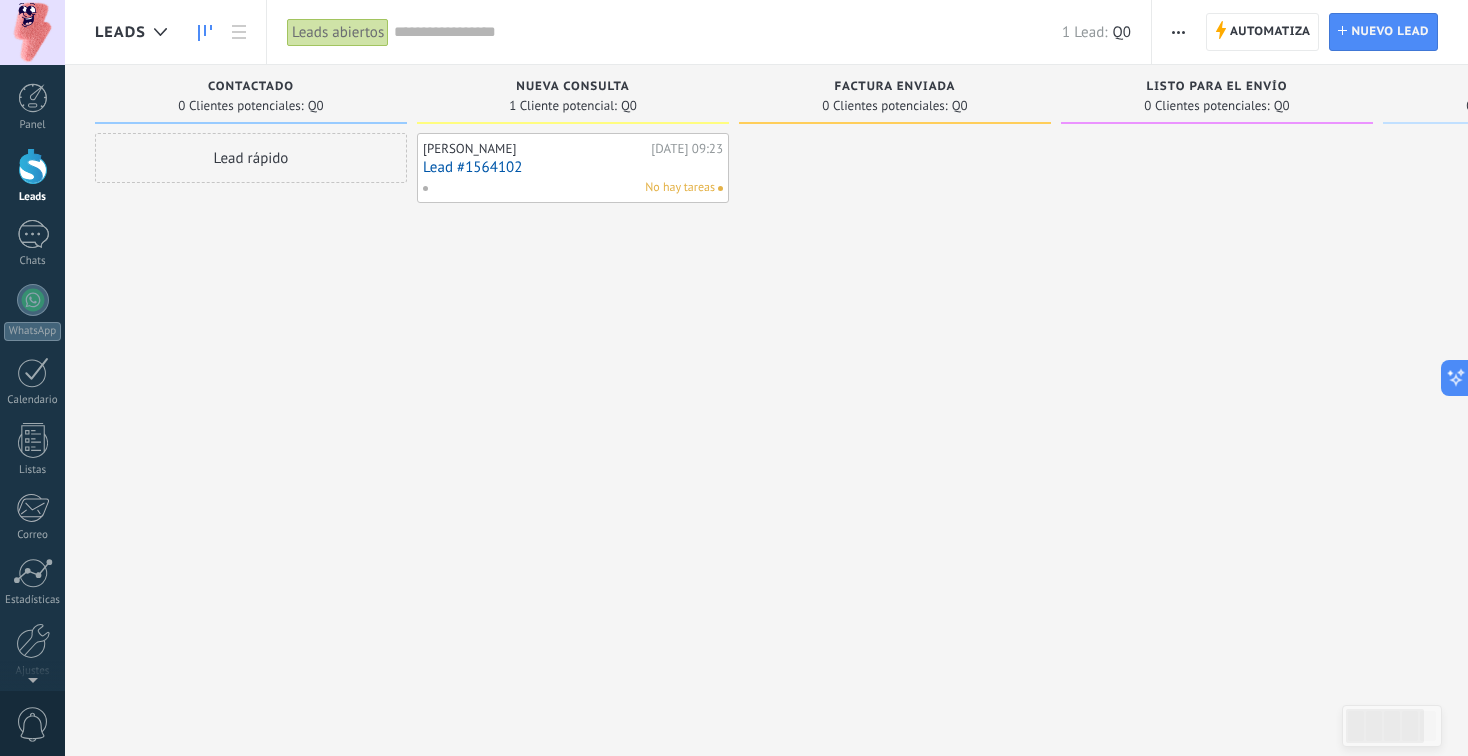 click on "No hay tareas" at bounding box center (568, 188) 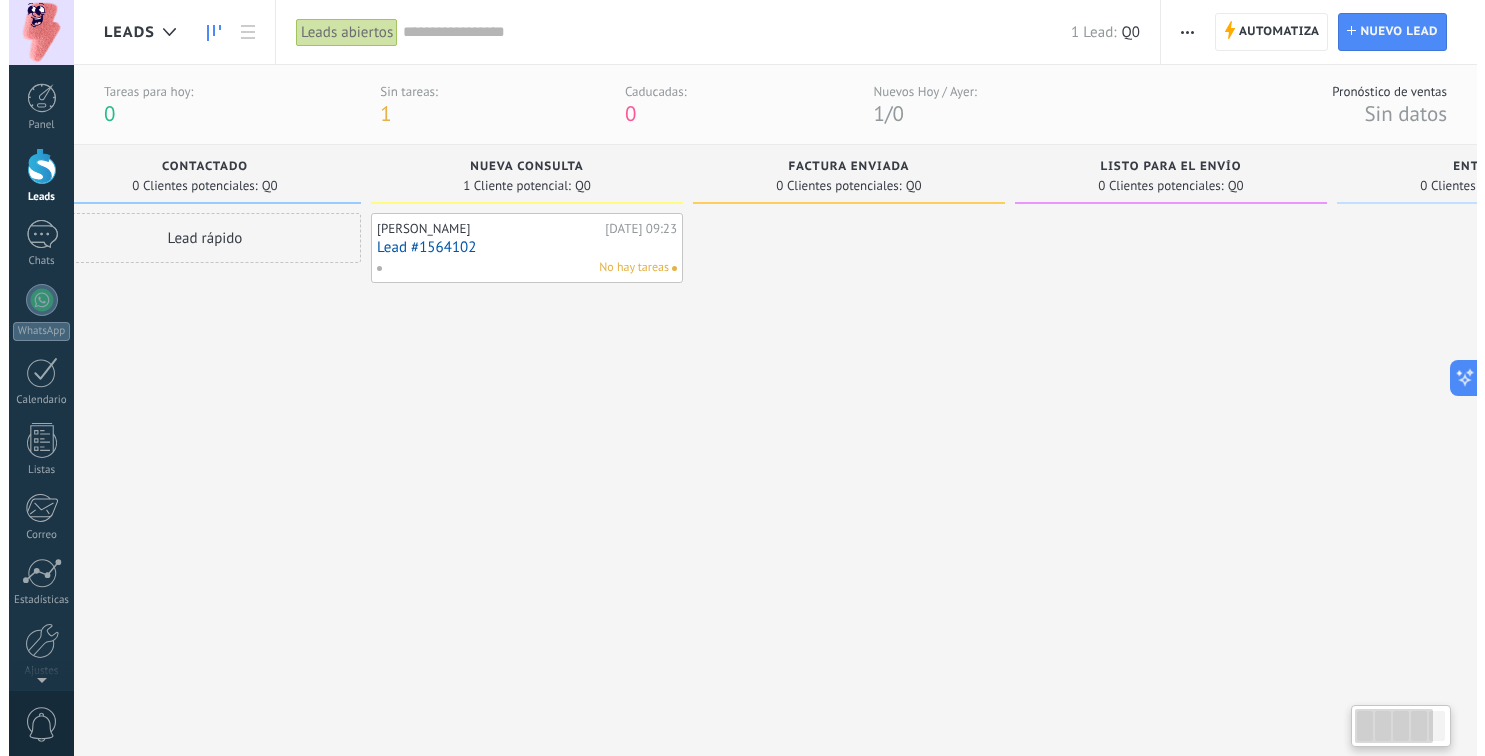 scroll, scrollTop: 0, scrollLeft: 0, axis: both 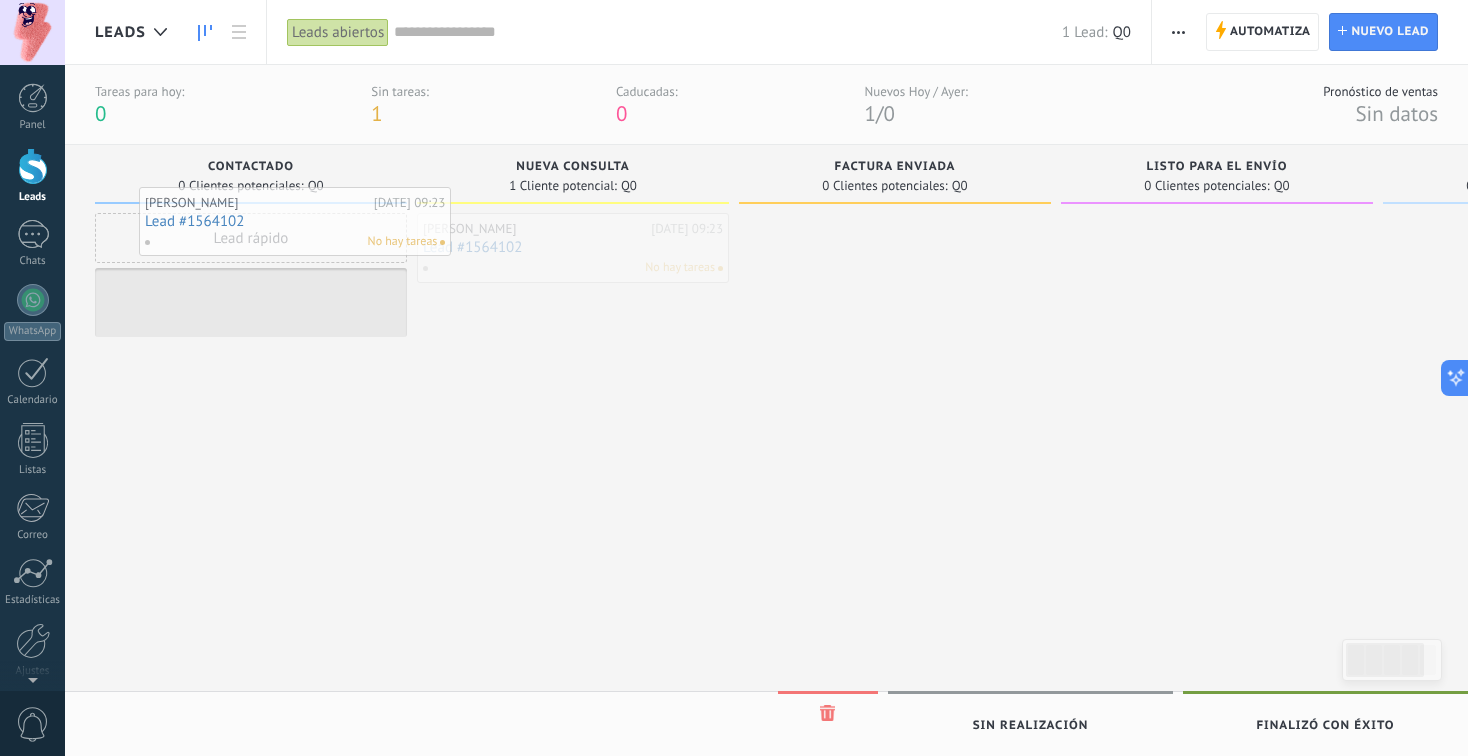 drag, startPoint x: 578, startPoint y: 270, endPoint x: 290, endPoint y: 258, distance: 288.24988 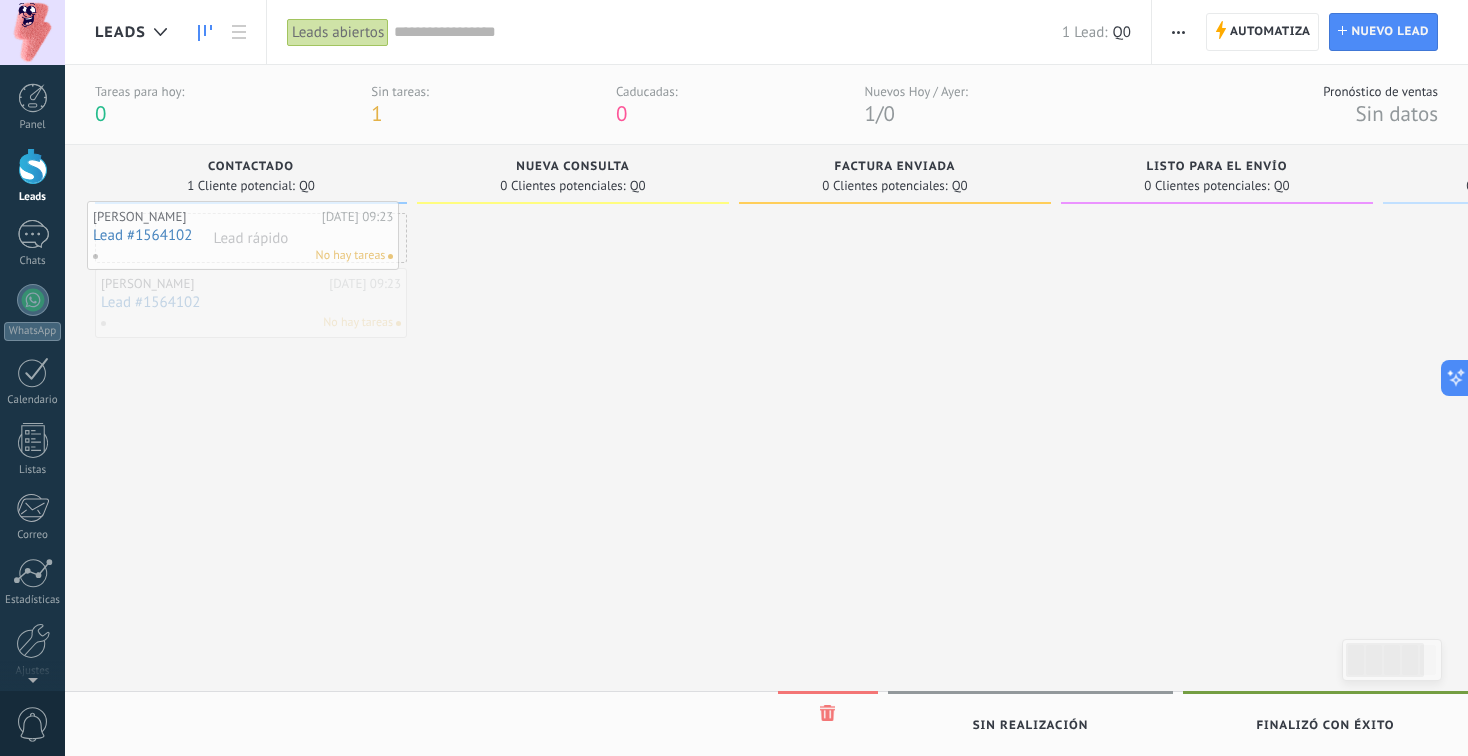 drag, startPoint x: 257, startPoint y: 302, endPoint x: 249, endPoint y: 235, distance: 67.47592 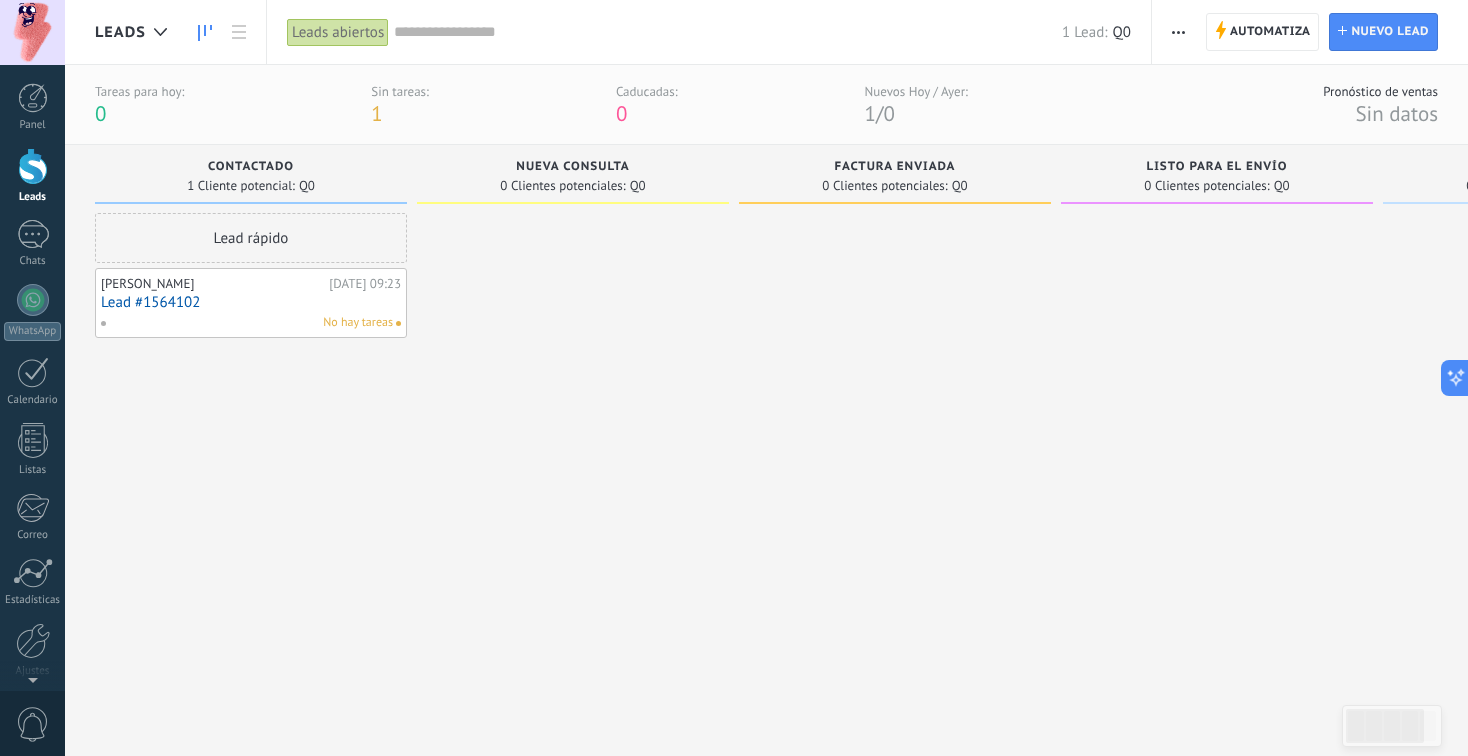 click on "Lead rápido [PERSON_NAME][DATE] 09:23 Lead #1564102 No hay tareas" at bounding box center (251, 460) 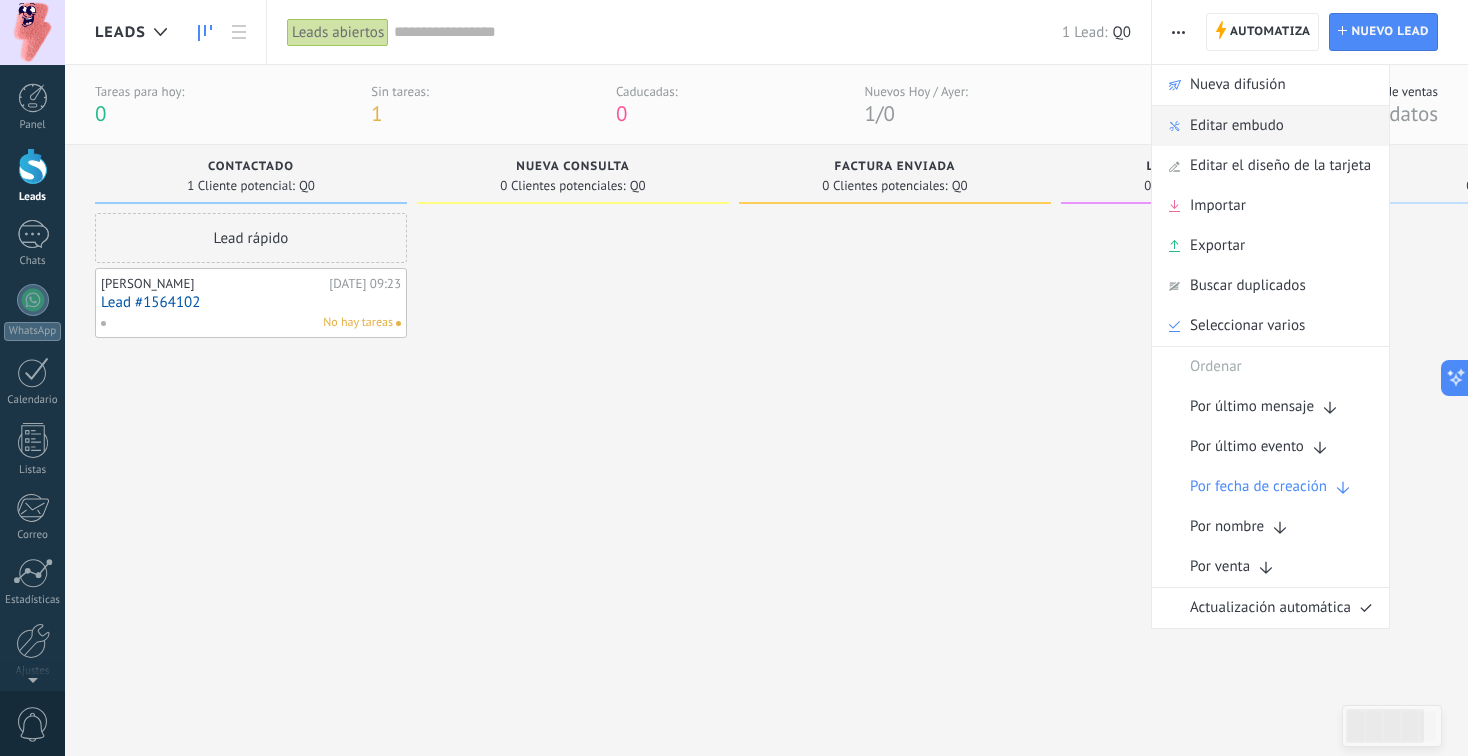 click on "Editar embudo" at bounding box center (1237, 126) 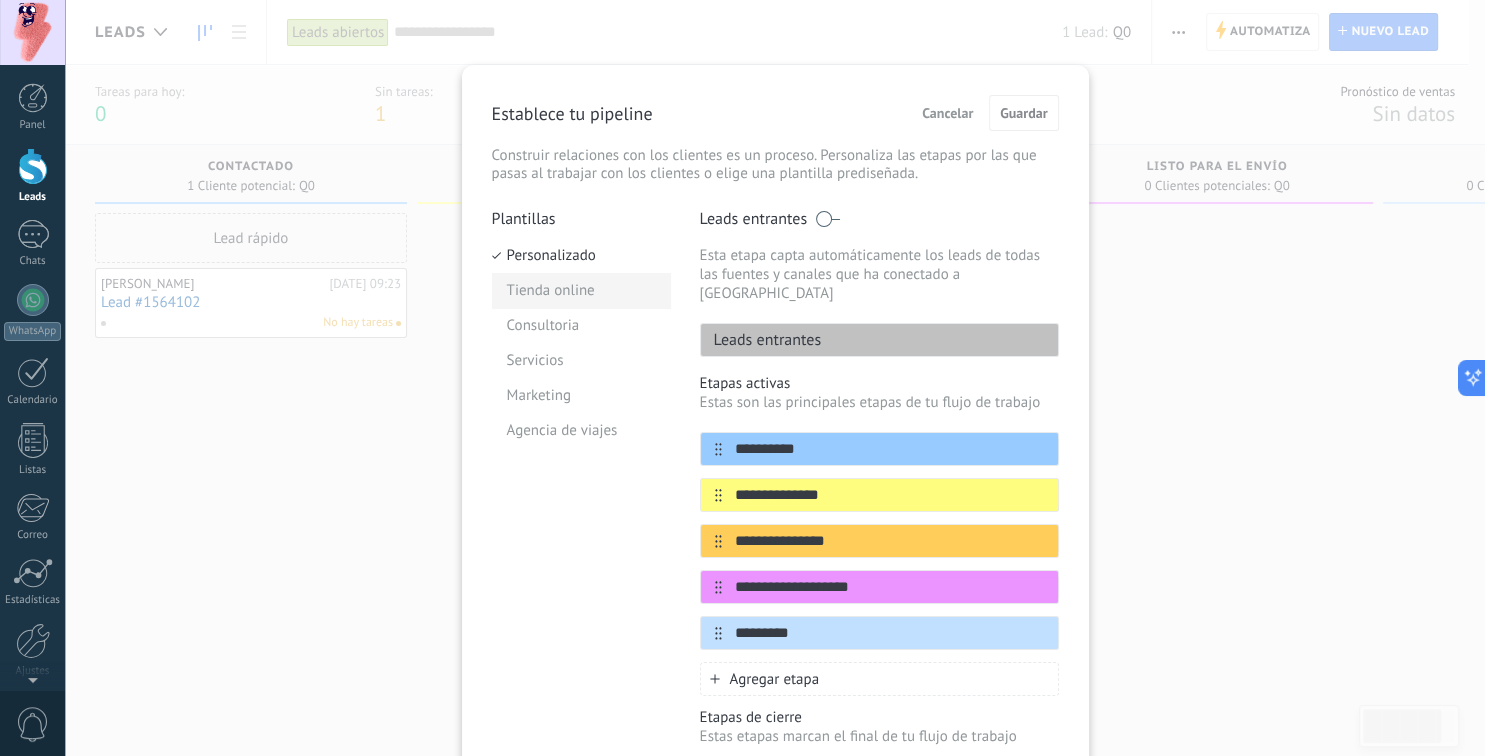 click on "Tienda online" at bounding box center [581, 290] 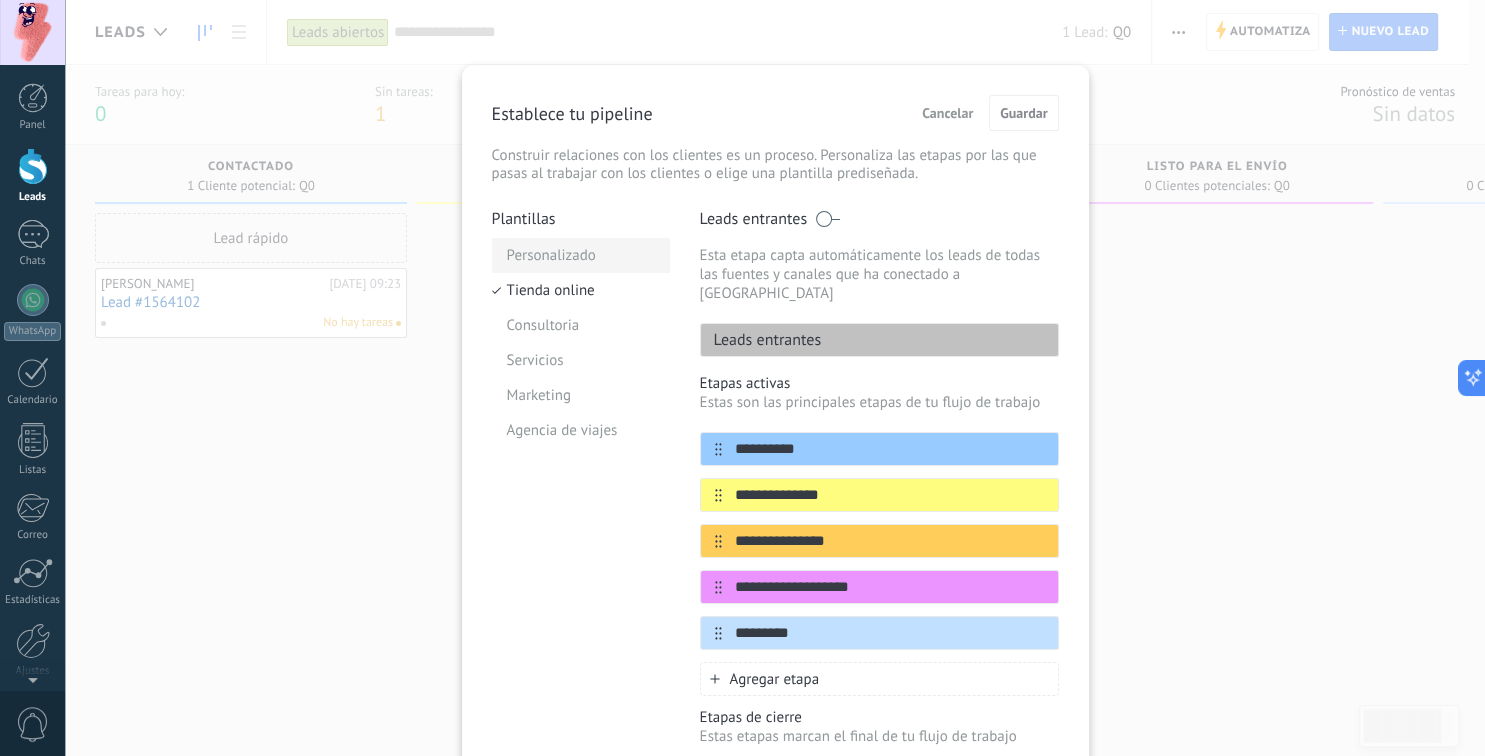 click on "Personalizado" at bounding box center [581, 255] 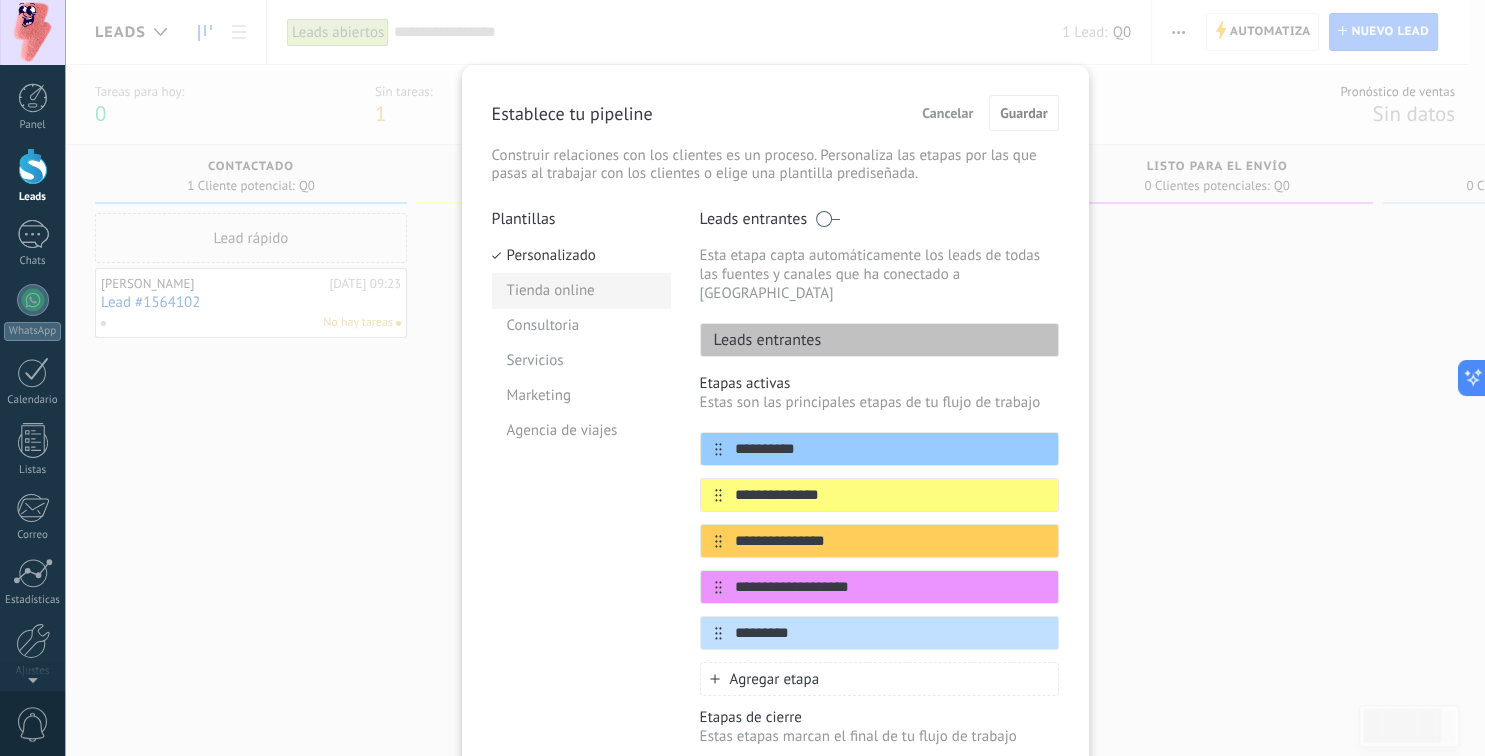 click on "Tienda online" at bounding box center (581, 290) 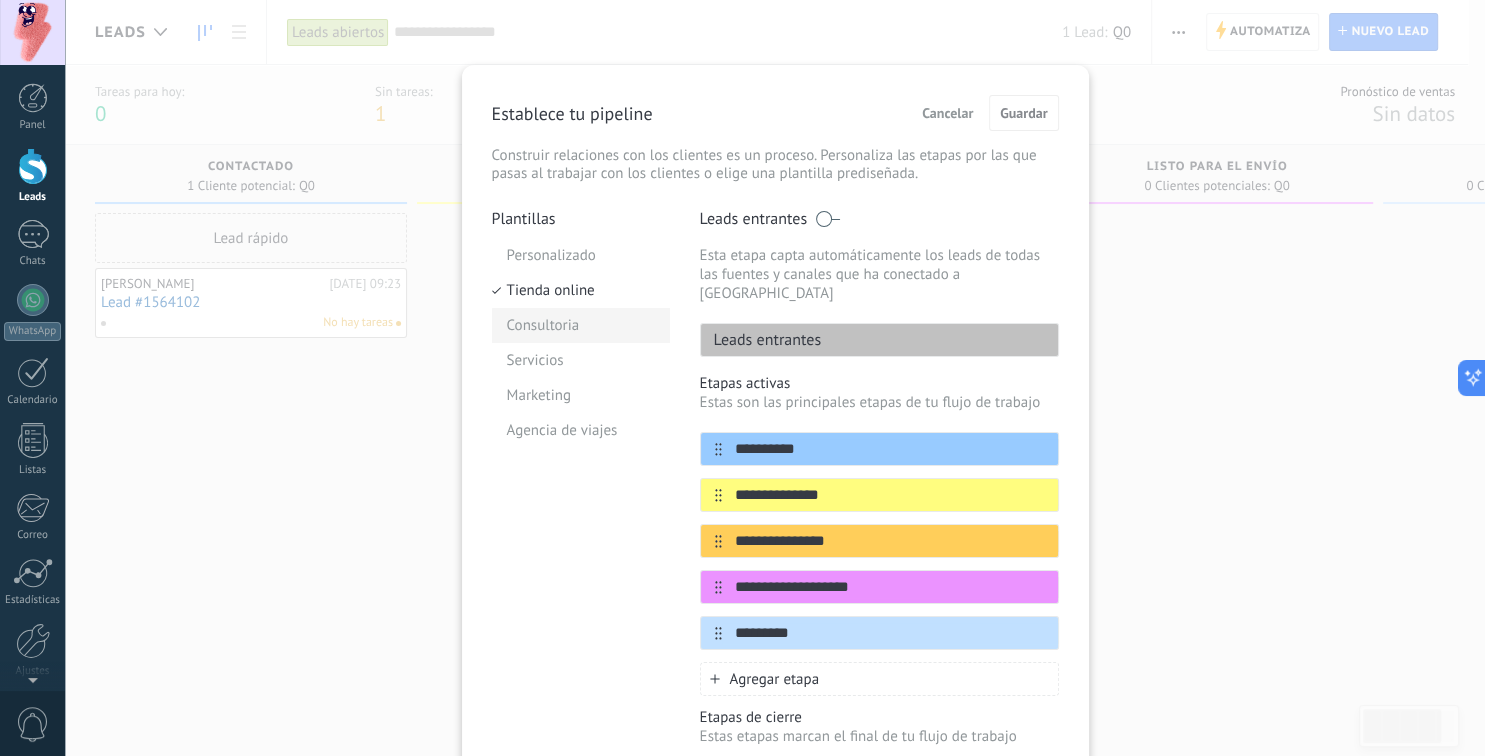 click on "Consultoria" at bounding box center [581, 325] 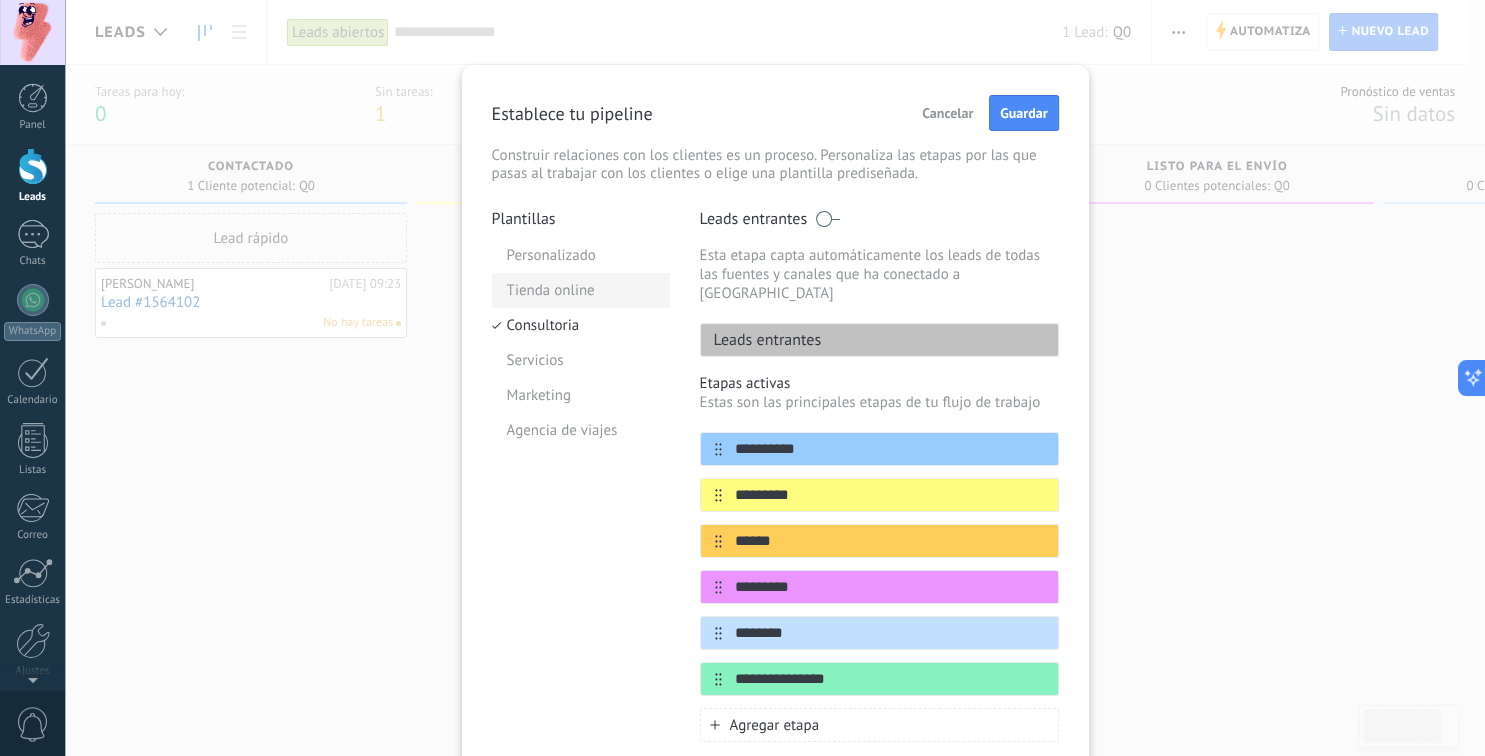 click on "Tienda online" at bounding box center (581, 290) 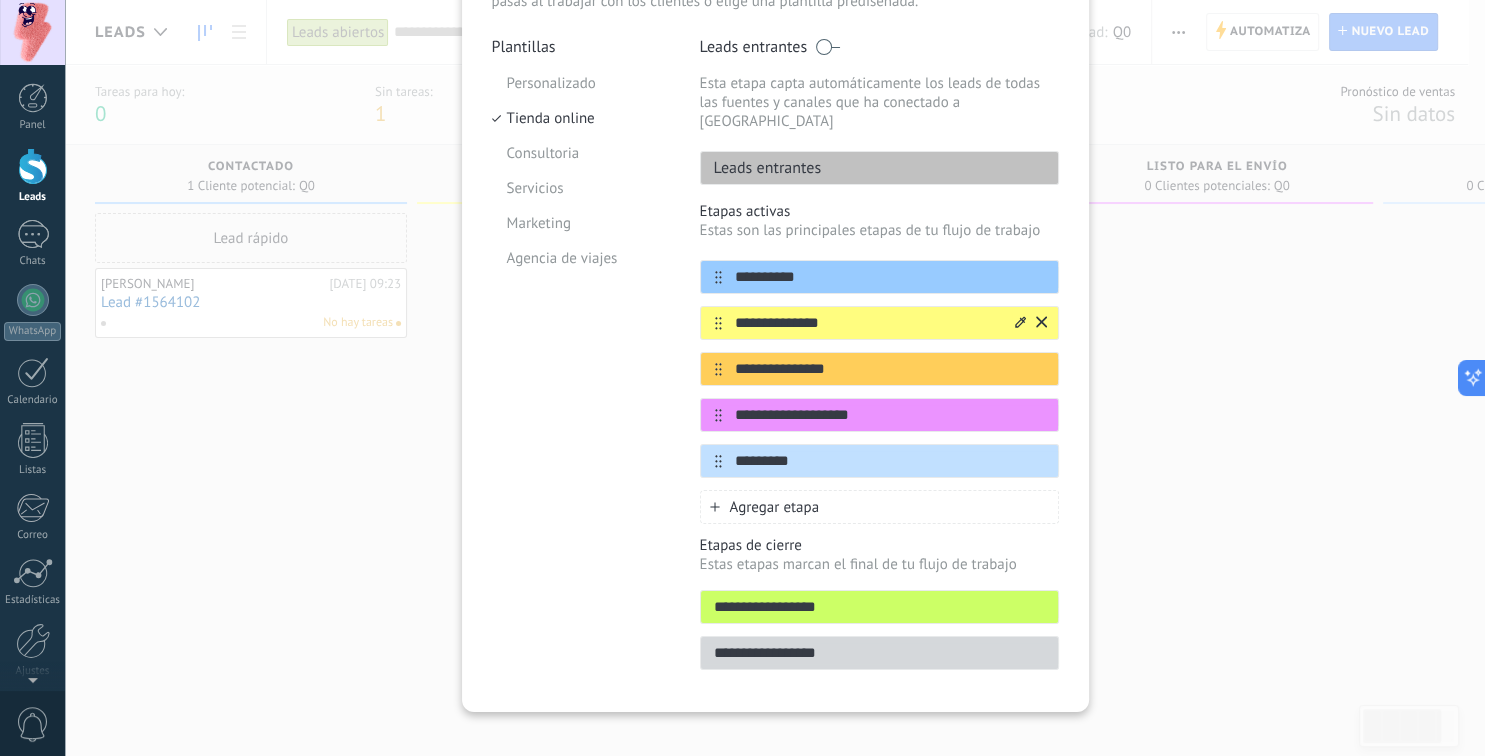 scroll, scrollTop: 0, scrollLeft: 0, axis: both 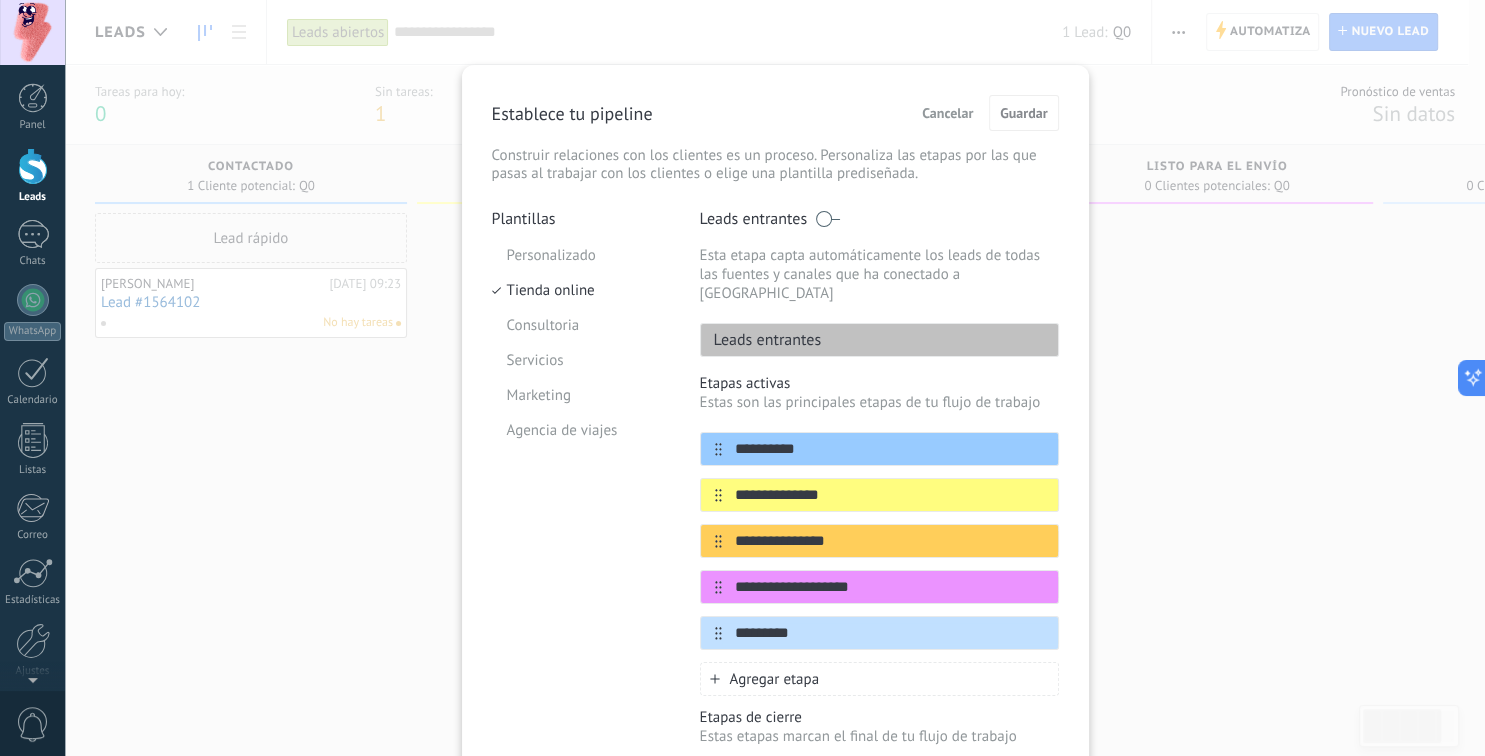 click on "Cancelar" at bounding box center (947, 113) 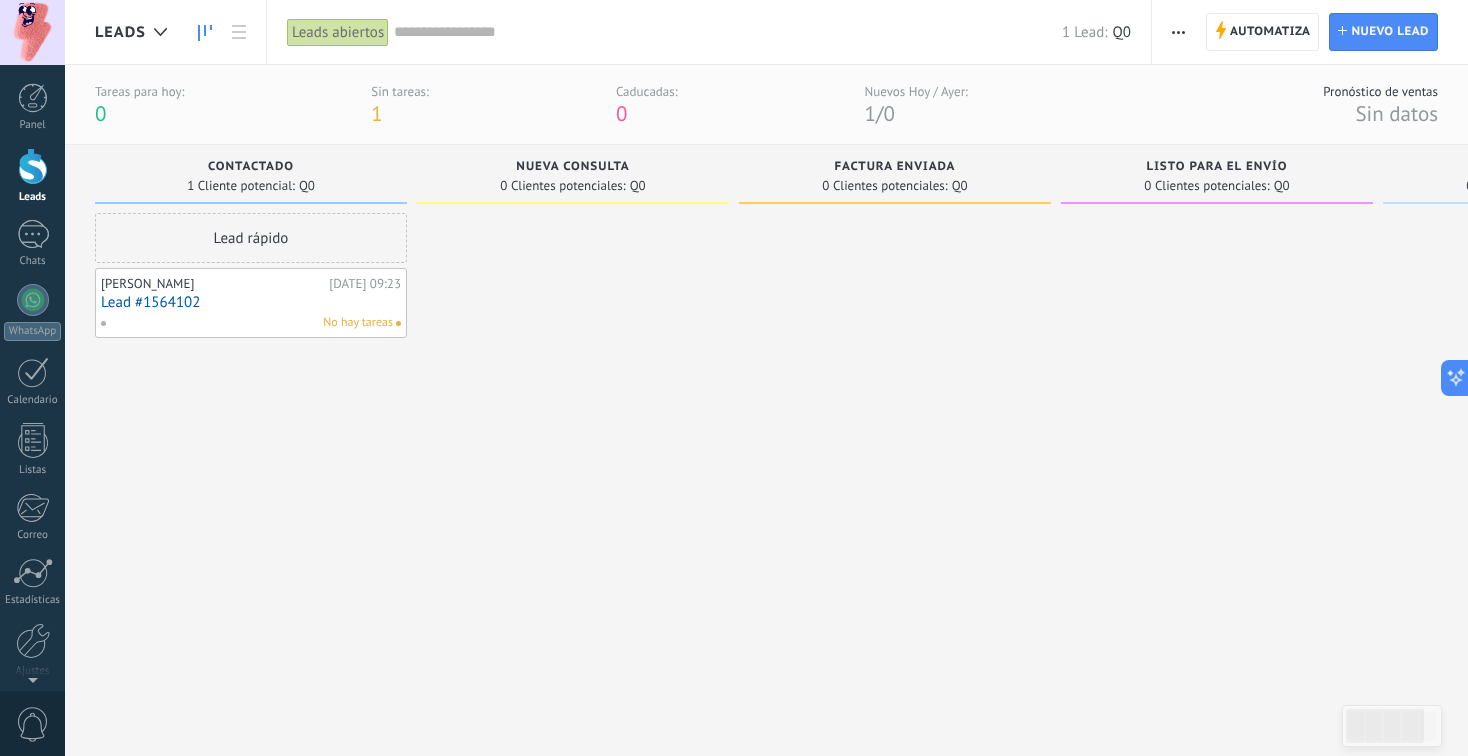 click at bounding box center (1178, 32) 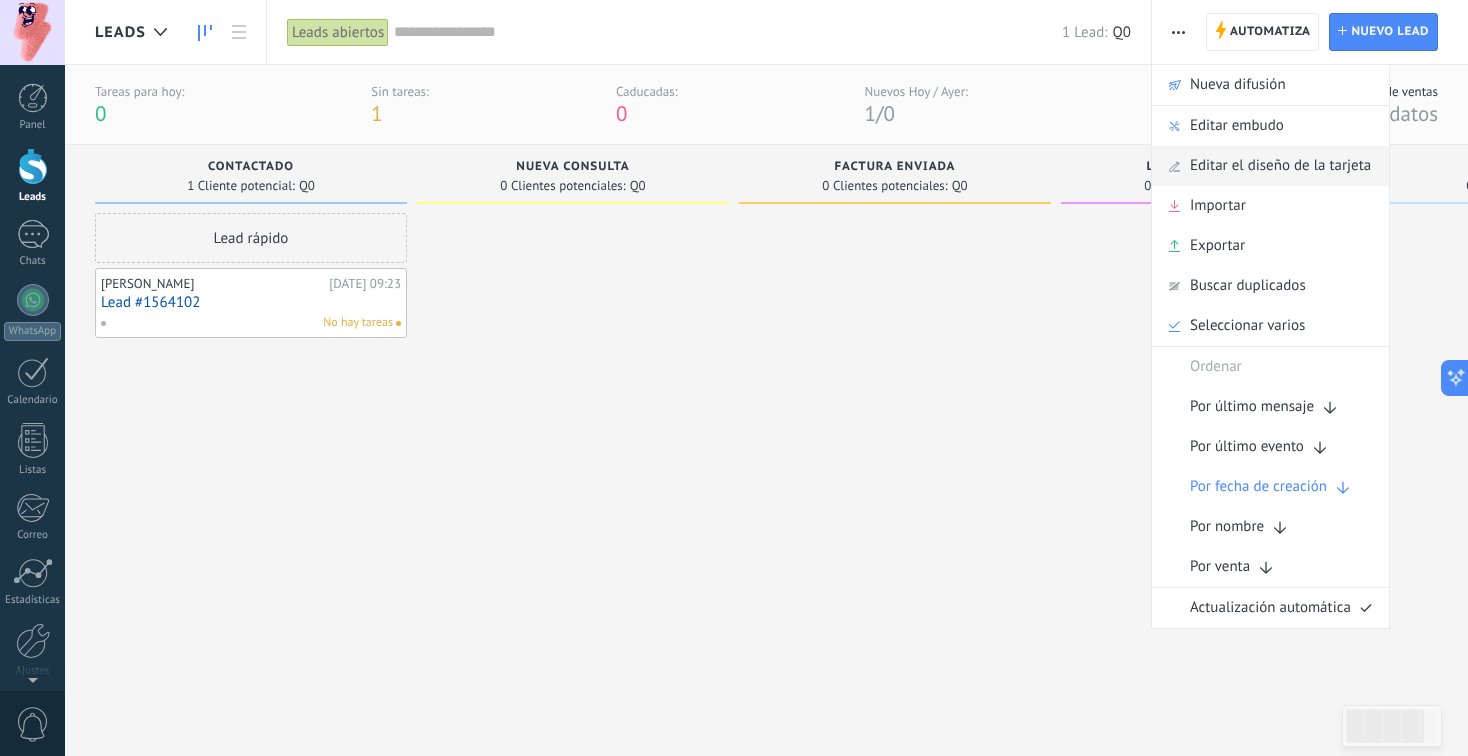 click on "Editar el diseño de la tarjeta" at bounding box center (1280, 166) 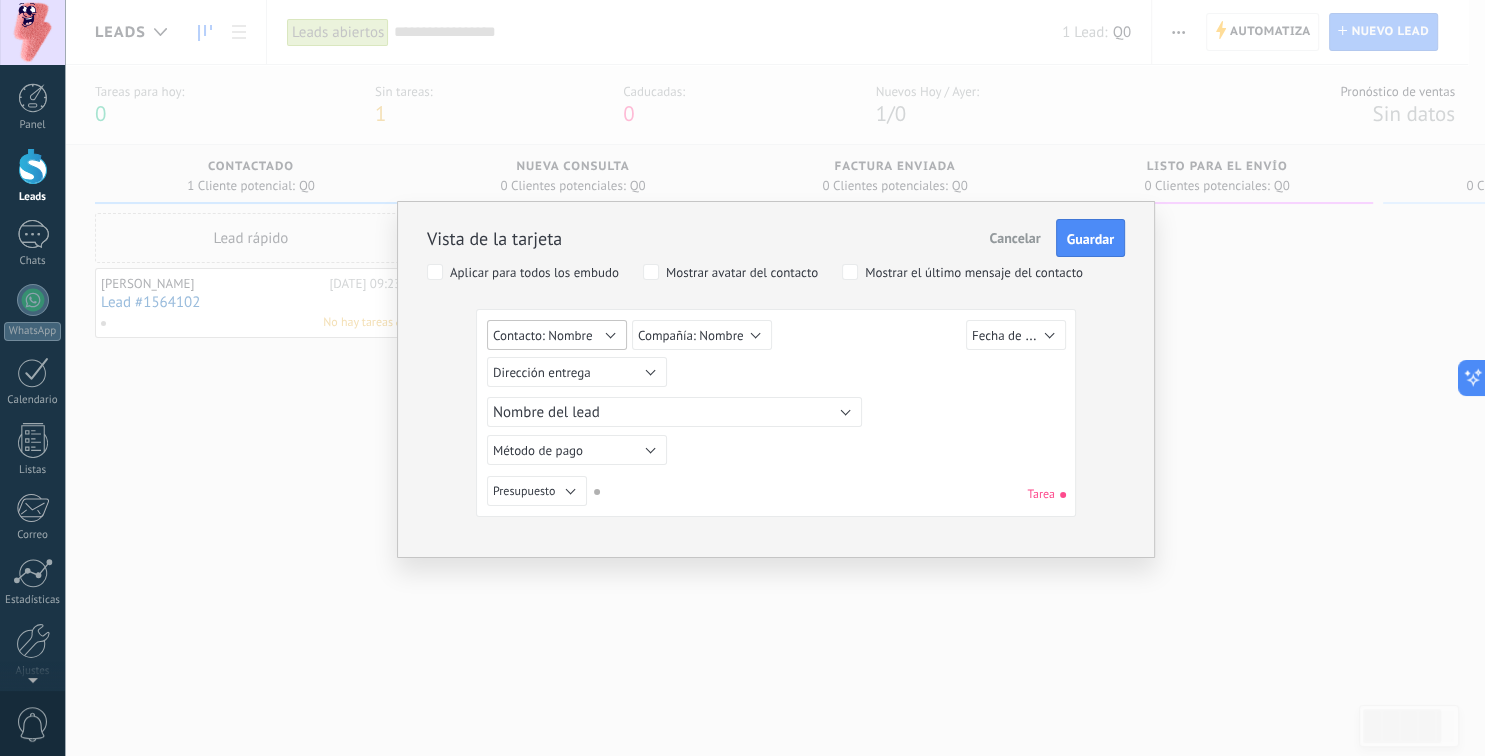 drag, startPoint x: 554, startPoint y: 329, endPoint x: 586, endPoint y: 413, distance: 89.88882 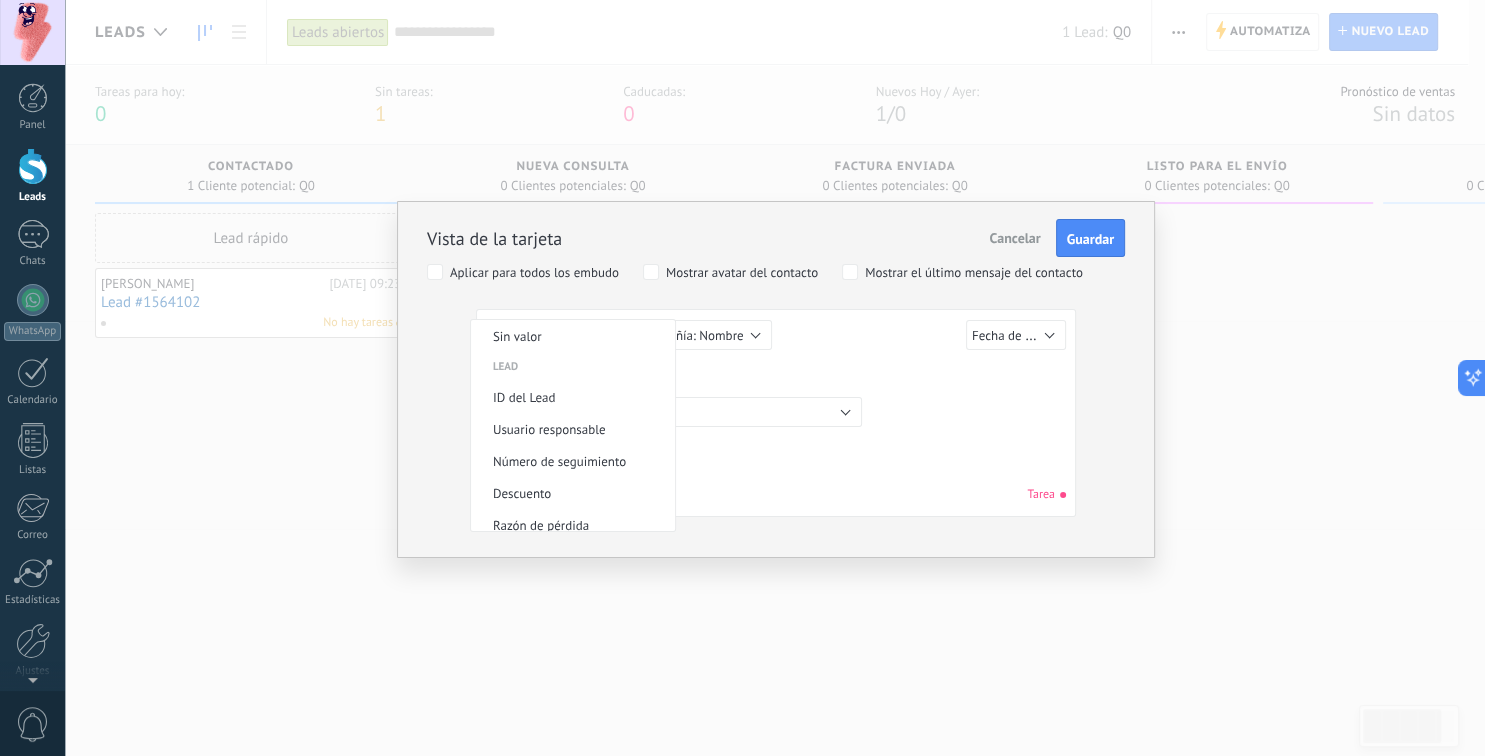 scroll, scrollTop: 606, scrollLeft: 0, axis: vertical 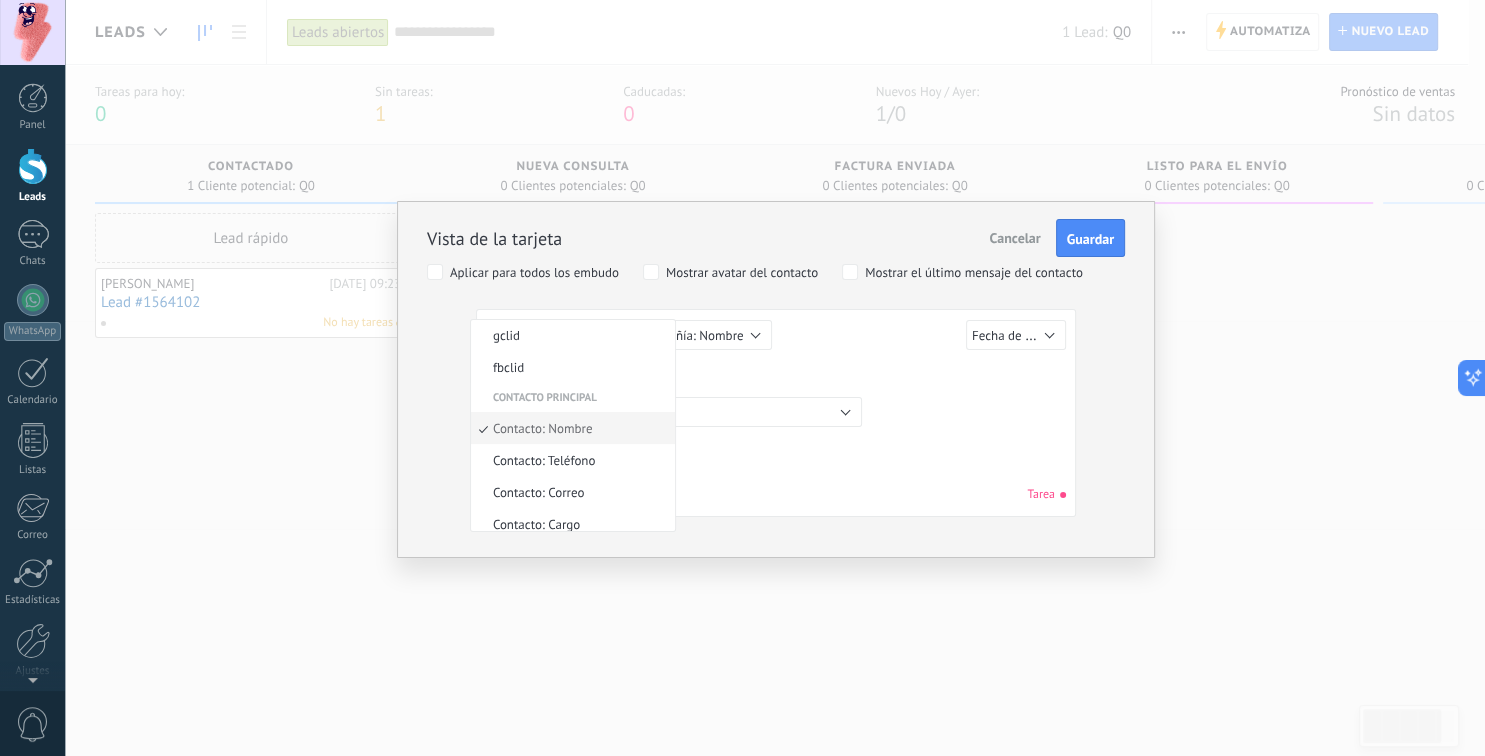 click on "Sin valor Lead ID del Lead Nombre del lead Fecha de Creación Presupuesto Usuario responsable Número de seguimiento Dirección entrega Método de pago Descuento Razón de pérdida Número contrato Fecha contrato Pago Archivo utm_content utm_medium utm_campaign utm_source utm_term utm_referrer referrer gclientid gclid fbclid Contacto principal Contacto: Nombre Contacto: Teléfono Contacto: Correo Contacto: Cargo Compañía Compañía: Nombre Compañía: Teléfono Compañía: Correo Compañía: Página web Compañía: Dirección Contacto: Nombre Sin valor Lead ID del Lead Nombre del lead Fecha de Creación Presupuesto Usuario responsable Número de seguimiento Dirección entrega Método de pago Descuento Razón de pérdida Número contrato Fecha contrato Pago Archivo utm_content utm_medium utm_campaign utm_source utm_term utm_referrer referrer gclientid gclid fbclid Contacto principal Contacto: Nombre Contacto: Teléfono Contacto: Correo Contacto: Cargo Compañía Compañía: Nombre Compañía: Teléfono Lead" at bounding box center (776, 416) 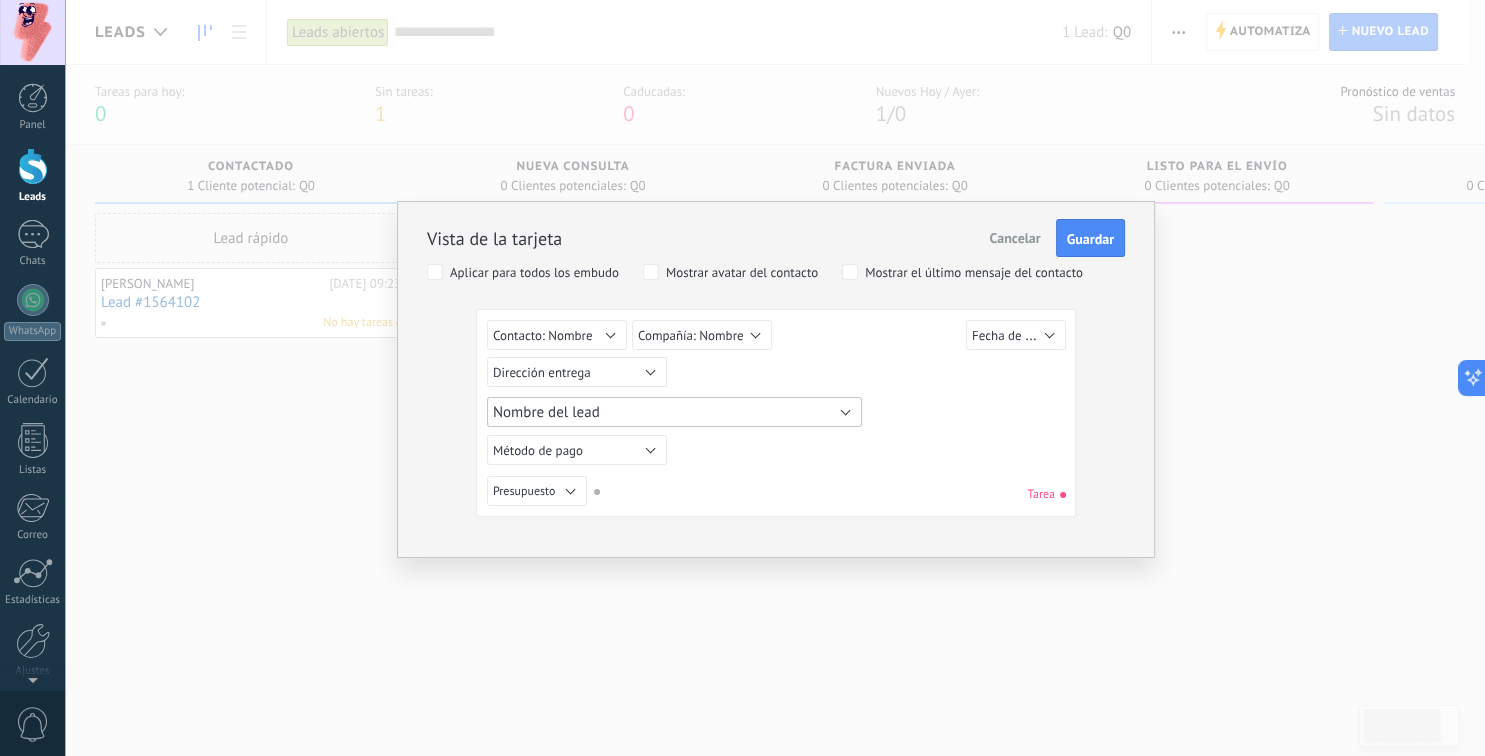 click on "Nombre del lead" at bounding box center [674, 412] 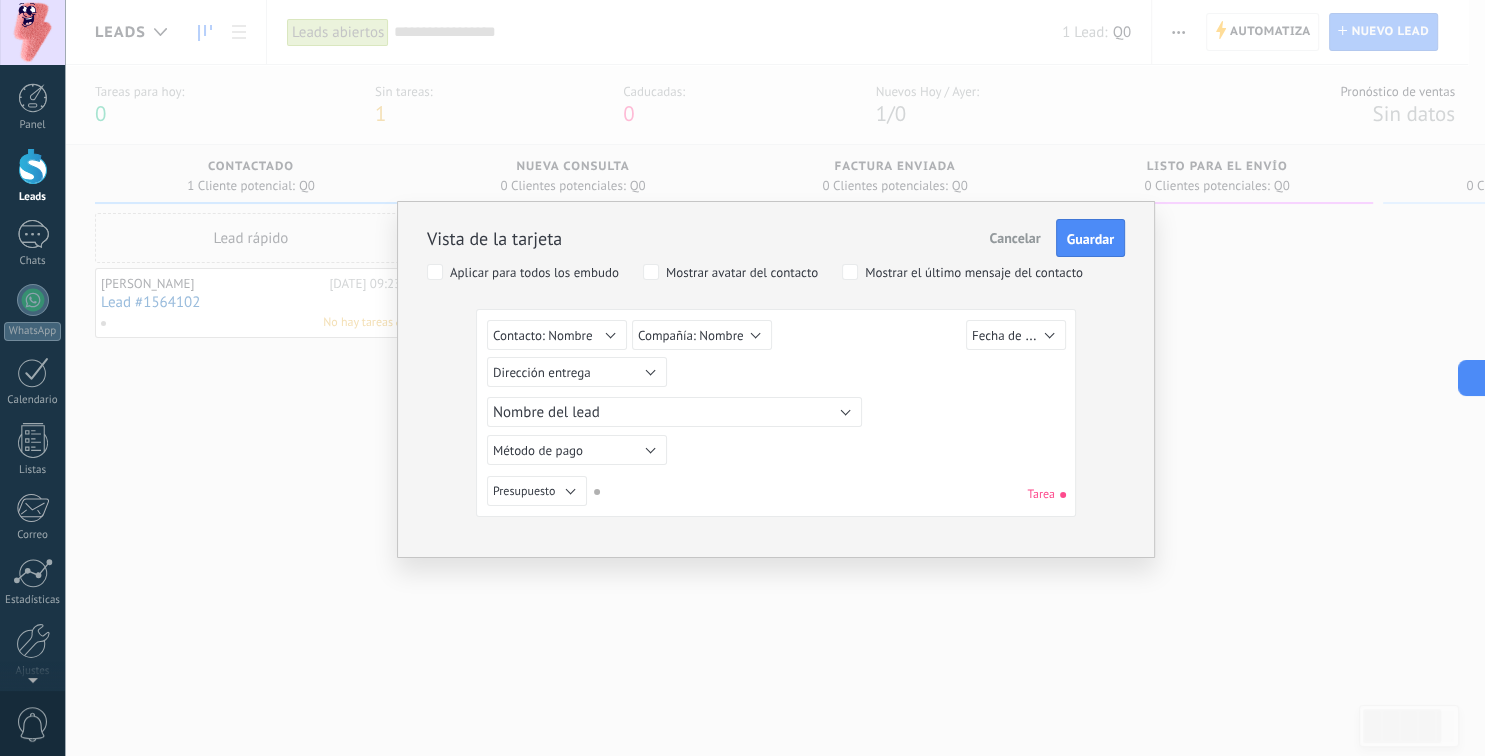click on "Sin valor Lead ID del Lead Nombre del lead Fecha de Creación Presupuesto Usuario responsable Número de seguimiento Dirección entrega Método de pago Descuento Razón de pérdida Número contrato Fecha contrato Pago Archivo utm_content utm_medium utm_campaign utm_source utm_term utm_referrer referrer gclientid gclid fbclid Contacto principal Contacto: Nombre Contacto: Teléfono Contacto: Correo Contacto: Cargo Compañía Compañía: Nombre Compañía: Teléfono Compañía: Correo Compañía: Página web Compañía: Dirección Dirección entrega" at bounding box center (779, 375) 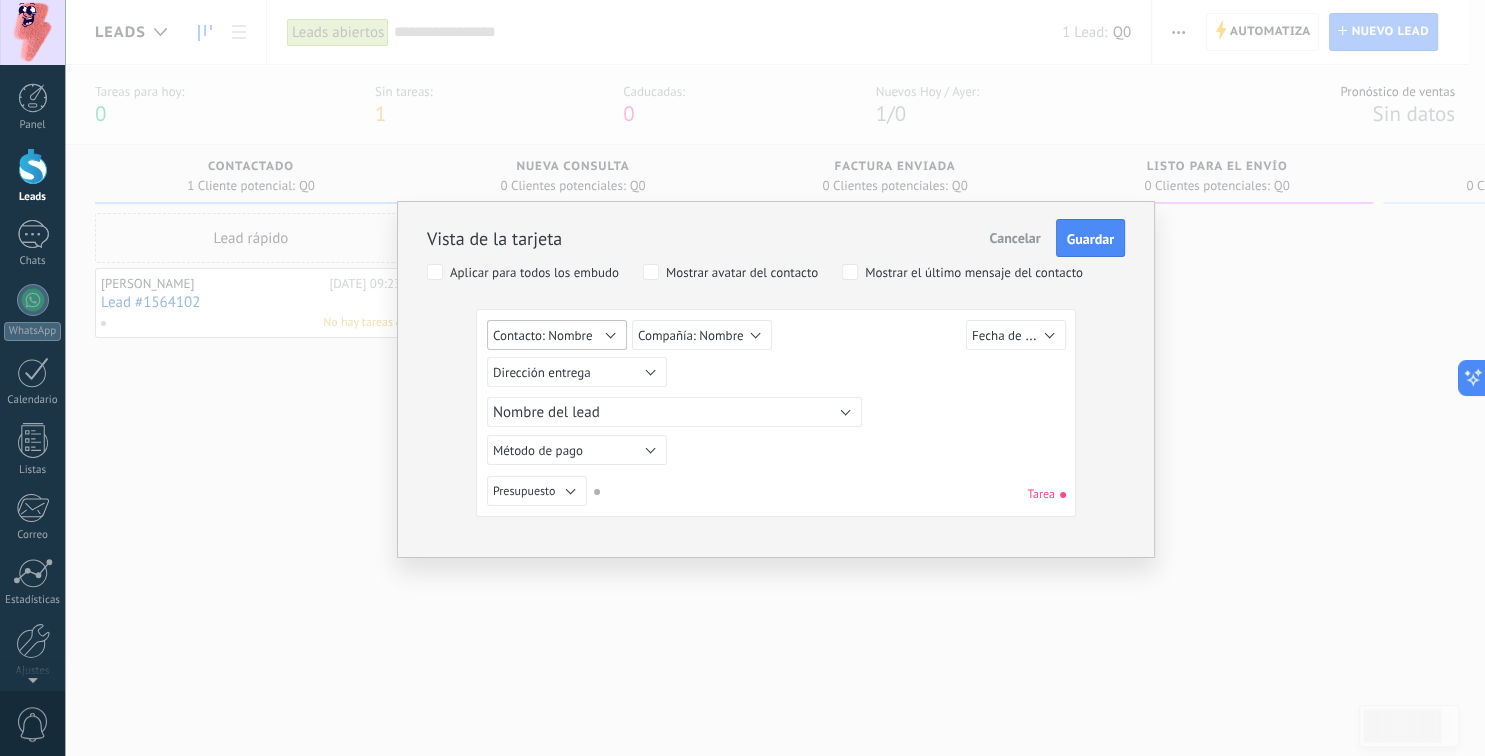 click on "Contacto: Nombre" at bounding box center (543, 335) 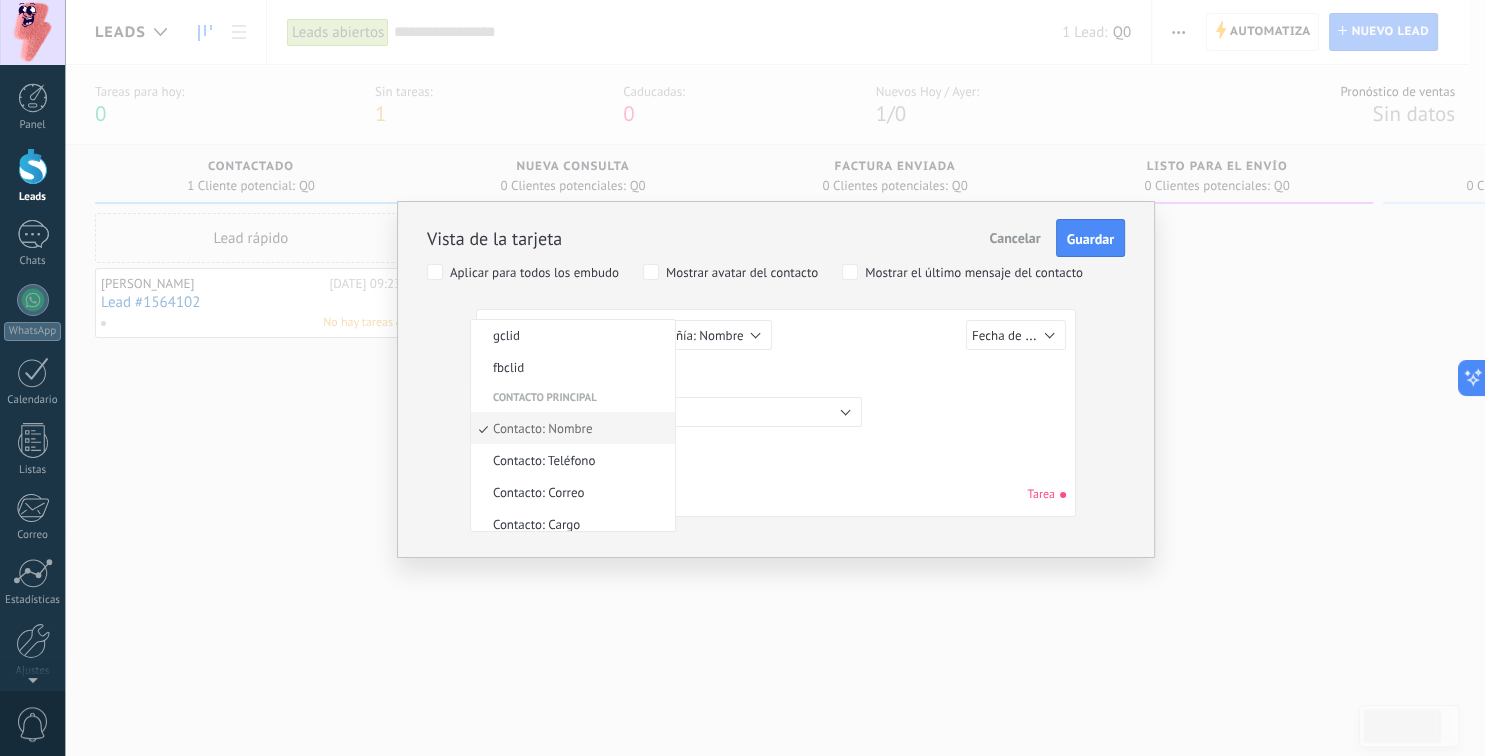 scroll, scrollTop: 605, scrollLeft: 0, axis: vertical 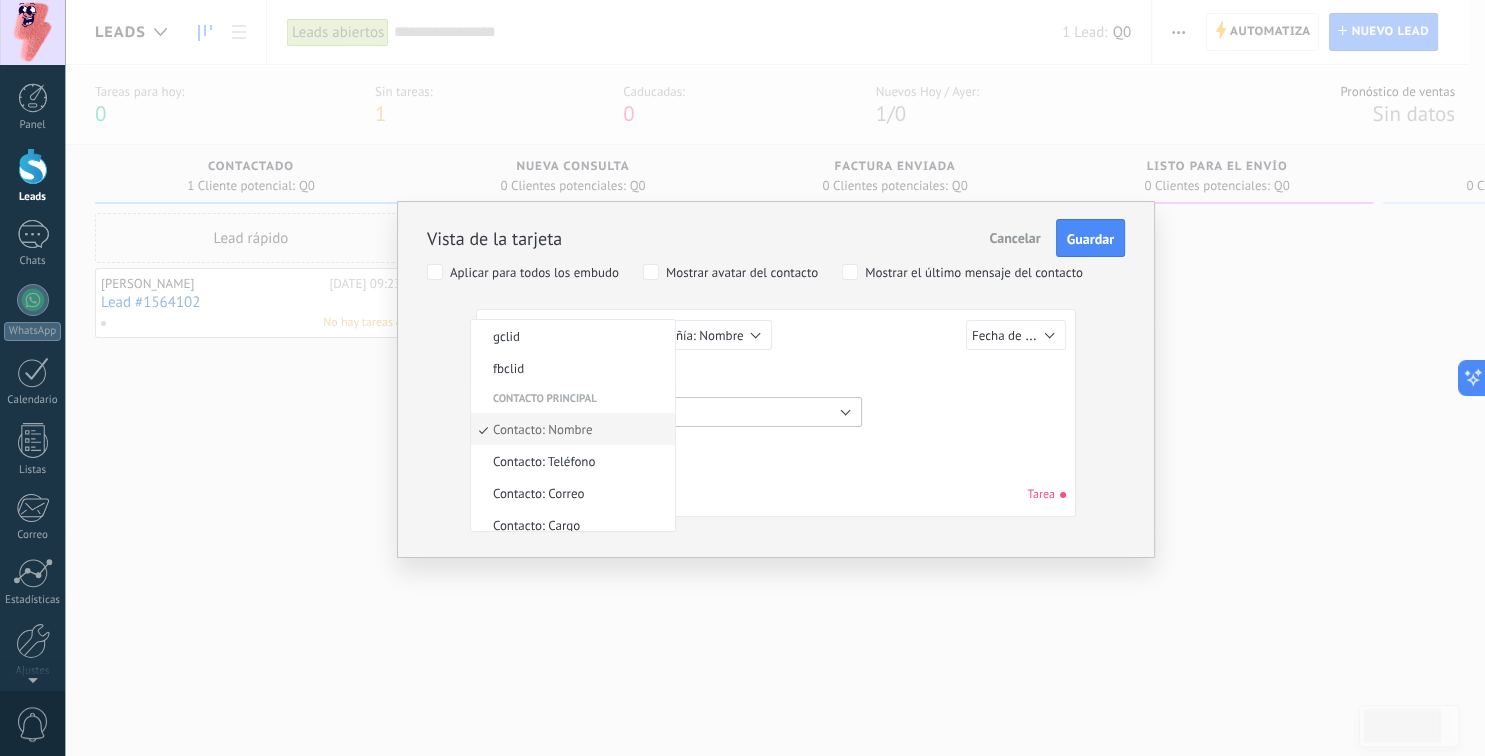 click on "Nombre del lead" at bounding box center [674, 412] 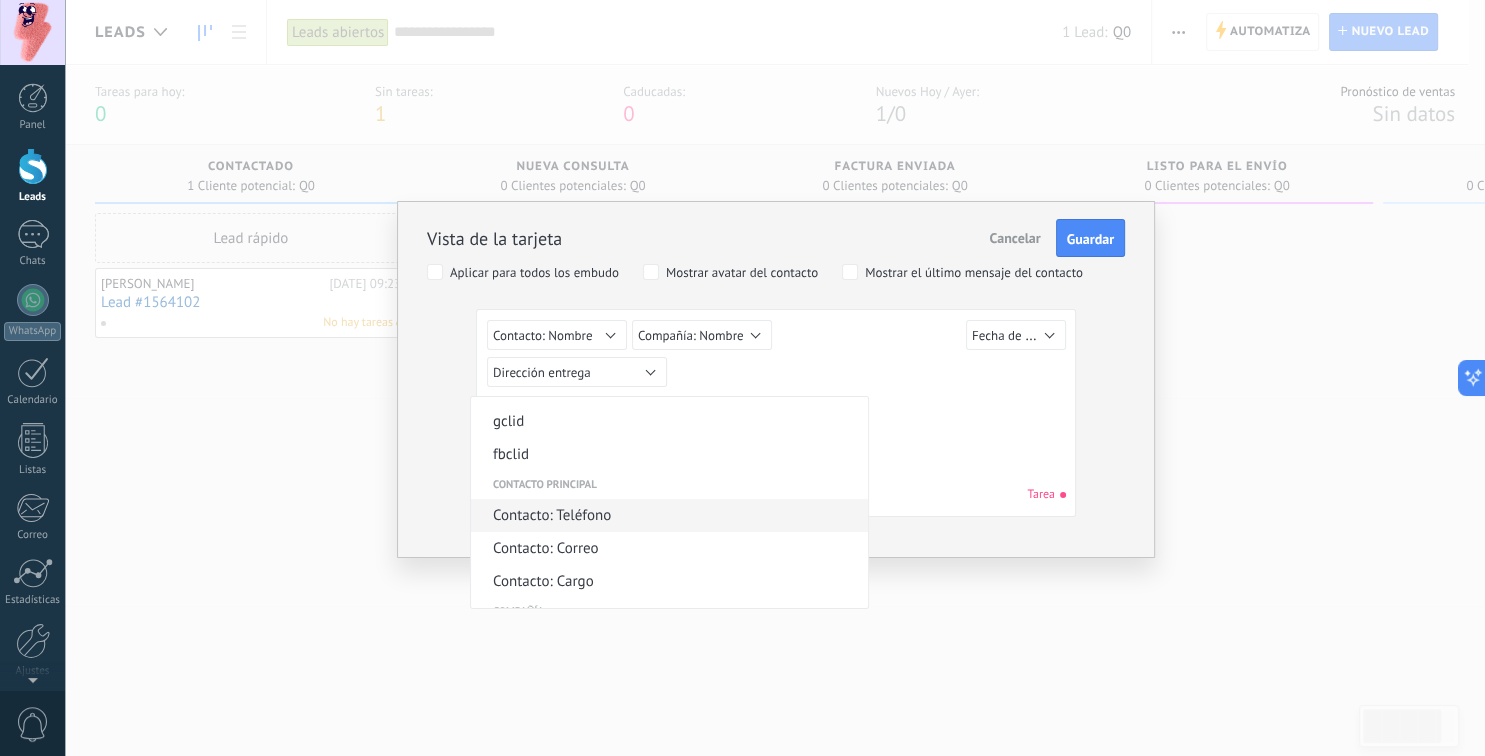 scroll, scrollTop: 691, scrollLeft: 0, axis: vertical 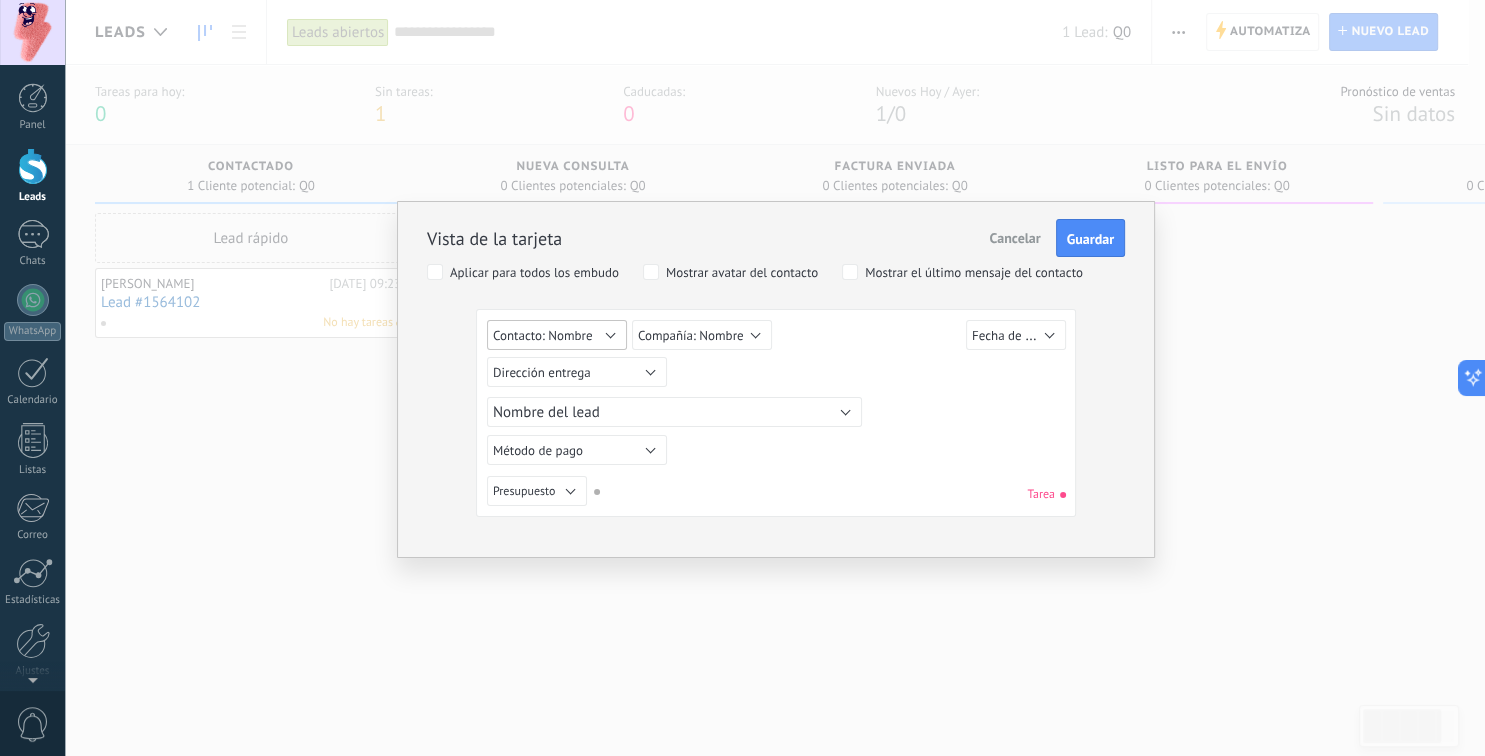 click on "Contacto: Nombre" at bounding box center (543, 335) 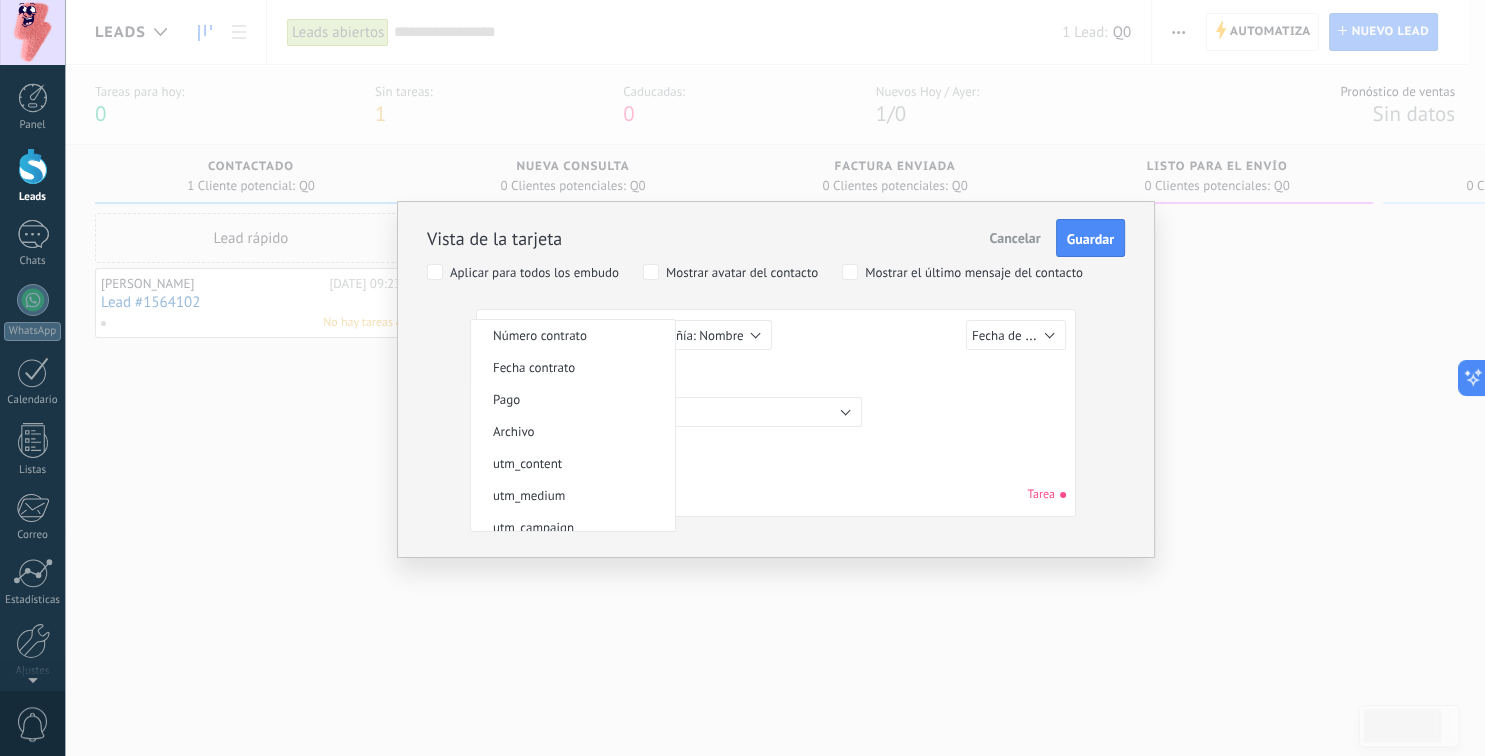 scroll, scrollTop: 0, scrollLeft: 0, axis: both 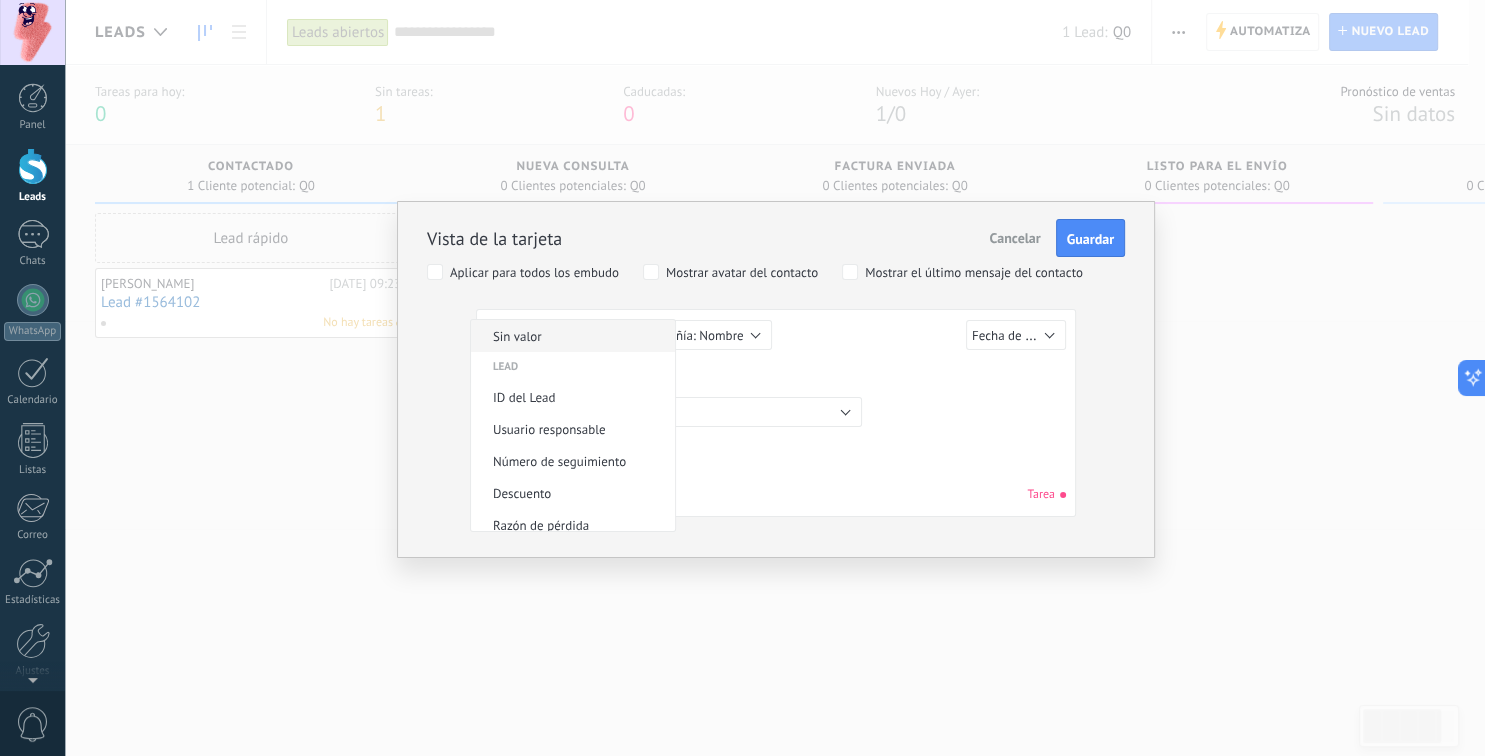 click on "Sin valor" at bounding box center (570, 336) 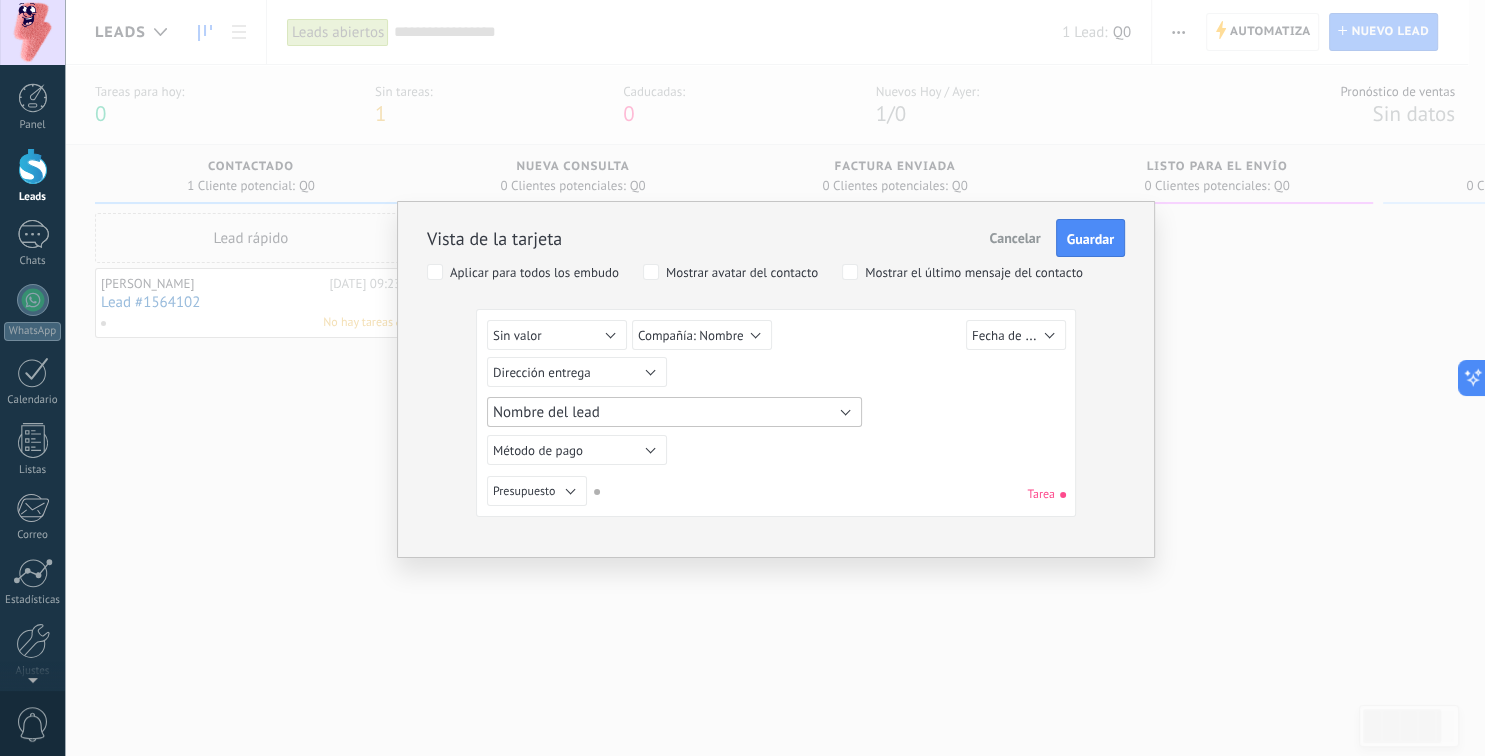 click on "Nombre del lead" at bounding box center [674, 412] 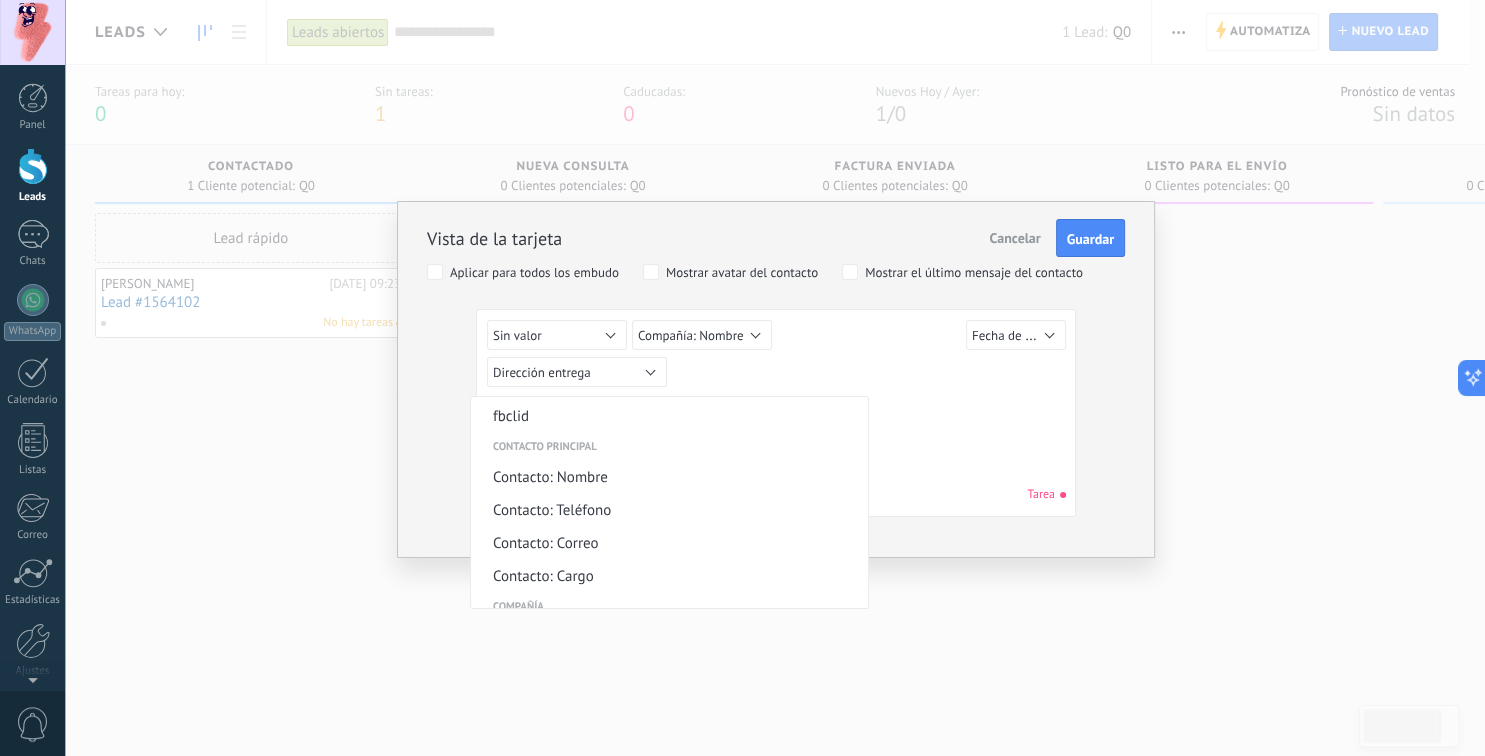 scroll, scrollTop: 650, scrollLeft: 0, axis: vertical 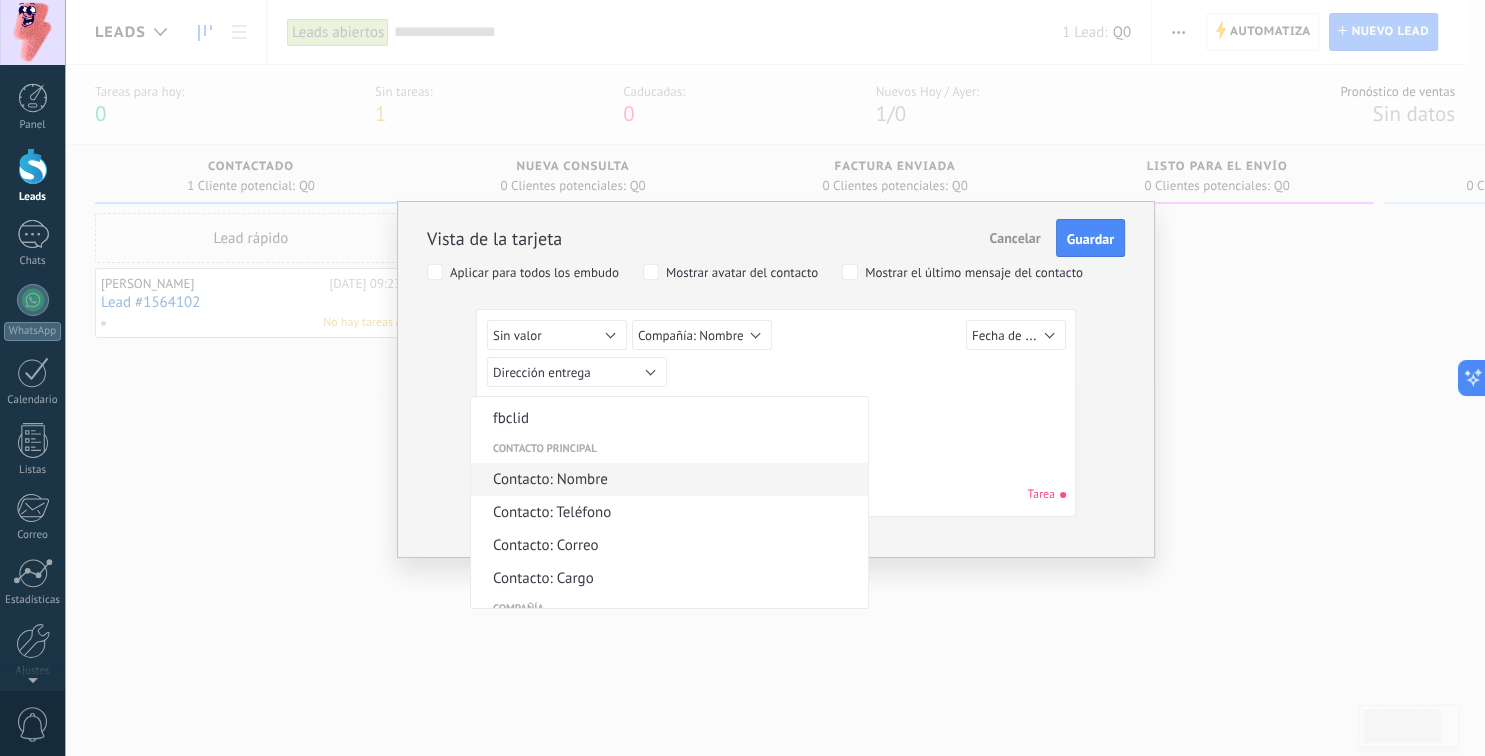 click on "Contacto: Nombre" at bounding box center (666, 479) 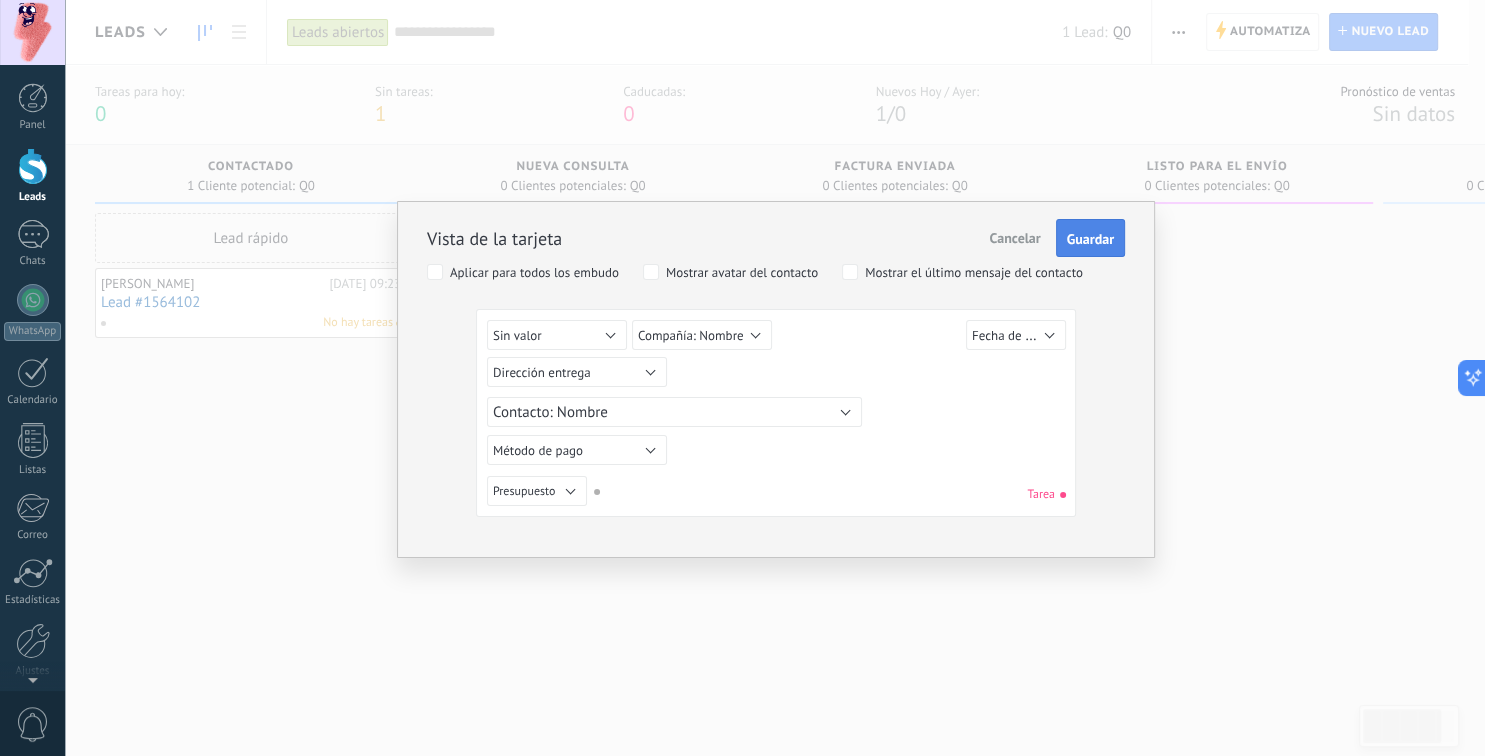 click on "Guardar" at bounding box center (1090, 239) 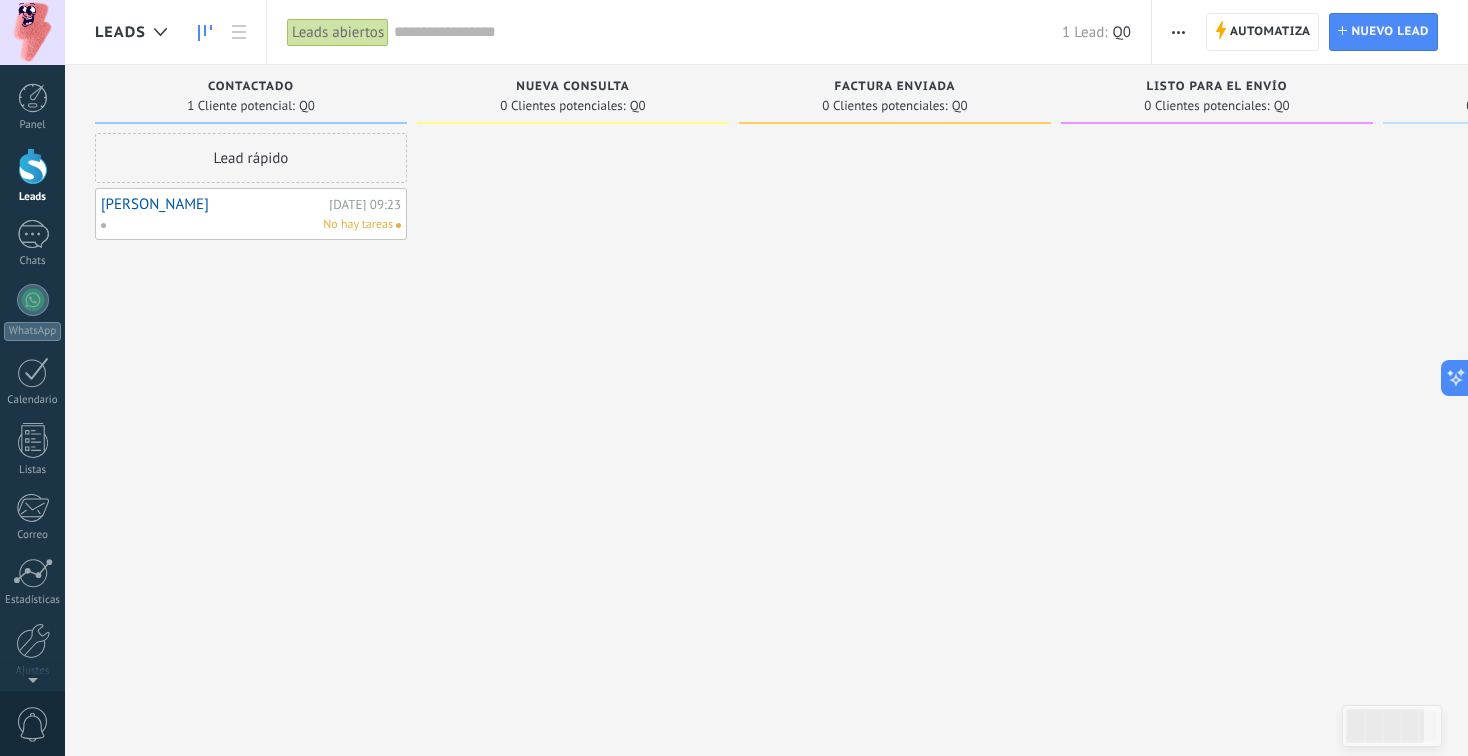 click on "No hay tareas" at bounding box center (246, 225) 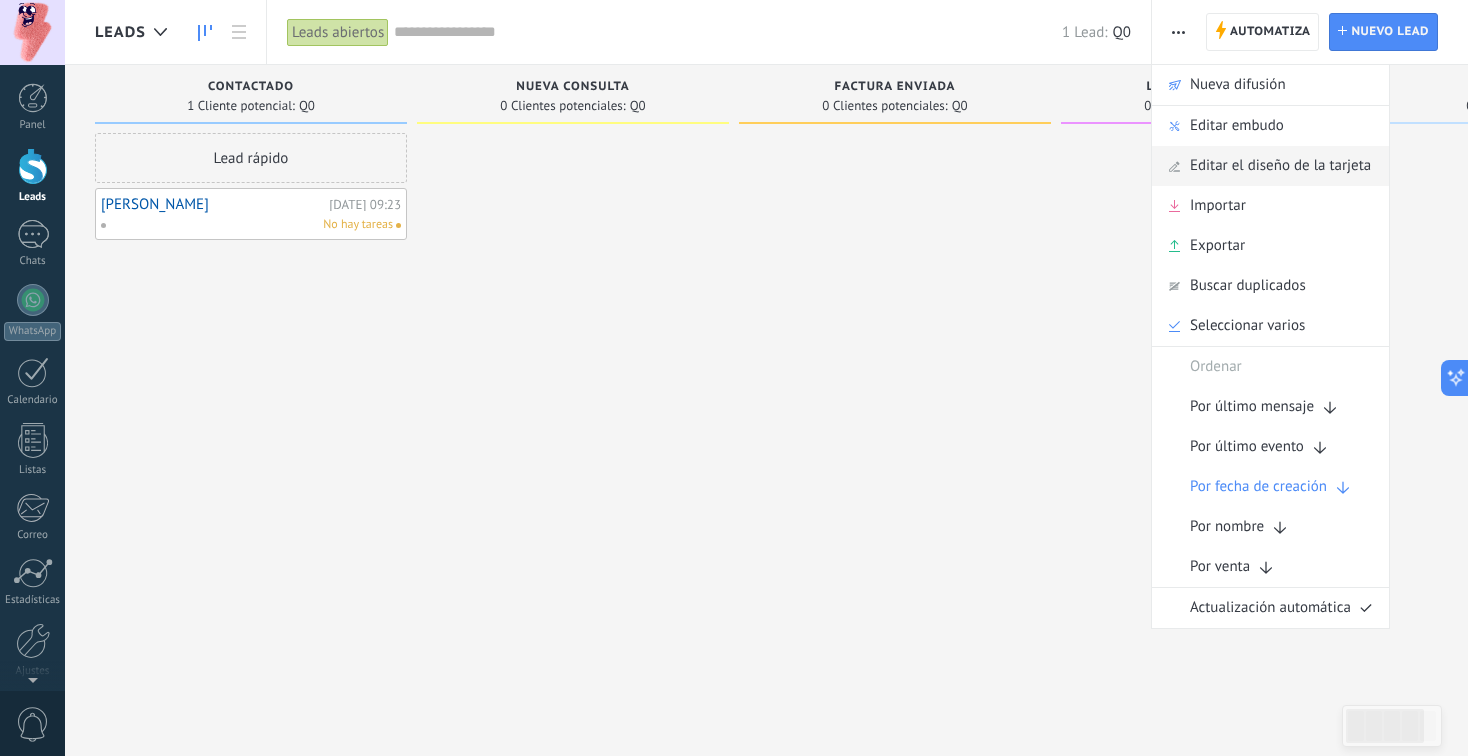 click on "Editar el diseño de la tarjeta" at bounding box center (1280, 166) 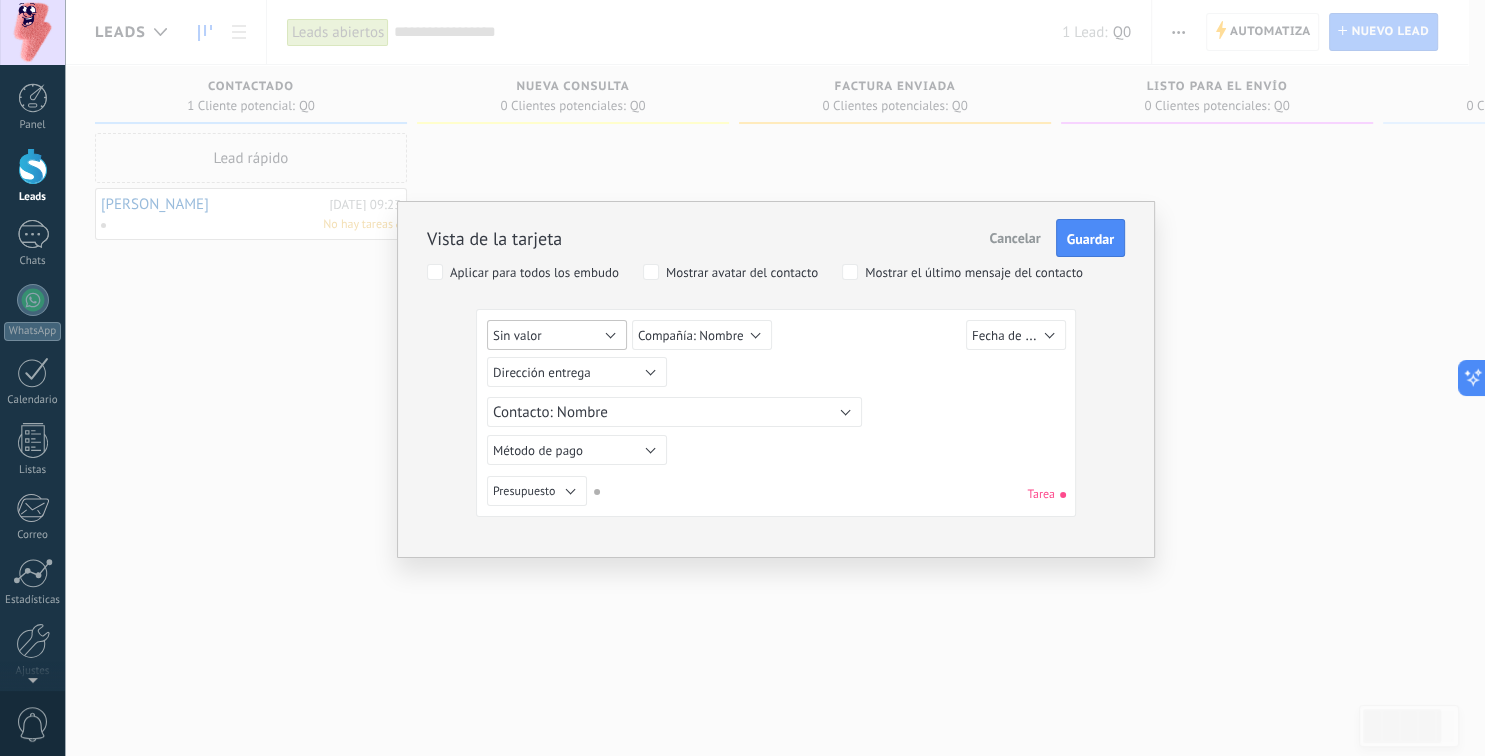 click on "Sin valor" at bounding box center (557, 335) 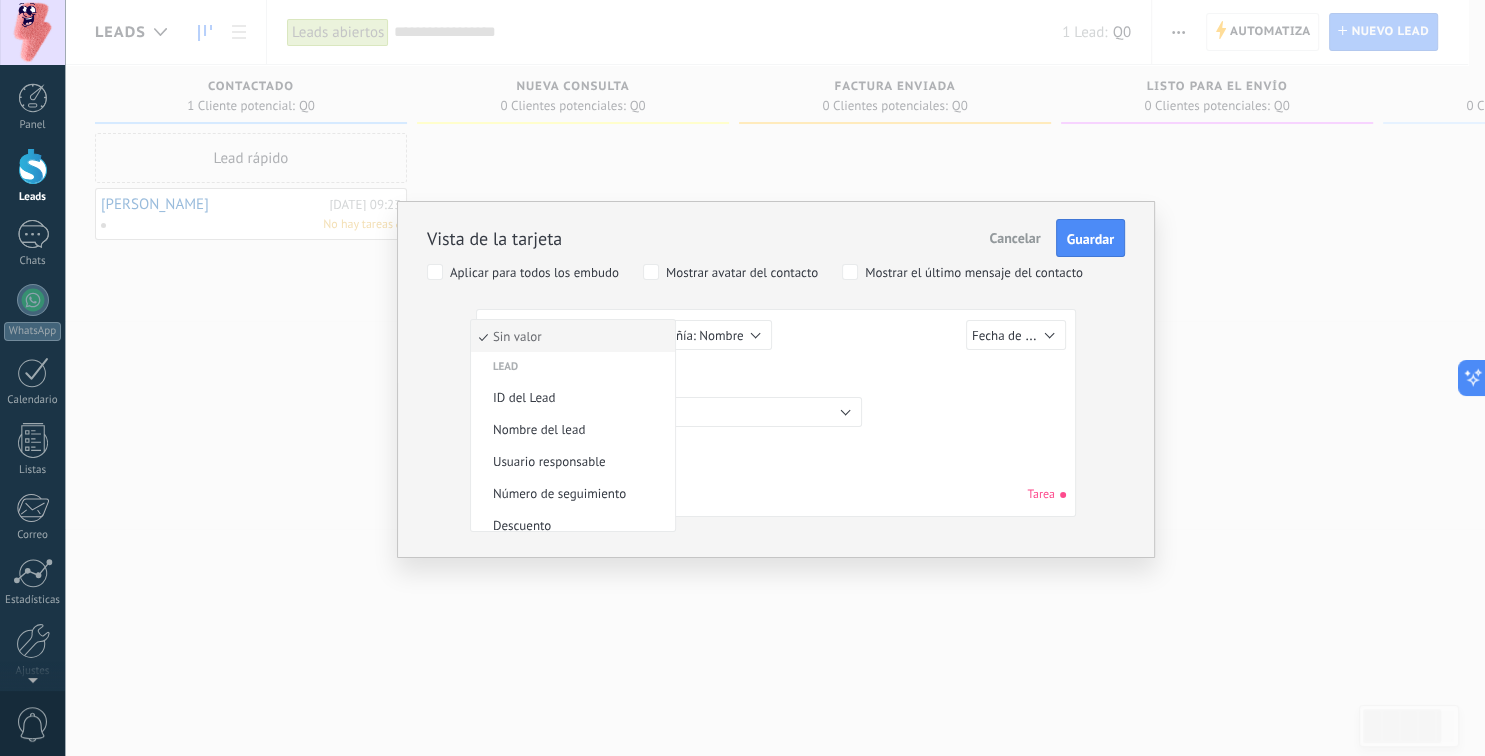 click on "Sin valor Lead ID del Lead Nombre del lead Fecha de Creación Presupuesto Usuario responsable Número de seguimiento Dirección entrega Método de pago Descuento Razón de pérdida Número contrato Fecha contrato Pago Archivo utm_content utm_medium utm_campaign utm_source utm_term utm_referrer referrer gclientid gclid fbclid Contacto principal Contacto: Nombre Contacto: Teléfono Contacto: Correo Contacto: Cargo Compañía Compañía: Nombre Compañía: Teléfono Compañía: Correo Compañía: Página web Compañía: Dirección Sin valor Sin valor Lead ID del Lead Nombre del lead Fecha de Creación Presupuesto Usuario responsable Número de seguimiento Dirección entrega Método de pago Descuento Razón de pérdida Número contrato Fecha contrato Pago Archivo utm_content utm_medium utm_campaign utm_source utm_term utm_referrer referrer gclientid gclid fbclid Contacto principal Contacto: Nombre Contacto: Teléfono Contacto: Correo Contacto: Cargo Compañía Compañía: Nombre Compañía: Teléfono Sin valor" at bounding box center [779, 338] 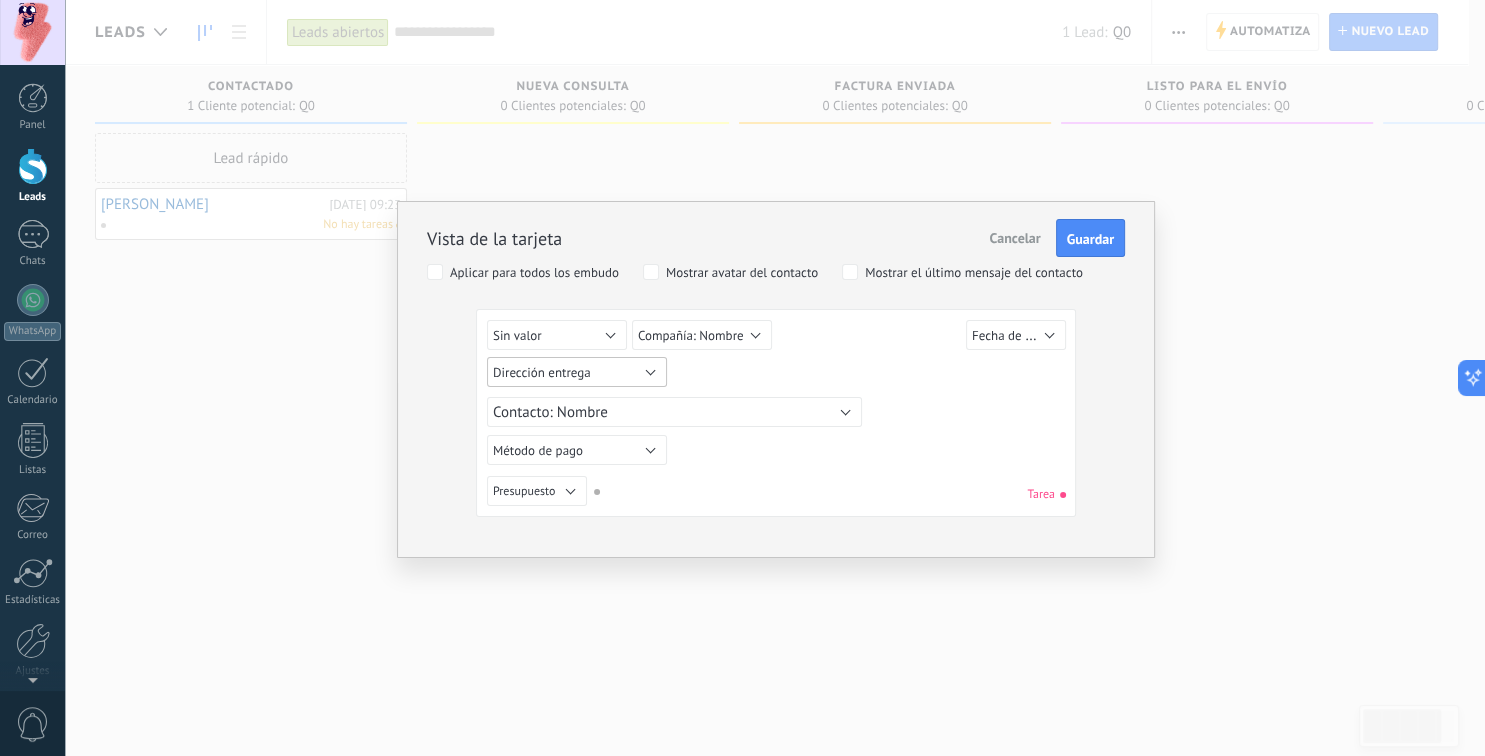 drag, startPoint x: 633, startPoint y: 366, endPoint x: 646, endPoint y: 427, distance: 62.369865 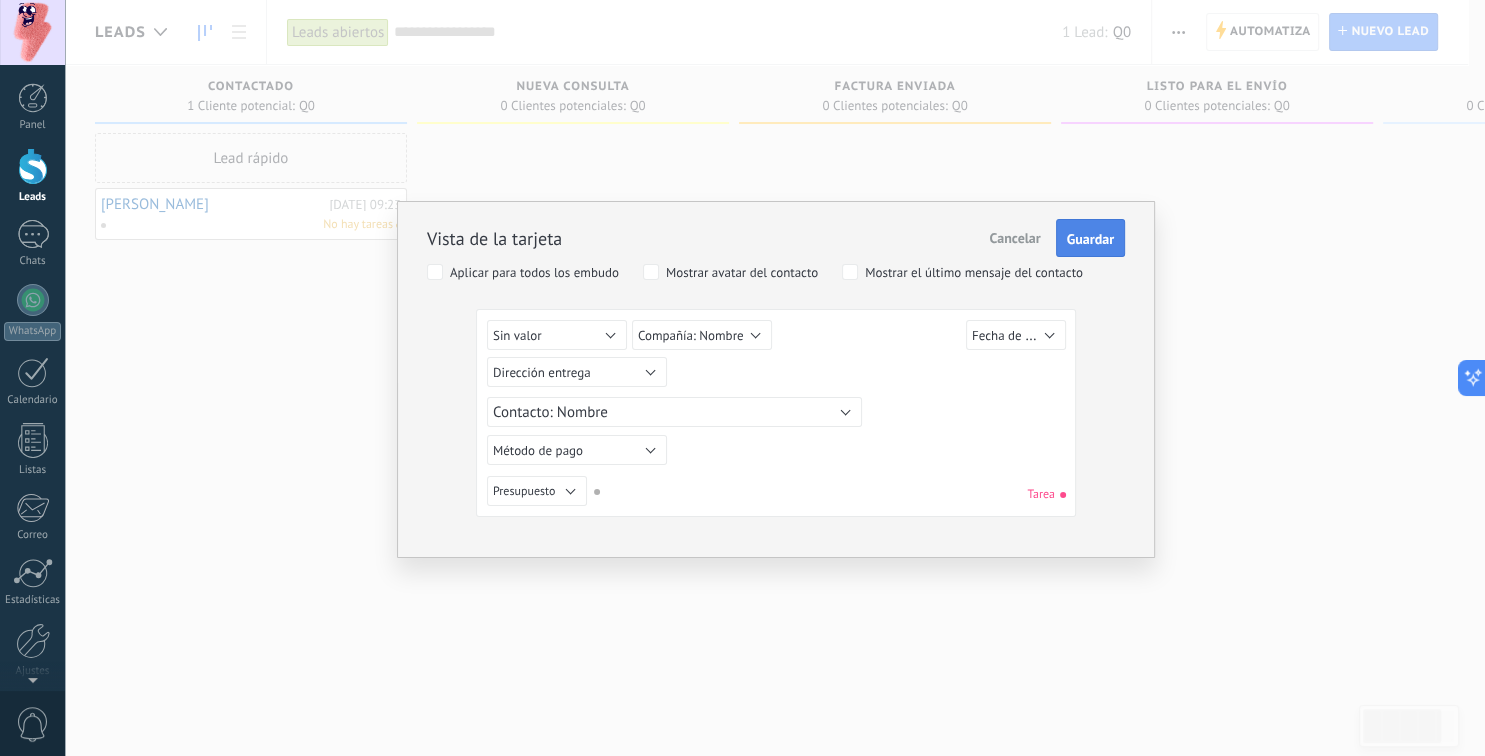 click on "Guardar" at bounding box center (1090, 239) 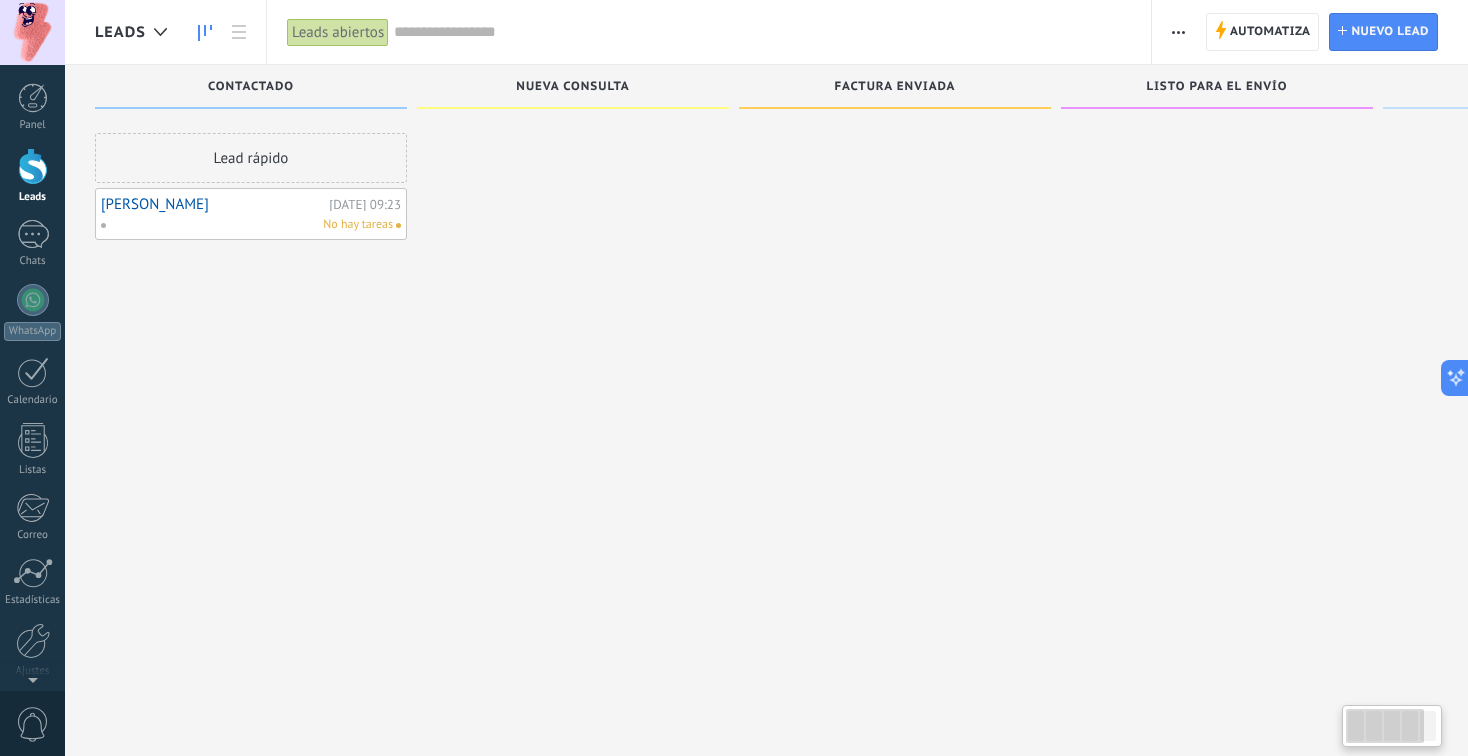 click on "[PERSON_NAME]" at bounding box center (212, 204) 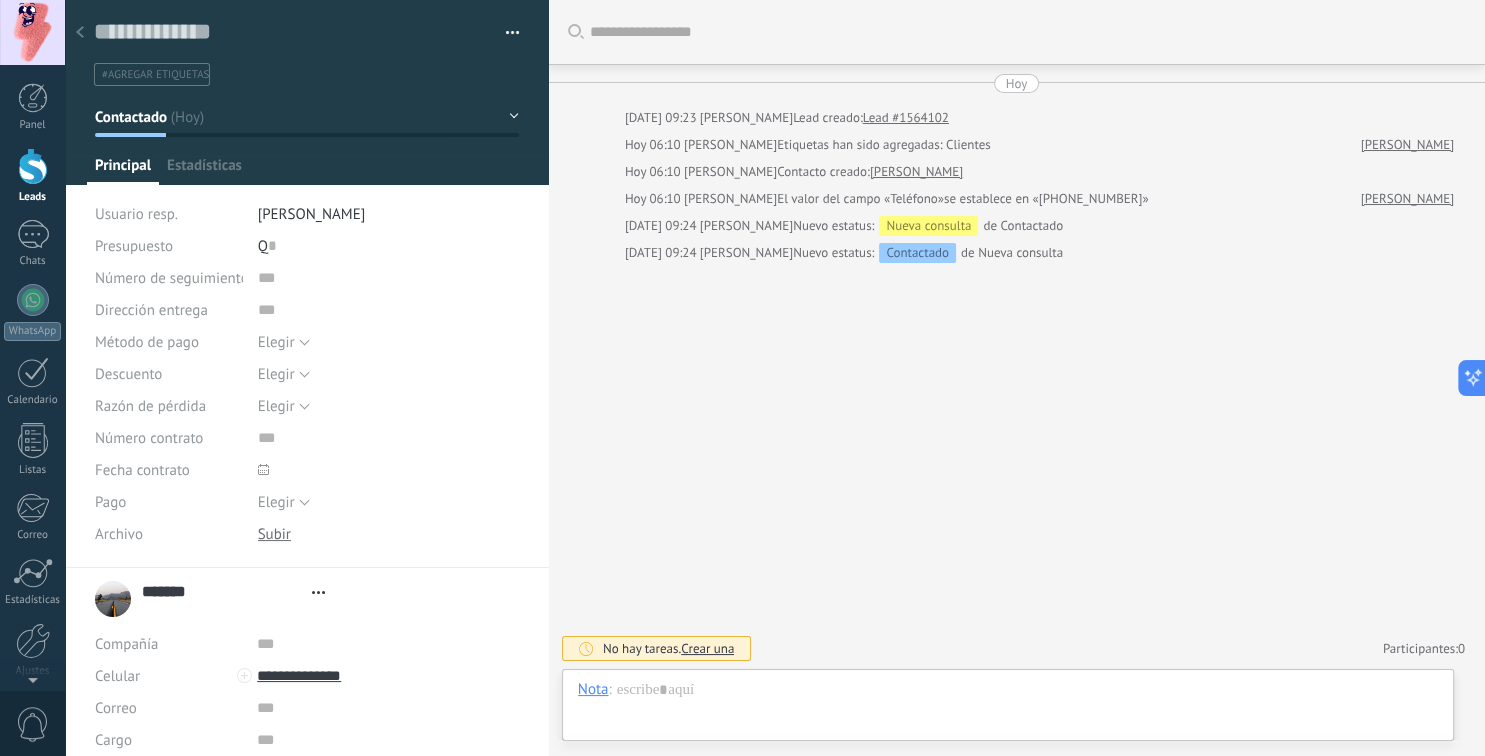 type on "**********" 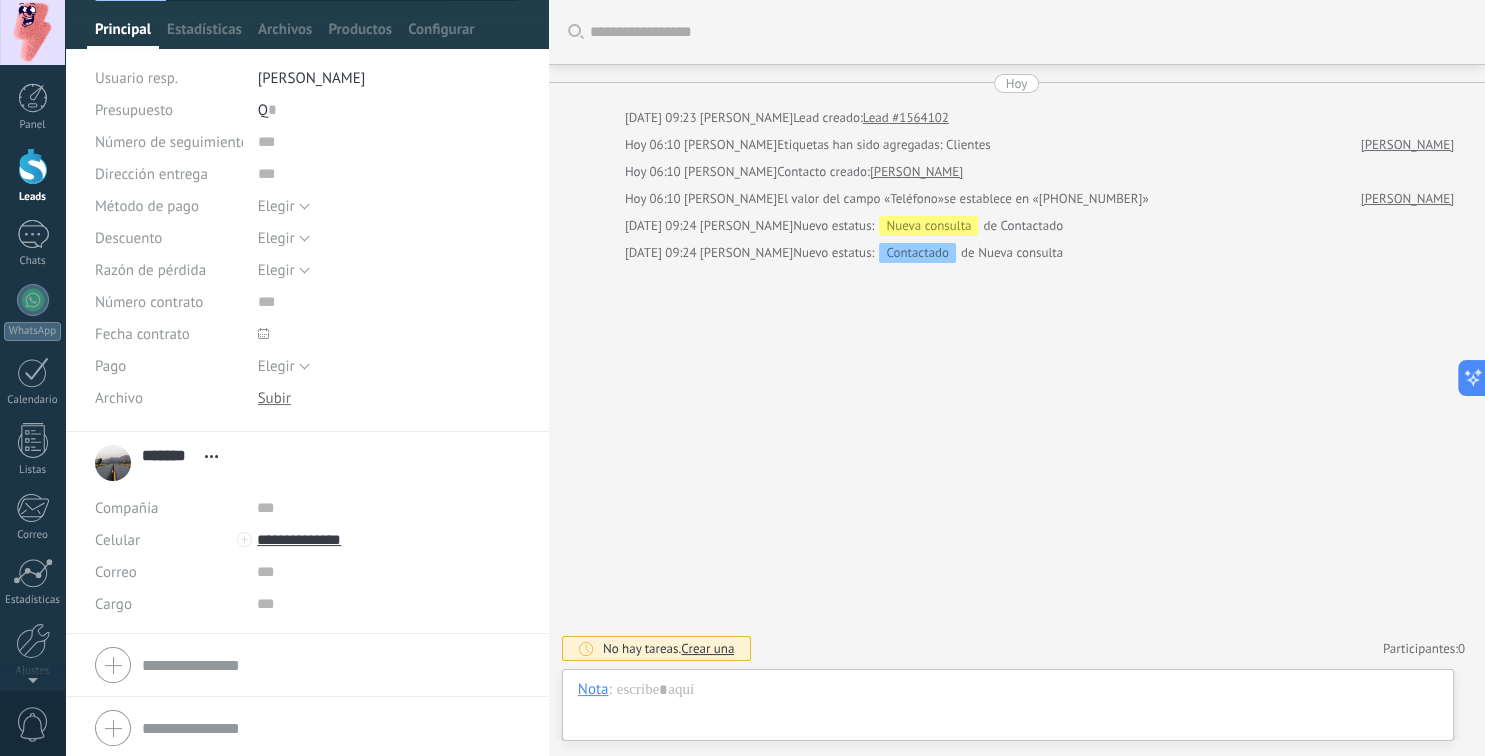 scroll, scrollTop: 139, scrollLeft: 0, axis: vertical 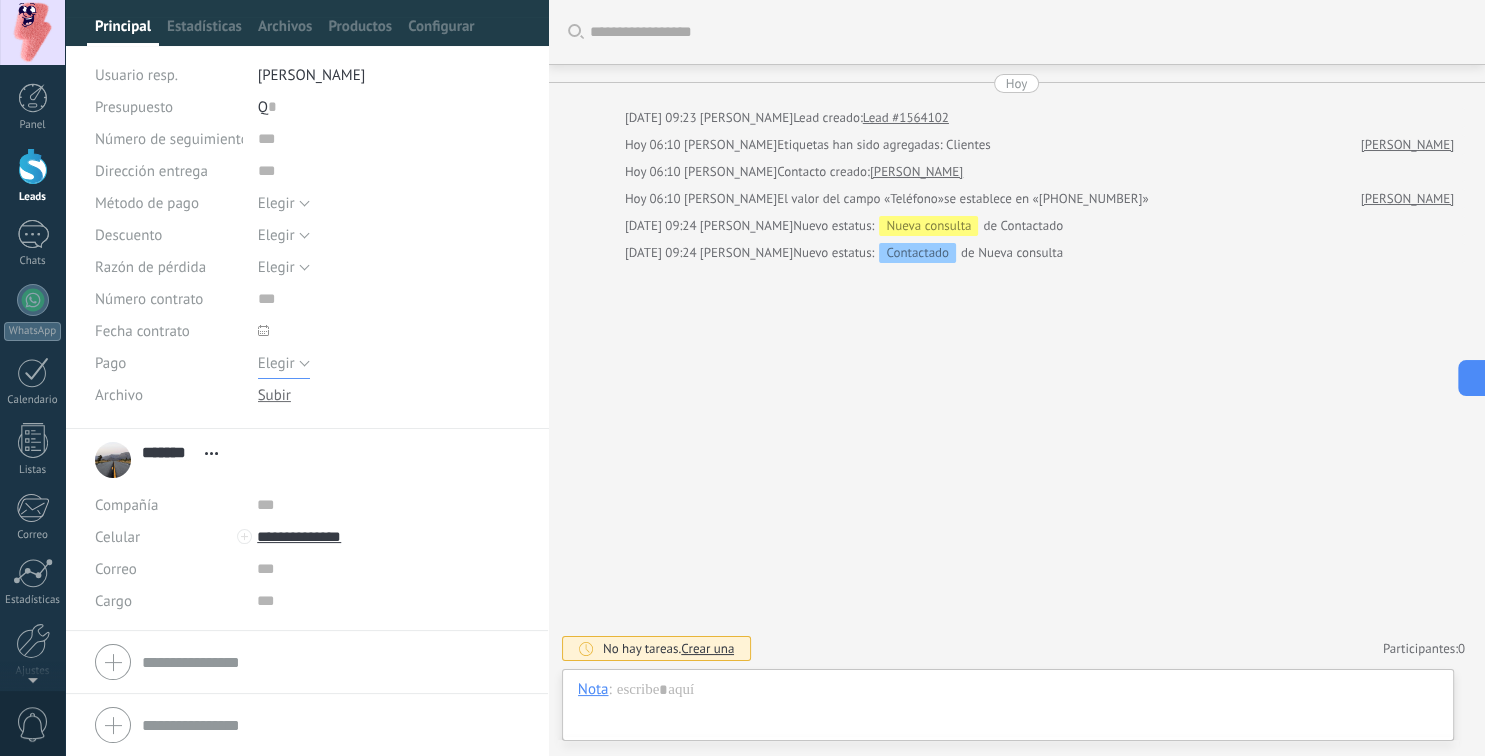 click on "Elegir" at bounding box center (276, 363) 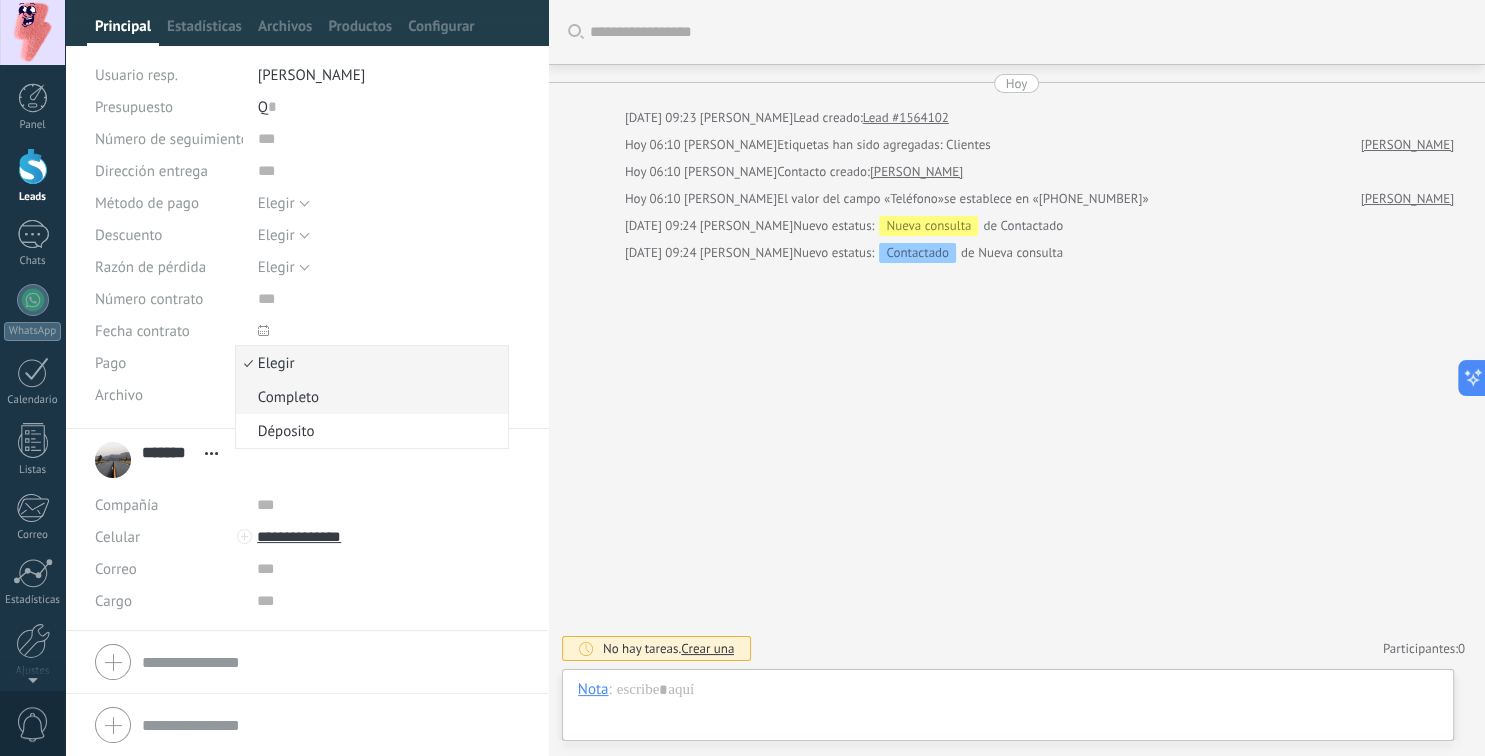 click on "Completo" at bounding box center [369, 397] 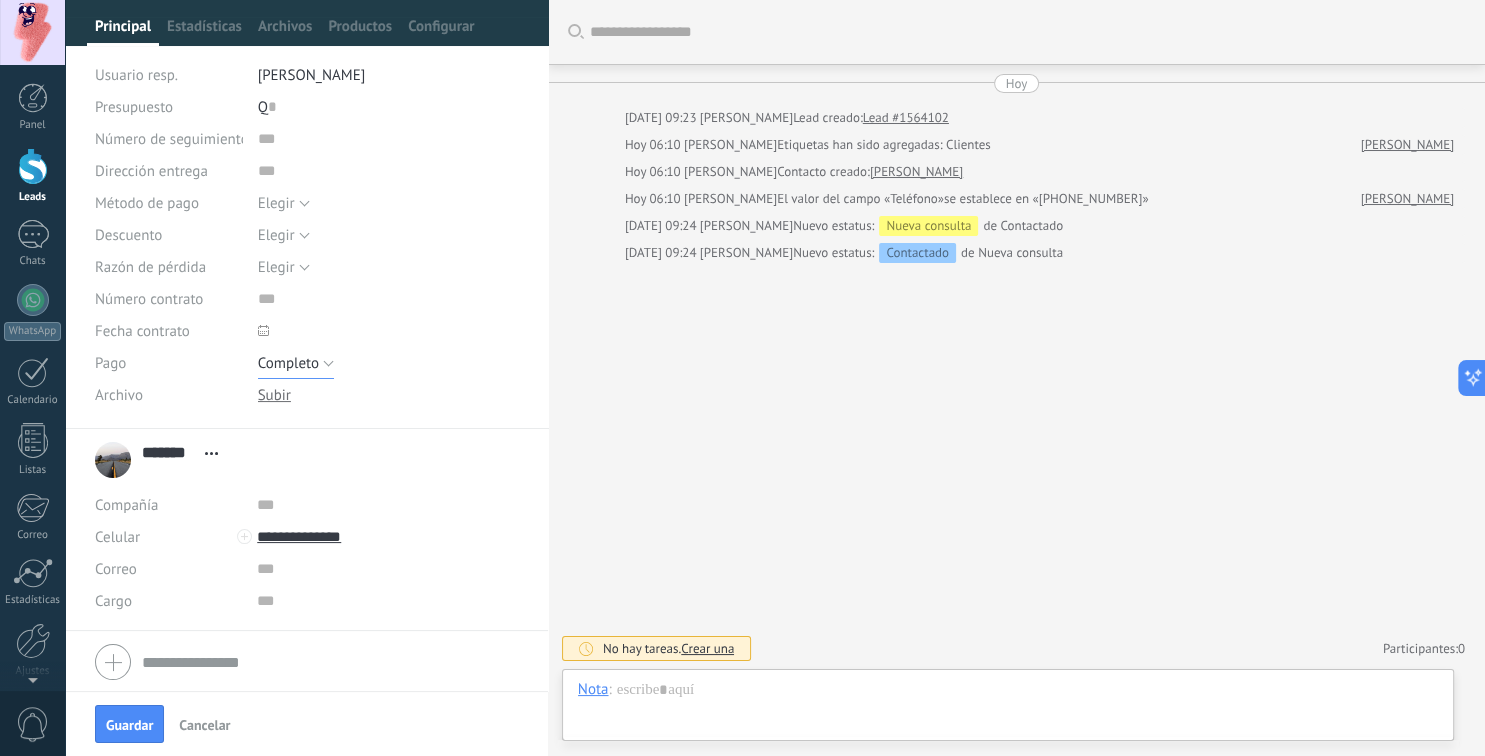 click on "Completo" at bounding box center (288, 363) 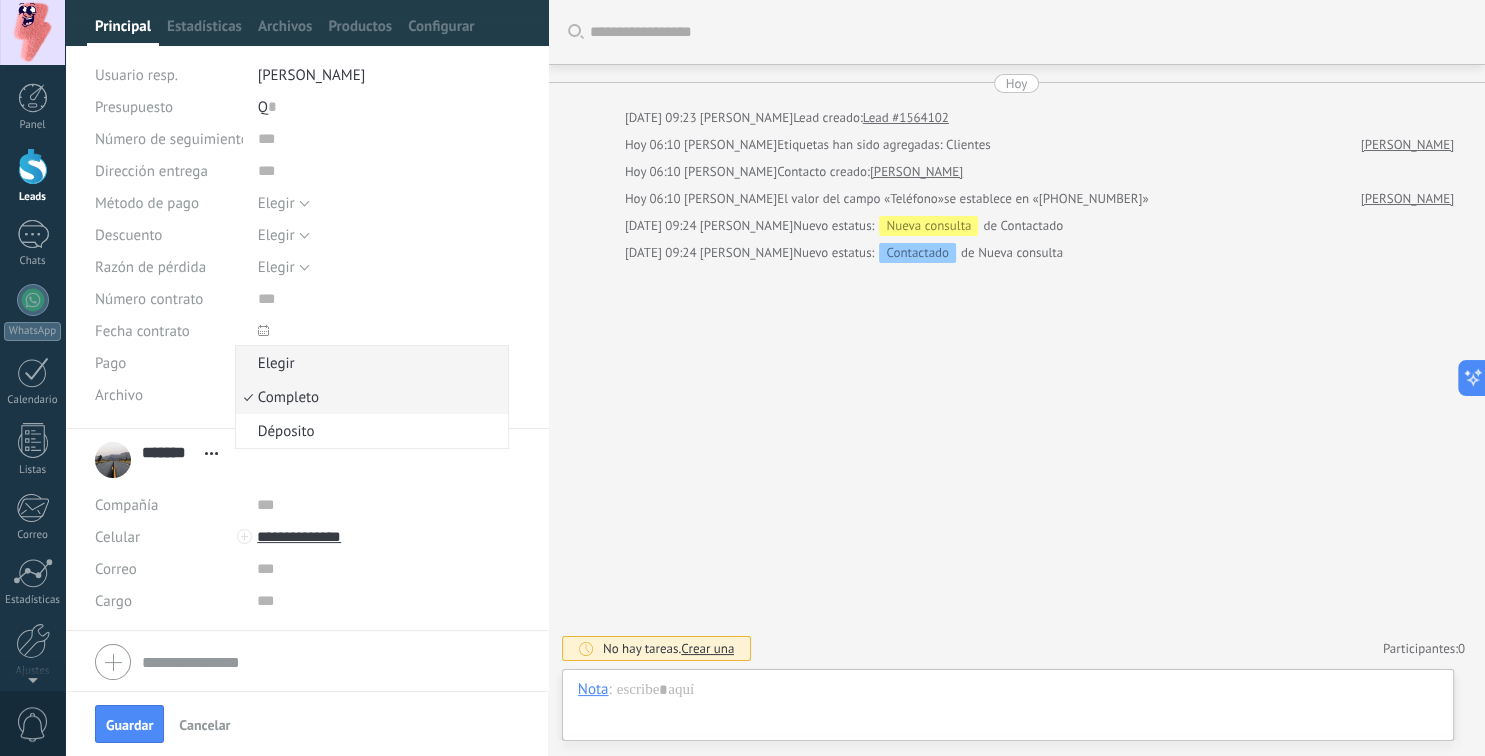 click on "Elegir" at bounding box center (372, 363) 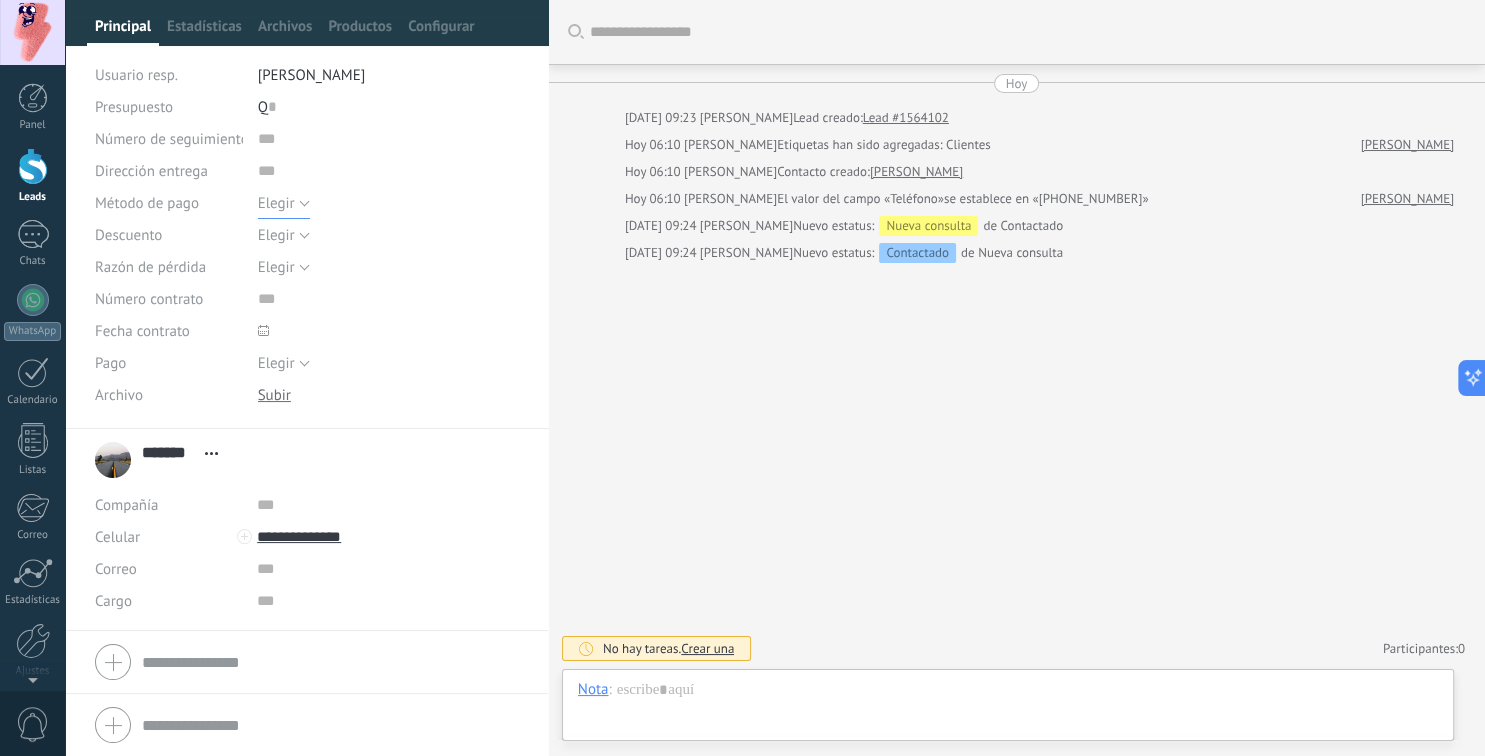 click on "Elegir" at bounding box center (276, 203) 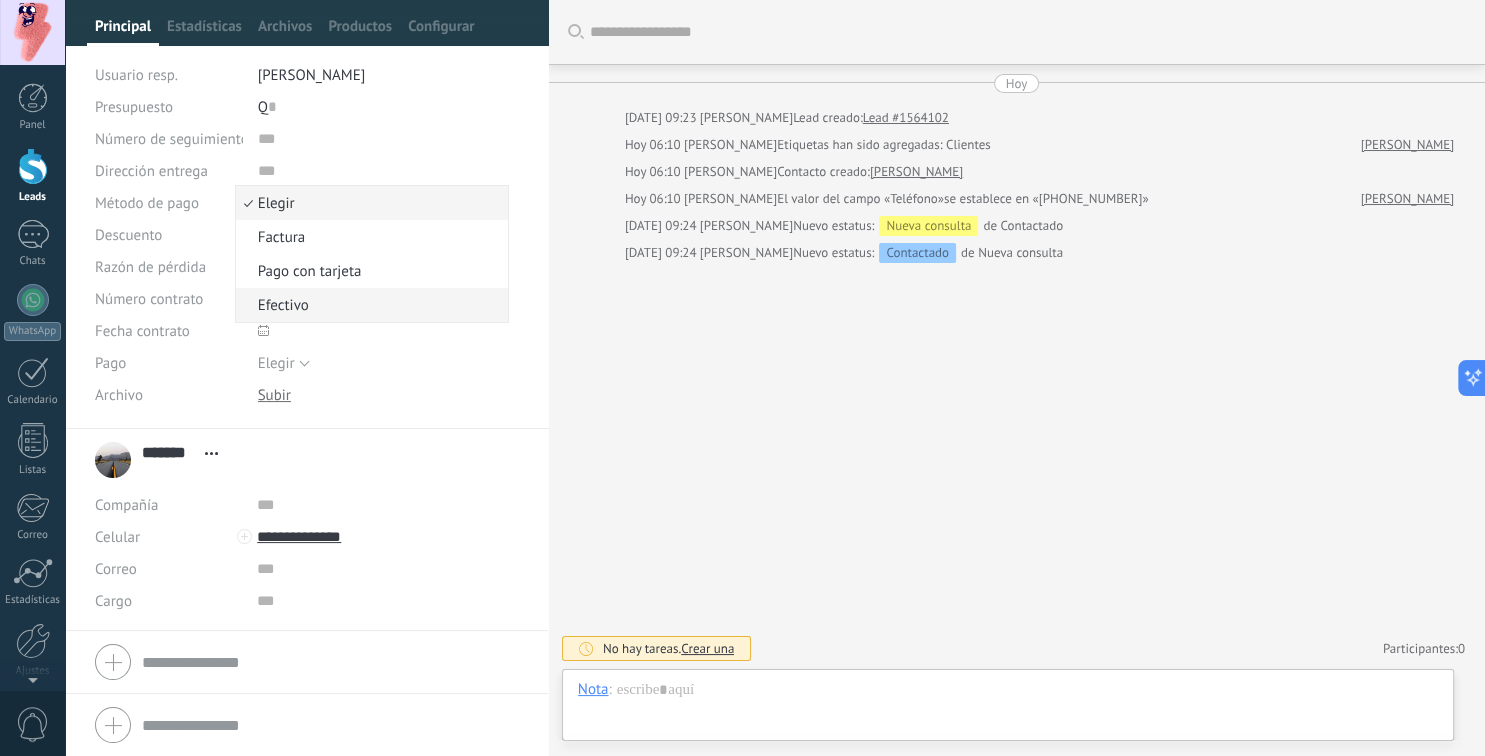 click on "Efectivo" at bounding box center (372, 305) 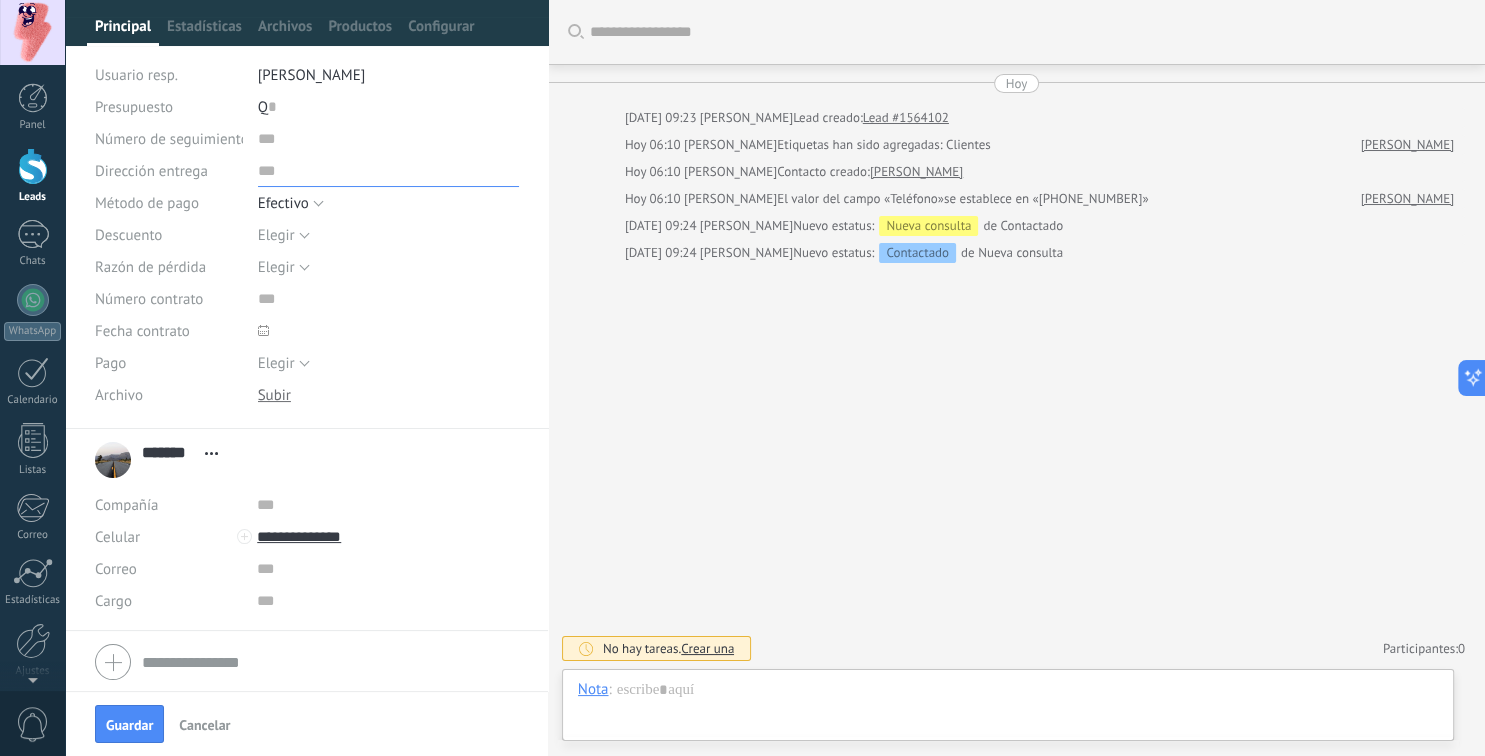 click at bounding box center (388, 171) 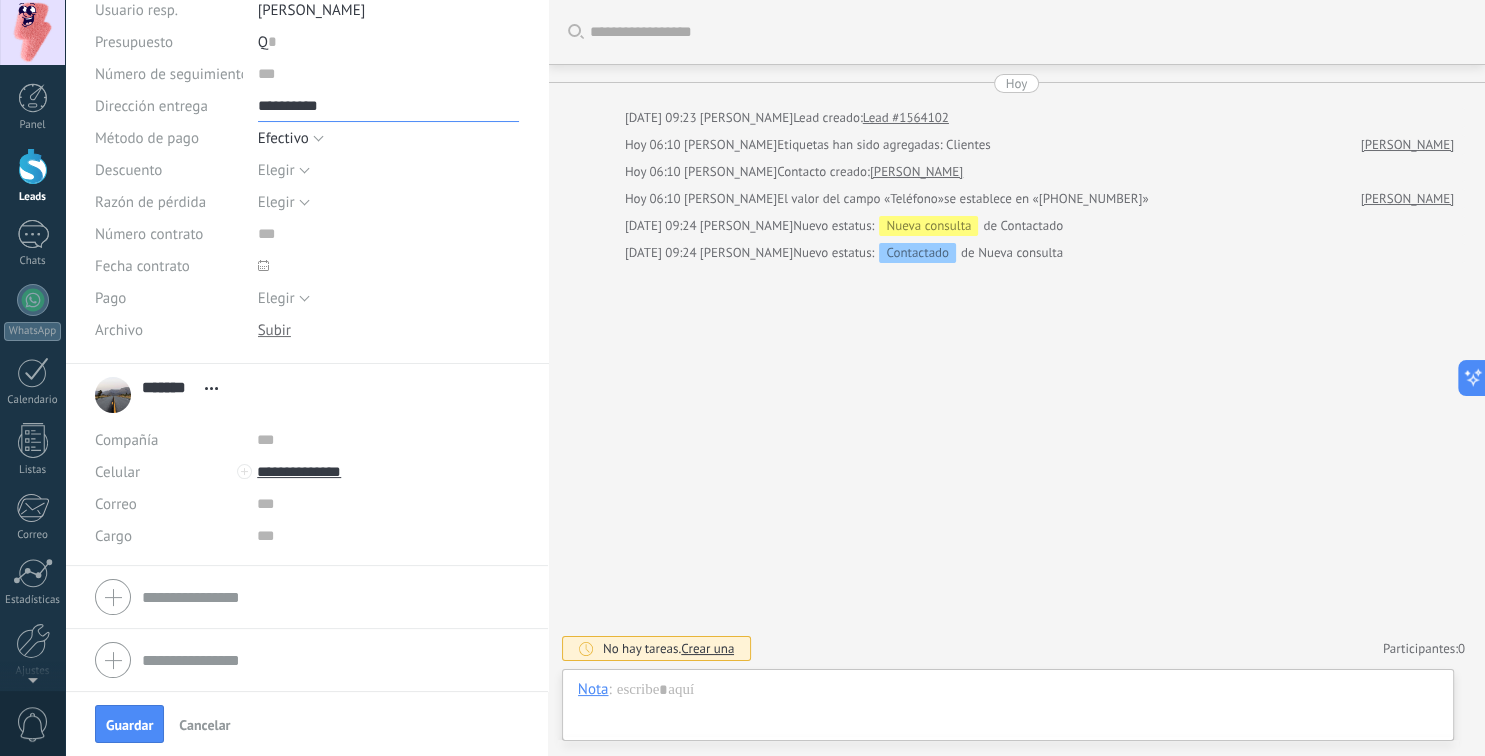 scroll, scrollTop: 0, scrollLeft: 0, axis: both 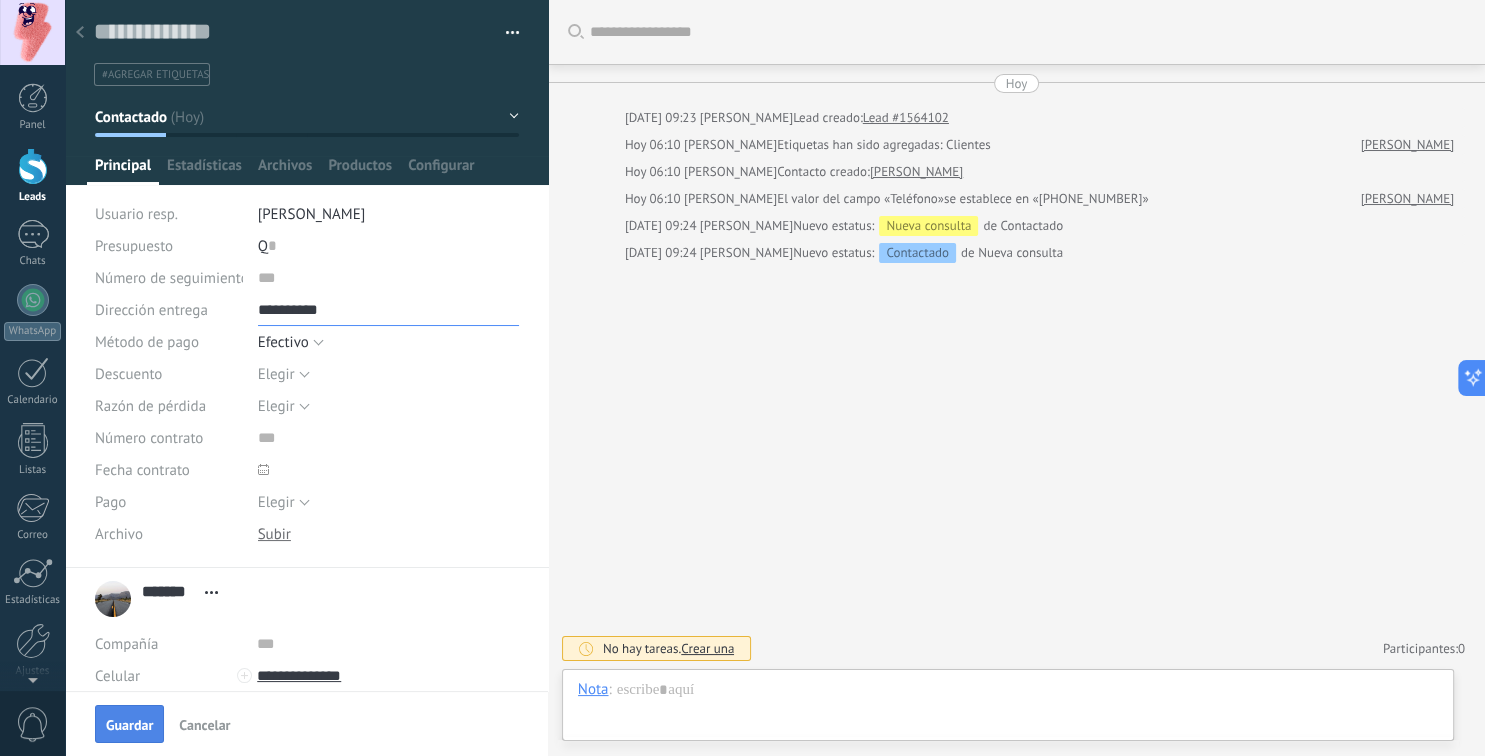 type on "**********" 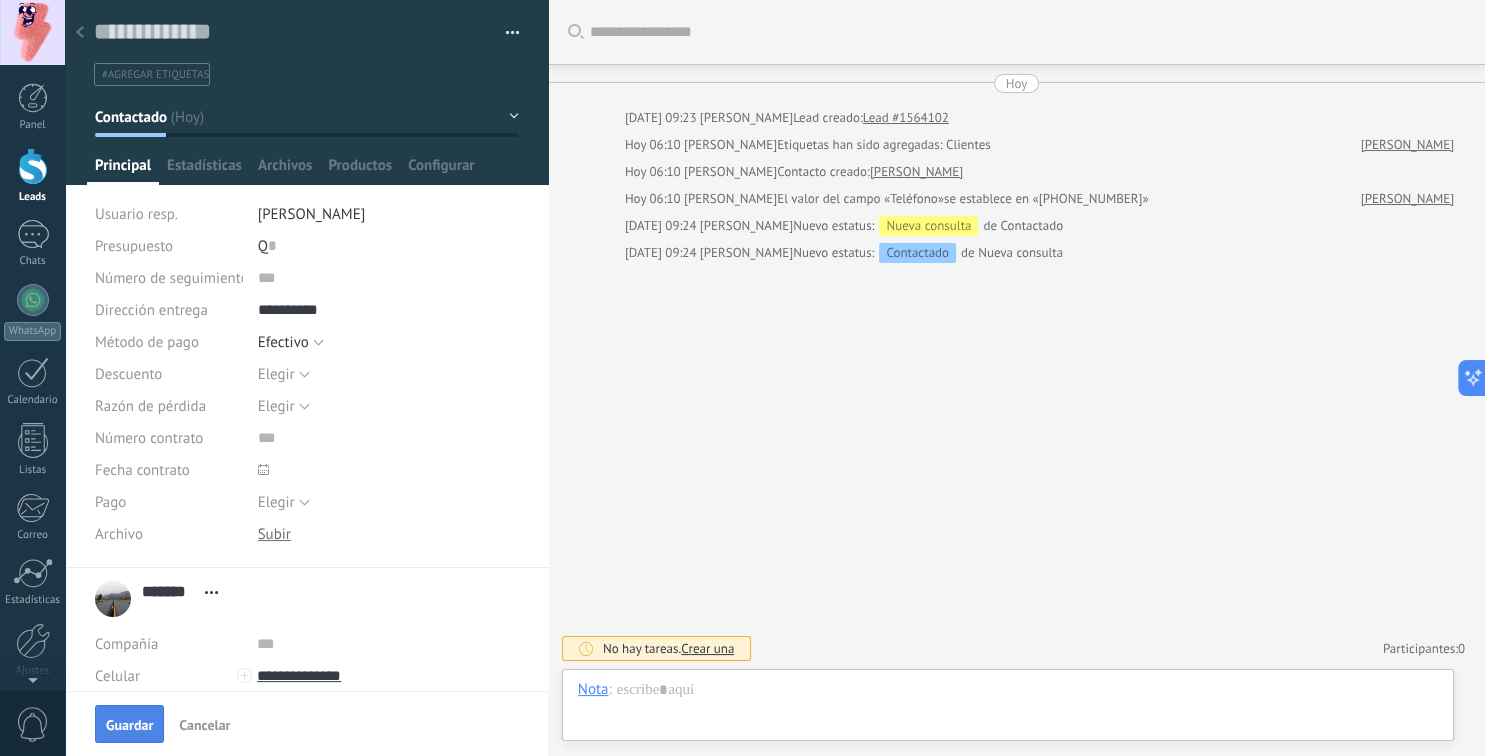 click on "Guardar" at bounding box center [129, 725] 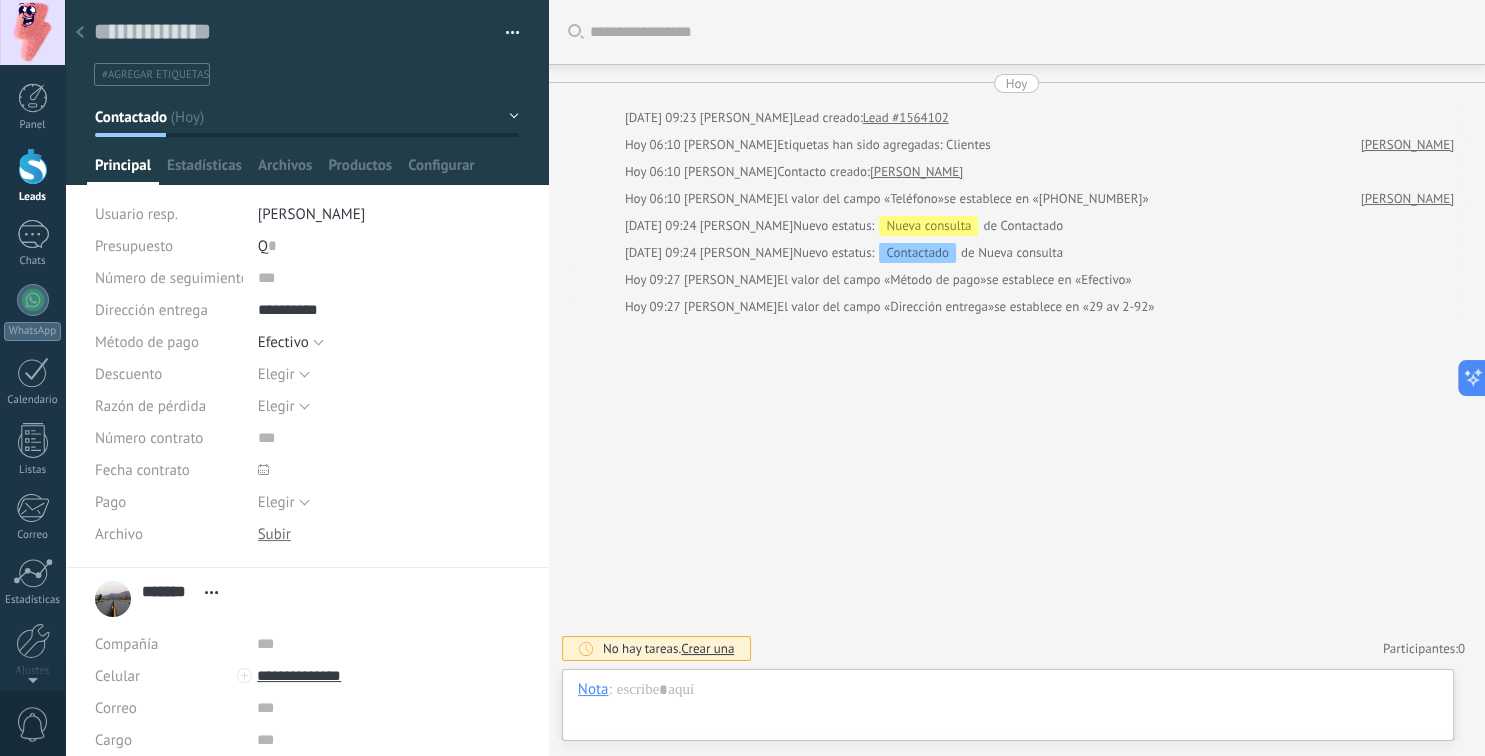 click 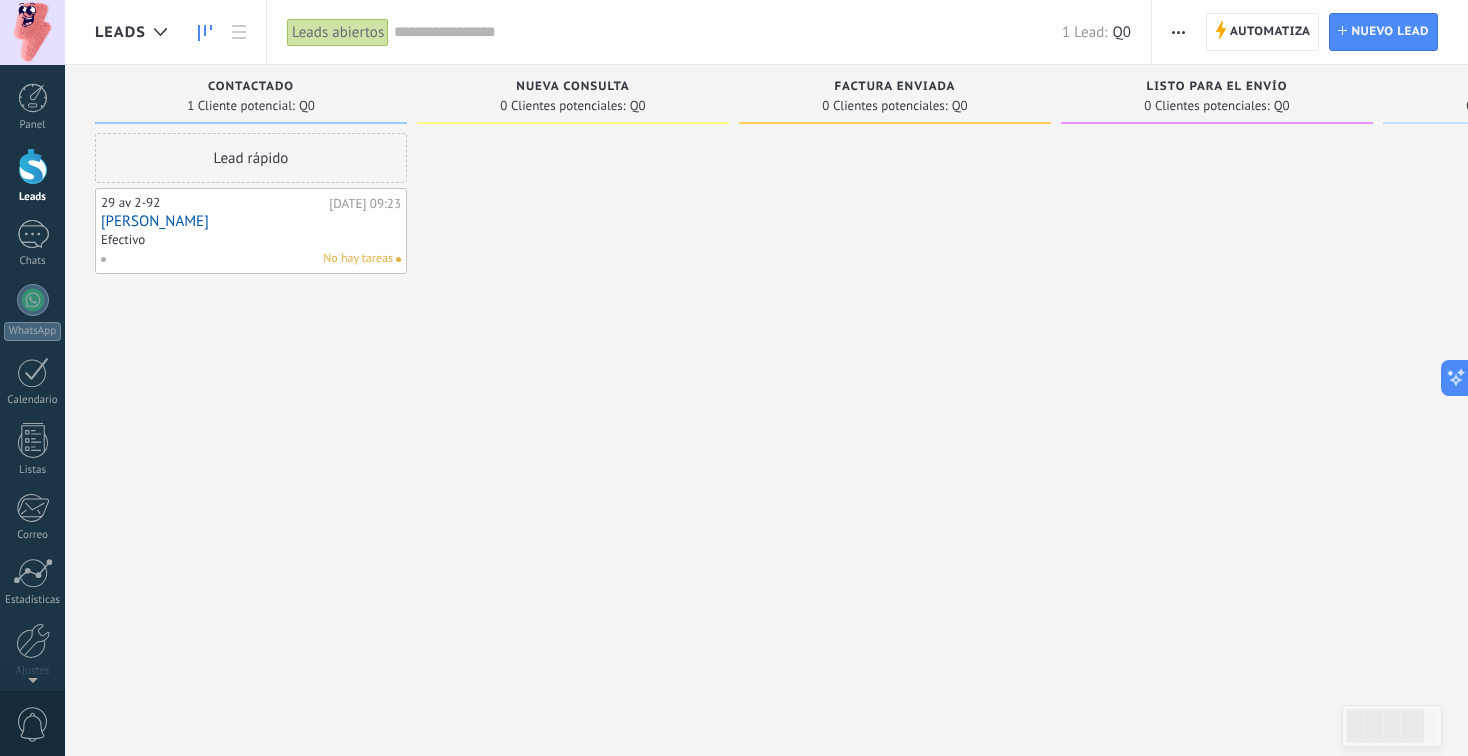 click on "Lead rápido 29 av 2-92 [DATE] 09:23 [PERSON_NAME] Efectivo No hay tareas" at bounding box center (251, 380) 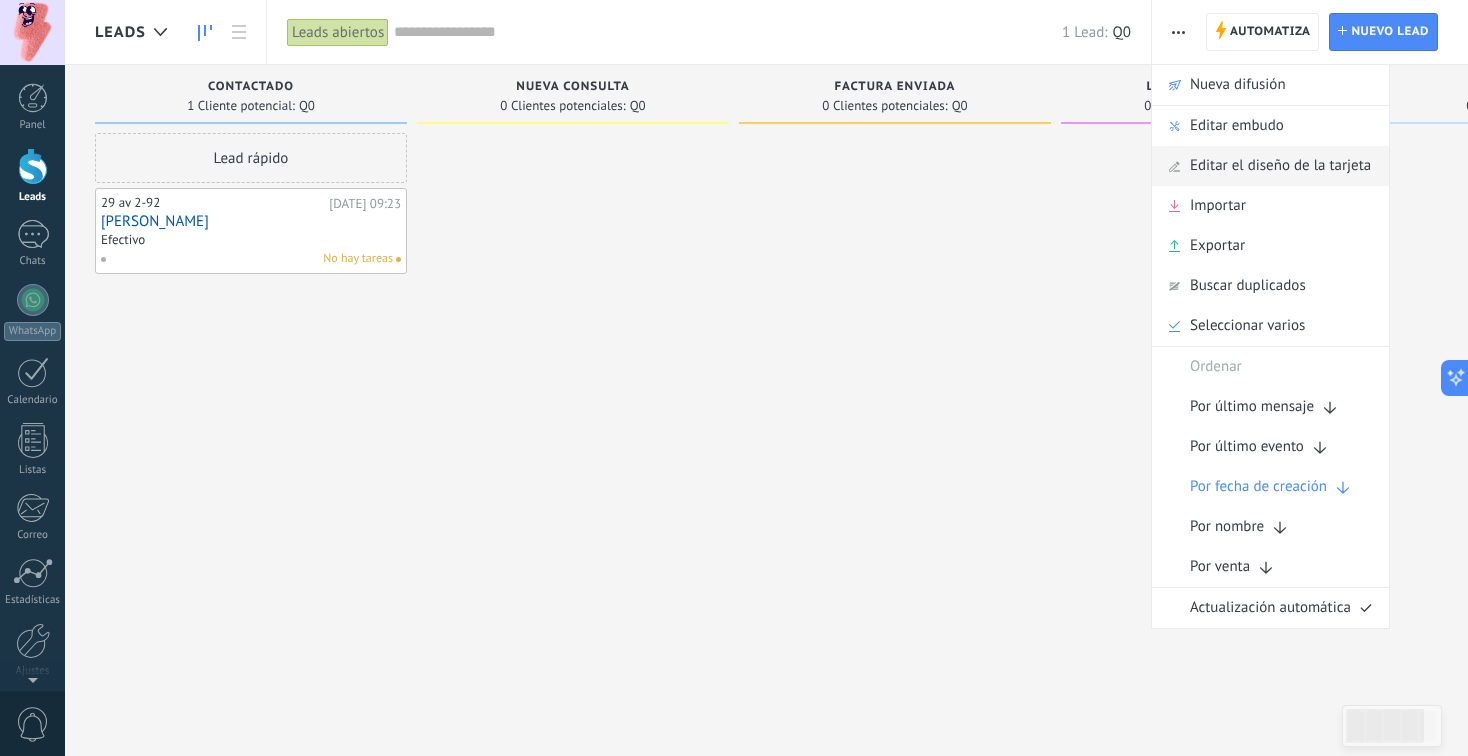 click on "Editar el diseño de la tarjeta" at bounding box center [1280, 166] 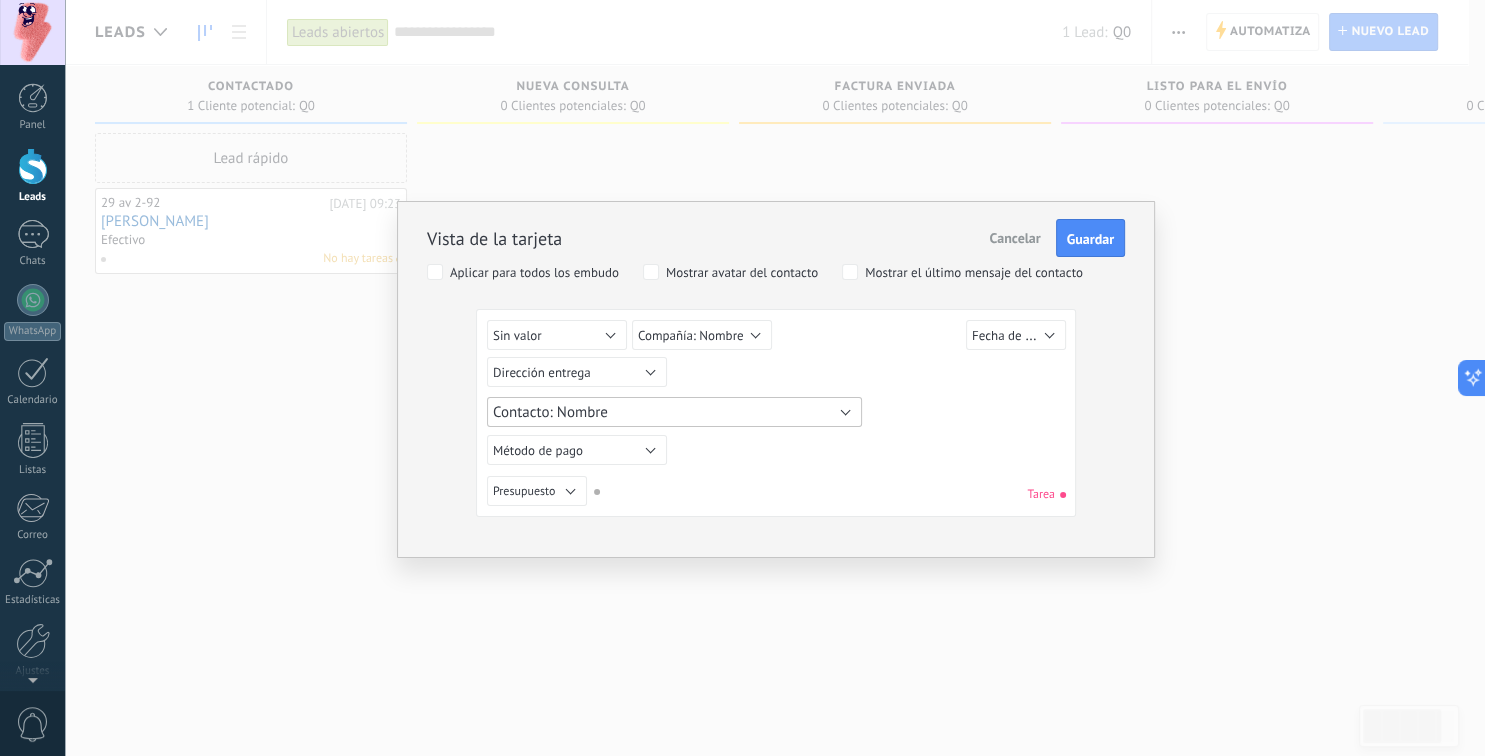 click on "Contacto: Nombre" at bounding box center (550, 412) 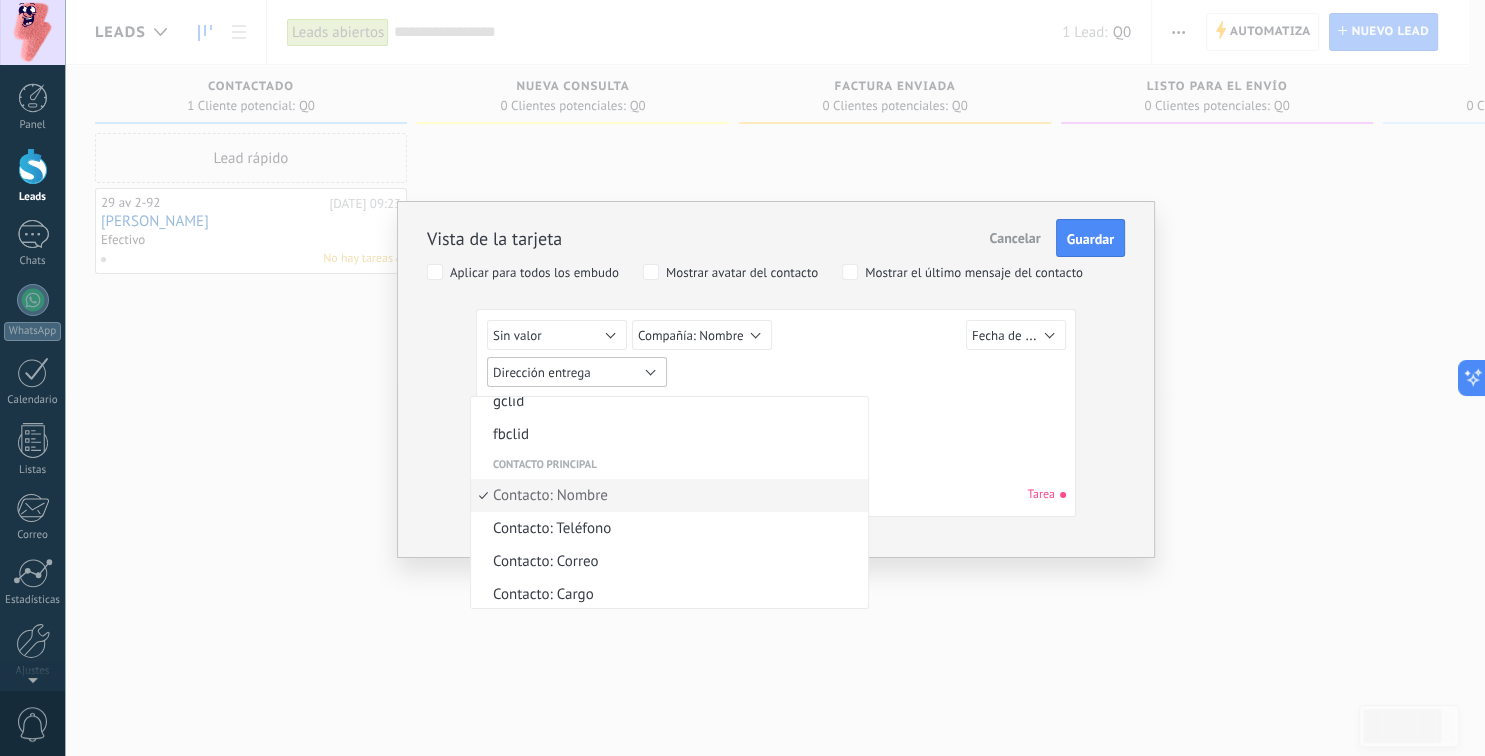 click on "Dirección entrega" at bounding box center (542, 372) 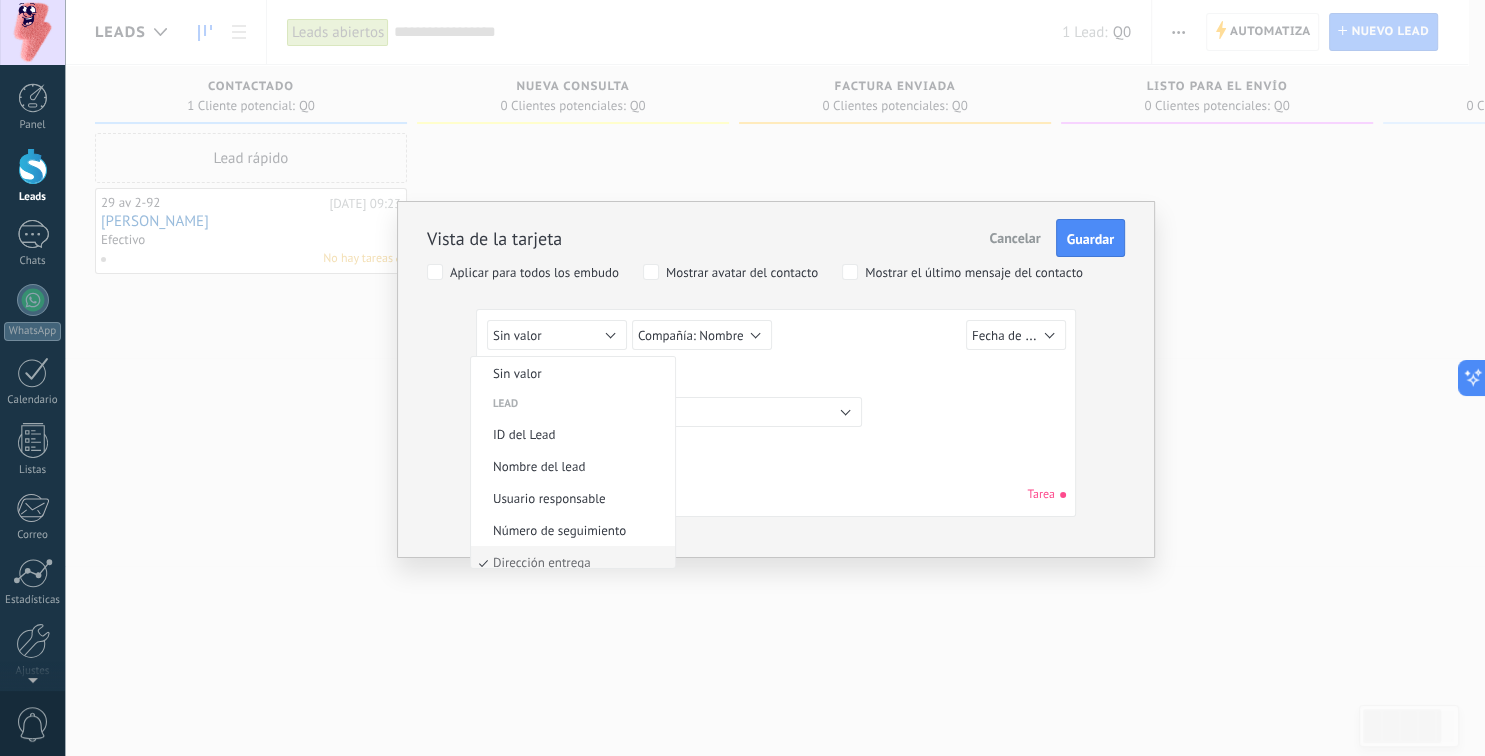scroll, scrollTop: 99, scrollLeft: 0, axis: vertical 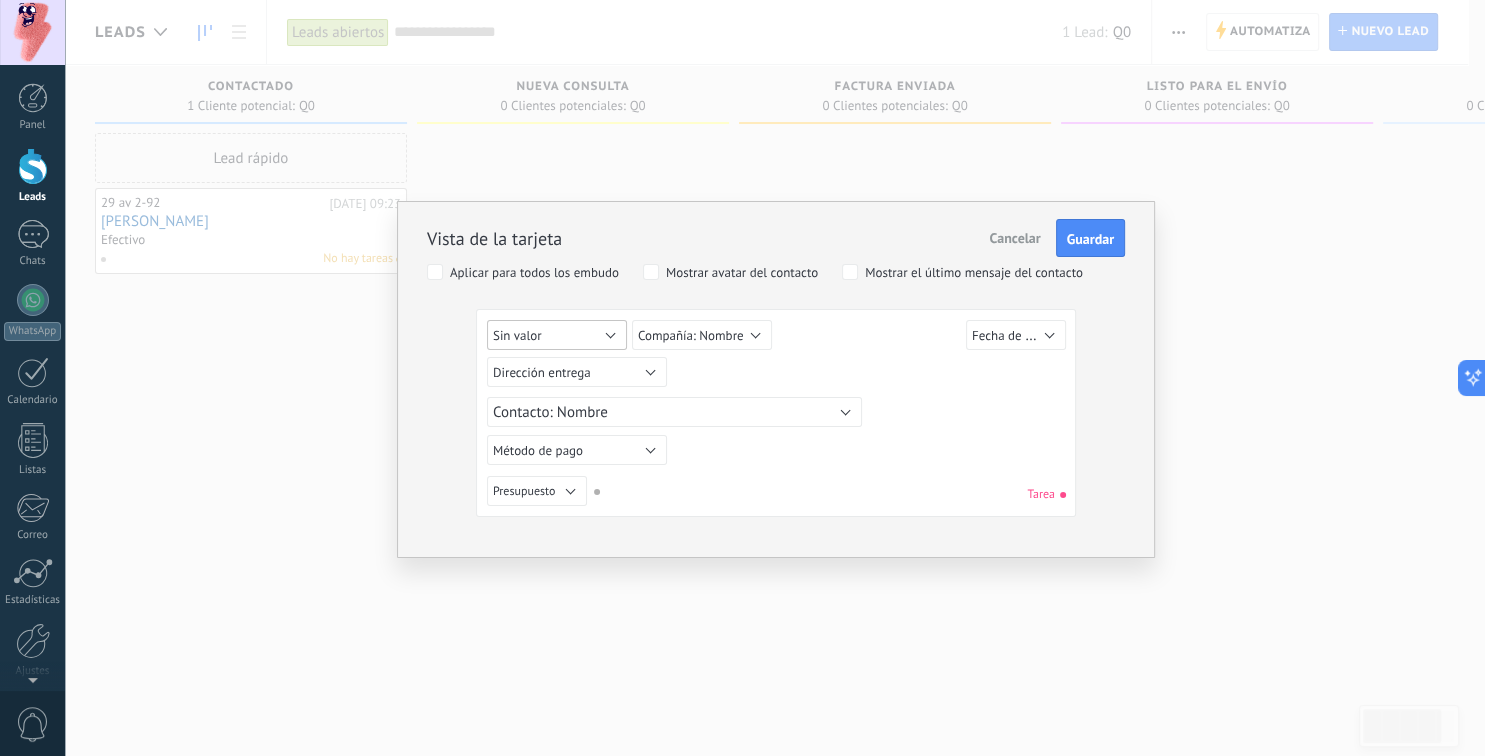 click on "Sin valor" at bounding box center [557, 335] 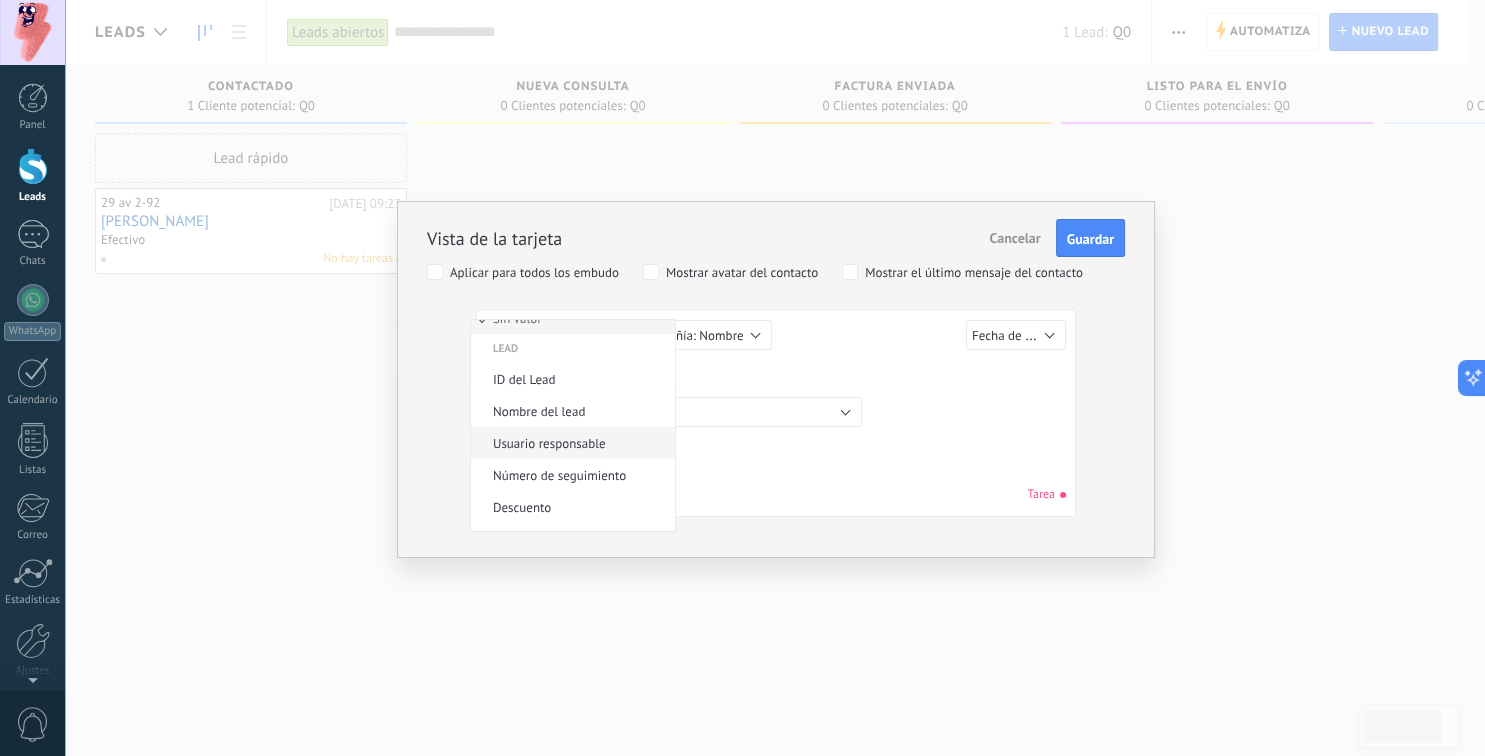 scroll, scrollTop: 0, scrollLeft: 0, axis: both 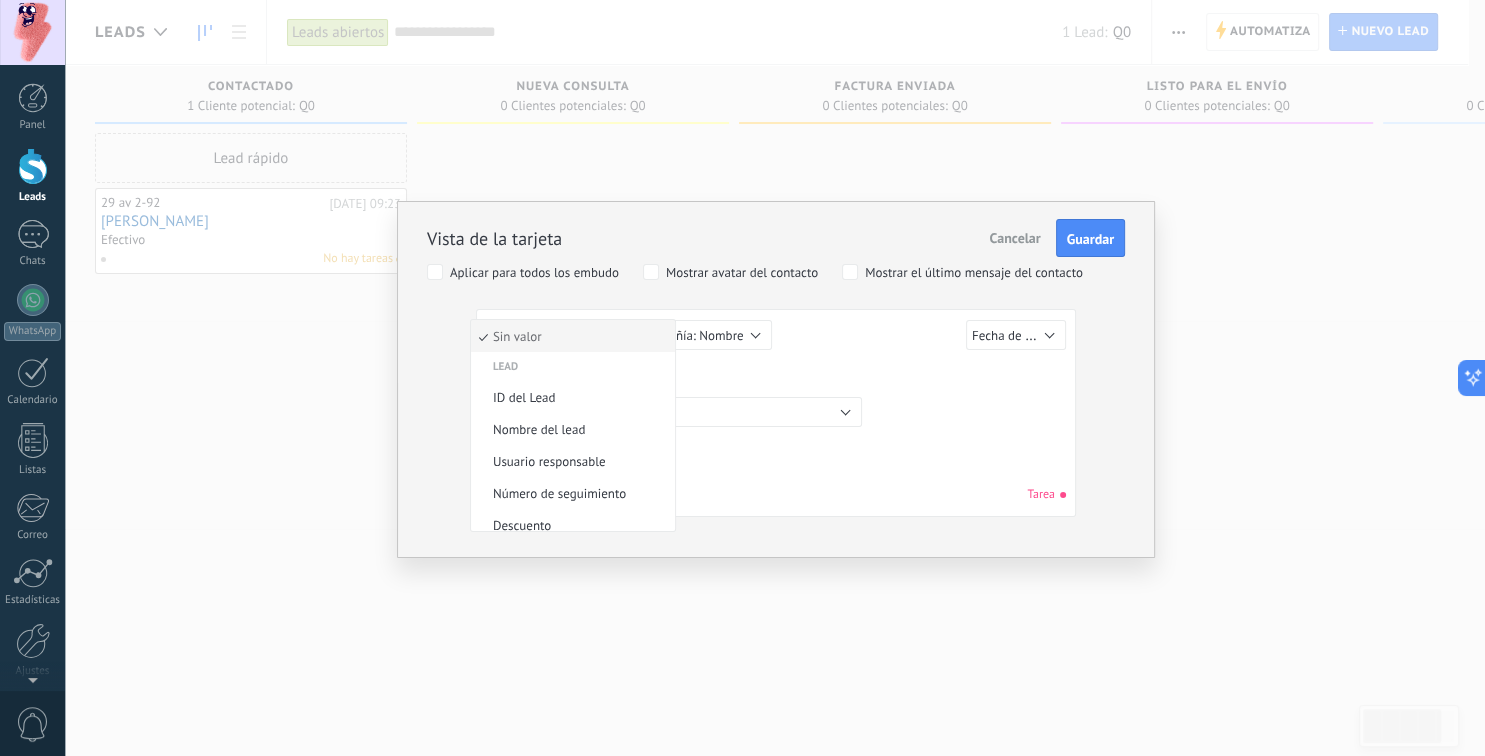 click on "Sin valor Lead ID del Lead Nombre del lead Fecha de Creación Presupuesto Usuario responsable Número de seguimiento Dirección entrega Método de pago Descuento Razón de pérdida Número contrato Fecha contrato Pago Archivo utm_content utm_medium utm_campaign utm_source utm_term utm_referrer referrer gclientid gclid fbclid Contacto principal Contacto: Nombre Contacto: Teléfono Contacto: Correo Contacto: Cargo Compañía Compañía: Nombre Compañía: Teléfono Compañía: Correo Compañía: Página web Compañía: Dirección Dirección entrega" at bounding box center [779, 375] 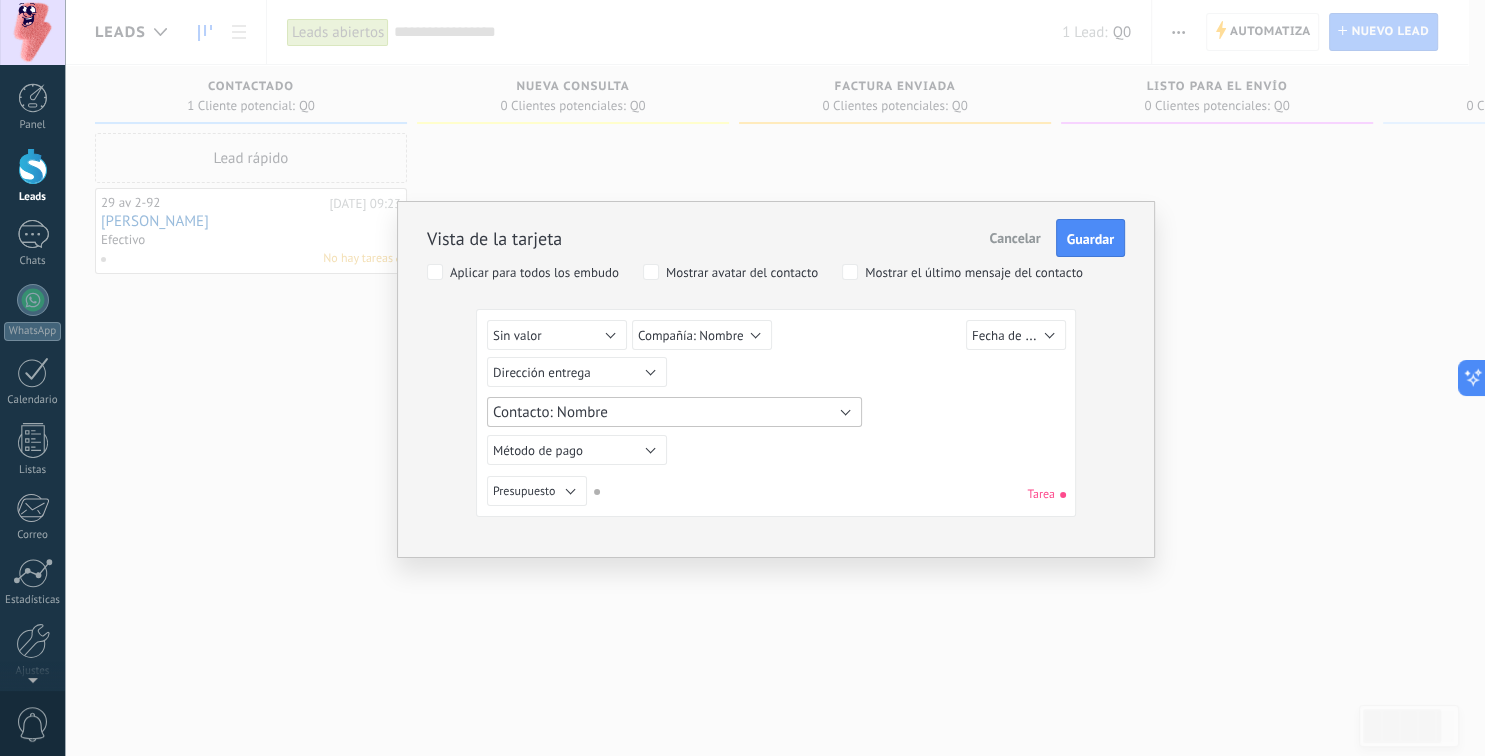 click on "Contacto: Nombre" at bounding box center [674, 412] 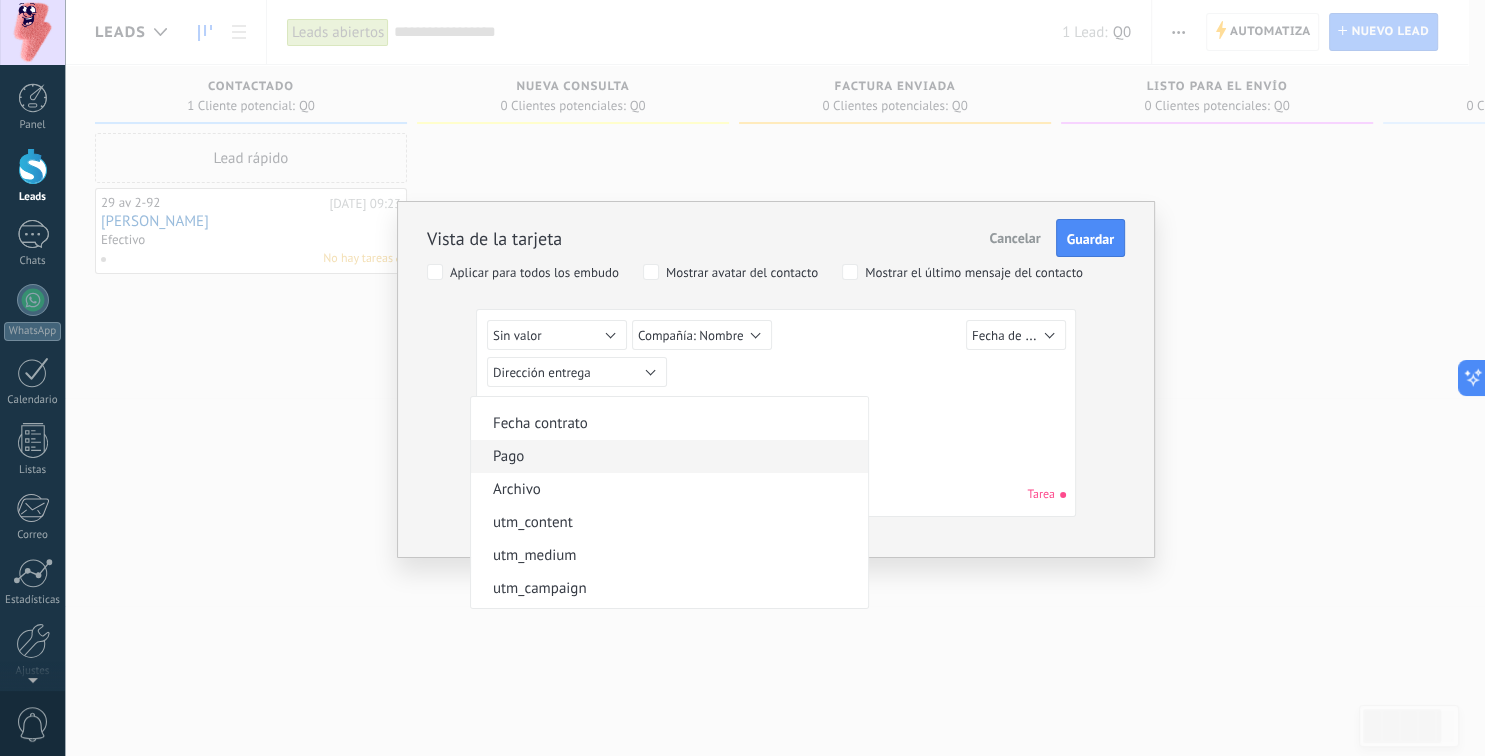scroll, scrollTop: 0, scrollLeft: 0, axis: both 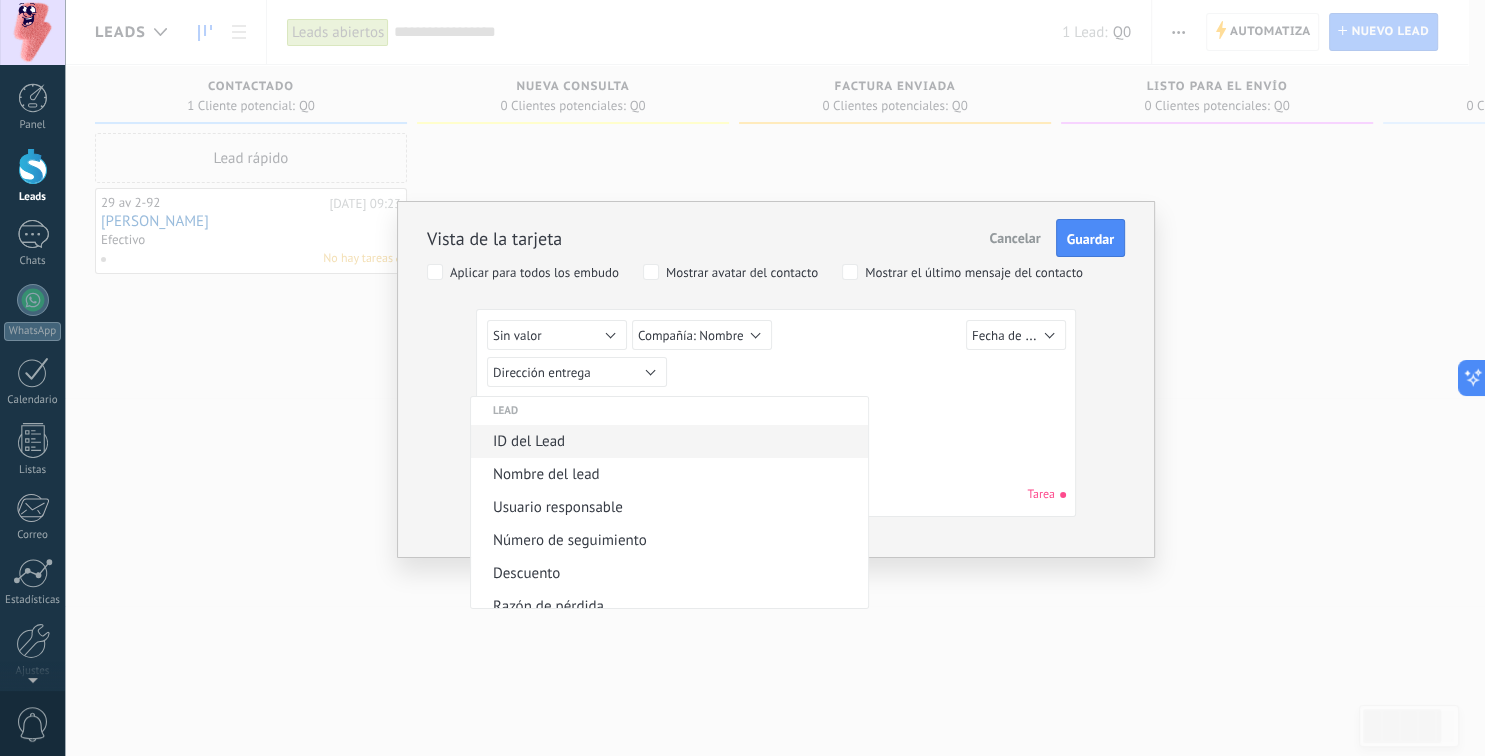 click on "ID del Lead" at bounding box center [666, 441] 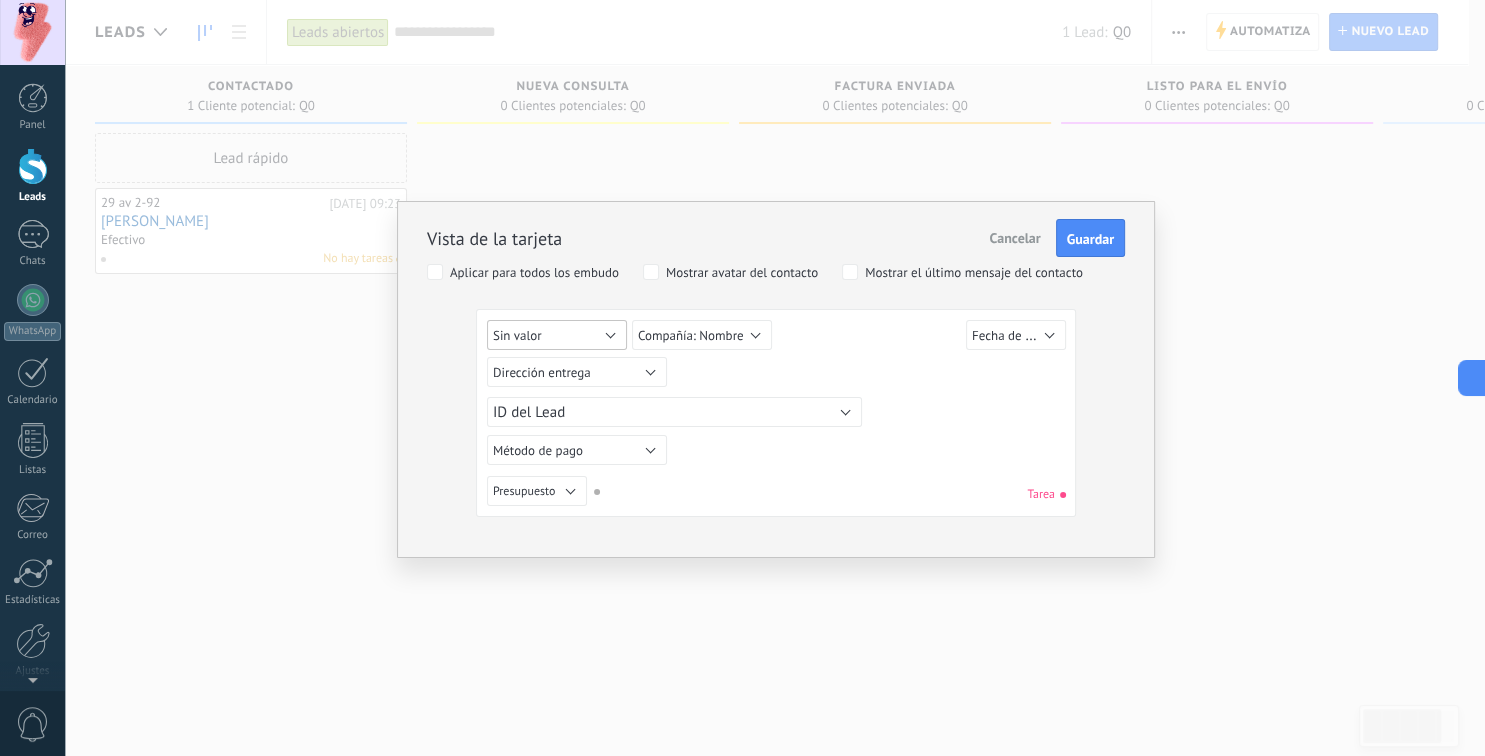 click on "Sin valor" at bounding box center (557, 335) 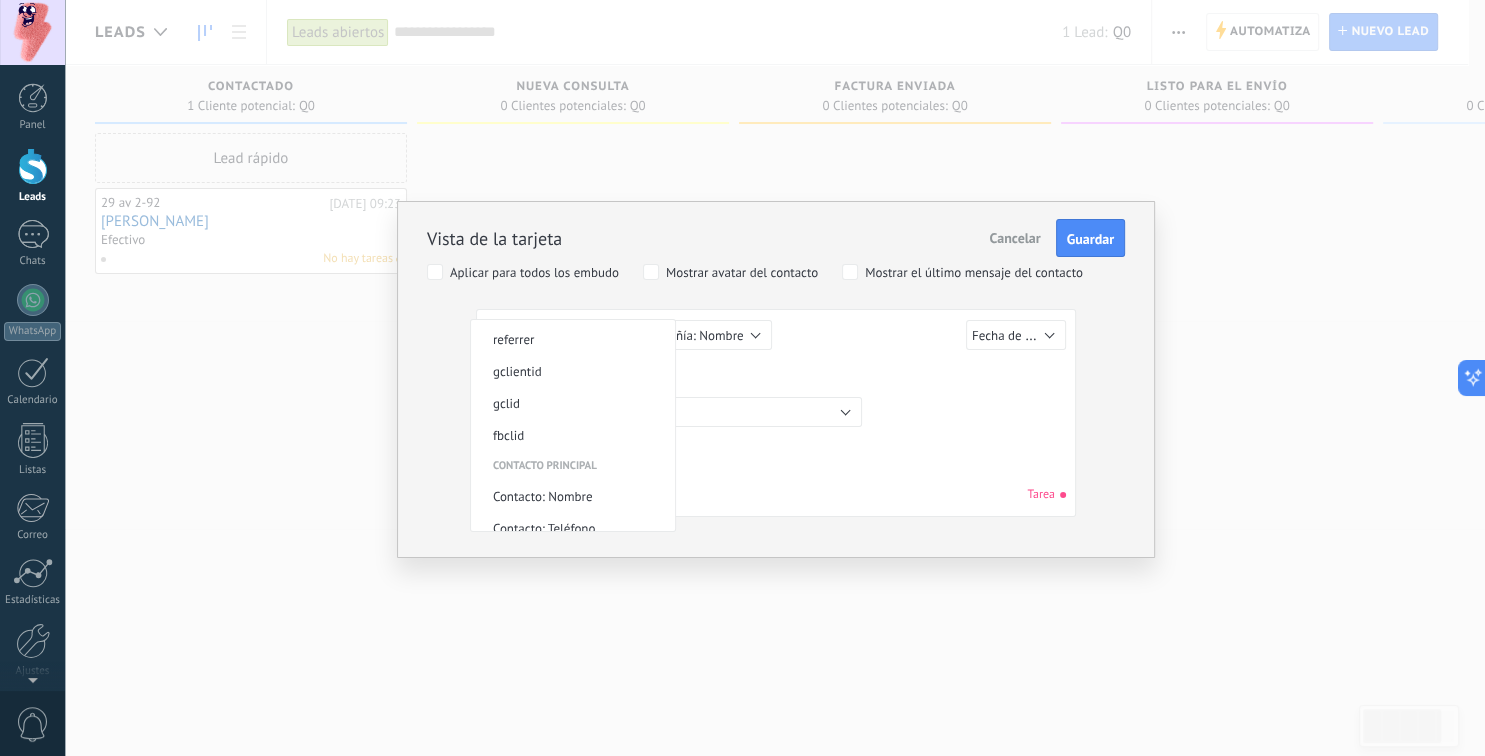 scroll, scrollTop: 614, scrollLeft: 0, axis: vertical 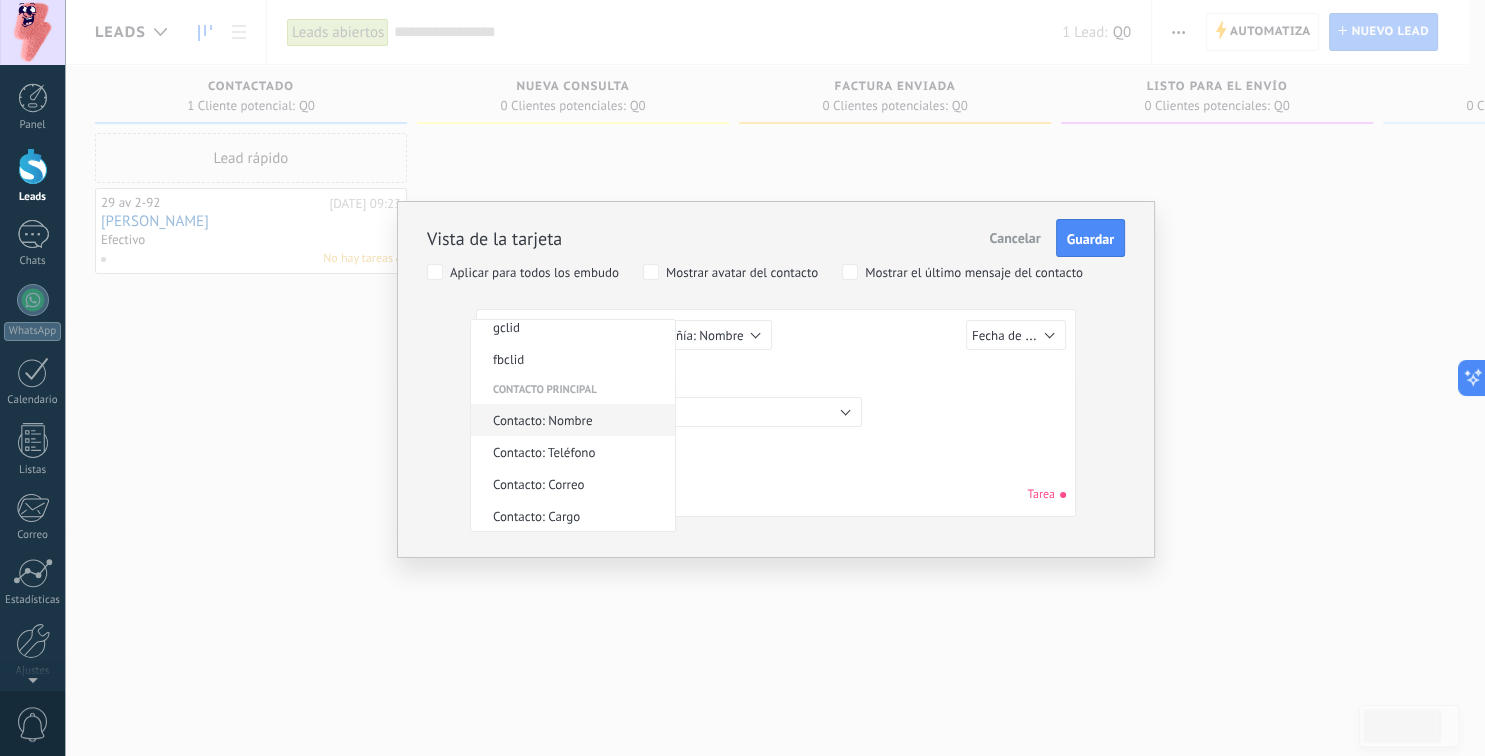 click on "Contacto: Nombre" at bounding box center [570, 420] 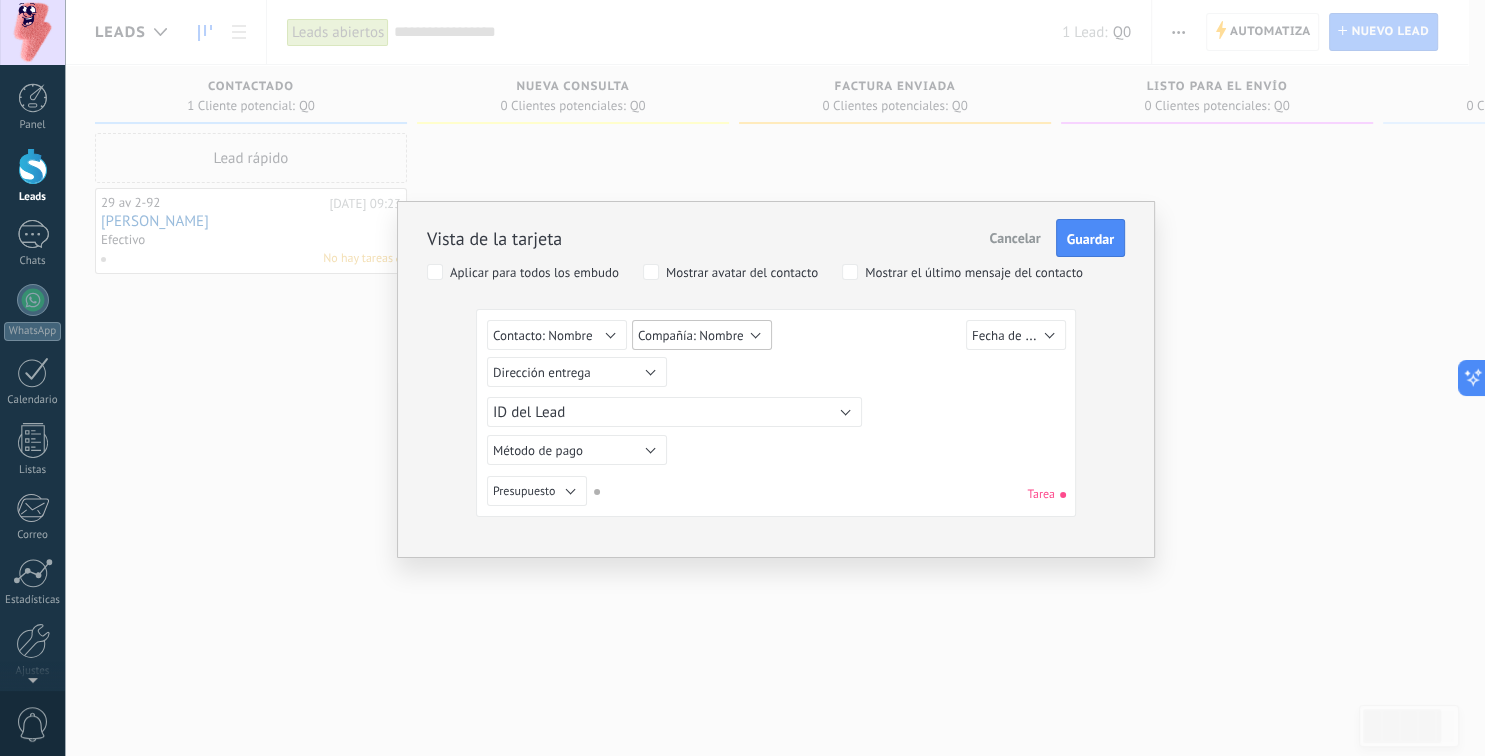 click on "Compañía: Nombre" at bounding box center (702, 335) 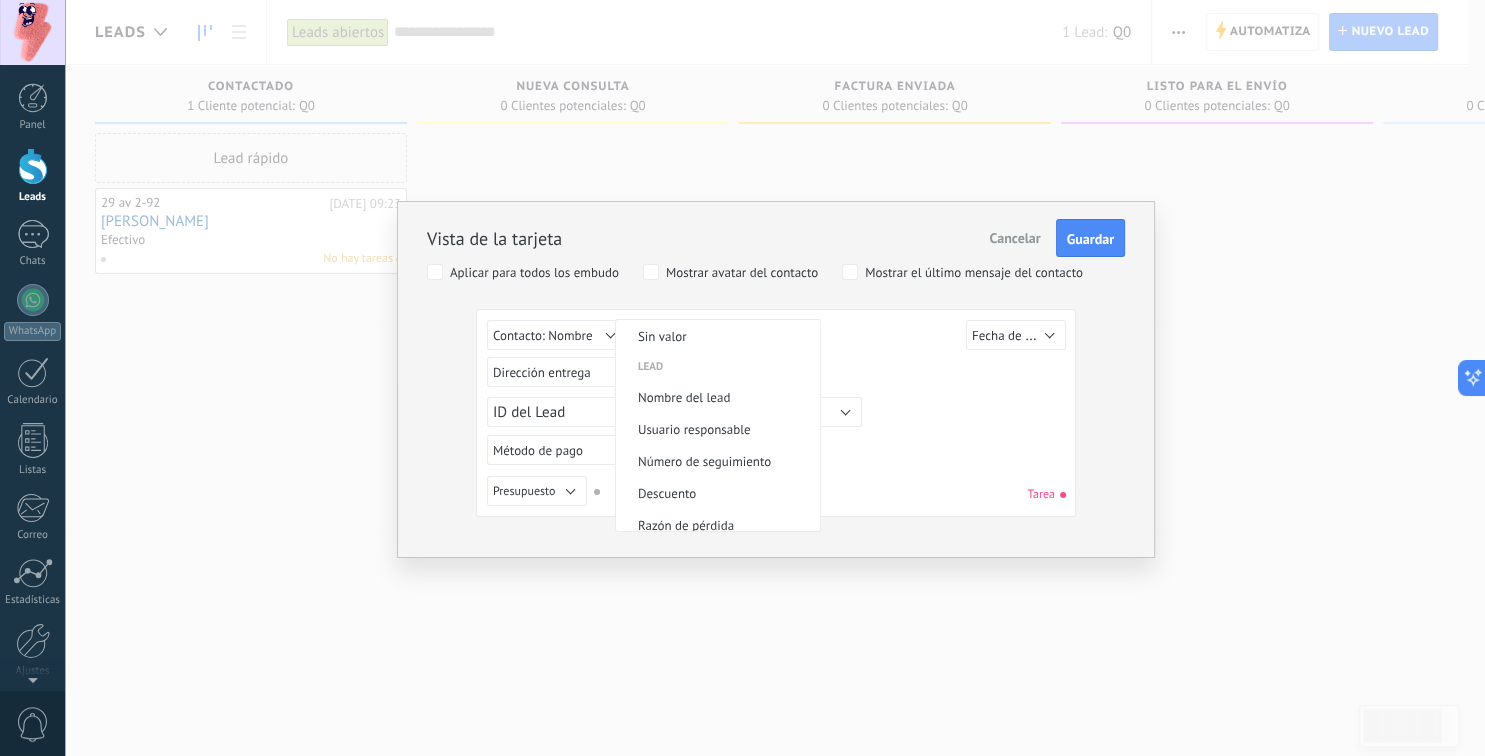 scroll, scrollTop: 730, scrollLeft: 0, axis: vertical 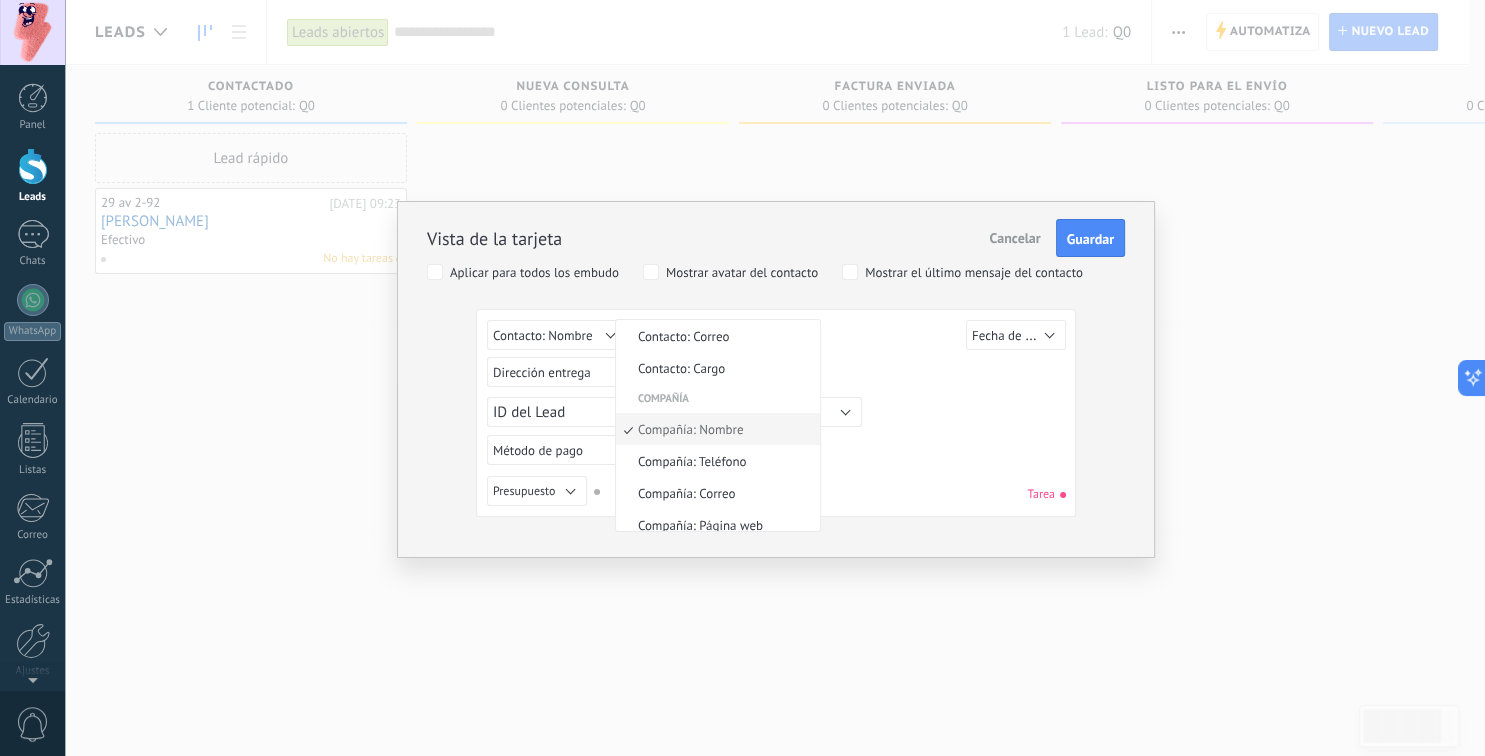 click on "Sin valor Lead ID del Lead Nombre del lead Fecha de Creación Presupuesto Usuario responsable Número de seguimiento Dirección entrega Método de pago Descuento Razón de pérdida Número contrato Fecha contrato Pago Archivo utm_content utm_medium utm_campaign utm_source utm_term utm_referrer referrer gclientid gclid fbclid Contacto principal Contacto: Nombre Contacto: Teléfono Contacto: Correo Contacto: Cargo Compañía Compañía: Nombre Compañía: Teléfono Compañía: Correo Compañía: Página web Compañía: Dirección Dirección entrega" at bounding box center [779, 375] 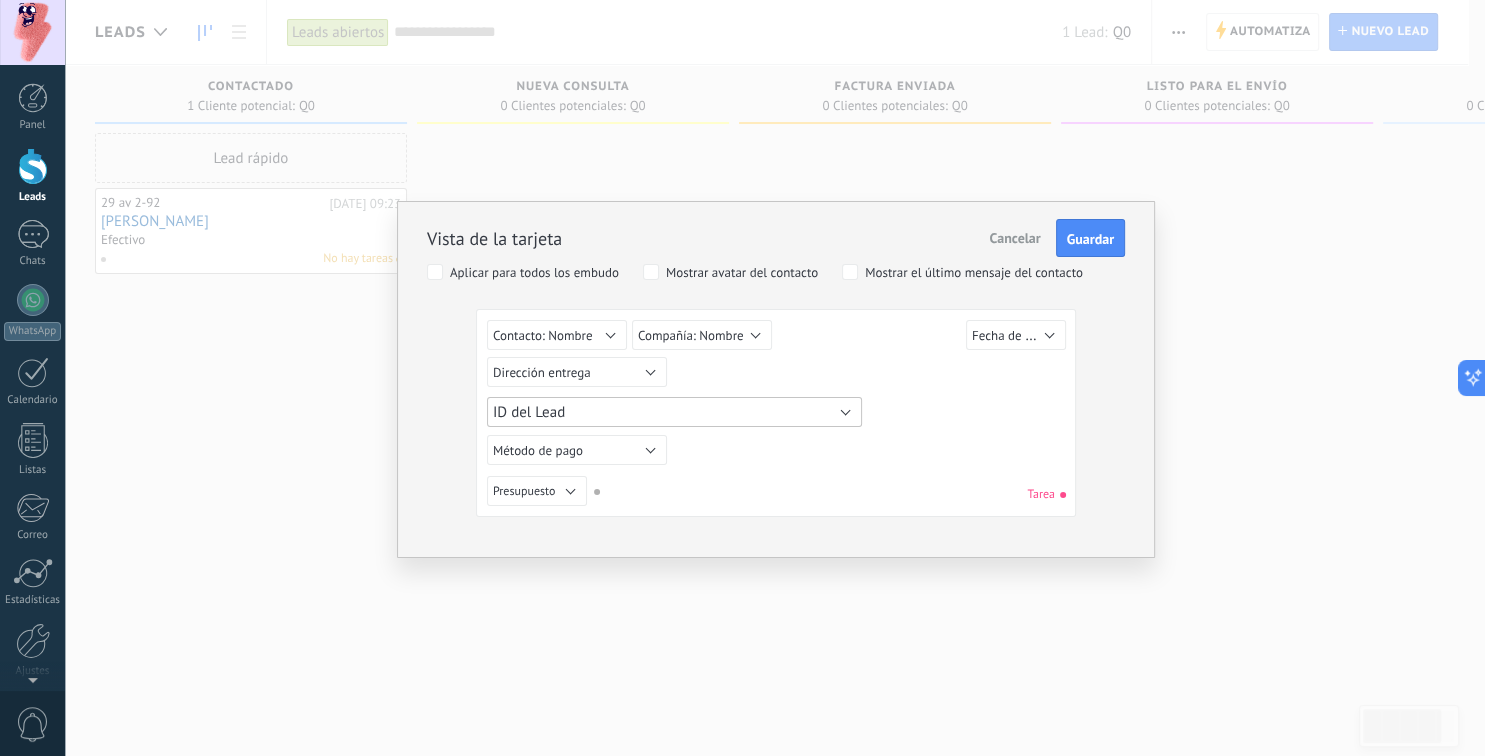 click on "ID del Lead" at bounding box center [674, 412] 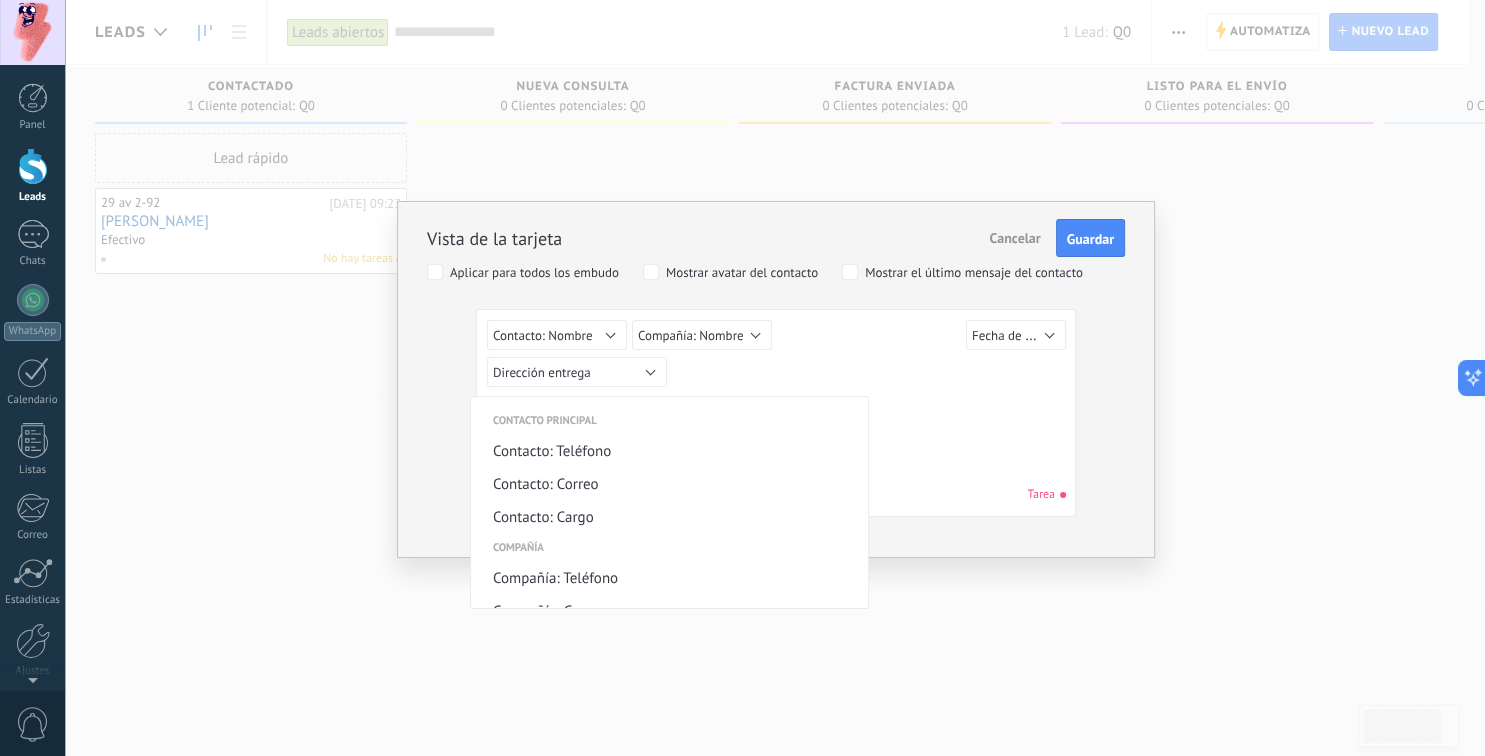 scroll, scrollTop: 691, scrollLeft: 0, axis: vertical 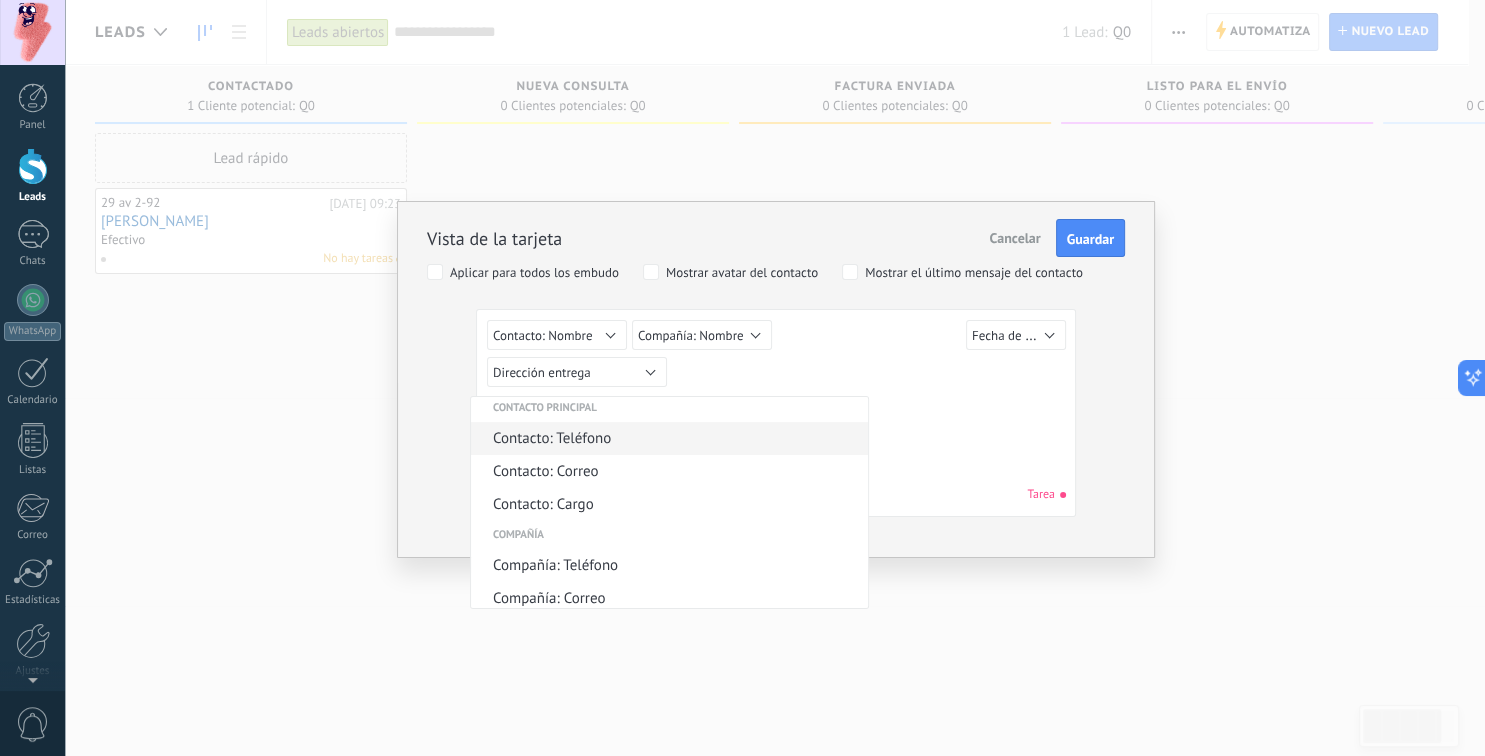 click on "Contacto: Teléfono" at bounding box center (666, 438) 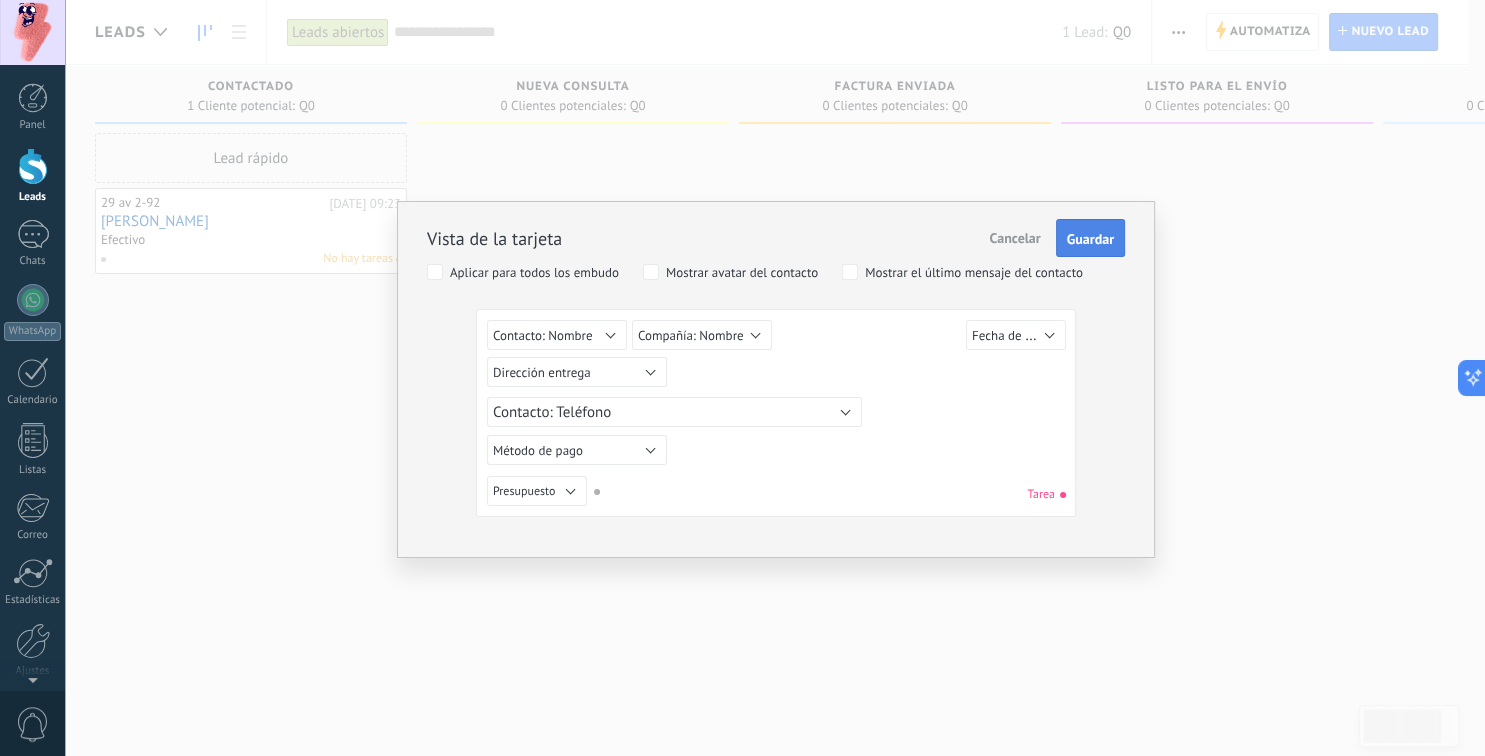 click on "Guardar" at bounding box center (1090, 238) 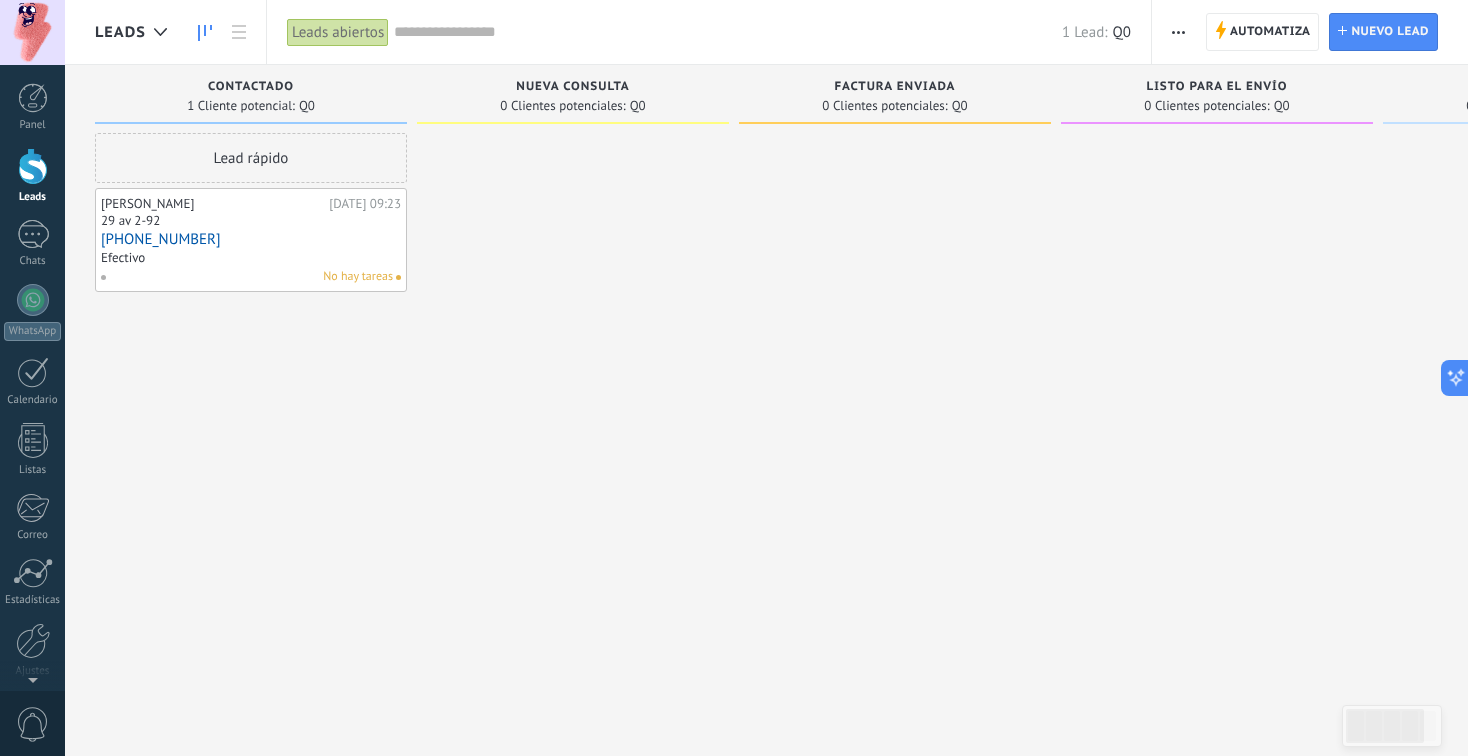 click on "[DATE] 09:23" at bounding box center (365, 204) 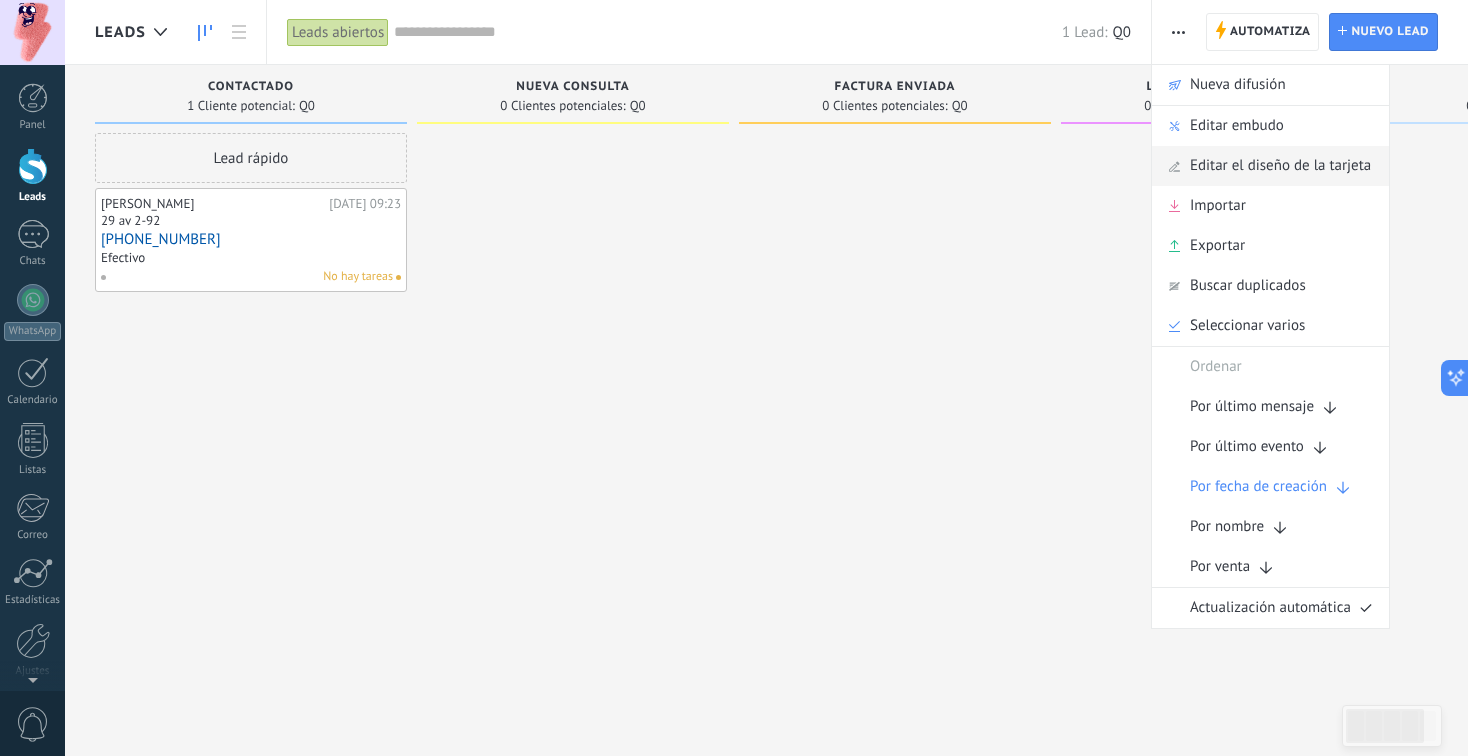 click on "Editar el diseño de la tarjeta" at bounding box center [1280, 166] 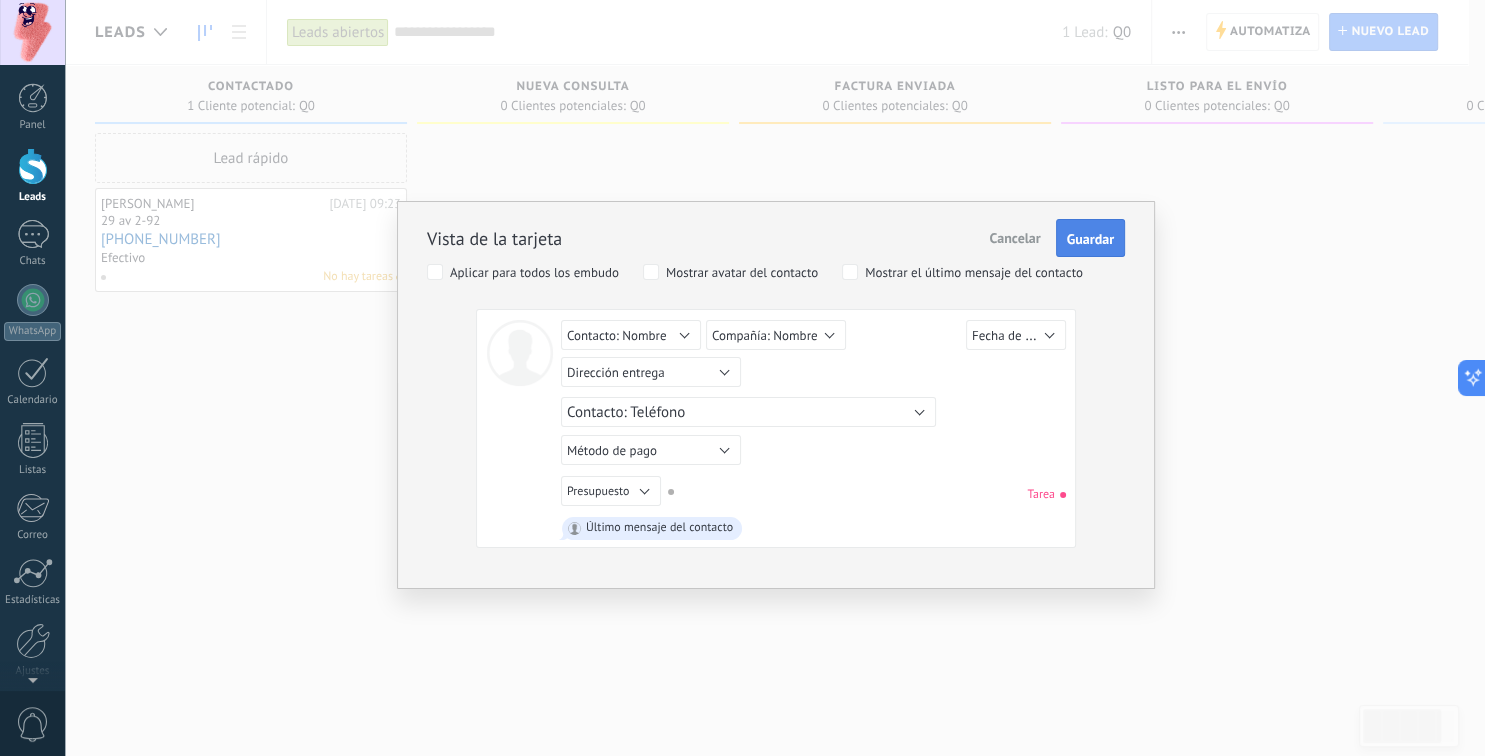 click on "Guardar" at bounding box center [1090, 239] 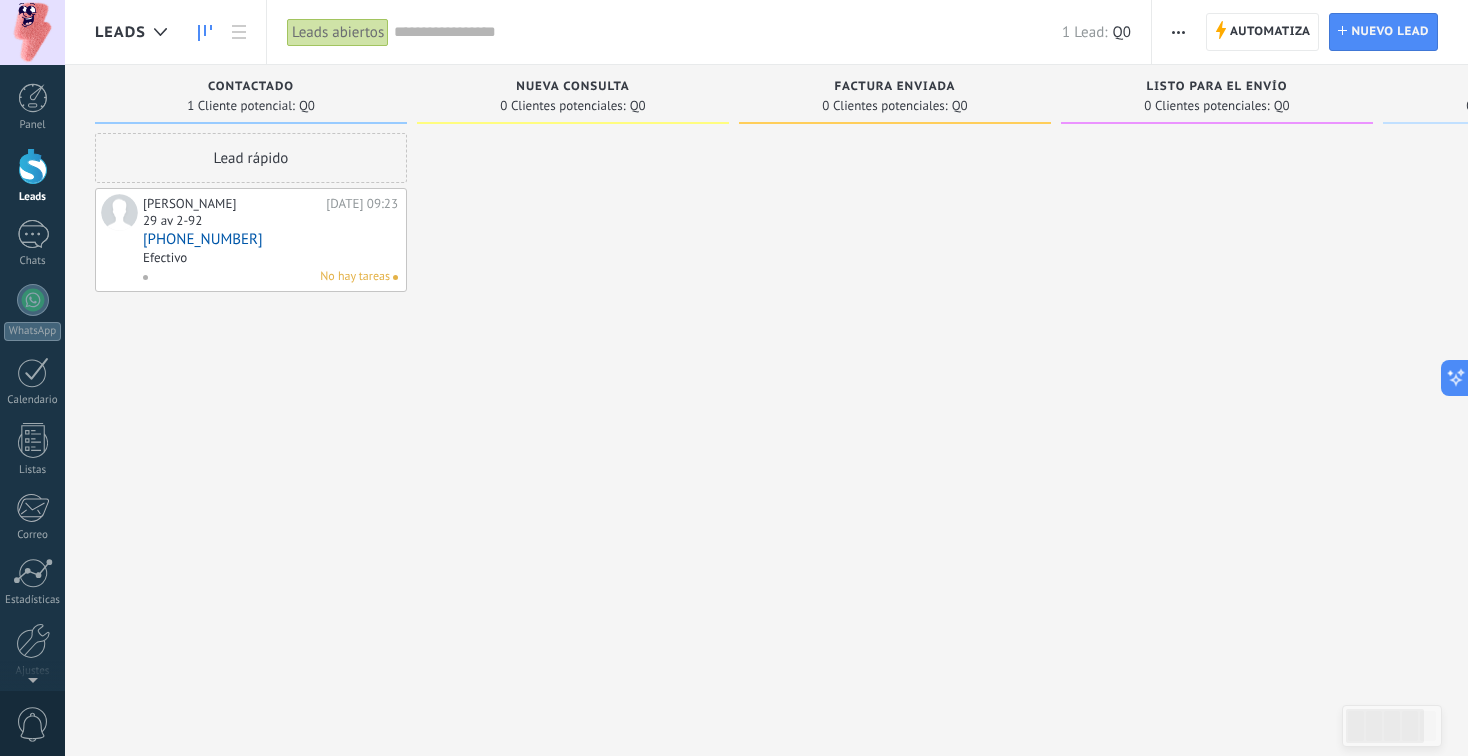 click at bounding box center [1178, 32] 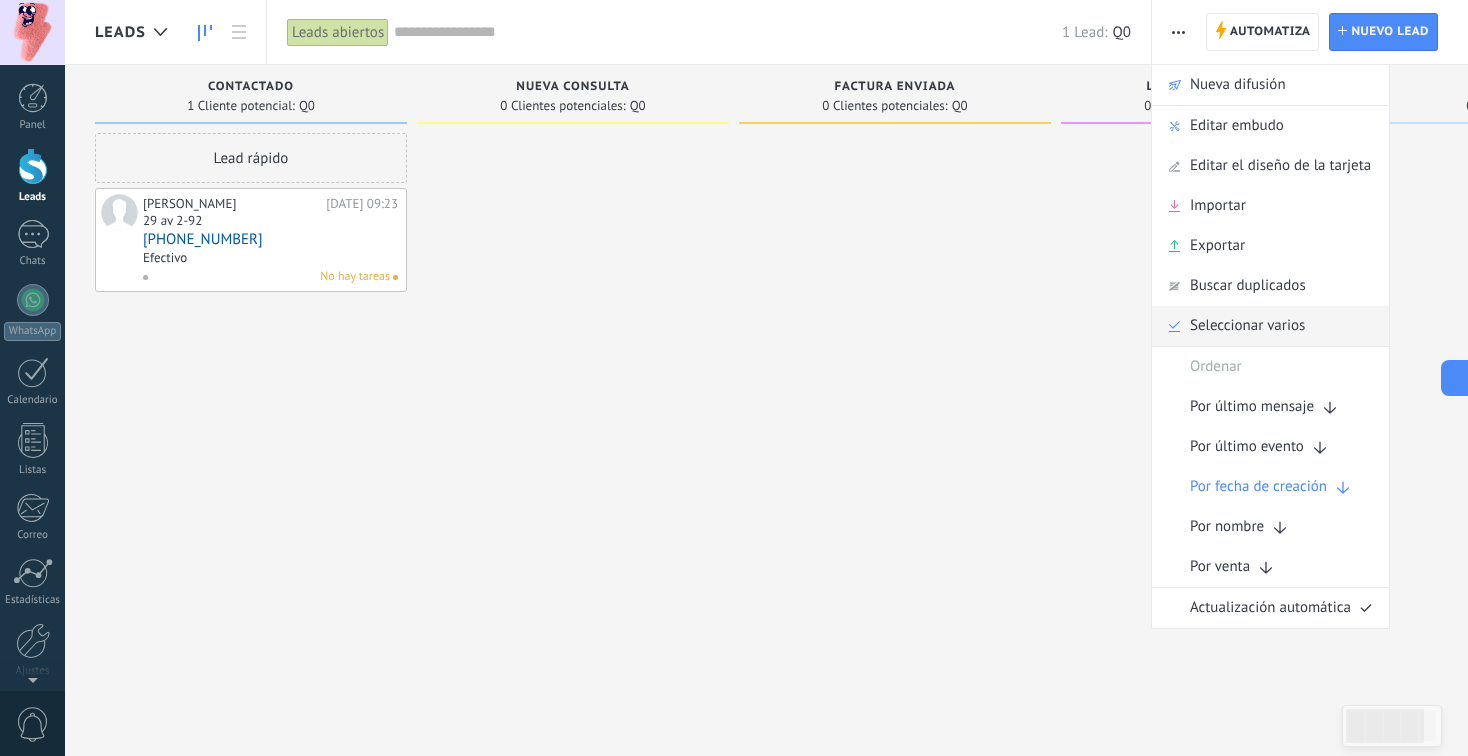 click on "Seleccionar varios" at bounding box center (1247, 326) 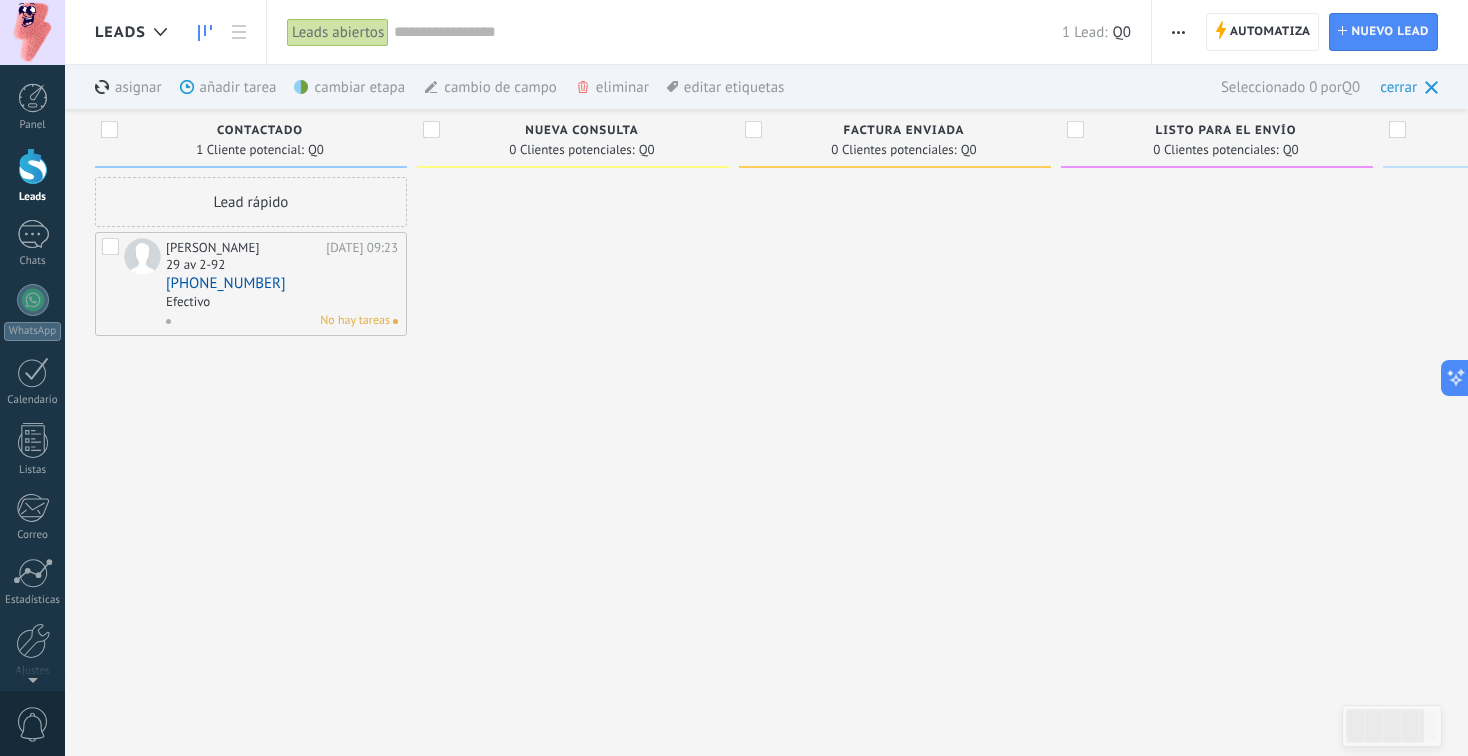 click at bounding box center (112, 250) 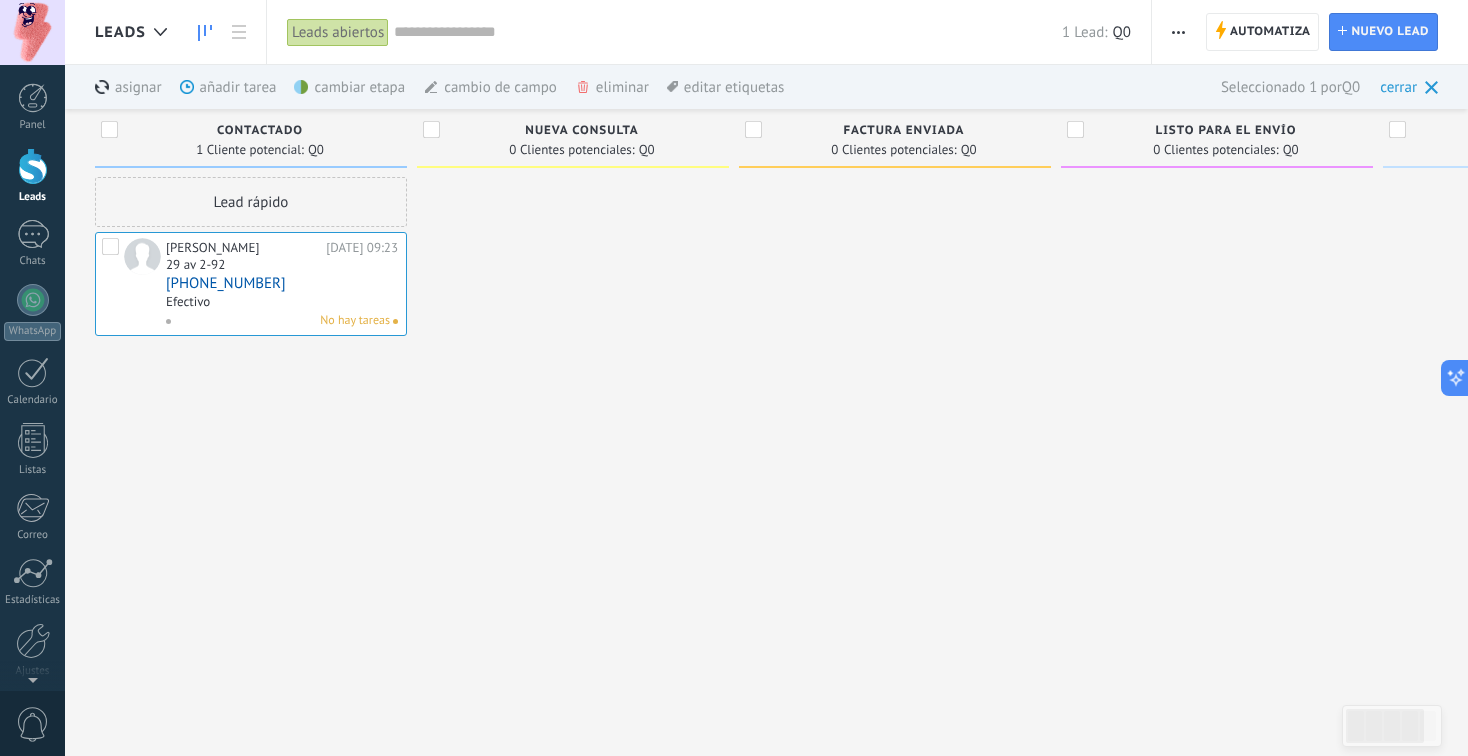click at bounding box center [112, 250] 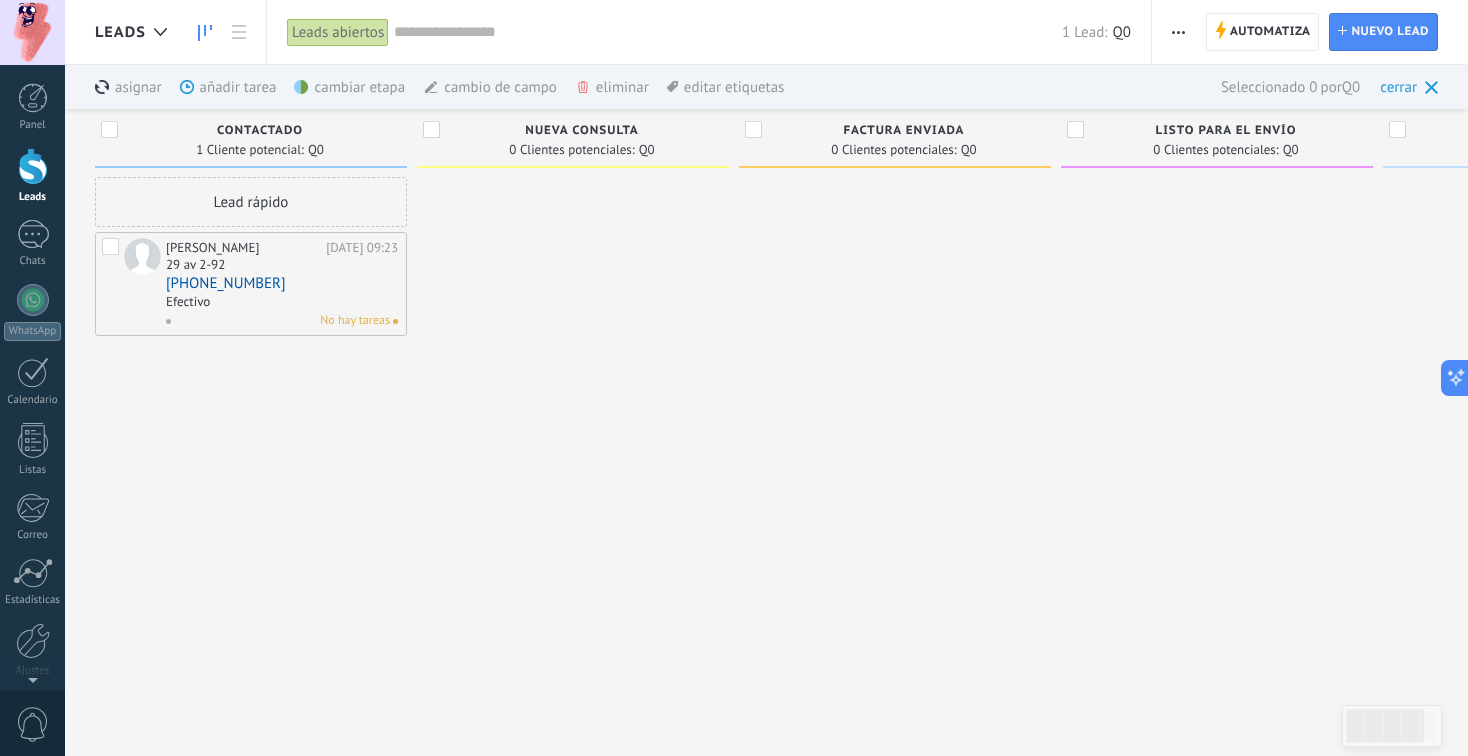 click at bounding box center (1178, 32) 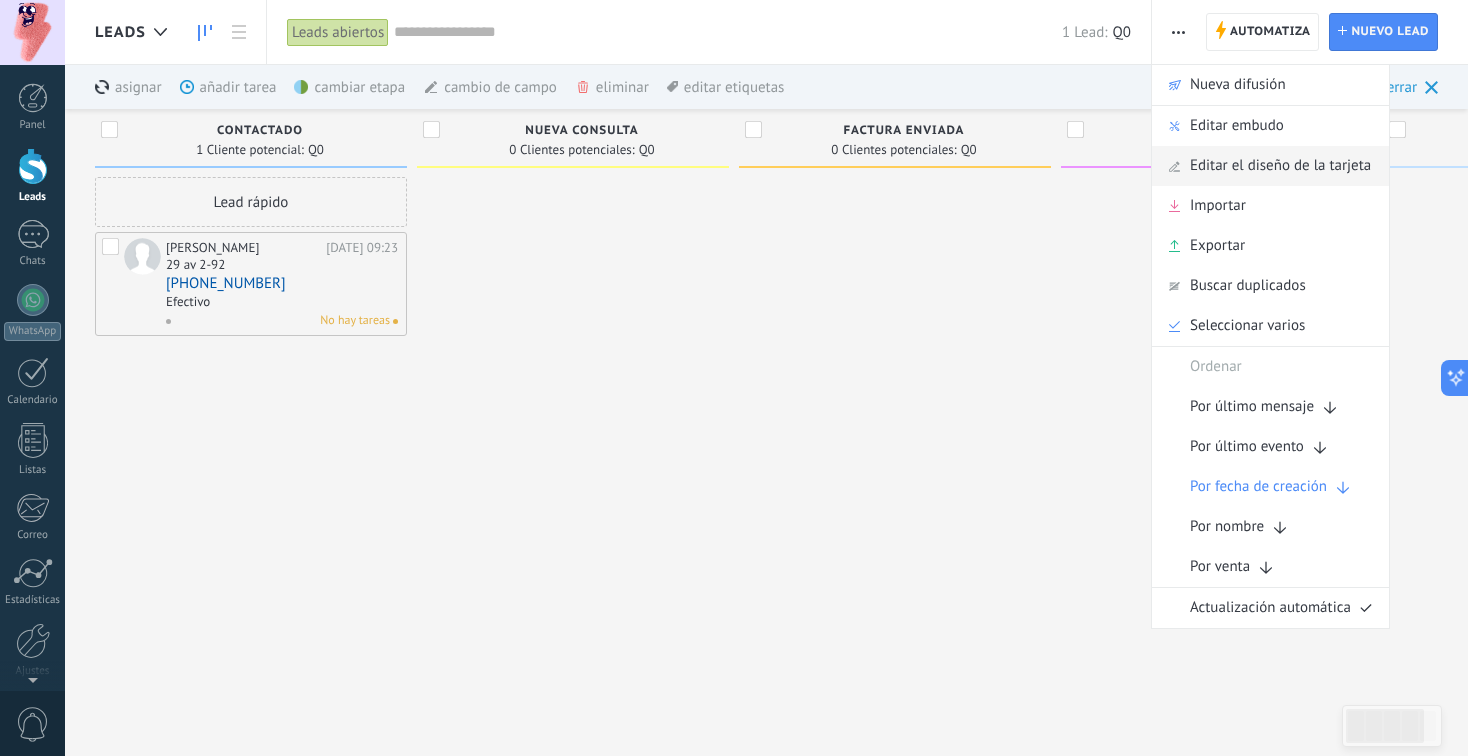 click on "Editar el diseño de la tarjeta" at bounding box center (1280, 166) 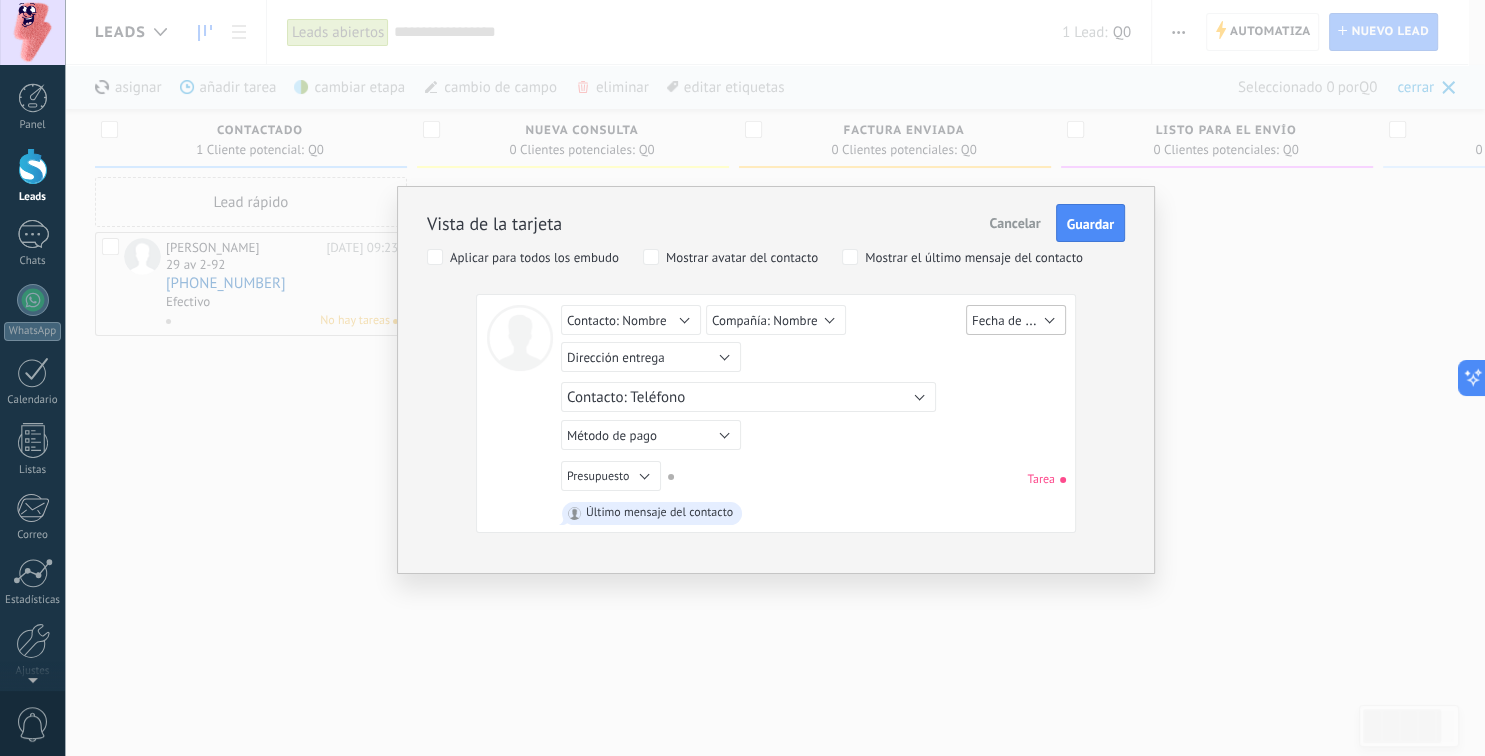 click on "Fecha de Creación" at bounding box center (1022, 320) 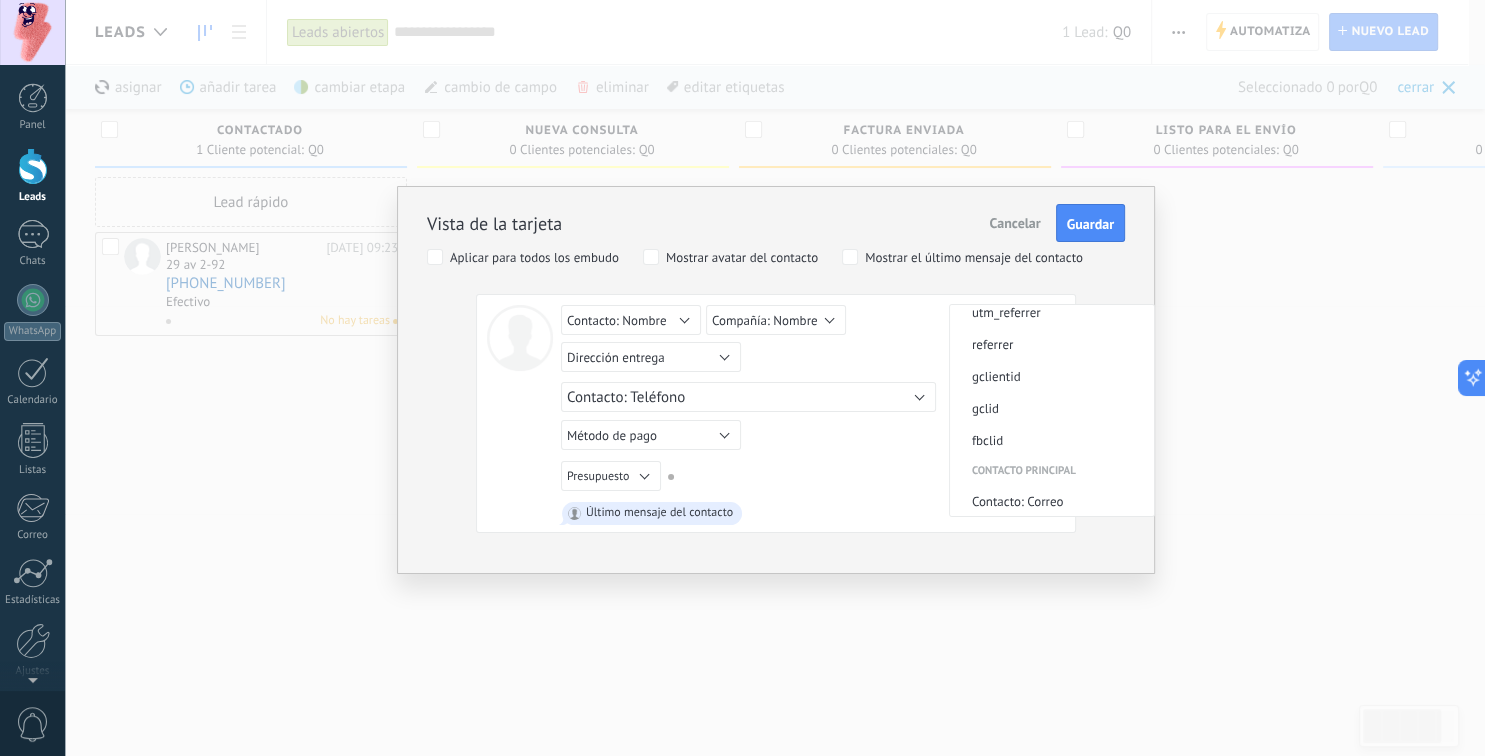scroll, scrollTop: 650, scrollLeft: 0, axis: vertical 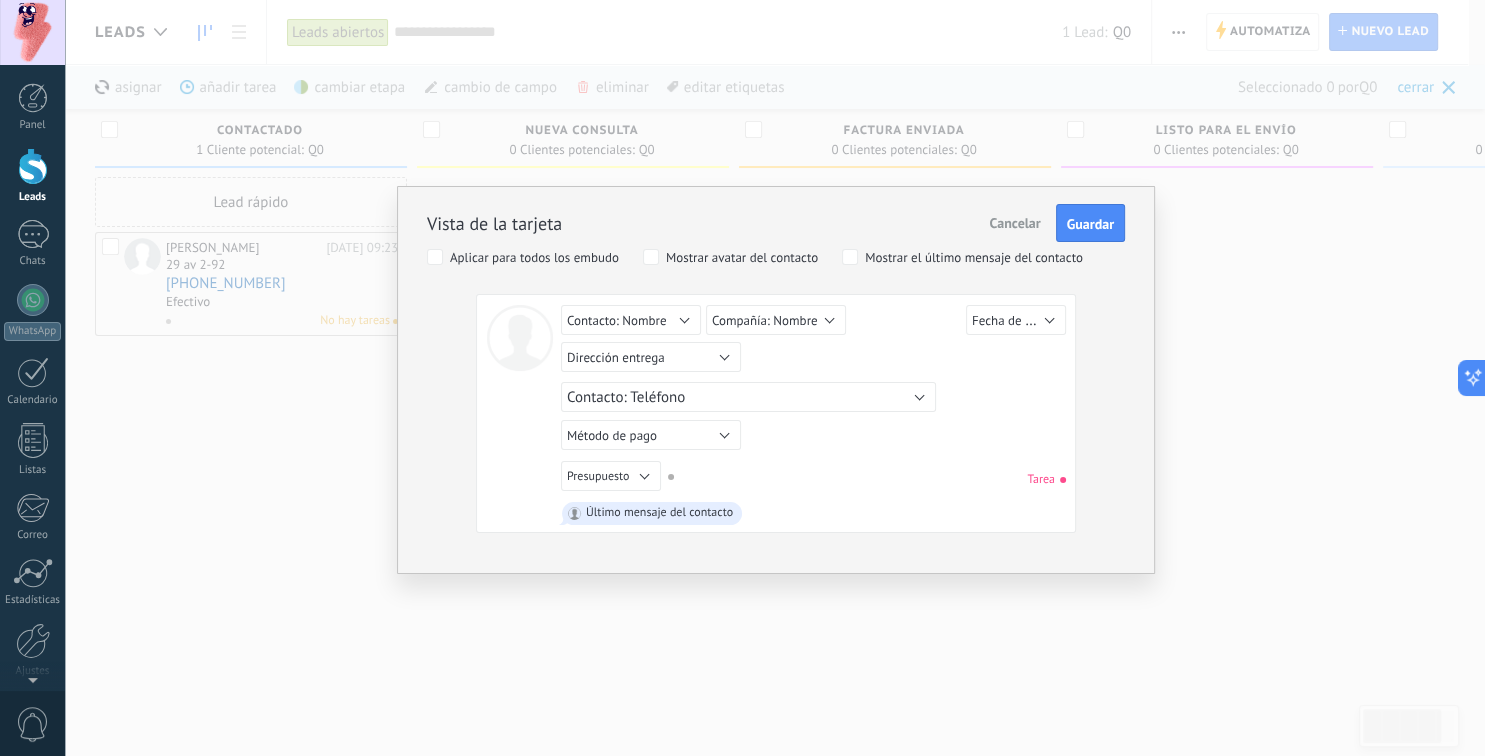 click on "Último mensaje del contacto" at bounding box center (813, 513) 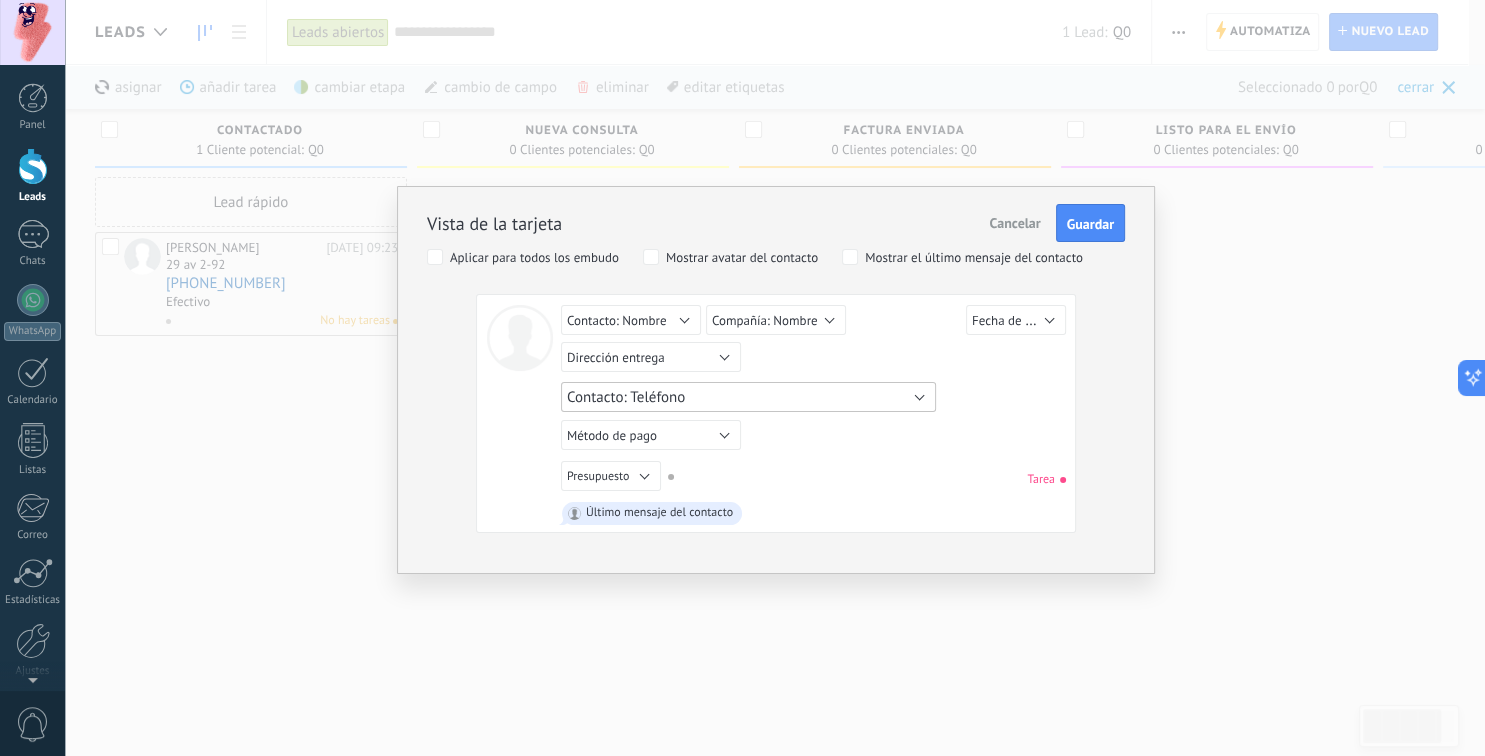 click on "Contacto: Teléfono" at bounding box center (748, 397) 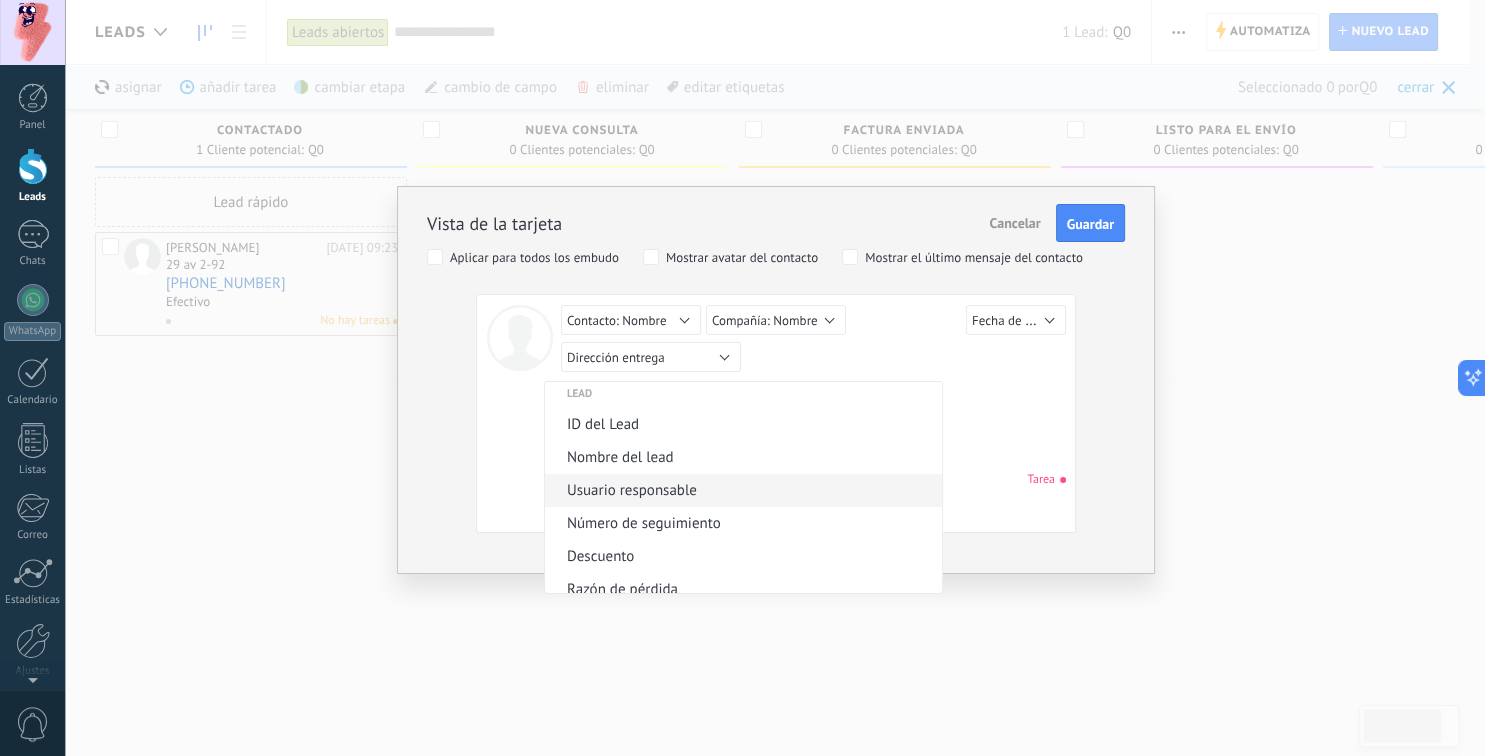 scroll, scrollTop: 0, scrollLeft: 0, axis: both 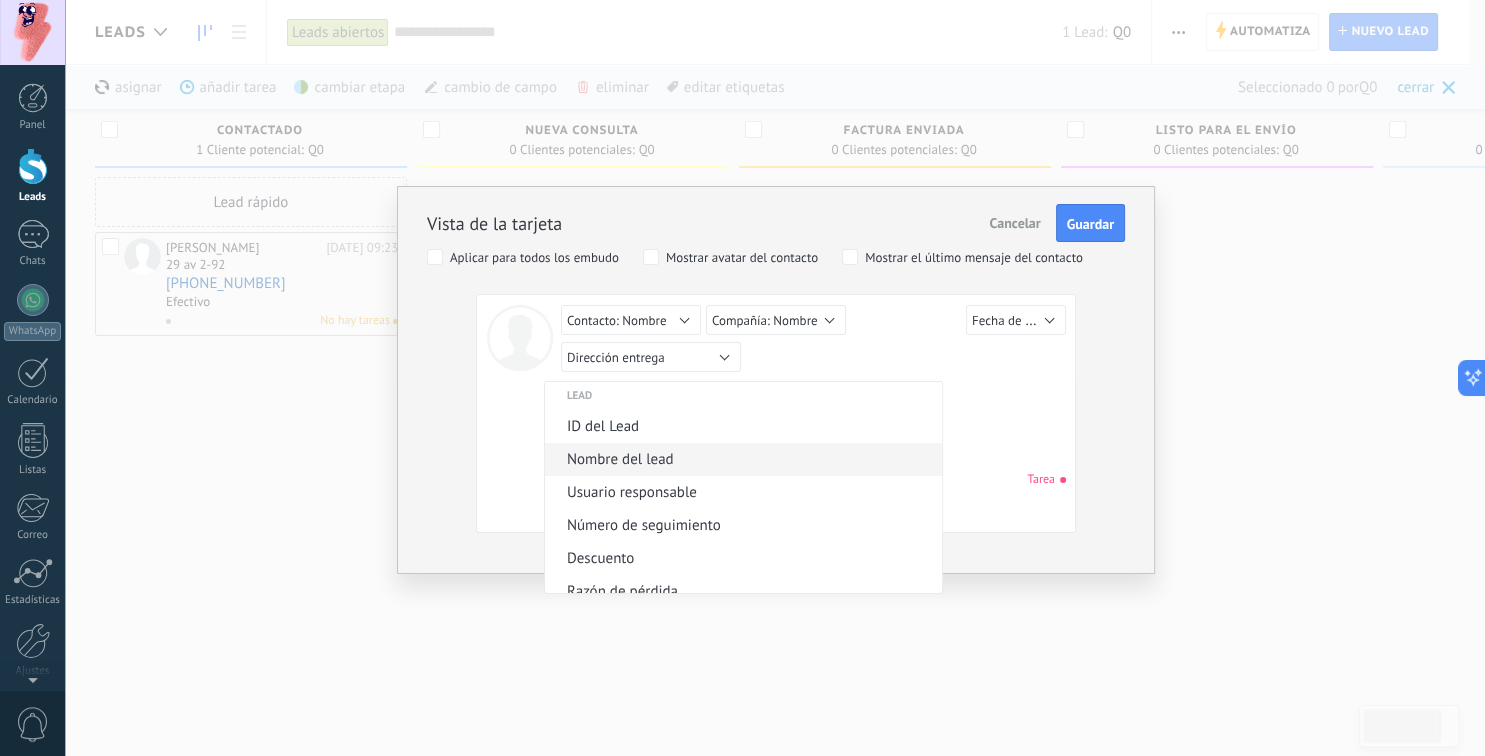 click on "Nombre del lead" at bounding box center (740, 459) 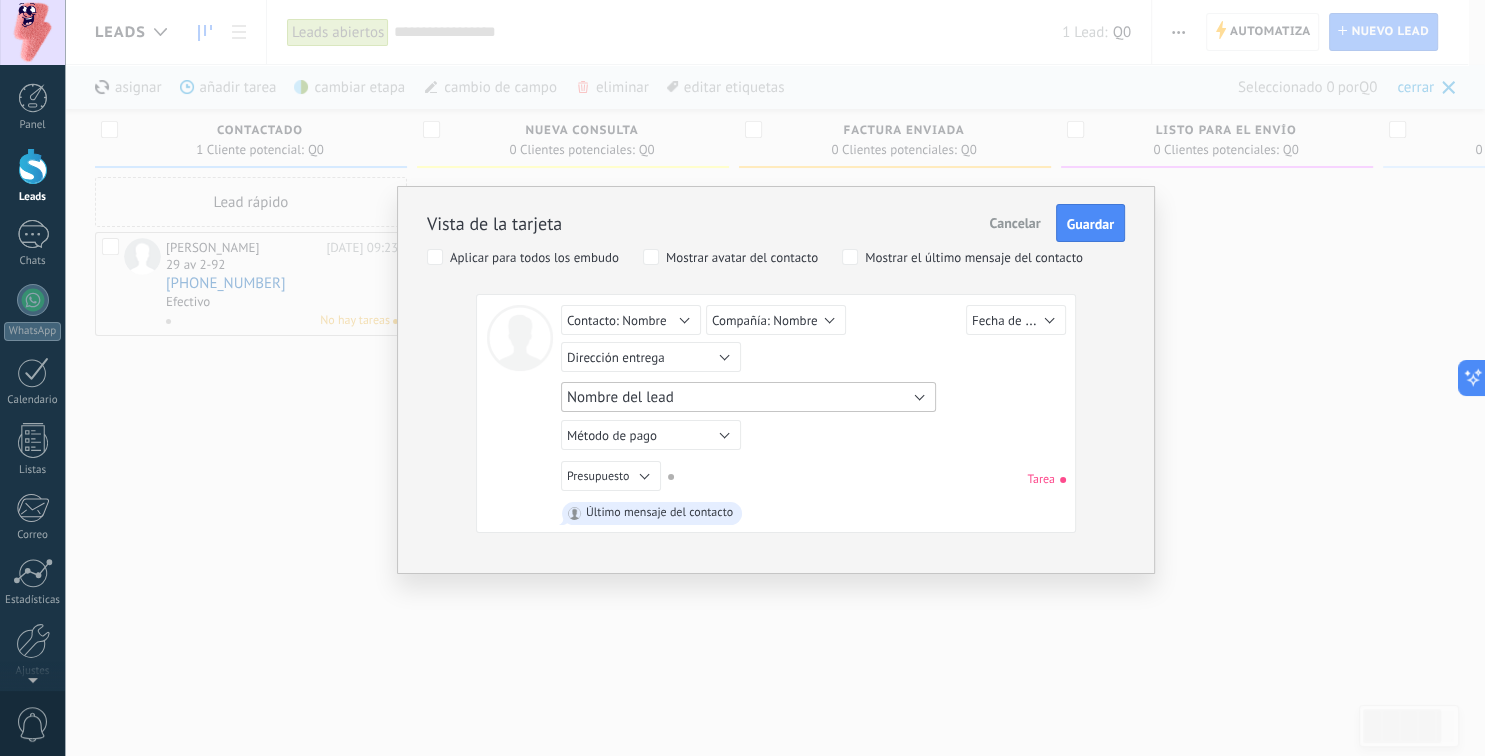 click on "Nombre del lead" at bounding box center (748, 397) 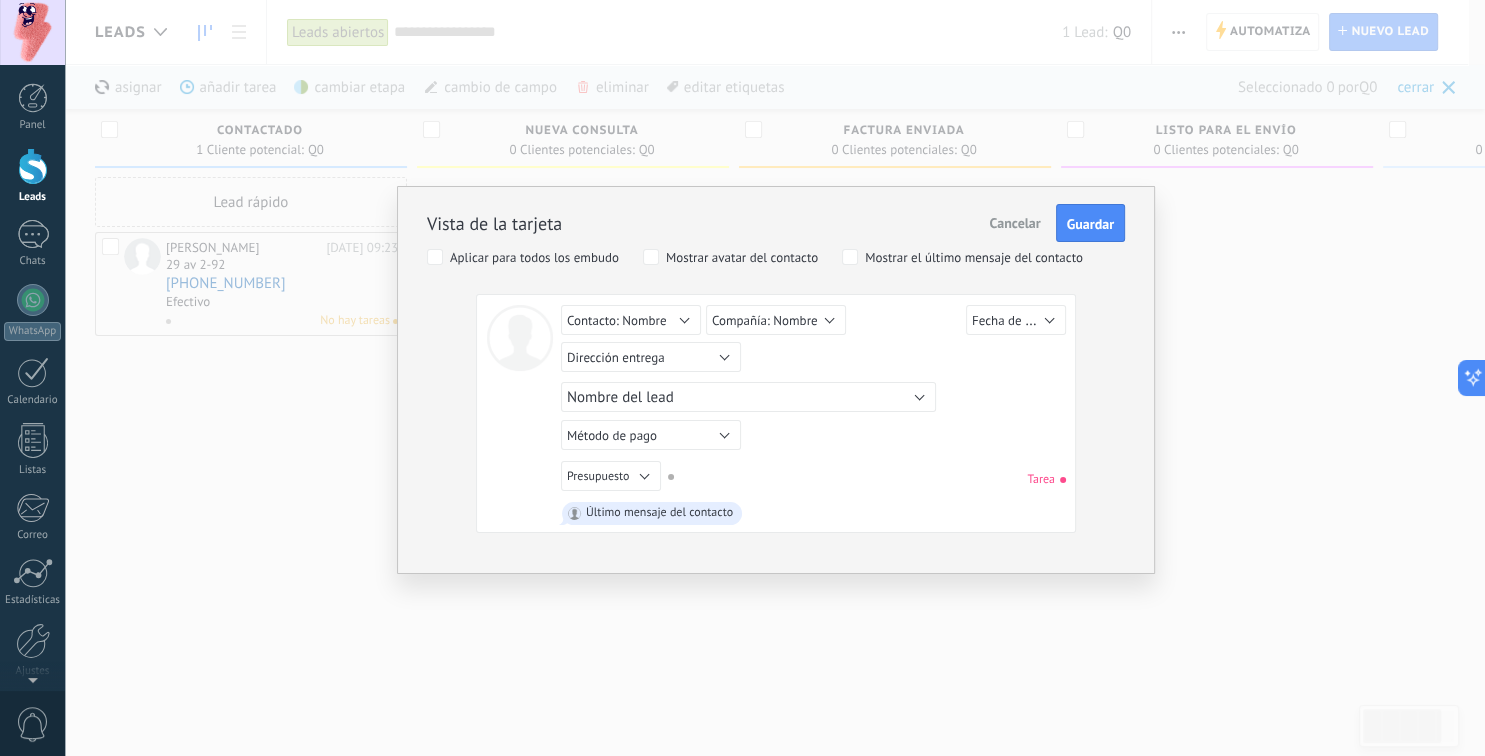 click on "Lead ID del Lead Nombre del lead Fecha de Creación Presupuesto Usuario responsable Número de seguimiento Dirección entrega Método de pago Descuento Razón de pérdida Número contrato Fecha contrato Pago Archivo utm_content utm_medium utm_campaign utm_source utm_term utm_referrer referrer gclientid gclid fbclid Contacto principal Contacto: Nombre Contacto: Teléfono Contacto: Correo Contacto: Cargo Compañía Compañía: Nombre Compañía: Teléfono Compañía: Correo Compañía: Página web Compañía: Dirección Nombre del lead" at bounding box center (816, 397) 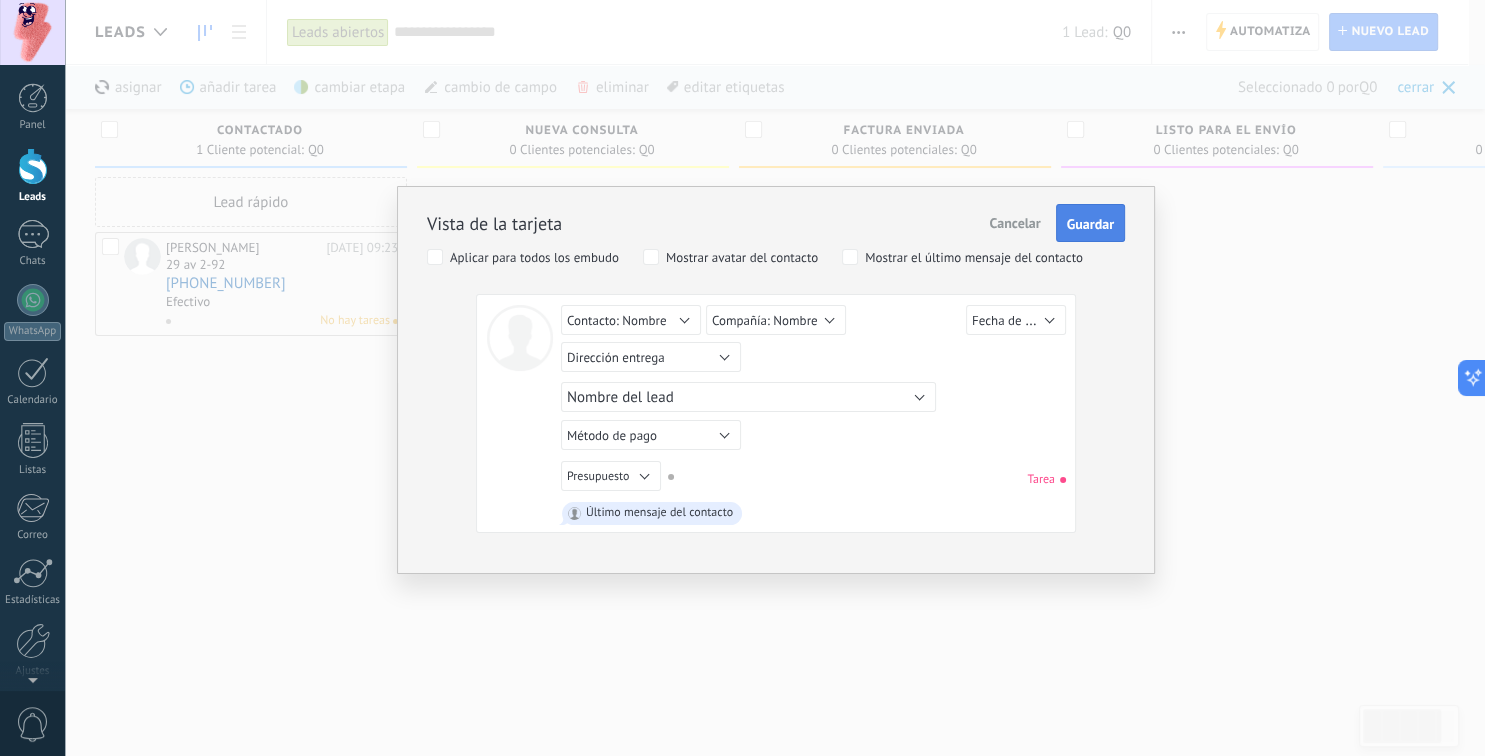 click on "Guardar" at bounding box center (1090, 224) 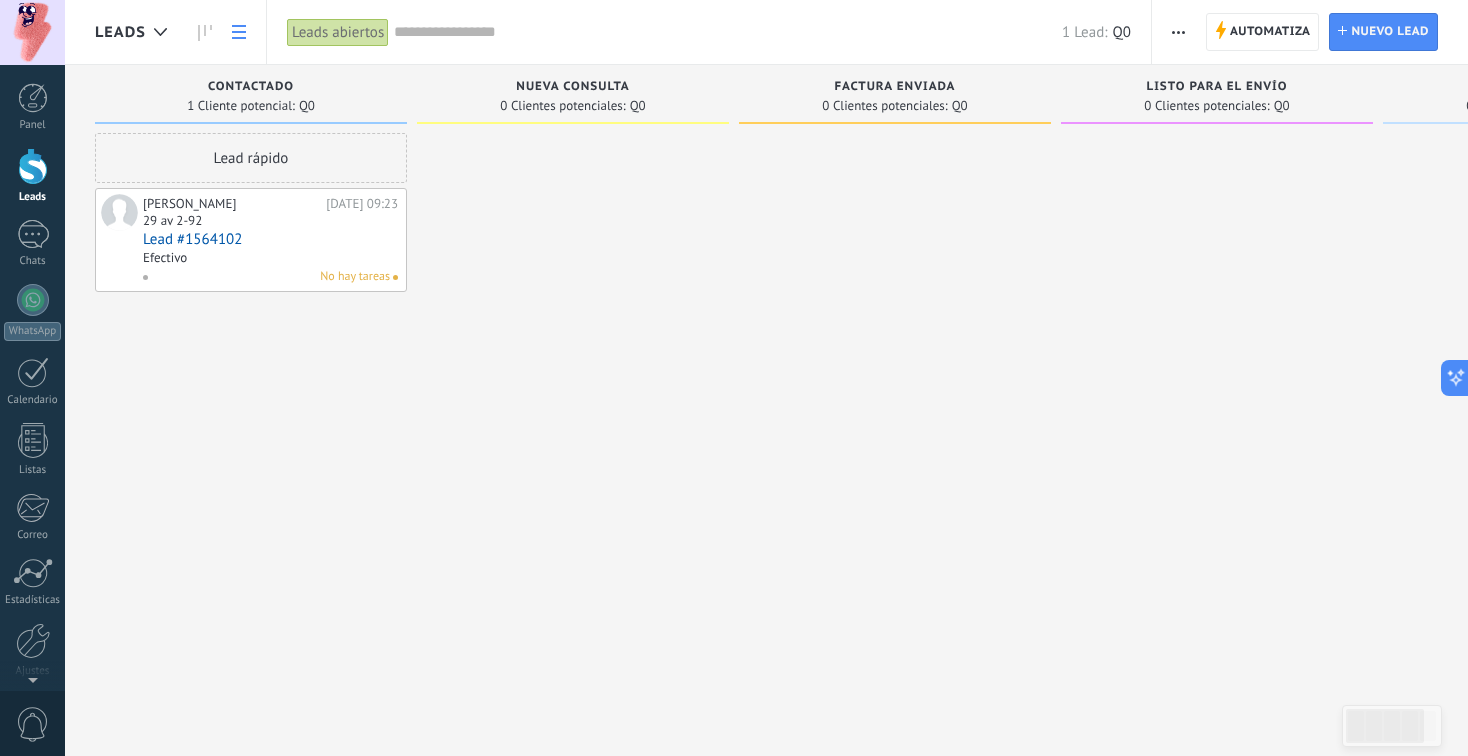 click at bounding box center [239, 32] 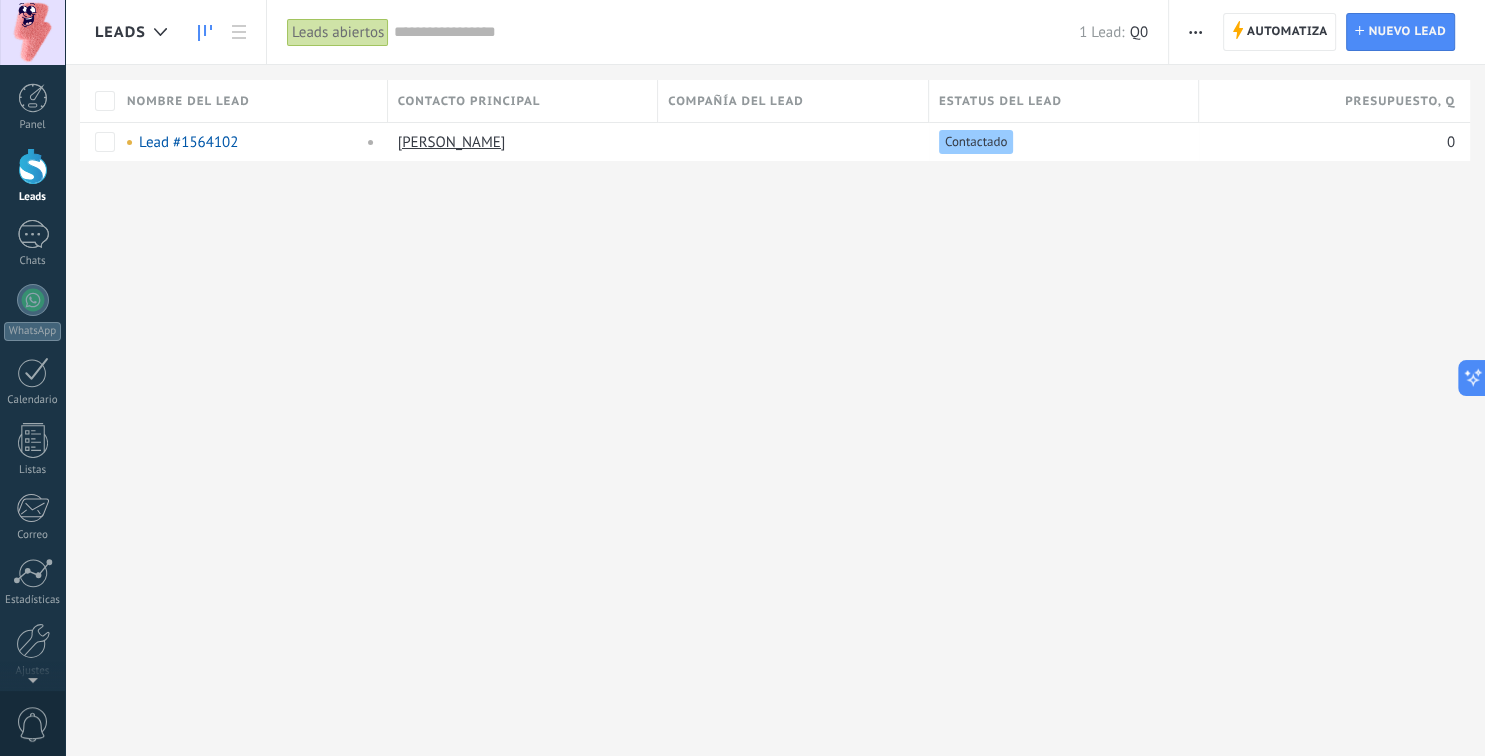 click 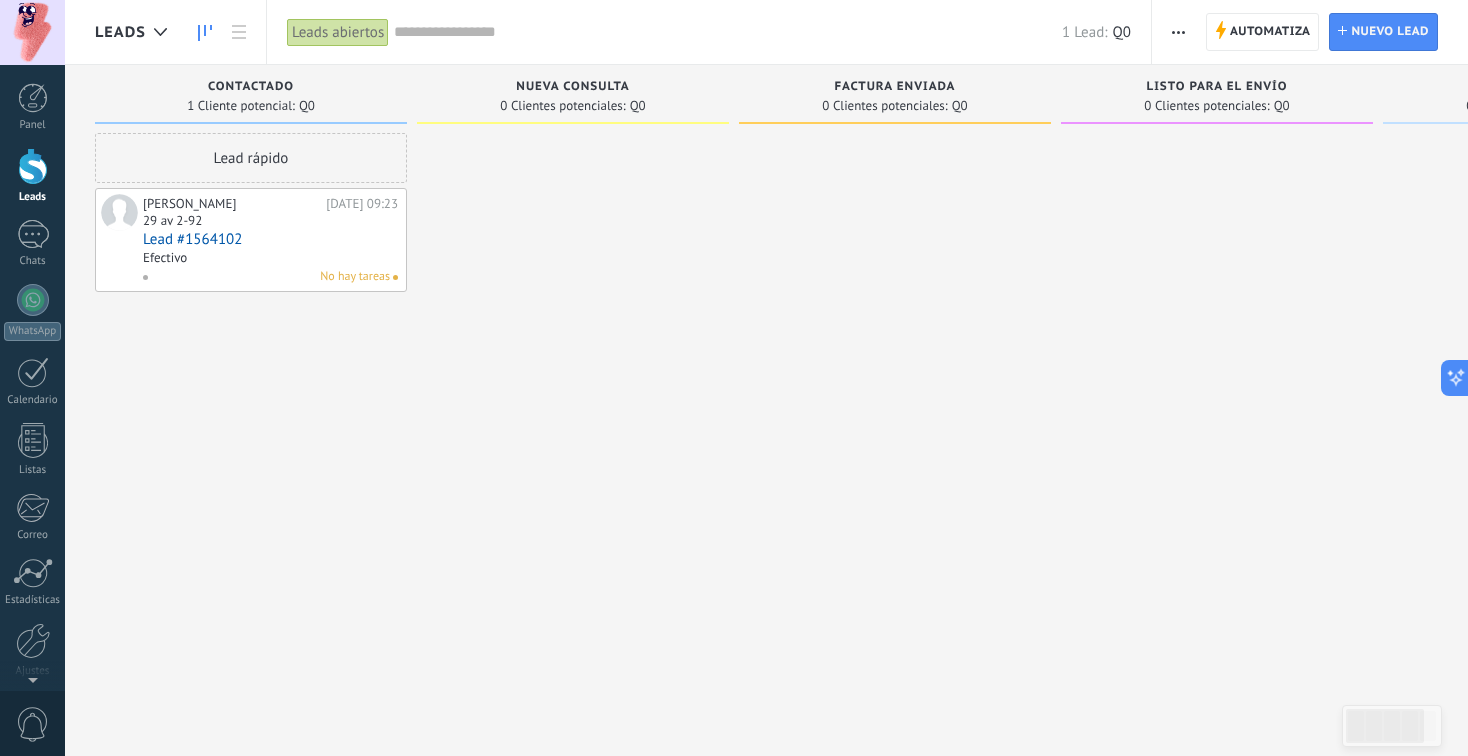 click at bounding box center [1178, 32] 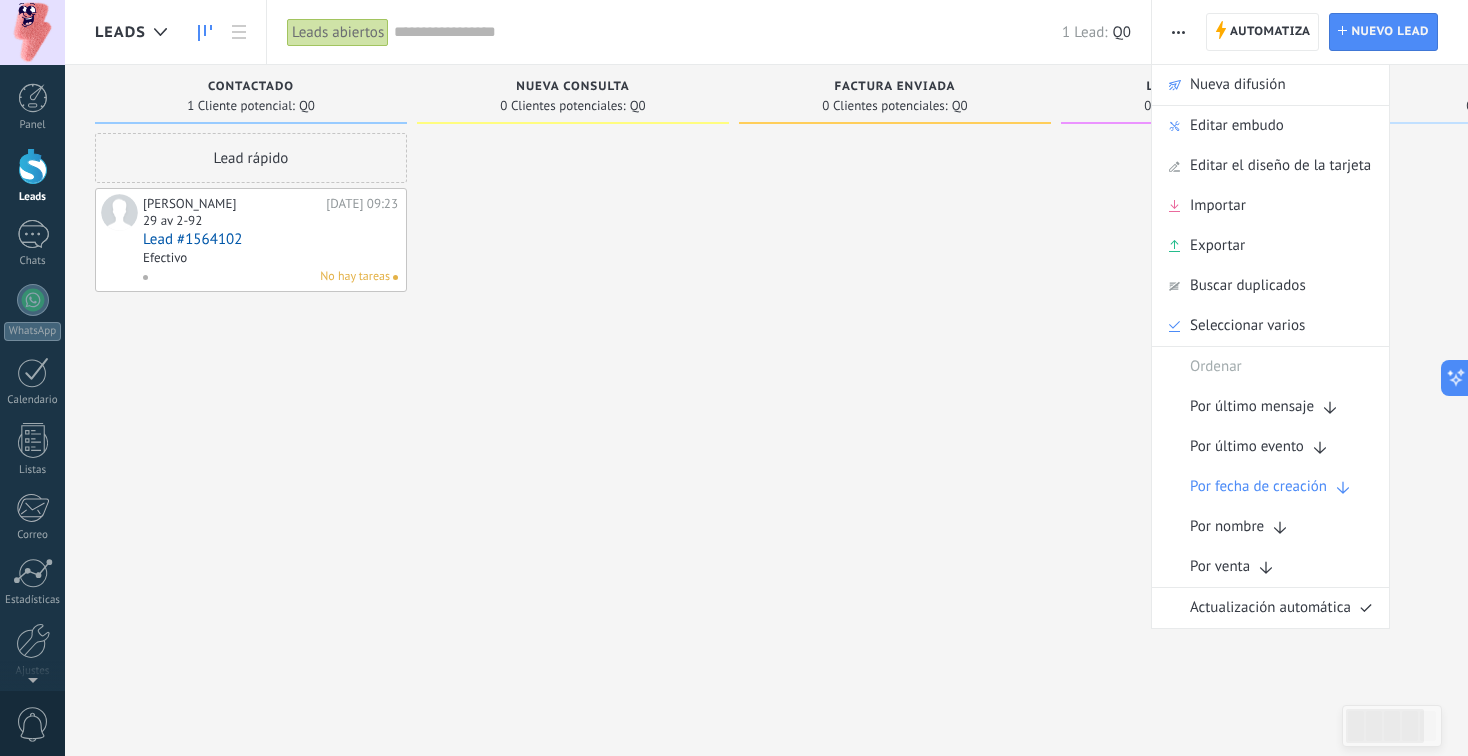 click at bounding box center (895, 380) 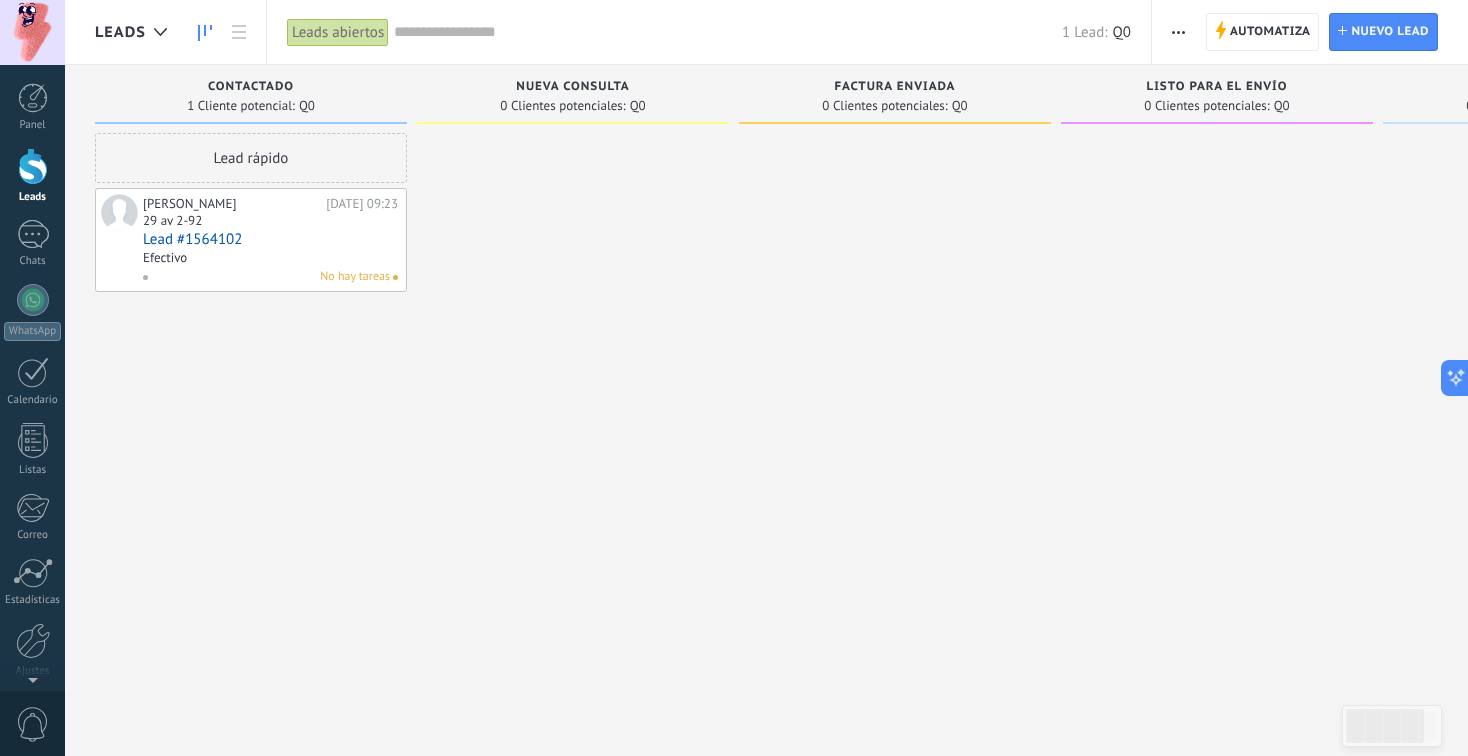 click at bounding box center [728, 32] 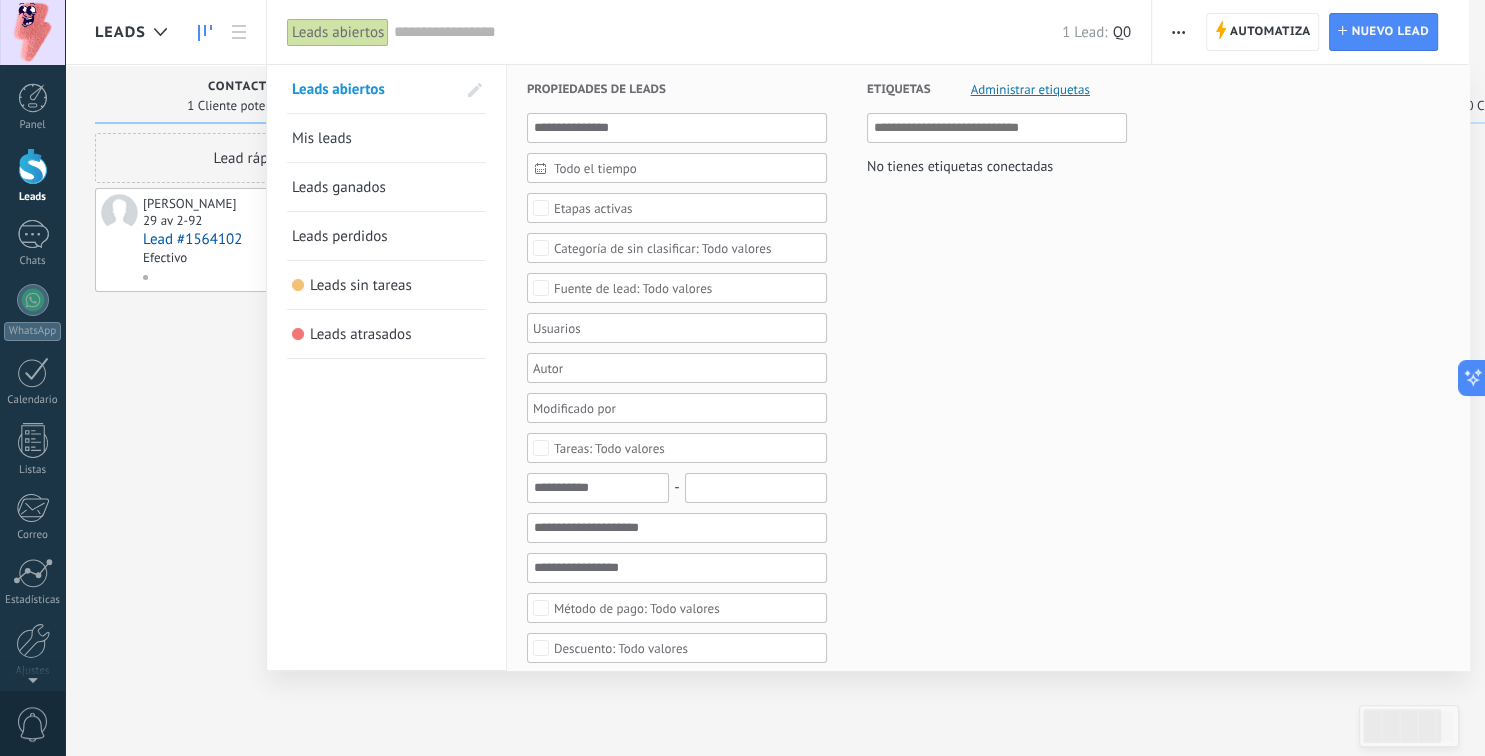 click on "Mis leads" at bounding box center [322, 138] 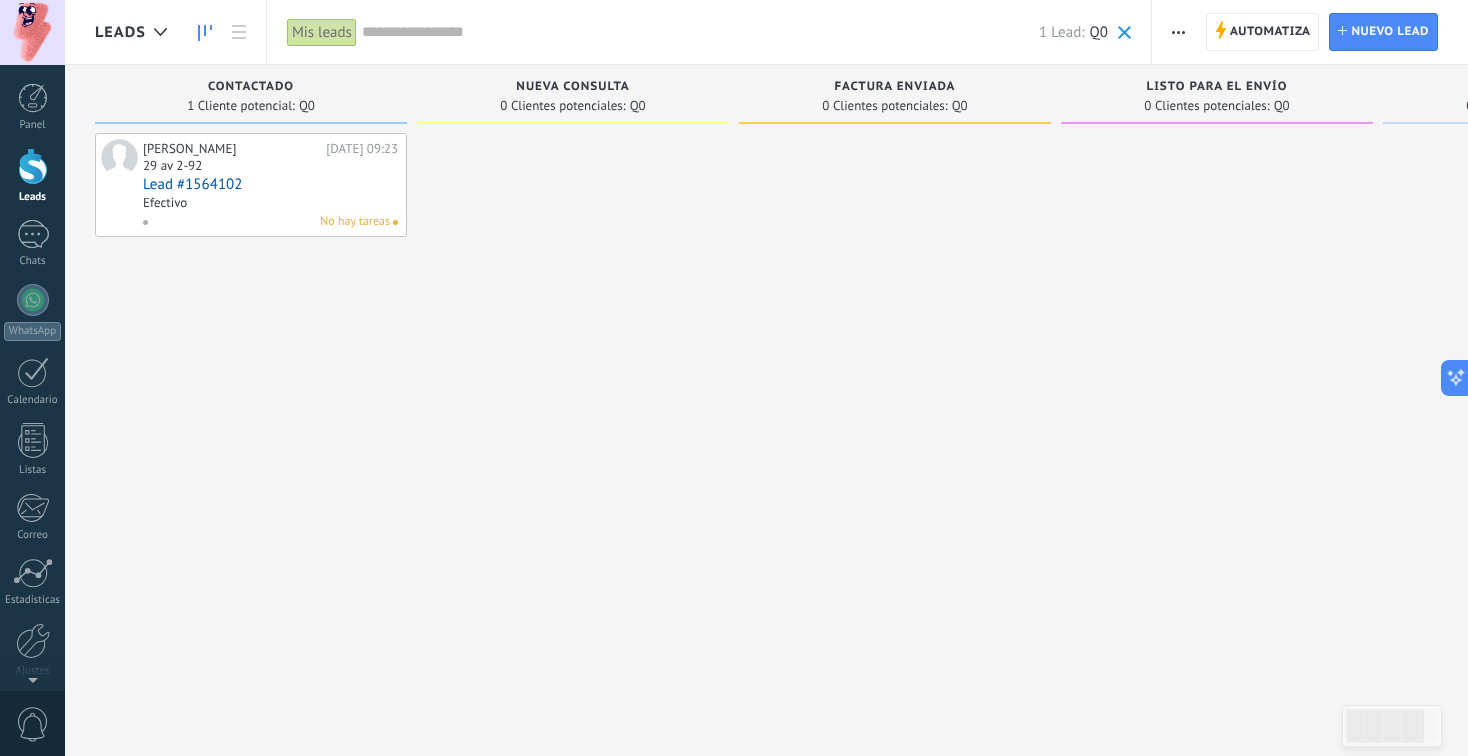 click at bounding box center [700, 32] 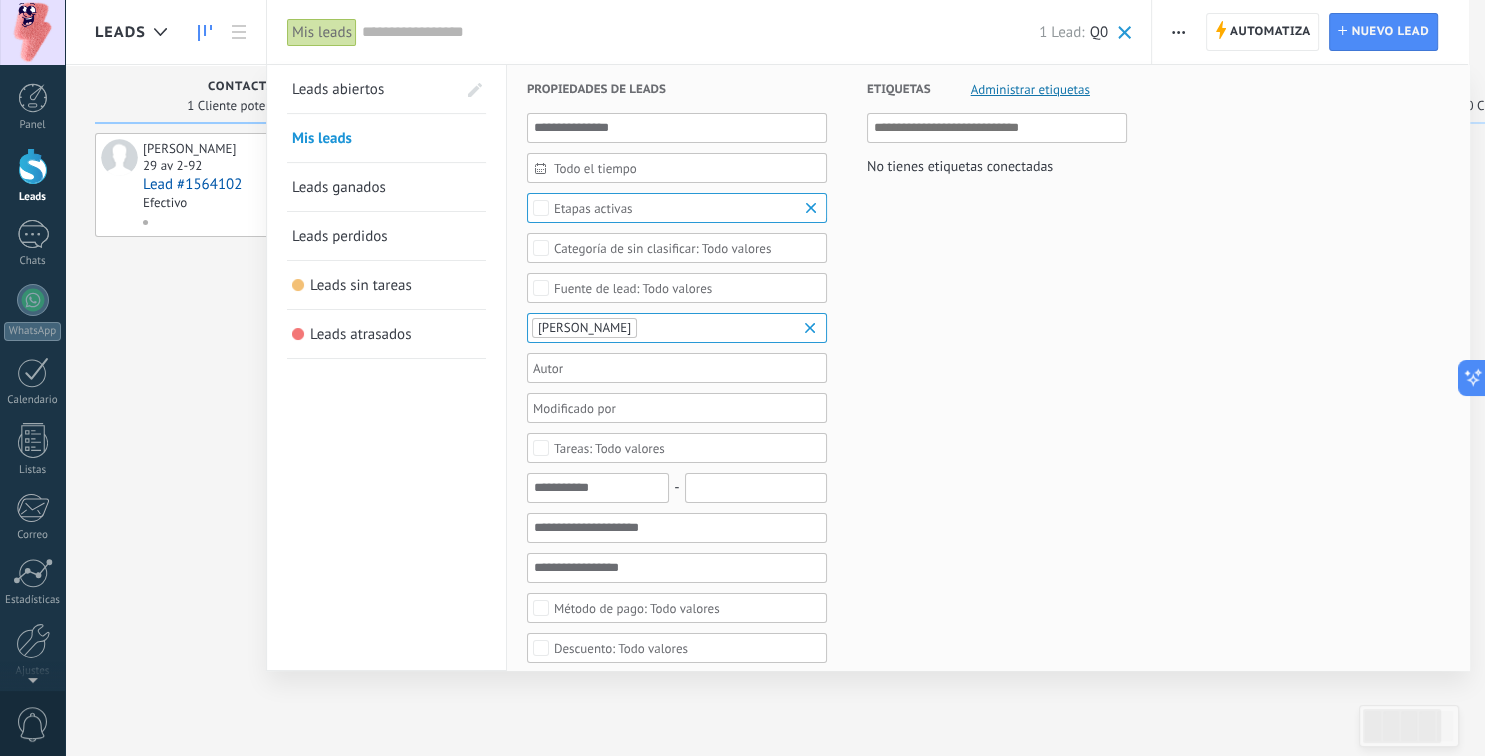 click on "Leads ganados" at bounding box center (386, 187) 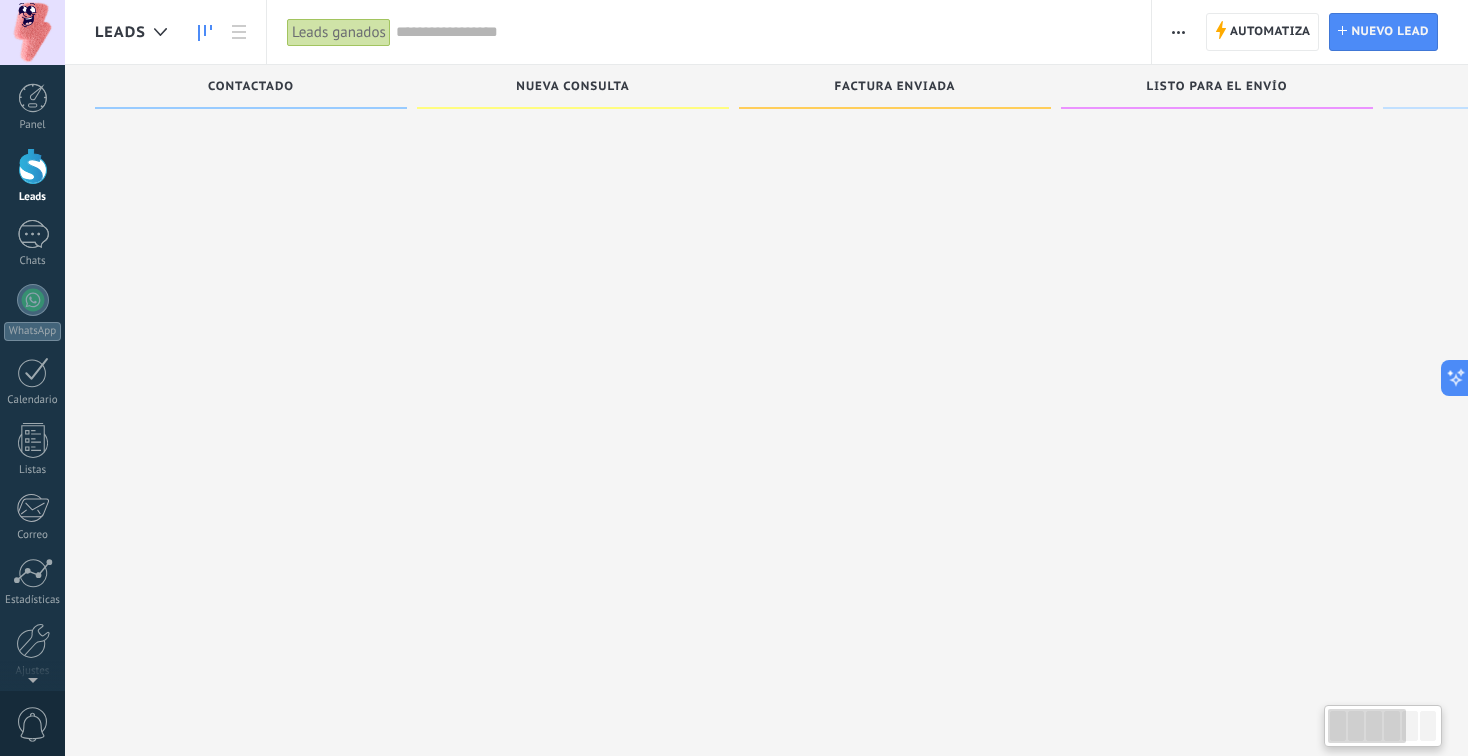 click at bounding box center [763, 32] 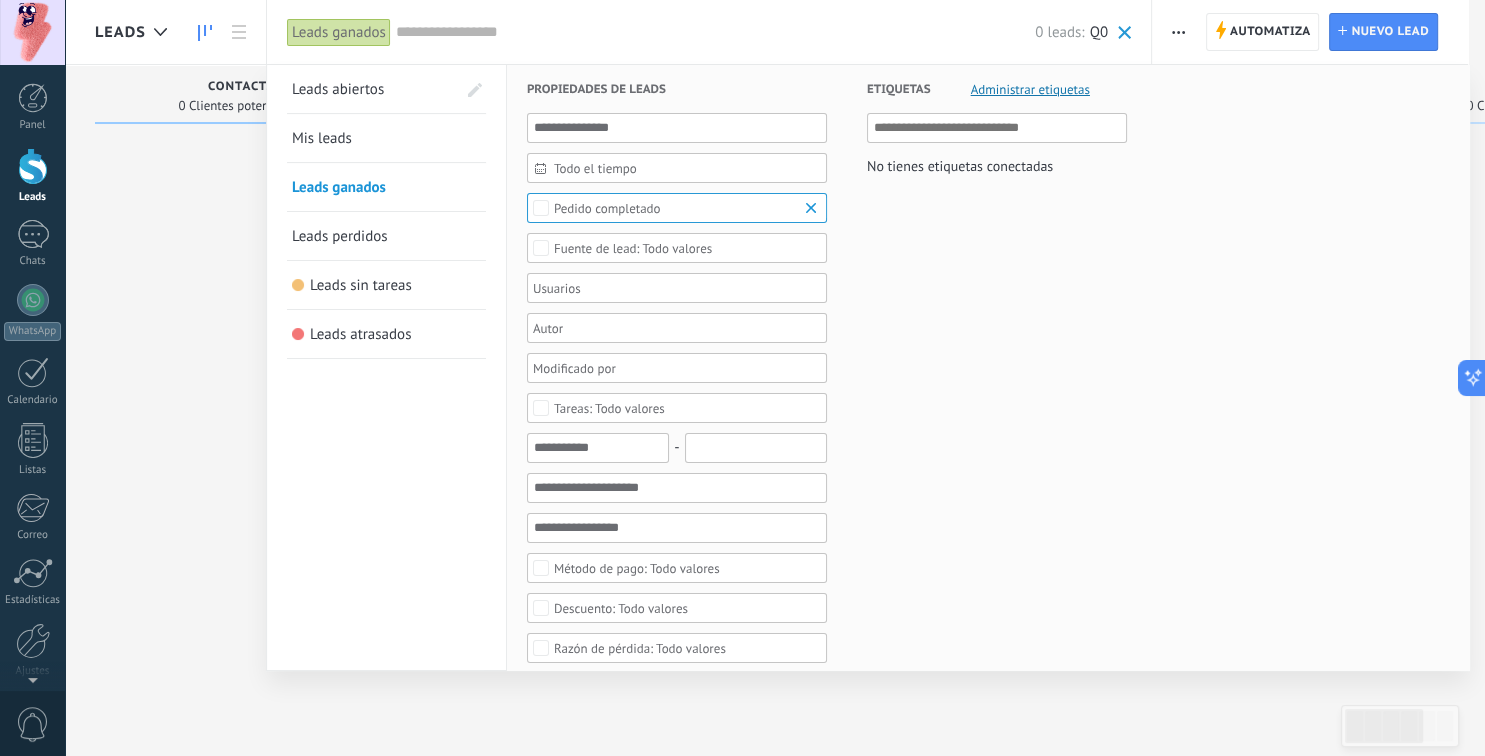 click on "Leads sin tareas" at bounding box center (386, 285) 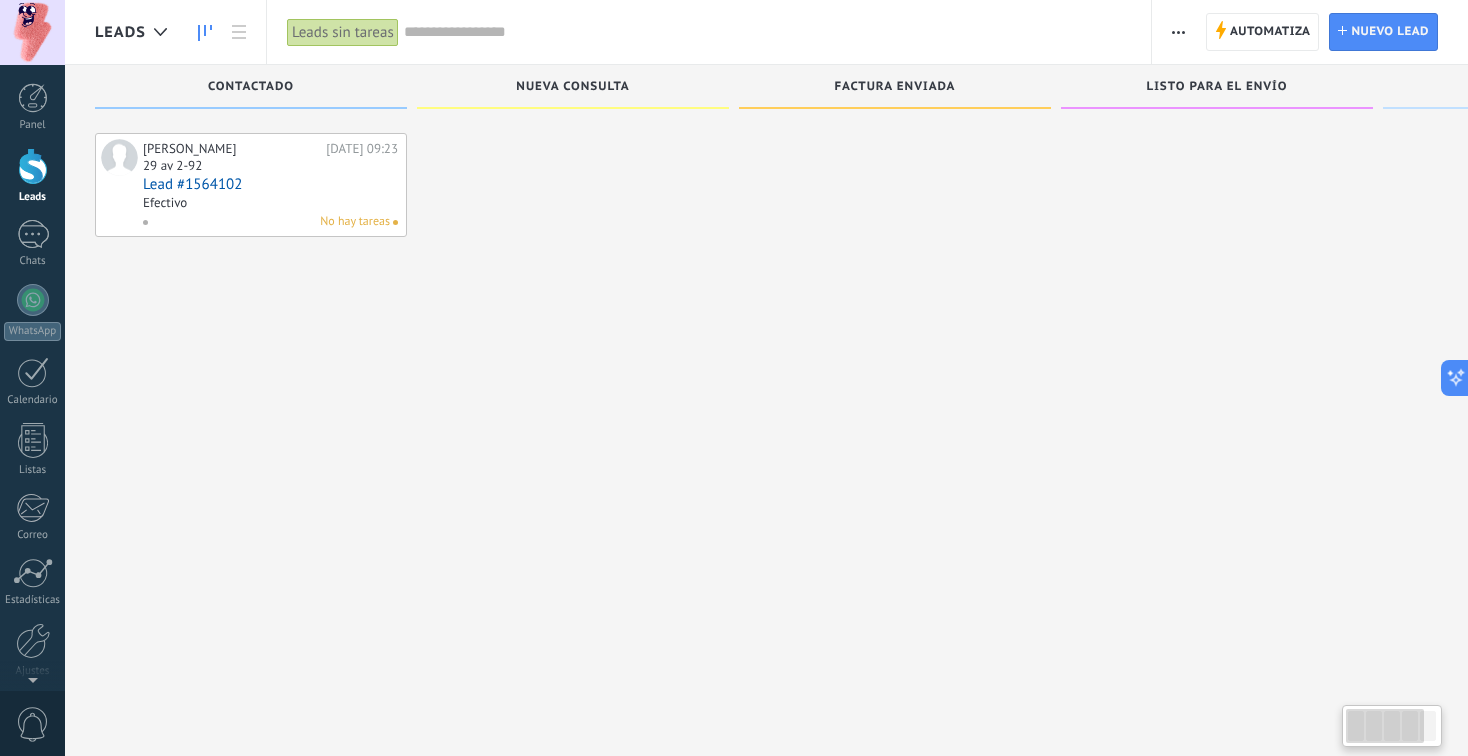click at bounding box center [767, 32] 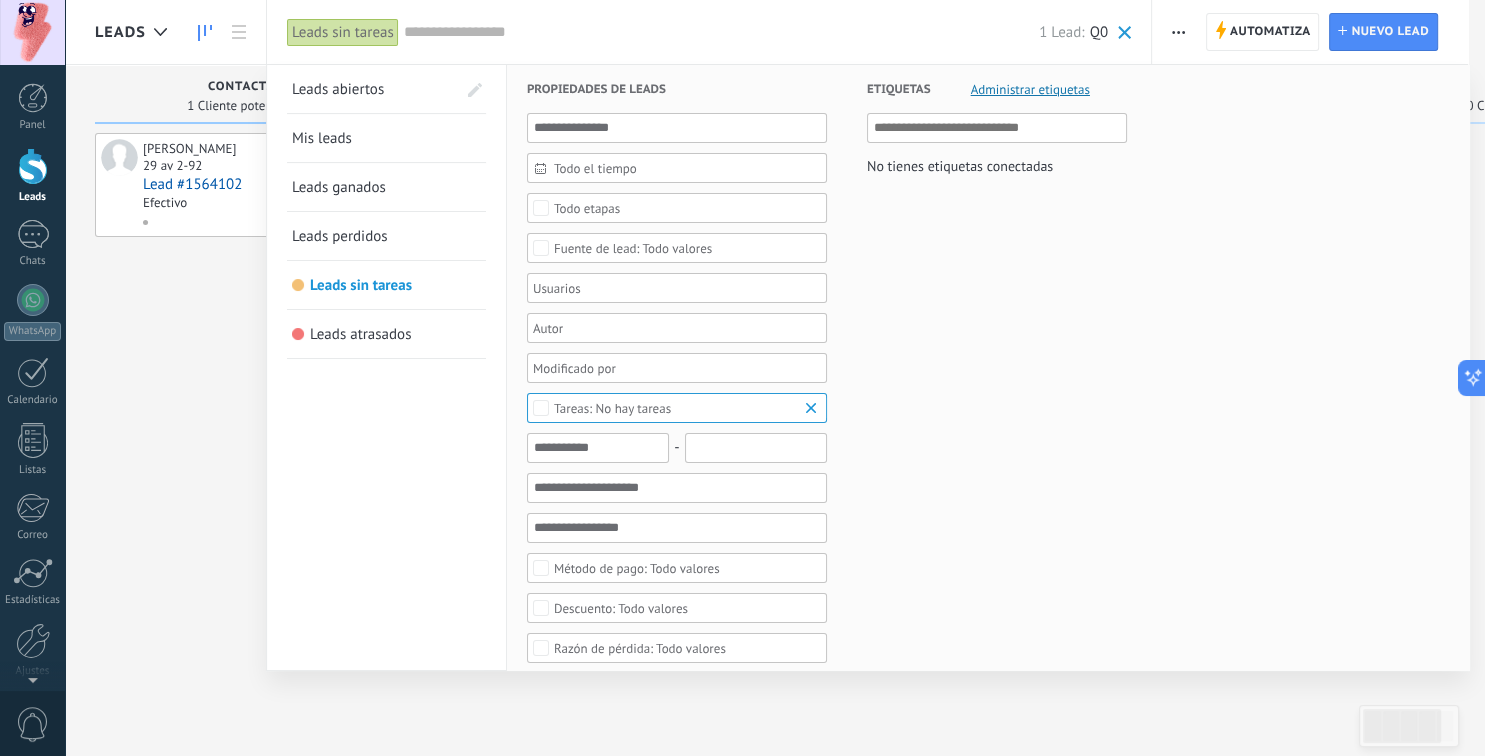 click on "Leads abiertos" at bounding box center [338, 89] 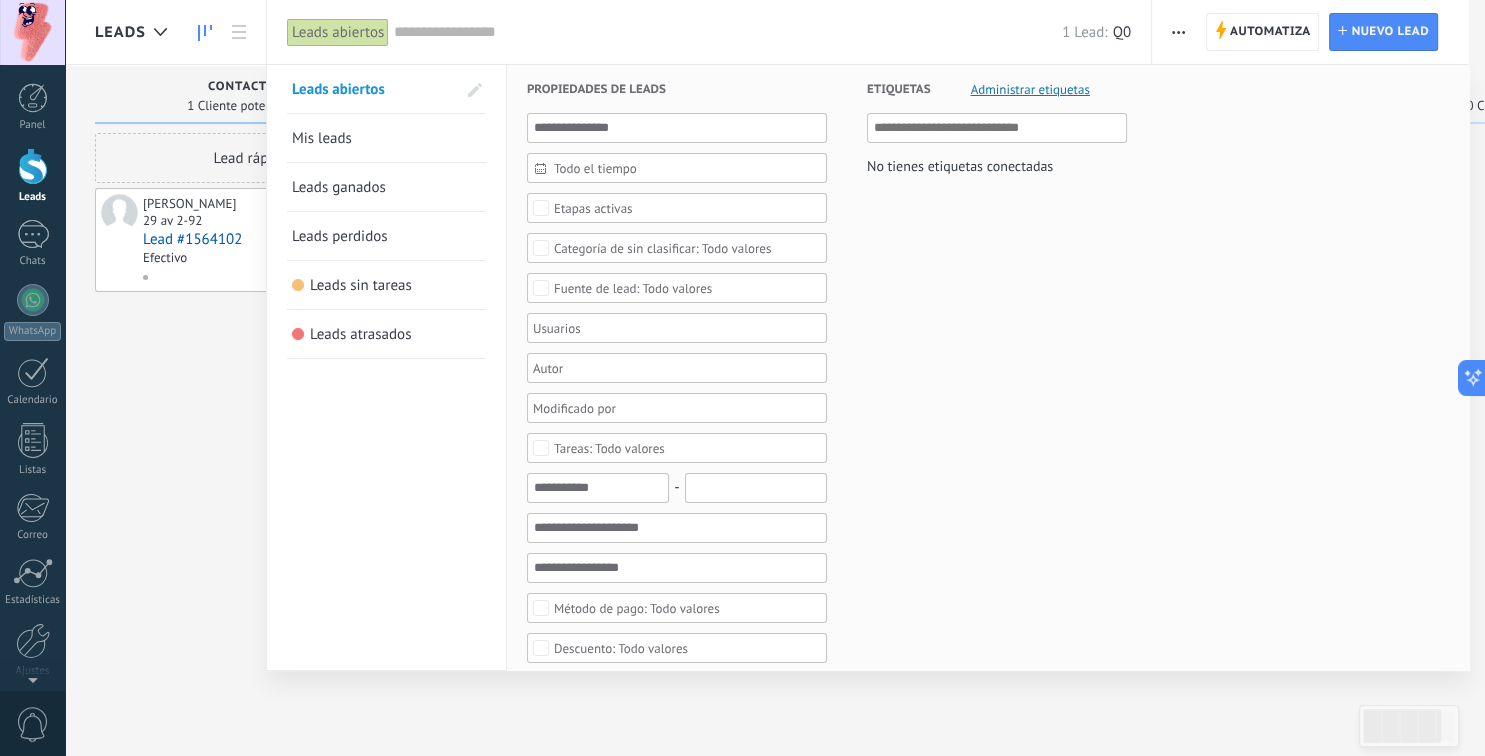 click at bounding box center (475, 90) 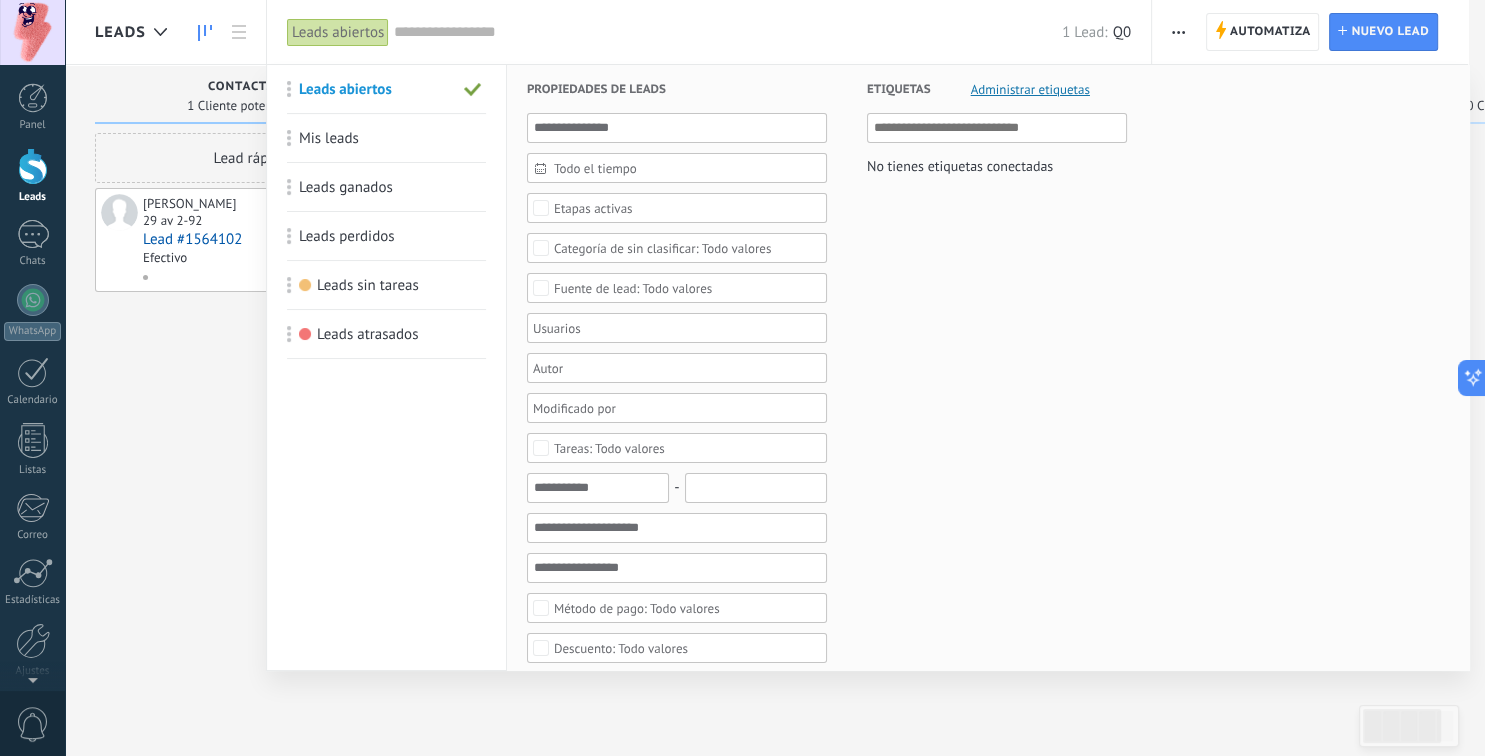click on "Mis leads" at bounding box center (386, 138) 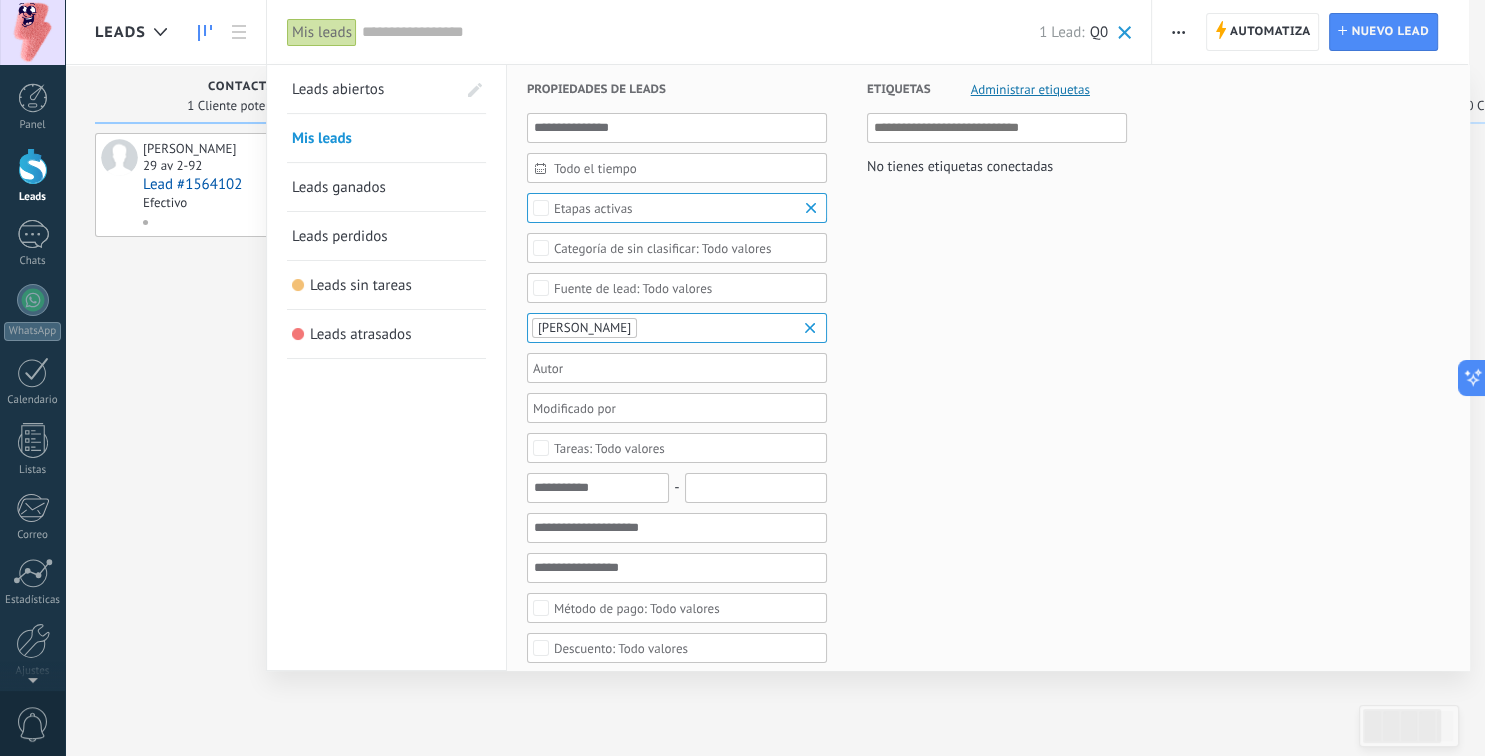 click at bounding box center [462, 89] 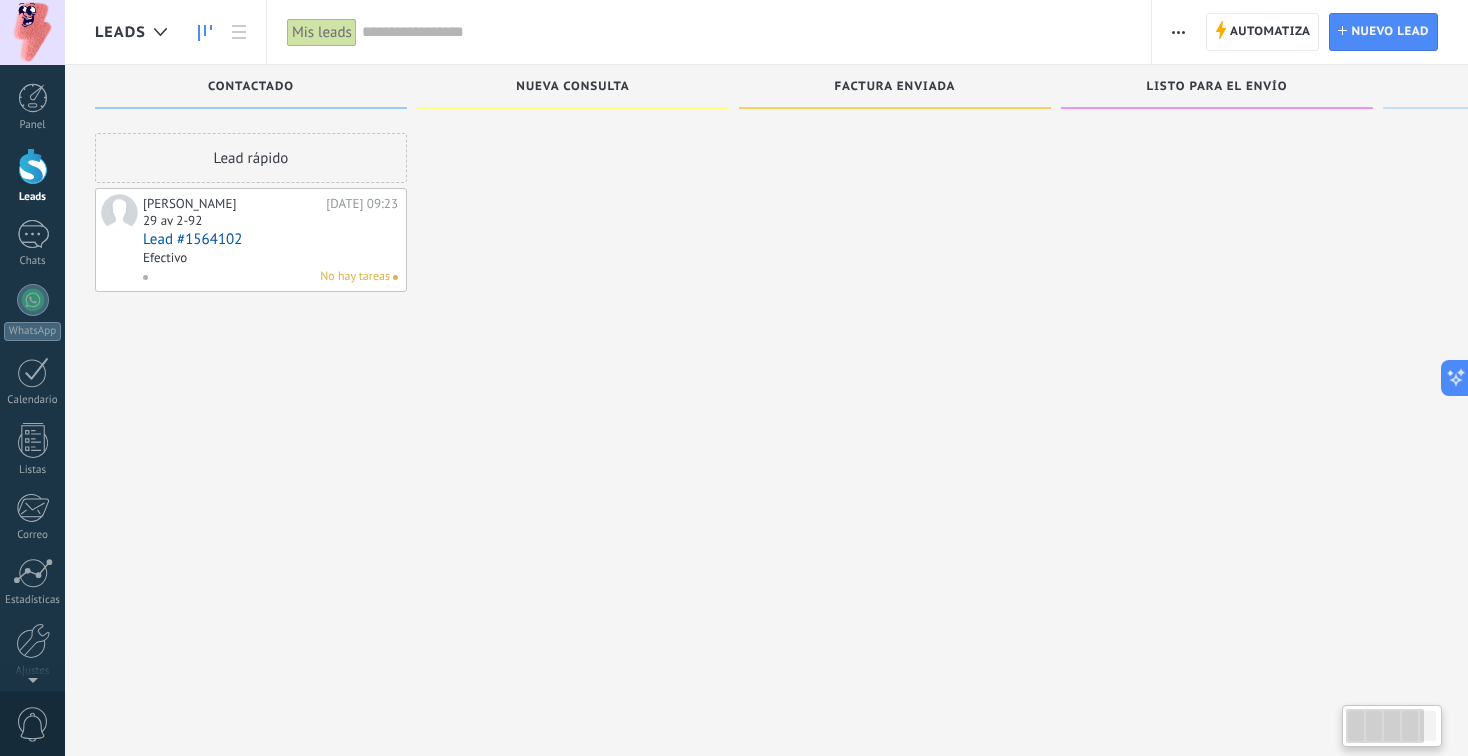 click at bounding box center [746, 32] 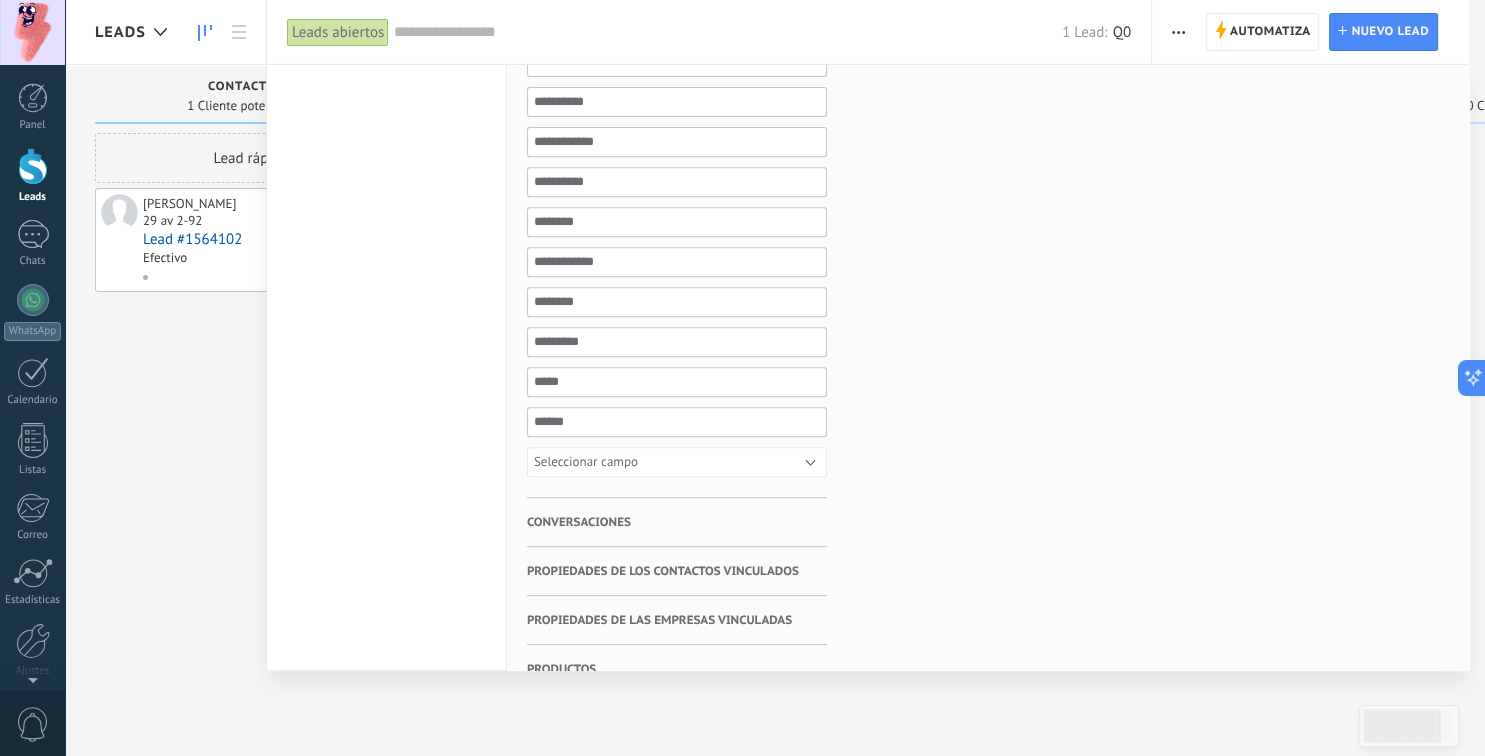 scroll, scrollTop: 874, scrollLeft: 0, axis: vertical 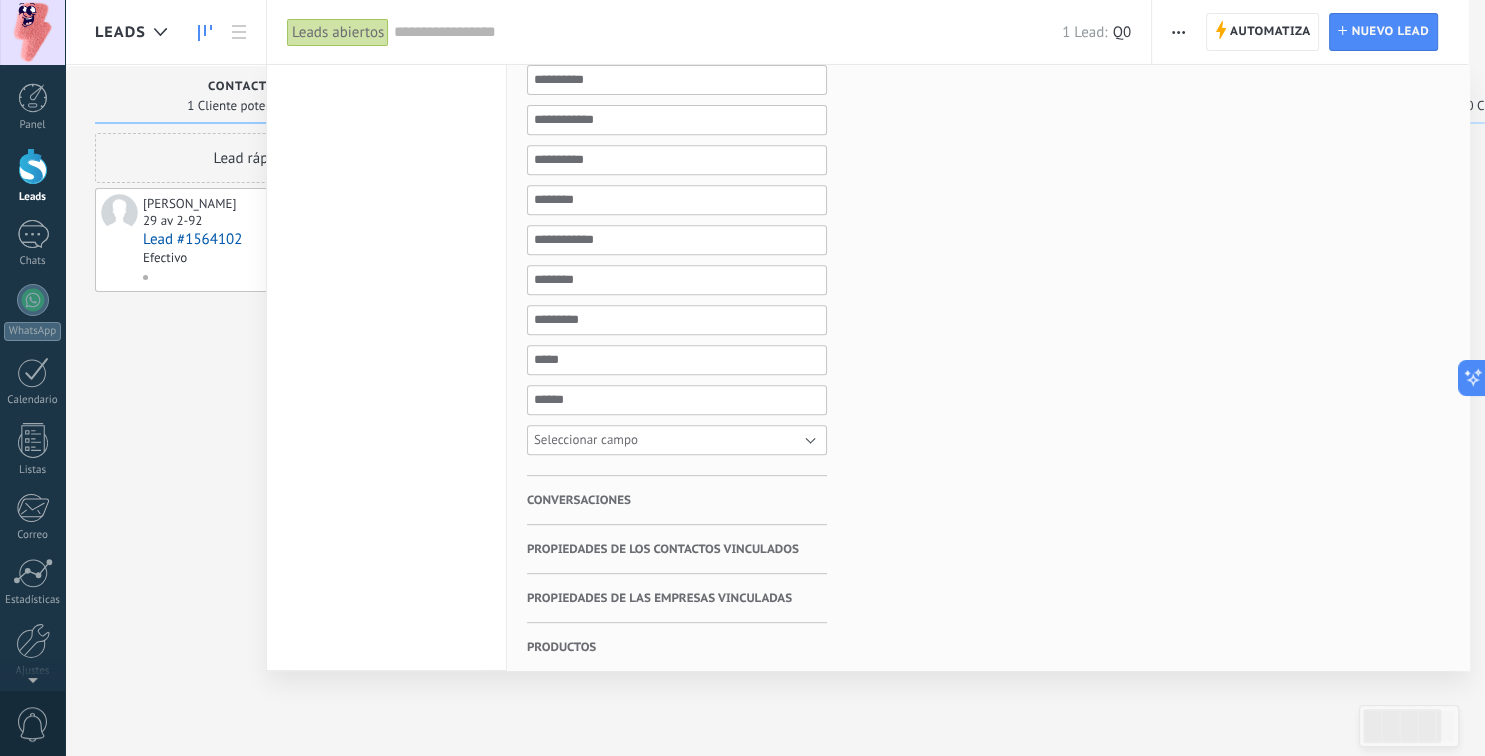 click on "Seleccionar campo" at bounding box center [586, 439] 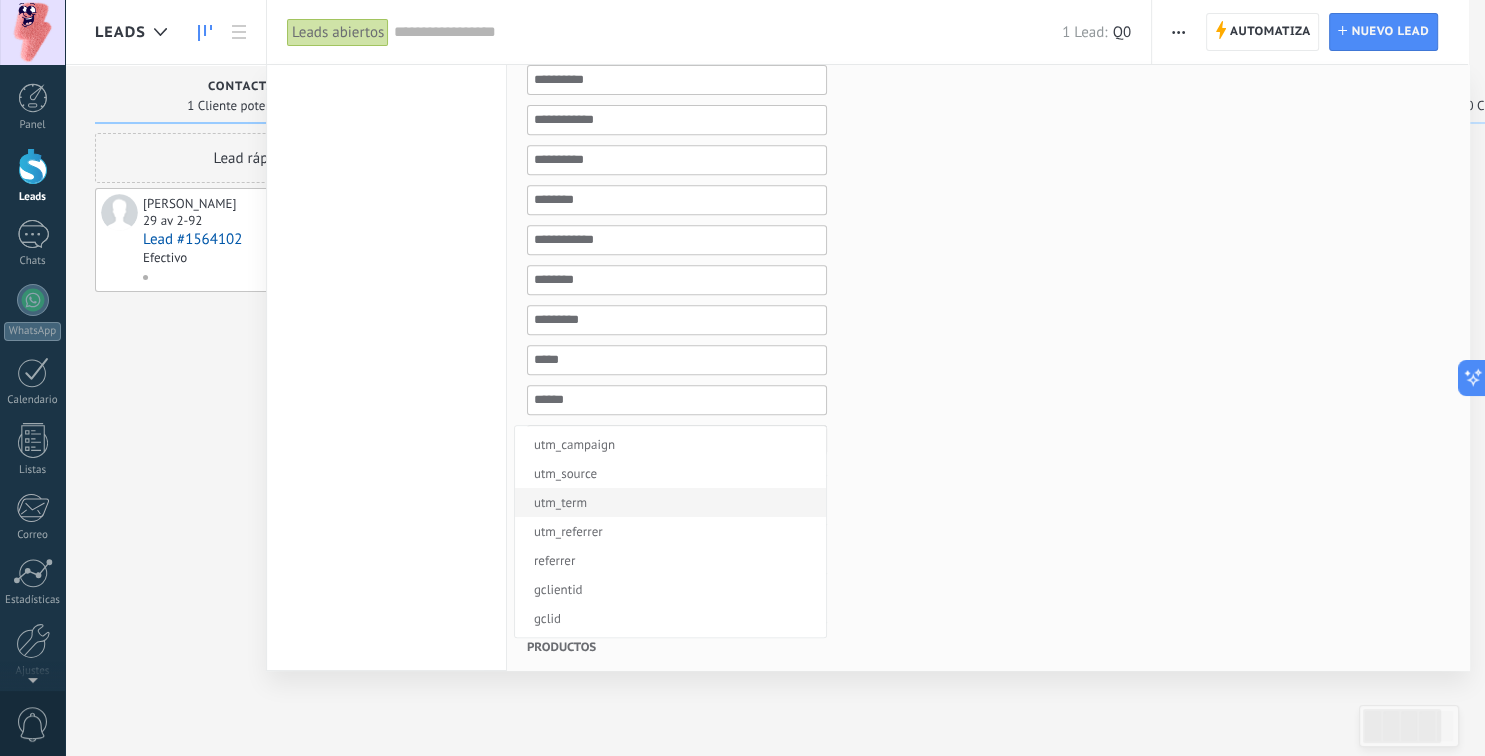 scroll, scrollTop: 108, scrollLeft: 0, axis: vertical 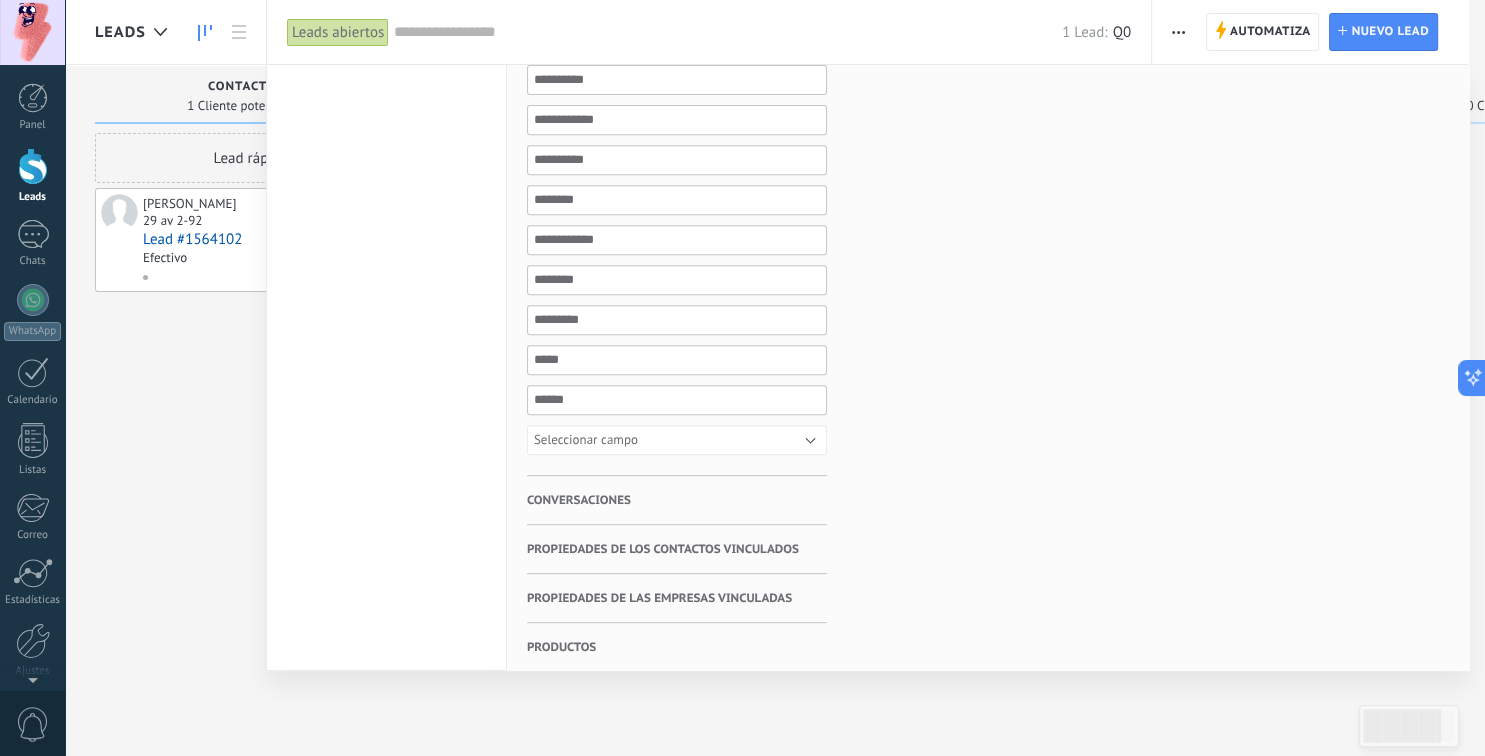click on "Etiquetas Administrar etiquetas No tienes etiquetas conectadas" at bounding box center [977, -64] 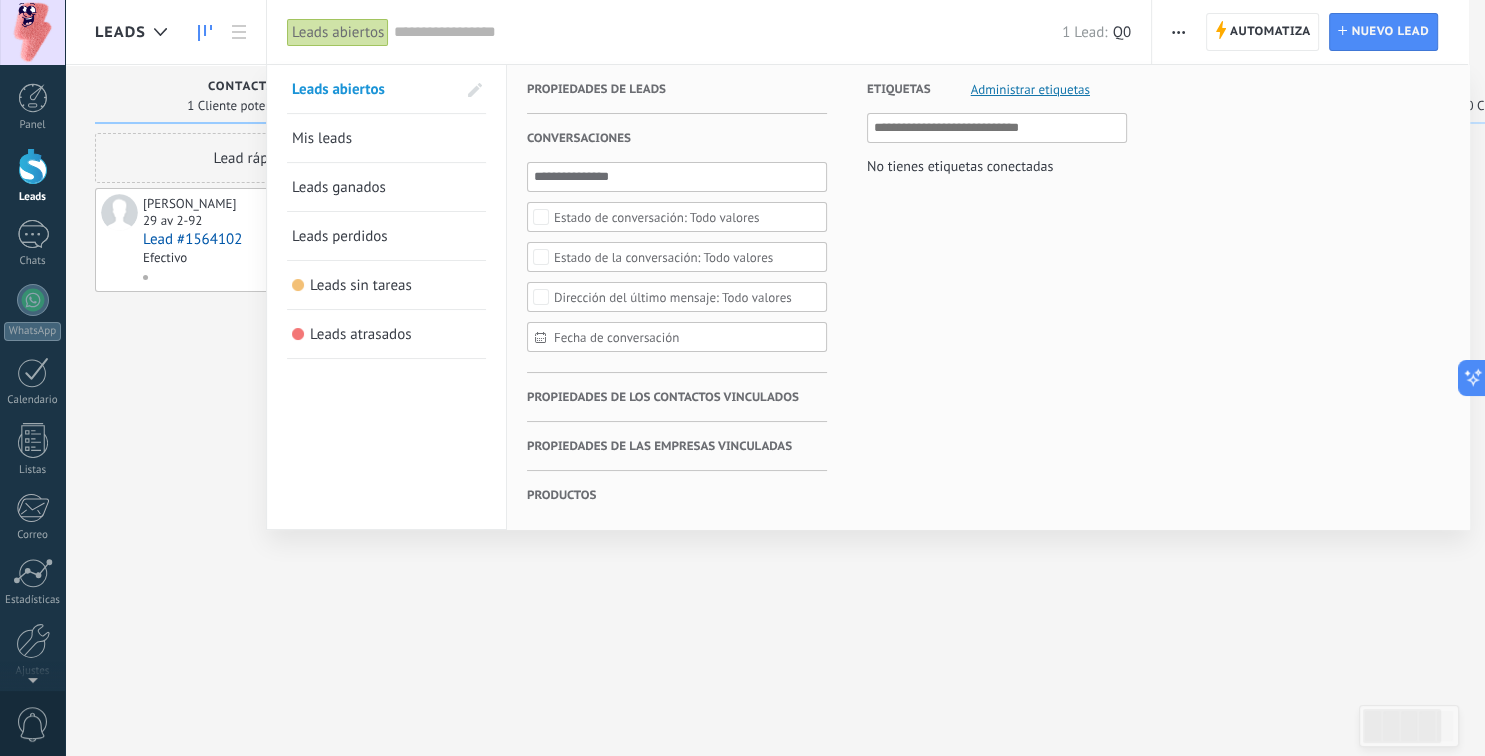 scroll, scrollTop: 0, scrollLeft: 0, axis: both 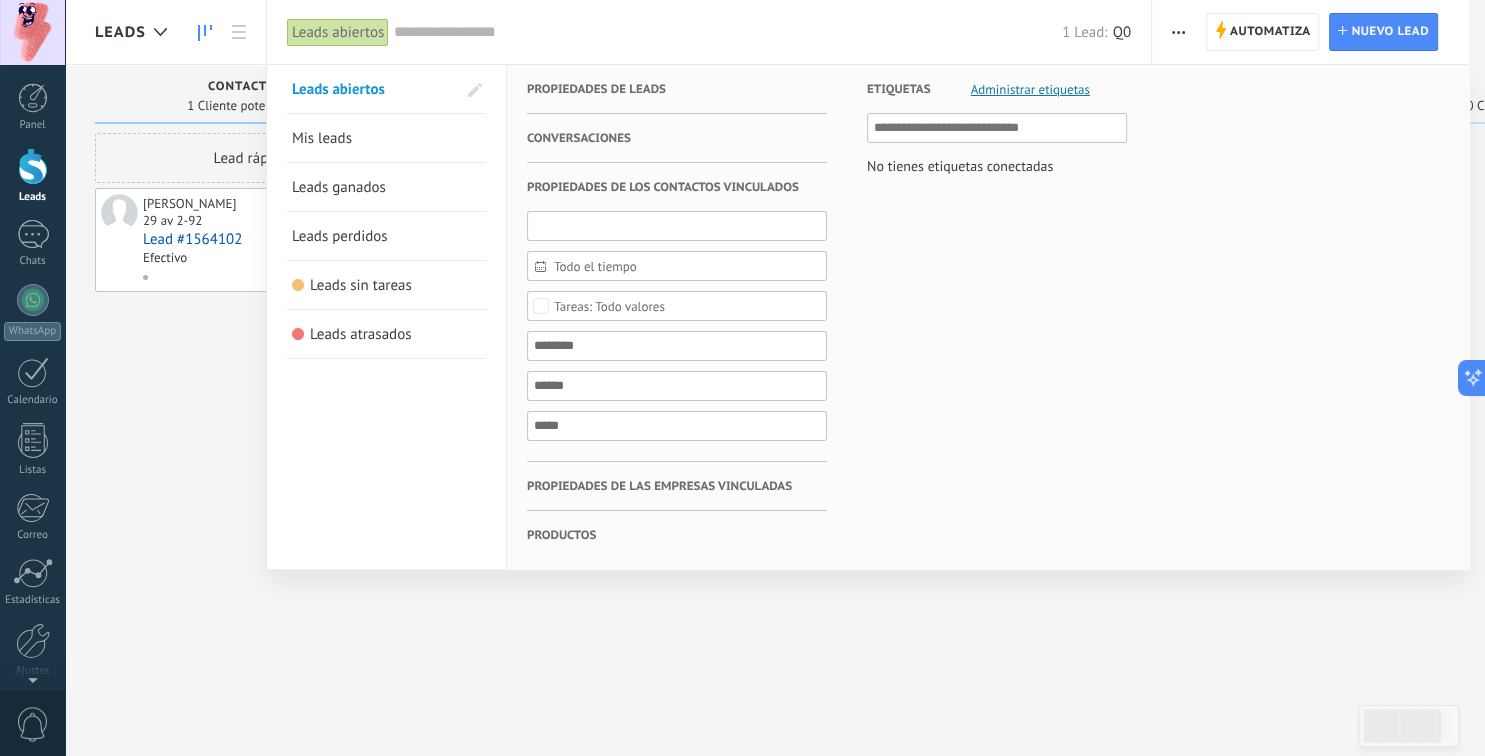 click at bounding box center (677, 226) 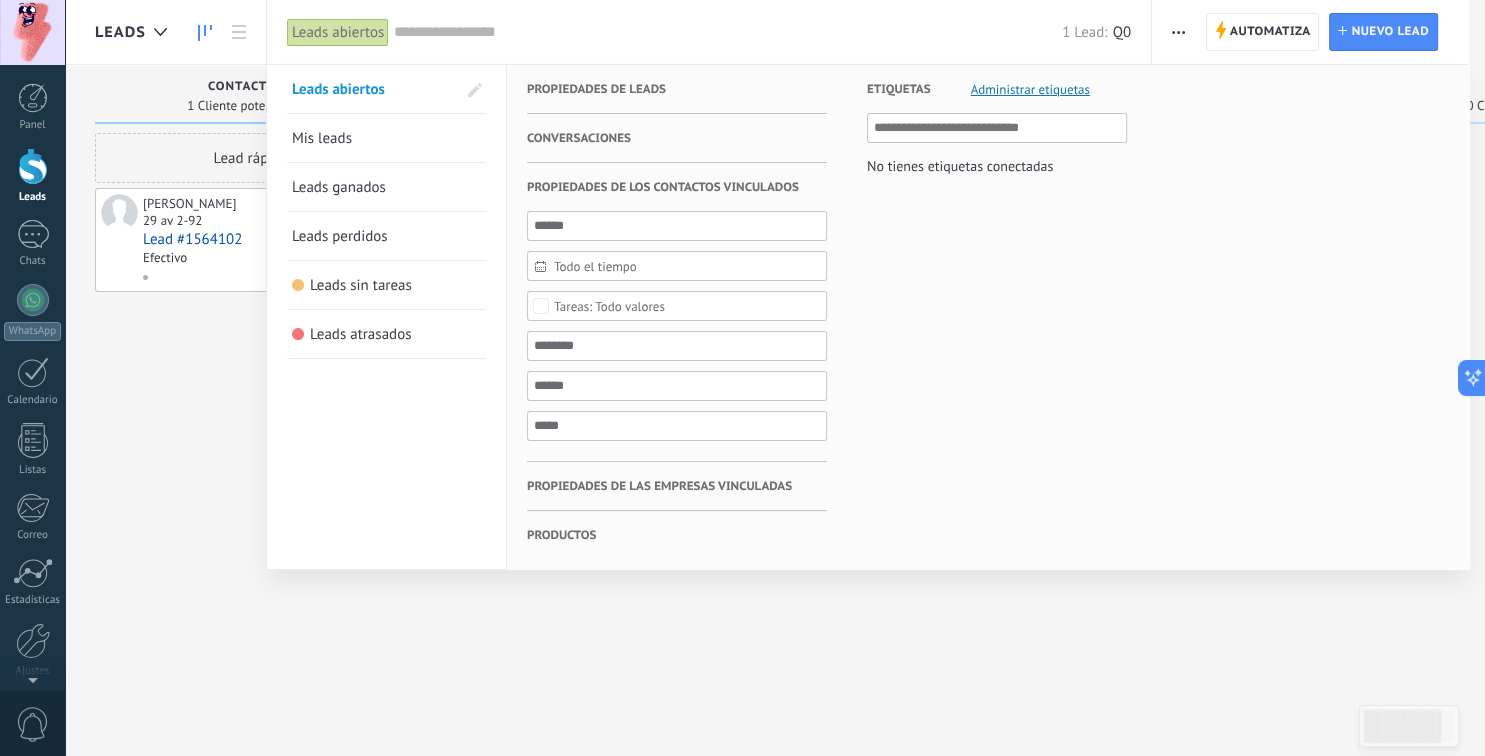 click on "Propiedades de las empresas vinculadas" at bounding box center (659, 486) 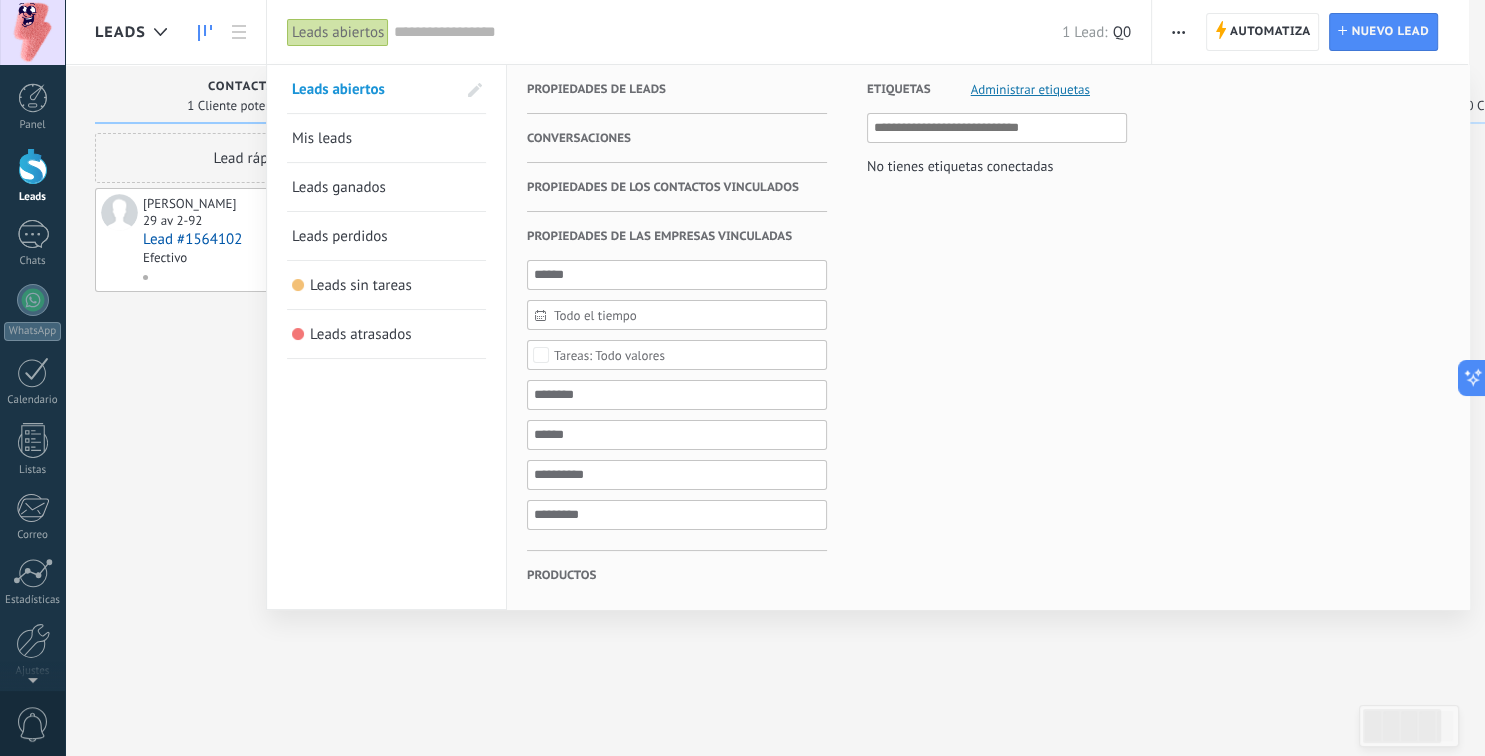 click on "Productos" at bounding box center (561, 575) 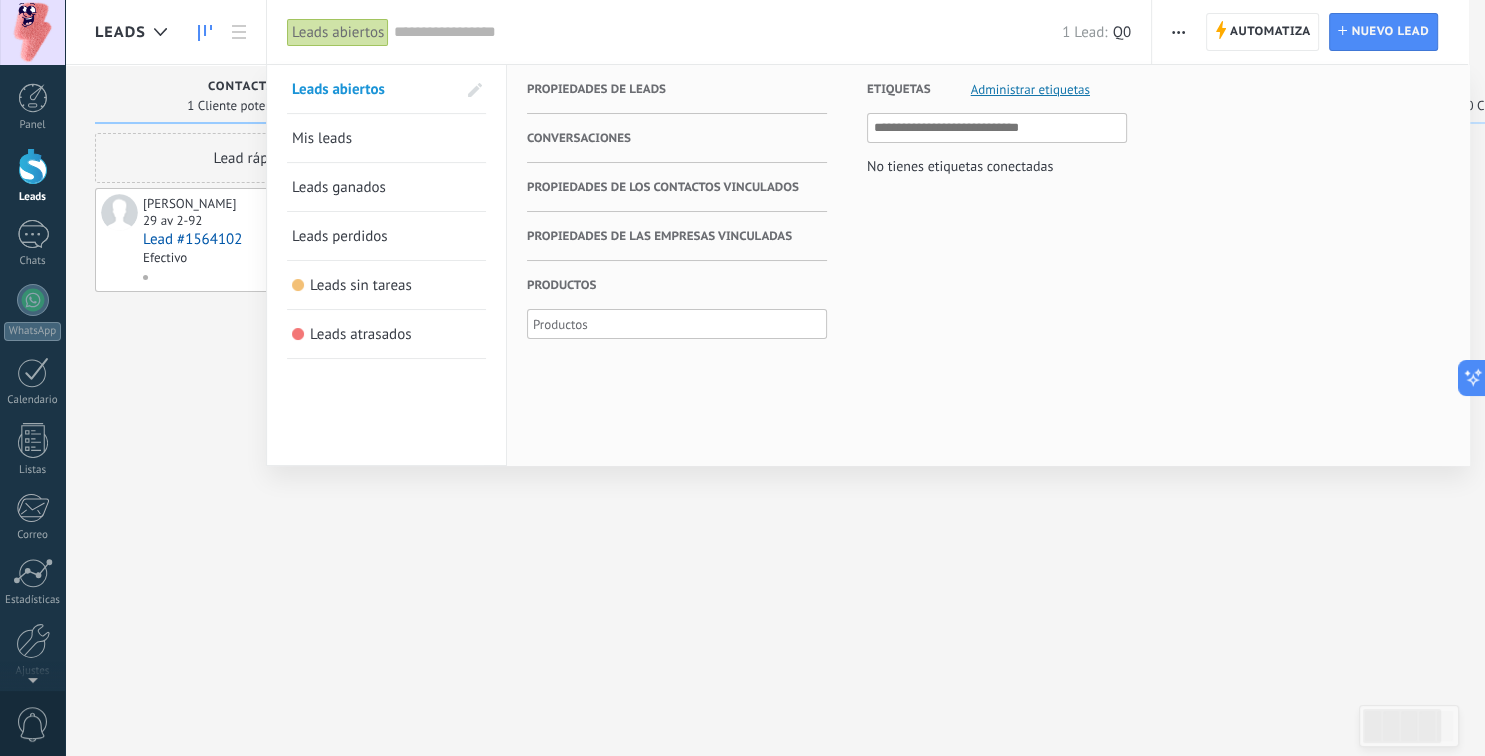 click at bounding box center (742, 378) 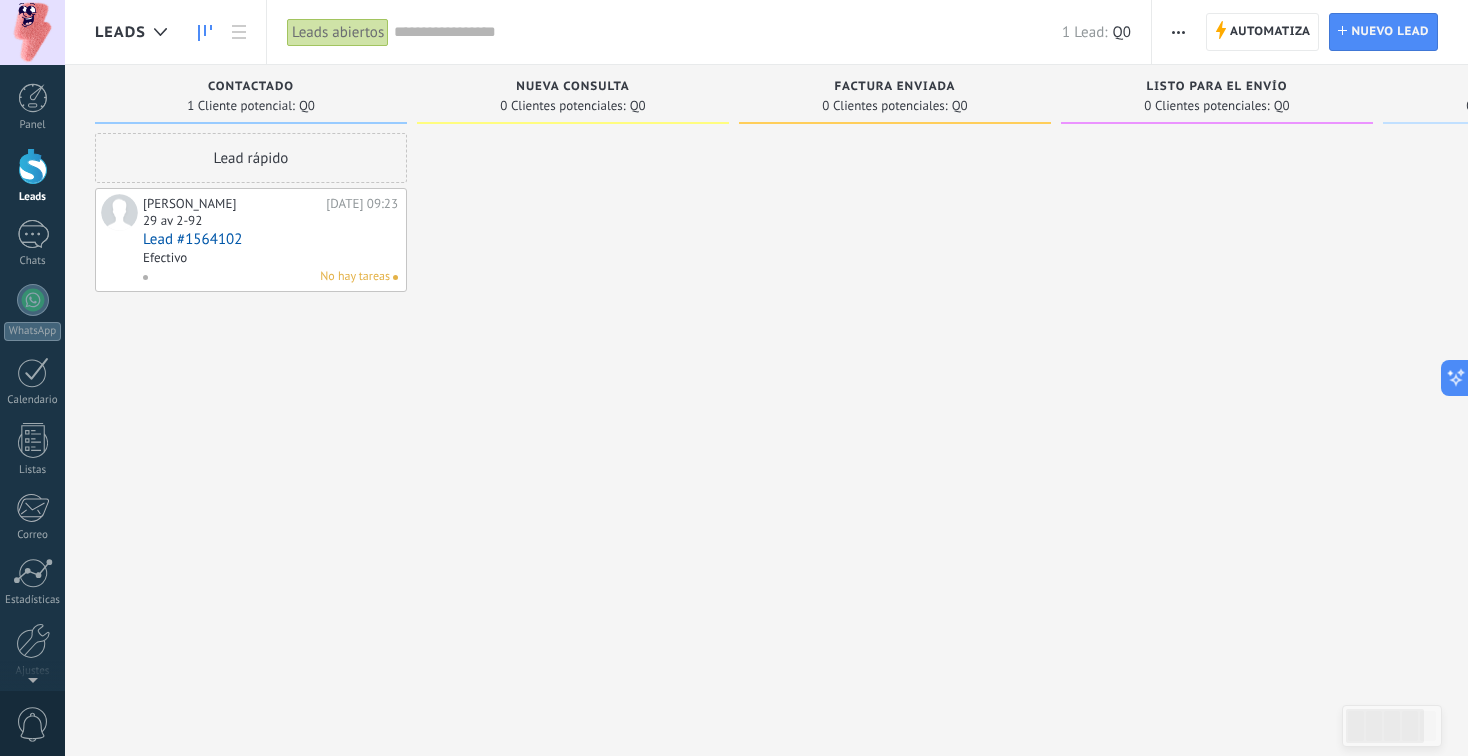 click on "29 av 2-92" at bounding box center [172, 220] 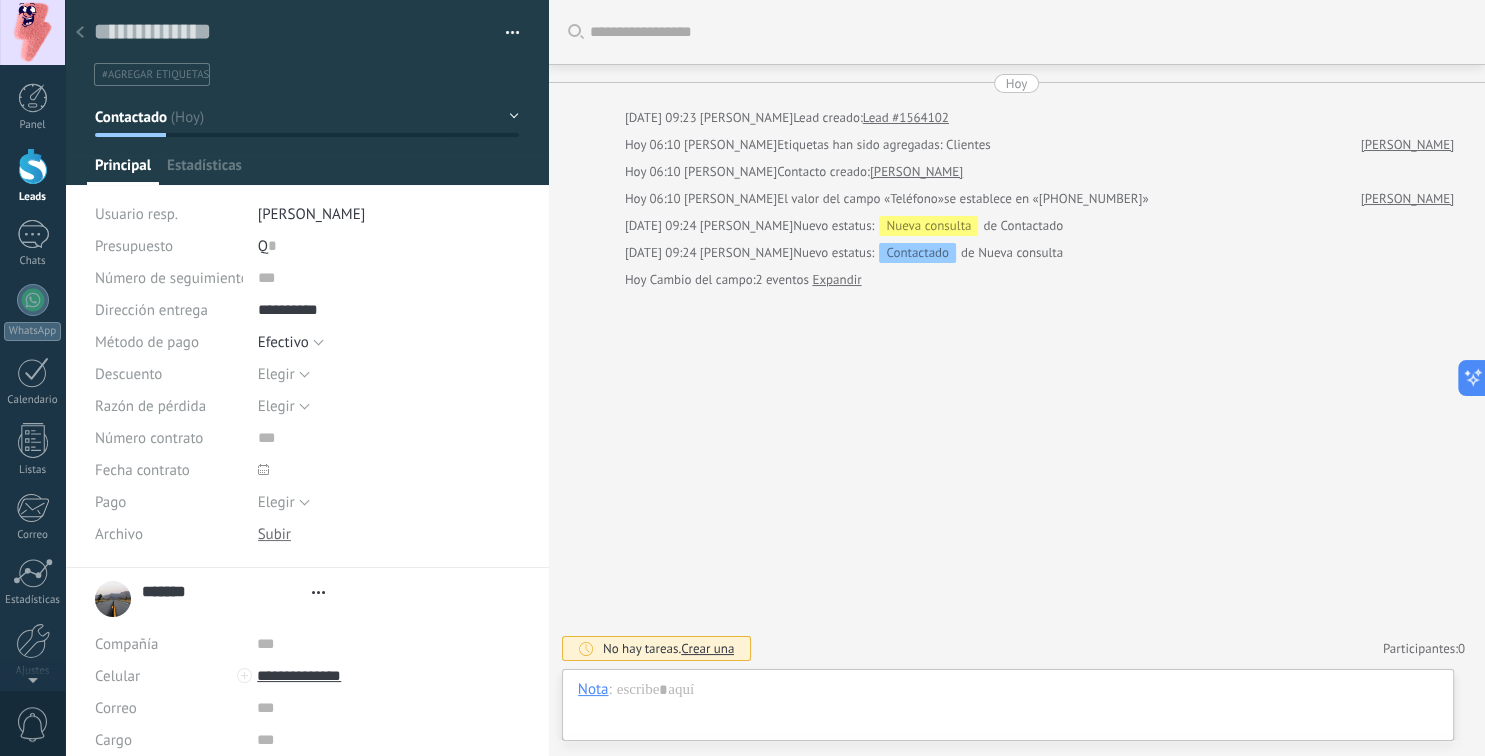 scroll, scrollTop: 30, scrollLeft: 0, axis: vertical 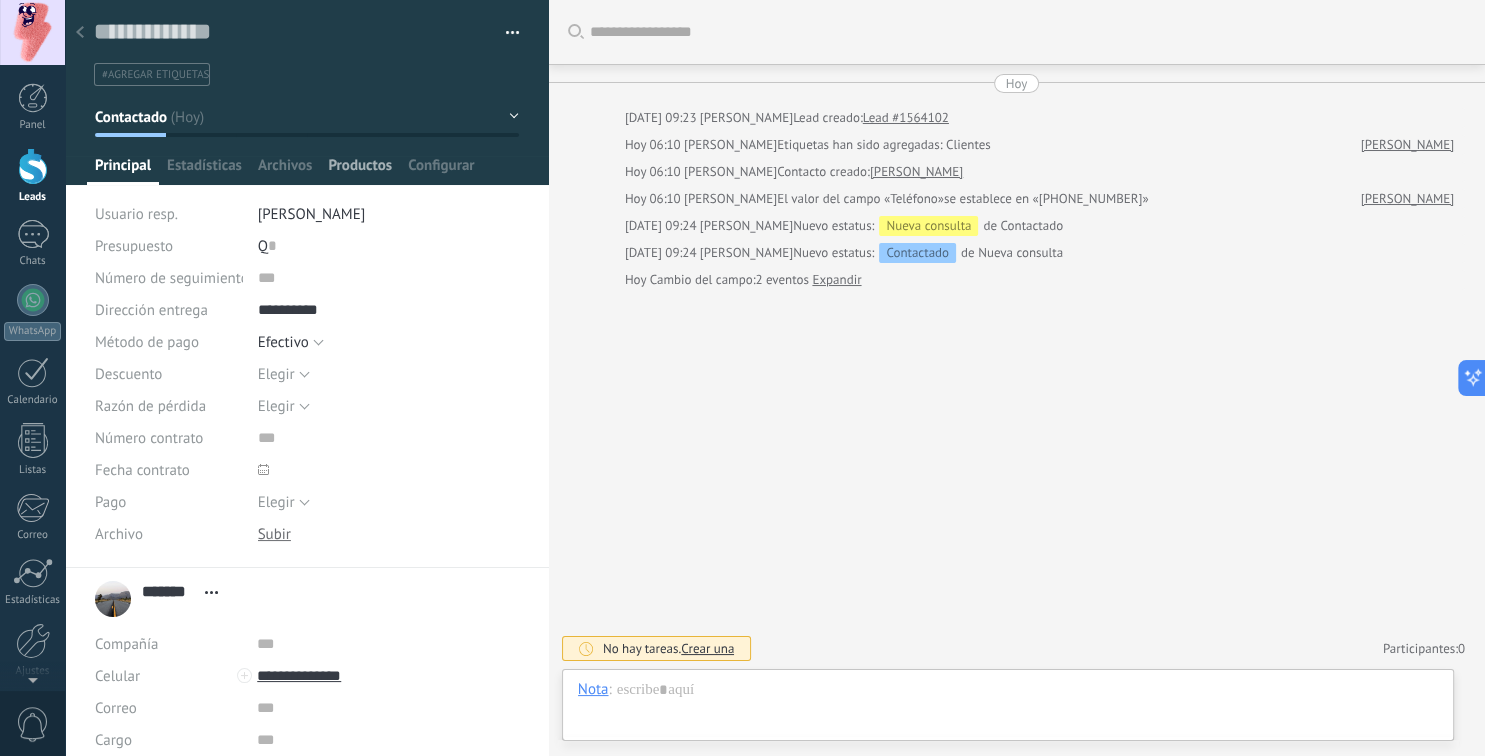 click on "Productos" at bounding box center (360, 170) 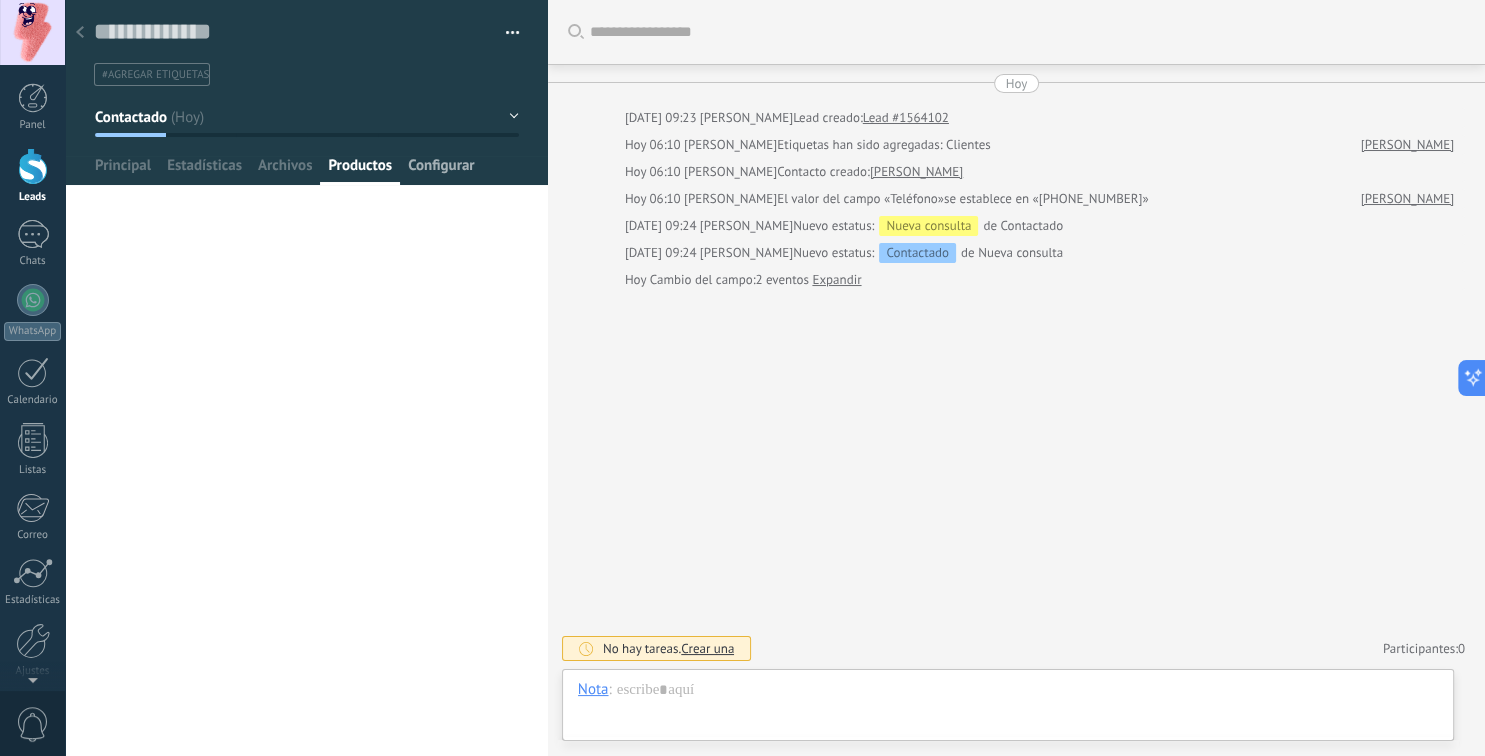 click on "Configurar" at bounding box center (441, 170) 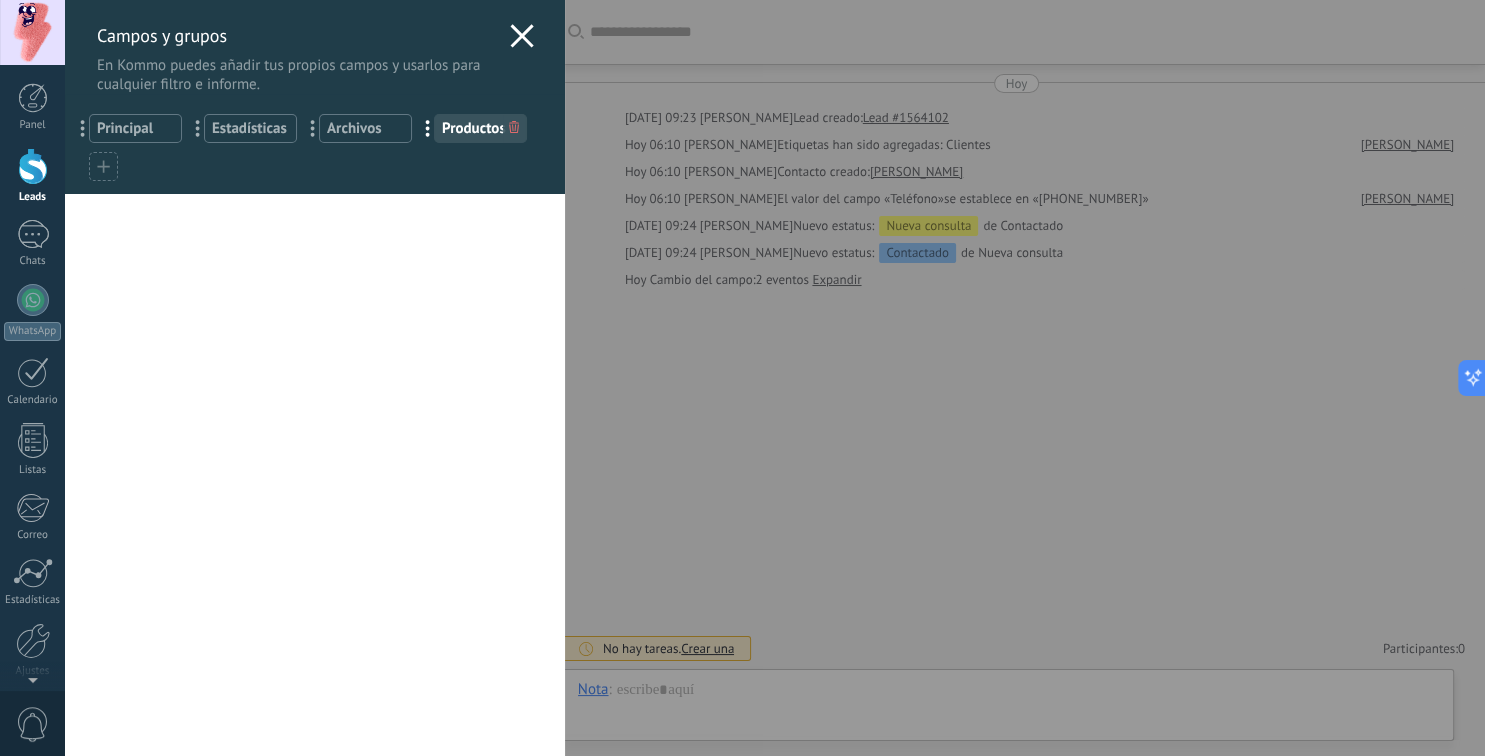 click 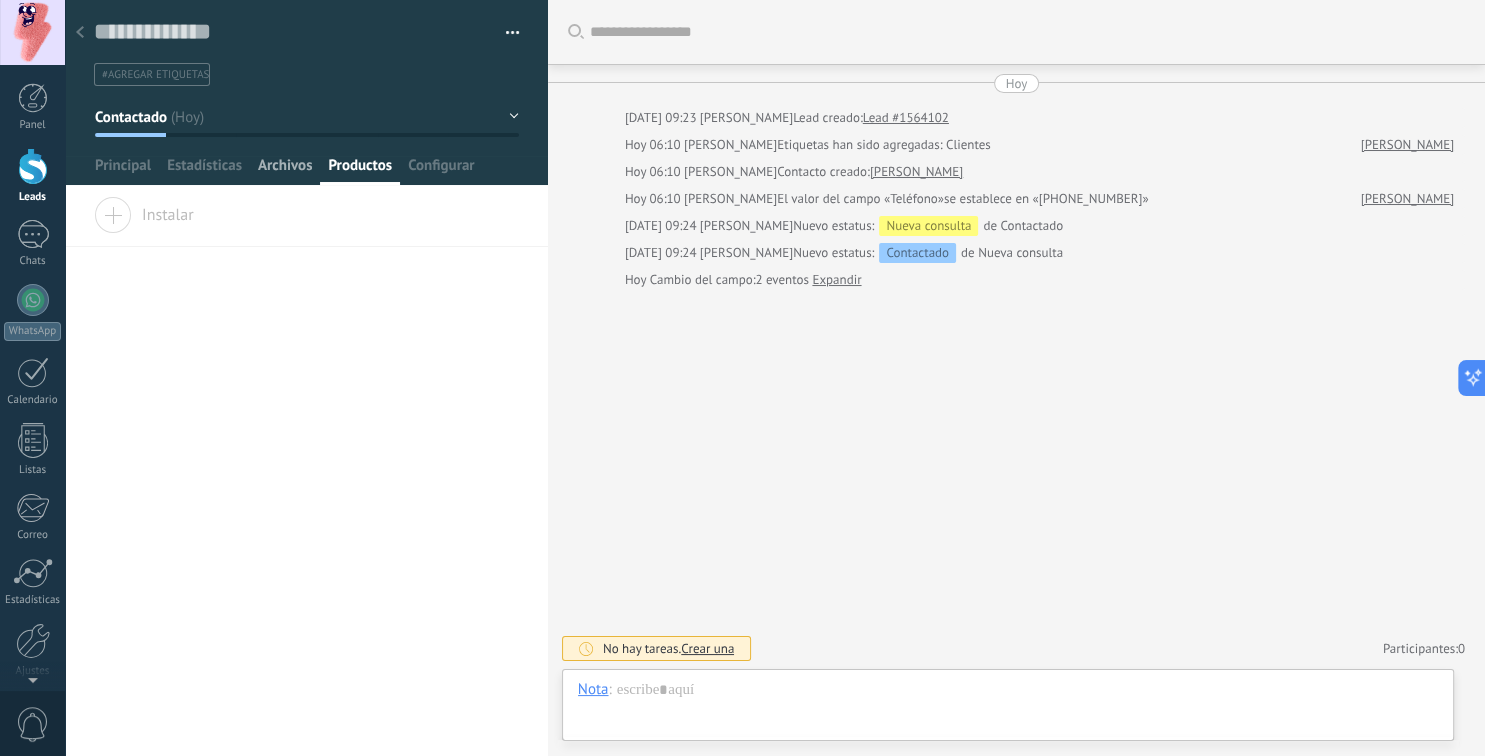 click on "Archivos" at bounding box center (285, 170) 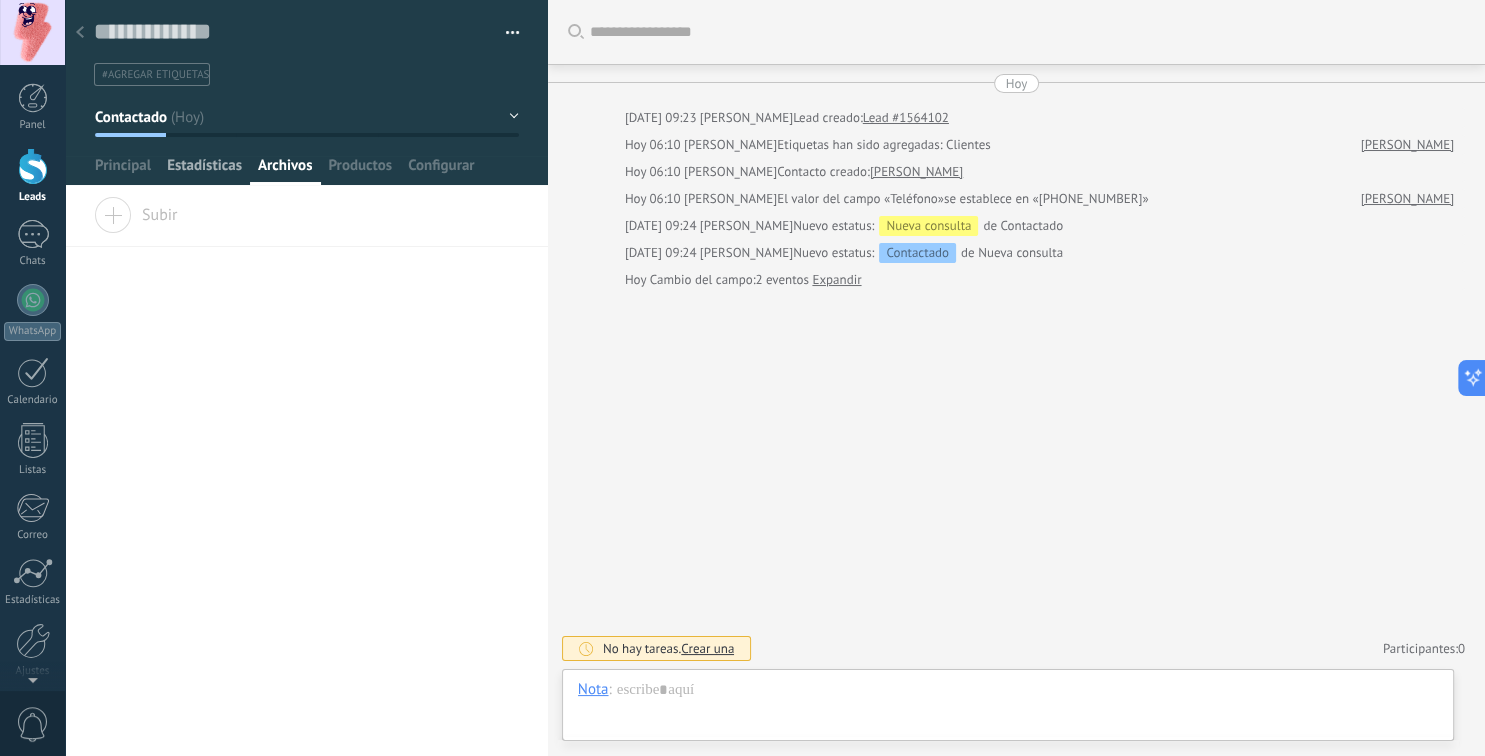 click on "Estadísticas" at bounding box center (204, 170) 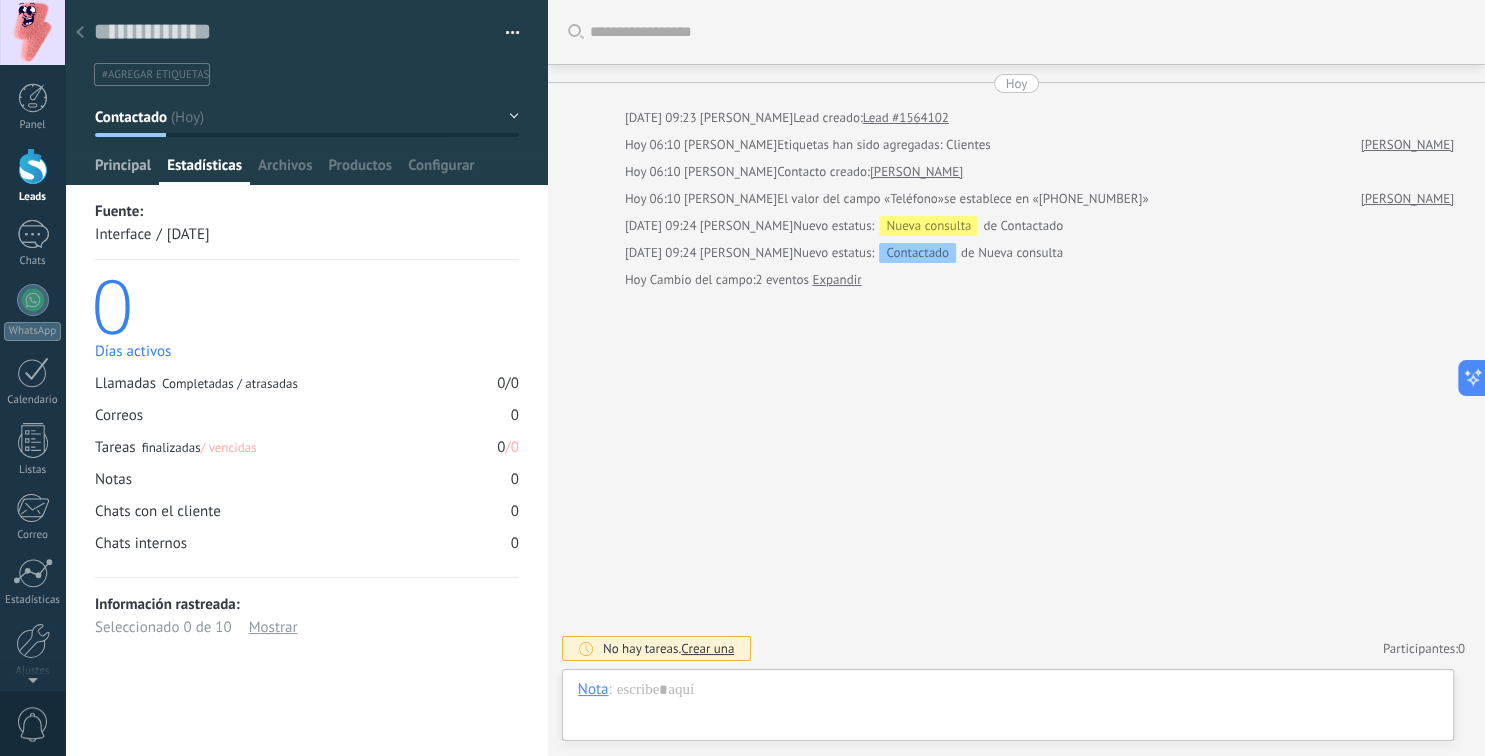 click on "Principal" at bounding box center (123, 170) 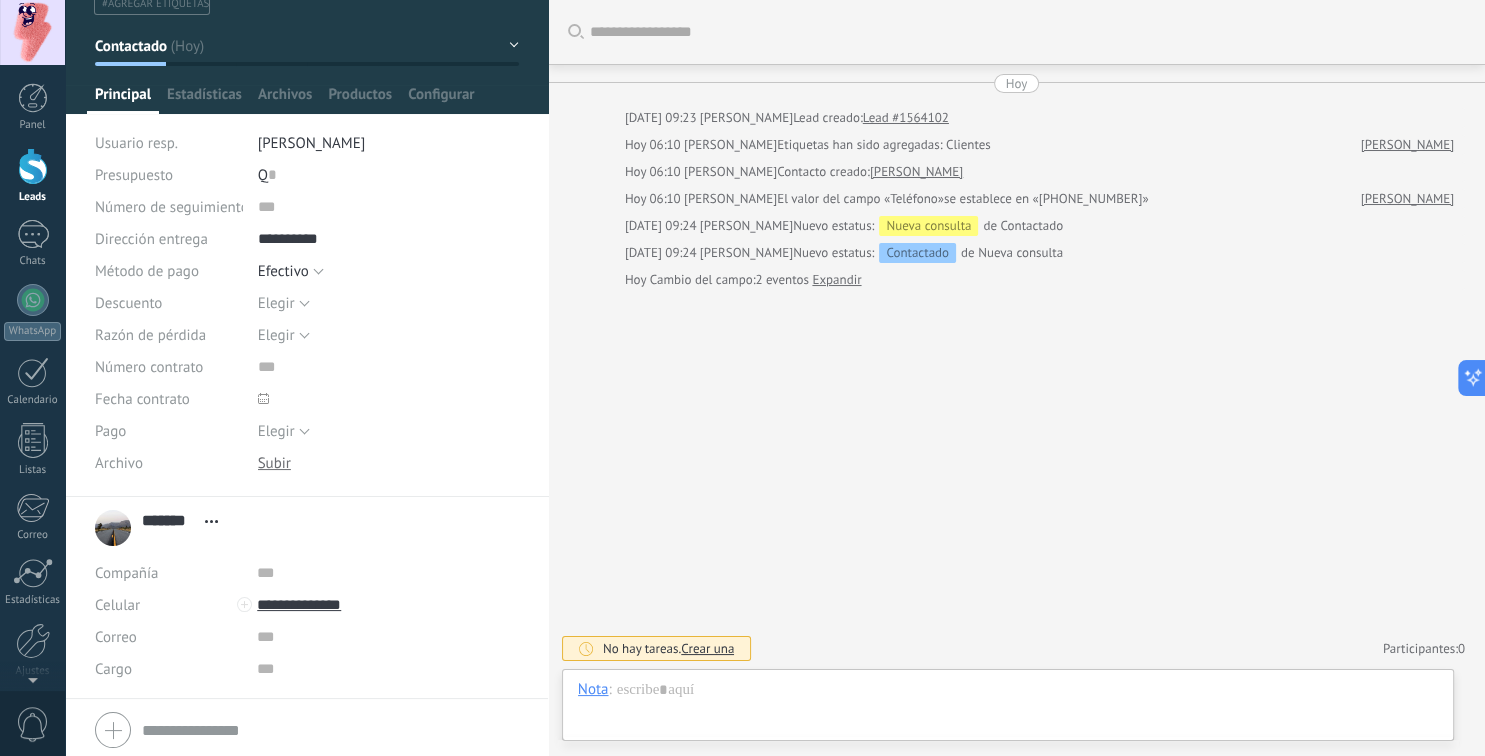 scroll, scrollTop: 139, scrollLeft: 0, axis: vertical 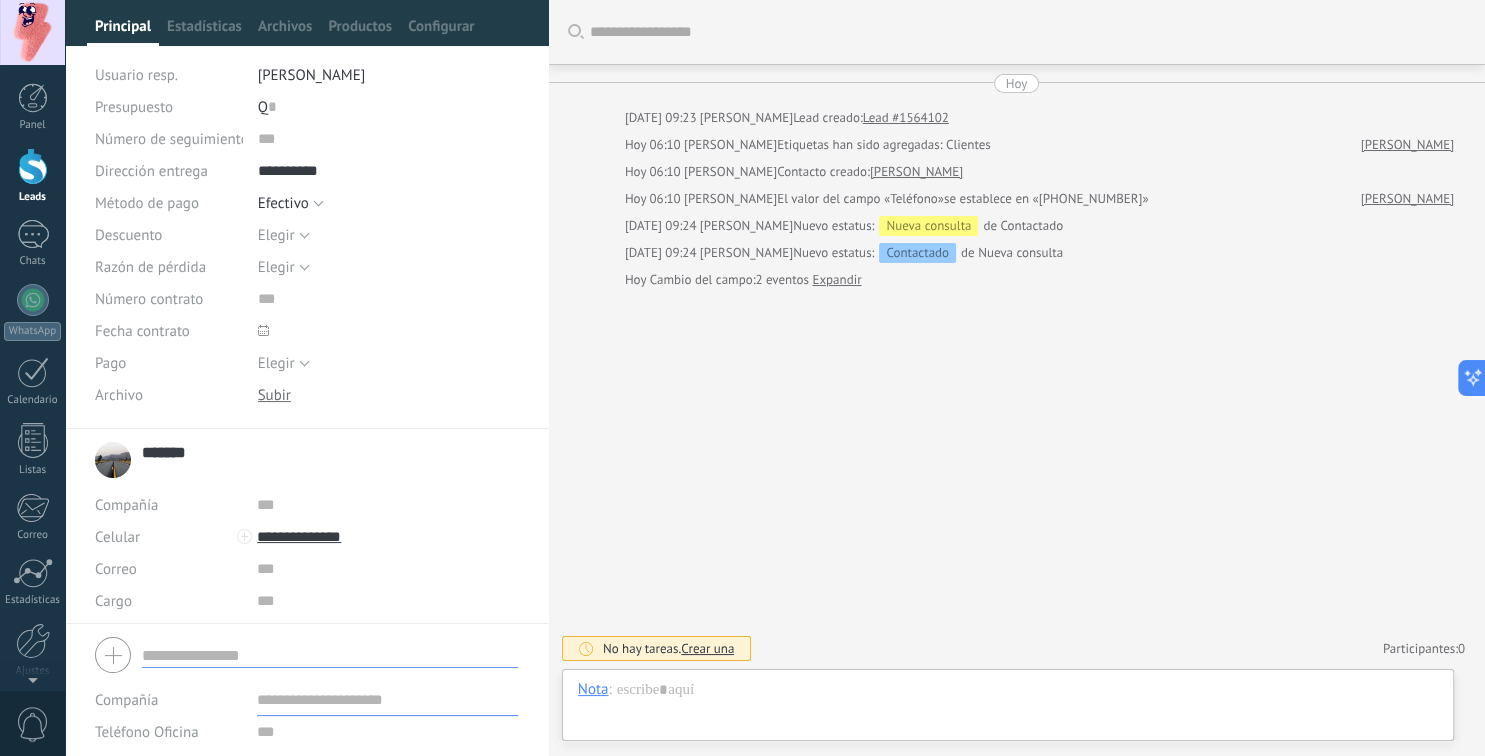 click at bounding box center [330, 655] 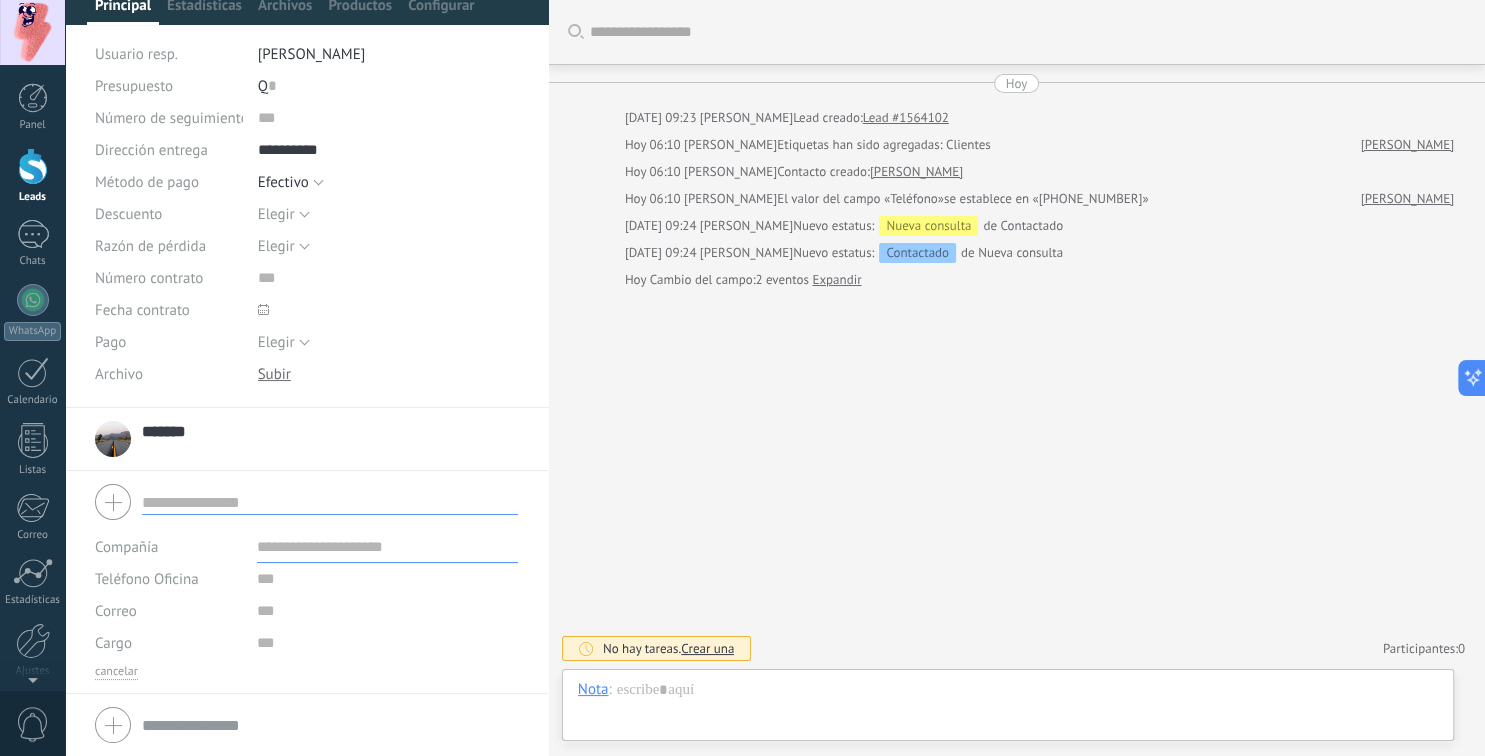 scroll, scrollTop: 0, scrollLeft: 0, axis: both 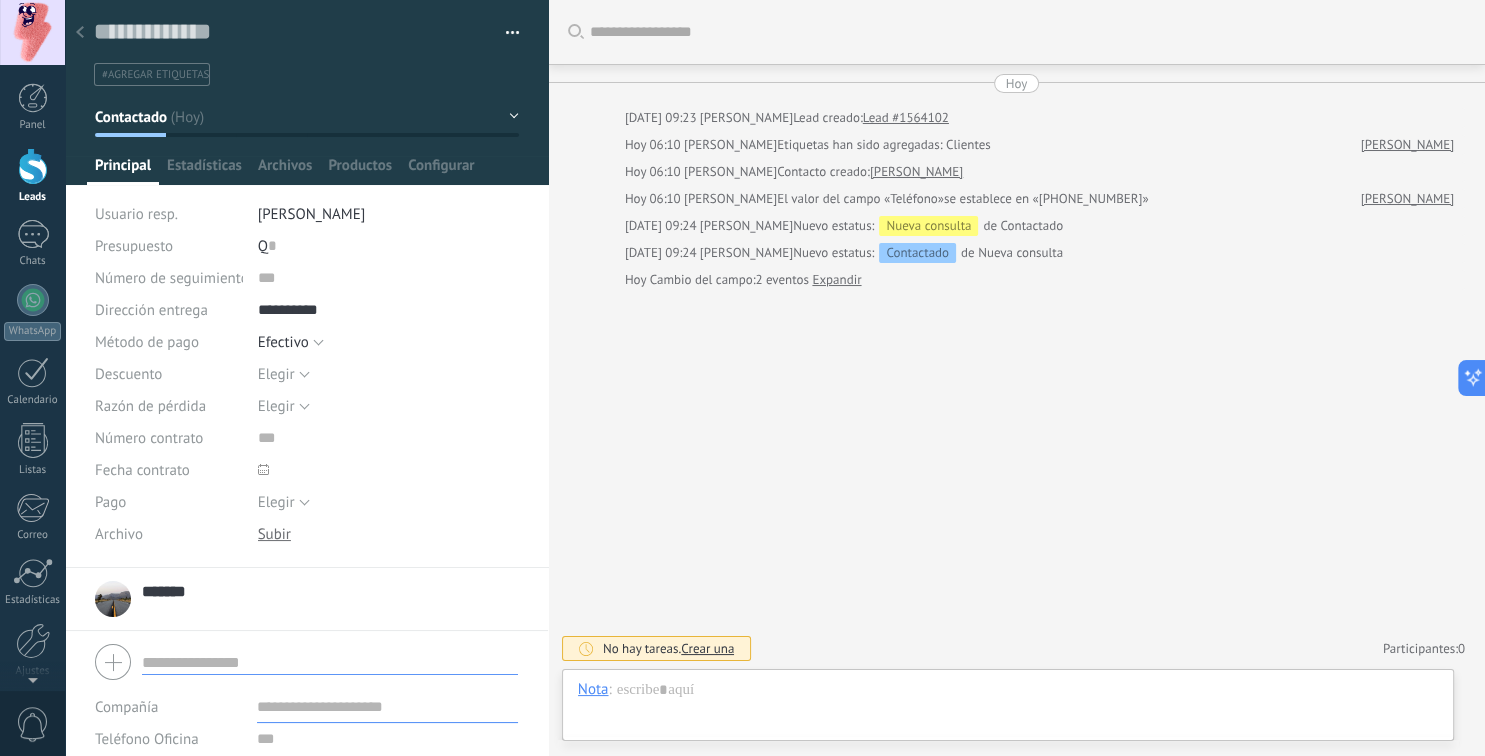 click on "Elegir
Completo
Déposito
[GEOGRAPHIC_DATA]" at bounding box center [388, 502] 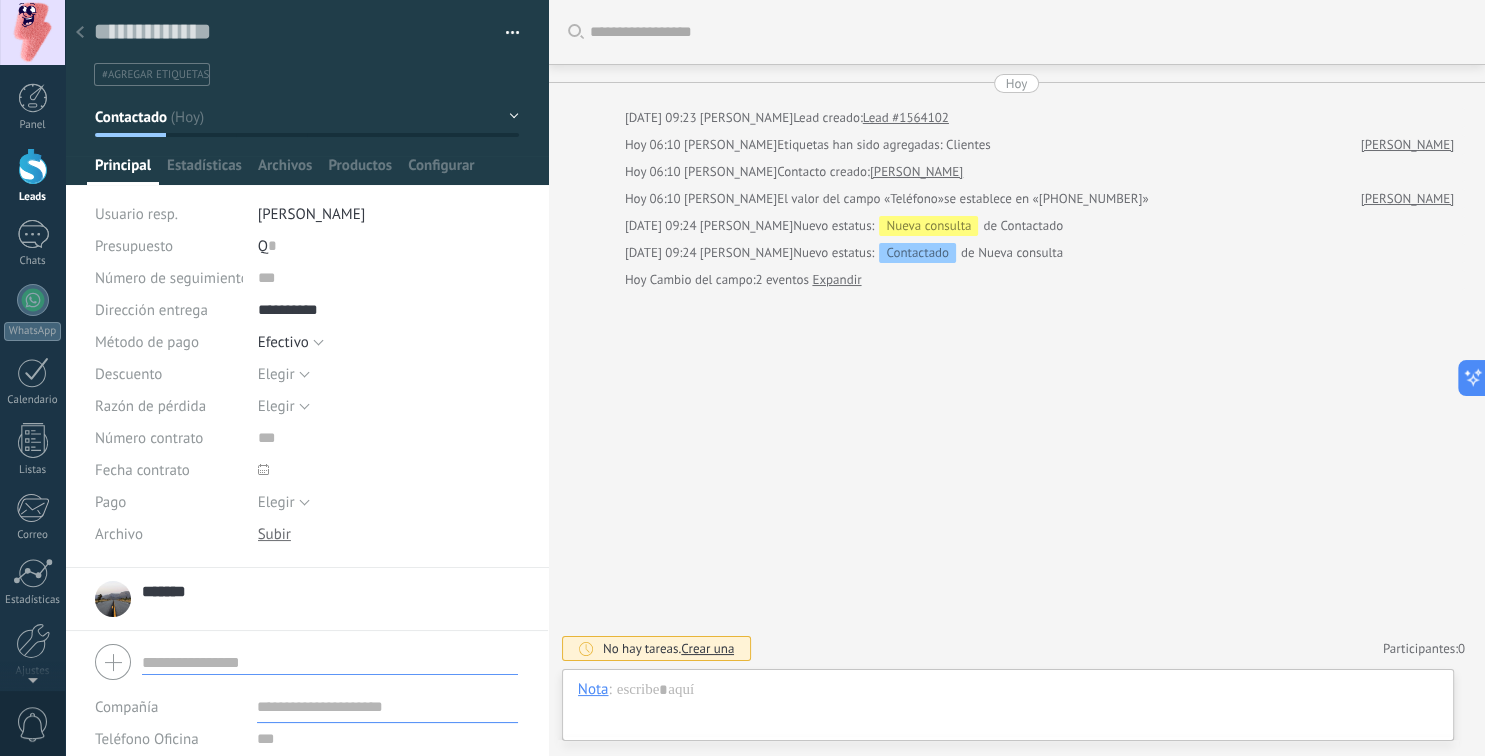 click on "#agregar etiquetas" at bounding box center [155, 75] 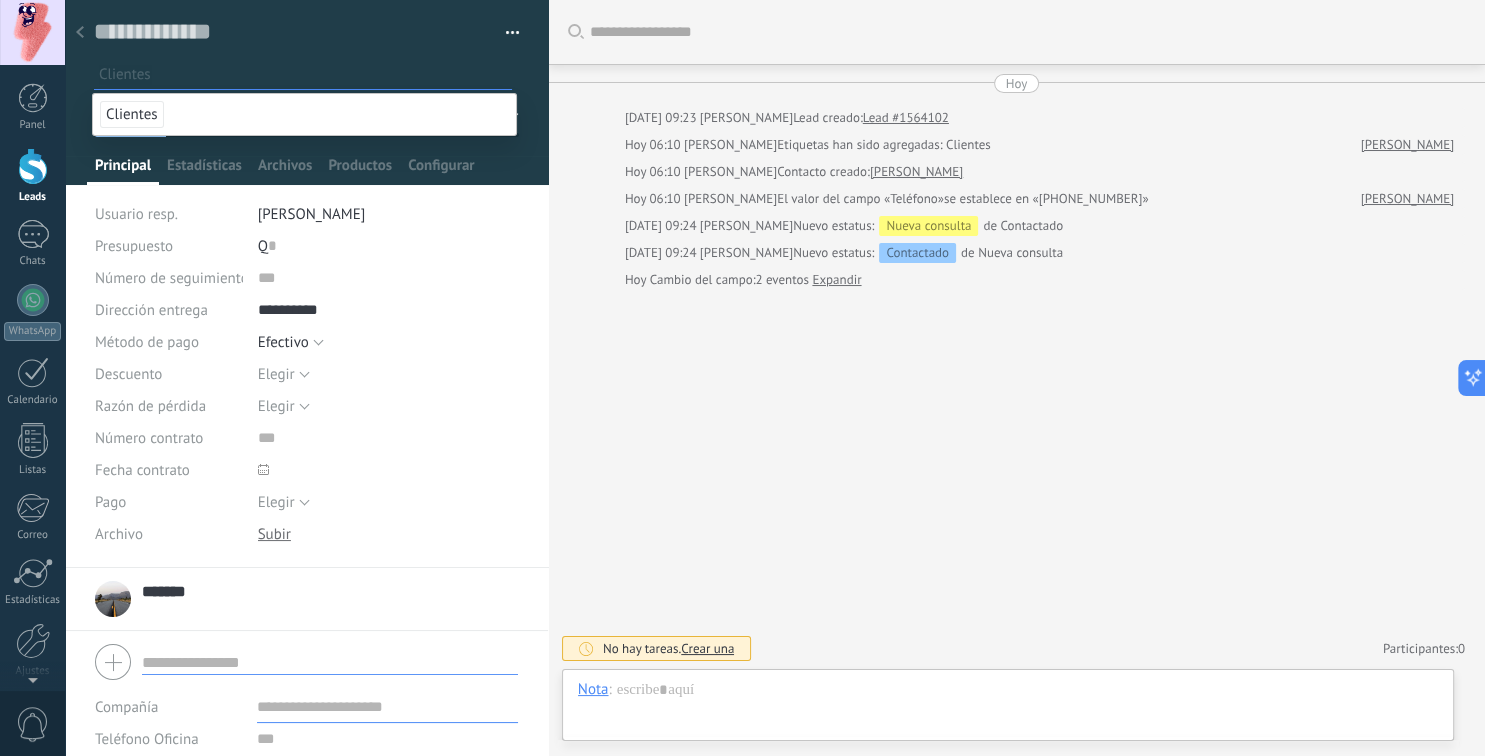click on "Clientes" at bounding box center [132, 114] 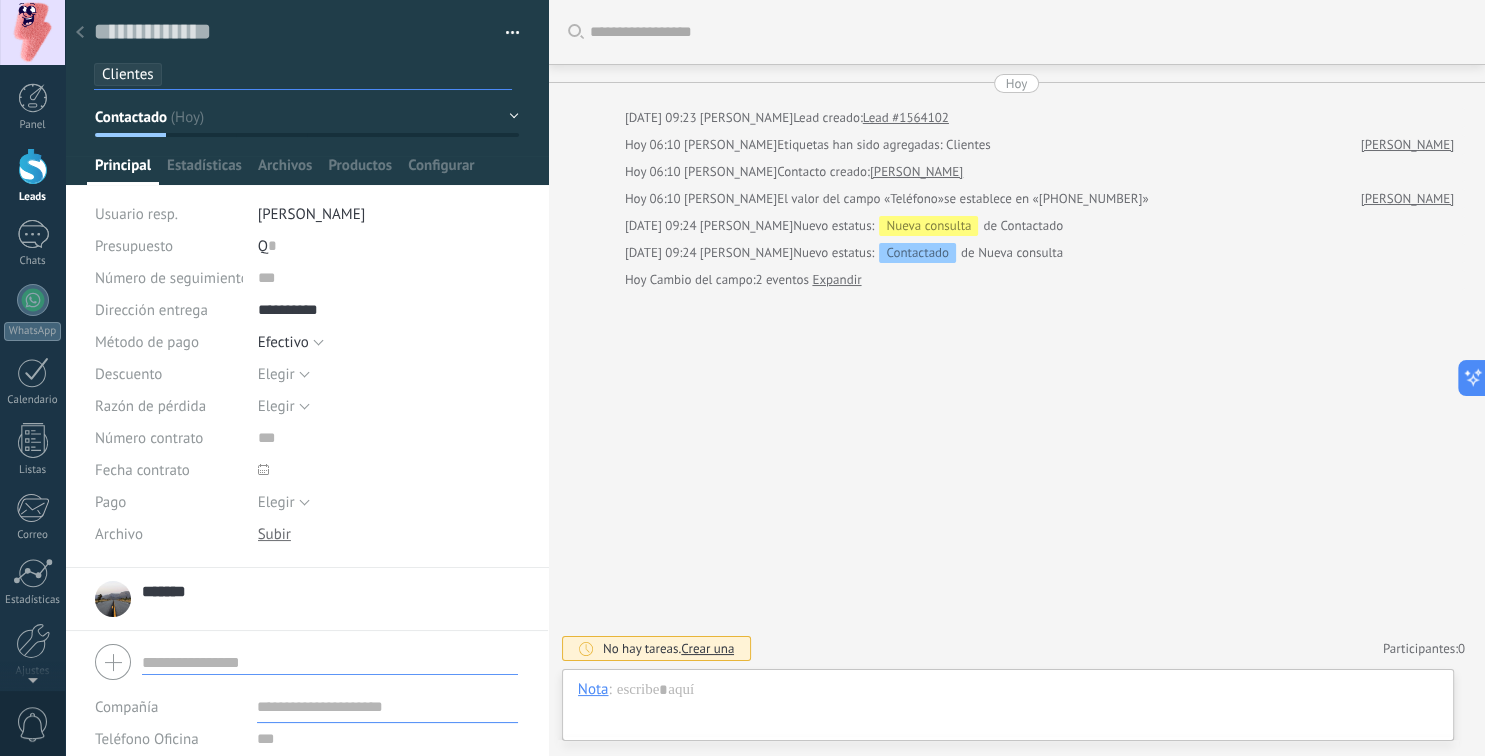 click on "Contactado" at bounding box center [307, 117] 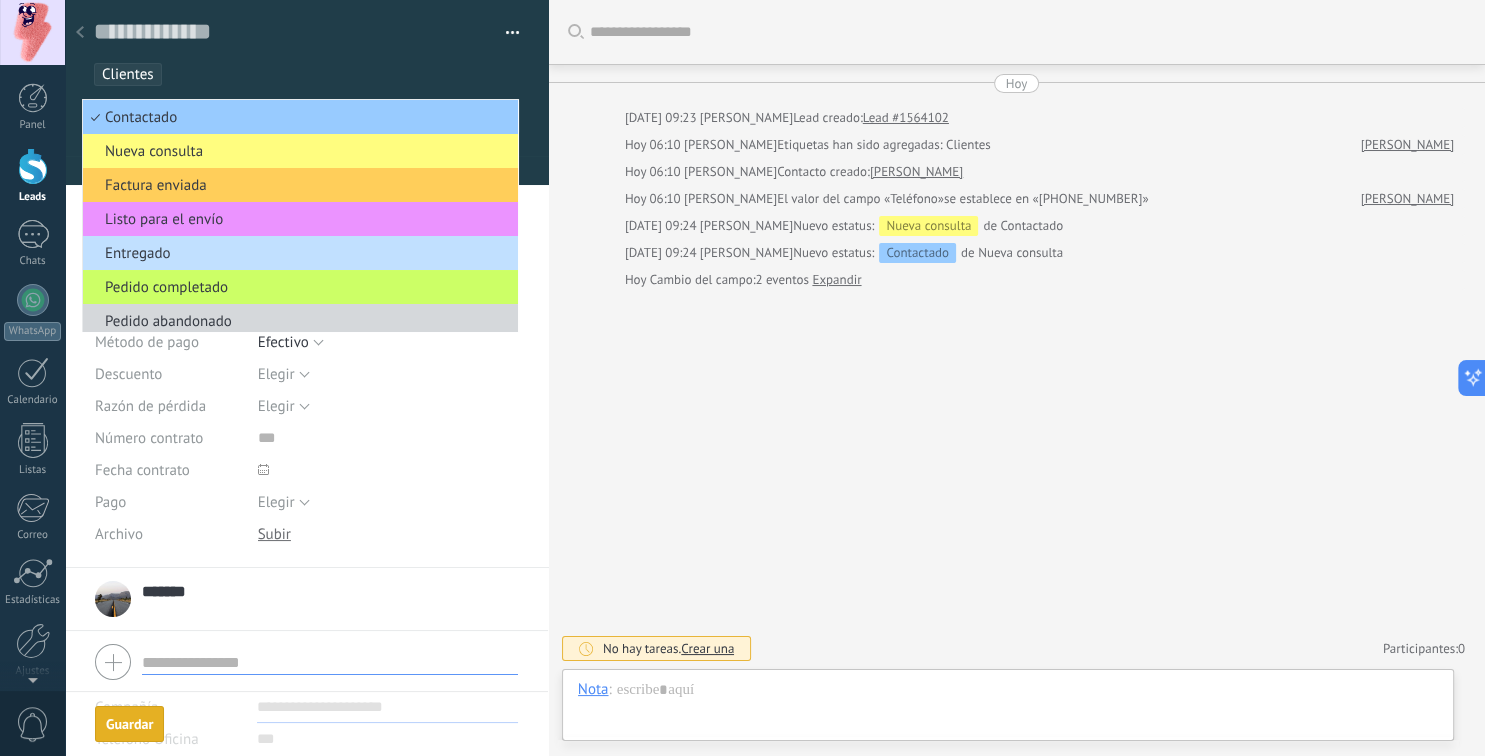 click on "Buscar Carga más [DATE] [DATE] 09:23 [PERSON_NAME]  Lead creado:  Lead #1564102 [DATE] 06:10 [PERSON_NAME] han sido agregadas: Clientes [PERSON_NAME][DATE] 06:10 [PERSON_NAME]  Contacto creado:  [PERSON_NAME][DATE] 06:10 [PERSON_NAME]  El valor del campo «Teléfono»  se establece en «[PHONE_NUMBER]» [PERSON_NAME][DATE] 09:24 [PERSON_NAME]  Nuevo estatus: Nueva consulta de Contactado [DATE] 09:24 [PERSON_NAME]  Nuevo estatus: Contactado de Nueva consulta [DATE] Cambio del campo:  2  eventos   Expandir No hay tareas.  Crear una Participantes:  0 Agregar usuario Bots:  0" at bounding box center (1016, 378) 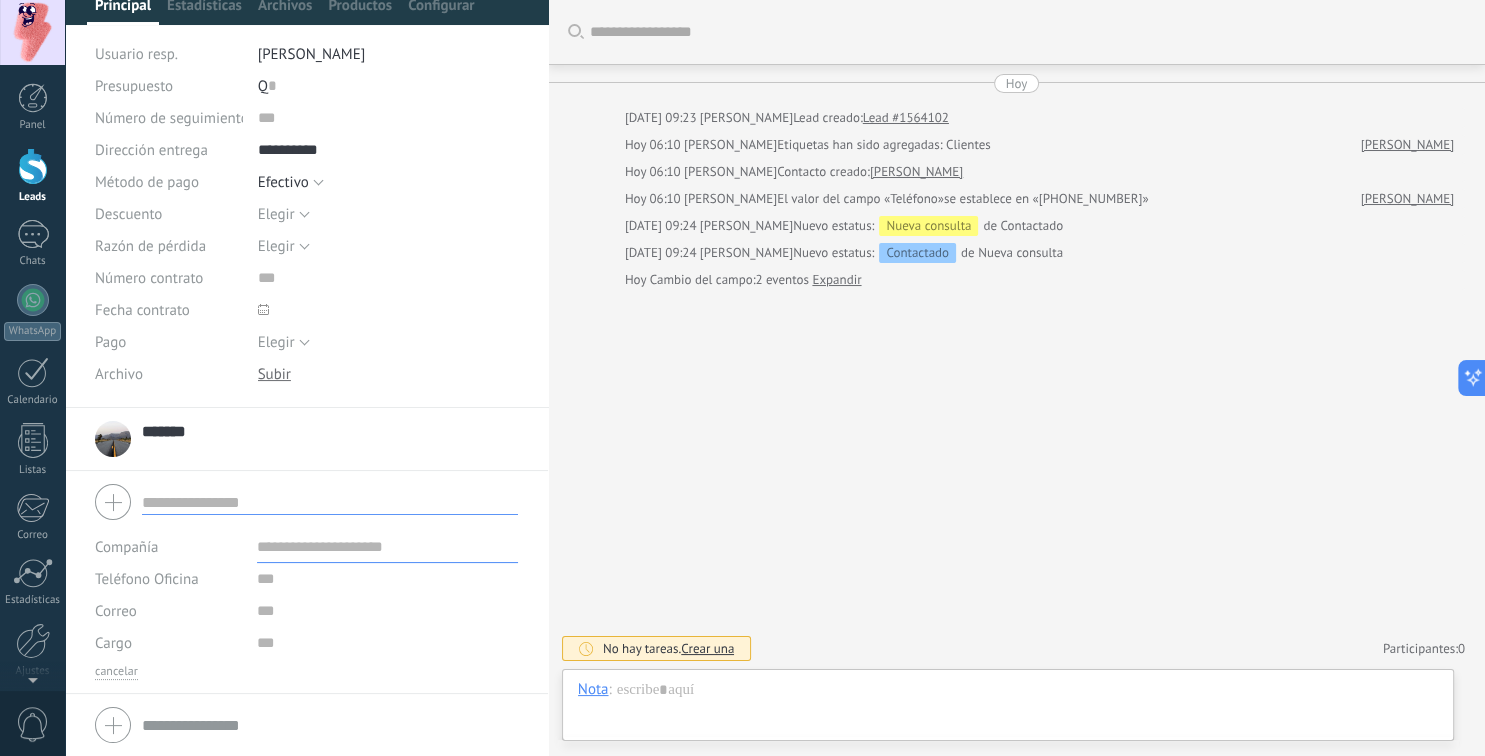 scroll, scrollTop: 0, scrollLeft: 0, axis: both 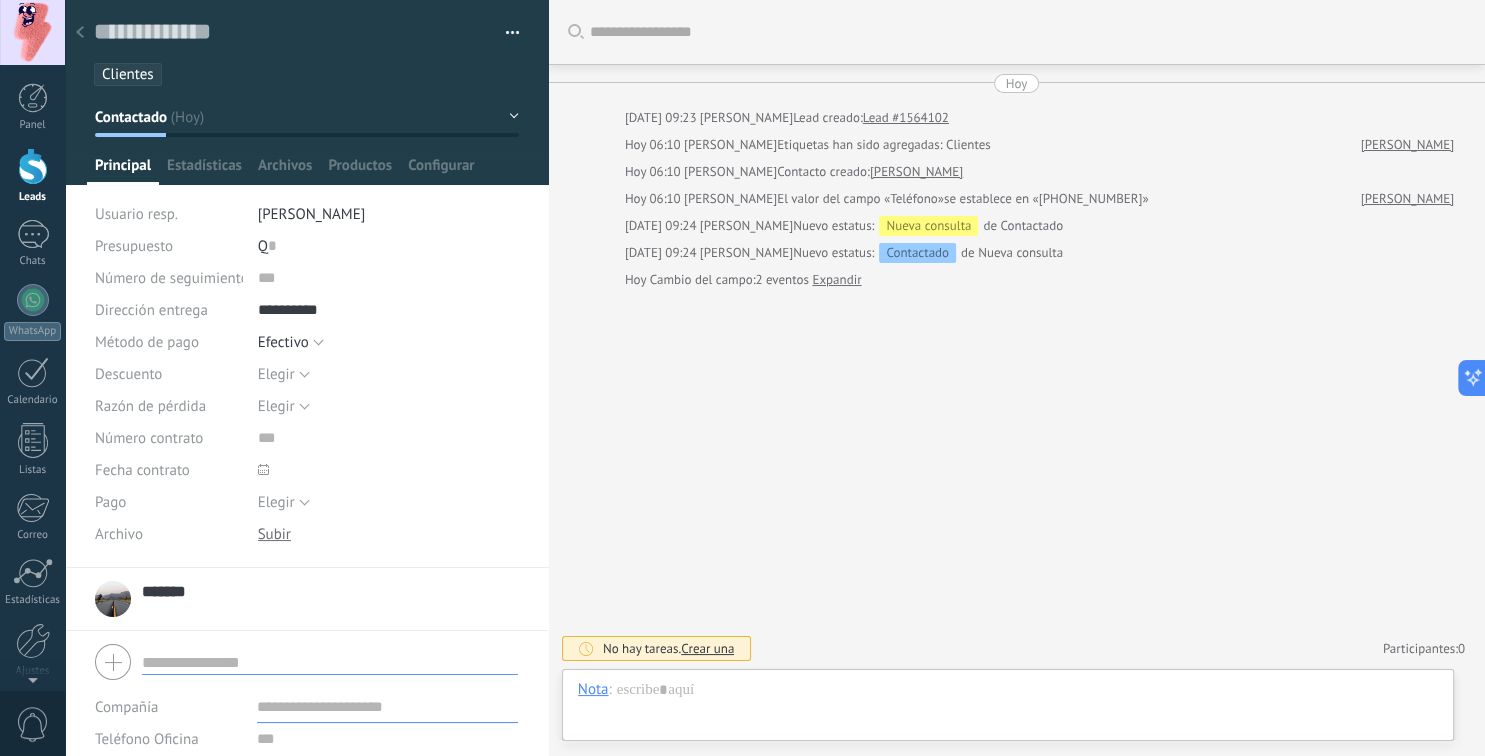 click 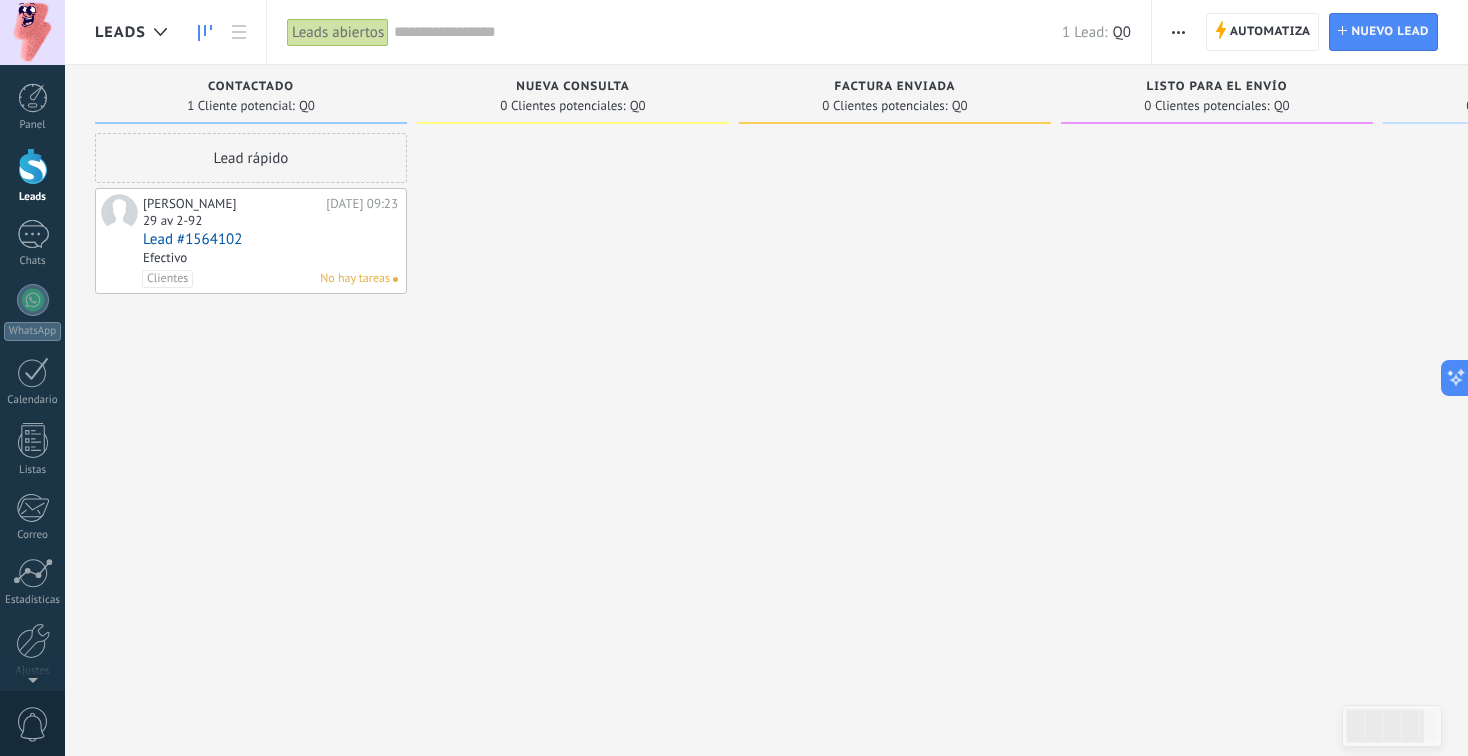 click on "Lead #1564102" at bounding box center (270, 239) 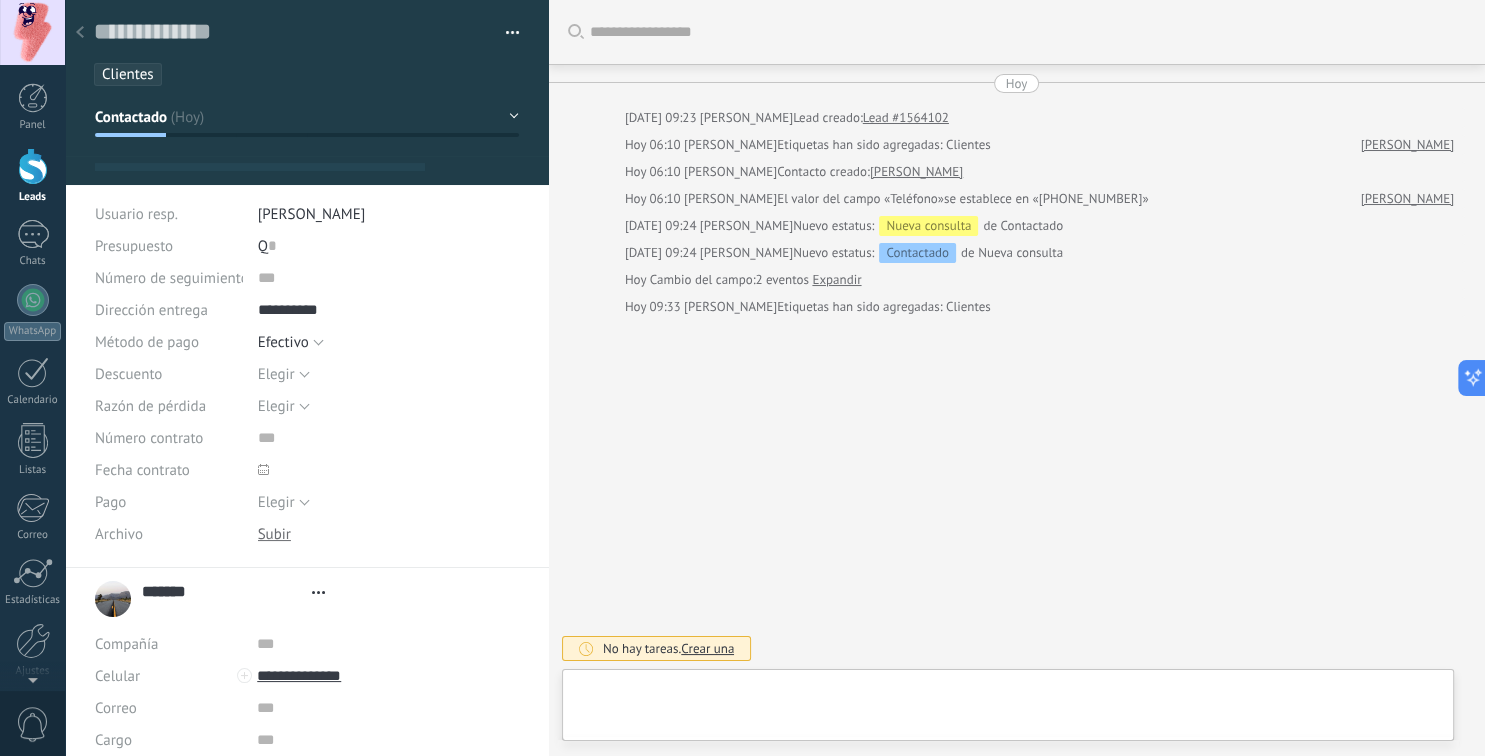 type on "**********" 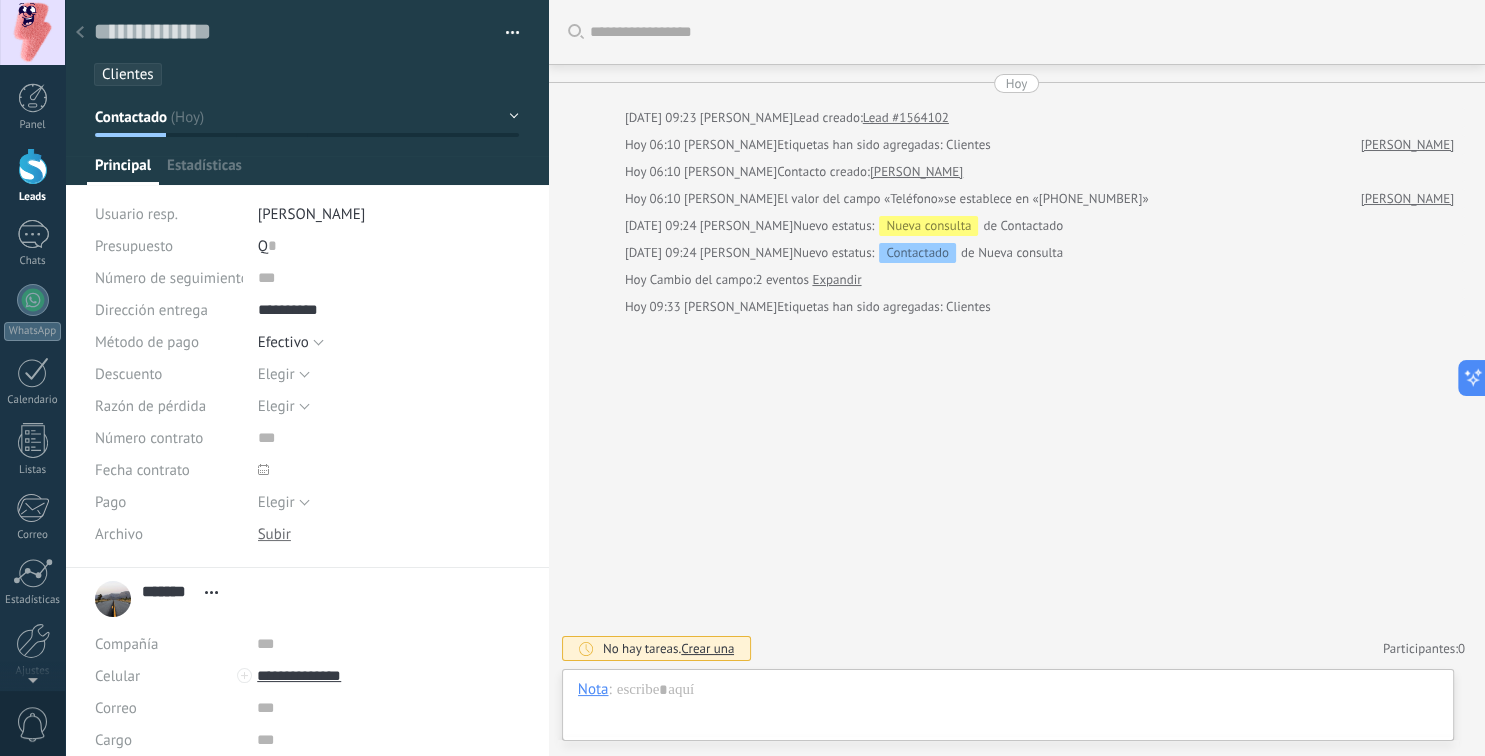 scroll, scrollTop: 30, scrollLeft: 0, axis: vertical 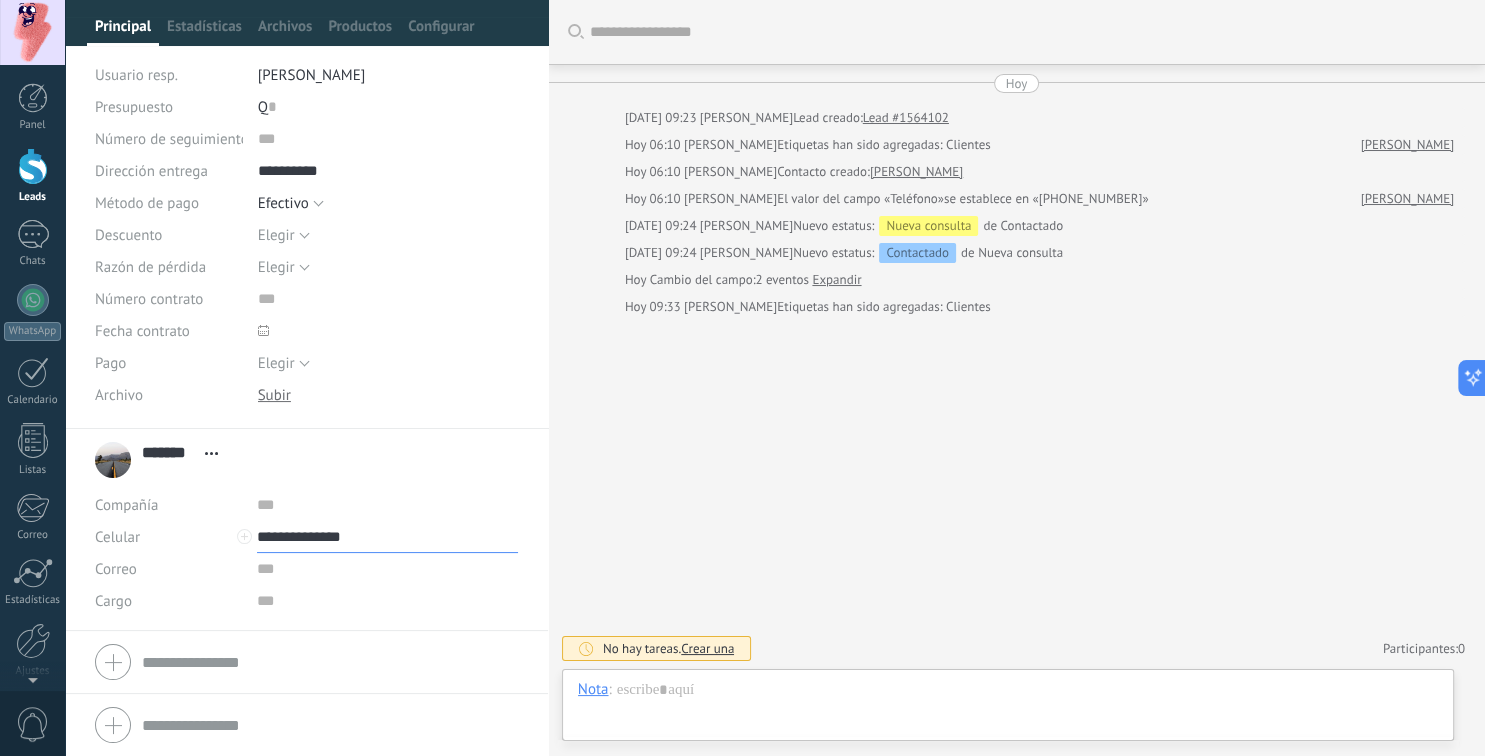 click on "**********" at bounding box center [387, 537] 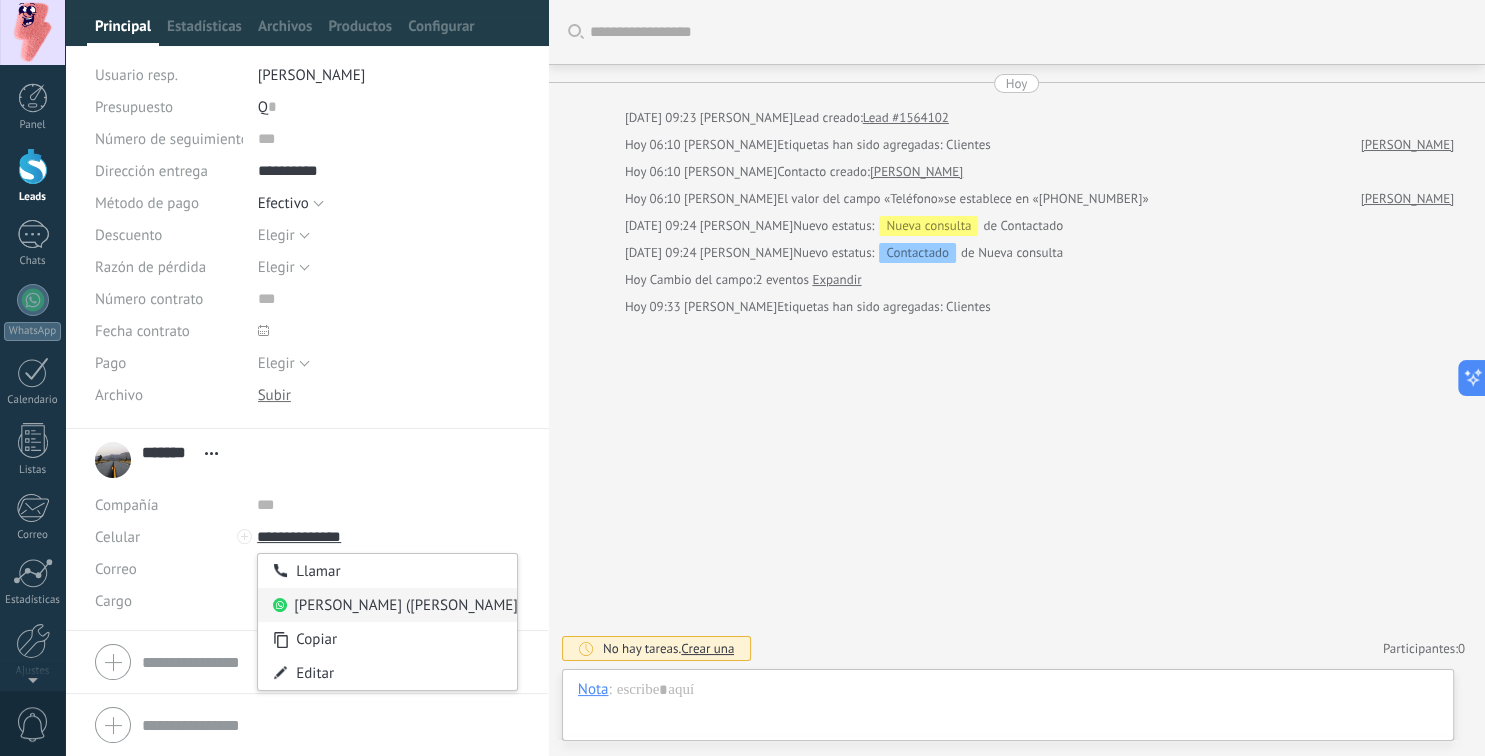 click on "[PERSON_NAME] ([PERSON_NAME])" at bounding box center [387, 605] 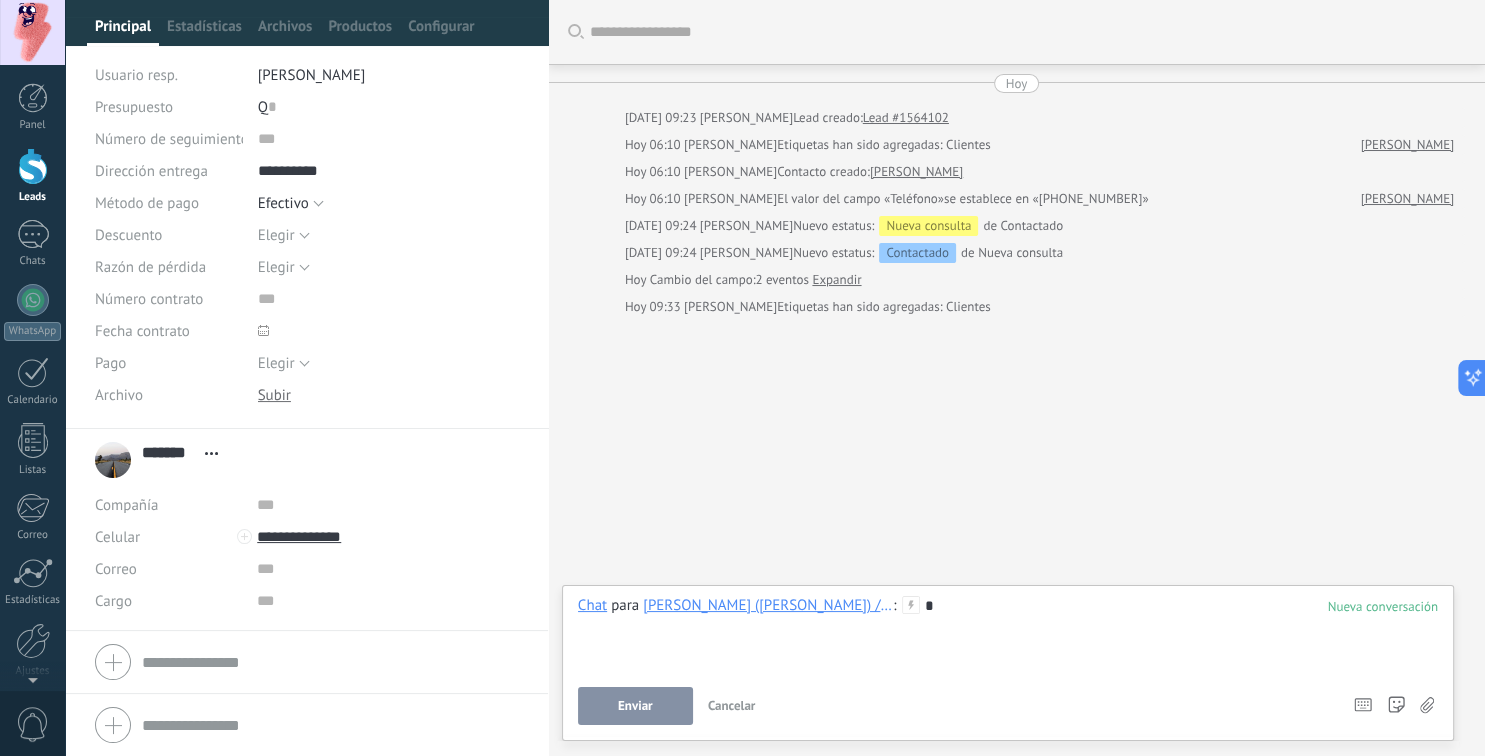 type 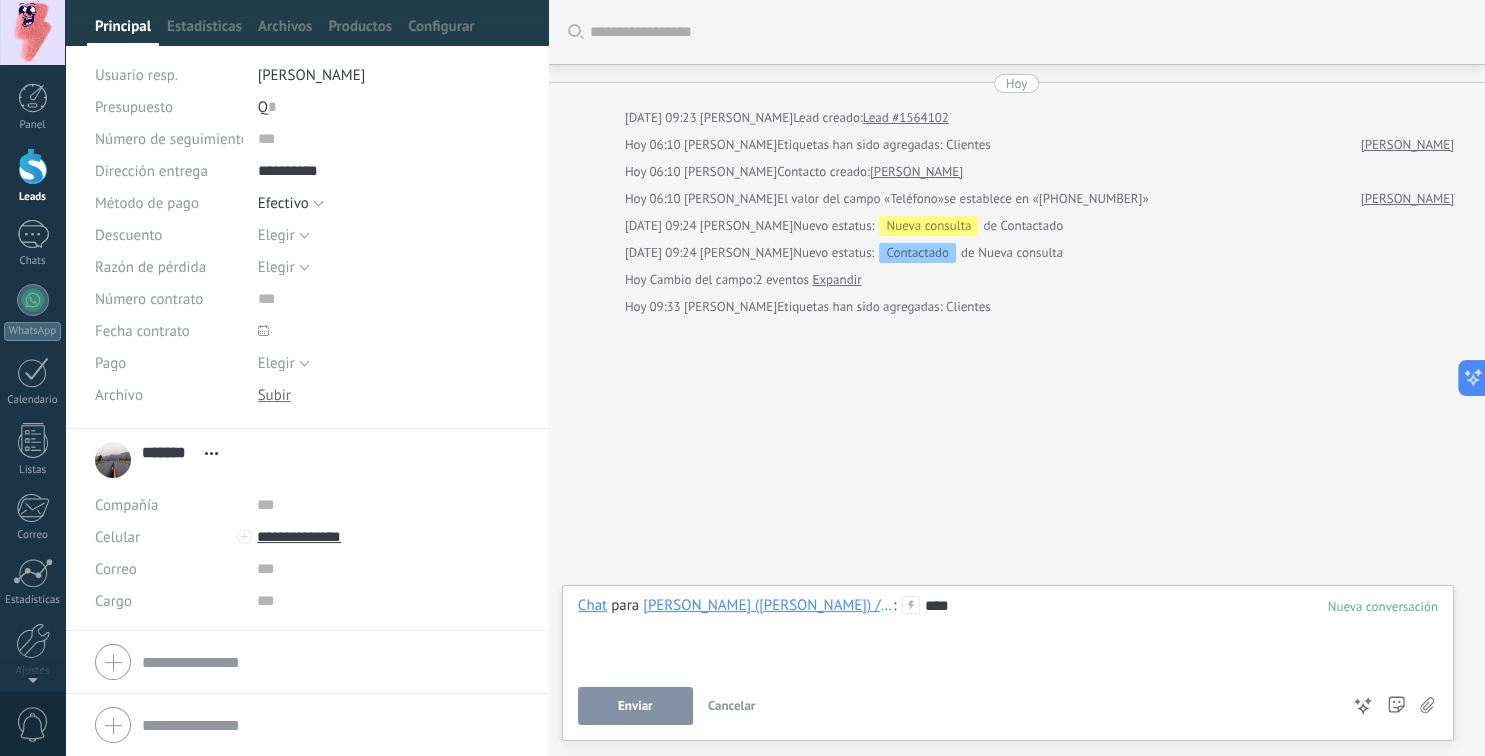 click on "Enviar" at bounding box center [635, 706] 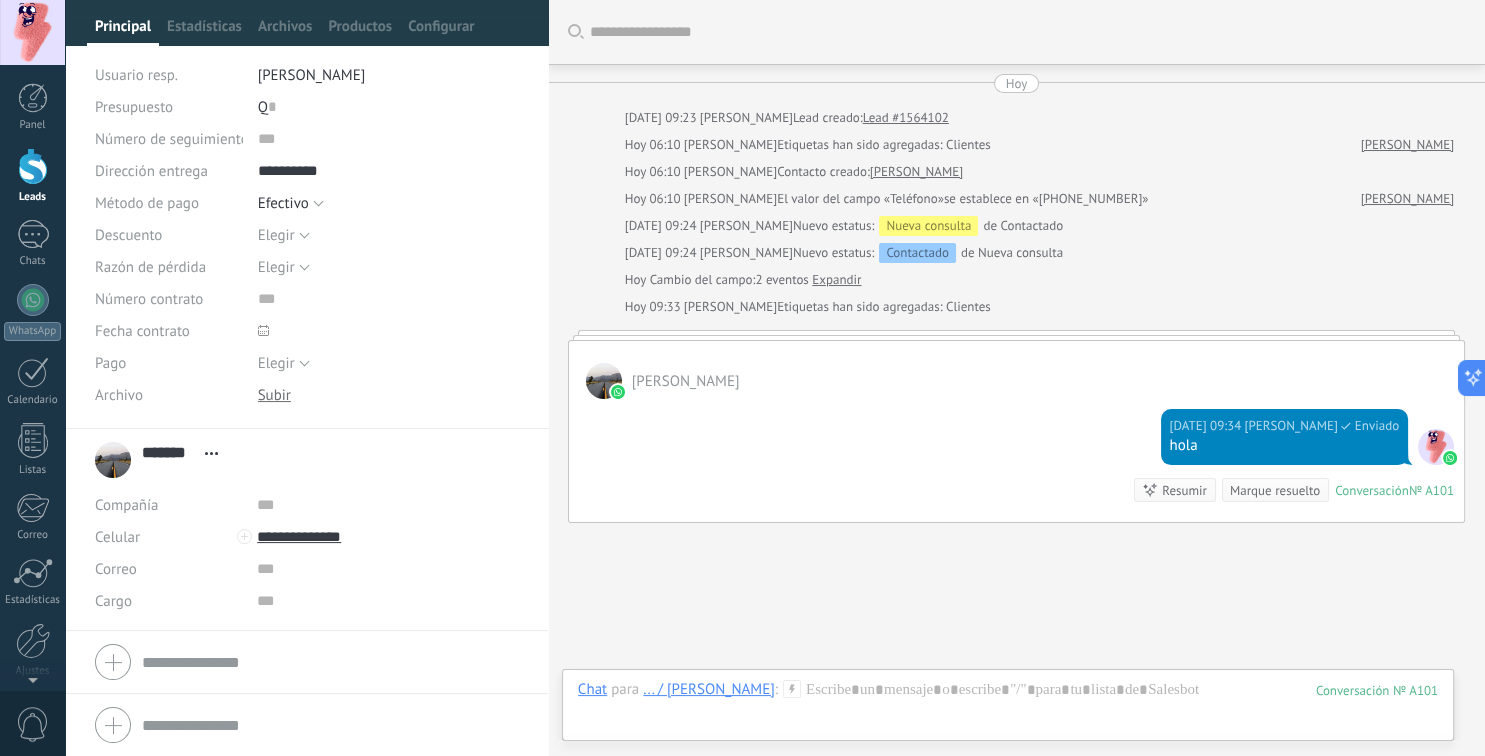 scroll, scrollTop: 115, scrollLeft: 0, axis: vertical 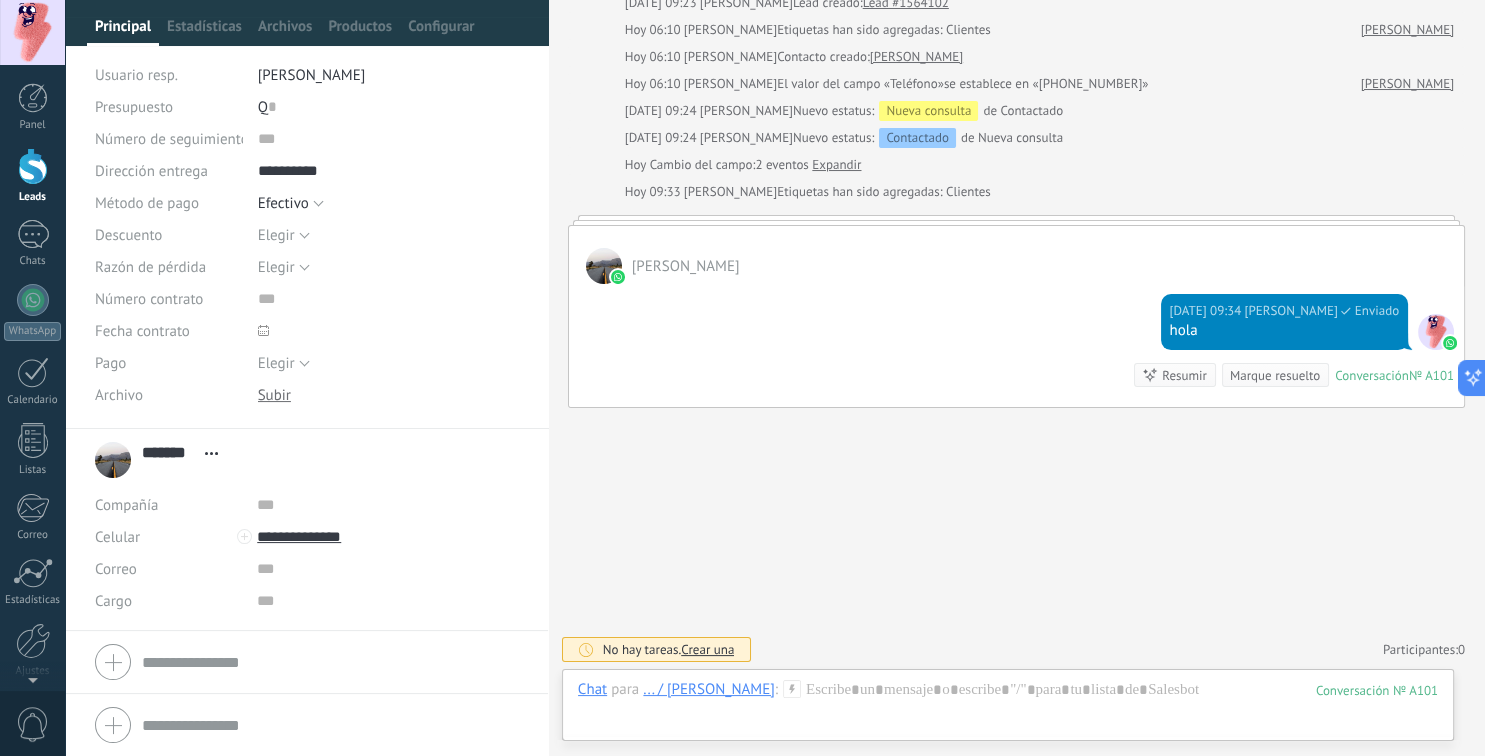 click on "Buscar Carga más [DATE] [DATE] 09:23 [PERSON_NAME]  Lead creado:  Lead #1564102 [DATE] 06:10 [PERSON_NAME] han sido agregadas: Clientes [PERSON_NAME][DATE] 06:10 [PERSON_NAME]  Contacto creado:  [PERSON_NAME][DATE] 06:10 [PERSON_NAME]  El valor del campo «Teléfono»  se establece en «[PHONE_NUMBER]» [PERSON_NAME][DATE] 09:24 [PERSON_NAME]  Nuevo estatus: Nueva consulta de Contactado [DATE] 09:24 [PERSON_NAME]  Nuevo estatus: Contactado de Nueva consulta [DATE] Cambio del campo:  2  eventos   Expandir [DATE] 09:33 [PERSON_NAME] han sido agregadas: Clientes [PERSON_NAME][DATE] 09:34 [PERSON_NAME]  Enviado hola Conversación  № A101 Conversación № A101 Resumir Resumir Marque resuelto [DATE] 09:34 [PERSON_NAME]: hola Conversación № A101 No hay tareas.  Crear una Participantes:  0 Agregar usuario Bots:  0" at bounding box center (1016, 321) 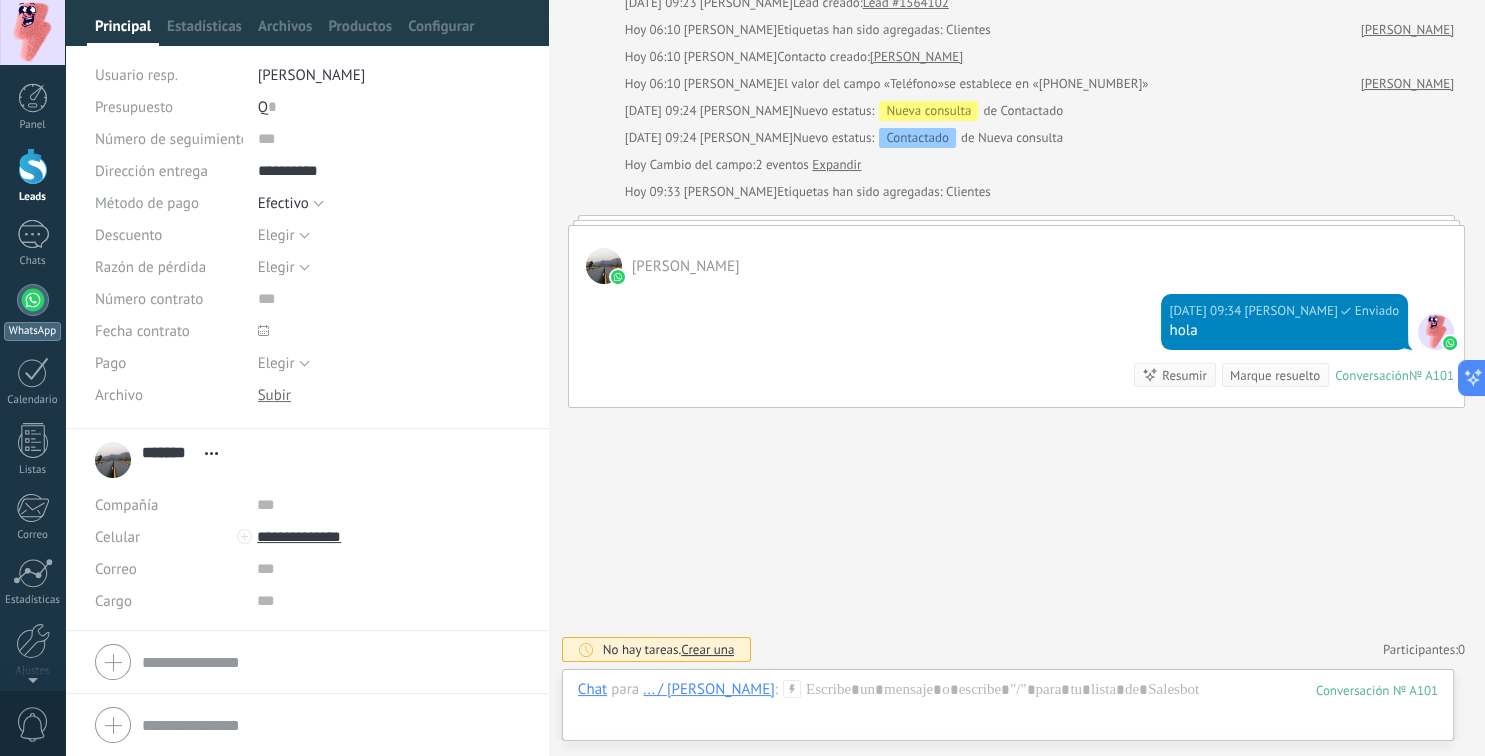 click at bounding box center (33, 300) 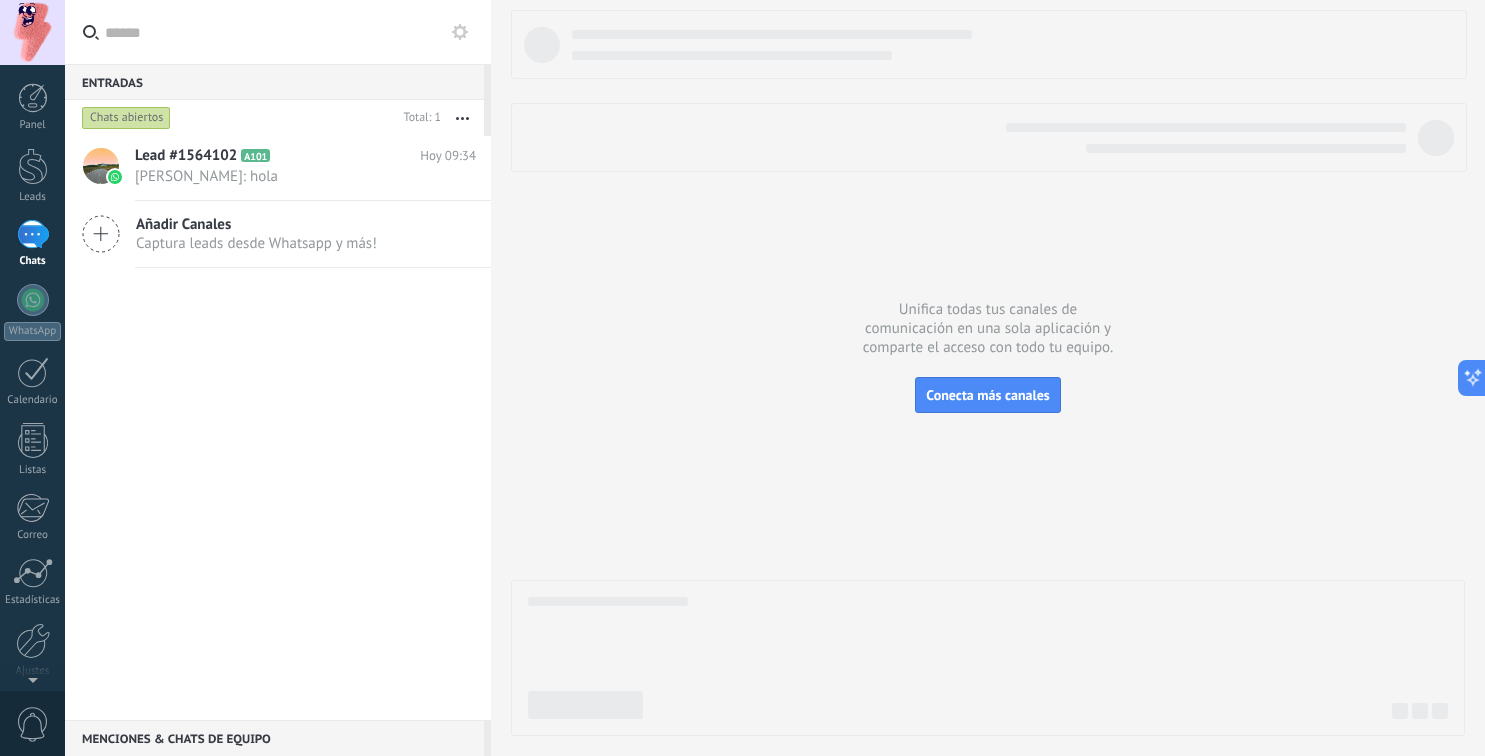 scroll, scrollTop: 0, scrollLeft: 0, axis: both 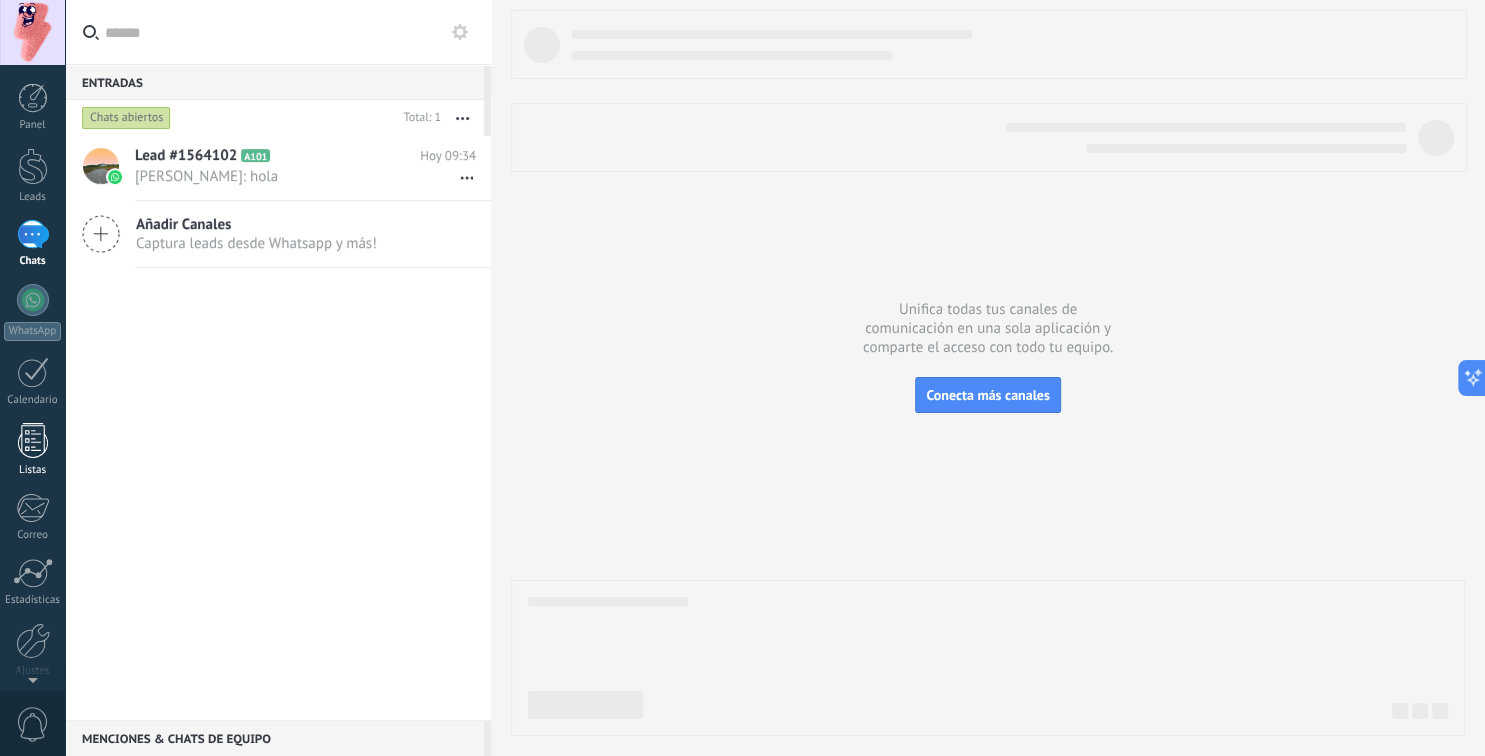 click at bounding box center [33, 440] 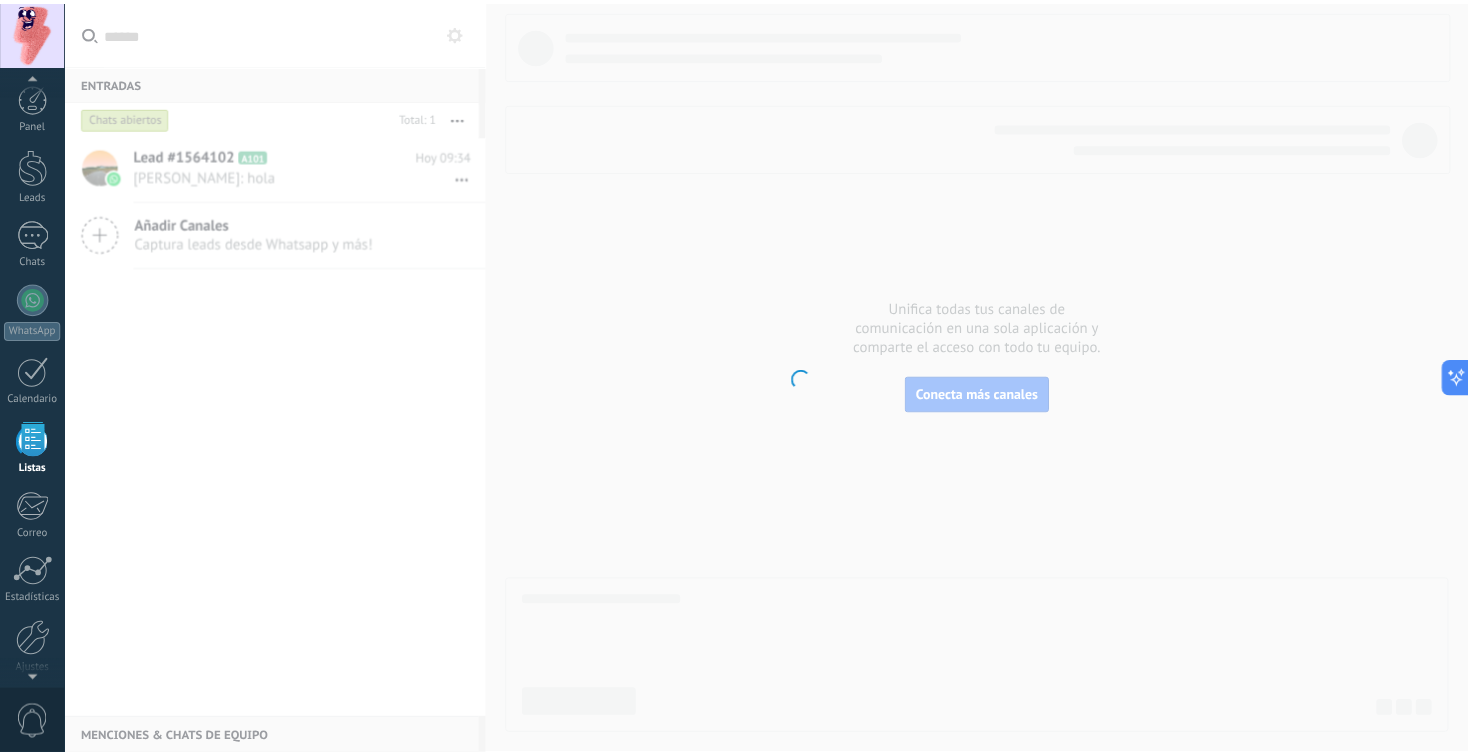 scroll, scrollTop: 51, scrollLeft: 0, axis: vertical 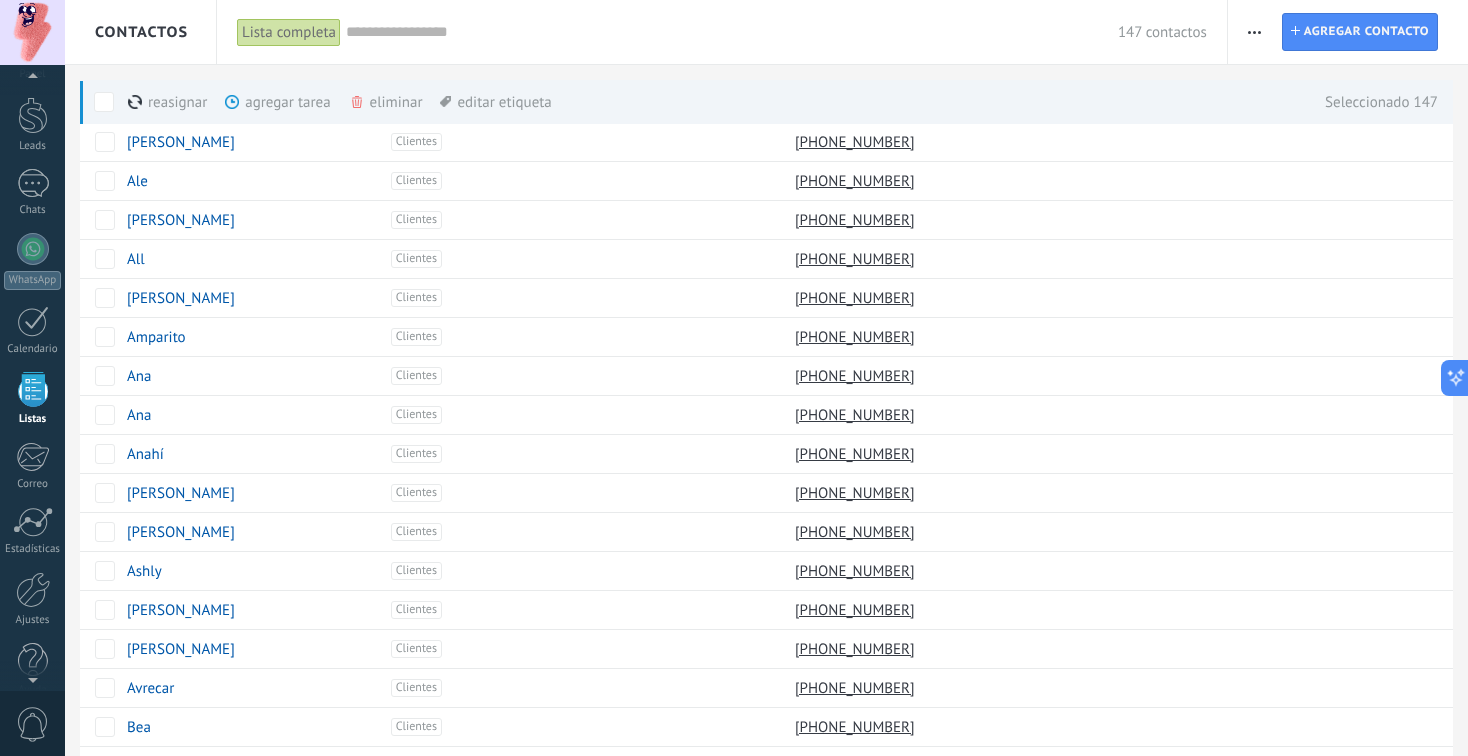click at bounding box center (1254, 32) 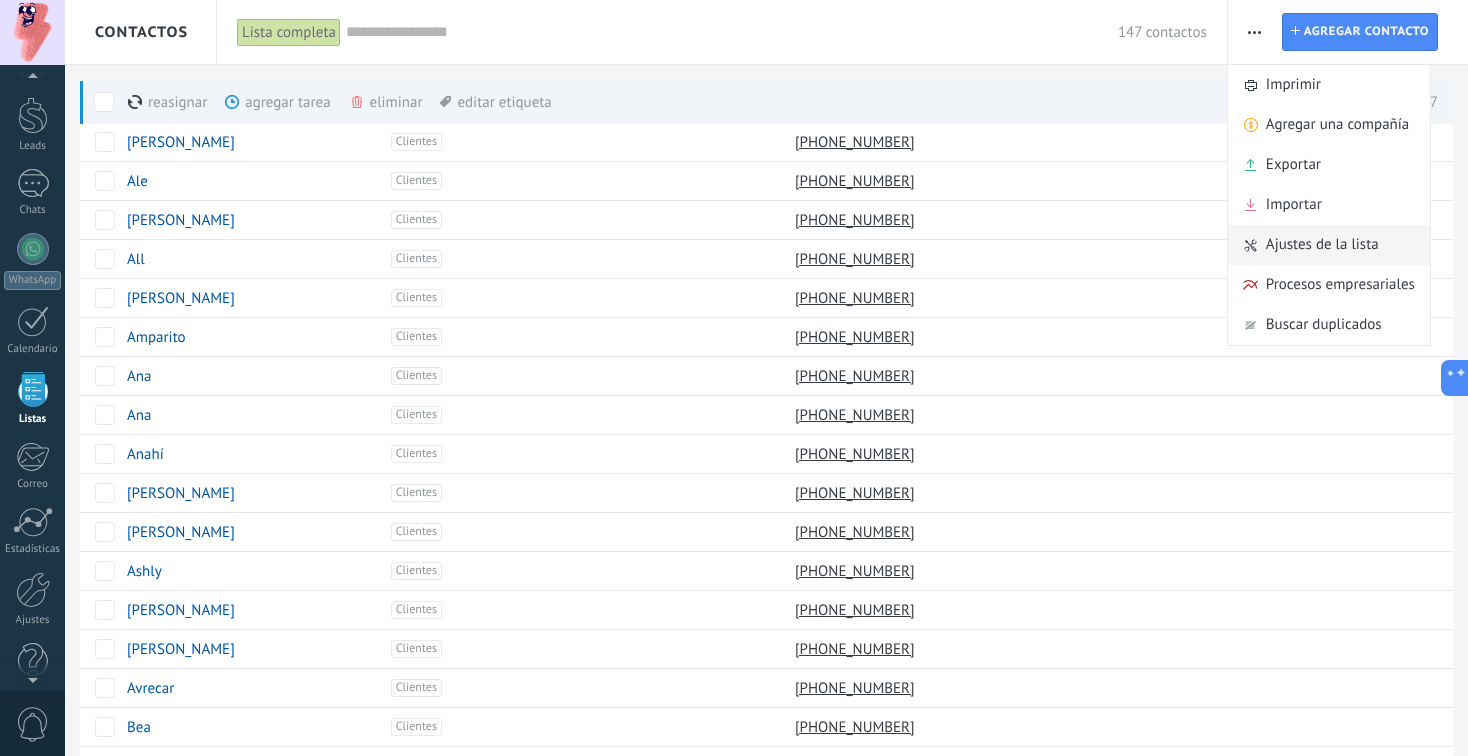 click on "Ajustes de la lista" at bounding box center [1322, 245] 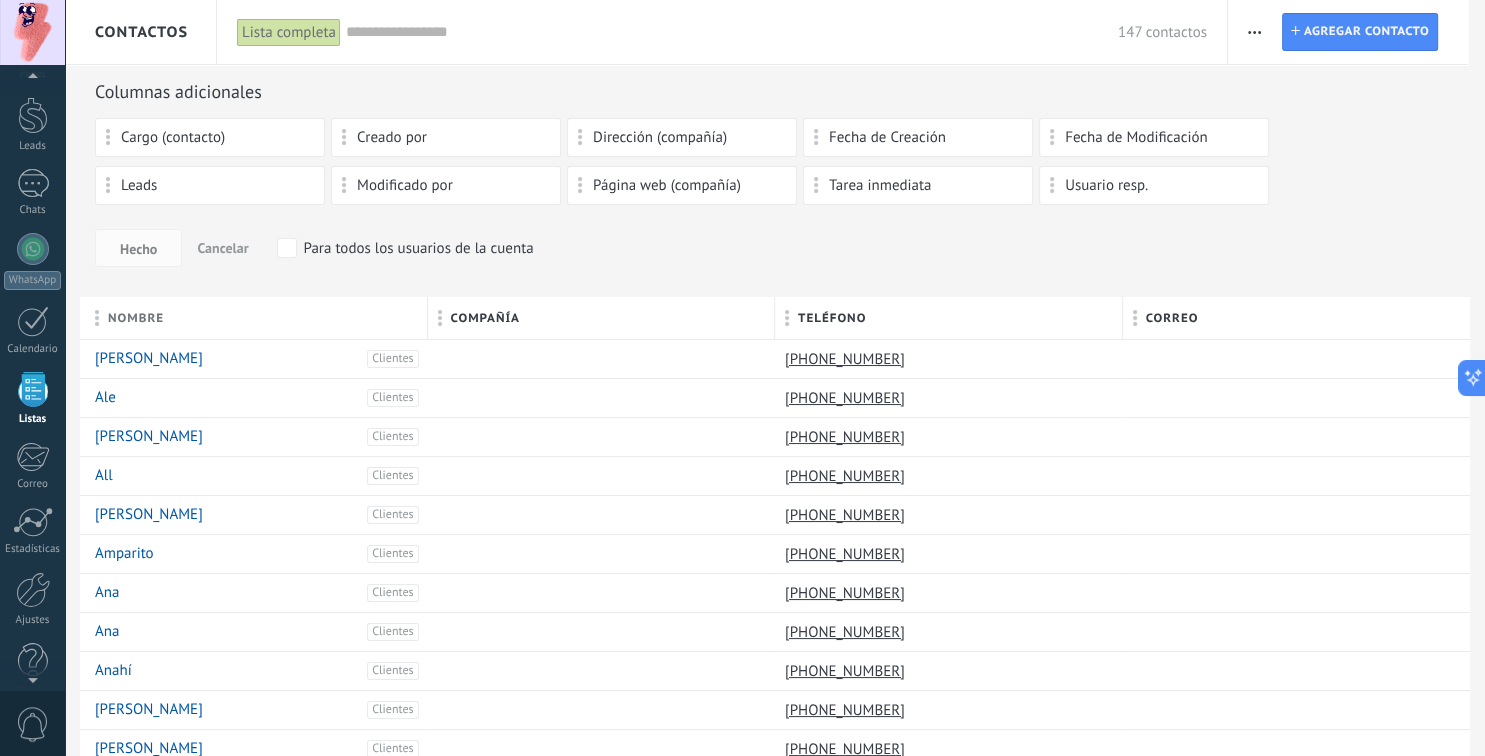 click on "Leads" at bounding box center [210, 185] 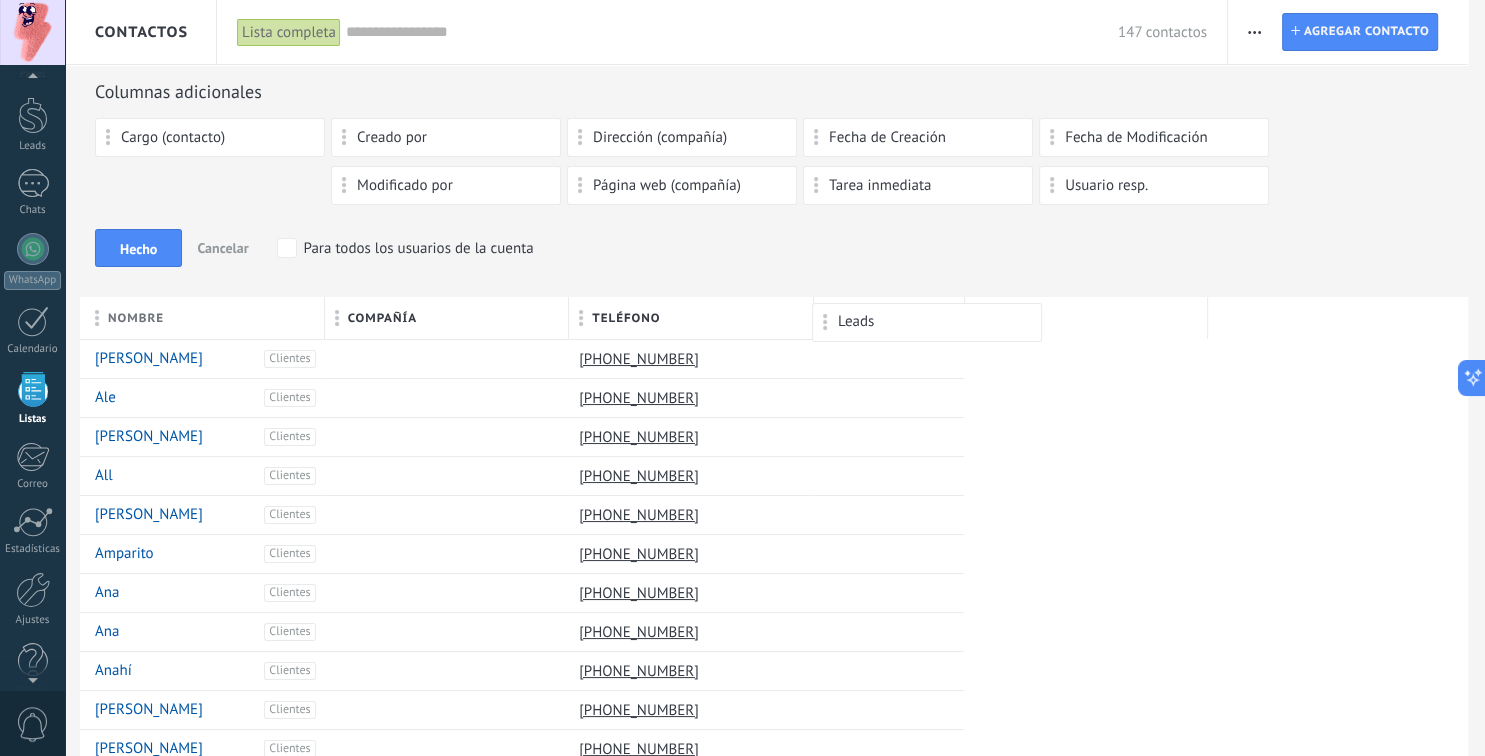 drag, startPoint x: 134, startPoint y: 186, endPoint x: 851, endPoint y: 312, distance: 727.98694 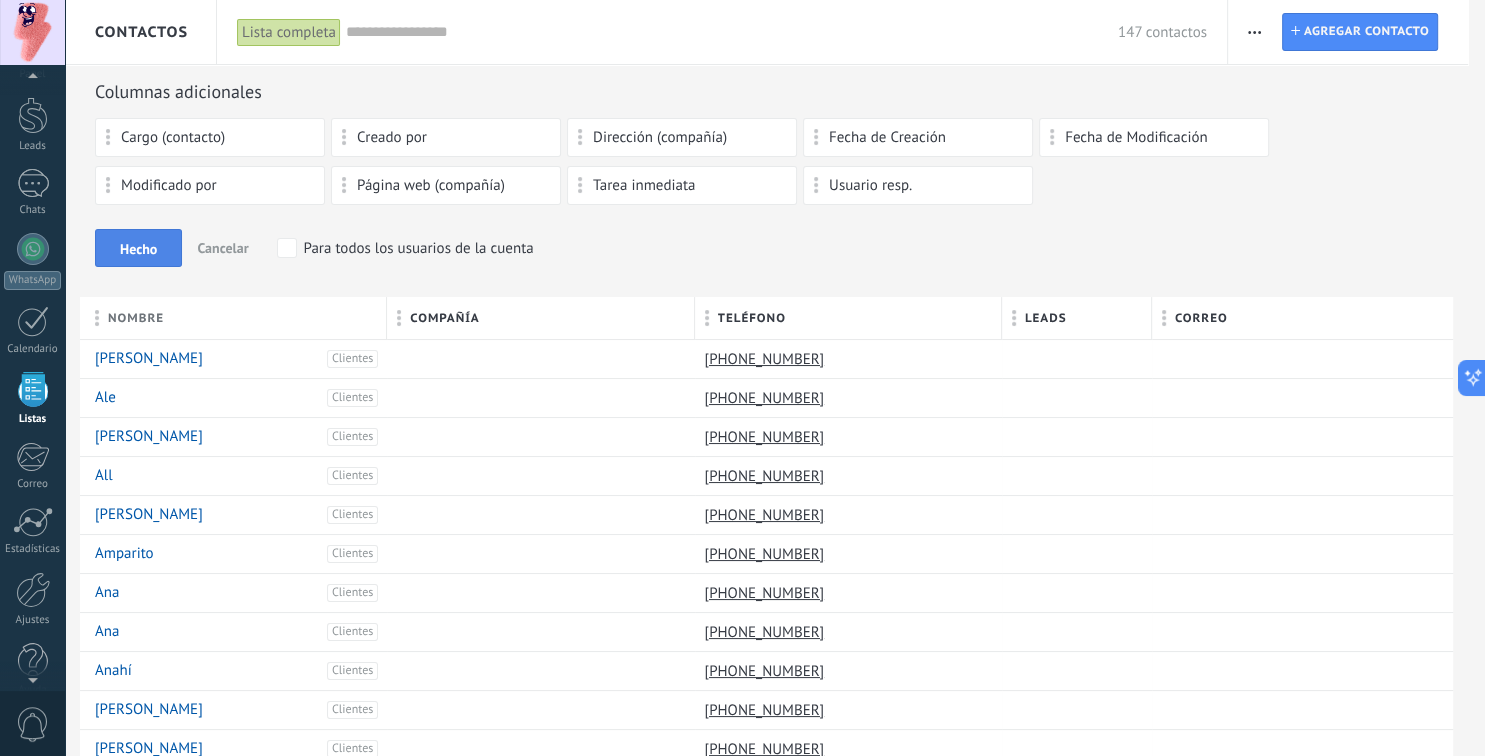 click on "Hecho" at bounding box center (138, 248) 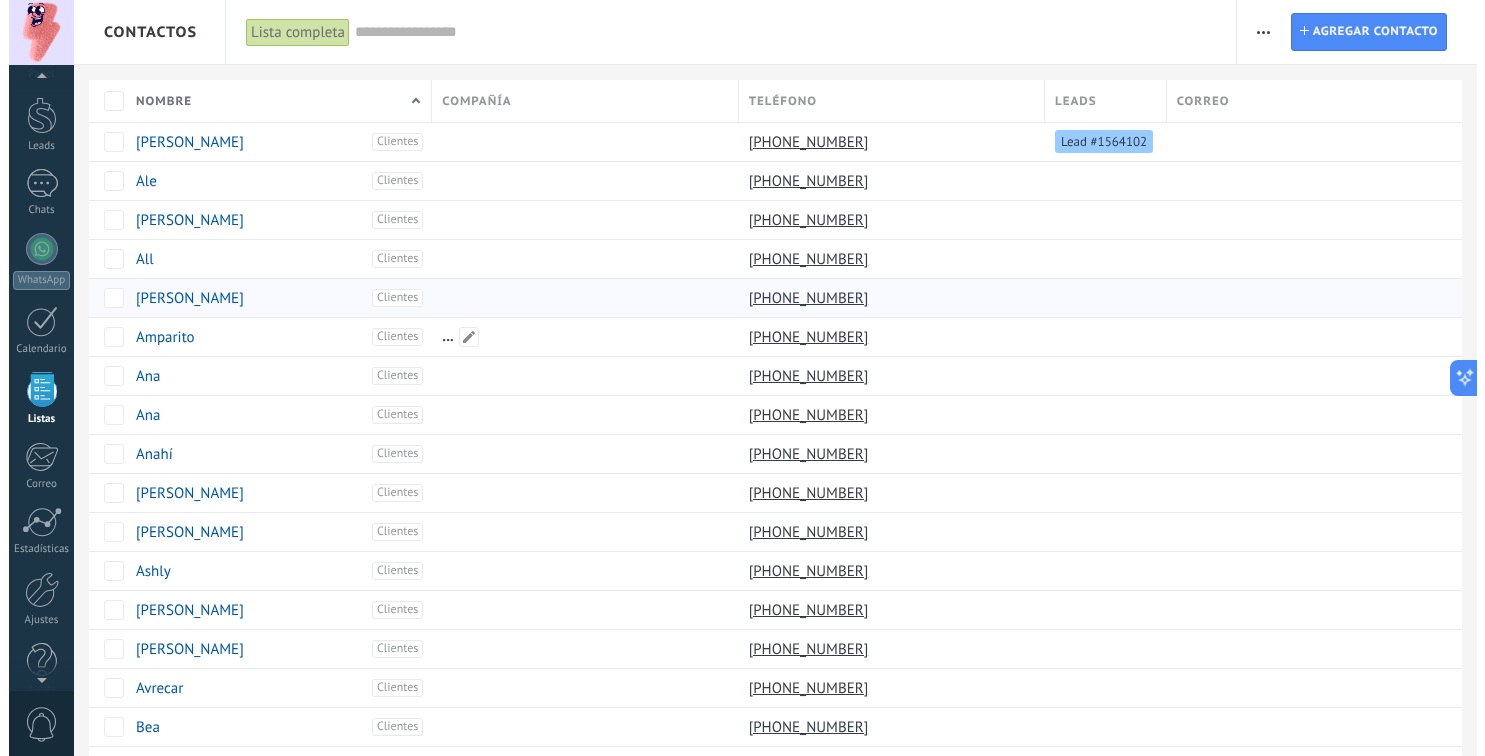 scroll, scrollTop: 51, scrollLeft: 0, axis: vertical 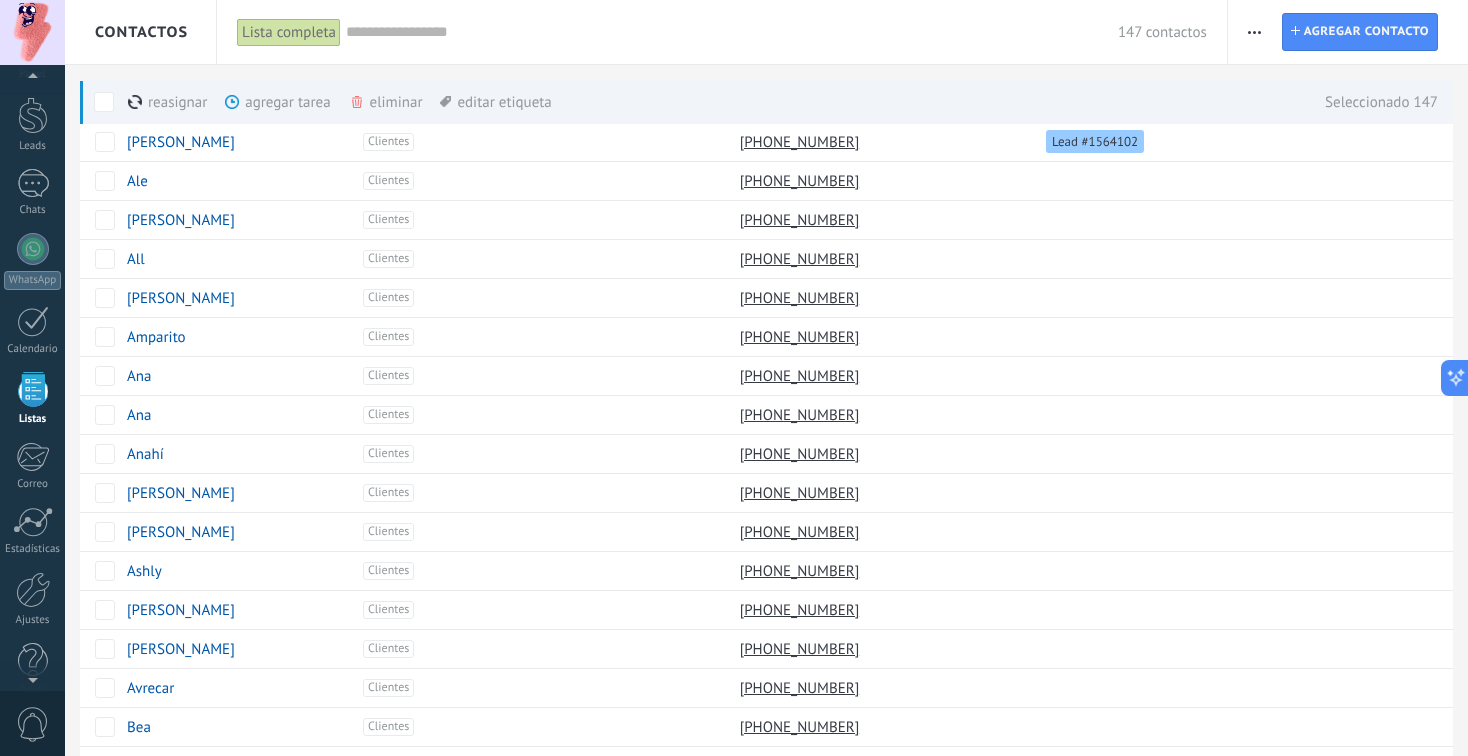 click on "editar etiqueta màs" at bounding box center (495, 102) 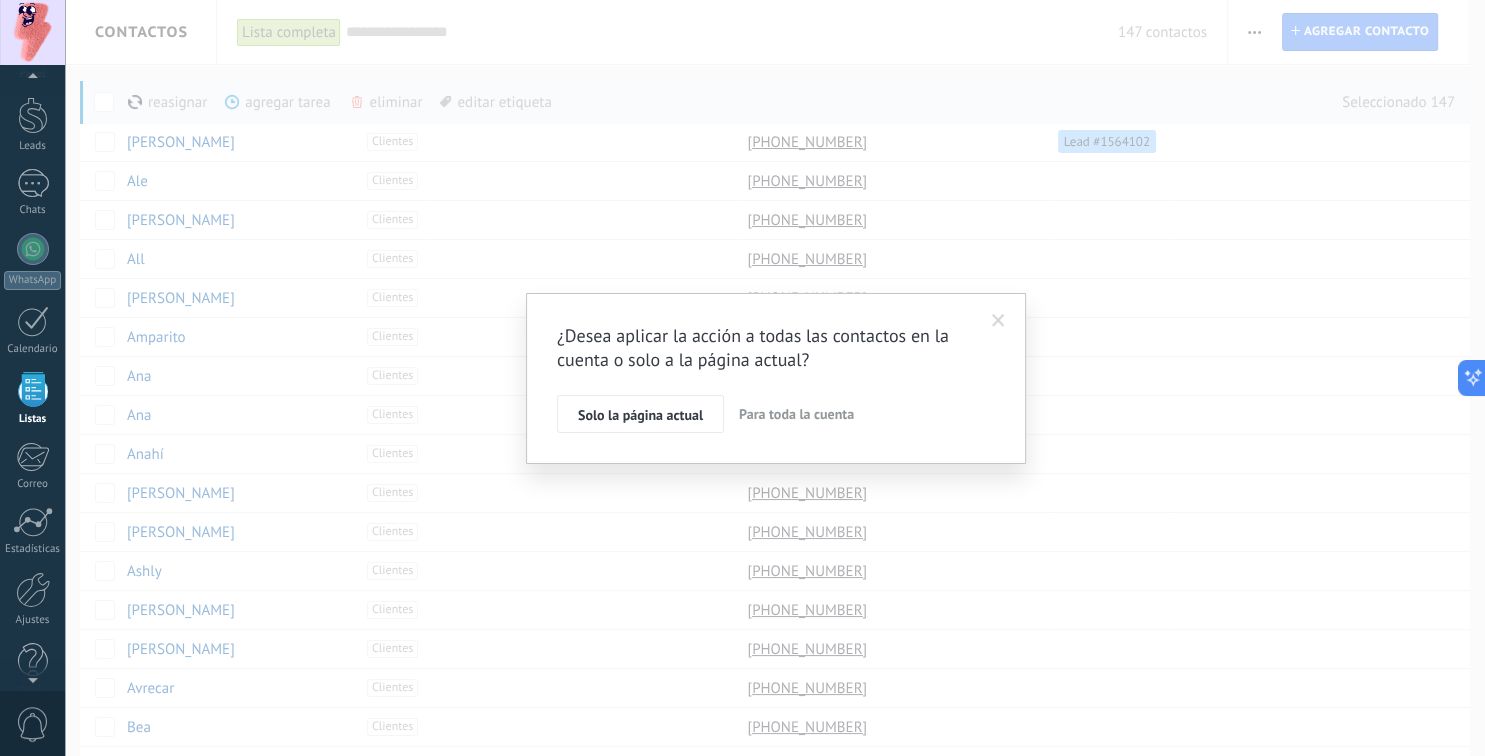 click on "Para toda la cuenta" at bounding box center [796, 414] 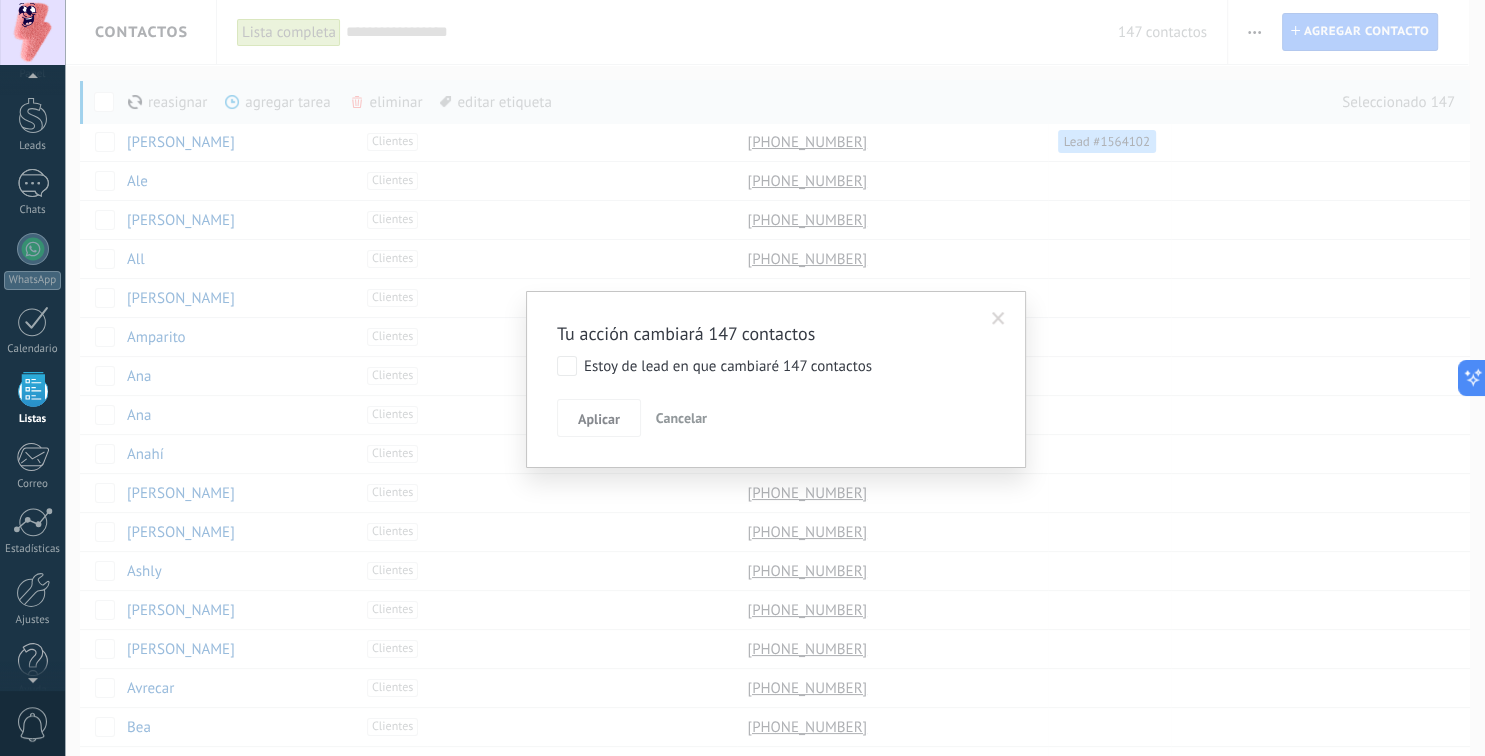 click on "Estoy de lead en que cambiaré 147 contactos" at bounding box center (728, 367) 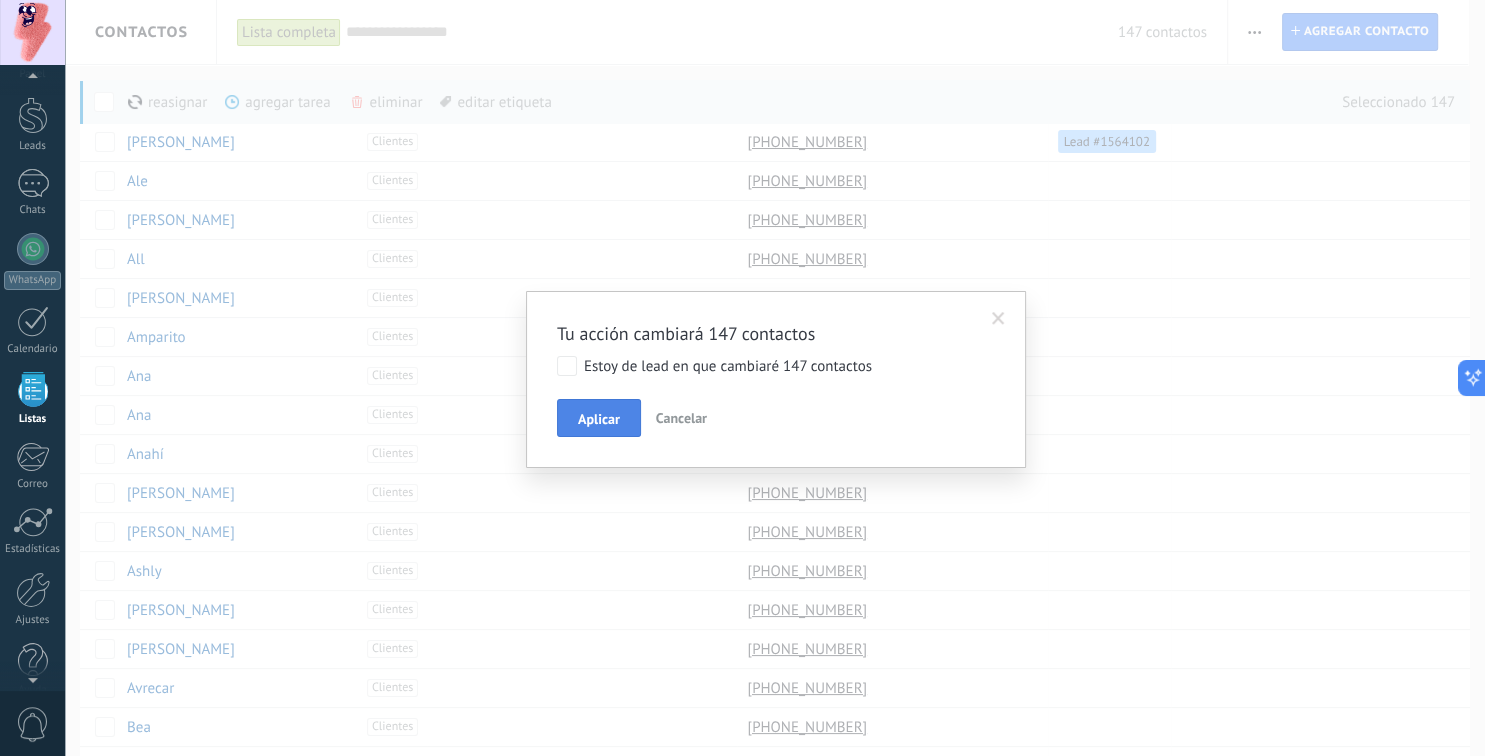 click on "Aplicar" at bounding box center [599, 419] 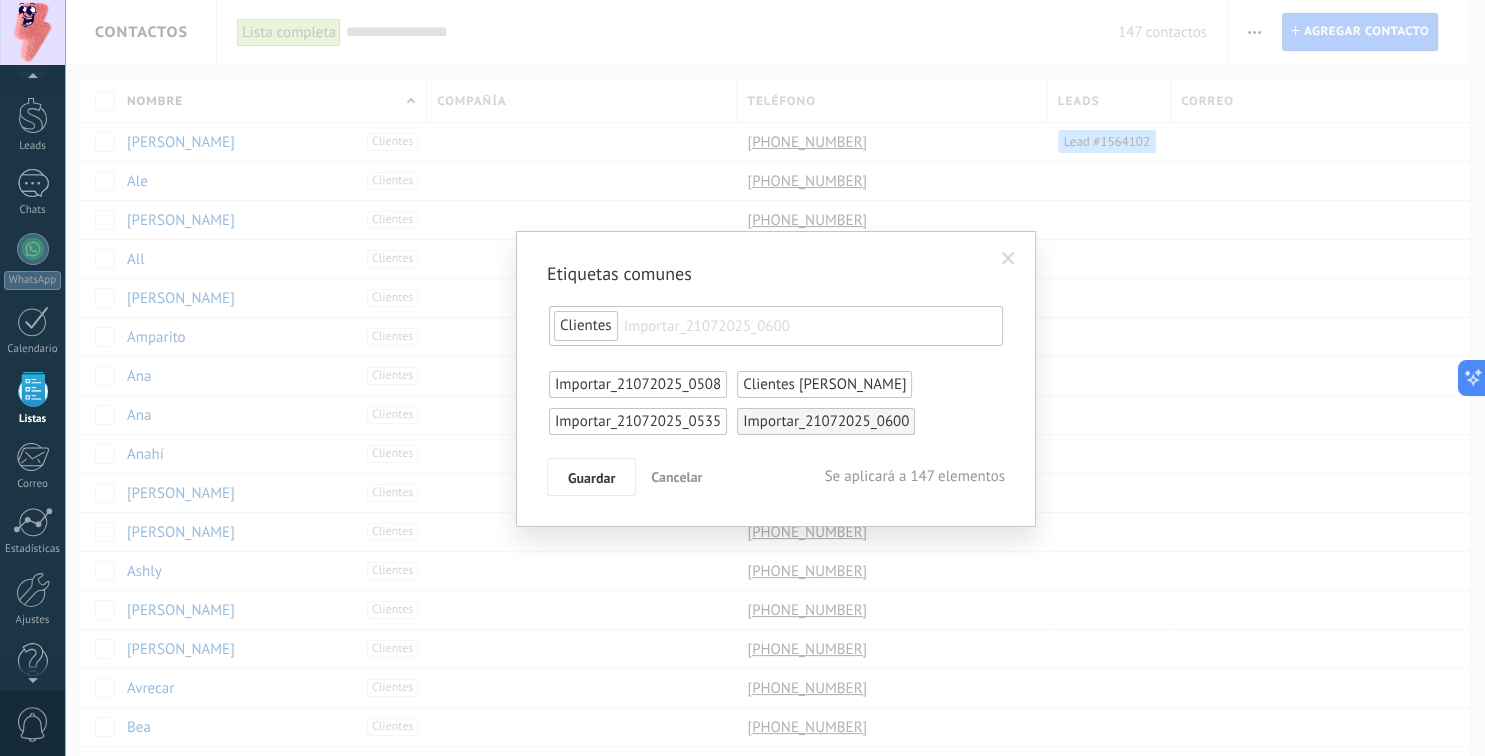 click on "Cancelar" at bounding box center [676, 477] 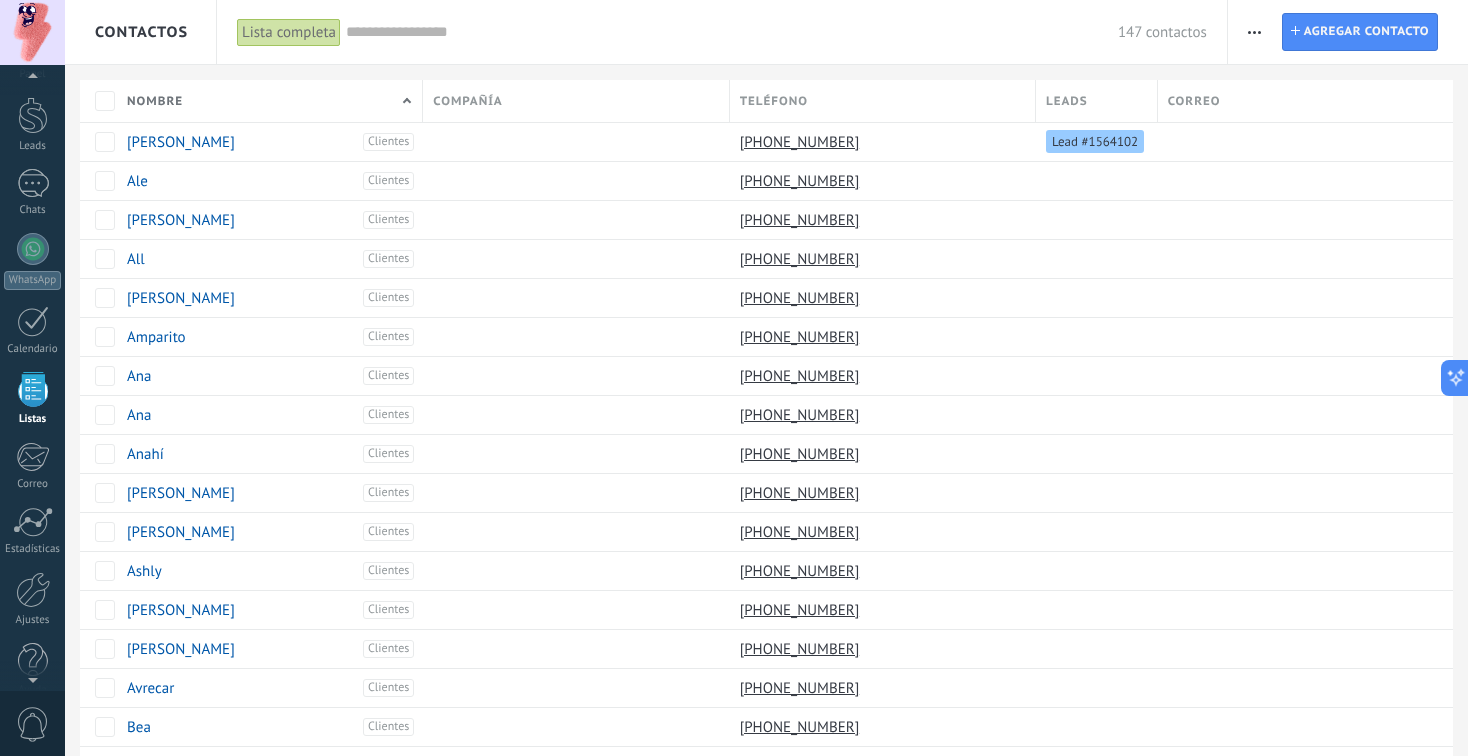 click on "Imprimir Agregar una compañía Exportar Importar Ajustes de la lista Procesos empresariales Buscar duplicados" at bounding box center (1255, 32) 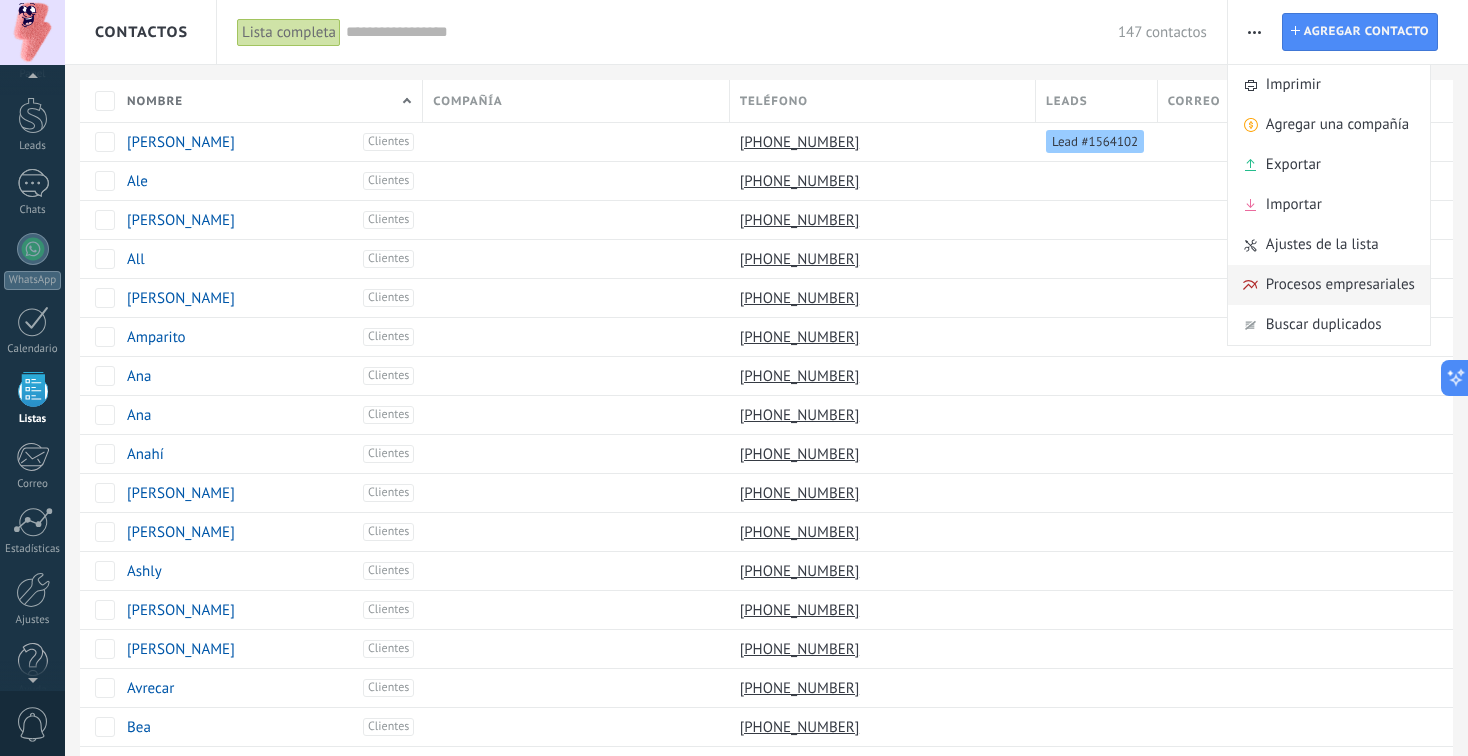 click on "Procesos empresariales" at bounding box center [1340, 285] 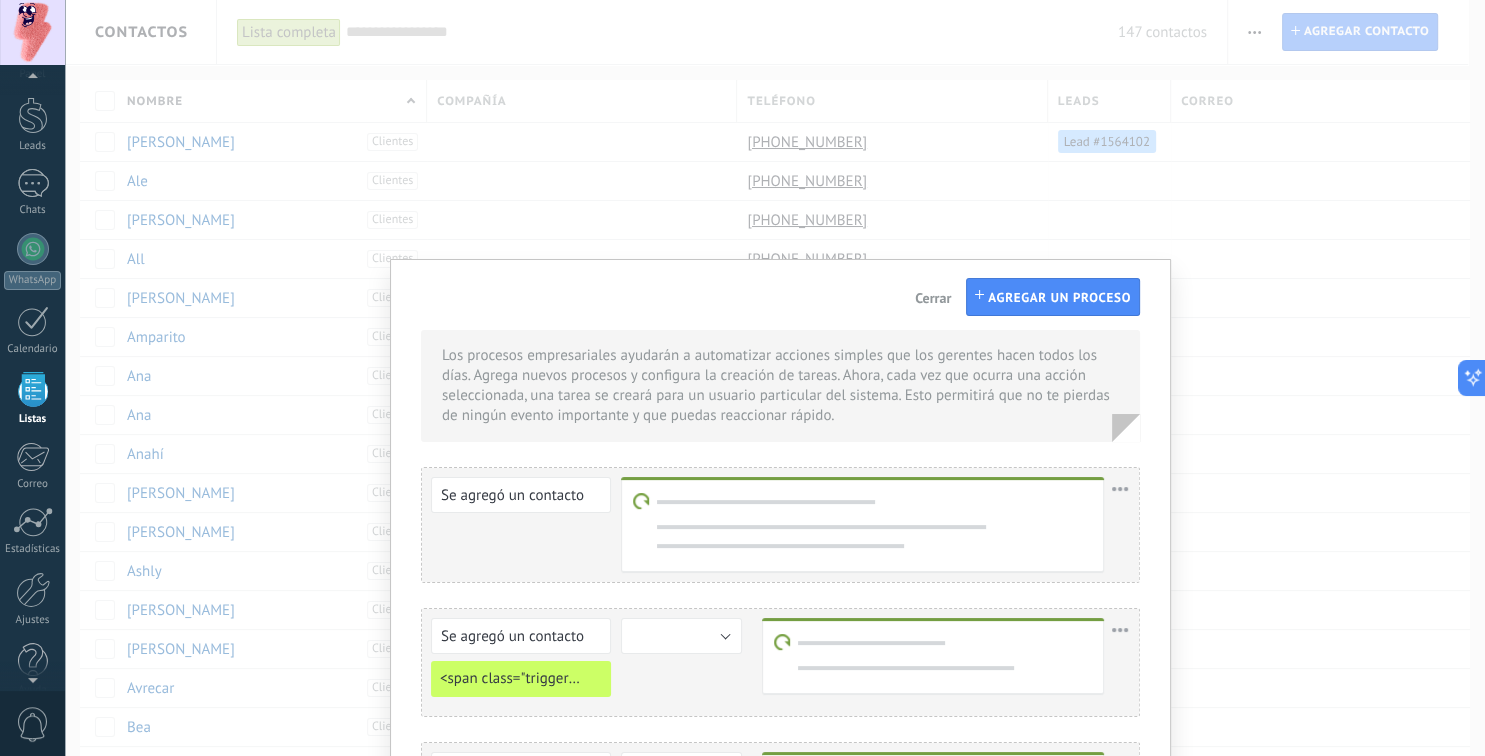 scroll, scrollTop: 156, scrollLeft: 0, axis: vertical 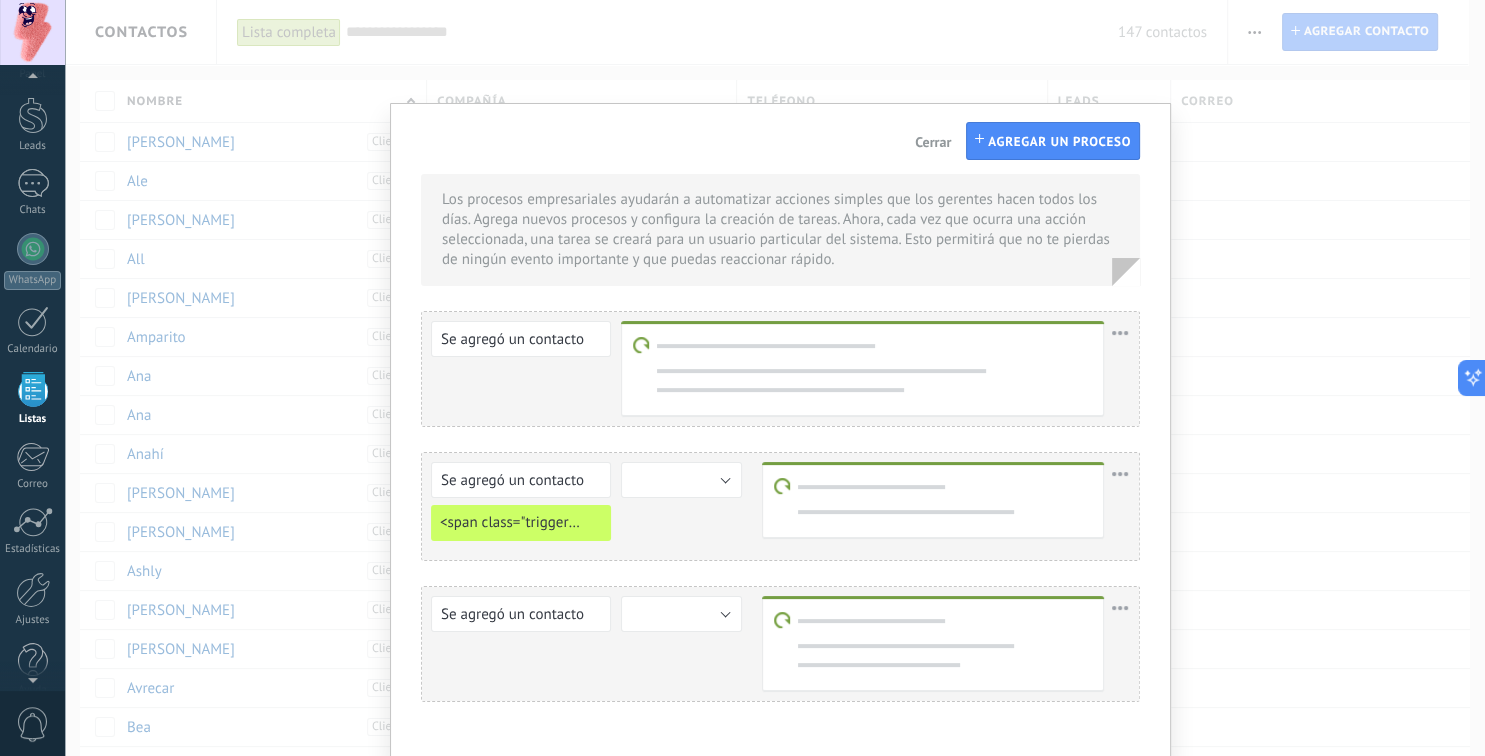 click on "Se agregó un contacto Se agregó una compañía Se agregó un contacto <span class="triggers_plug__line" style="width: 80%; background: #313942; opacity: 0.3;"></span> <span class="triggers_plug__line" style="width: 80%; background: #313942; opacity: 0.3;"></span> Crear una tarea Crear una tarea eliminar editar" at bounding box center (780, 506) 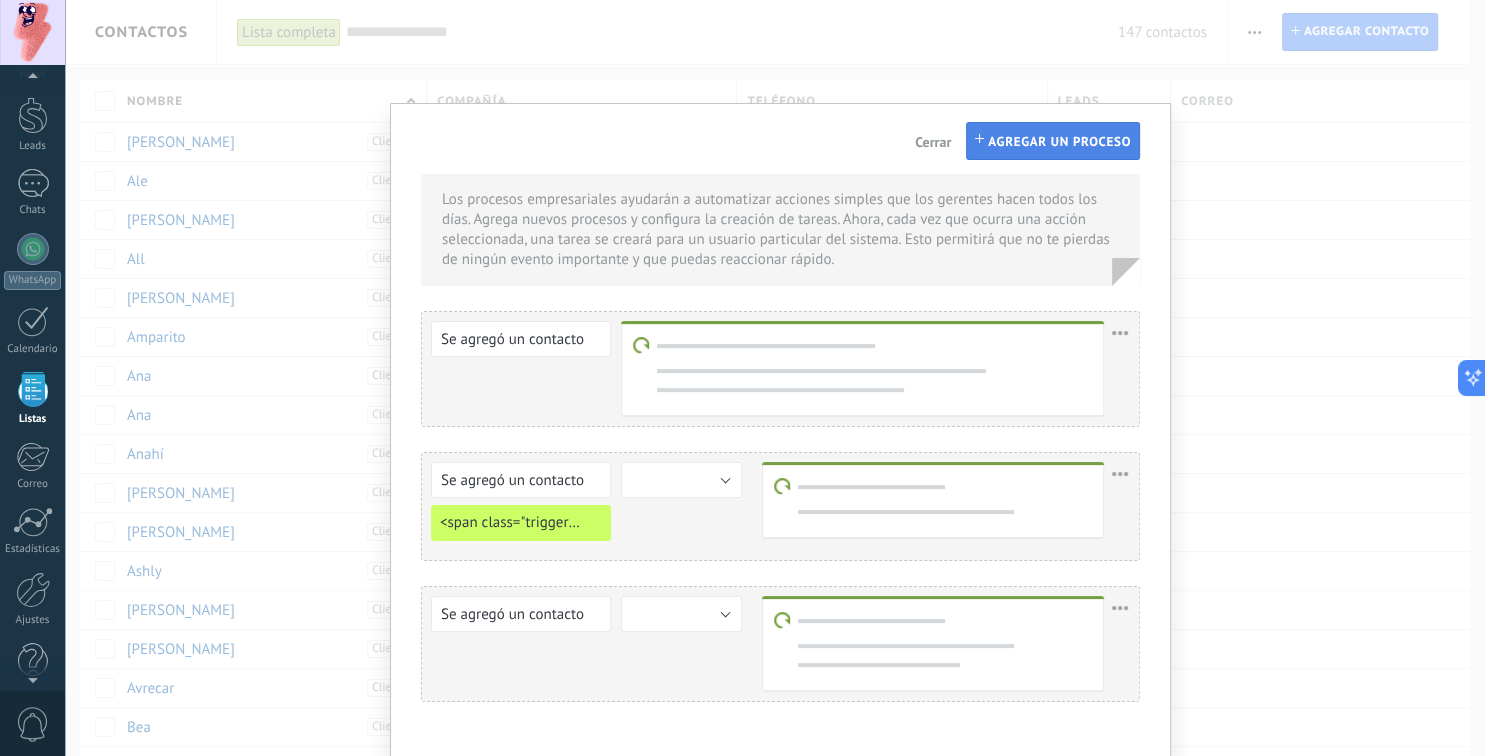 click on "Agregar un proceso" at bounding box center [1053, 141] 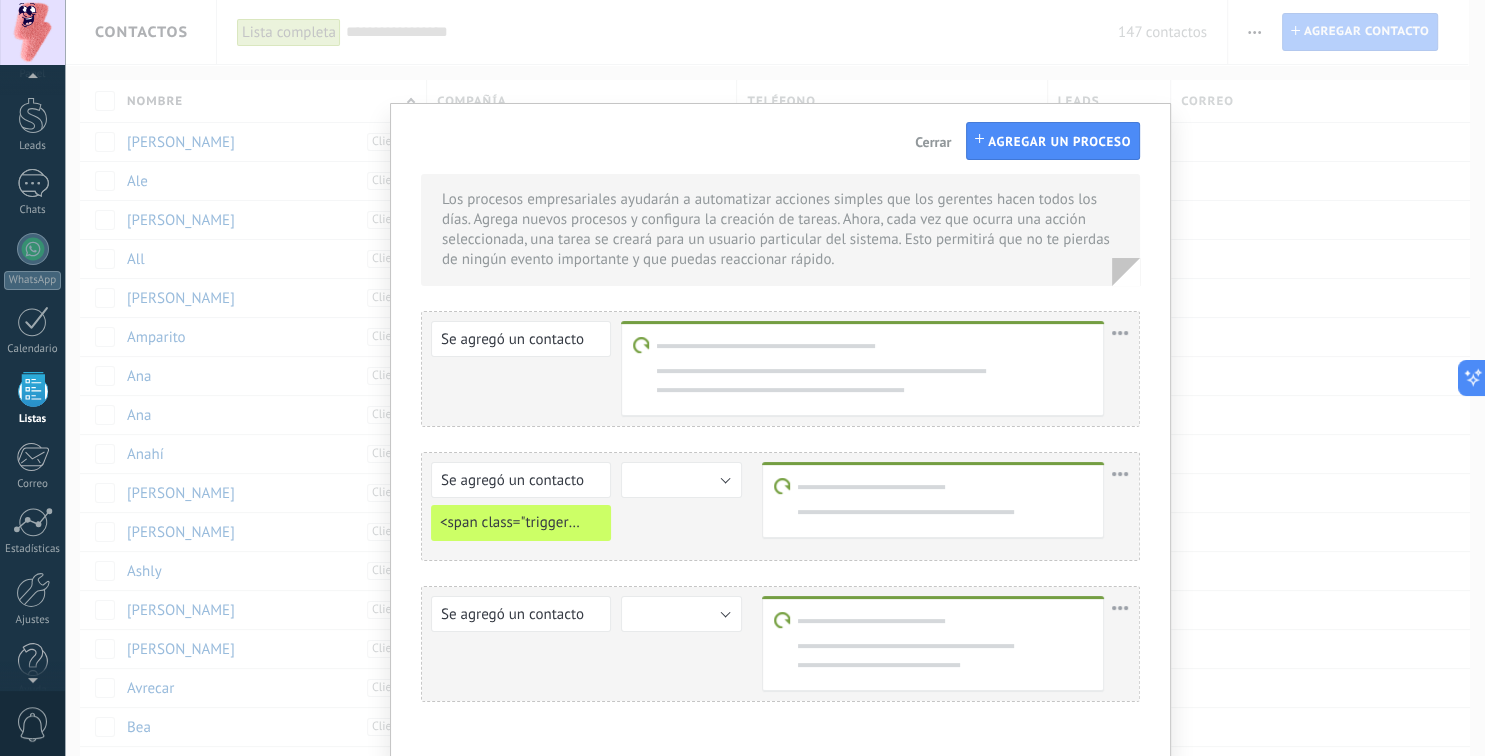 scroll, scrollTop: 21, scrollLeft: 0, axis: vertical 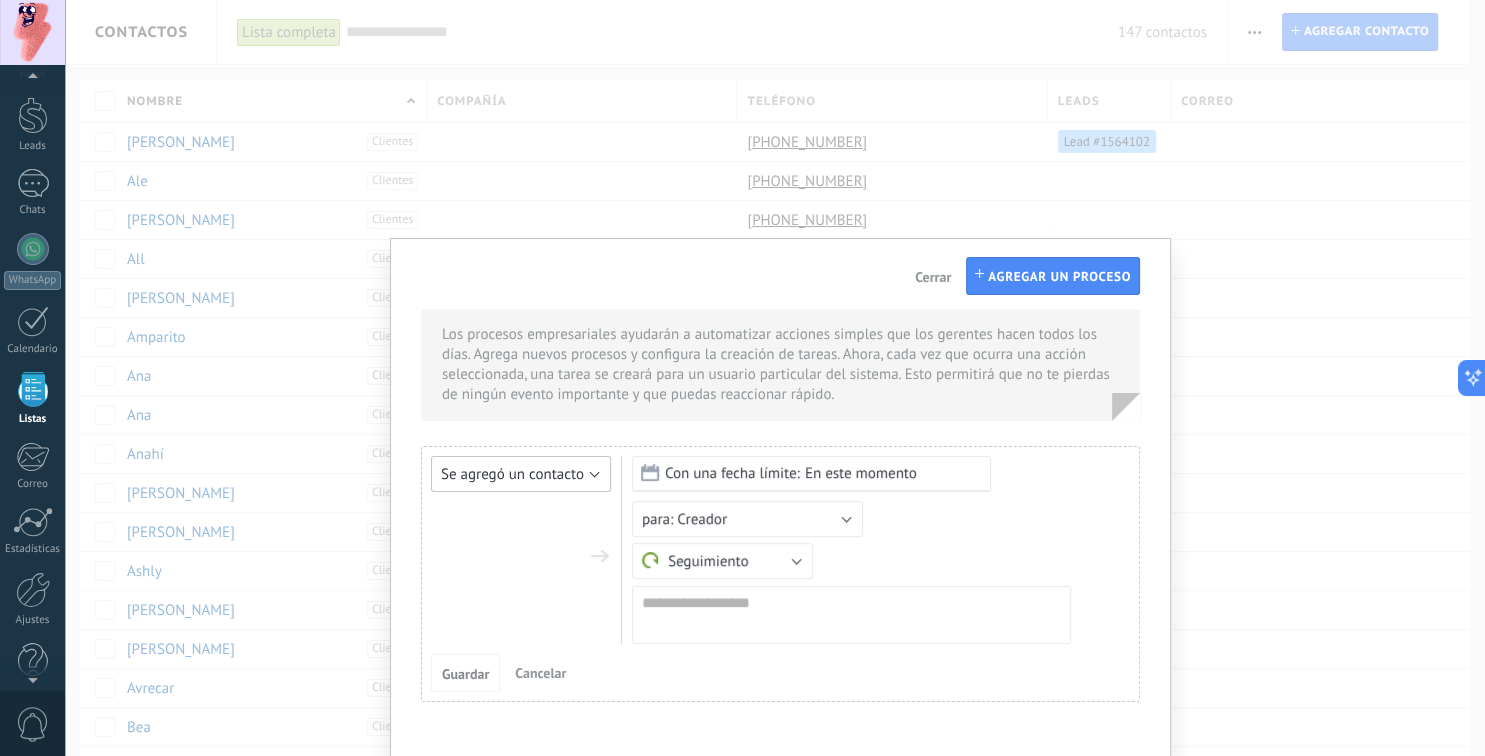 click on "Se agregó un contacto" at bounding box center [521, 474] 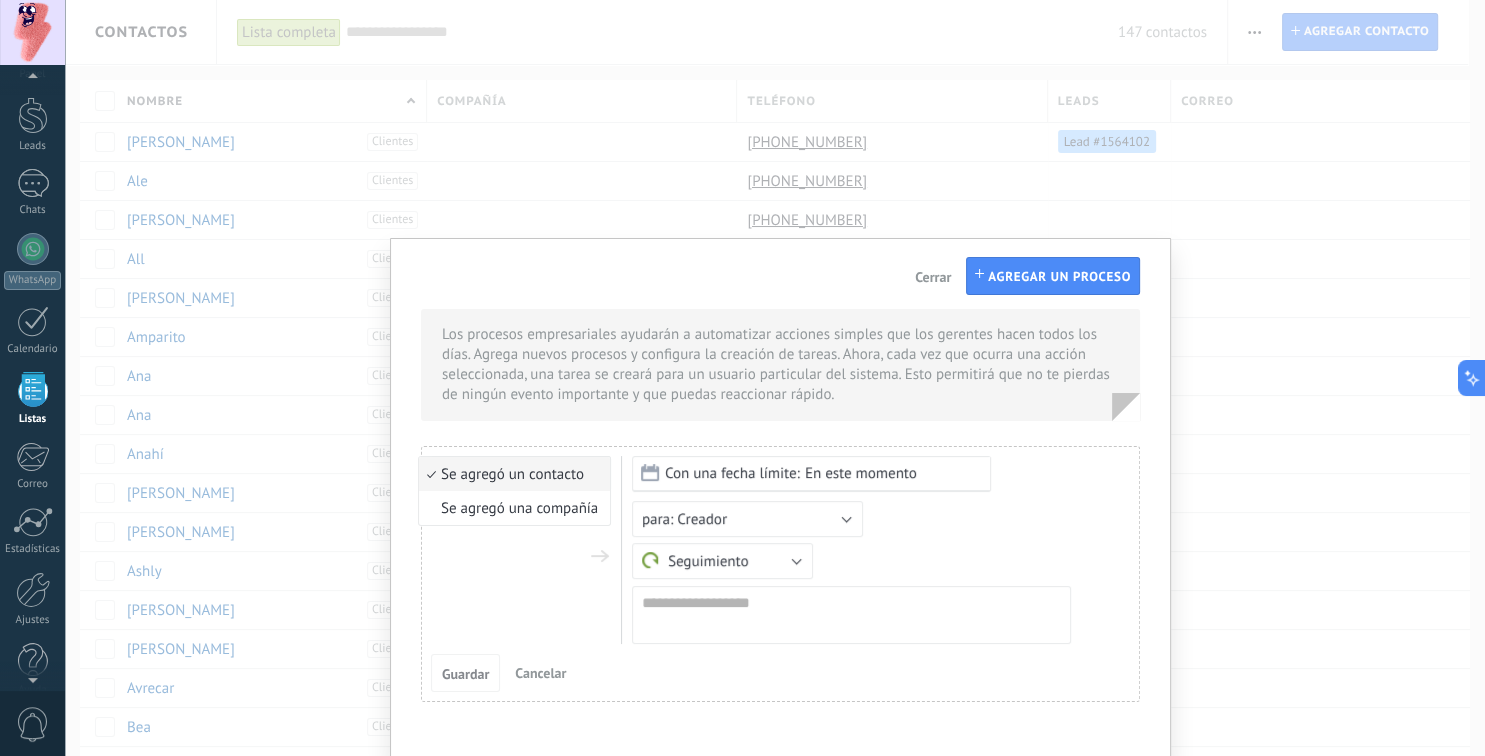 click on "Se agregó un contacto" at bounding box center (511, 474) 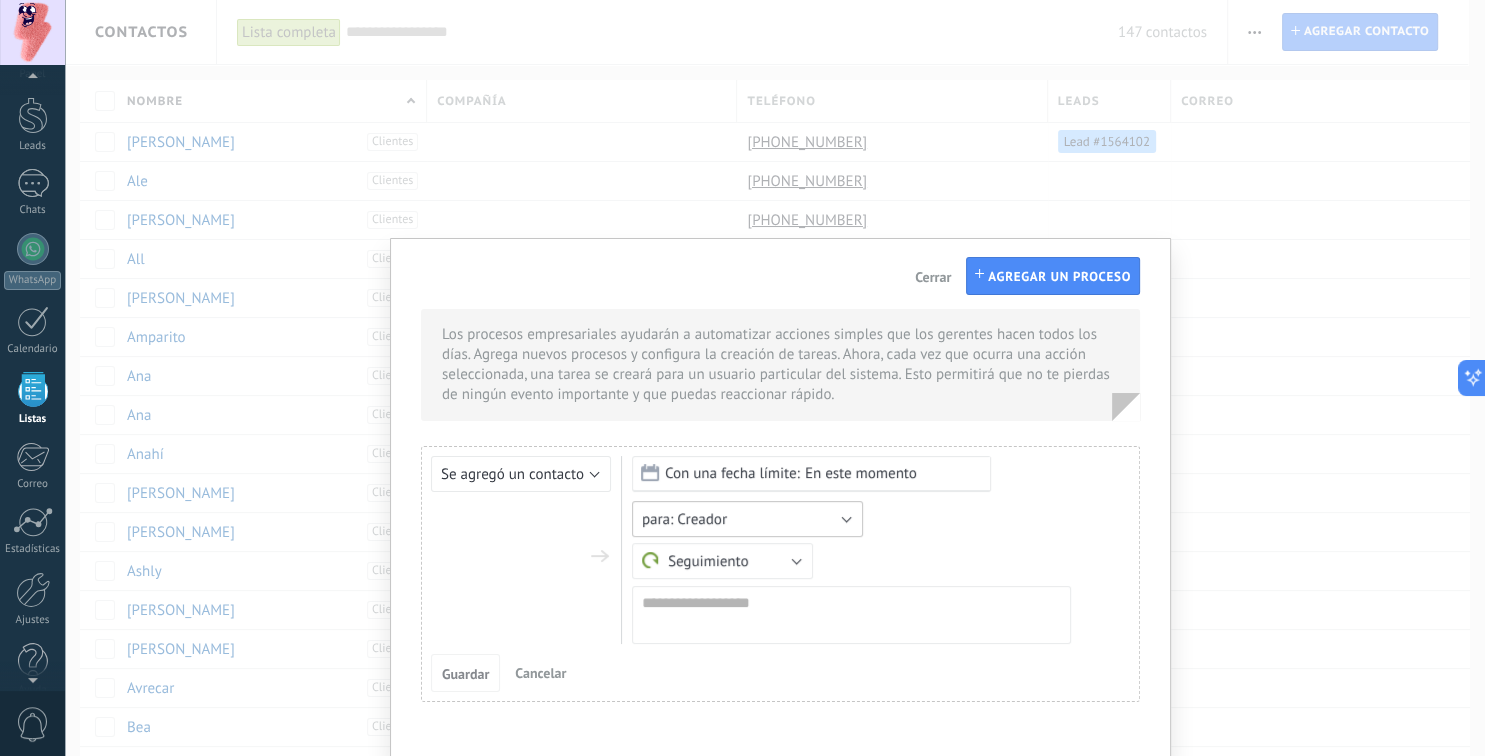 click on "Creador" at bounding box center (747, 519) 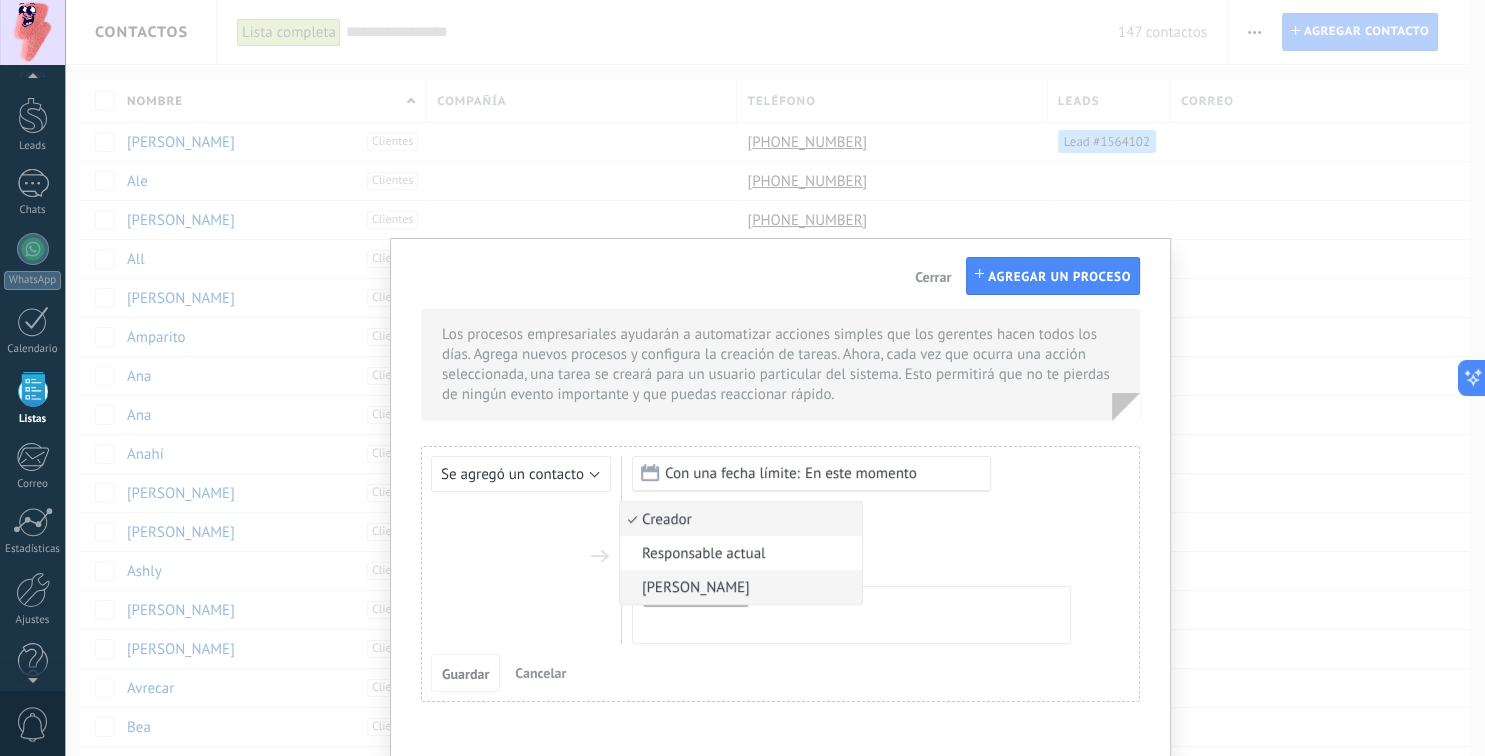 click on "[PERSON_NAME]" at bounding box center [738, 587] 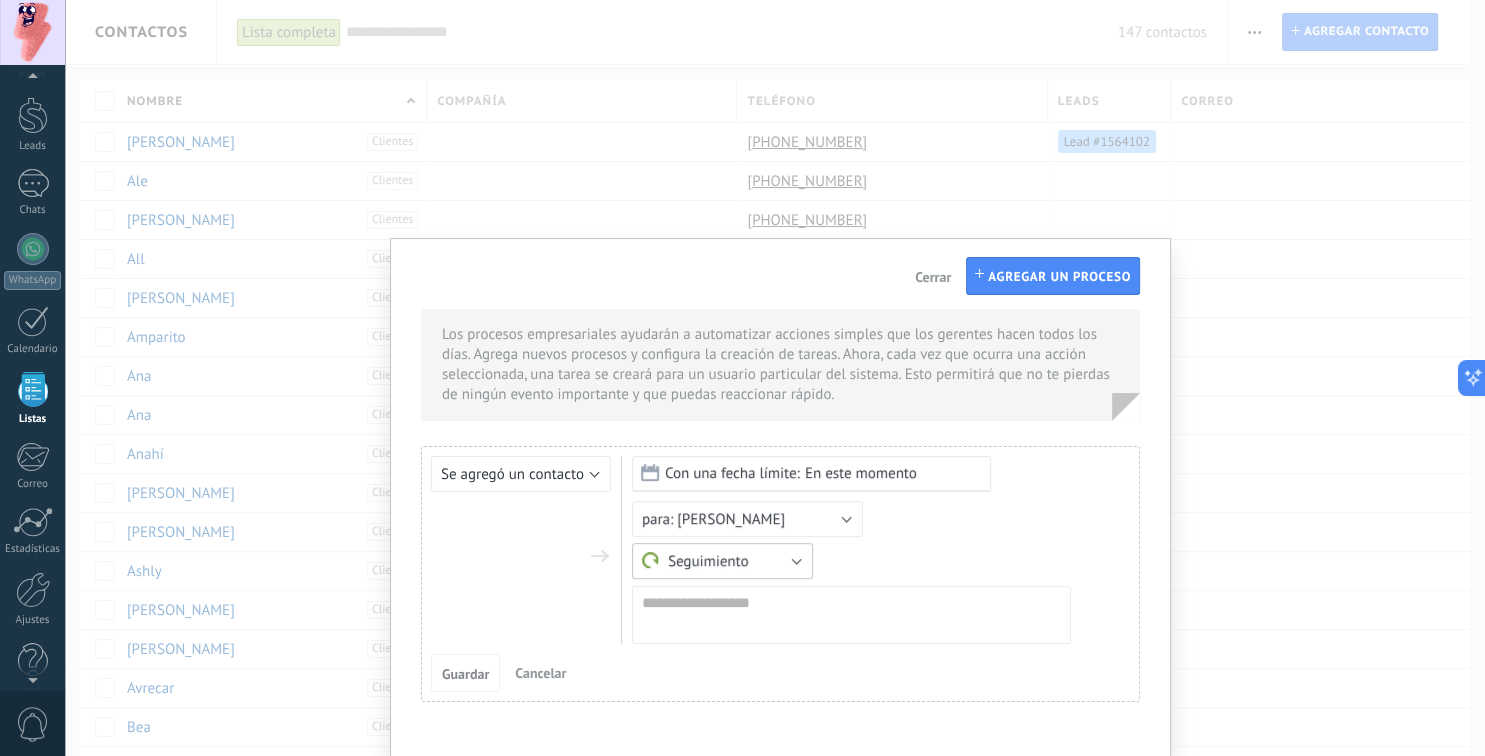click on "Seguimiento" at bounding box center [722, 561] 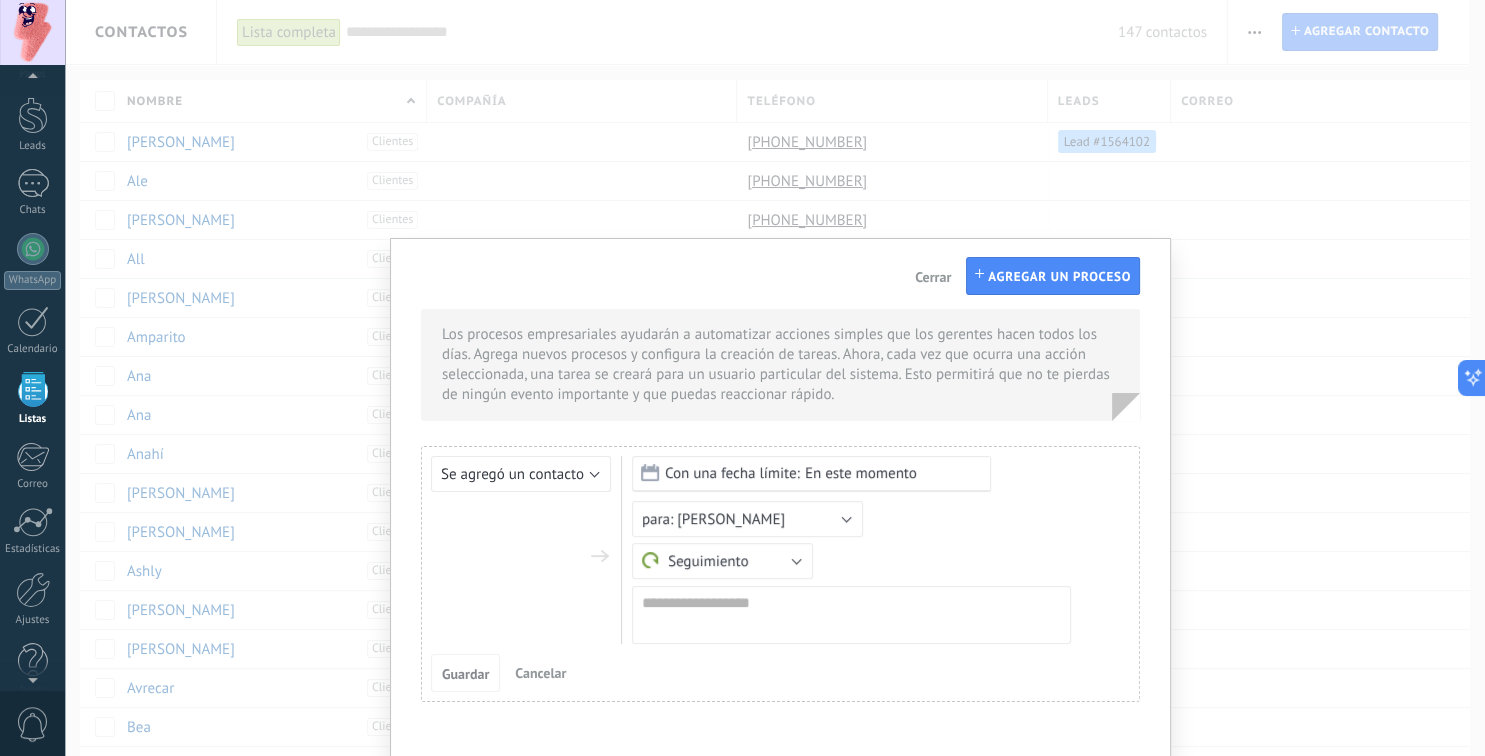 click on "Seguimiento Reunión Otro Seguimiento" at bounding box center (868, 561) 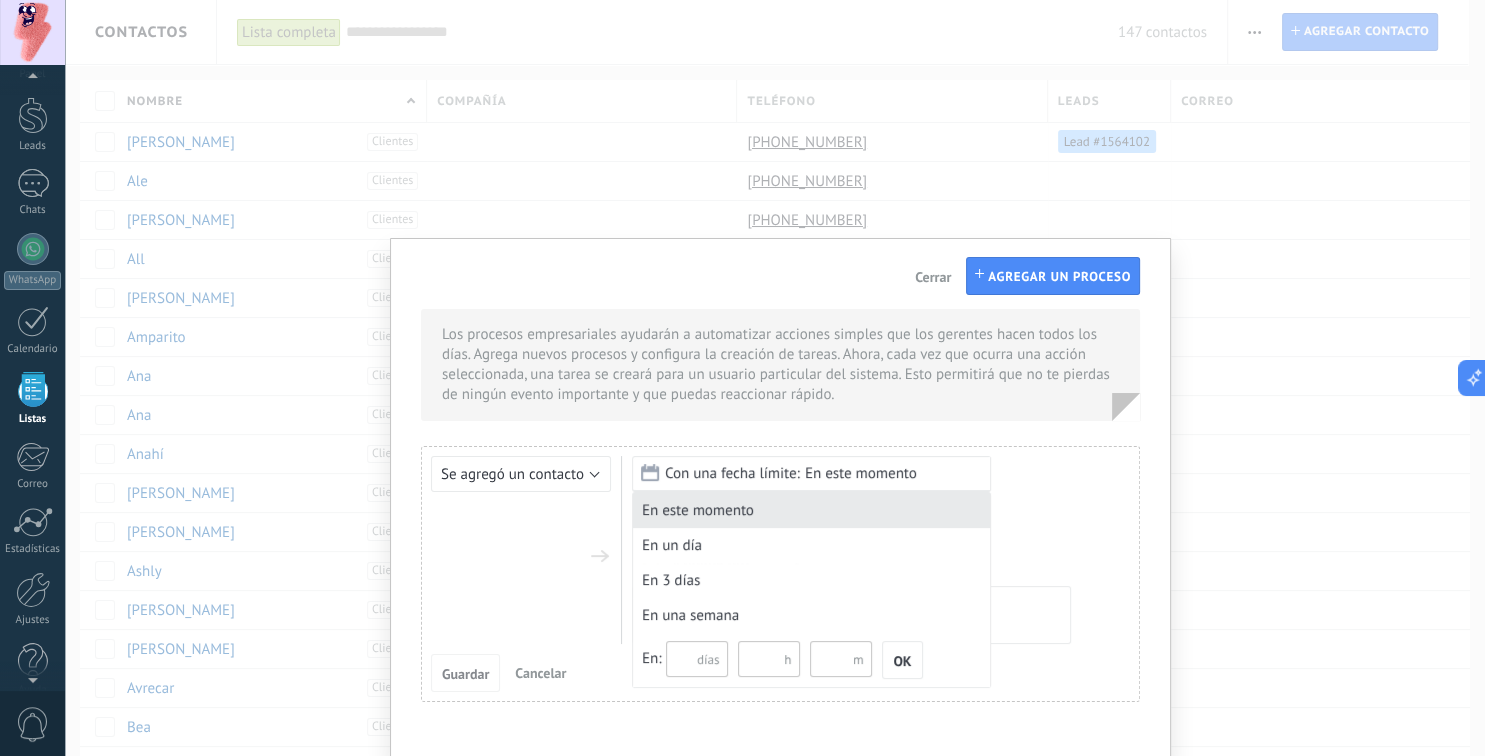 click on "En este momento" at bounding box center [811, 510] 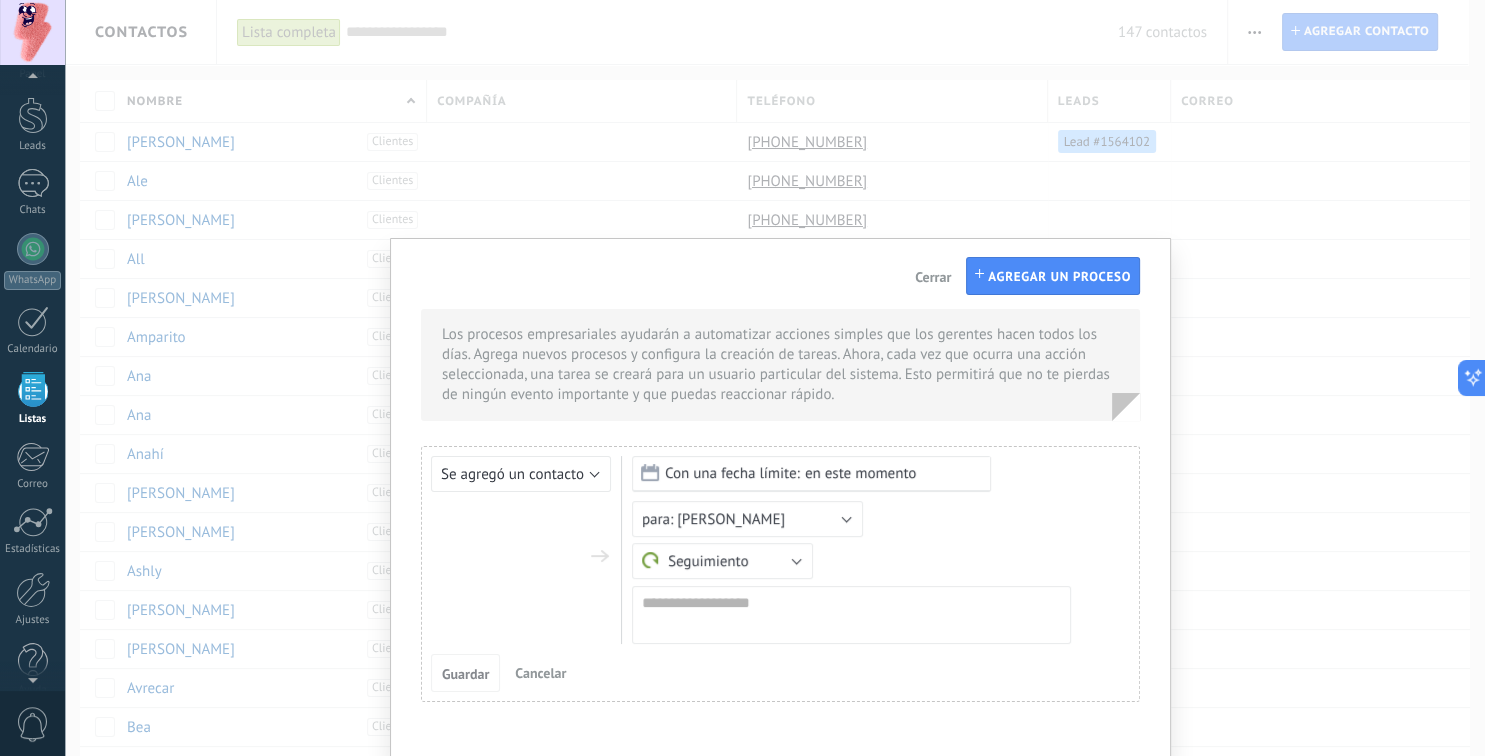 click on "Cerrar" at bounding box center (933, 277) 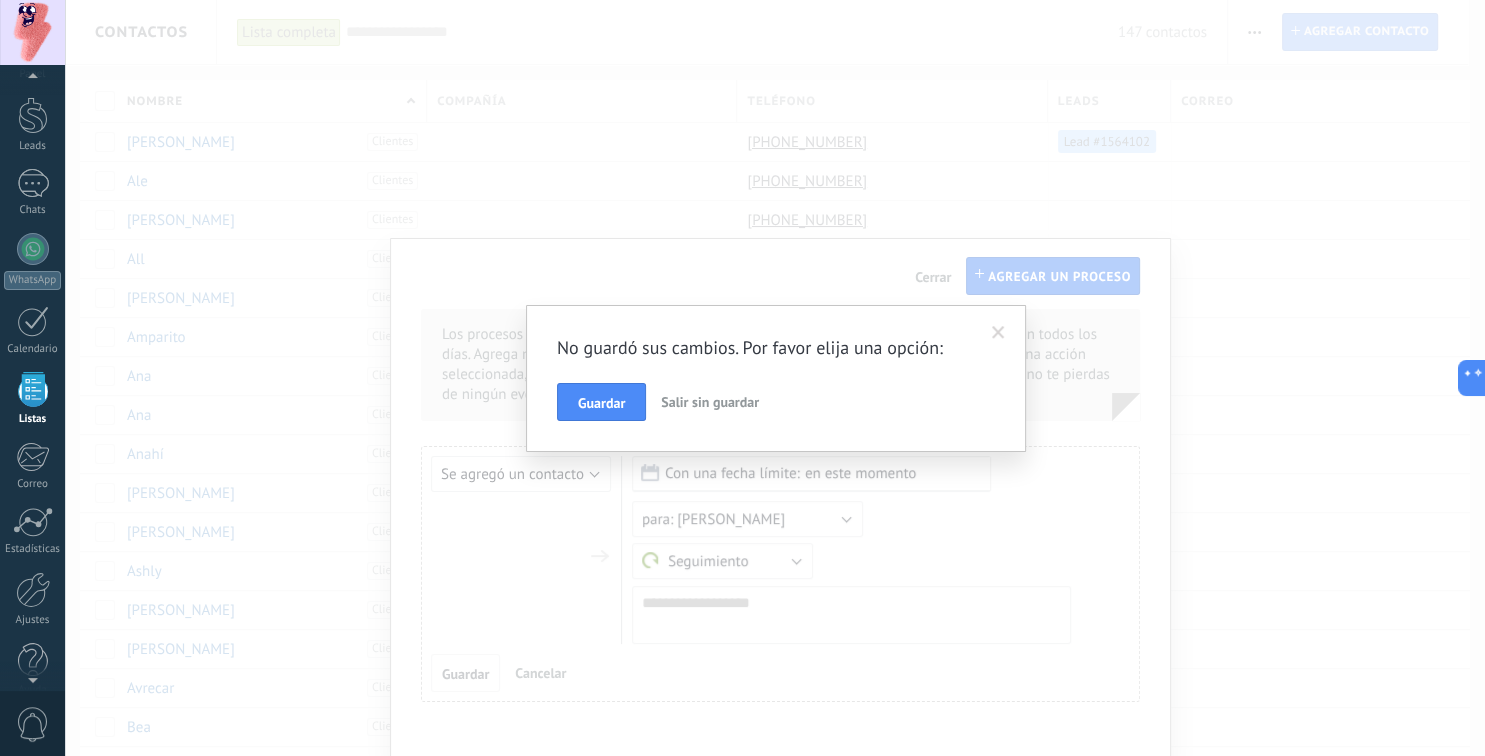 click on "Salir sin guardar" at bounding box center (710, 402) 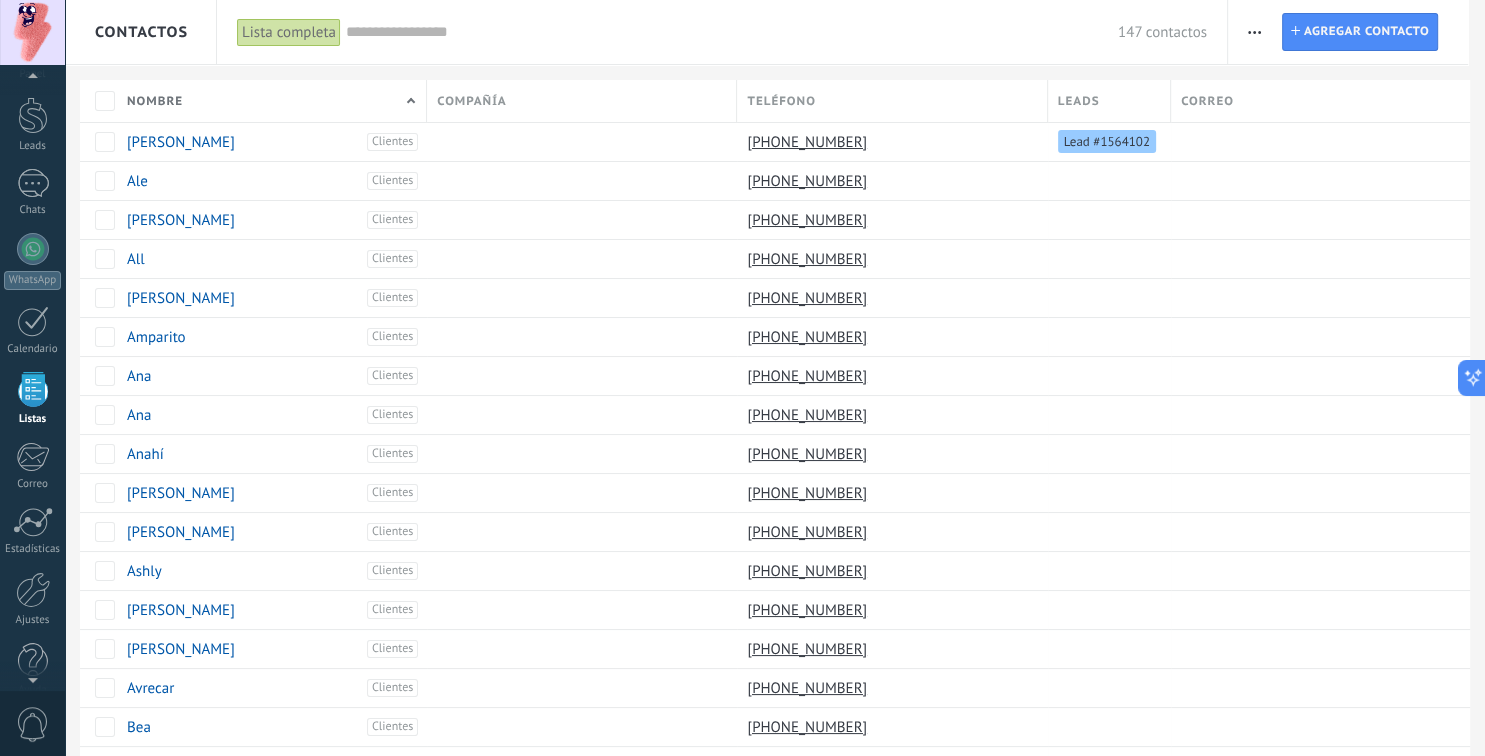 scroll, scrollTop: 0, scrollLeft: 0, axis: both 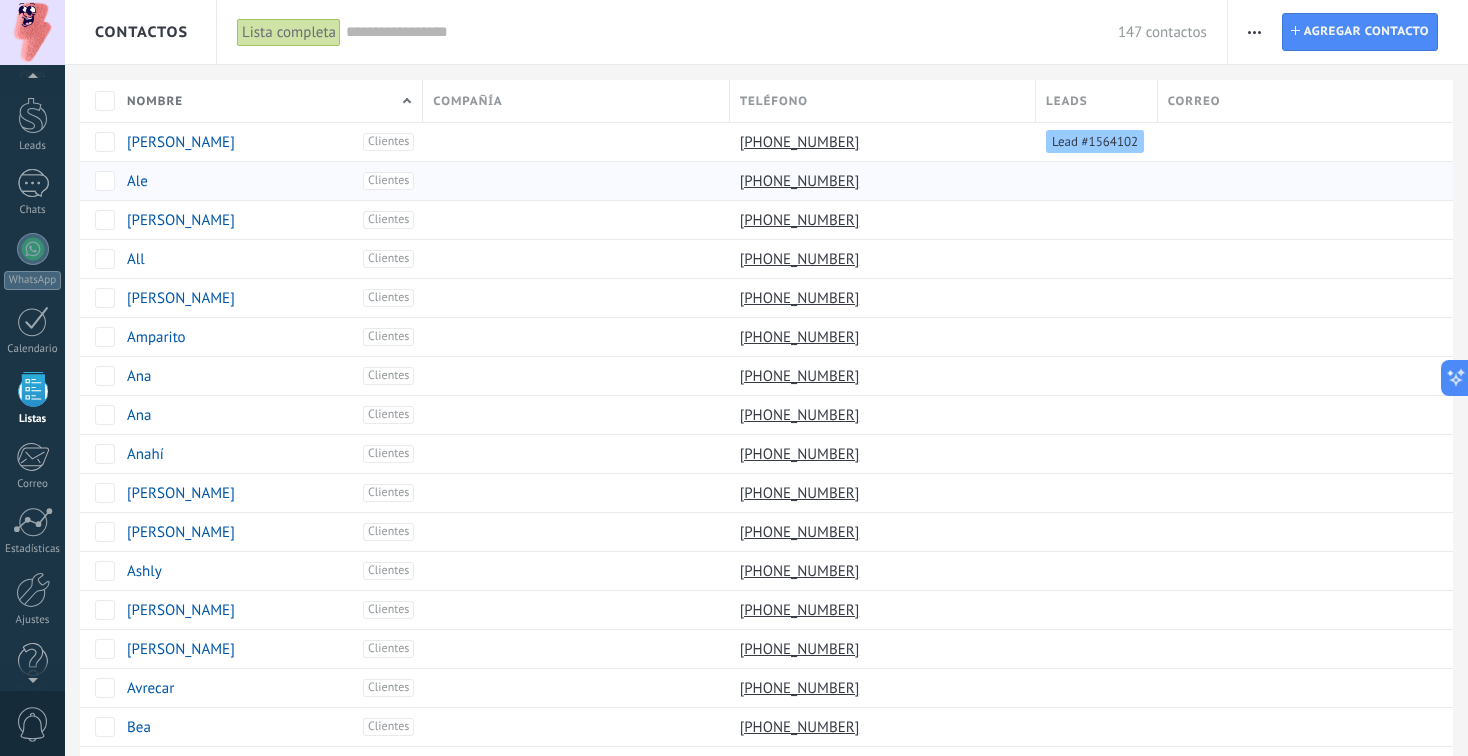 click at bounding box center [1097, 180] 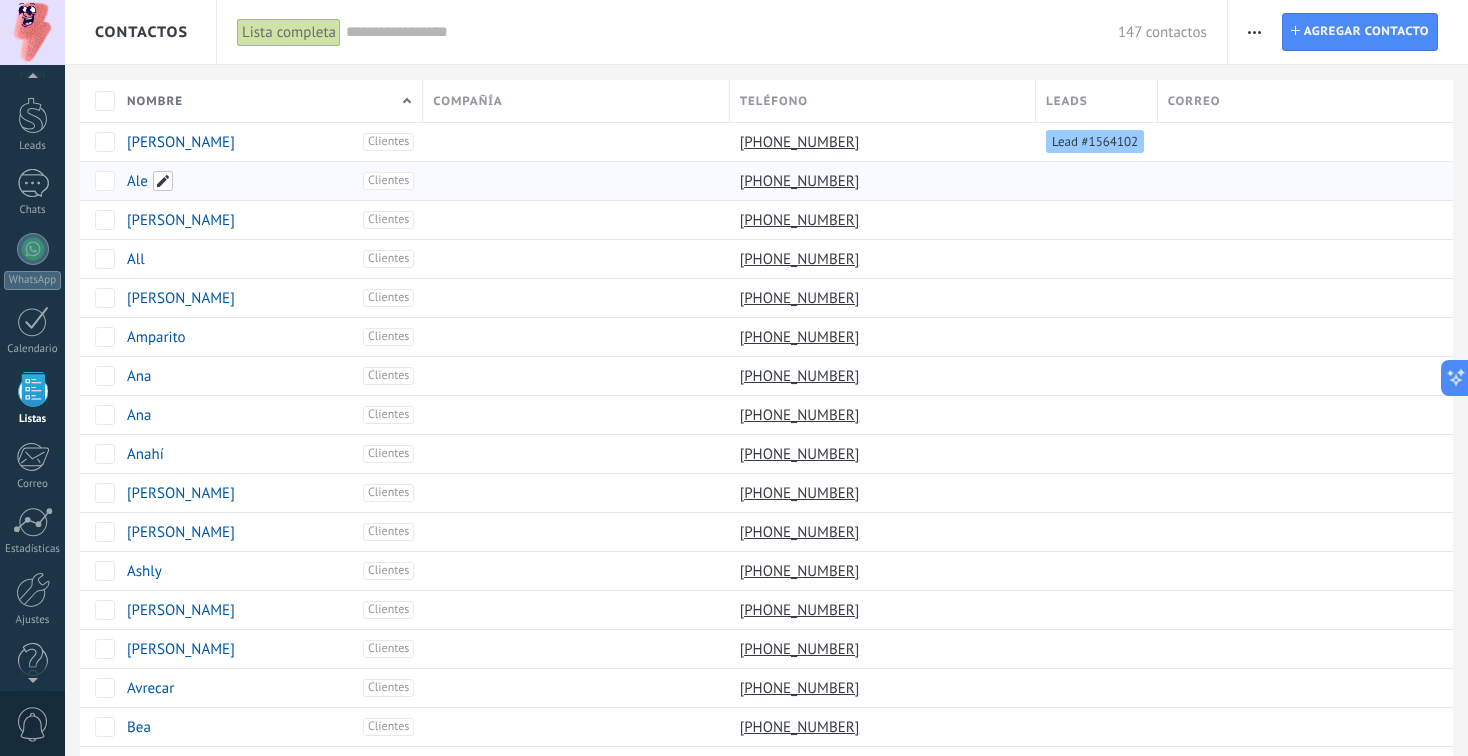 click at bounding box center [163, 181] 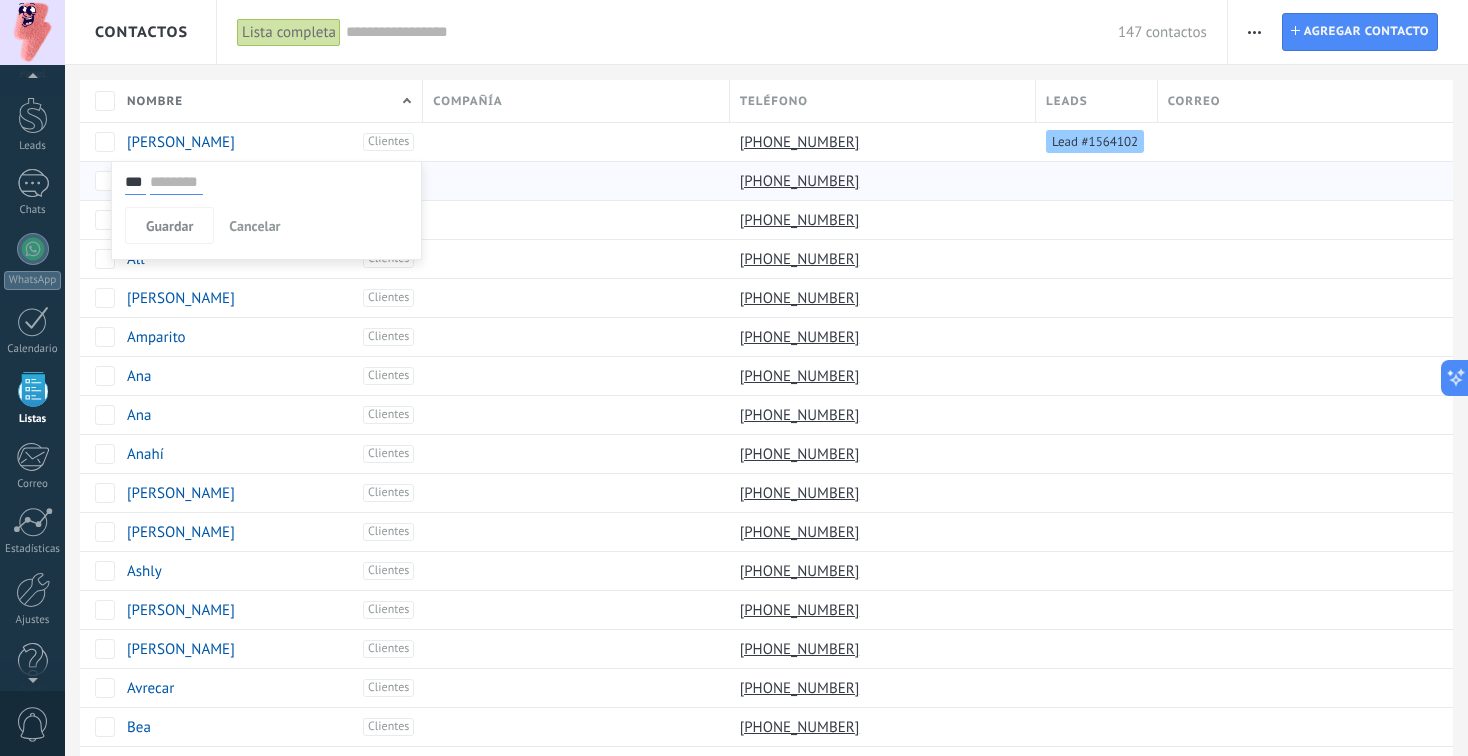 click on "Cancelar" at bounding box center (254, 226) 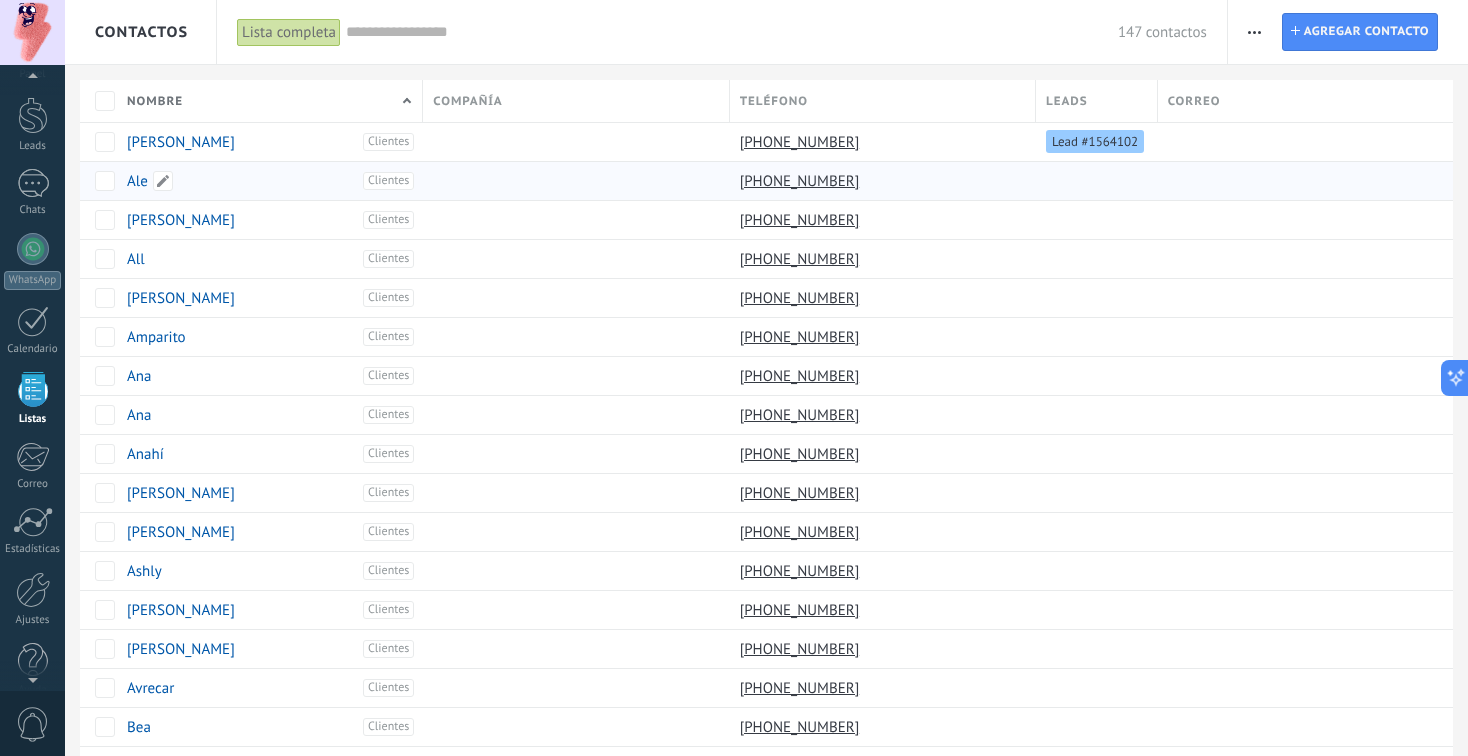 click on "Ale" at bounding box center (137, 181) 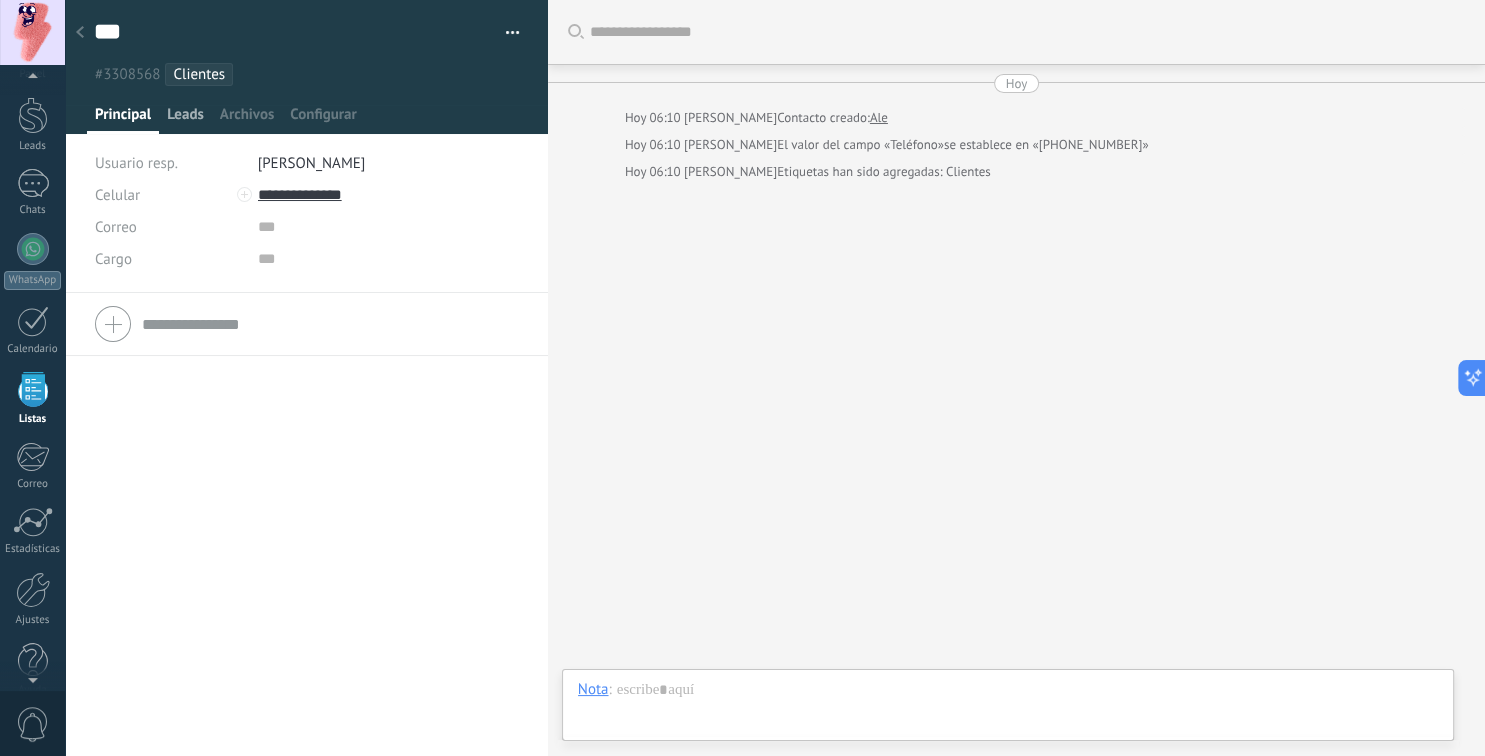 click on "Leads" at bounding box center [185, 119] 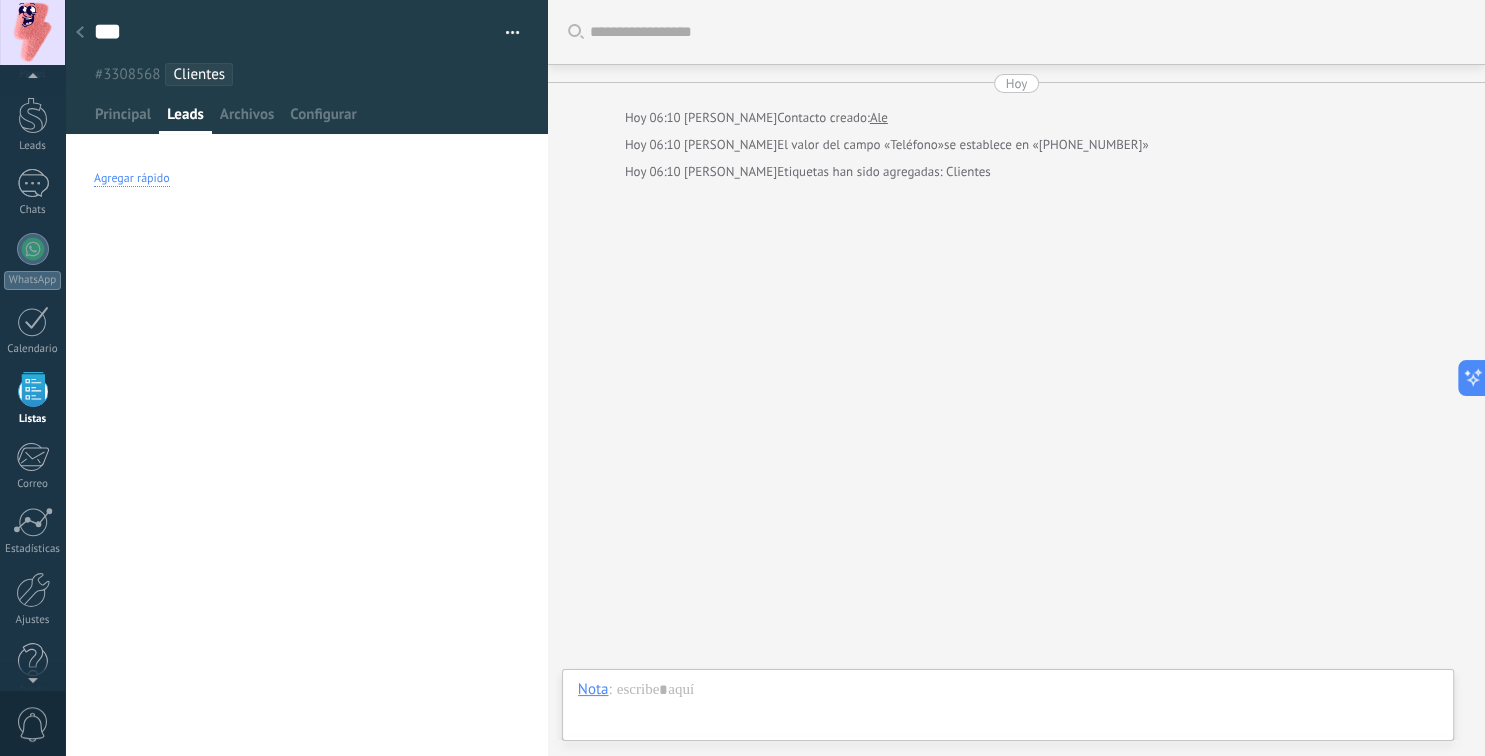 click on "Agregar rápido" at bounding box center [132, 179] 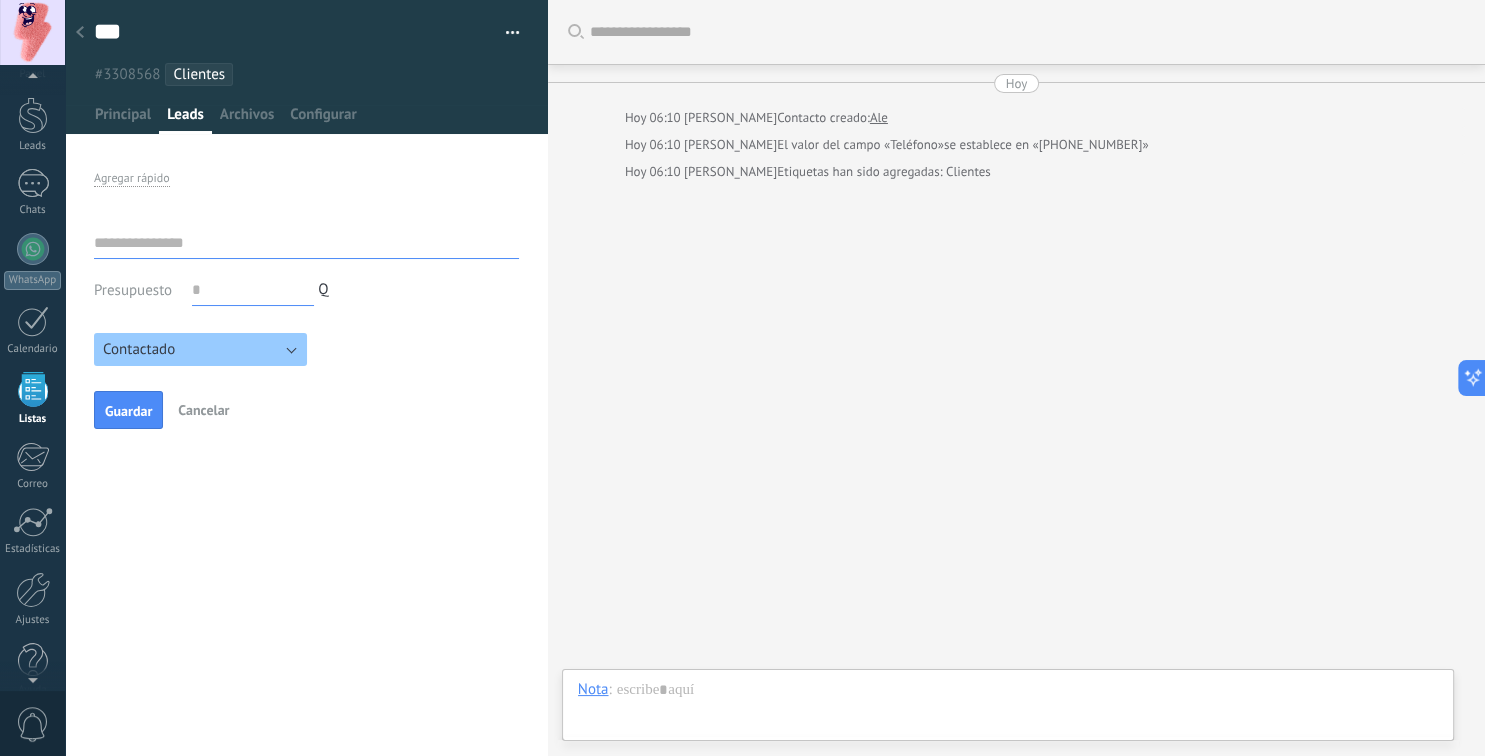 click on "Contactado" at bounding box center [200, 349] 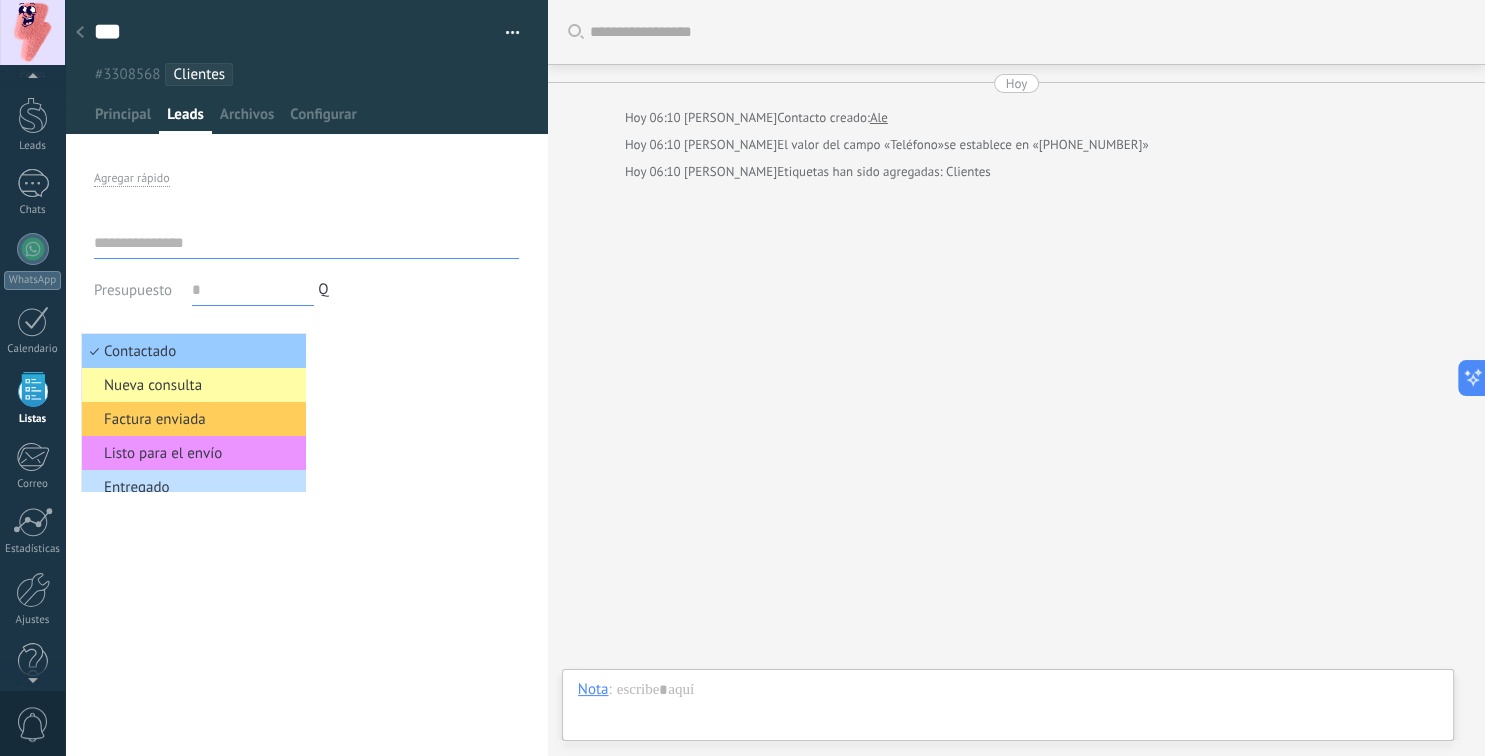 click on "Nueva consulta" at bounding box center (191, 385) 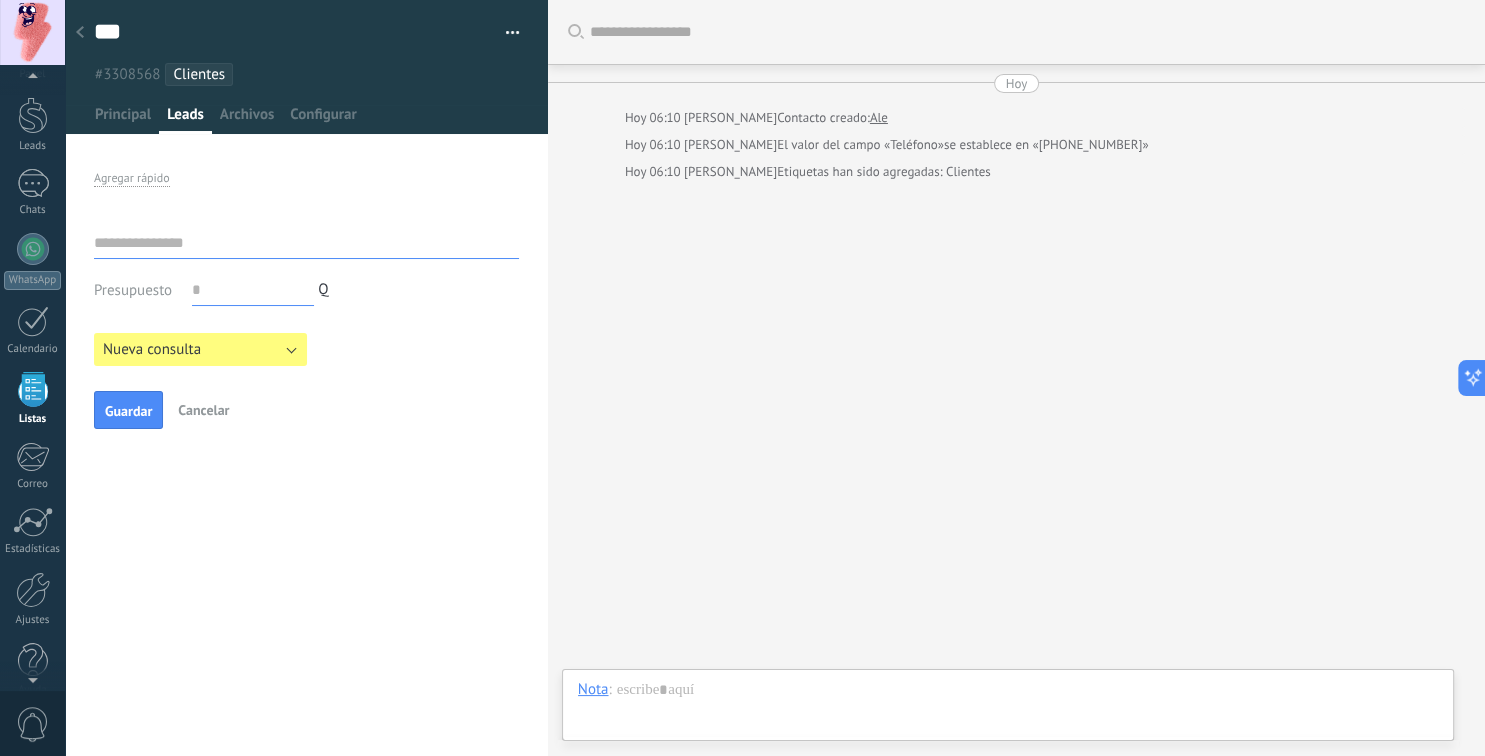 click on "Nueva consulta" at bounding box center (152, 349) 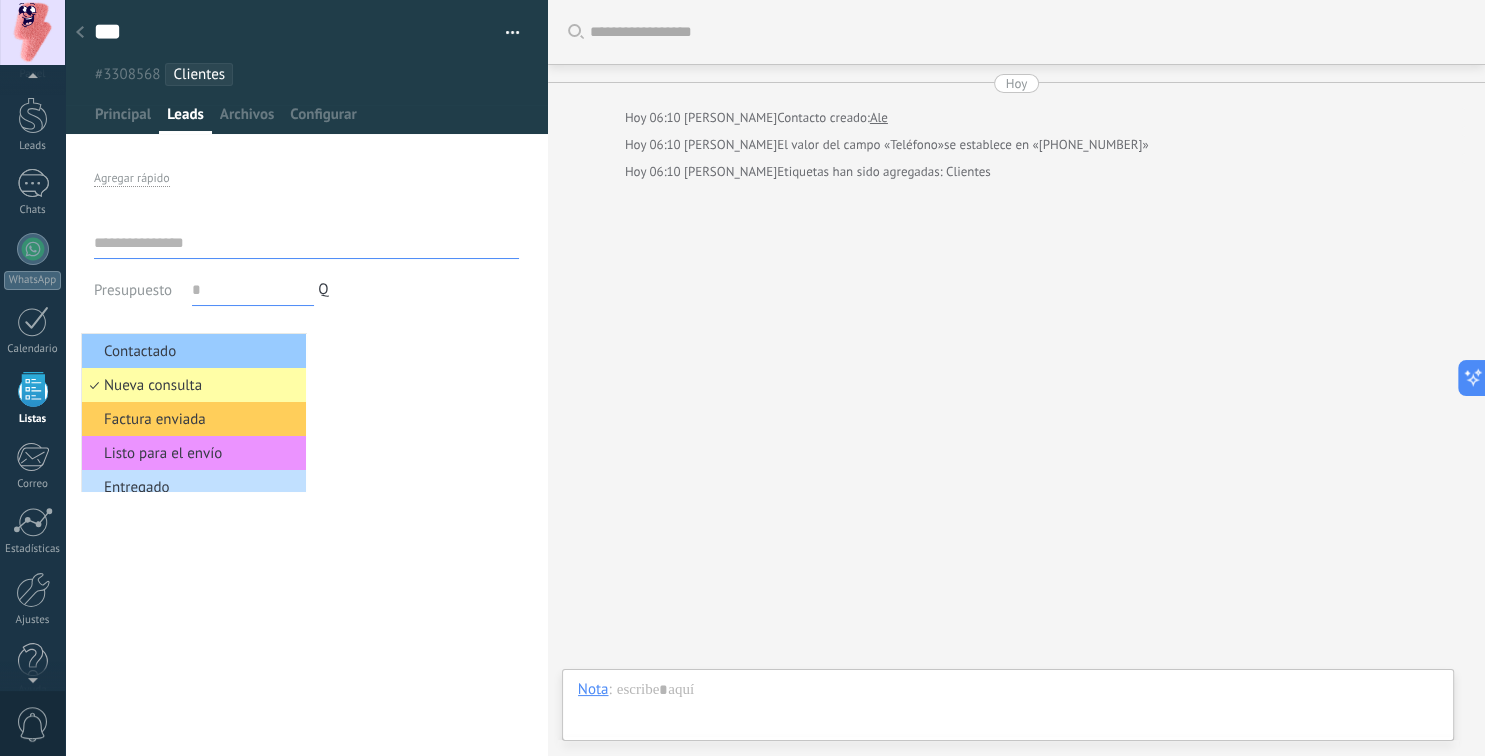 click on "Nueva consulta" at bounding box center [191, 385] 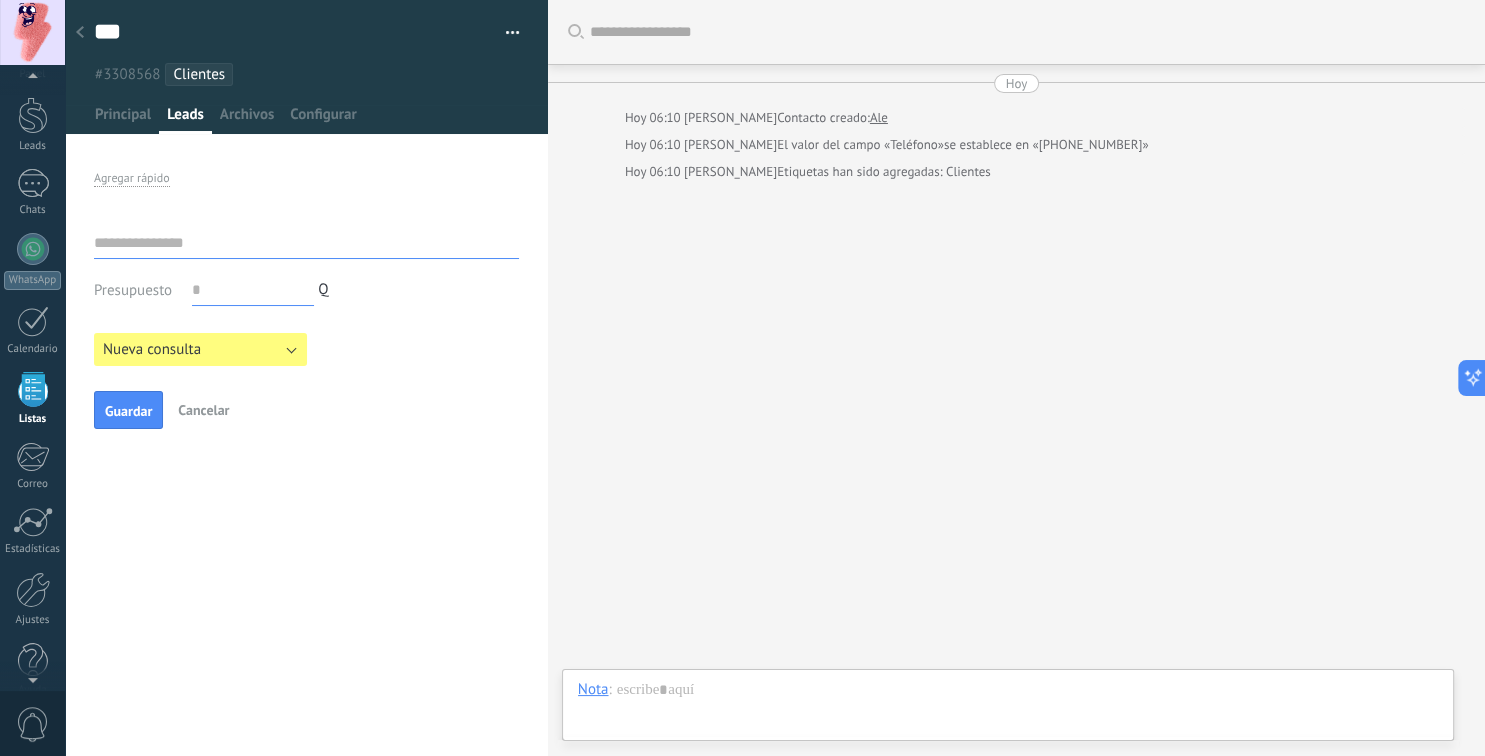 click on "Nueva consulta" at bounding box center (200, 349) 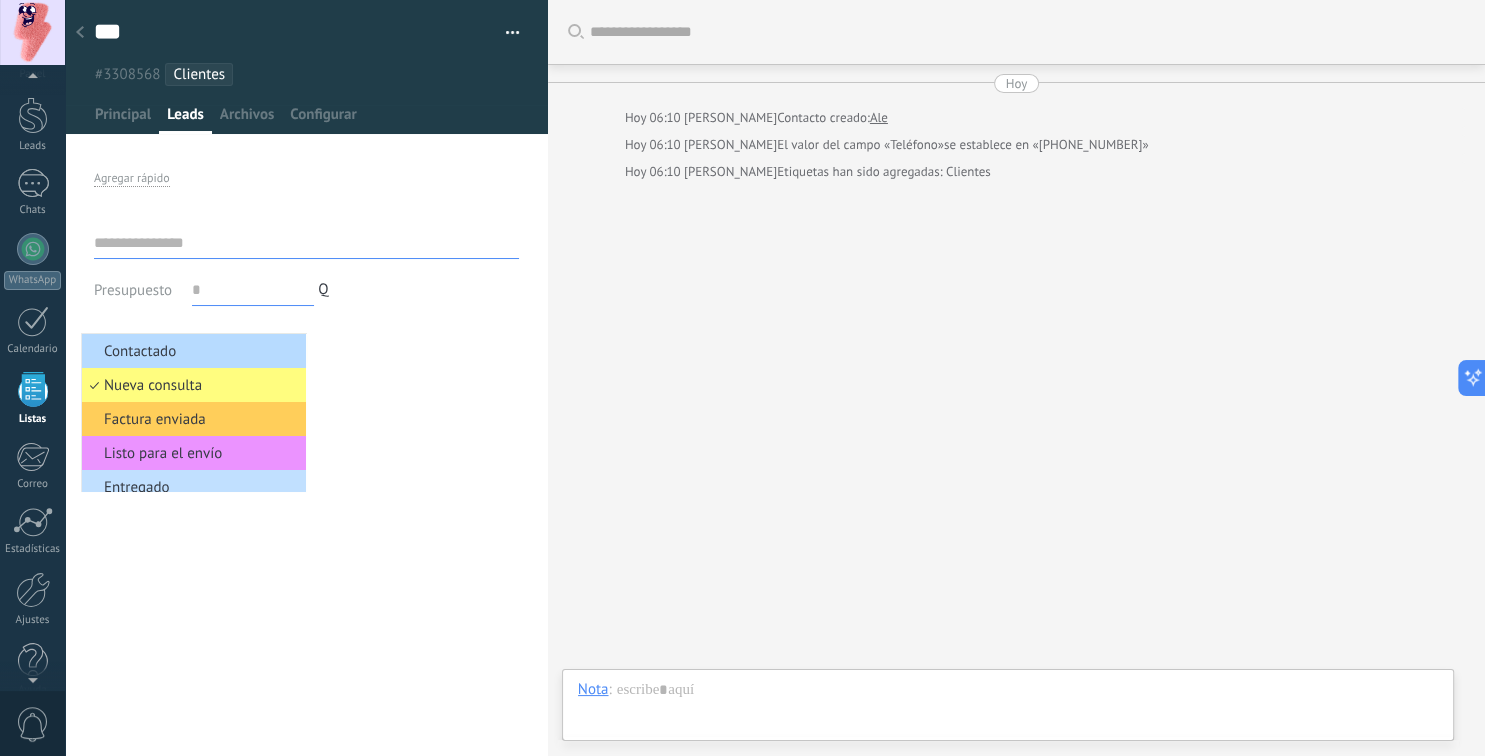 click on "Contactado" at bounding box center (191, 351) 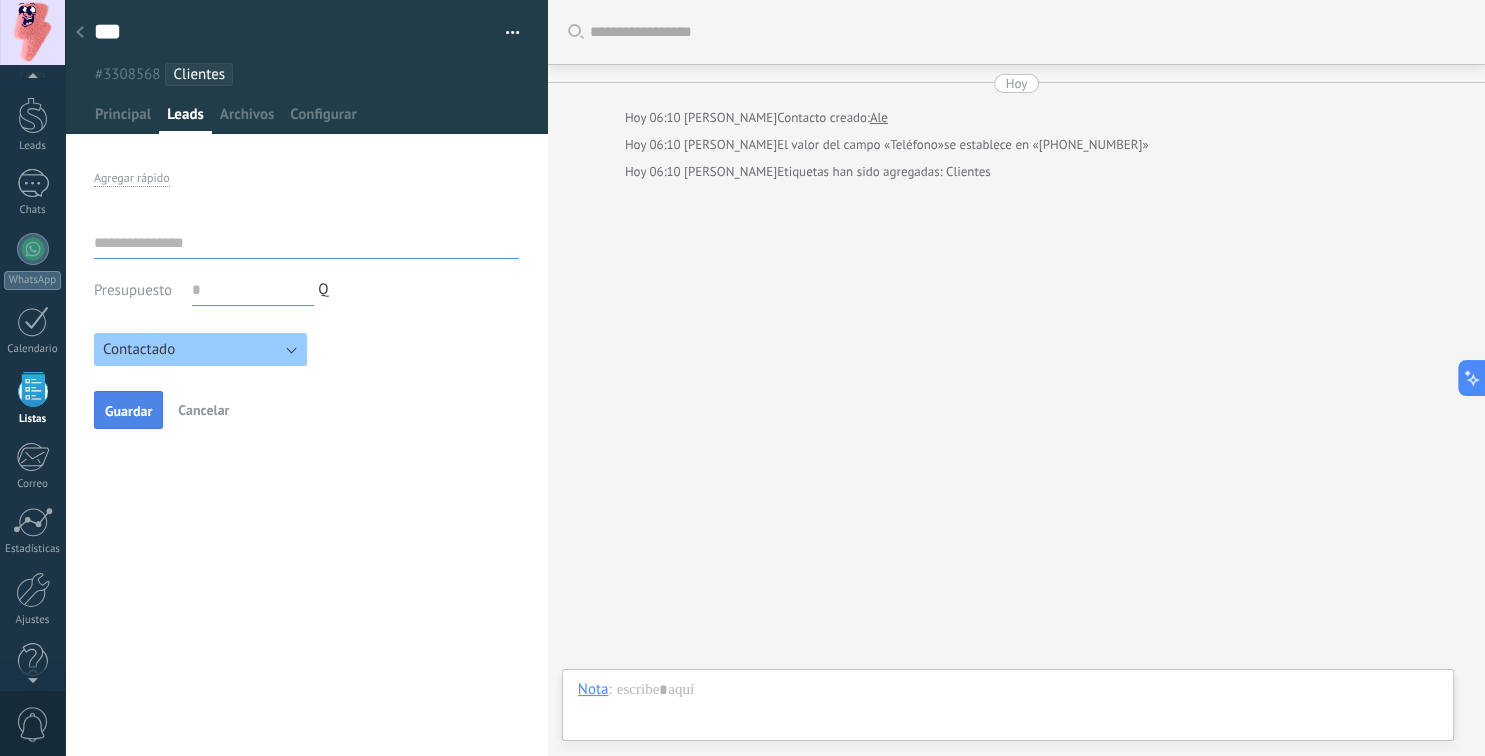click on "Guardar" at bounding box center (128, 411) 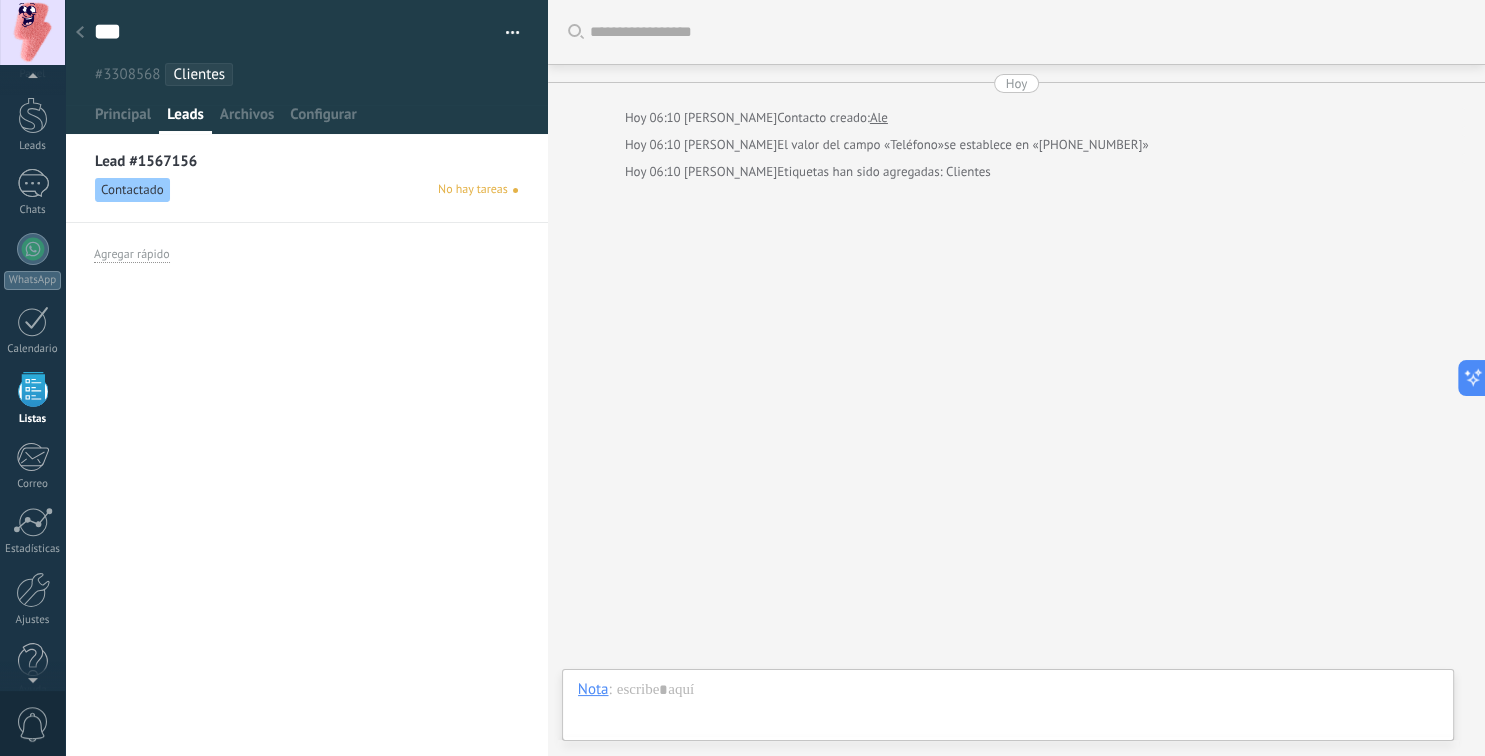 click on "Contactado" at bounding box center (132, 190) 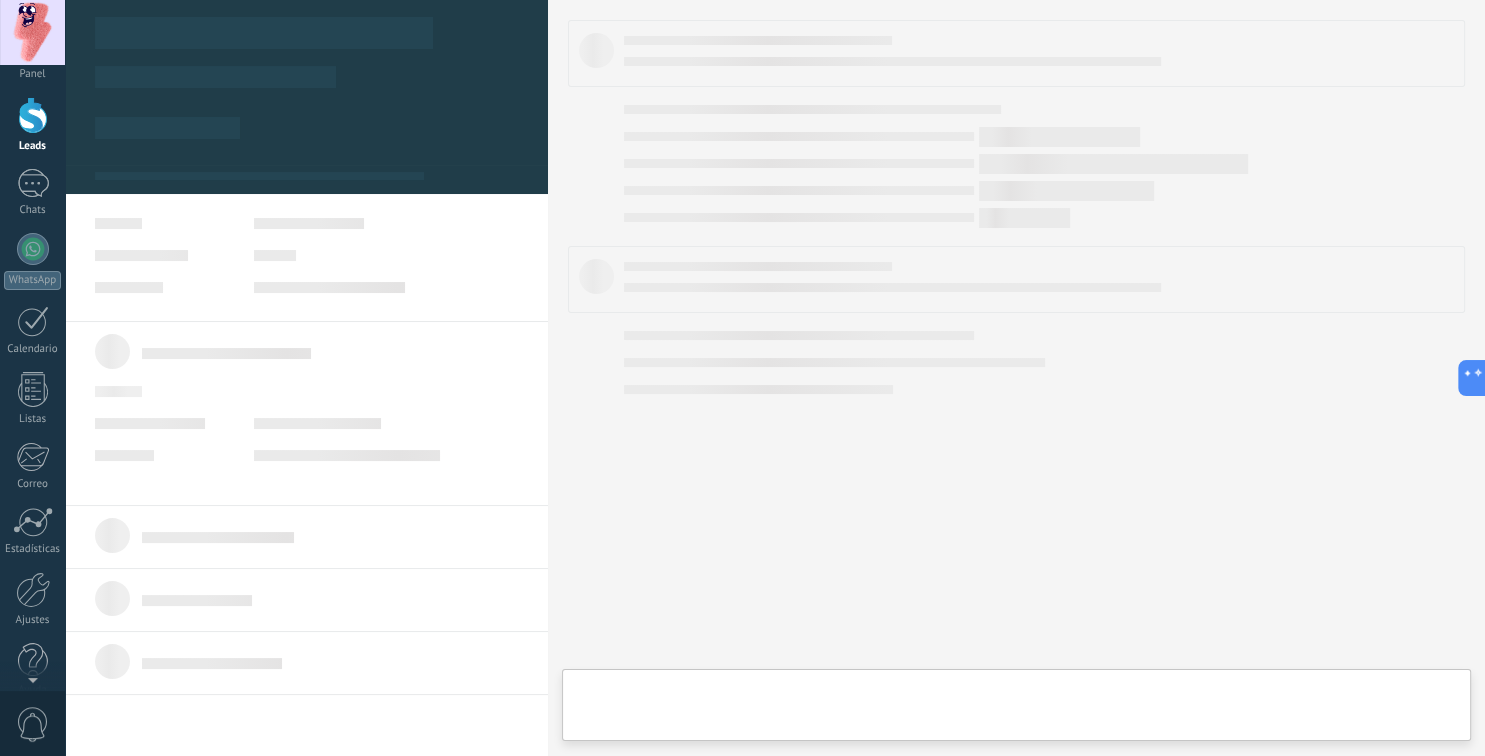 scroll, scrollTop: 0, scrollLeft: 0, axis: both 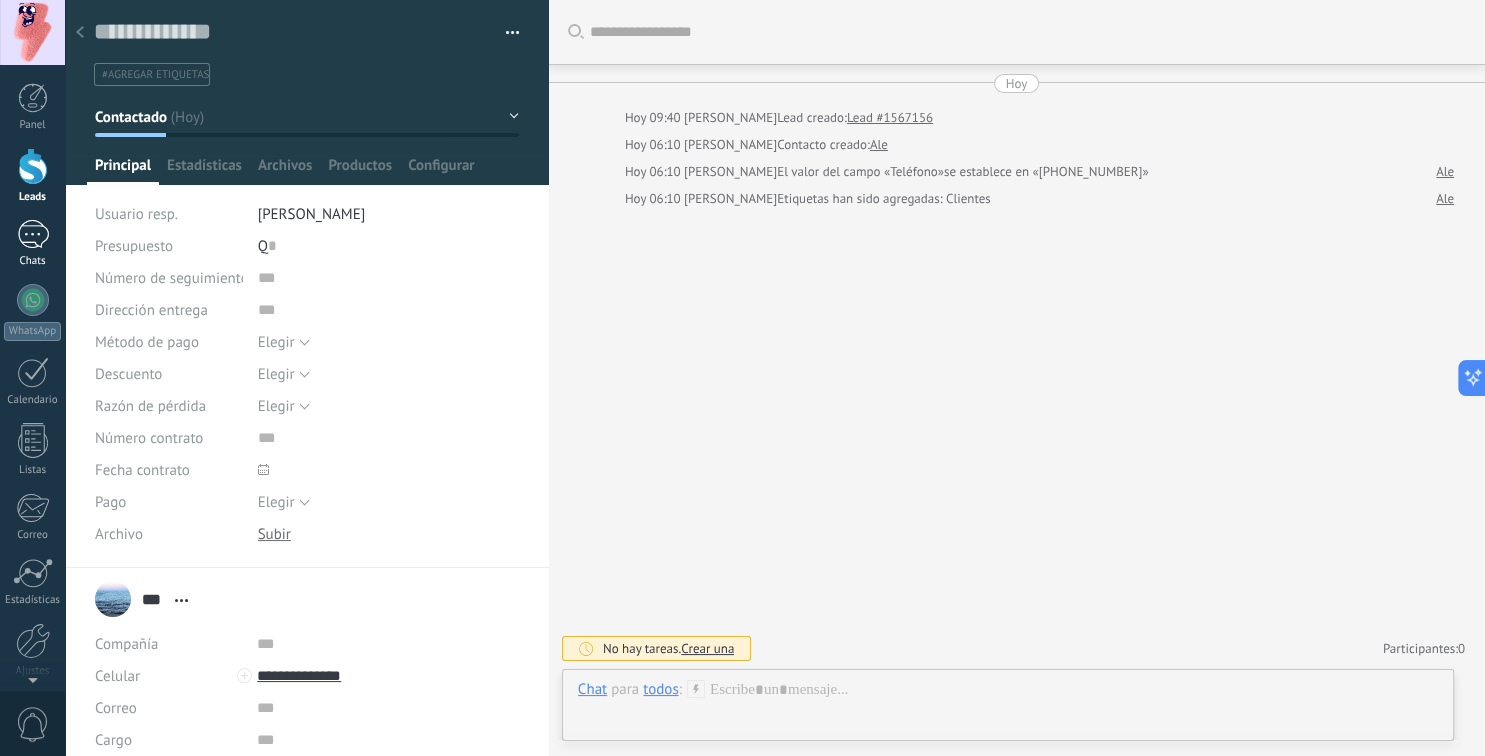 click at bounding box center (33, 234) 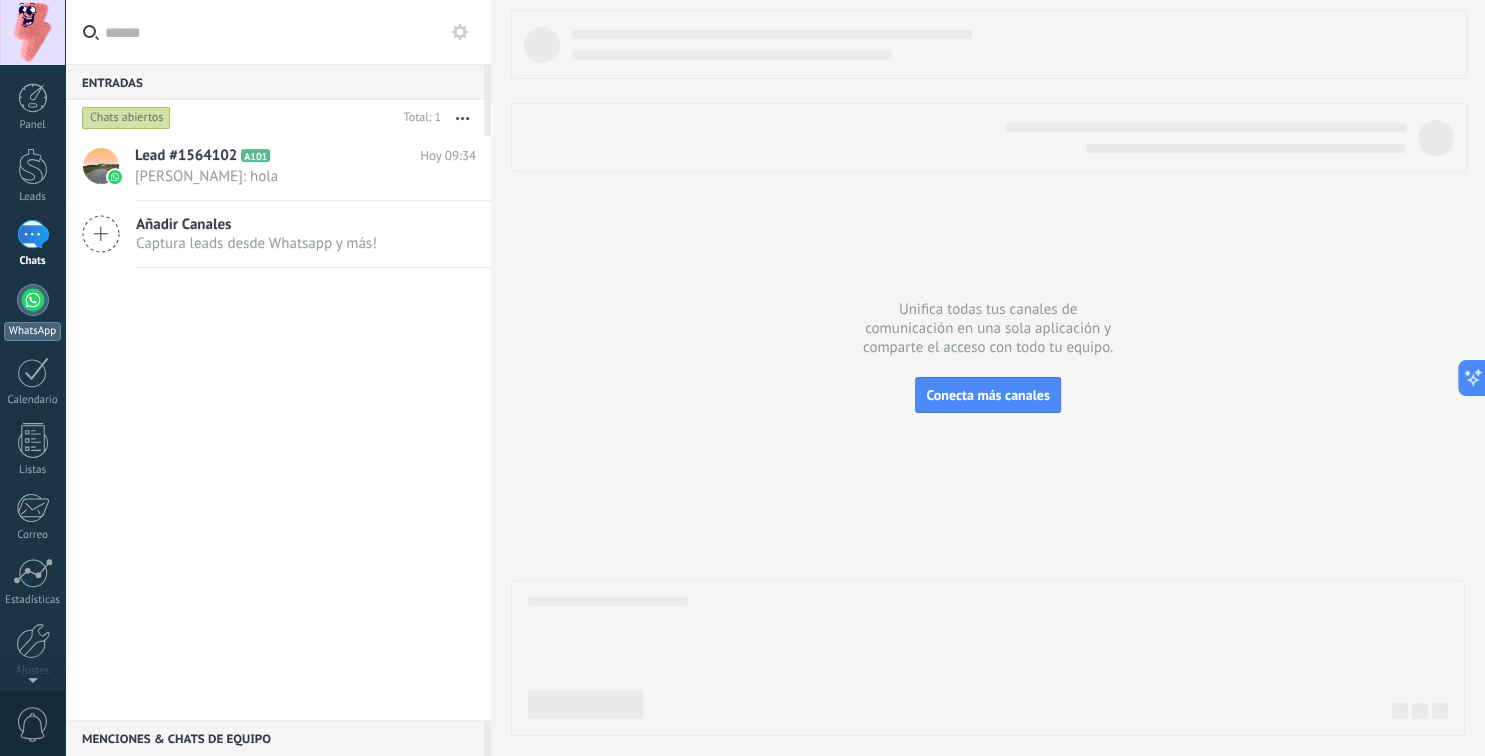 click on "WhatsApp" at bounding box center [32, 331] 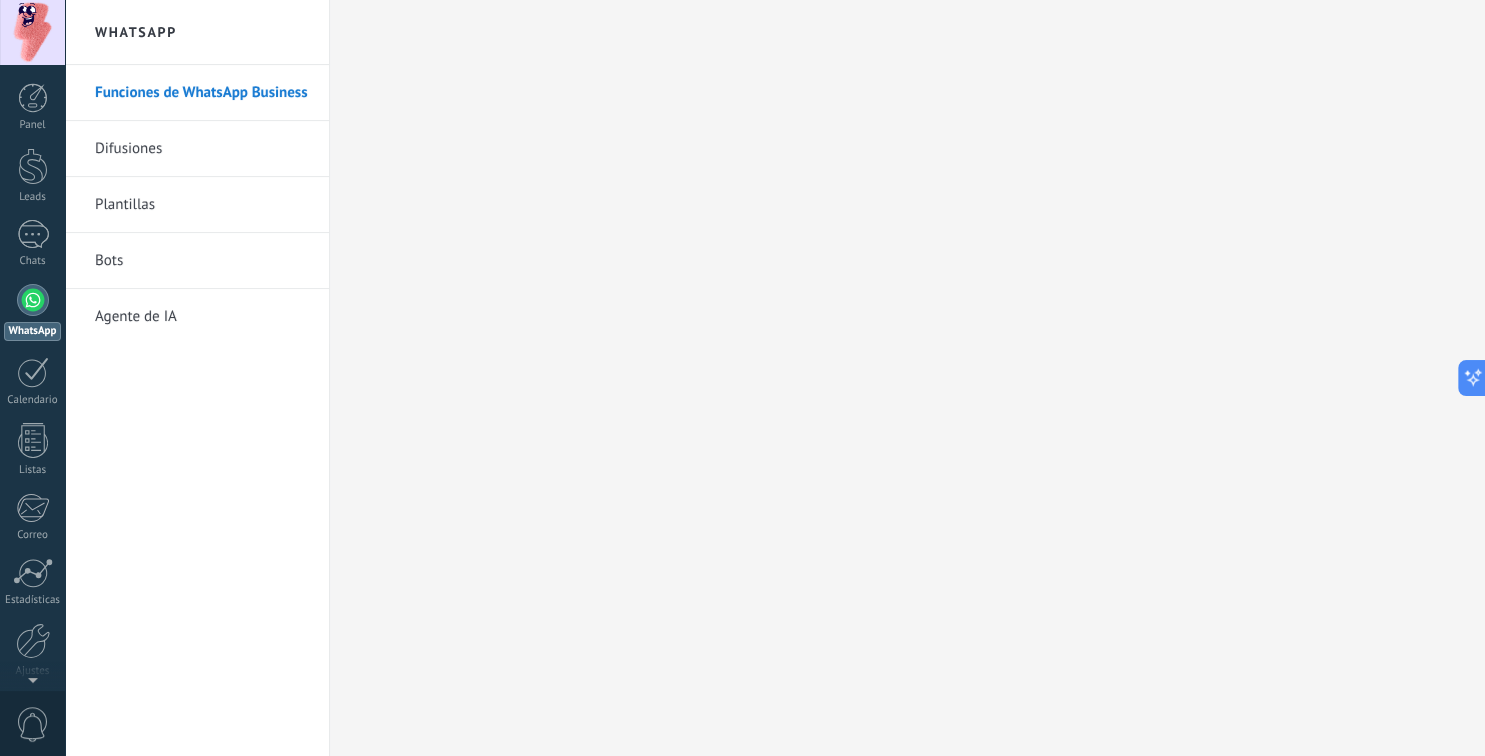 click on "Difusiones" at bounding box center [202, 149] 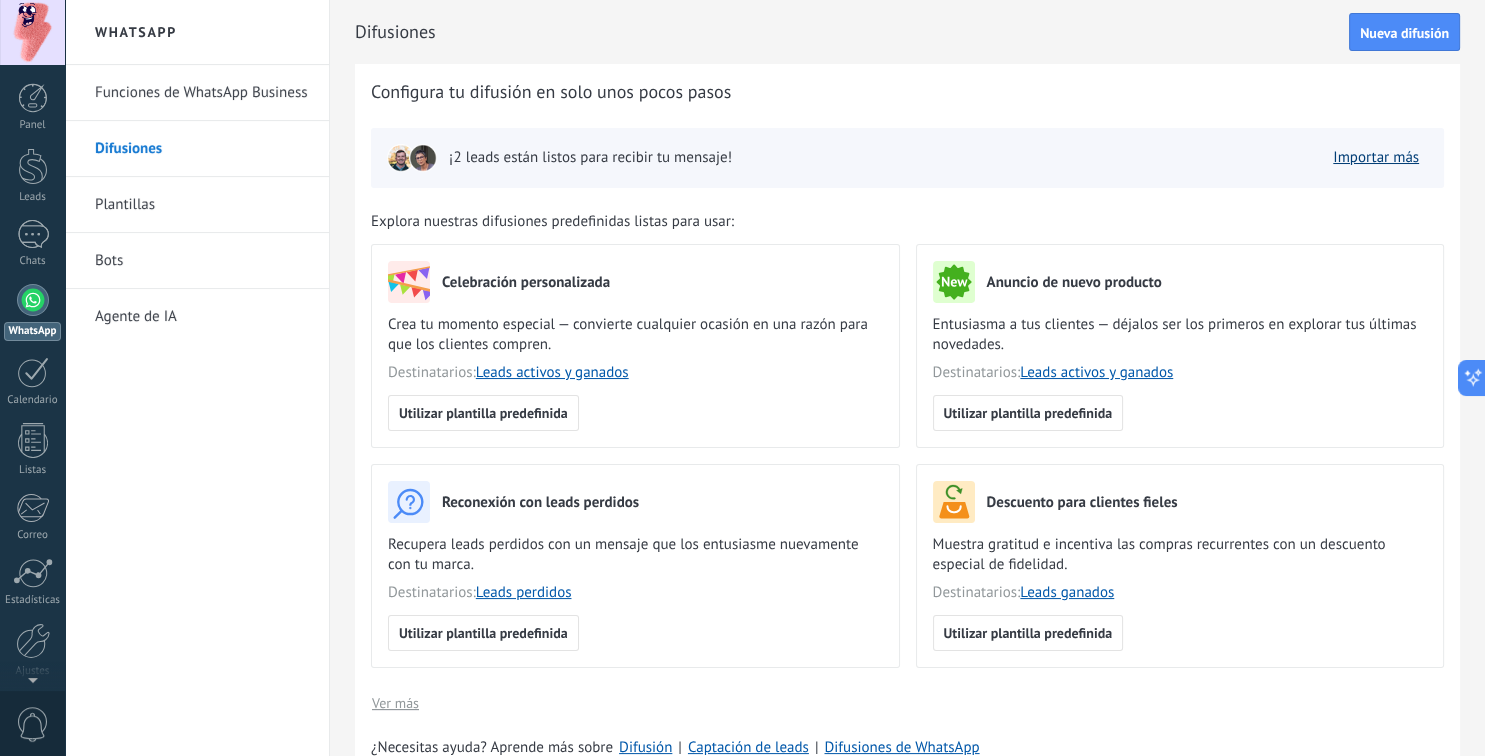 click on "Importar más" at bounding box center [1376, 157] 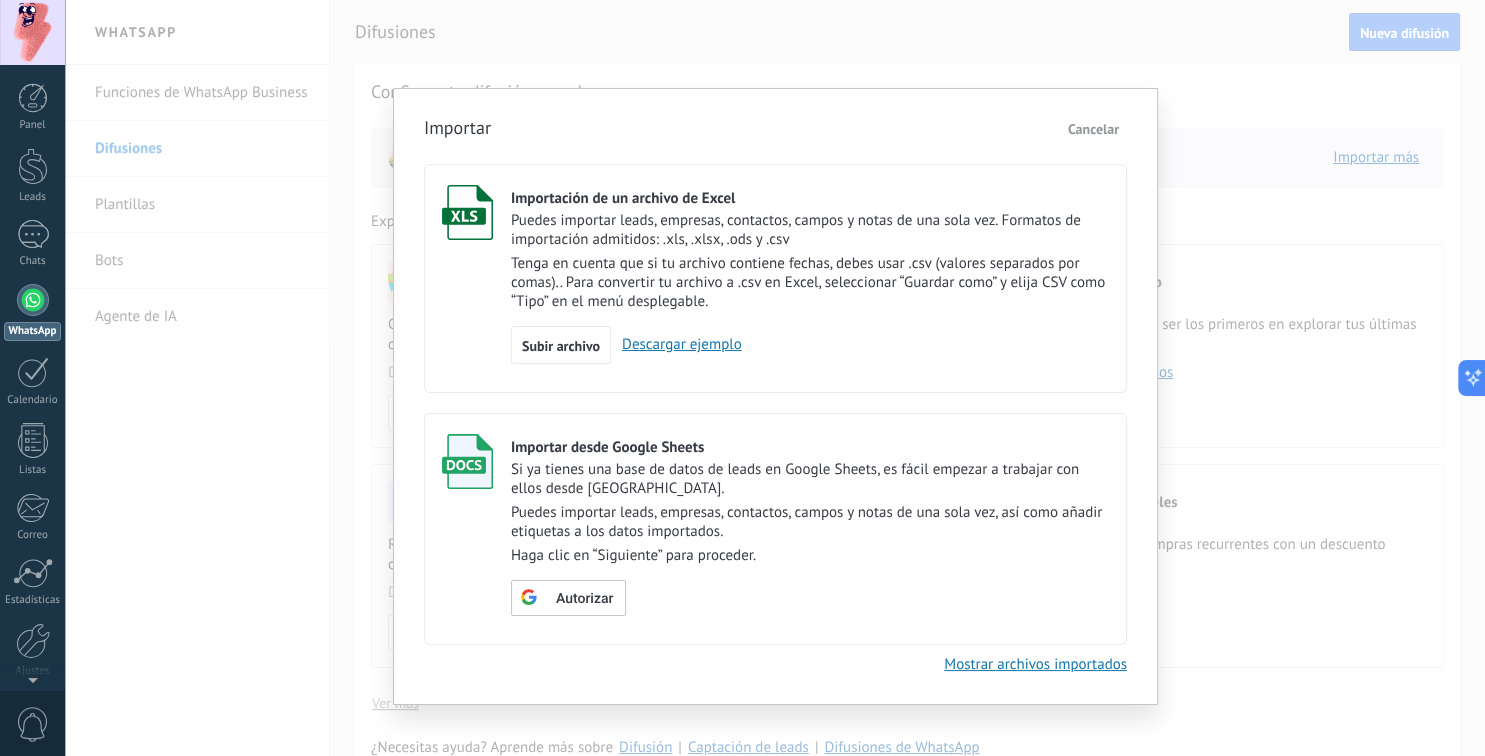 click on "Cancelar" at bounding box center (1093, 129) 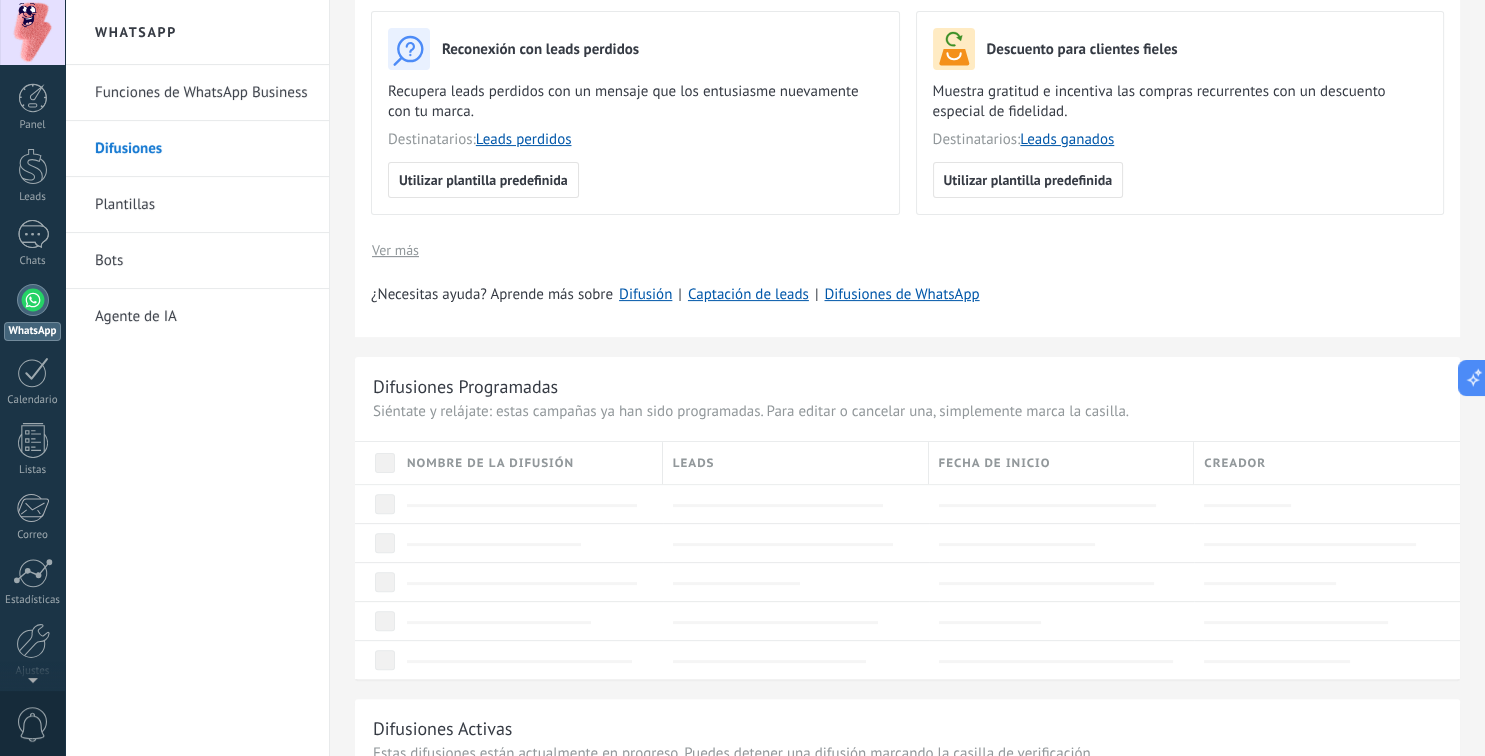 scroll, scrollTop: 461, scrollLeft: 0, axis: vertical 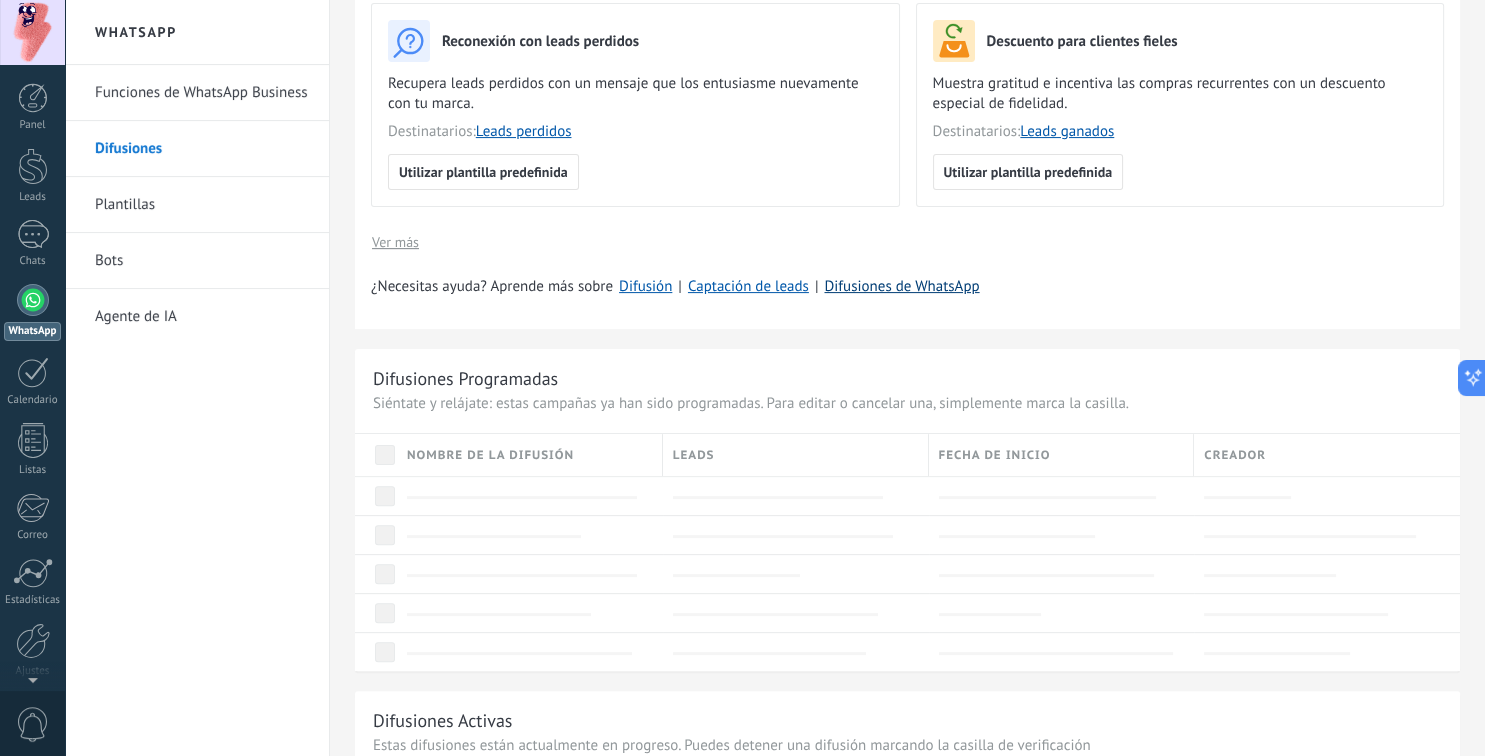 click on "Difusiones de WhatsApp" at bounding box center (901, 286) 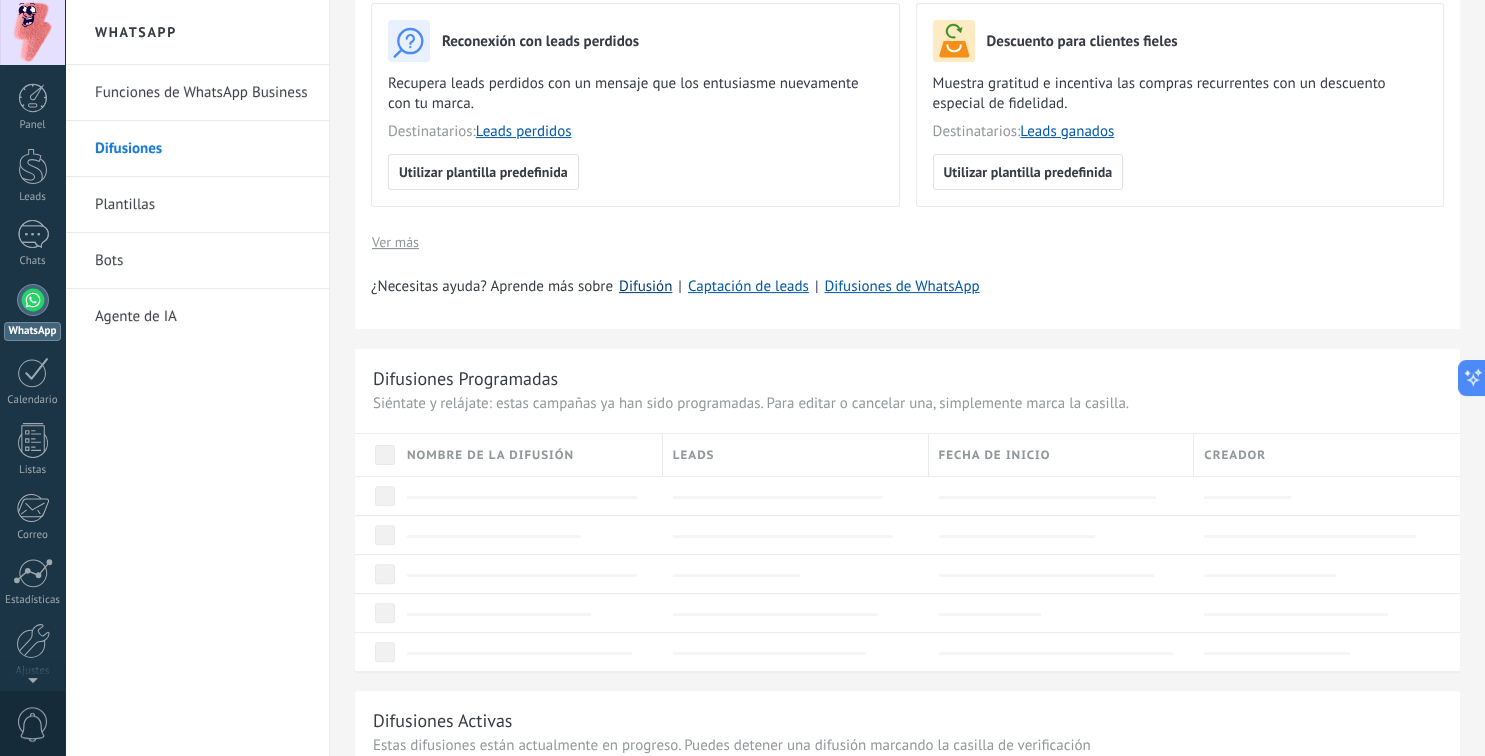 click on "Difusión" at bounding box center [645, 286] 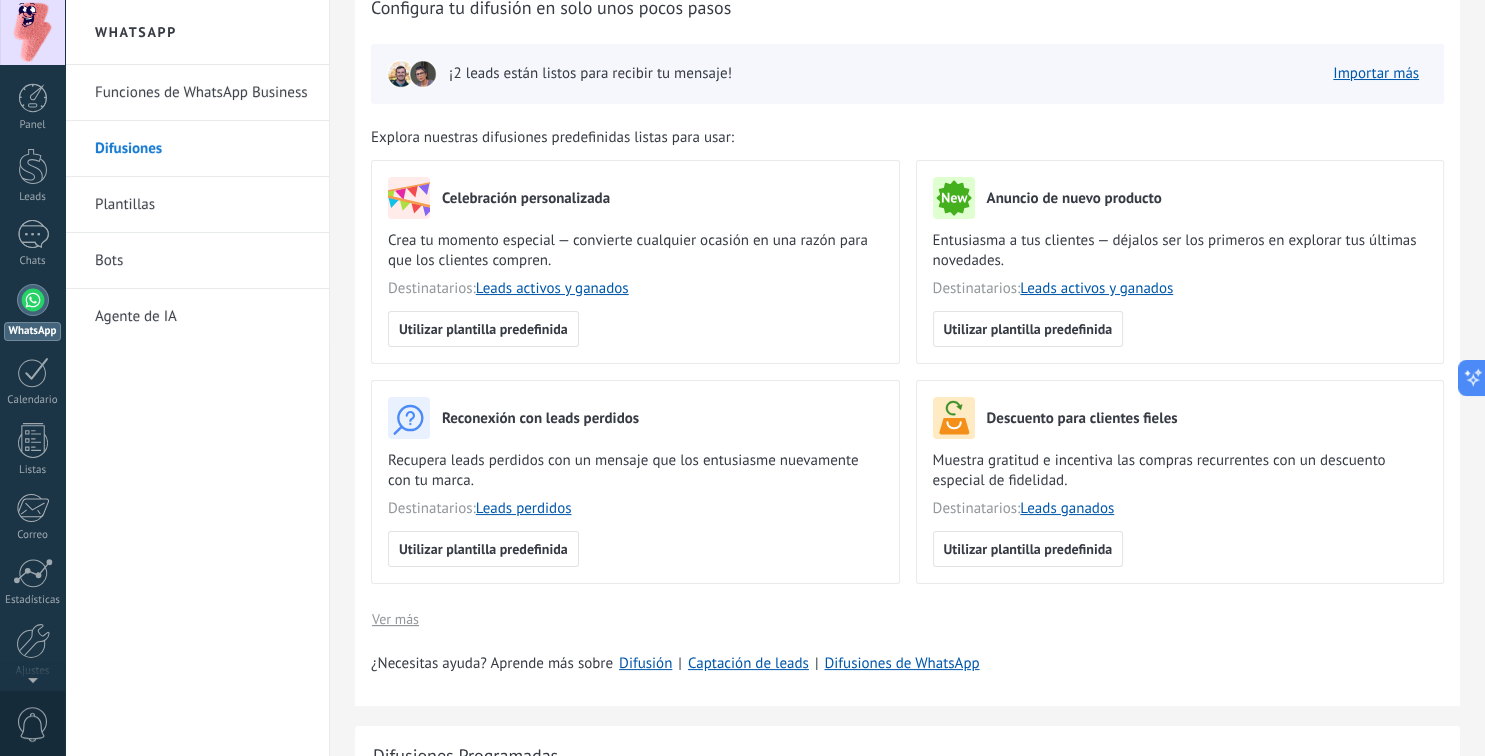 scroll, scrollTop: 0, scrollLeft: 0, axis: both 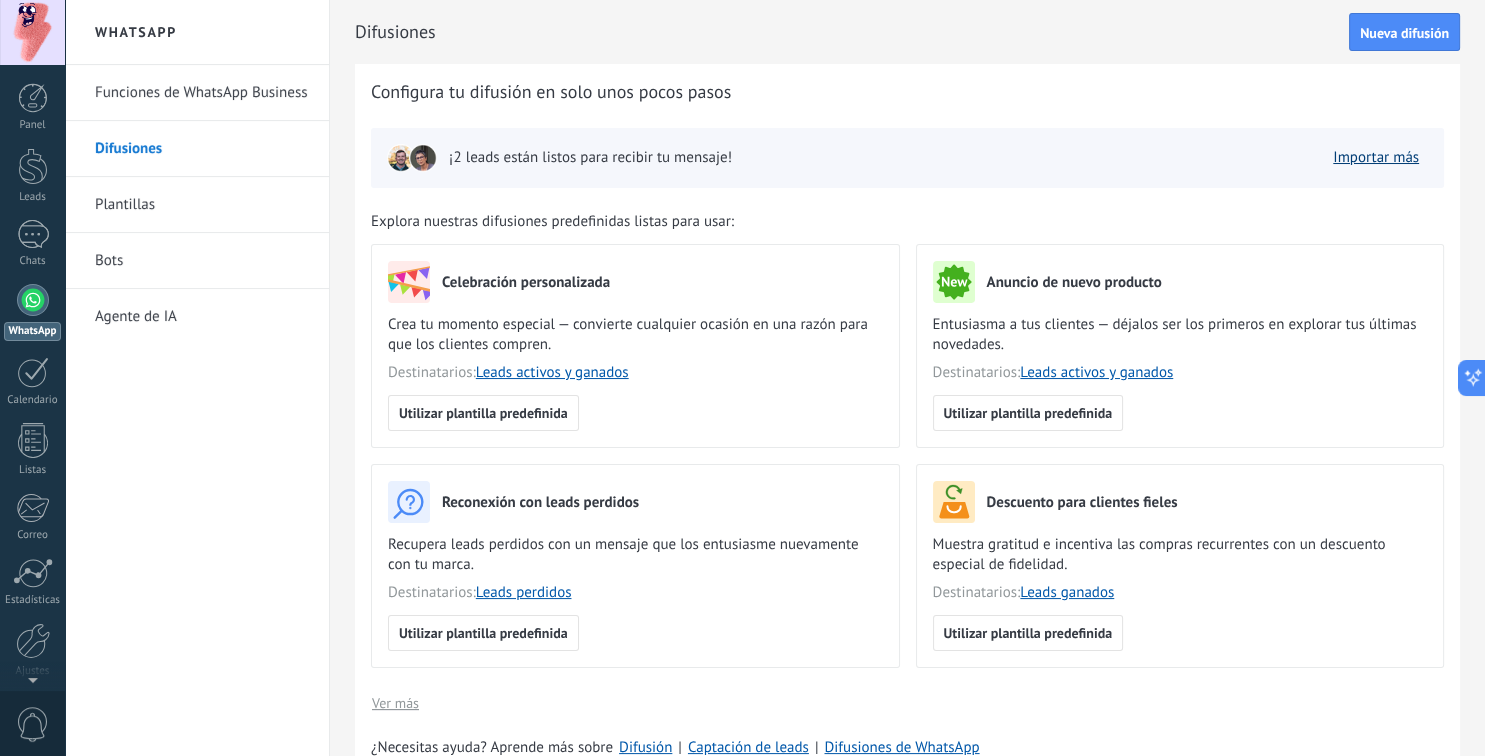 click on "Importar más" at bounding box center (1376, 157) 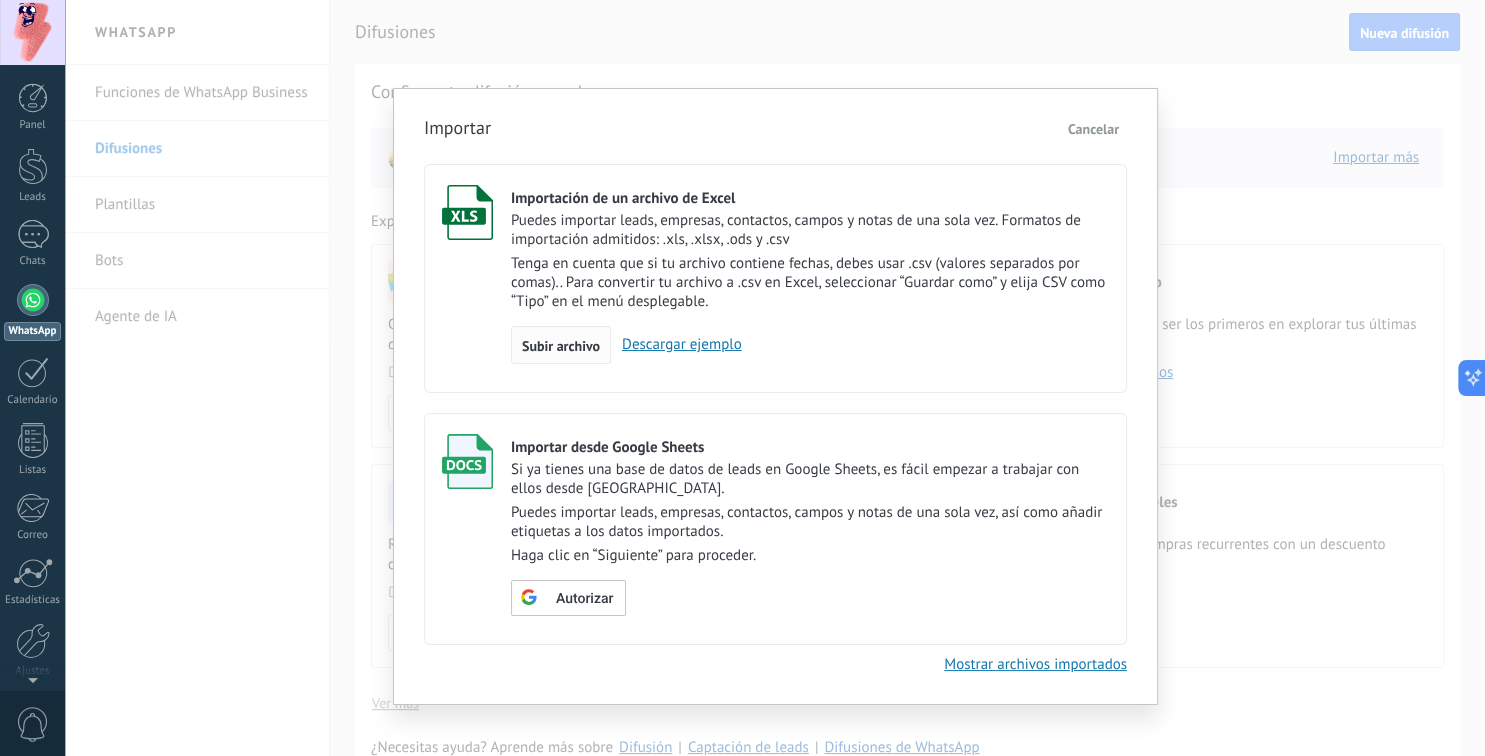 click on "Subir archivo" at bounding box center [561, 345] 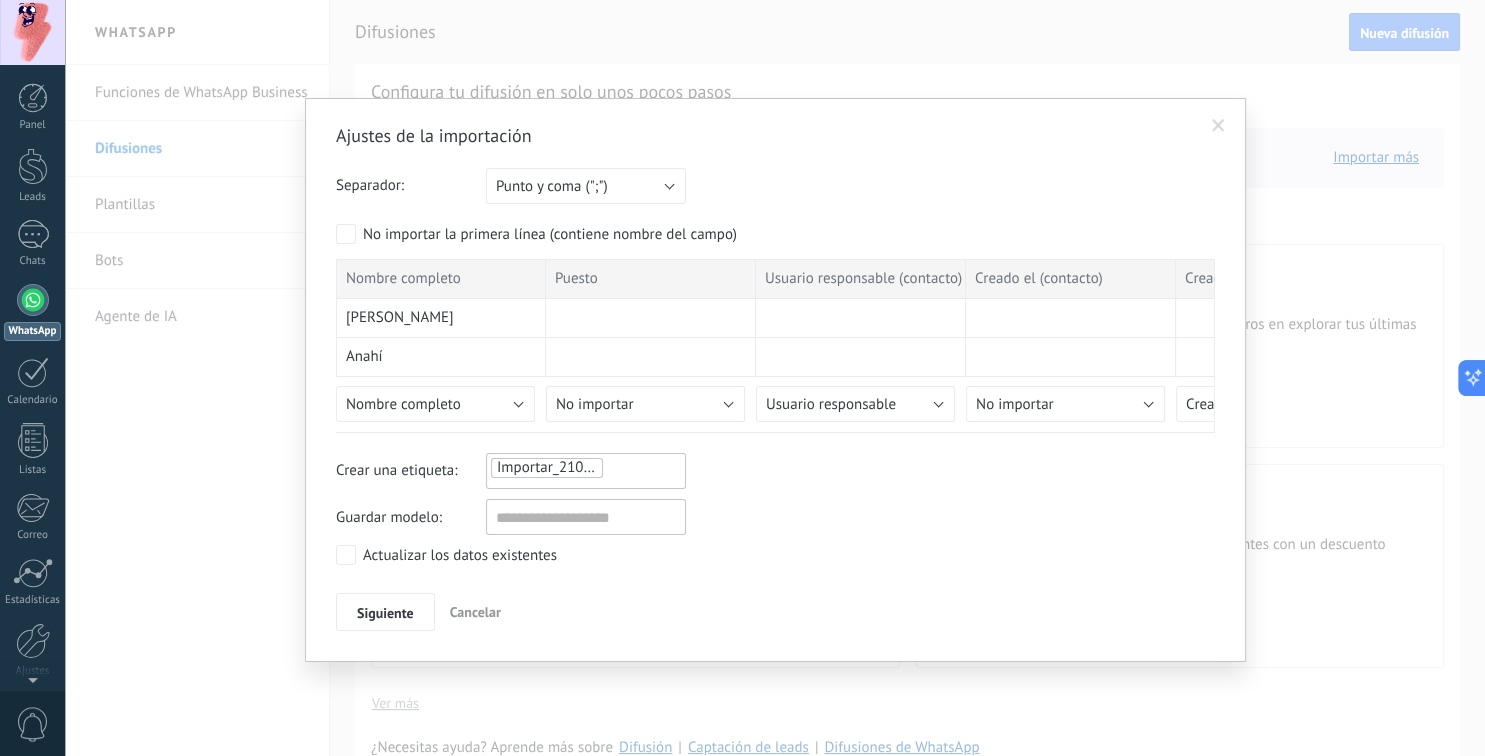 drag, startPoint x: 1016, startPoint y: 429, endPoint x: 1074, endPoint y: 432, distance: 58.077534 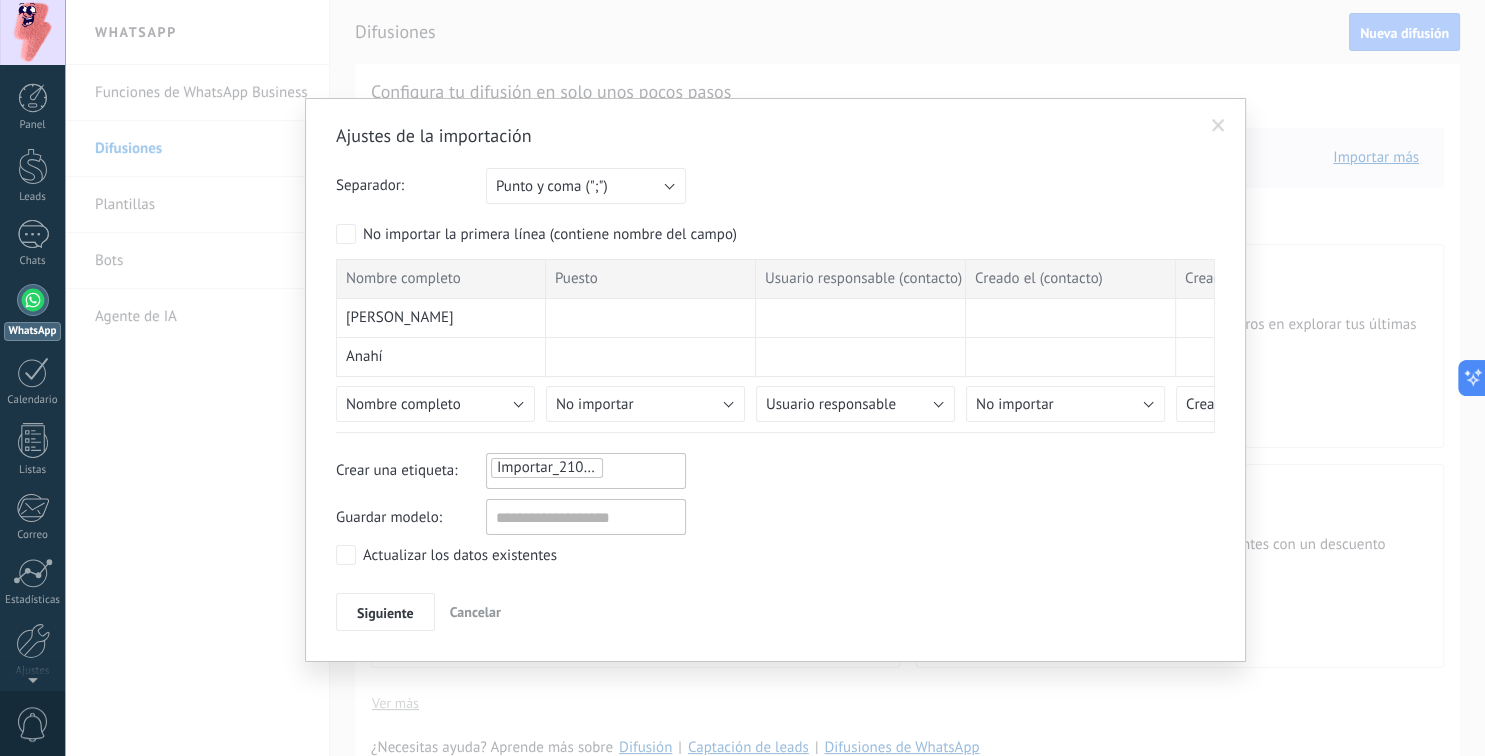 click on "Ajustes de la importación Separador: Punto y coma (";") Coma (",") Tabulación ("	") Punto y coma (";") Su cuenta ha excedido el límite de campos de encargo No importar la primera línea (contiene nombre del campo) Nombre completo Puesto Usuario responsable (contacto) Creado el (contacto) Creado por (contacto) Trabajo (contacto) Fijo (contacto) Celular (contacto) E-mail (contacto) E-mail privado (contacto) Nombre (compaÃ±Ã­a) Direccion (compaÃ±Ã­a) Trabajo (compaÃ±Ã­a) Nombre del acuerdo Presupuesto del acuerdo Estatus del acuerdo Etiqueta de contacto Nota del contacto Nota del contacto Nota del contacto Nota del contacto Nota del contacto Fax 1 (contacto) Fax 2 (contacto) Ottro telefono 1 (contacto) Otro telefono 2 (contacto) Otro e-mail 1 (contacto) Otro email 2 (contacto) ICQ 1 (contacto) ICQ 2 (contacto) Jabber 1 (contacto) Jabber 2 (contacto) Google Talk 1 (contacto) Google Talk 2 (contacto) Skype 1 (contacto) Skype 2 (contacto) MSN 1 (contacto) MSN 2 (contacto) Otro IM 1 (contacto) Adriana" at bounding box center (775, 377) 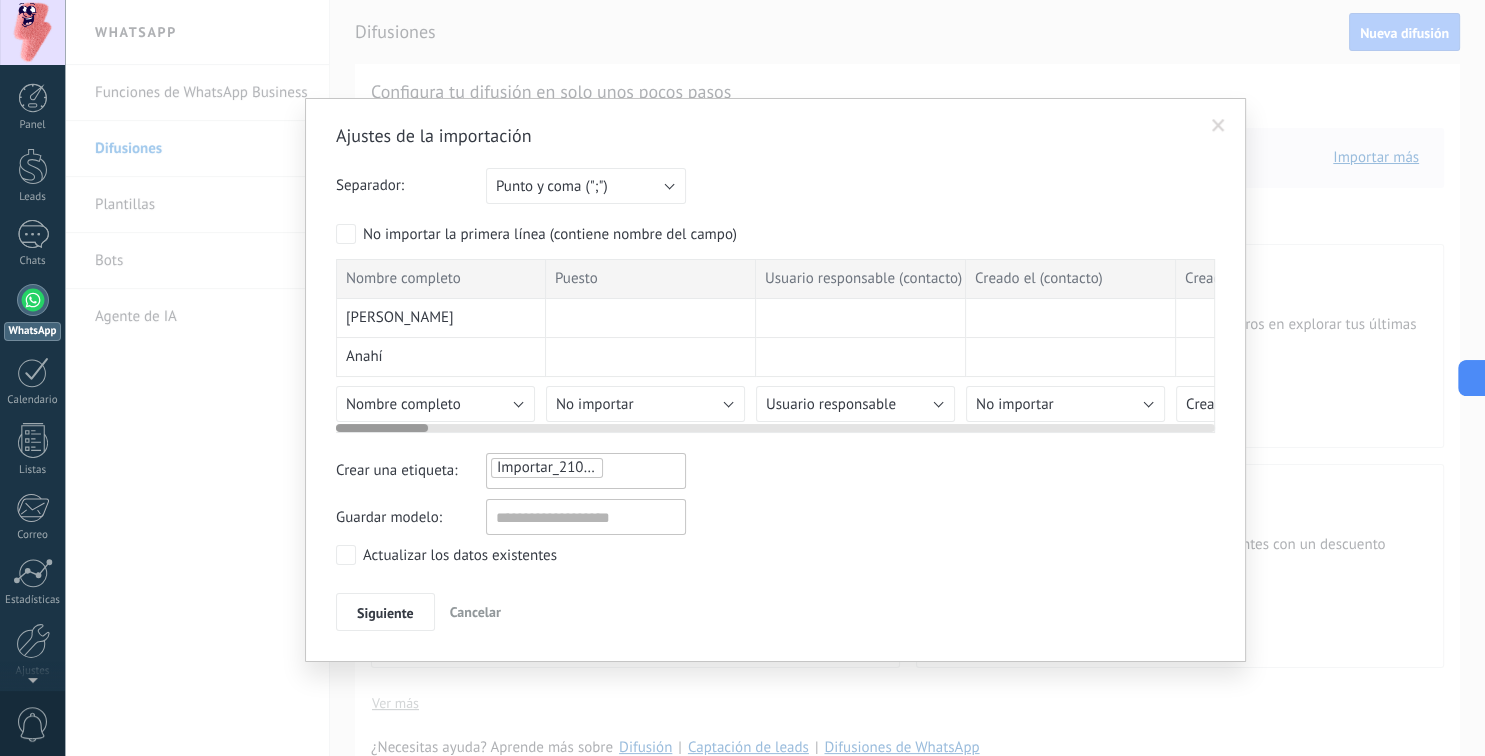 drag, startPoint x: 978, startPoint y: 428, endPoint x: 1022, endPoint y: 429, distance: 44.011364 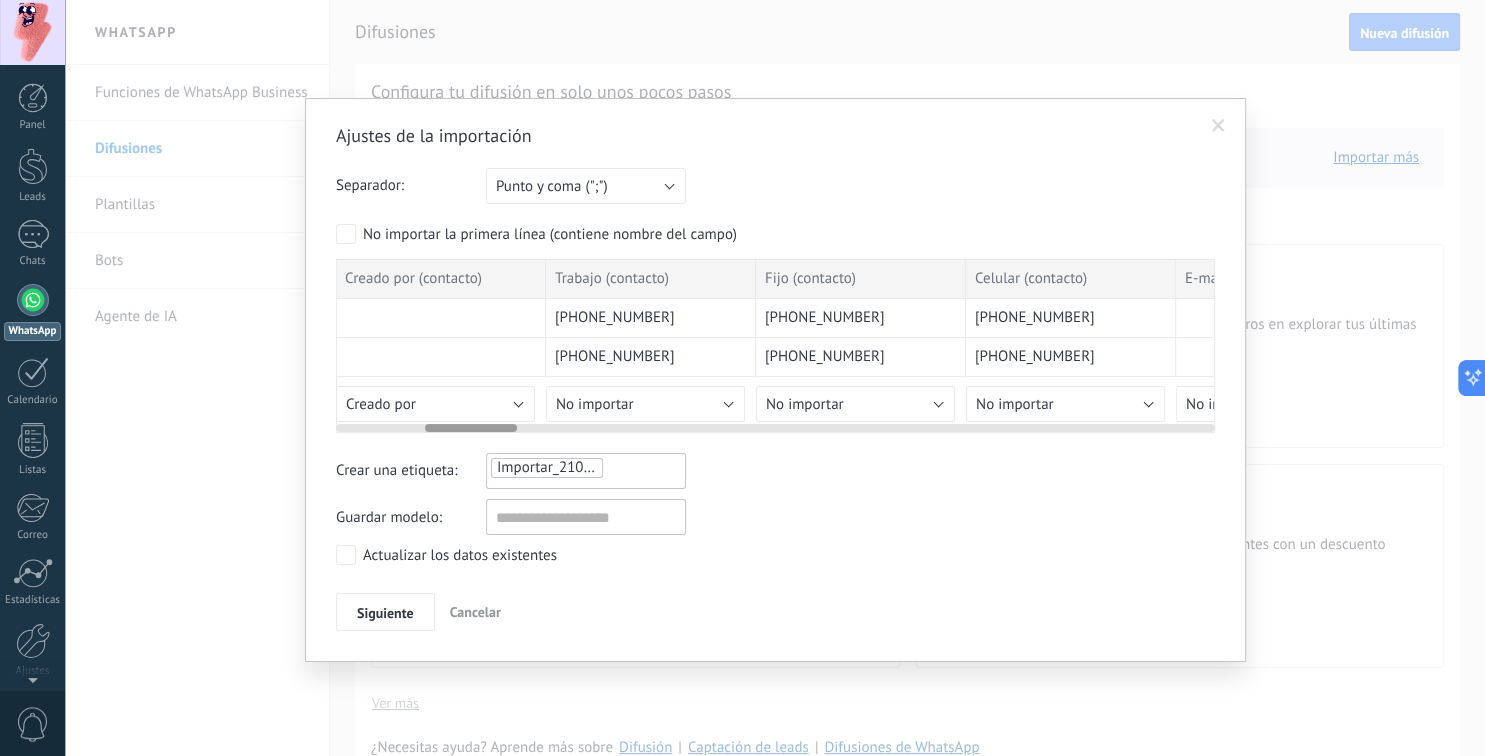 scroll, scrollTop: 0, scrollLeft: 860, axis: horizontal 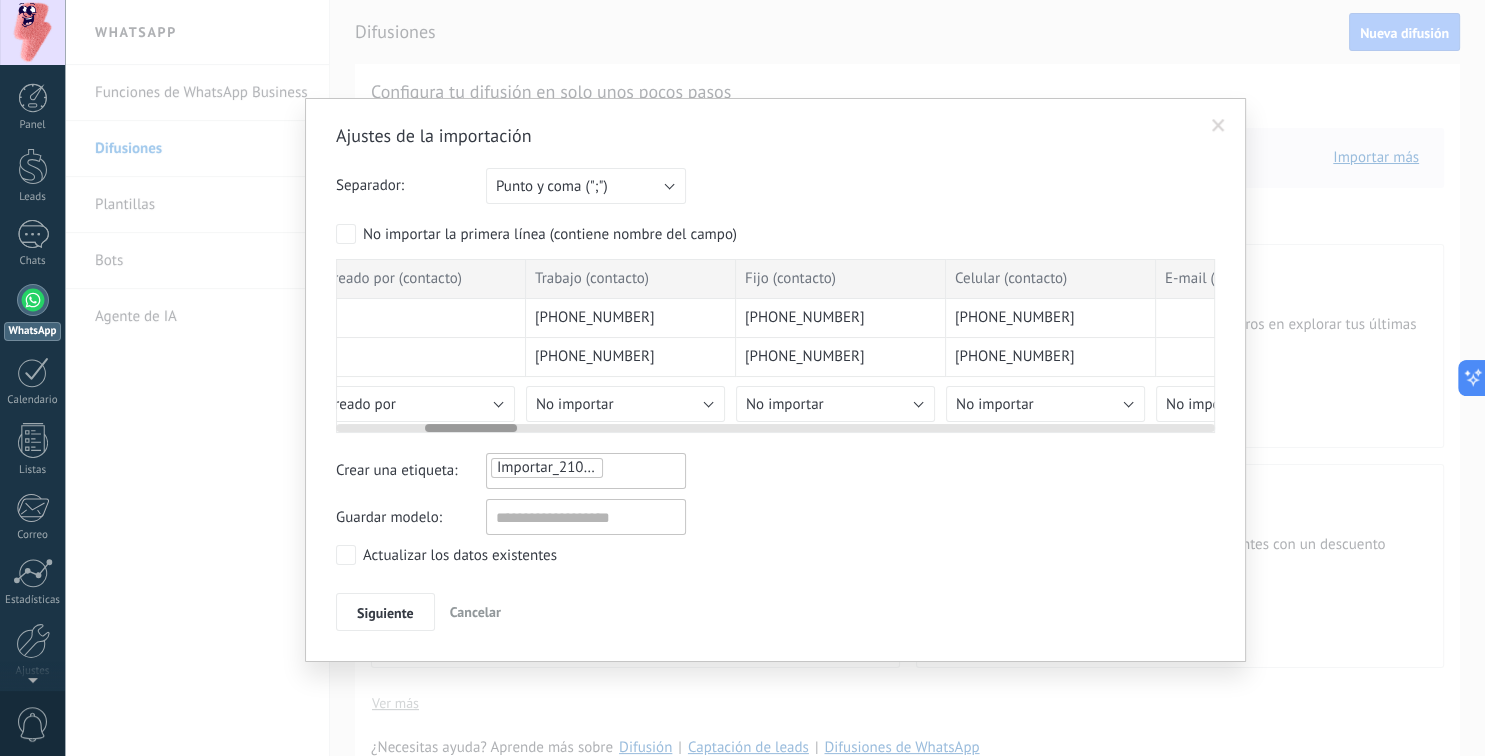 drag, startPoint x: 402, startPoint y: 428, endPoint x: 491, endPoint y: 432, distance: 89.08984 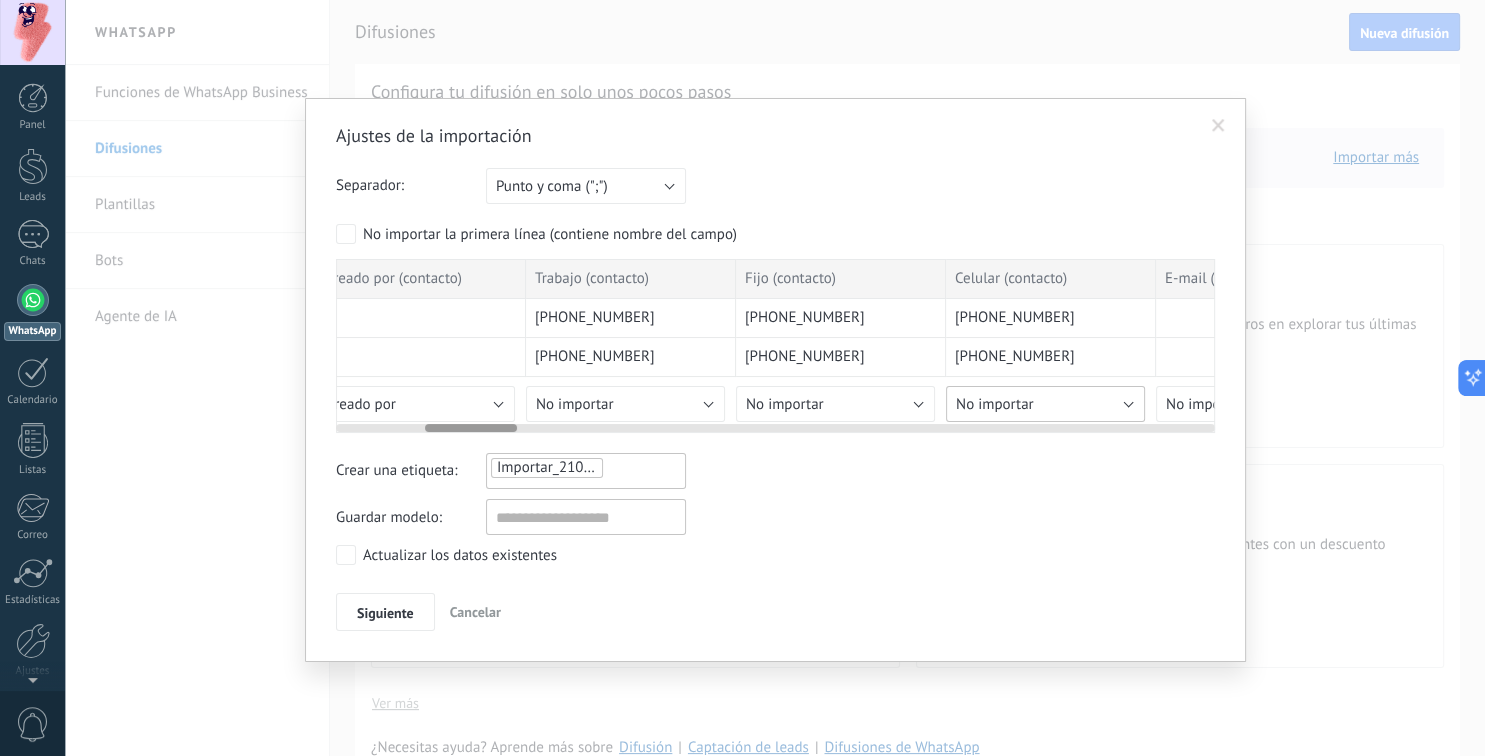 click on "No importar" at bounding box center [995, 404] 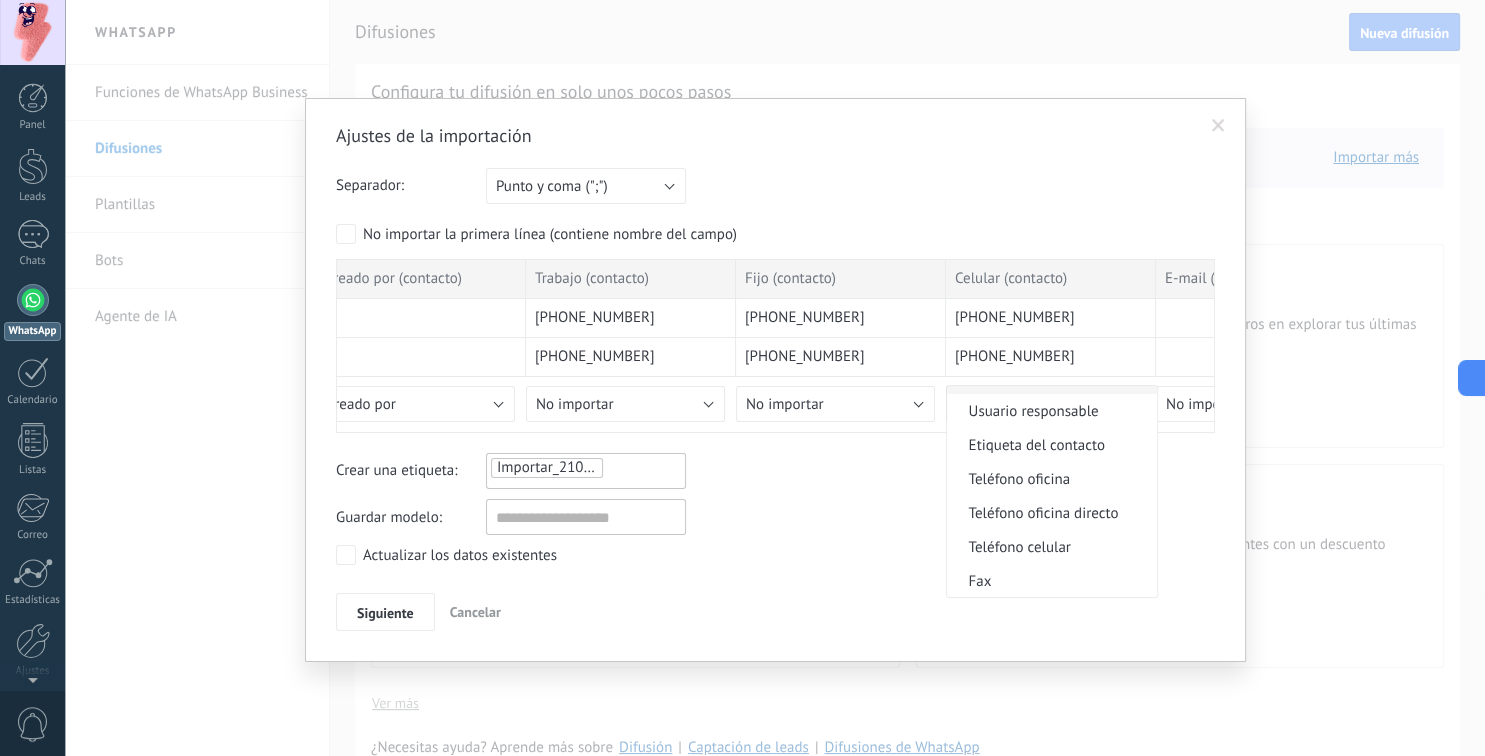 scroll, scrollTop: 384, scrollLeft: 0, axis: vertical 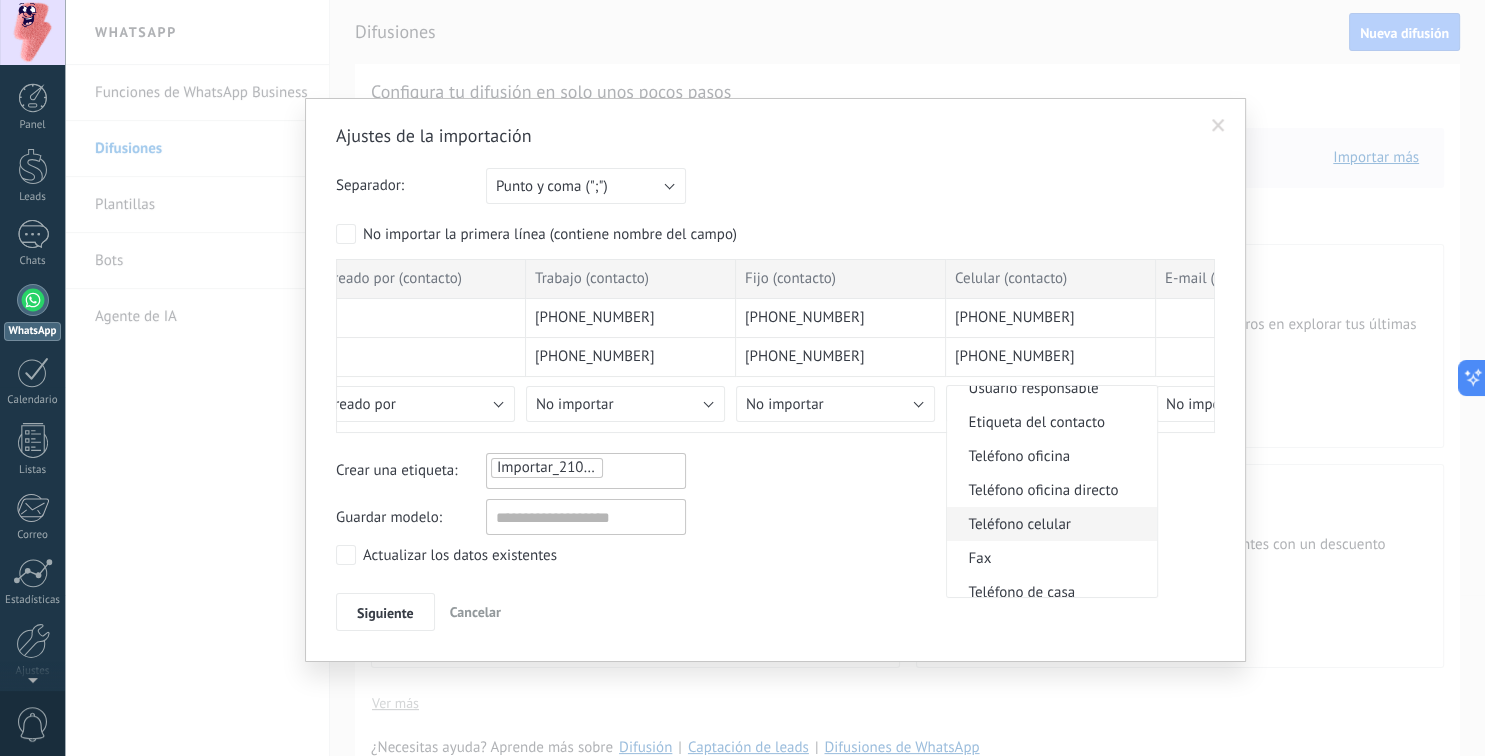 click on "Teléfono celular" at bounding box center [1049, 524] 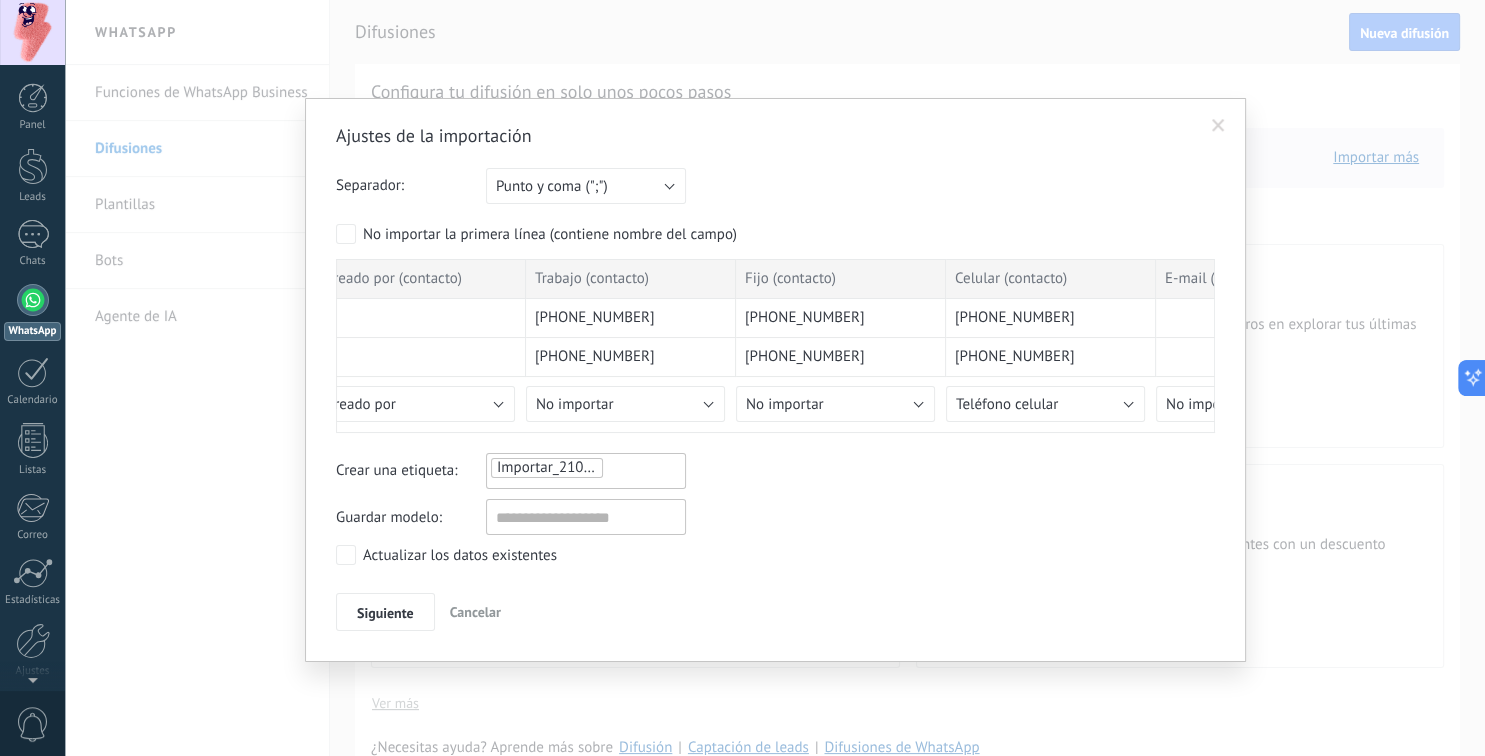 click on "Importar_21072025_0944" at bounding box center [580, 467] 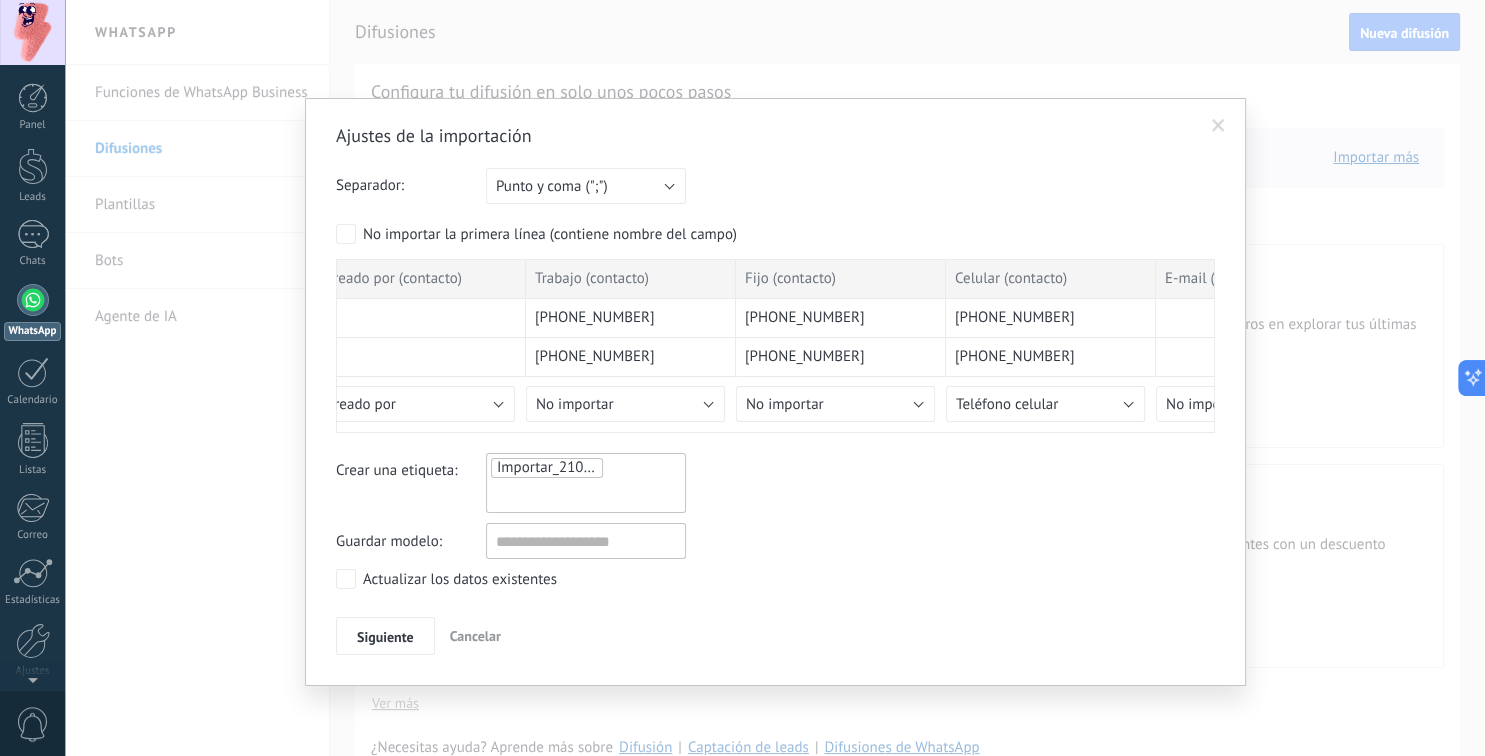 click at bounding box center [542, 495] 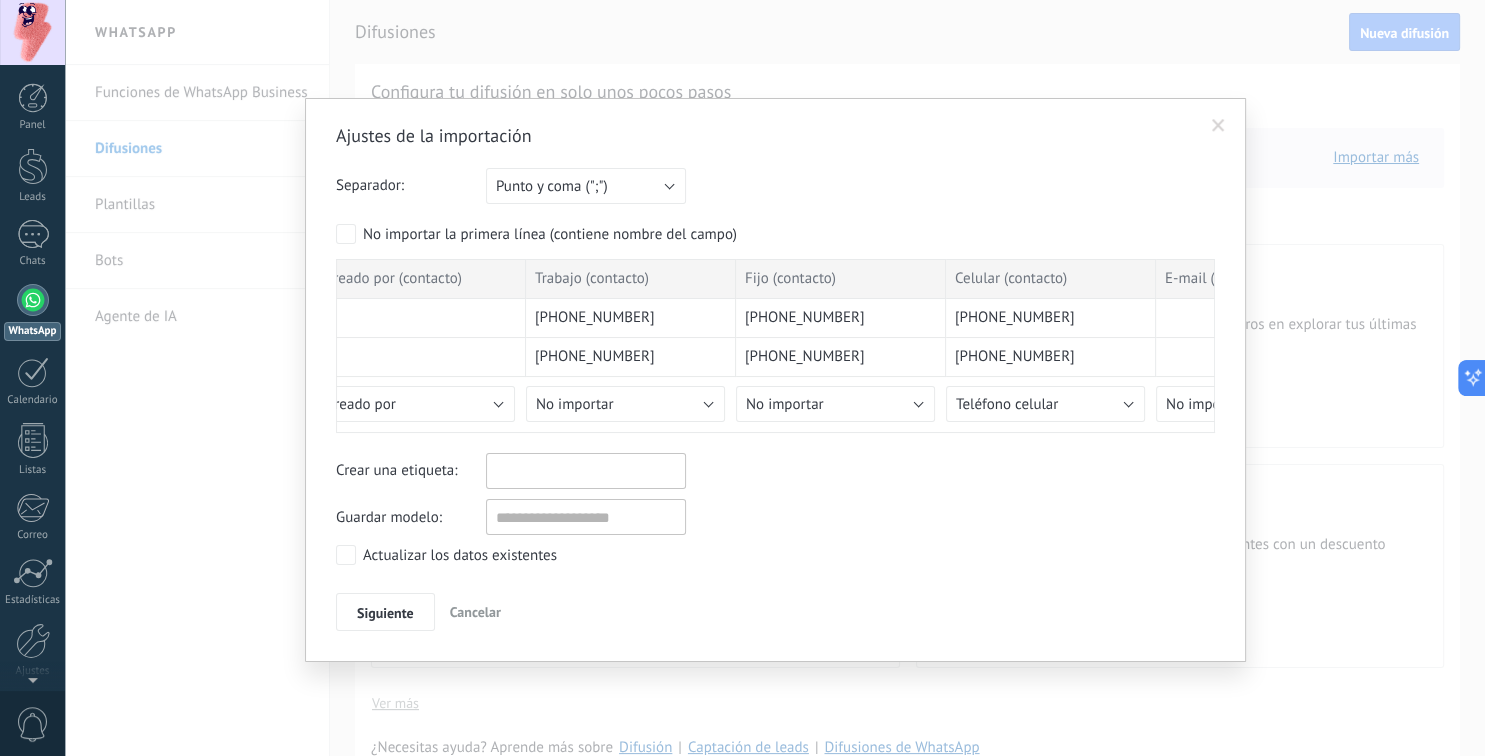click at bounding box center [542, 471] 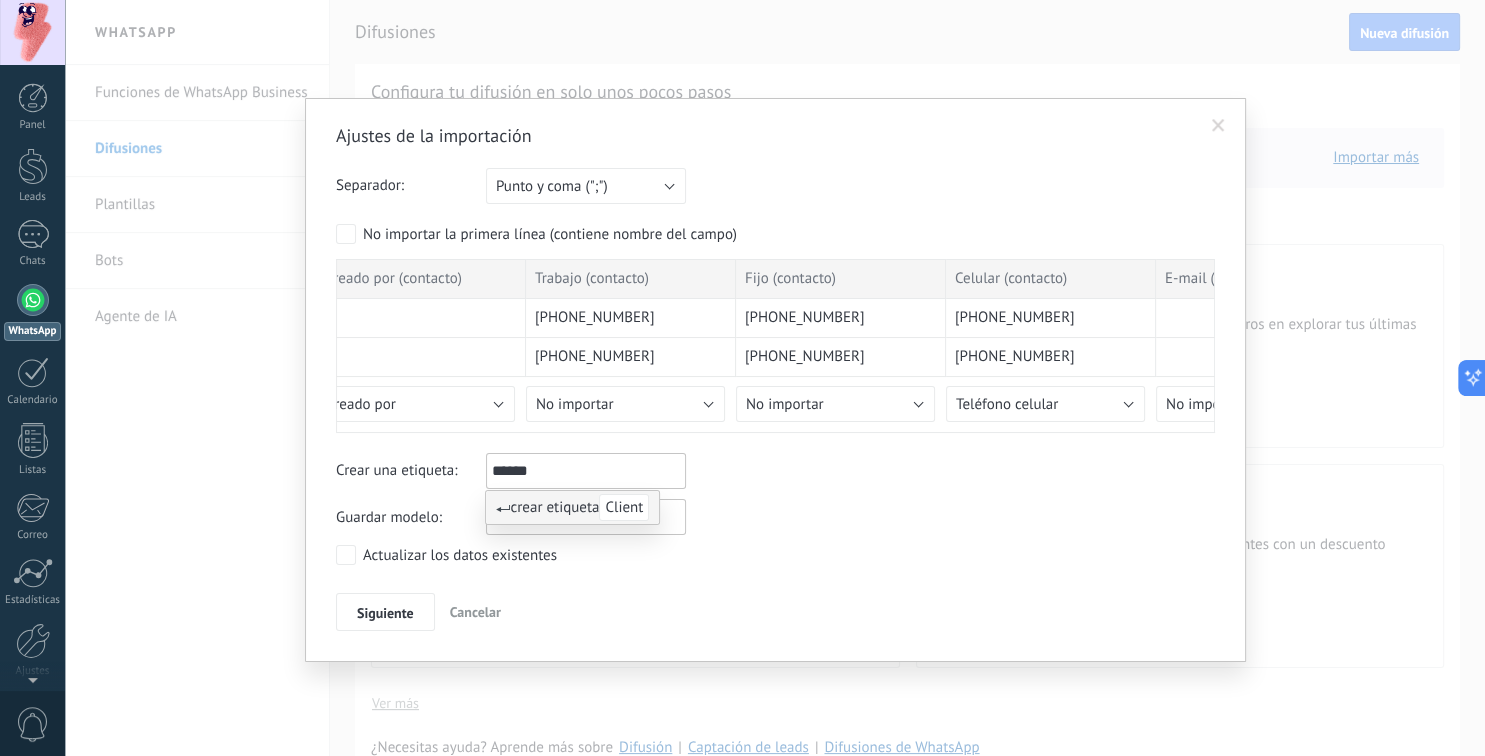 type on "*******" 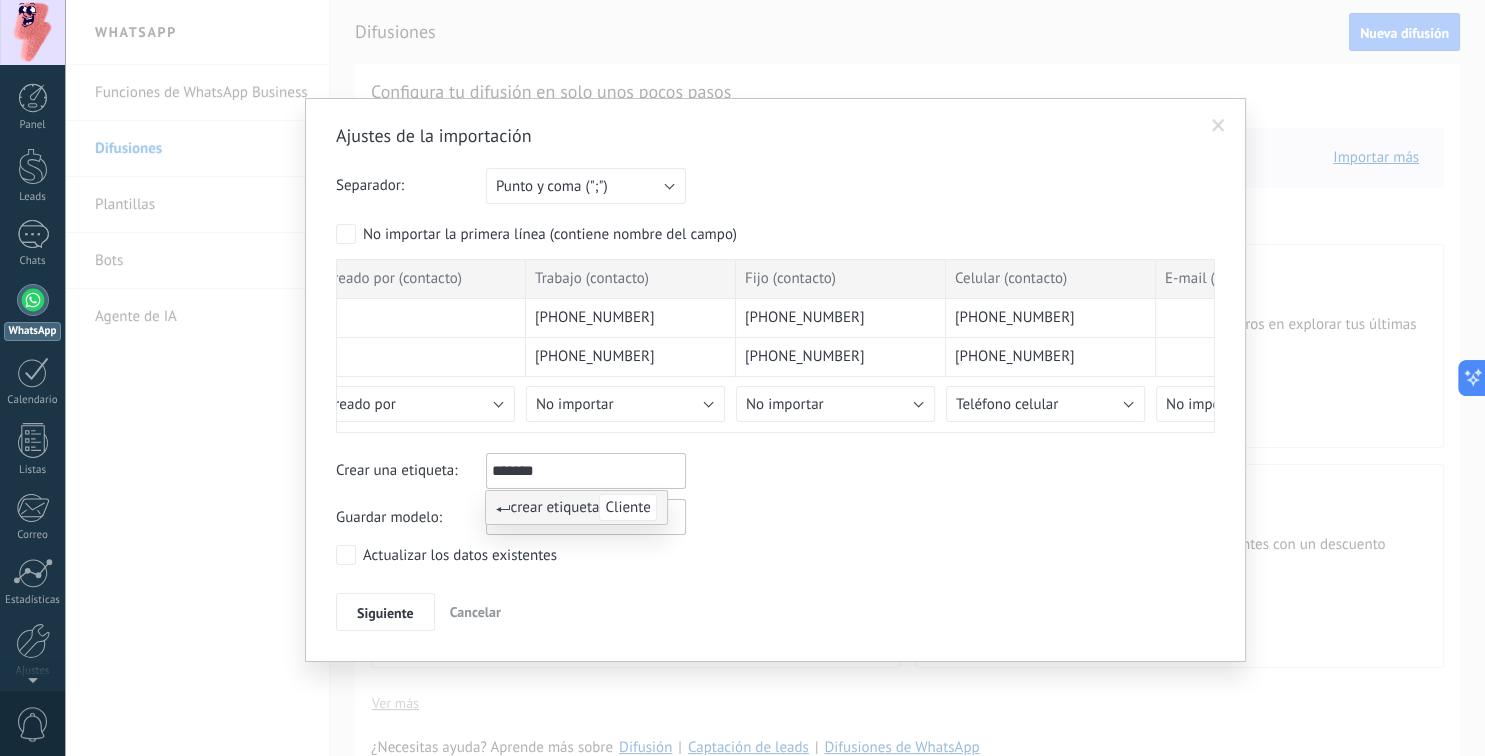 type 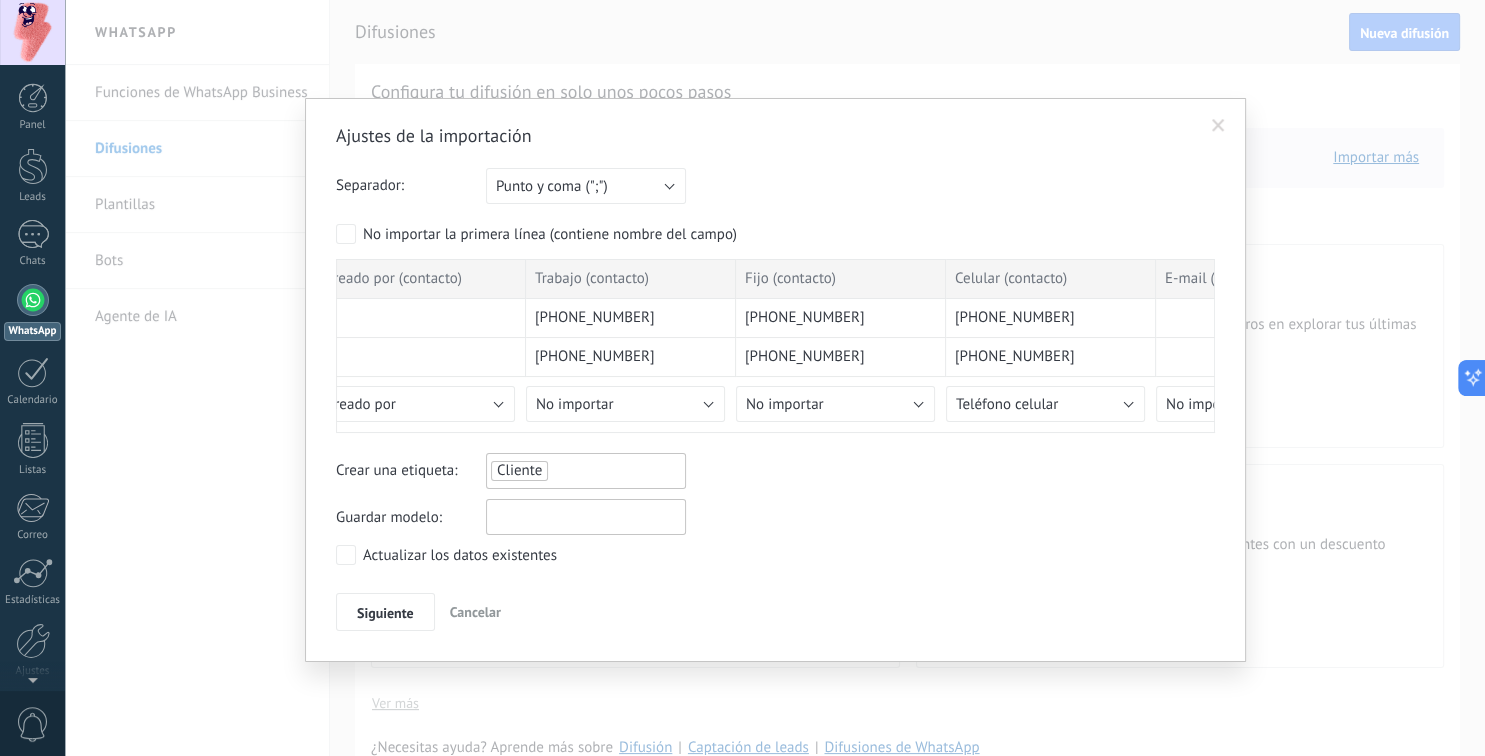 click at bounding box center [586, 517] 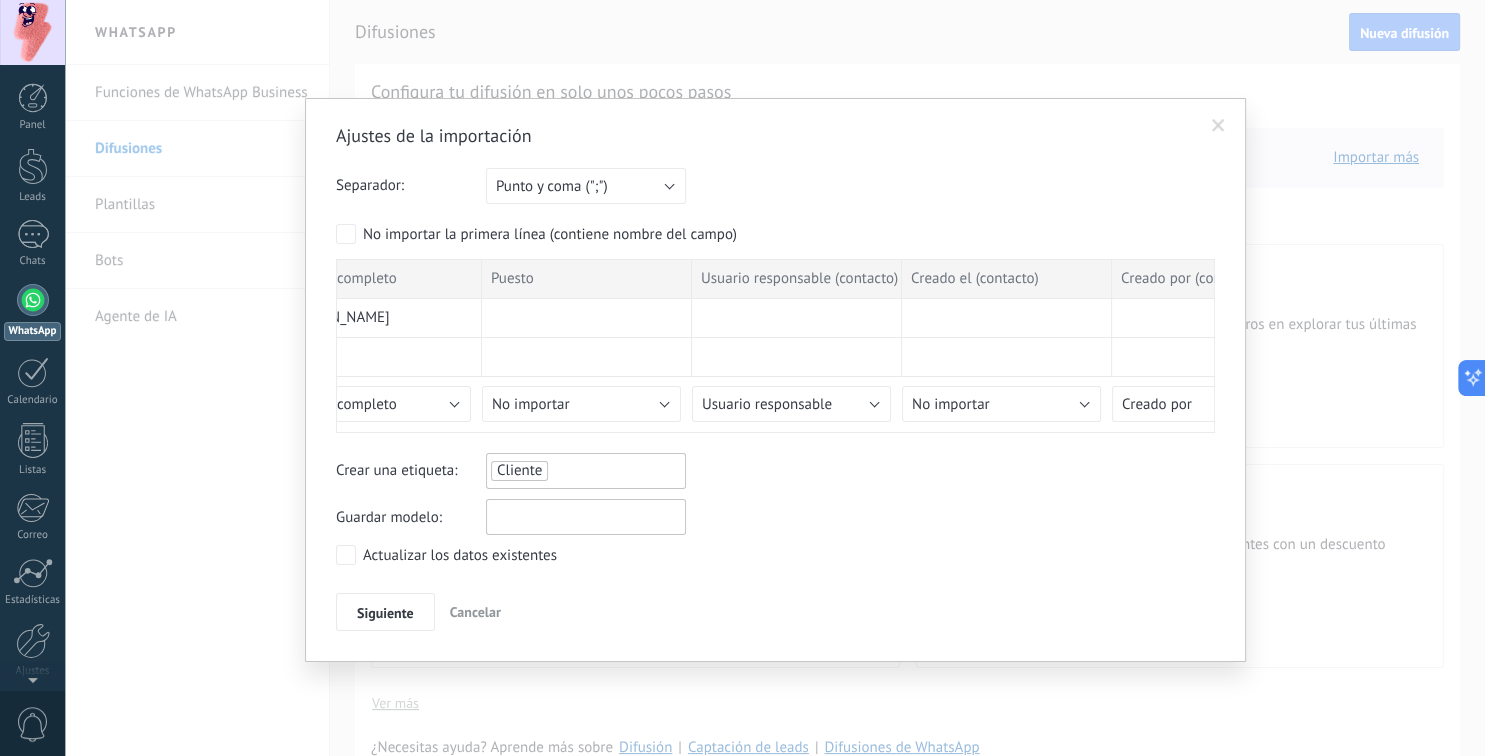 scroll, scrollTop: 0, scrollLeft: 0, axis: both 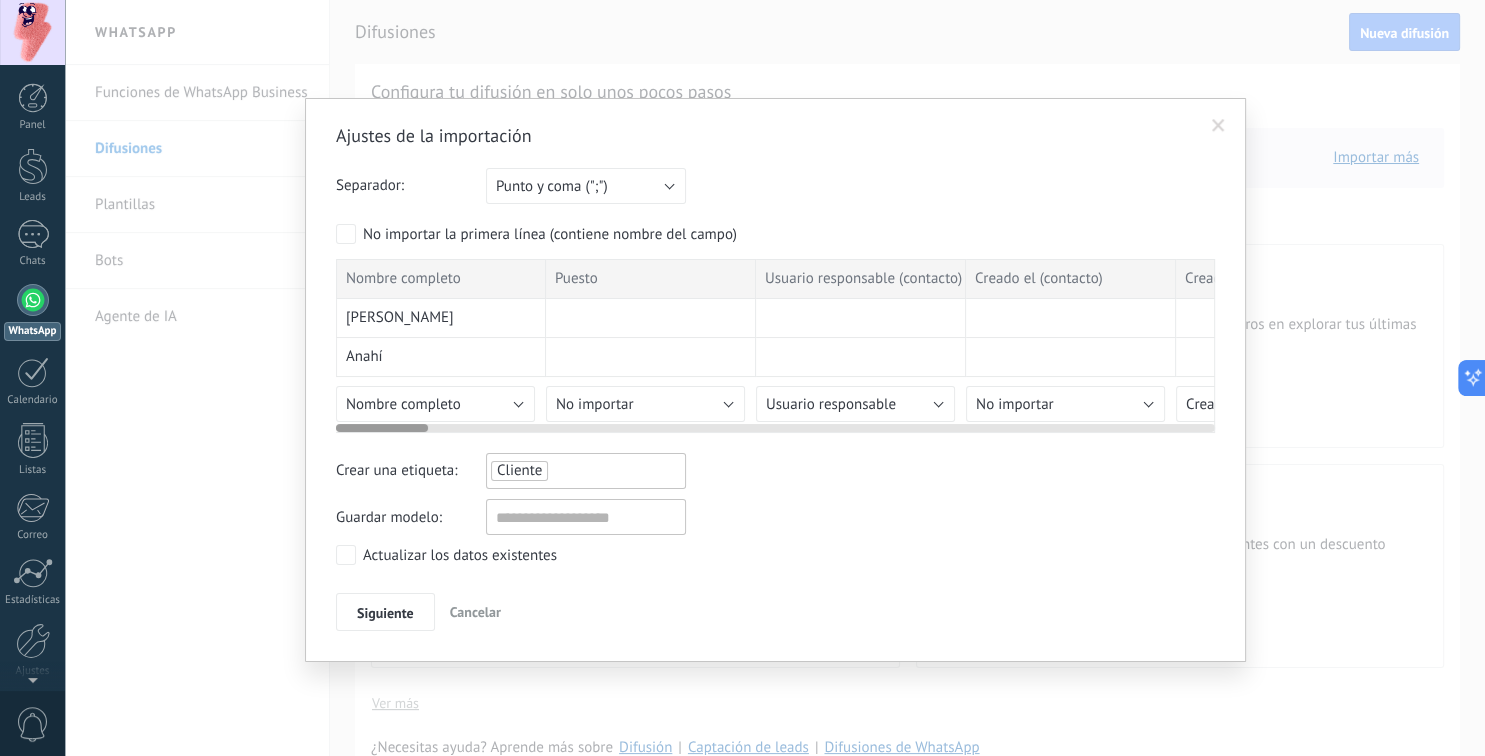 click at bounding box center [775, 424] 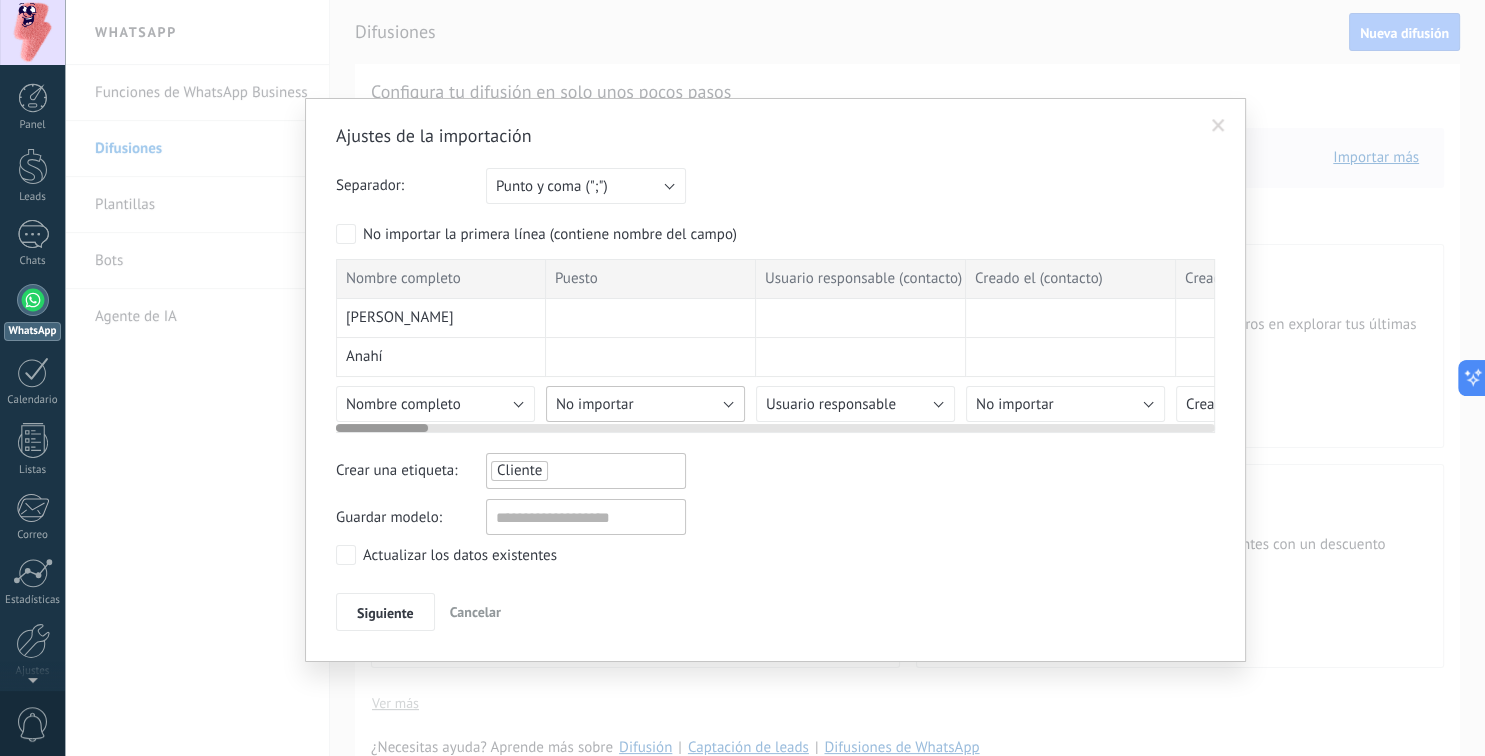 click on "No importar" at bounding box center [645, 404] 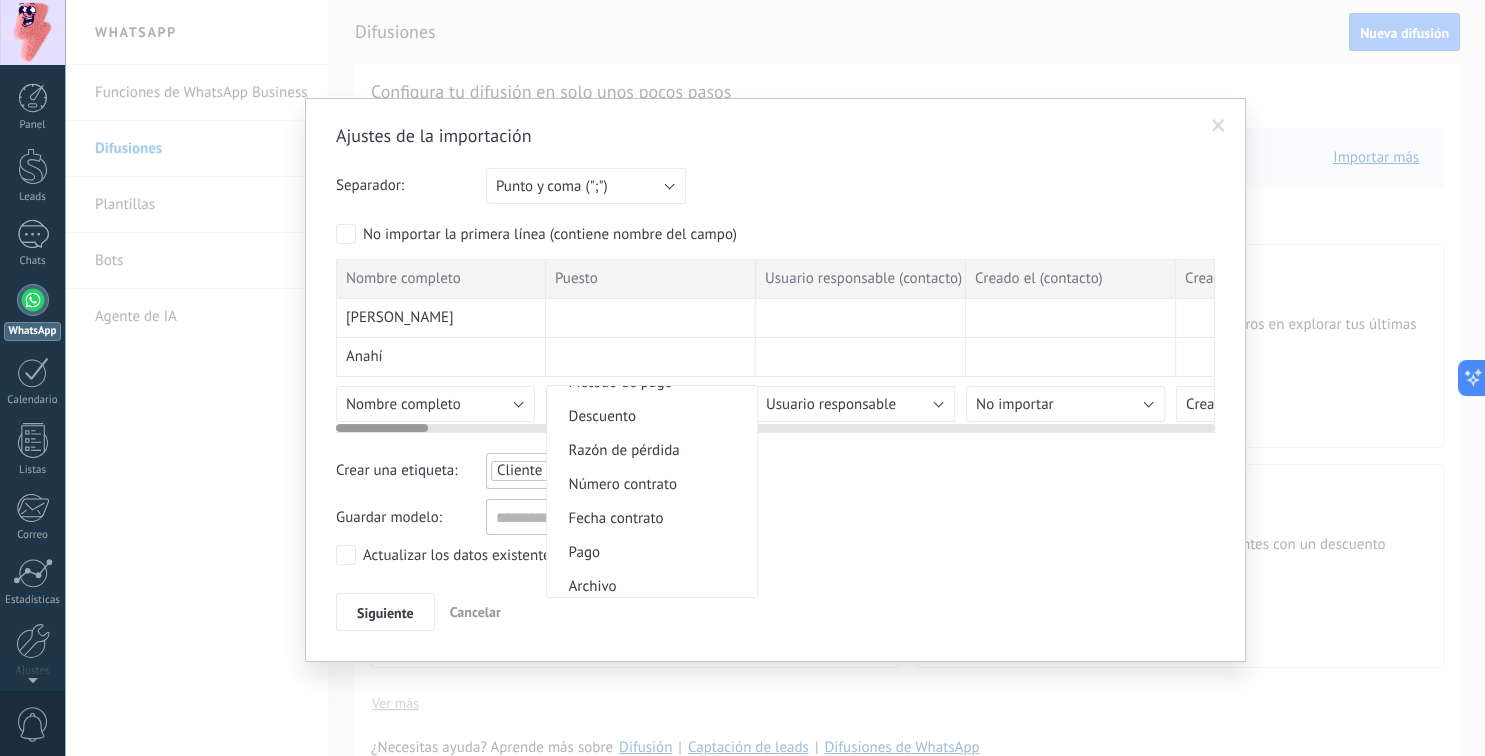 scroll, scrollTop: 1597, scrollLeft: 0, axis: vertical 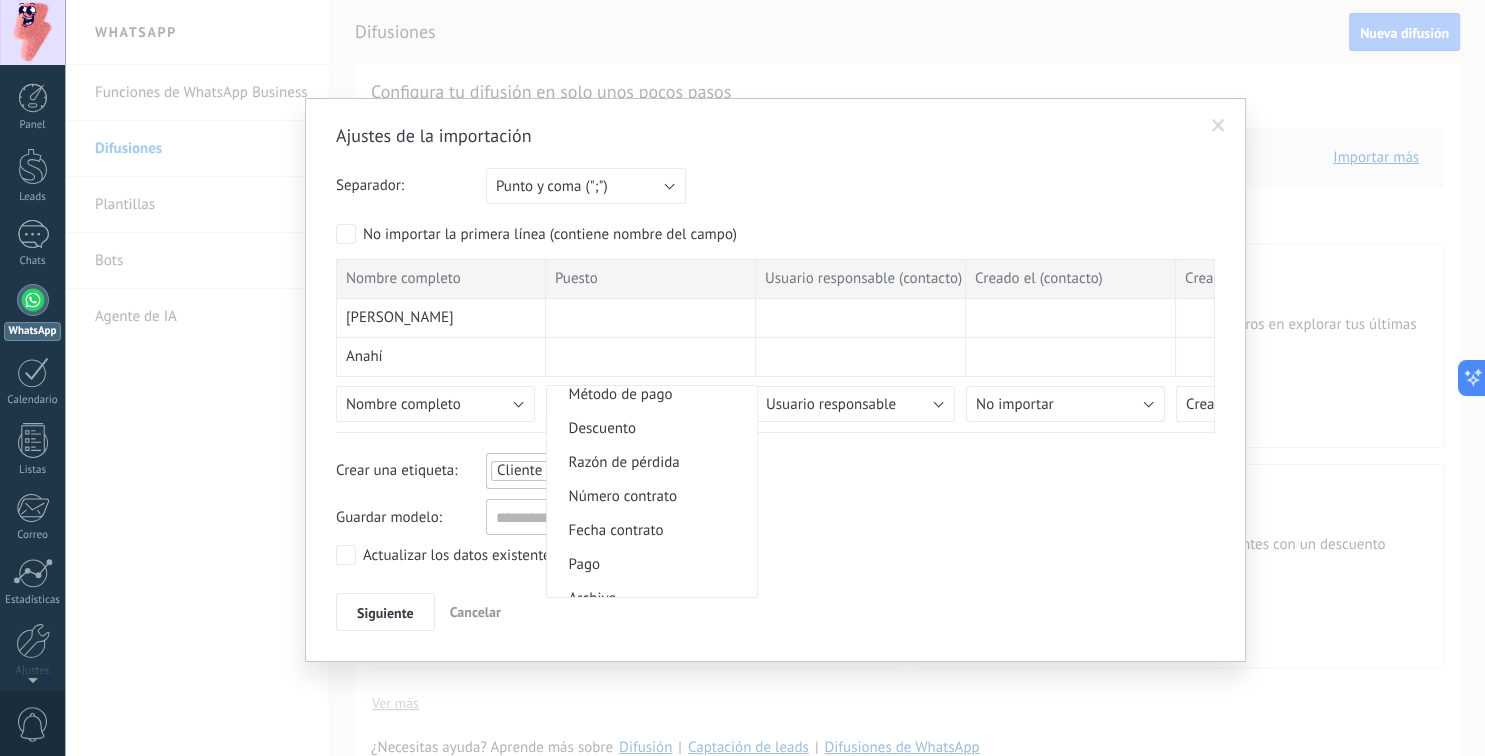 click at bounding box center (742, 378) 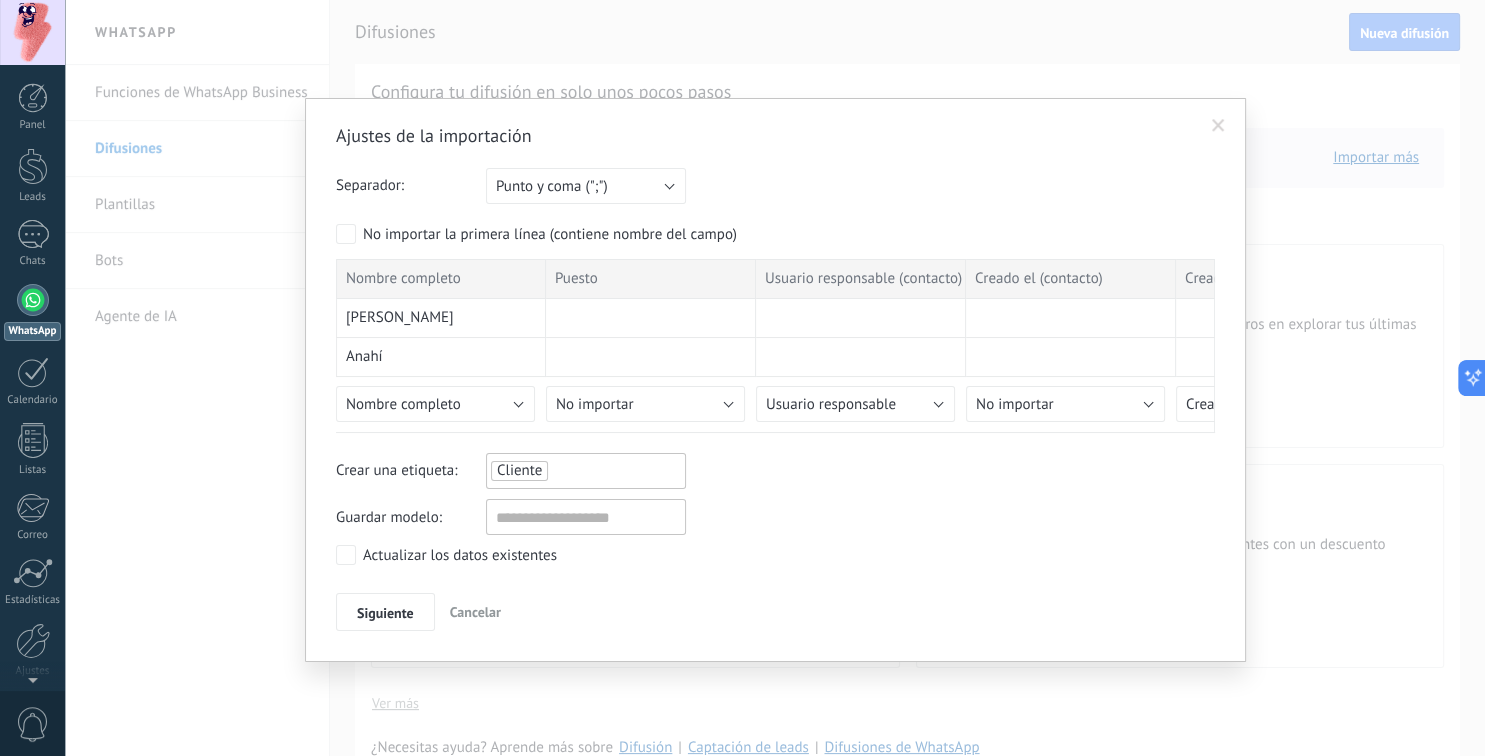 click on "Cancelar" at bounding box center [475, 612] 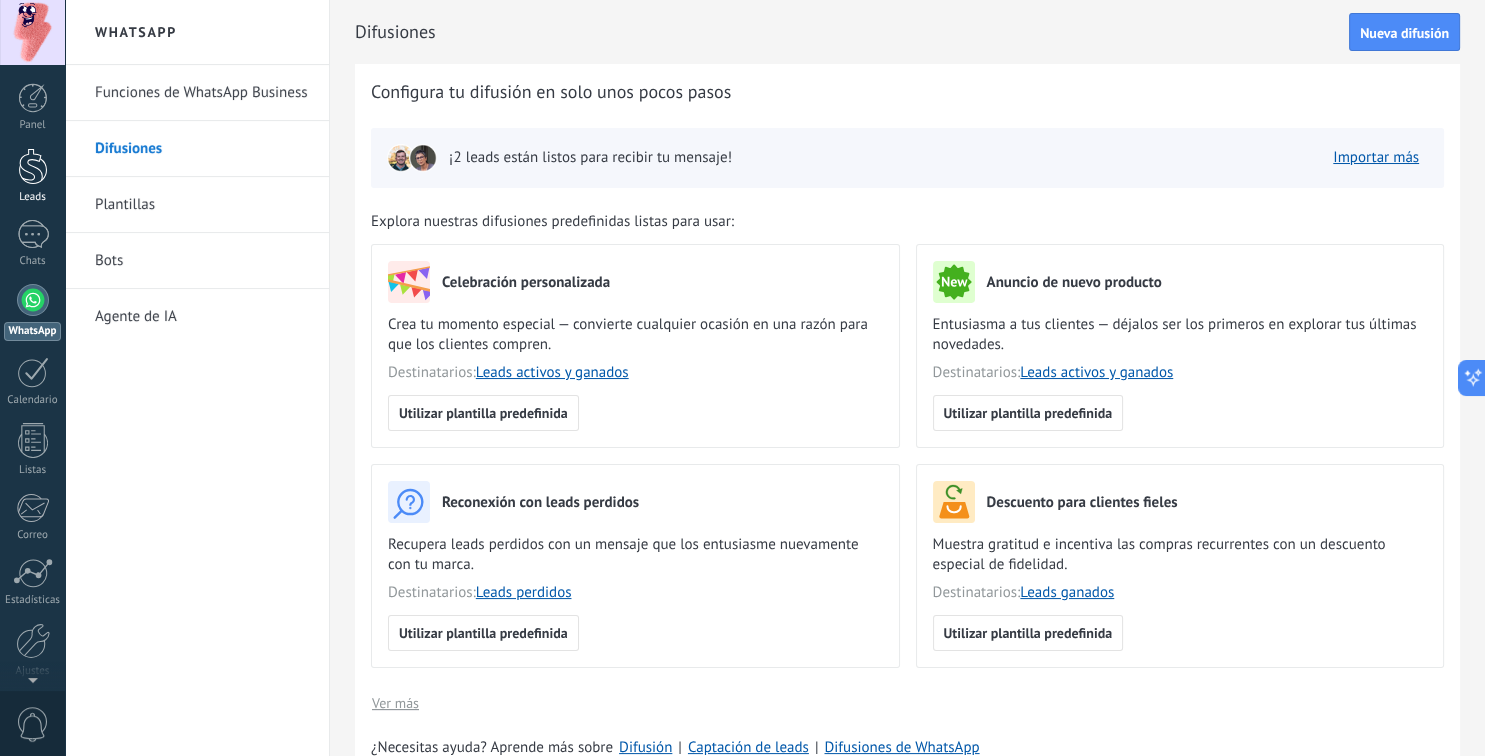 click at bounding box center (33, 166) 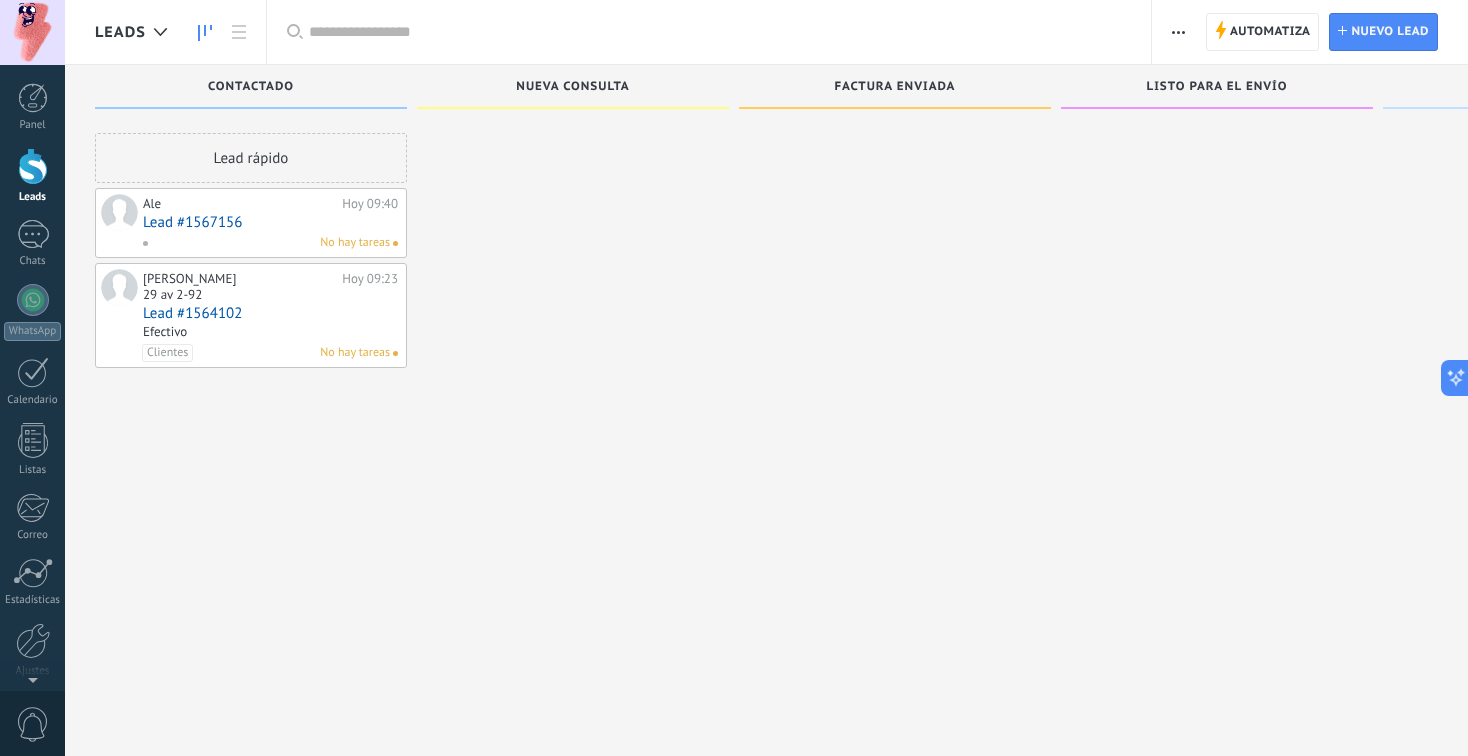 click on "29 av 2-92" at bounding box center [270, 296] 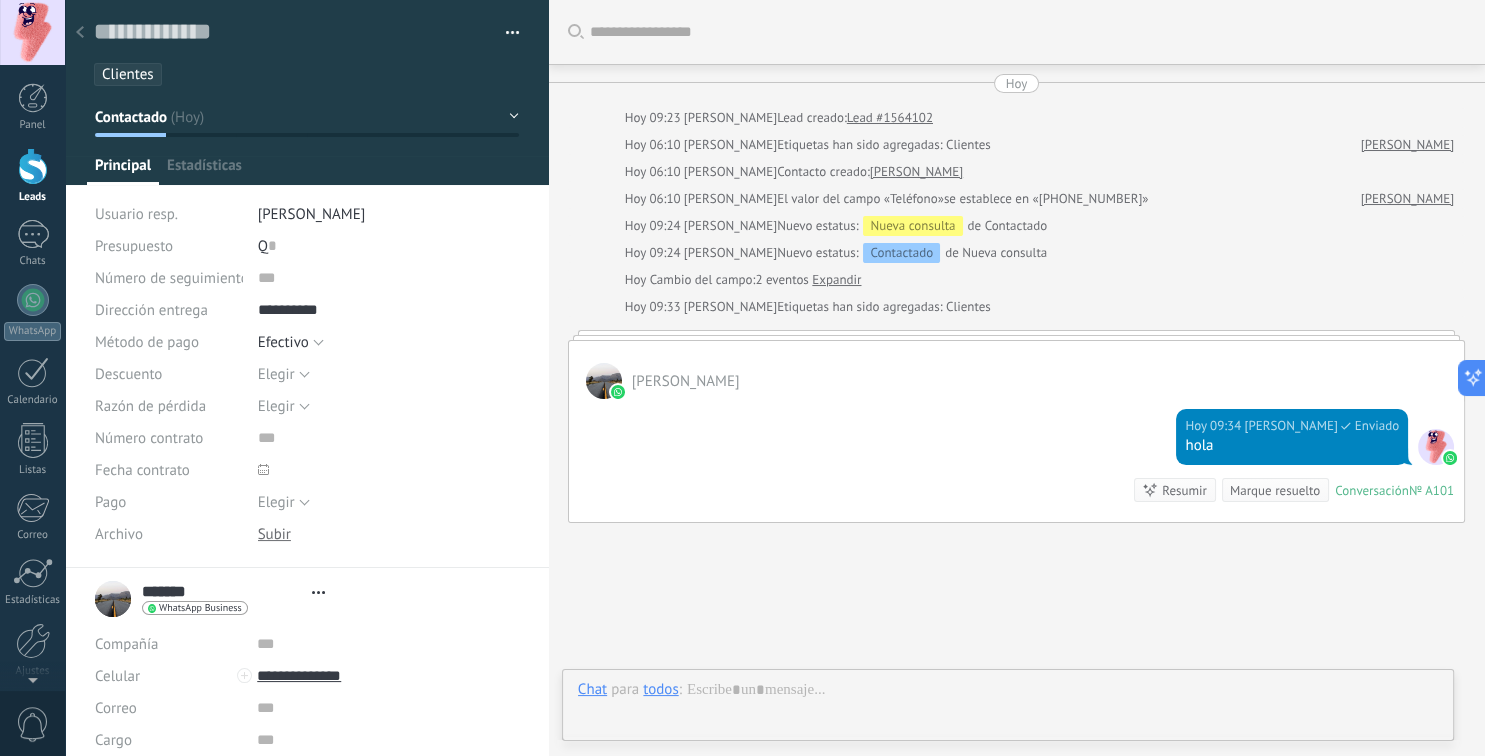 scroll, scrollTop: 115, scrollLeft: 0, axis: vertical 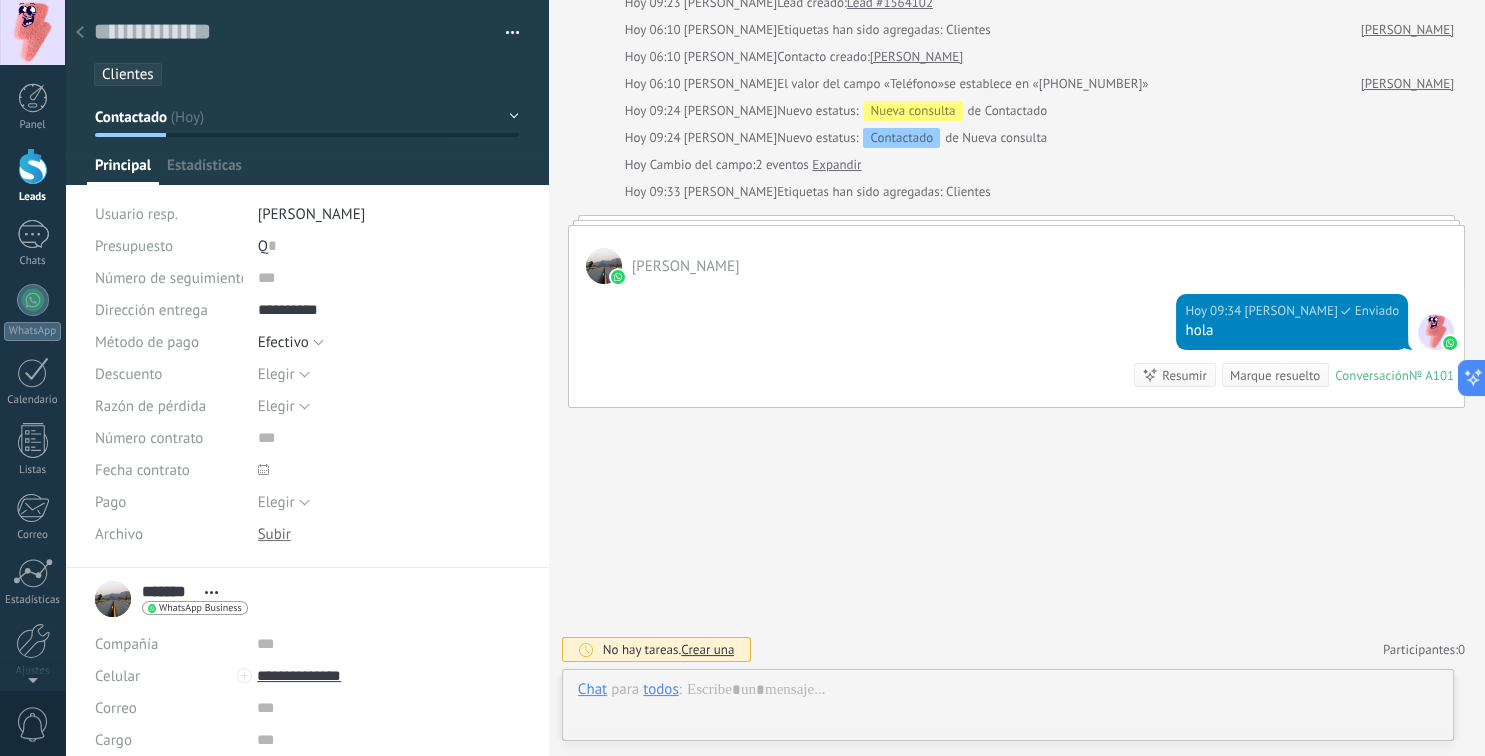 click at bounding box center [505, 33] 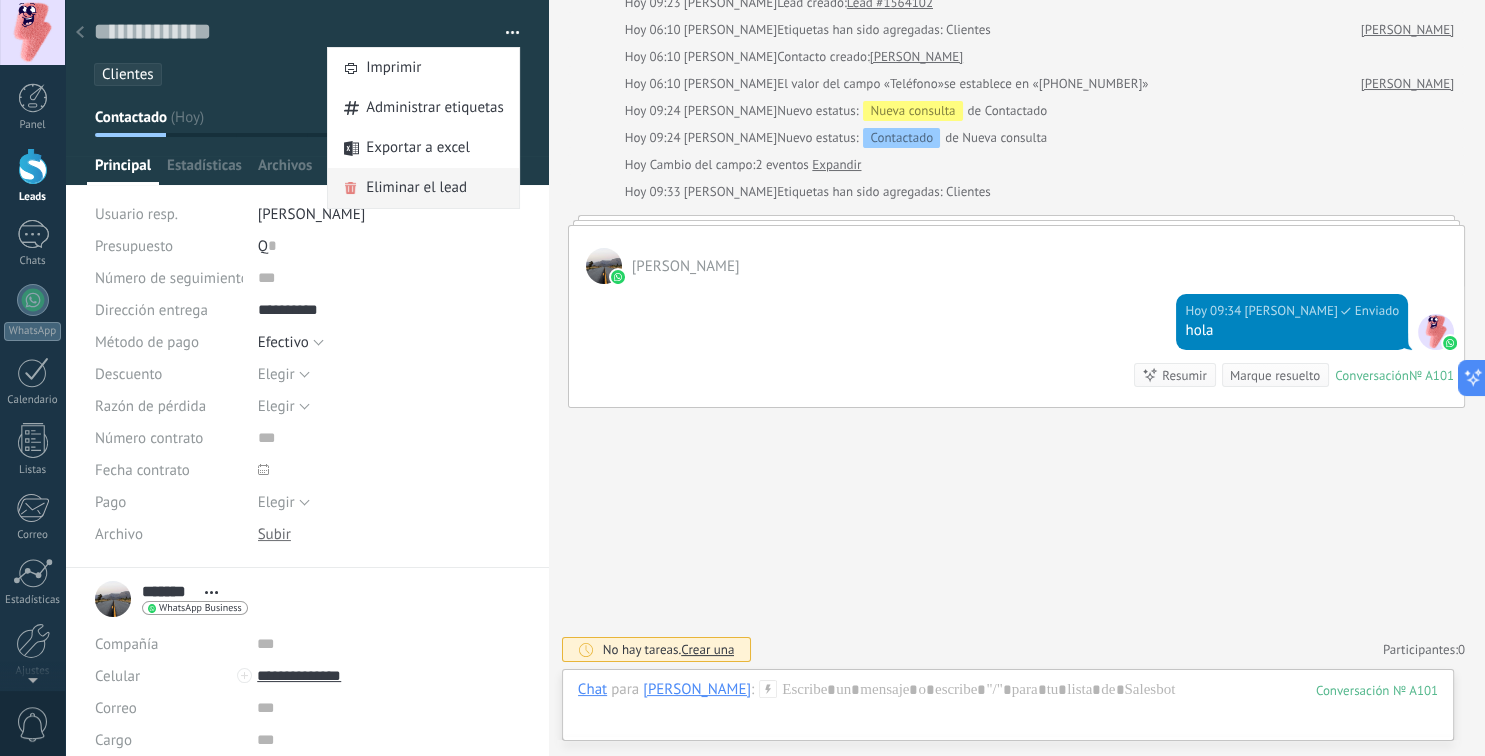 click on "Eliminar el lead" at bounding box center [416, 188] 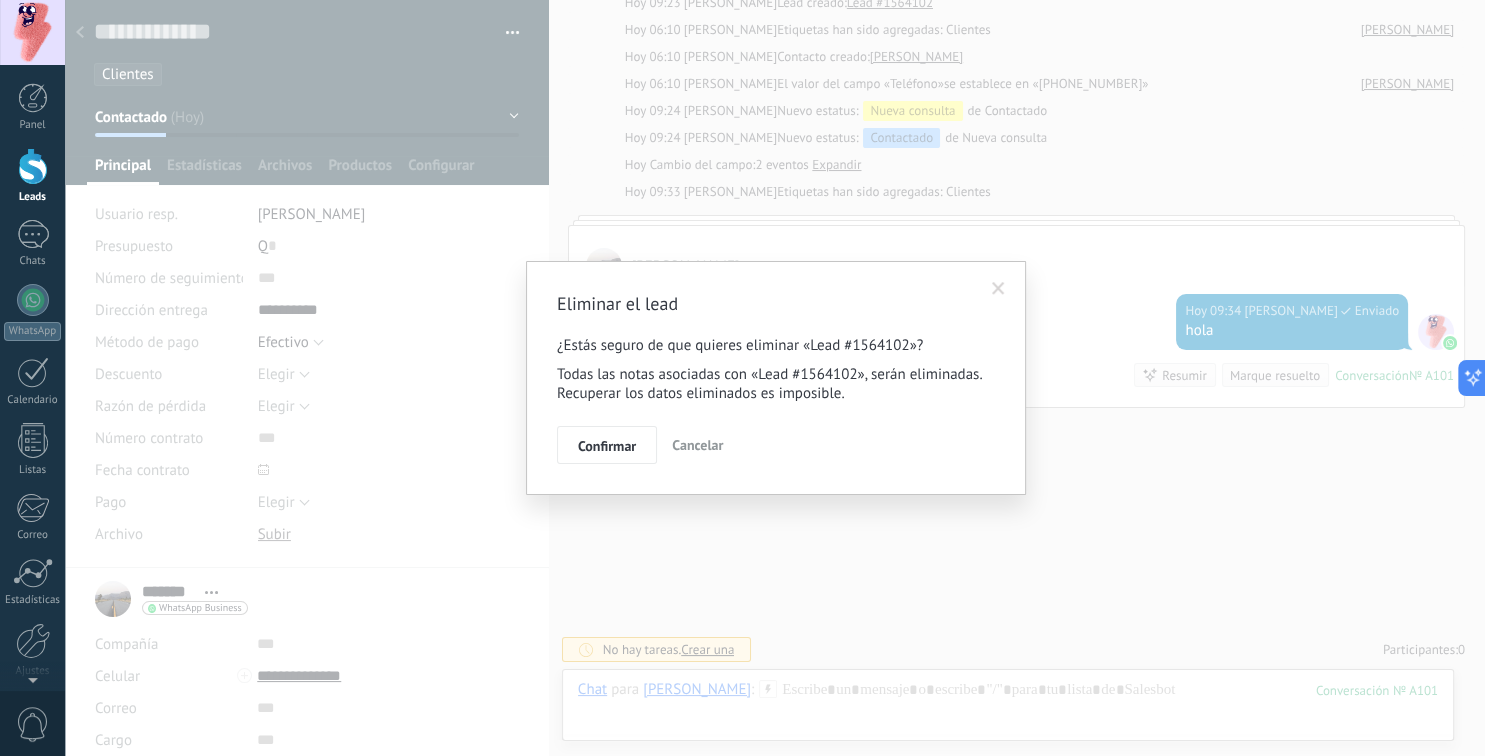 scroll, scrollTop: 30, scrollLeft: 0, axis: vertical 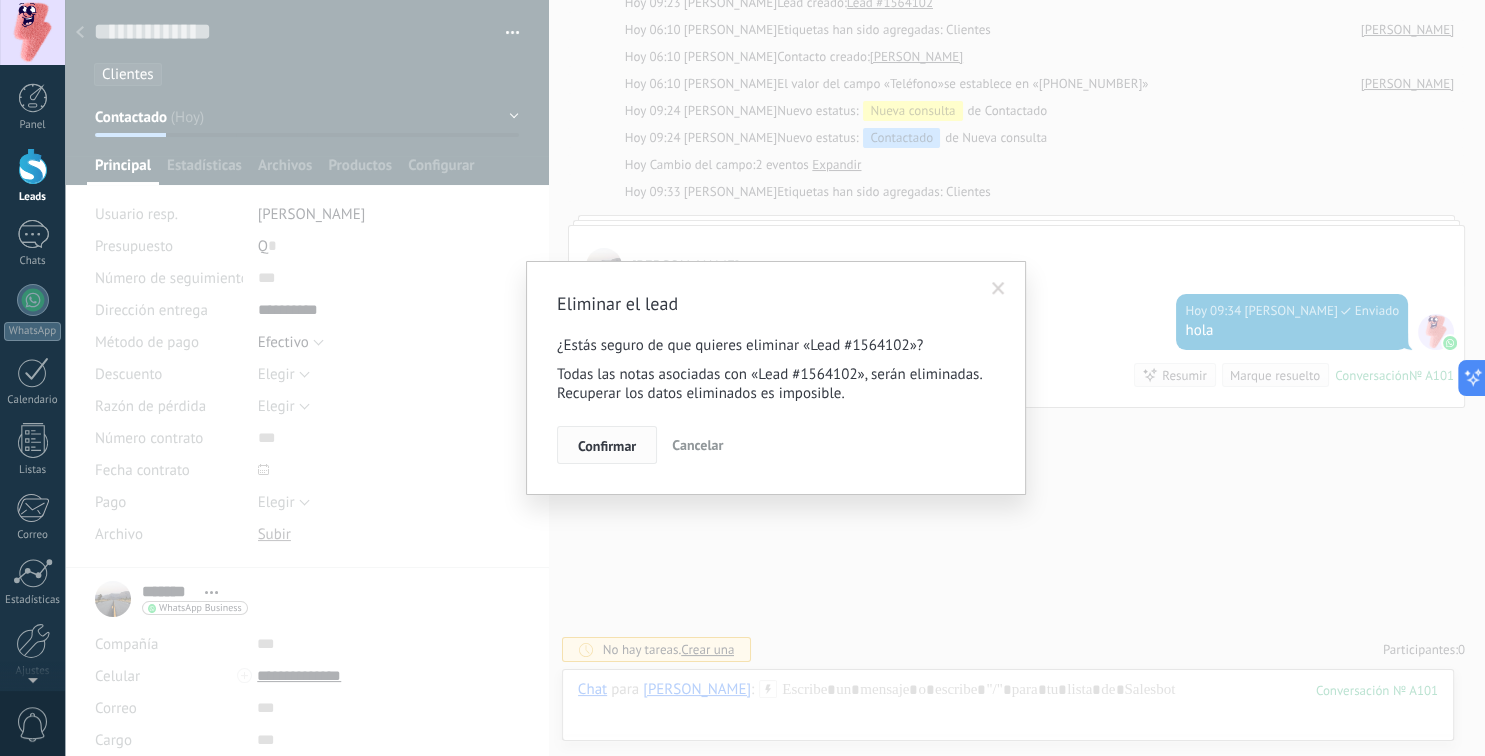 click on "Confirmar" at bounding box center (607, 446) 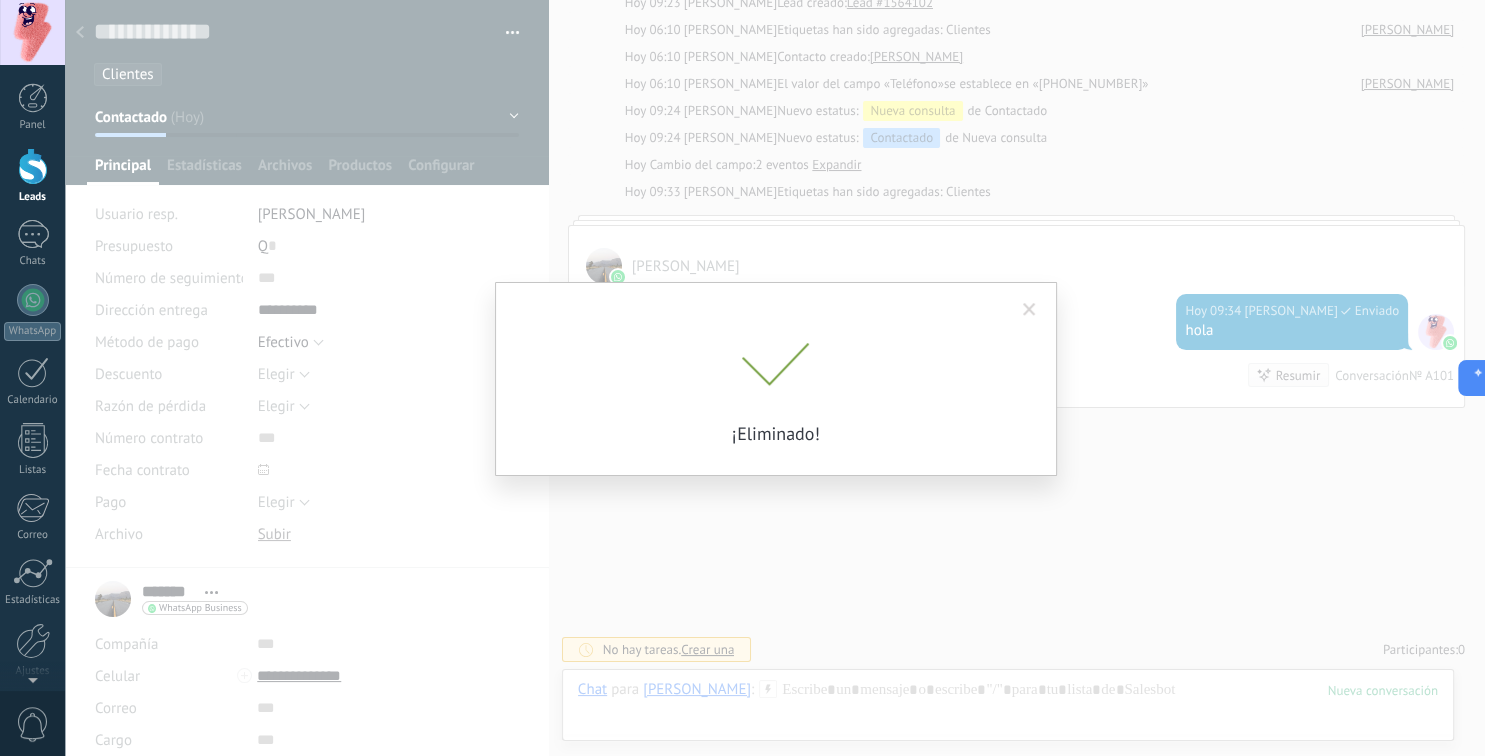scroll, scrollTop: 148, scrollLeft: 0, axis: vertical 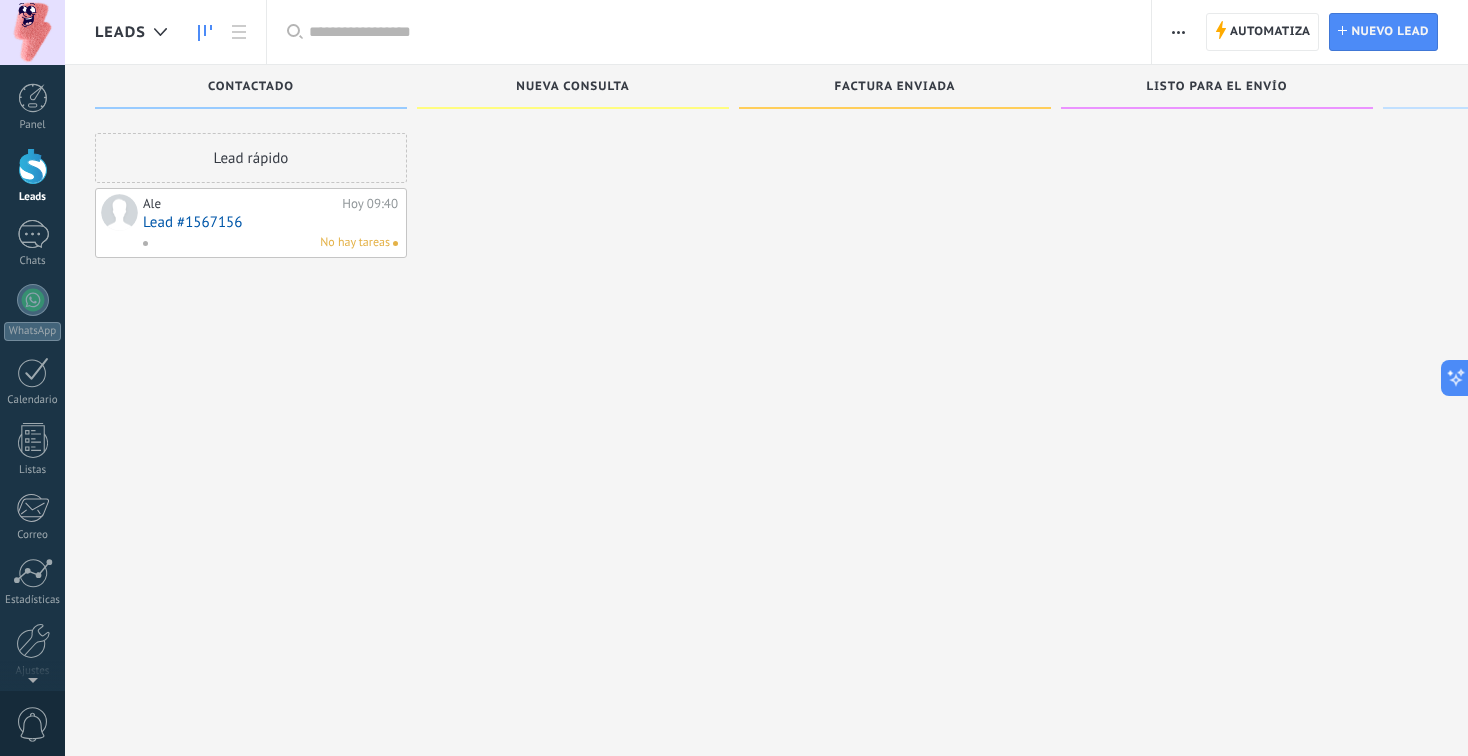 click on "Lead #1567156" at bounding box center [270, 222] 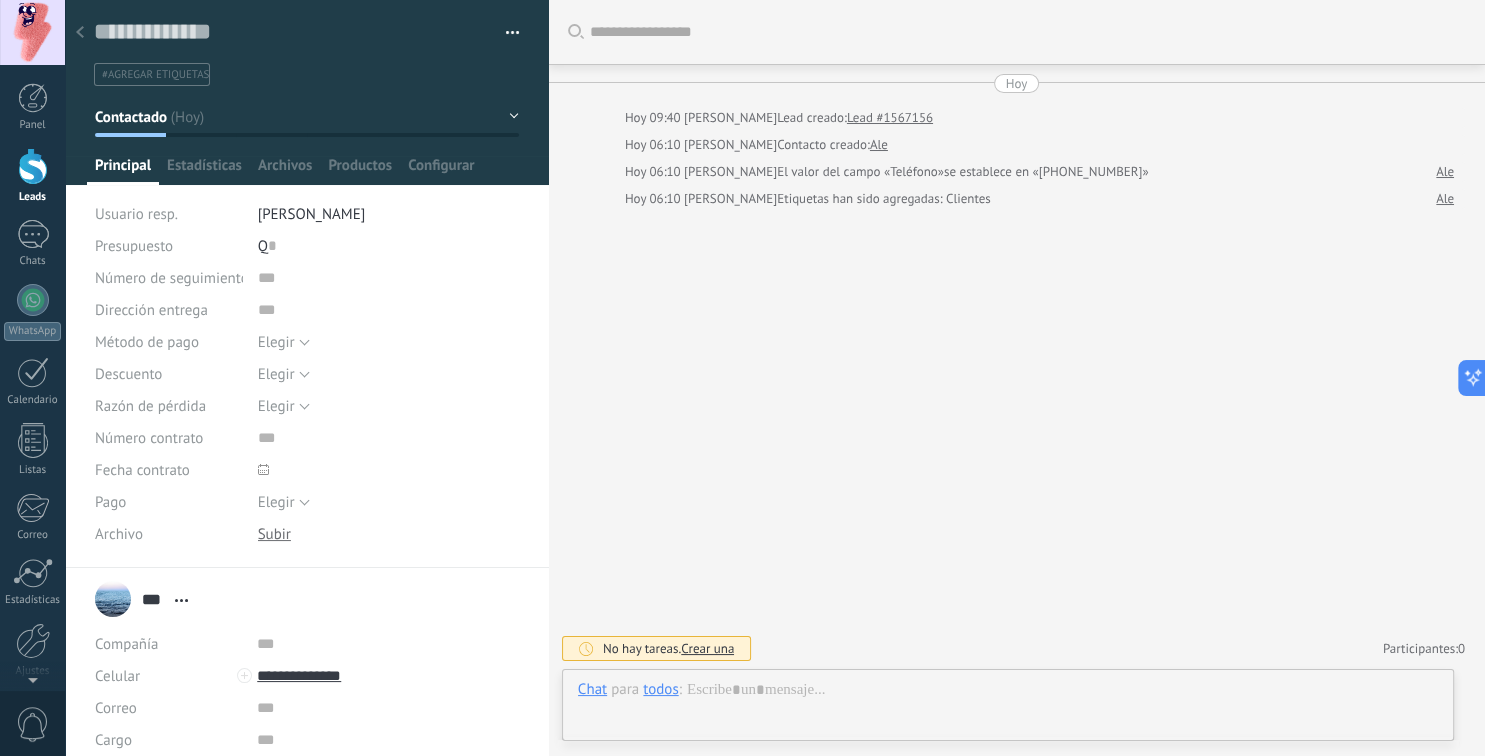 scroll, scrollTop: 30, scrollLeft: 0, axis: vertical 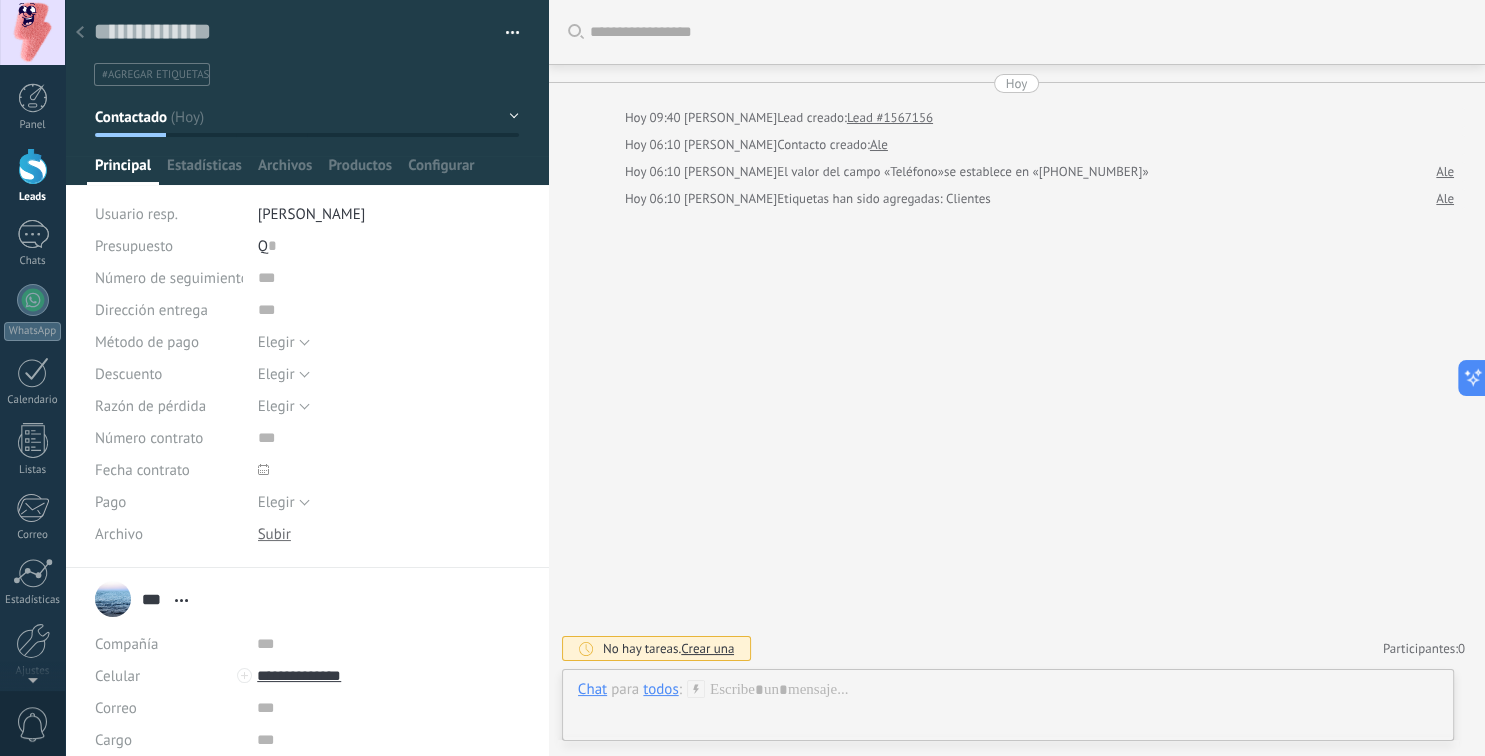 click at bounding box center (505, 33) 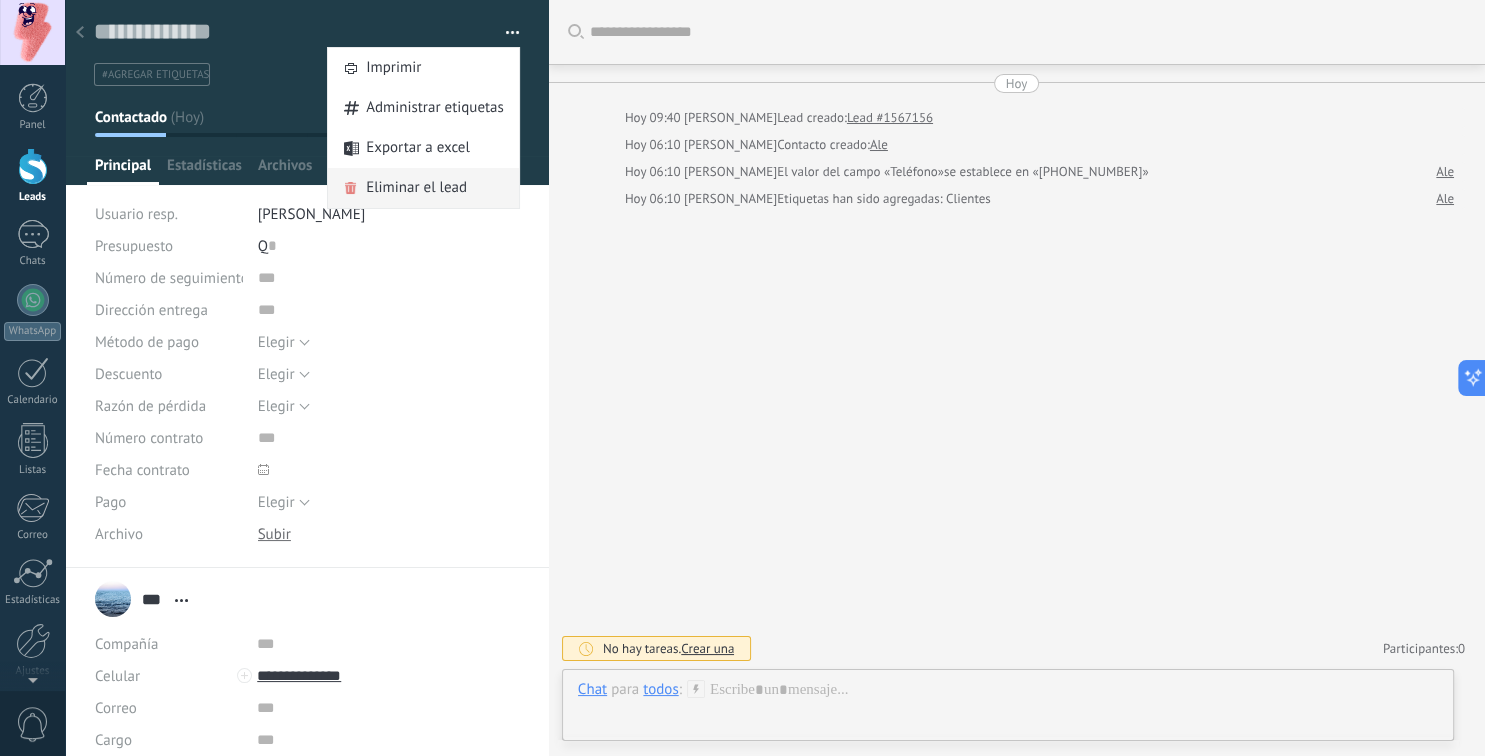click on "Eliminar el lead" at bounding box center (416, 188) 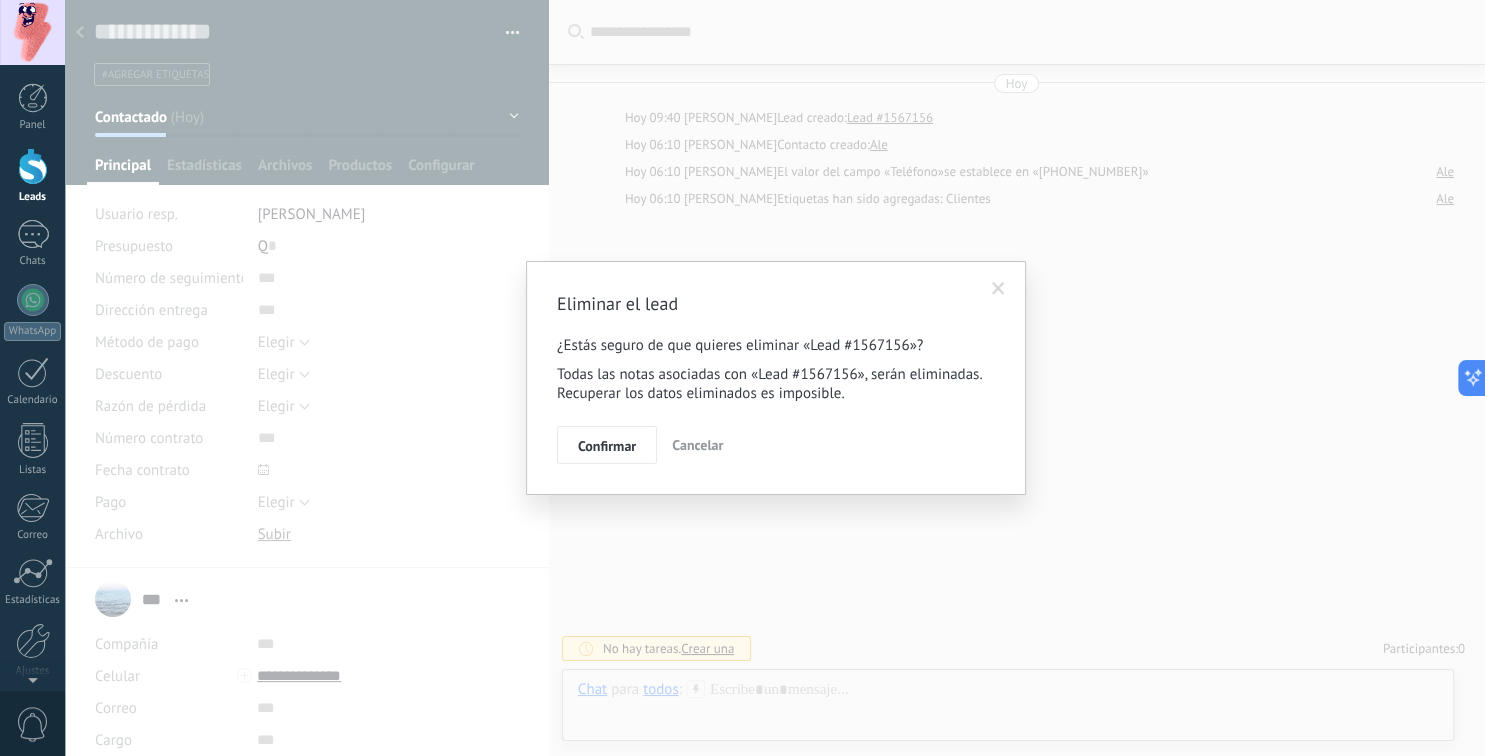 scroll, scrollTop: 30, scrollLeft: 0, axis: vertical 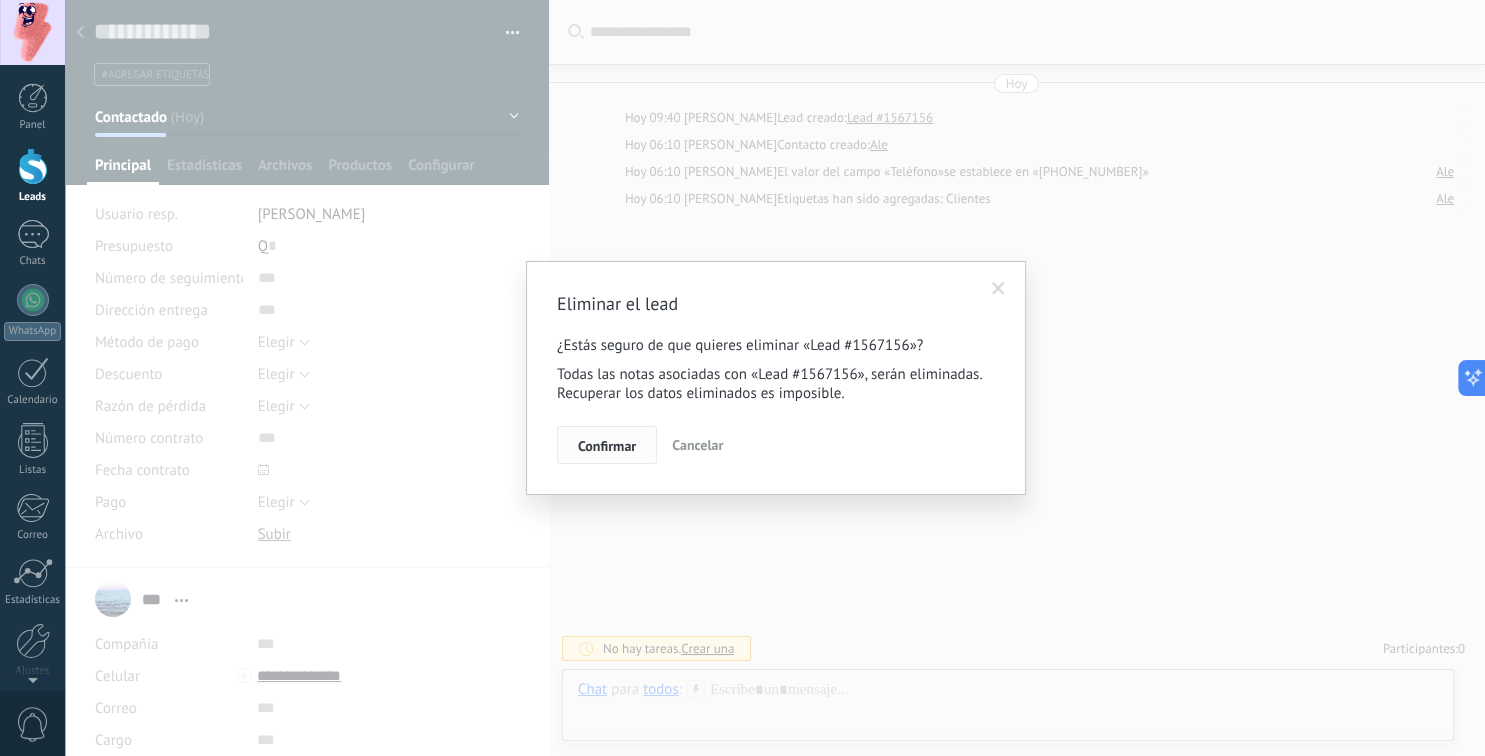 click on "Confirmar" at bounding box center [607, 445] 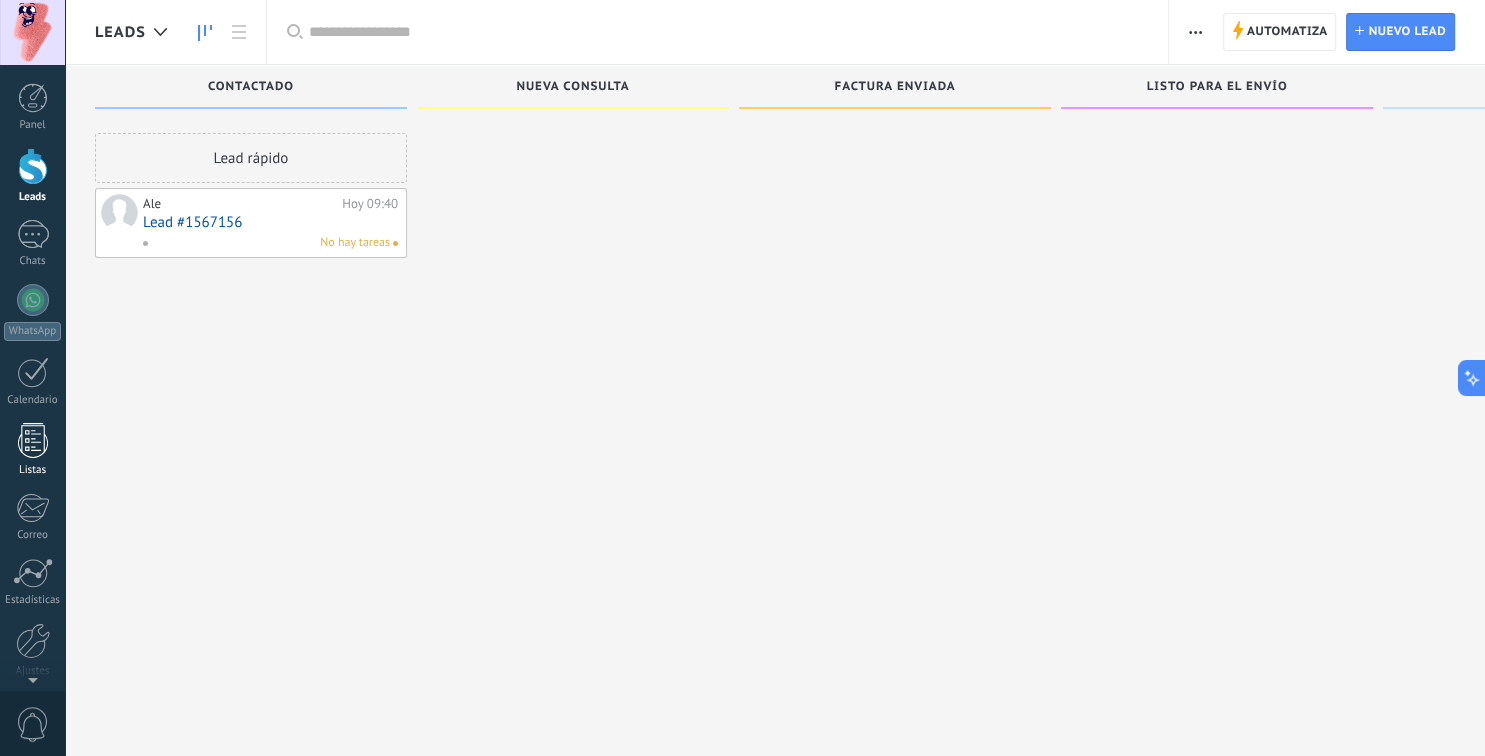 scroll, scrollTop: 30, scrollLeft: 0, axis: vertical 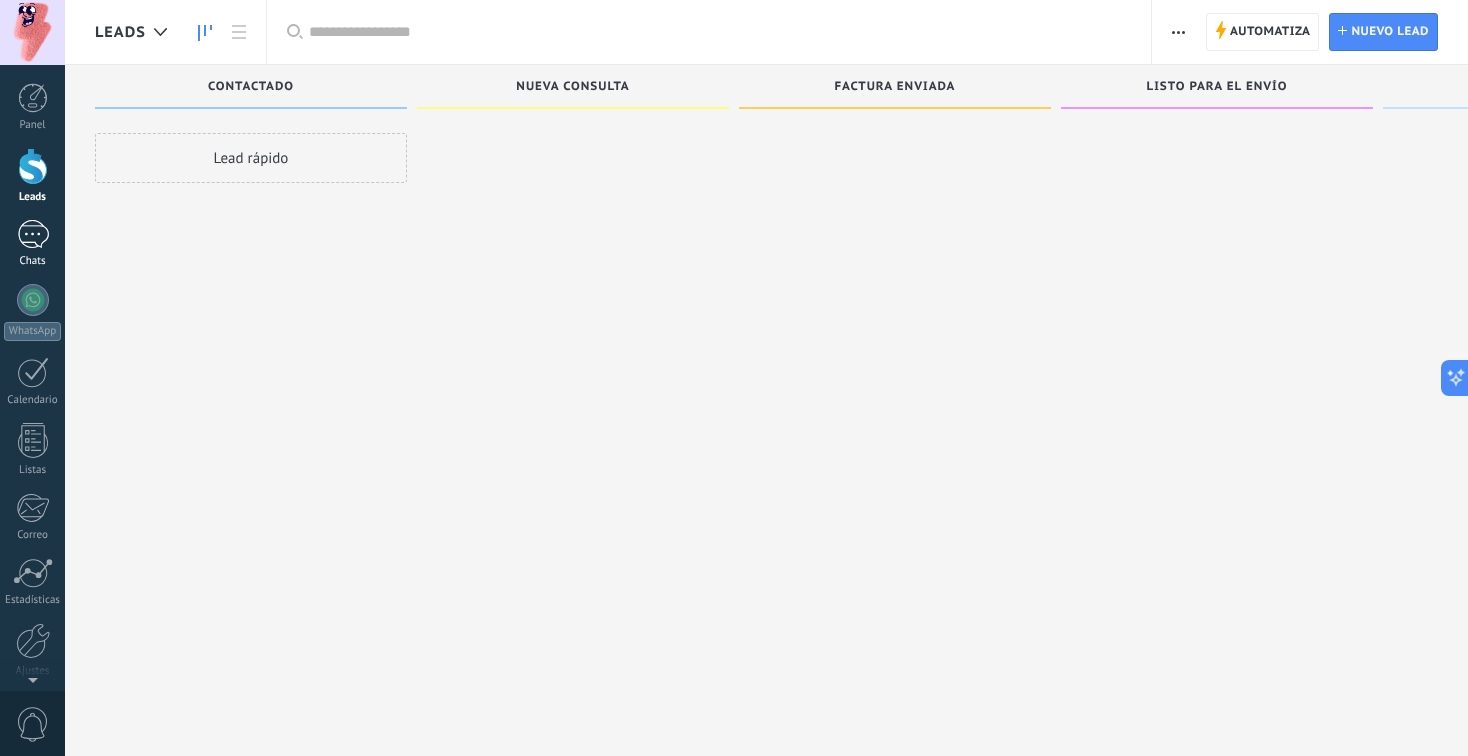 click at bounding box center [33, 234] 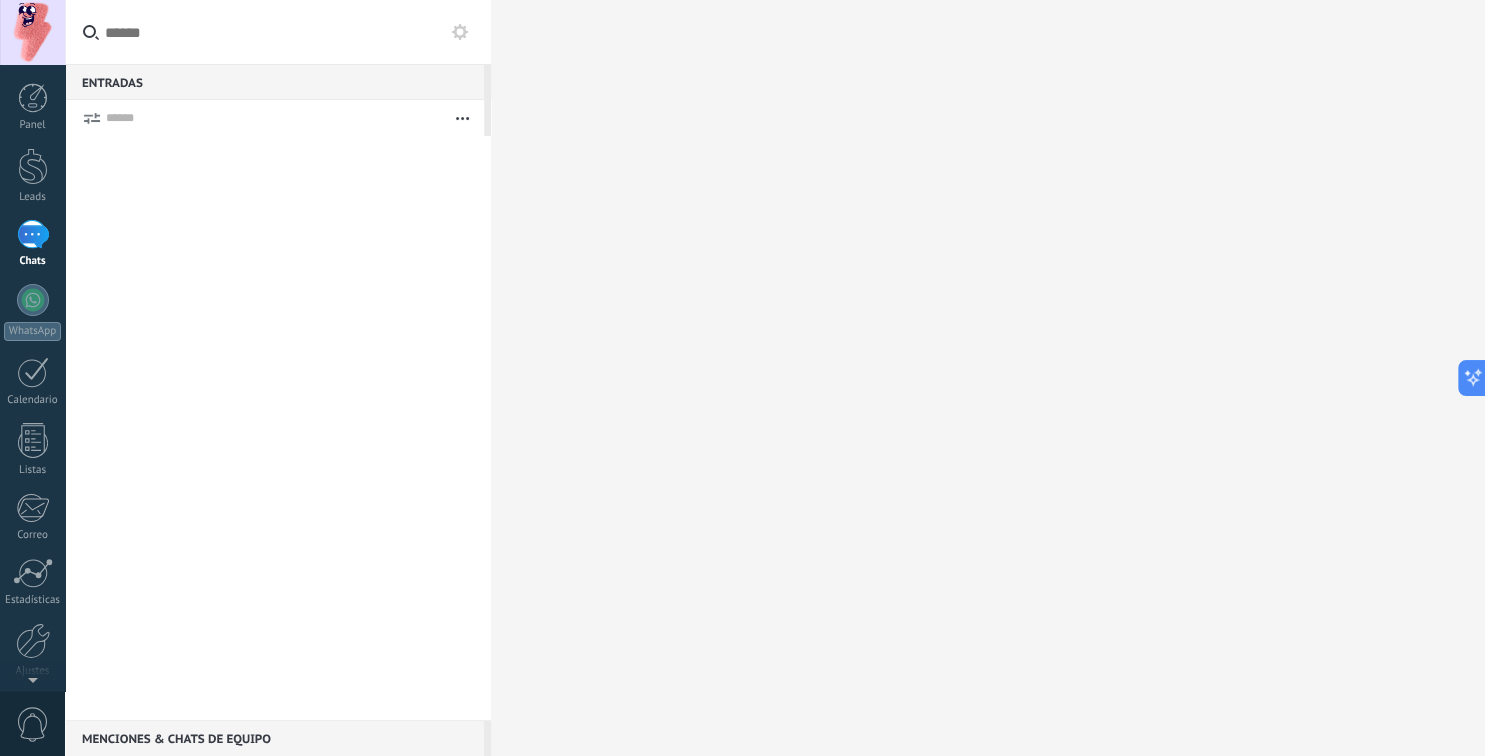 click 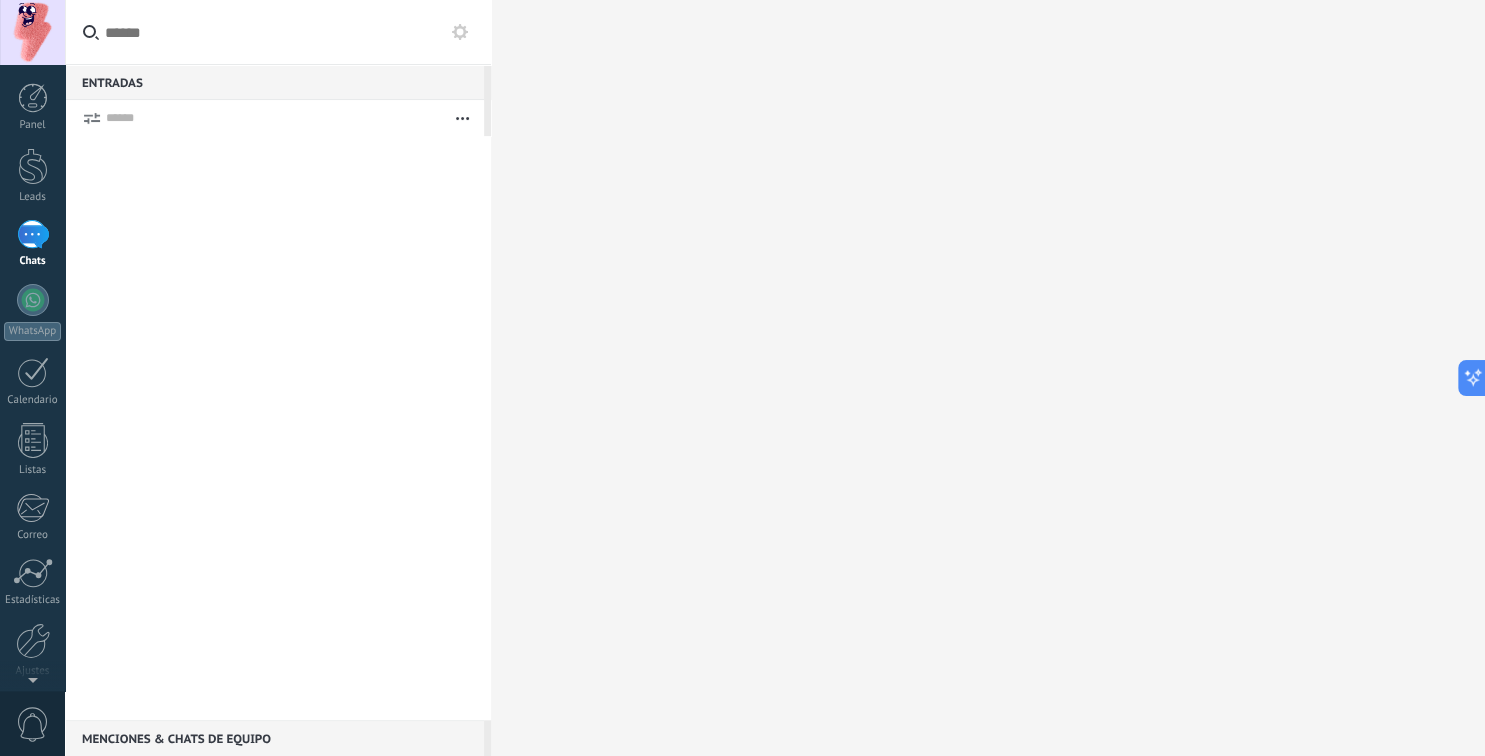 click at bounding box center (462, 118) 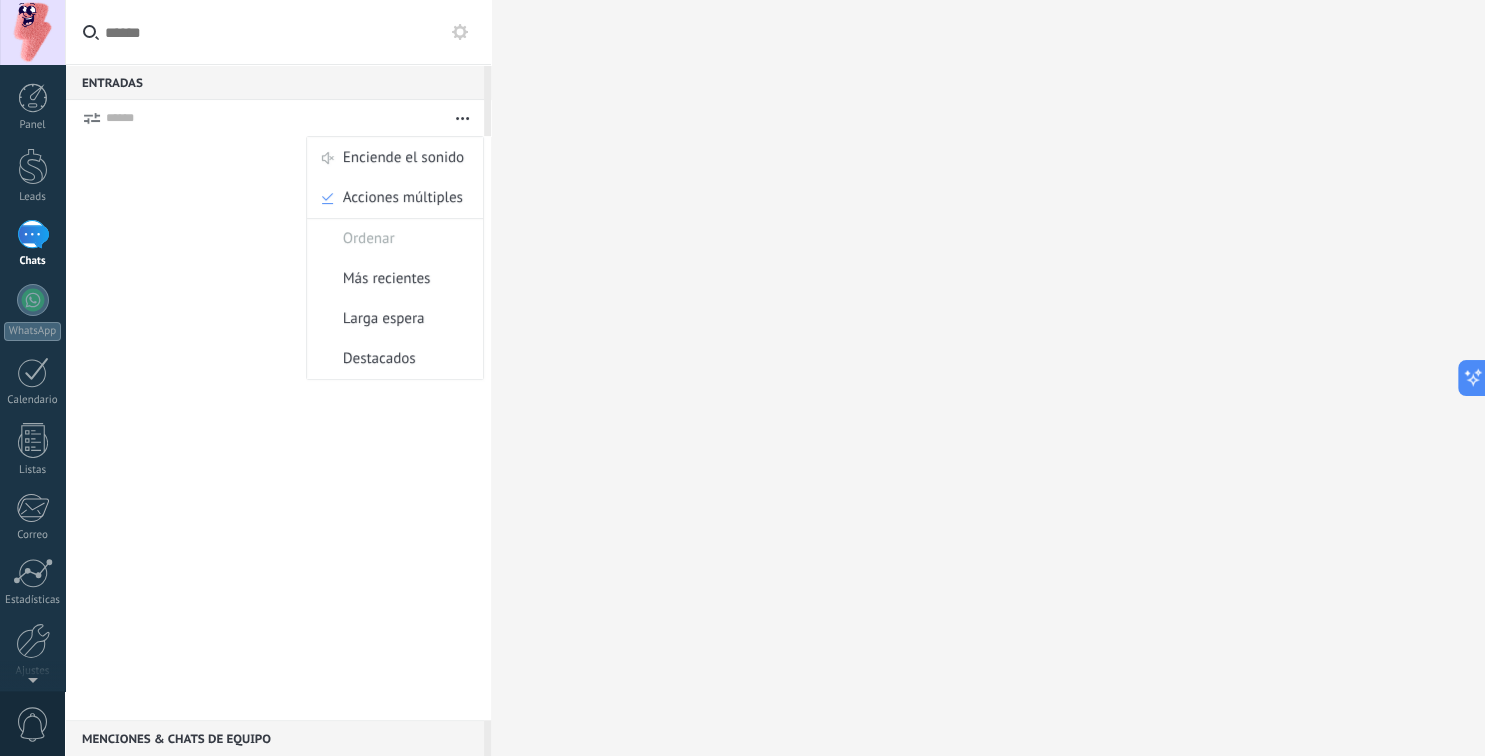 click at bounding box center [278, 428] 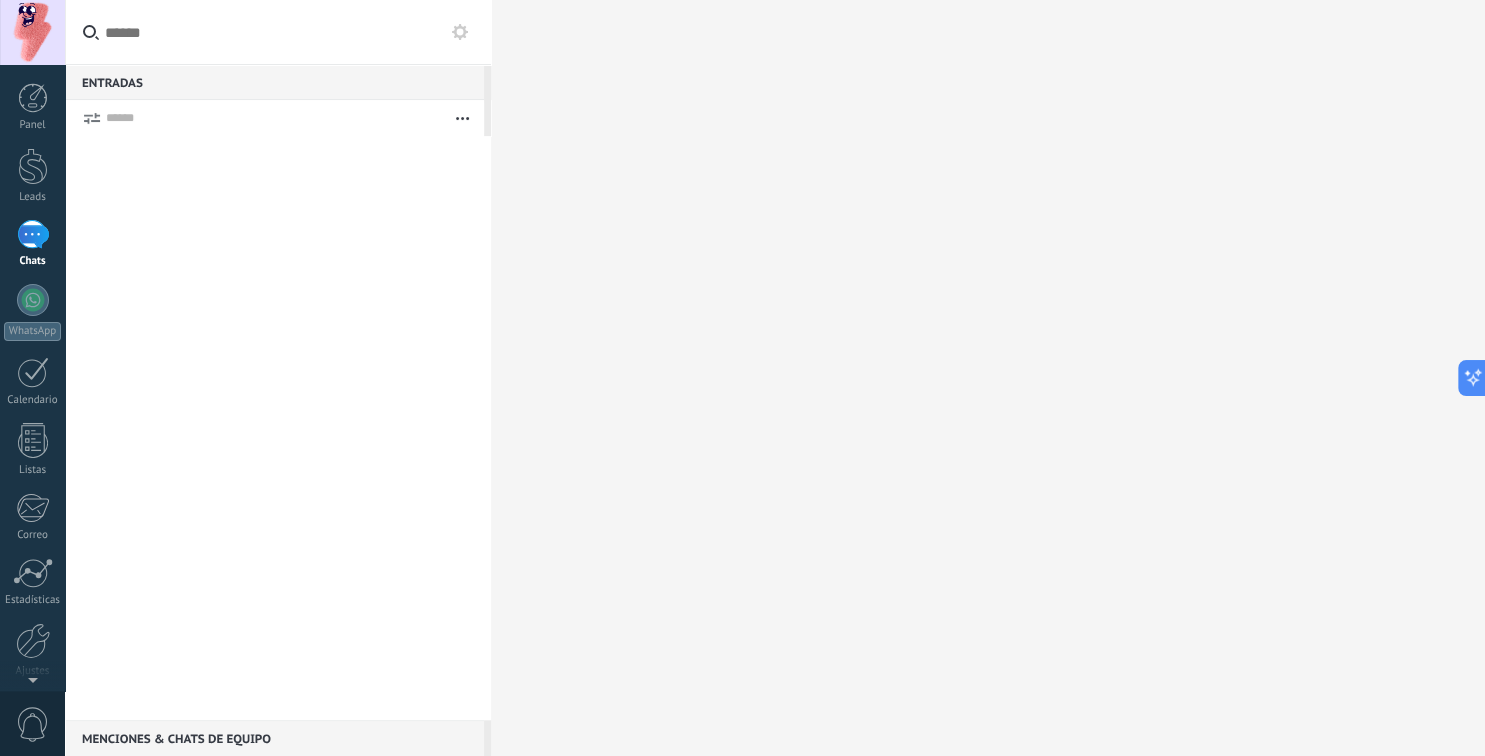 click on "Menciones & Chats de equipo 0" at bounding box center [274, 738] 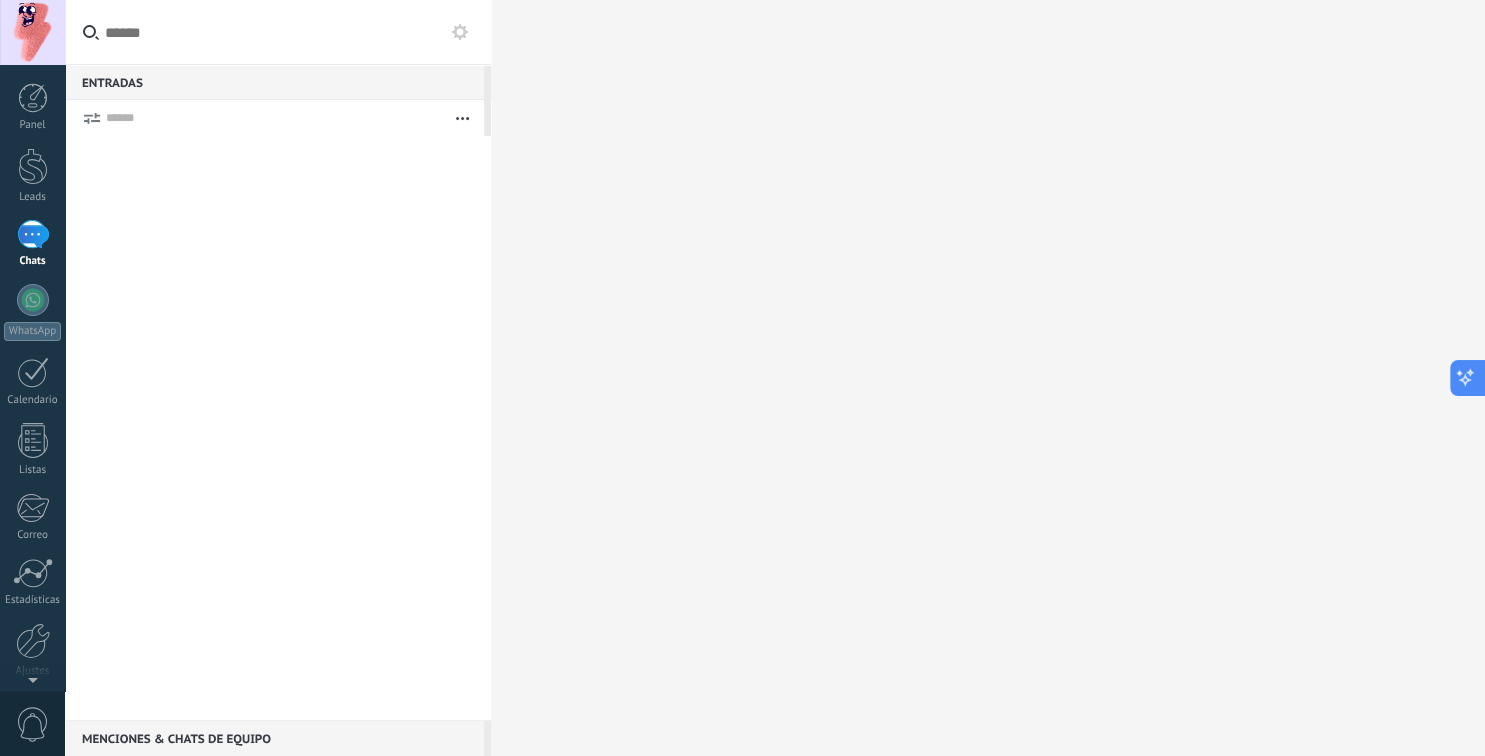 click at bounding box center (1468, 378) 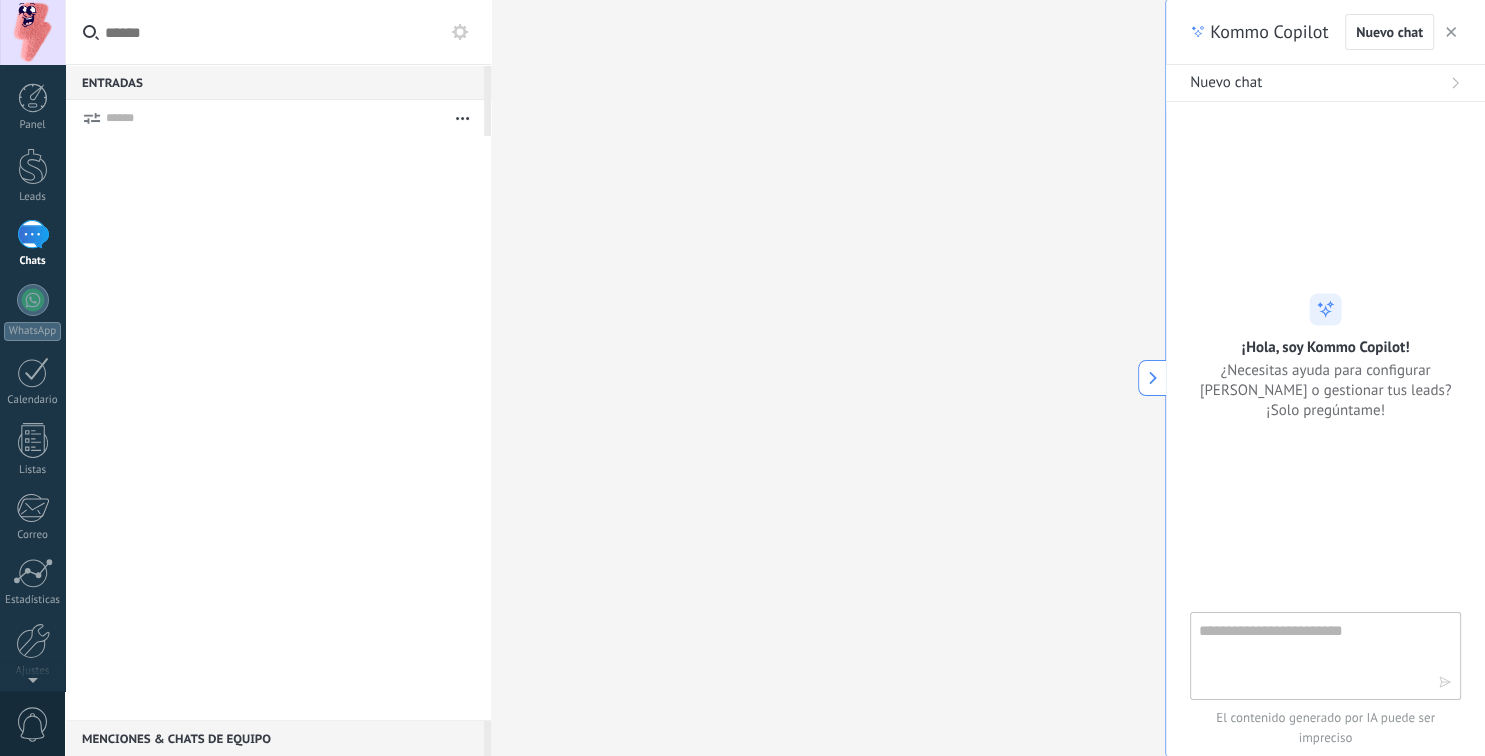 type on "**********" 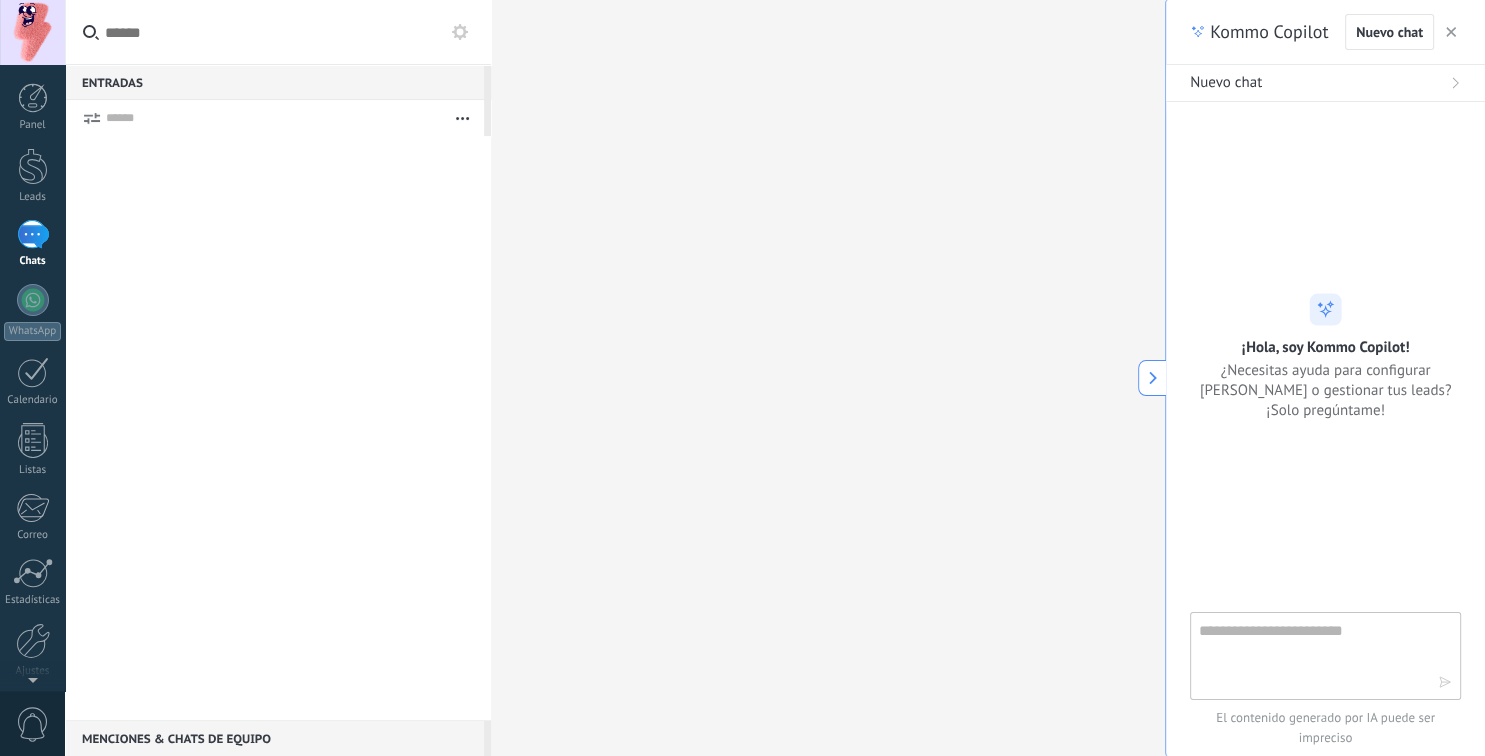 scroll, scrollTop: 19, scrollLeft: 0, axis: vertical 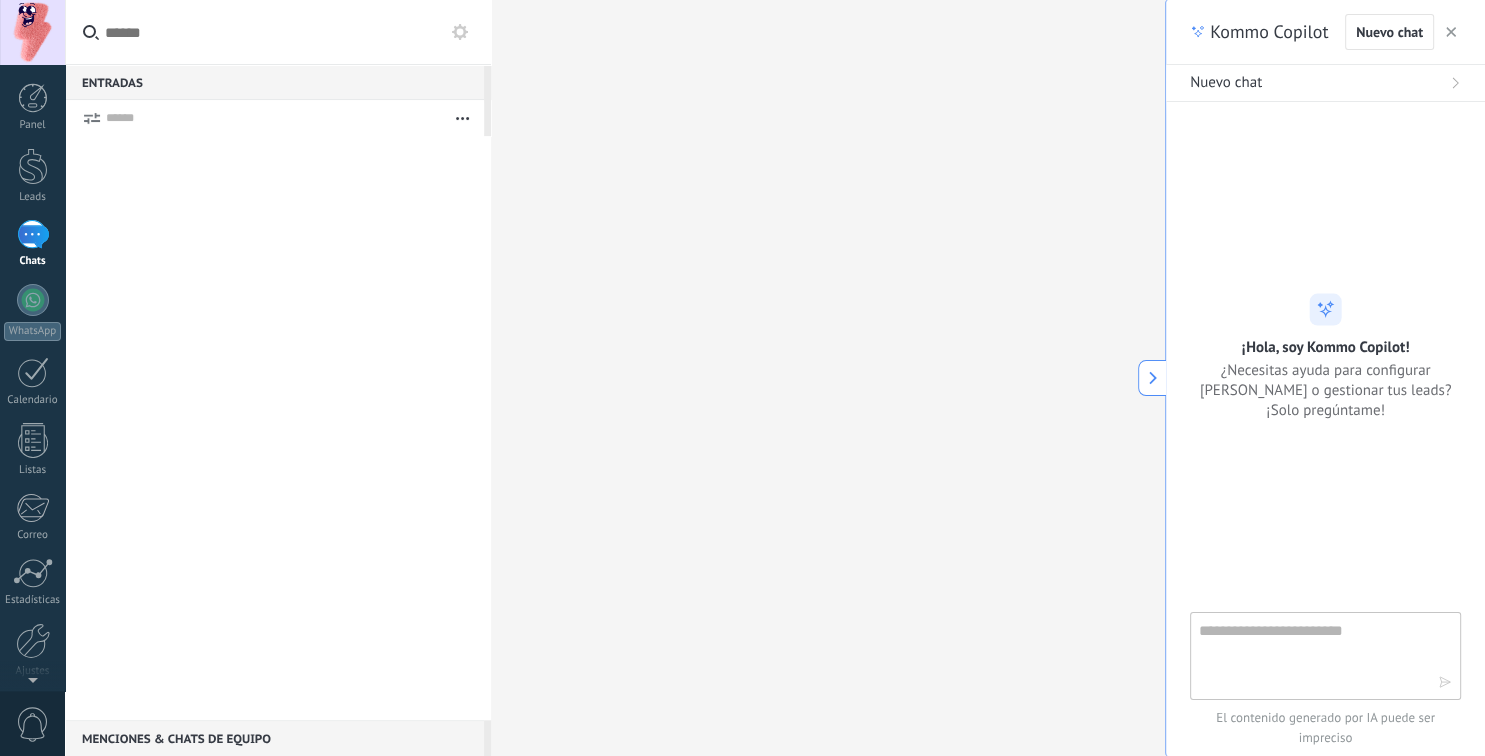 click at bounding box center (1451, 32) 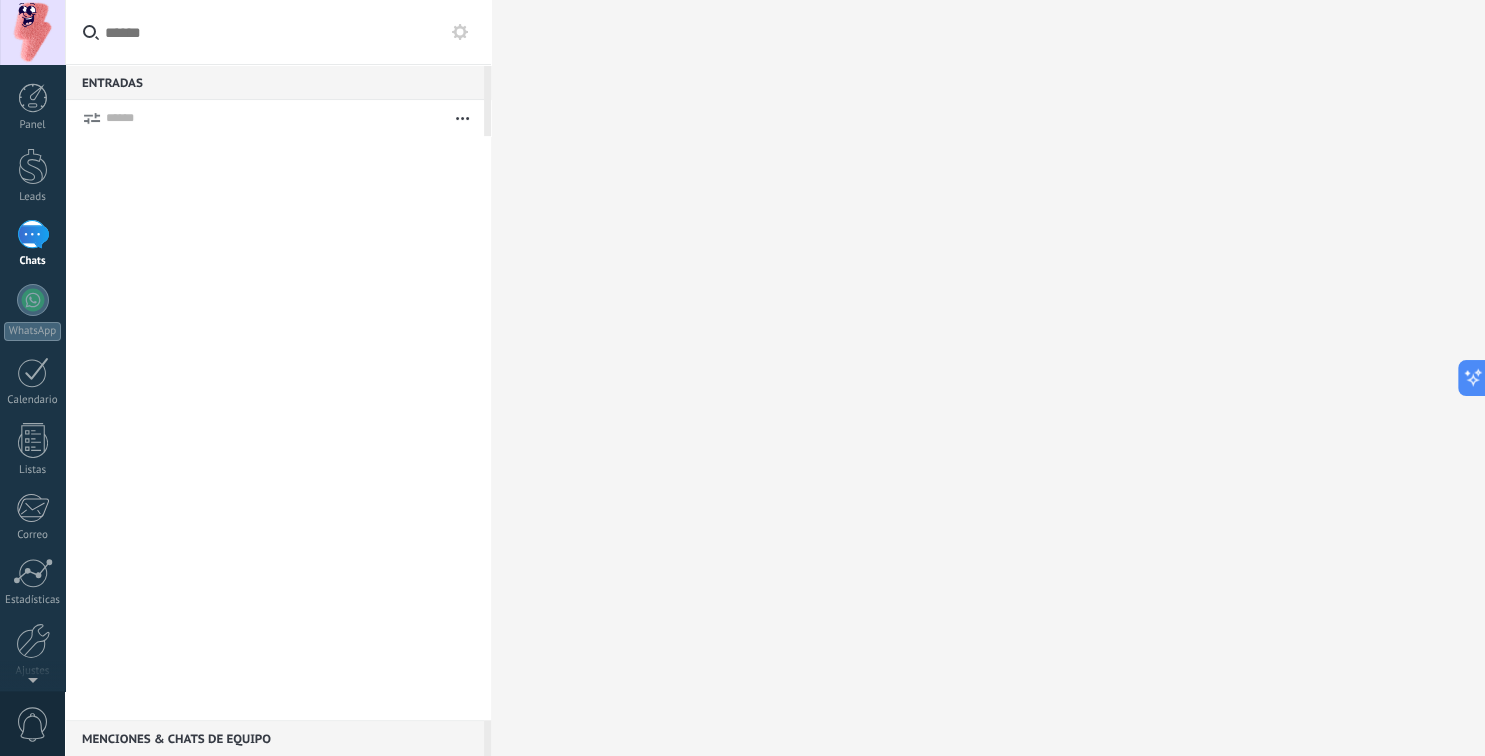 click at bounding box center (462, 118) 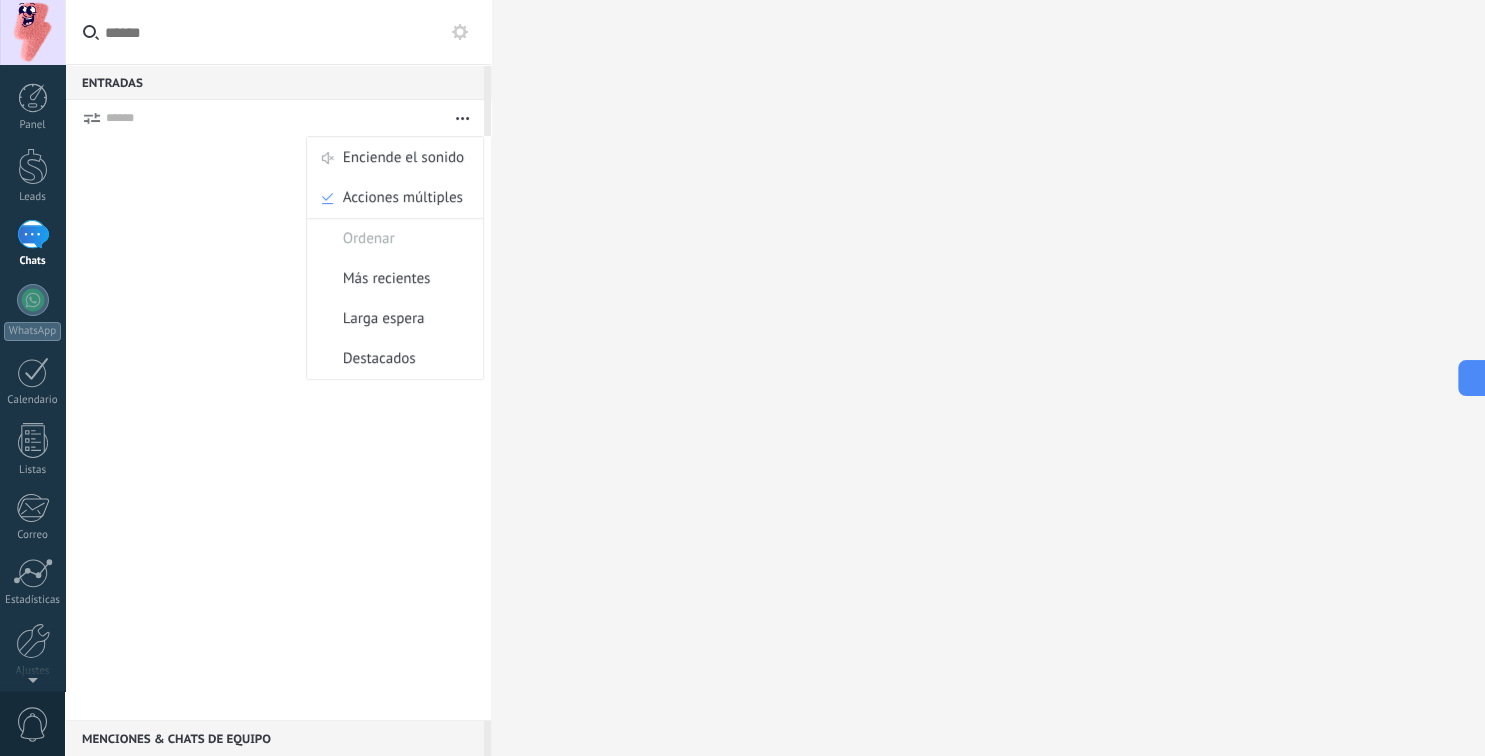 click at bounding box center (278, 428) 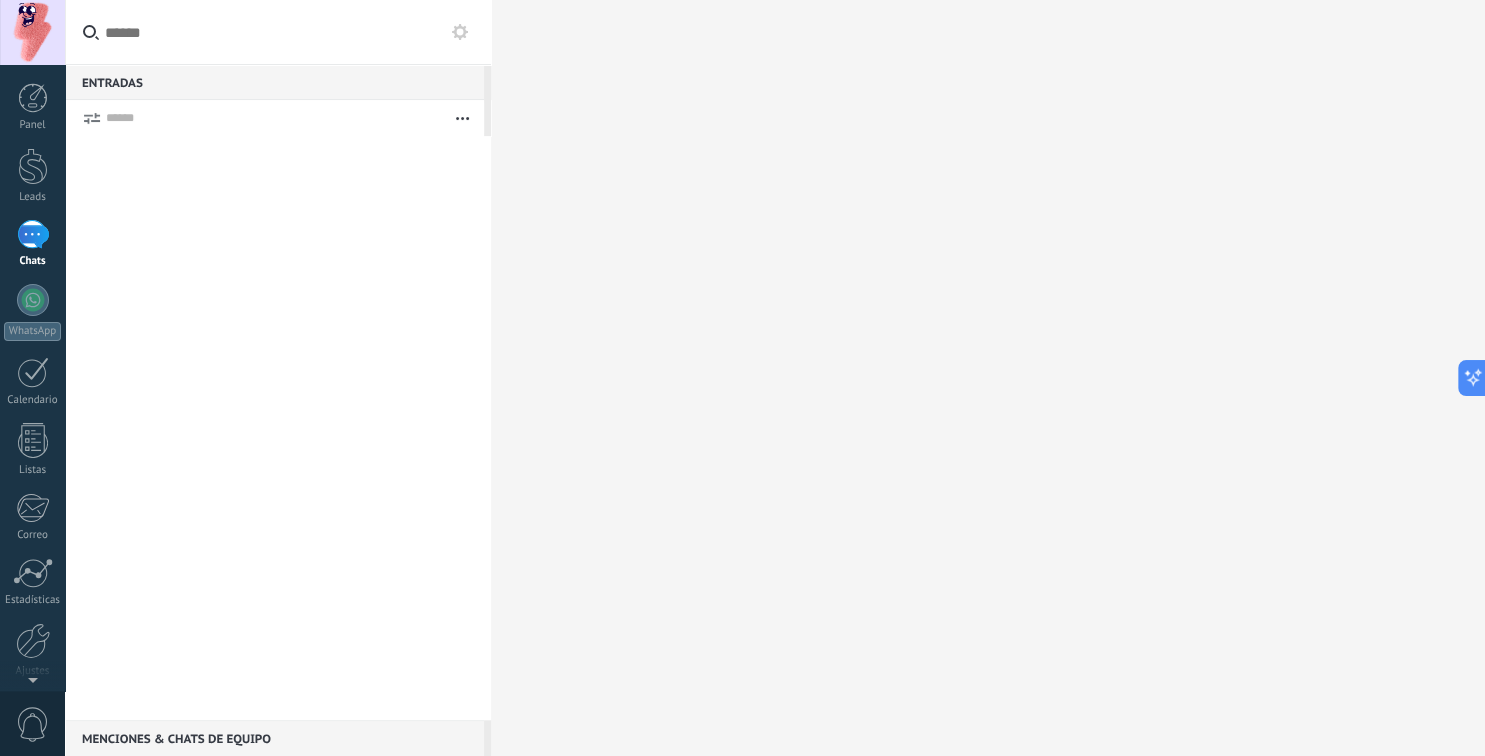 click on "Menciones & Chats de equipo 0" at bounding box center [274, 738] 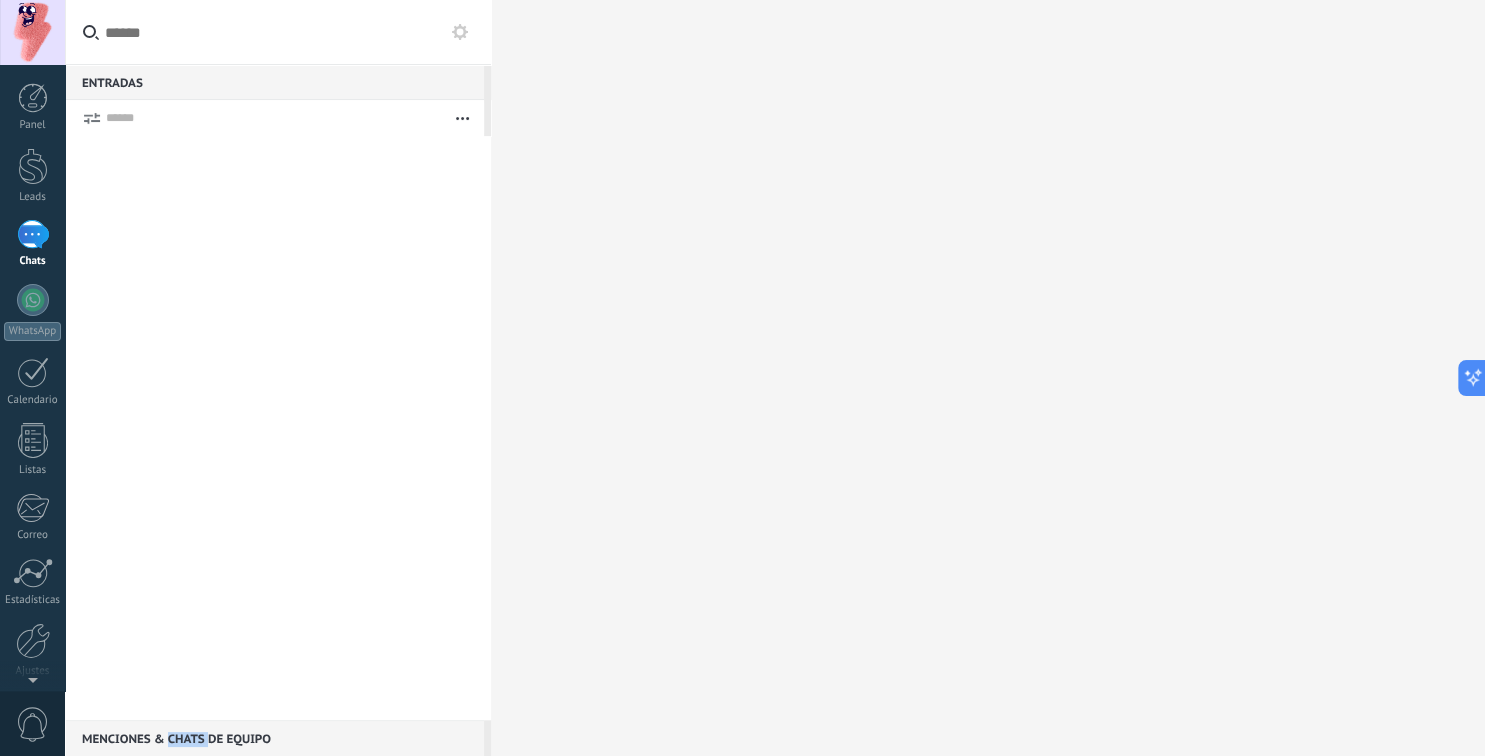 click on "Menciones & Chats de equipo 0" at bounding box center [274, 738] 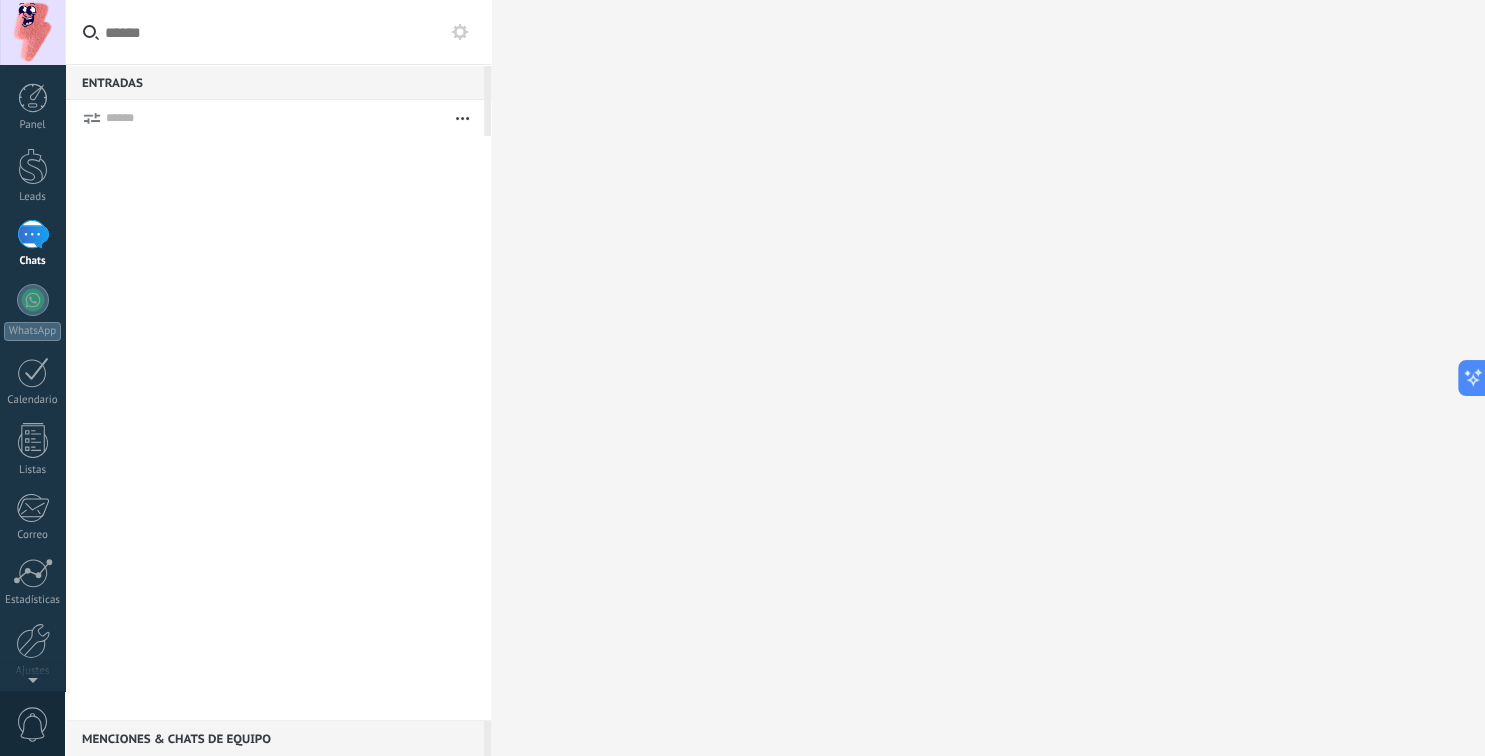 click at bounding box center [278, 428] 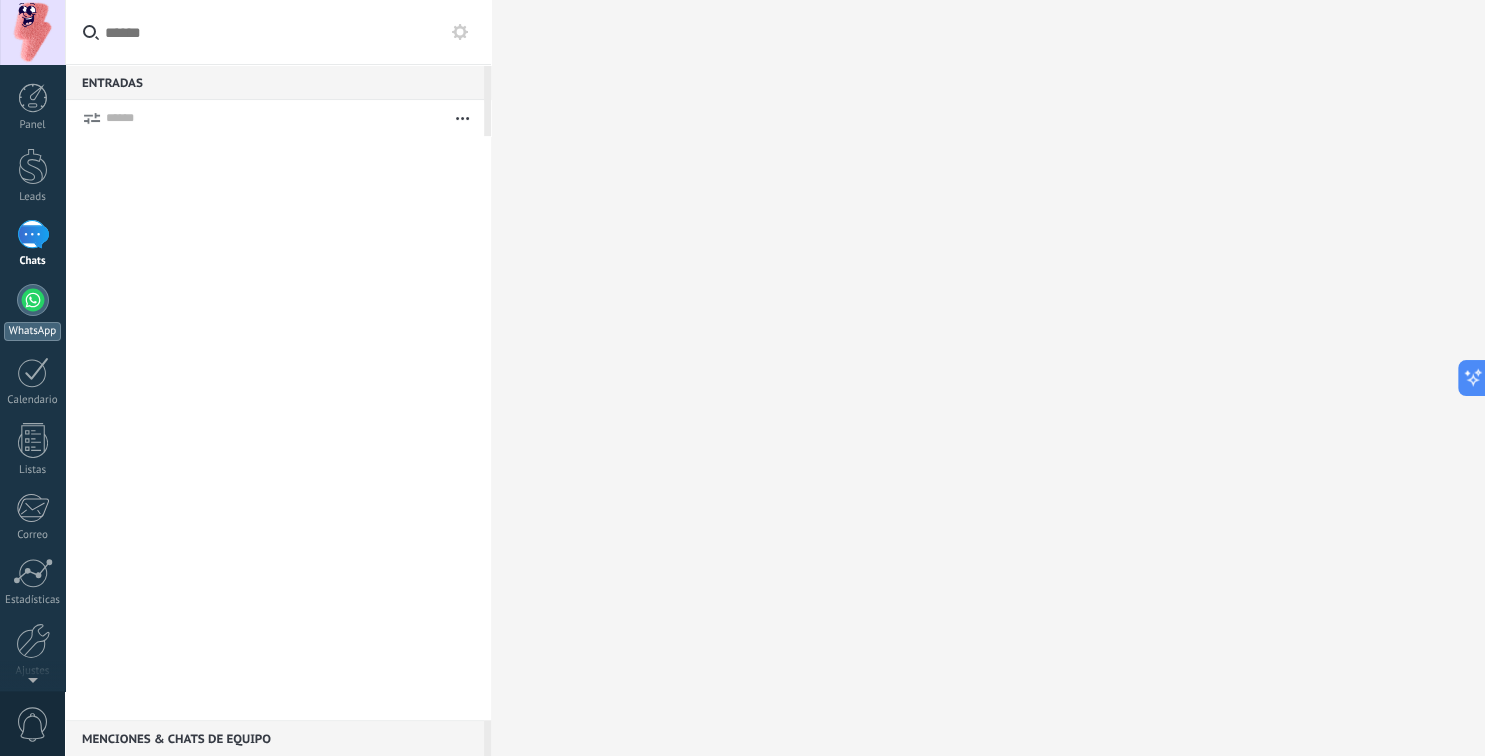 click on "WhatsApp" at bounding box center (32, 331) 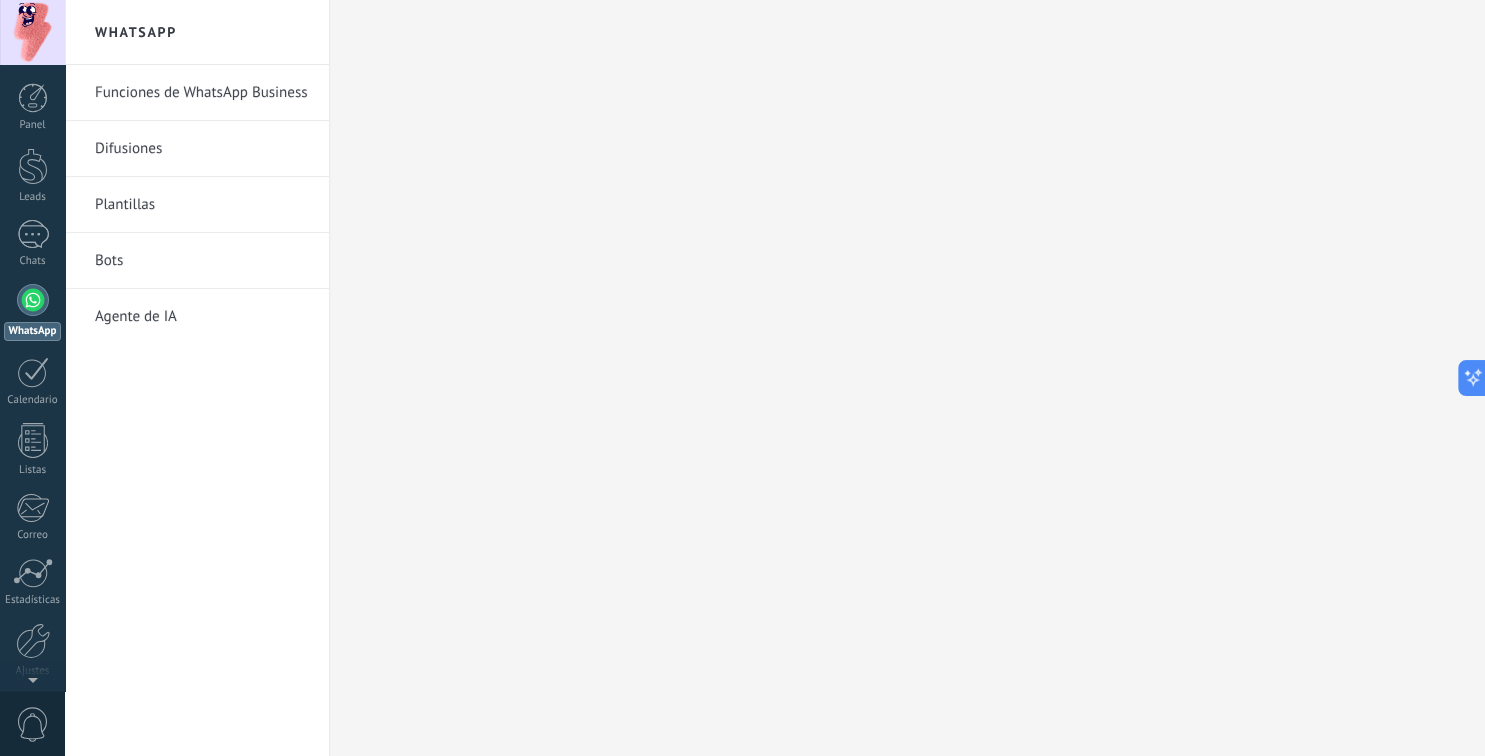 click on "Difusiones" at bounding box center [202, 149] 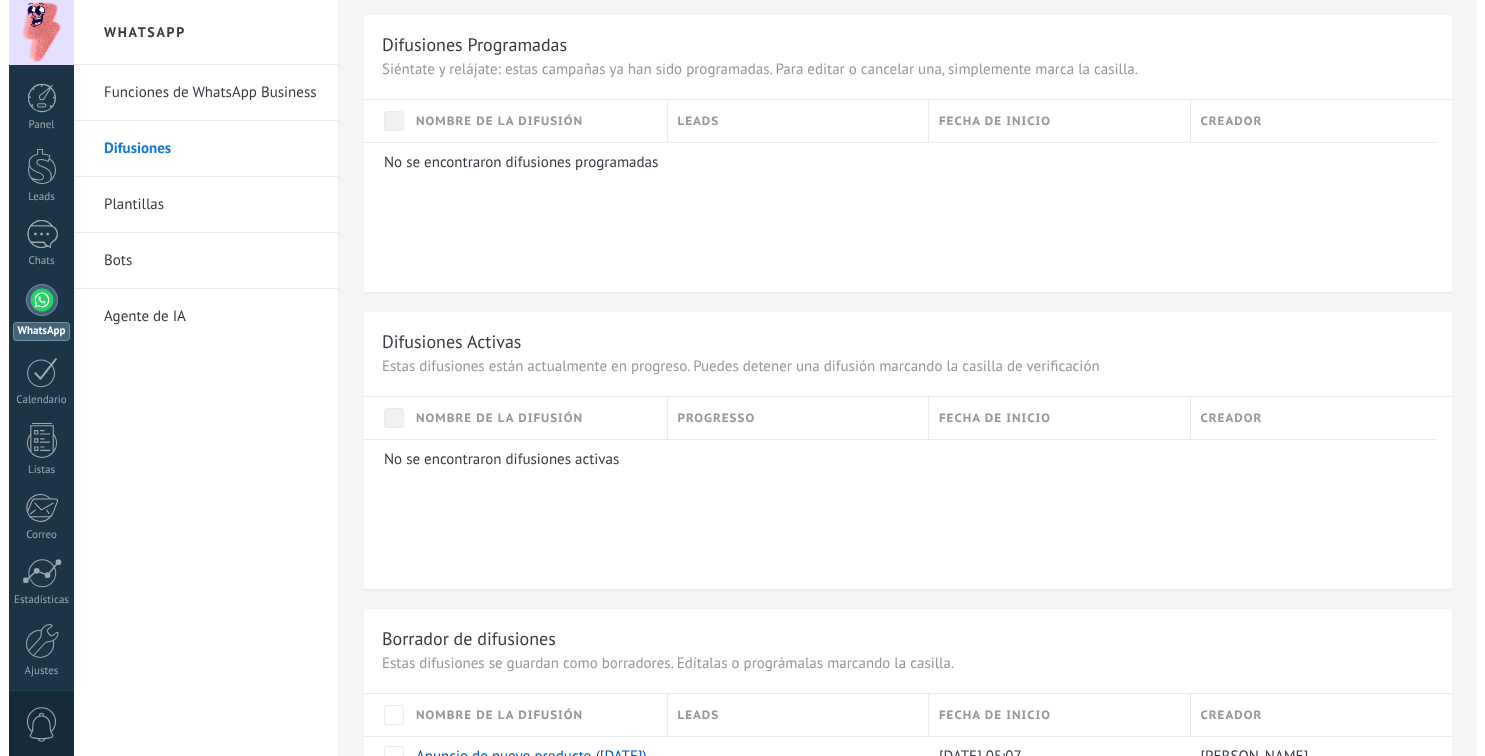 scroll, scrollTop: 0, scrollLeft: 0, axis: both 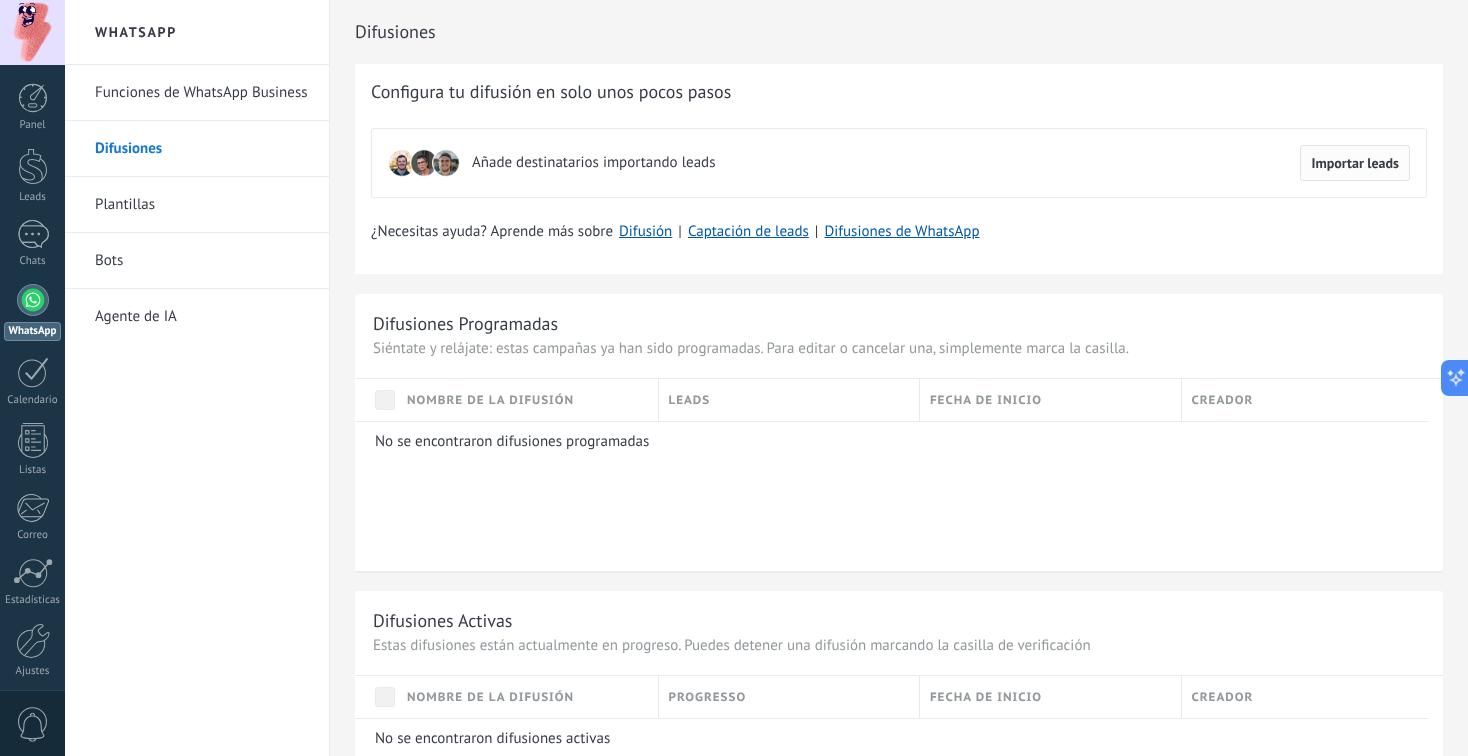 click on "Importar leads" at bounding box center (1355, 163) 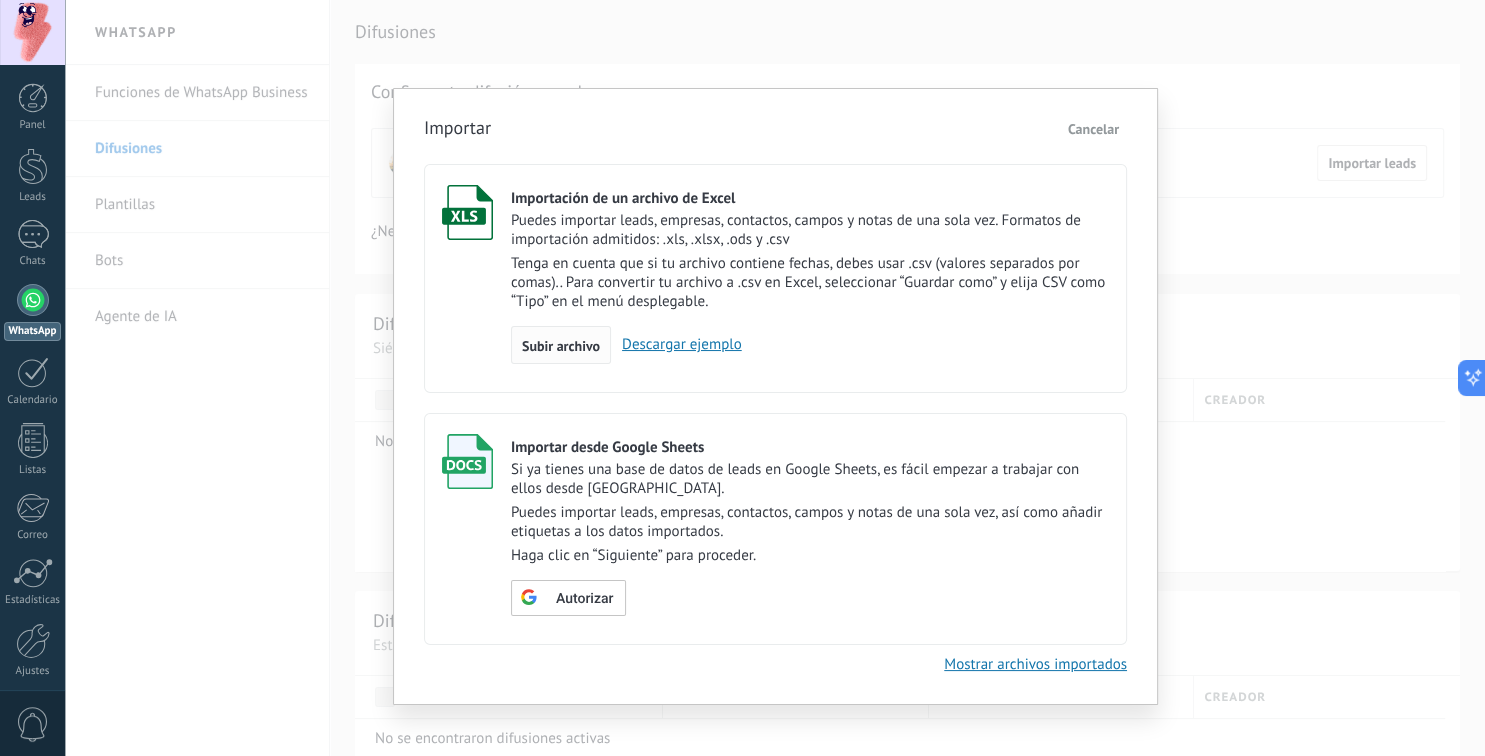 click on "Subir archivo" at bounding box center (561, 346) 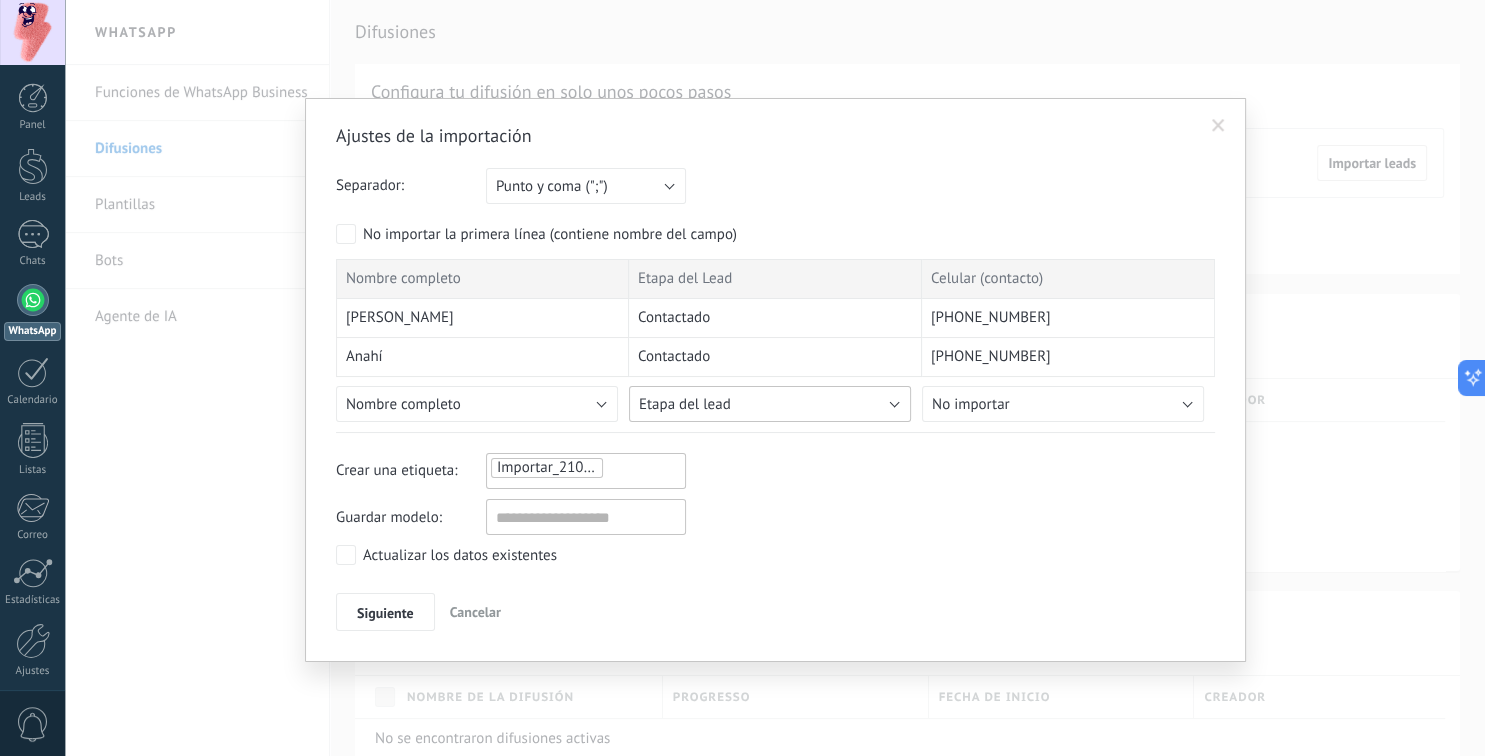 click on "Etapa del lead" at bounding box center (685, 404) 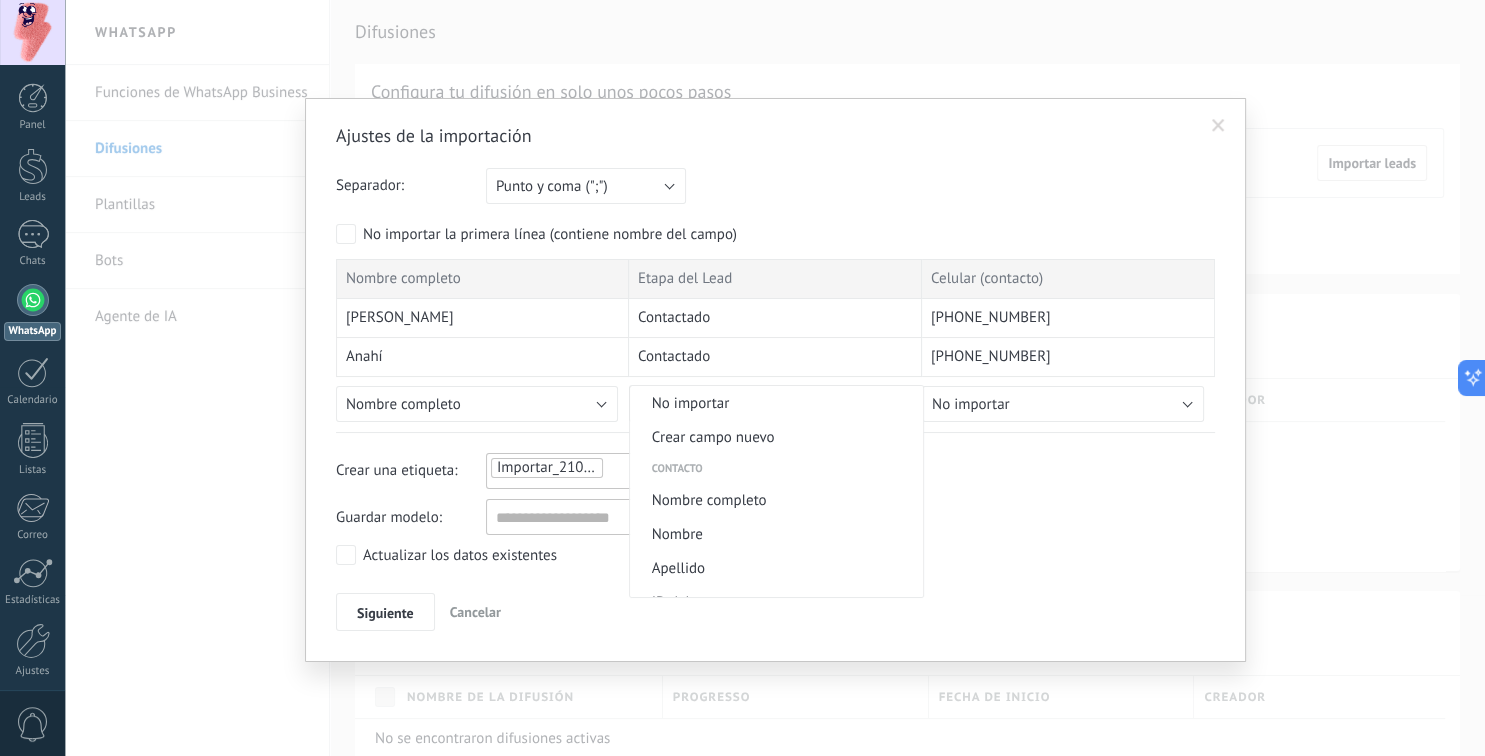 scroll, scrollTop: 998, scrollLeft: 0, axis: vertical 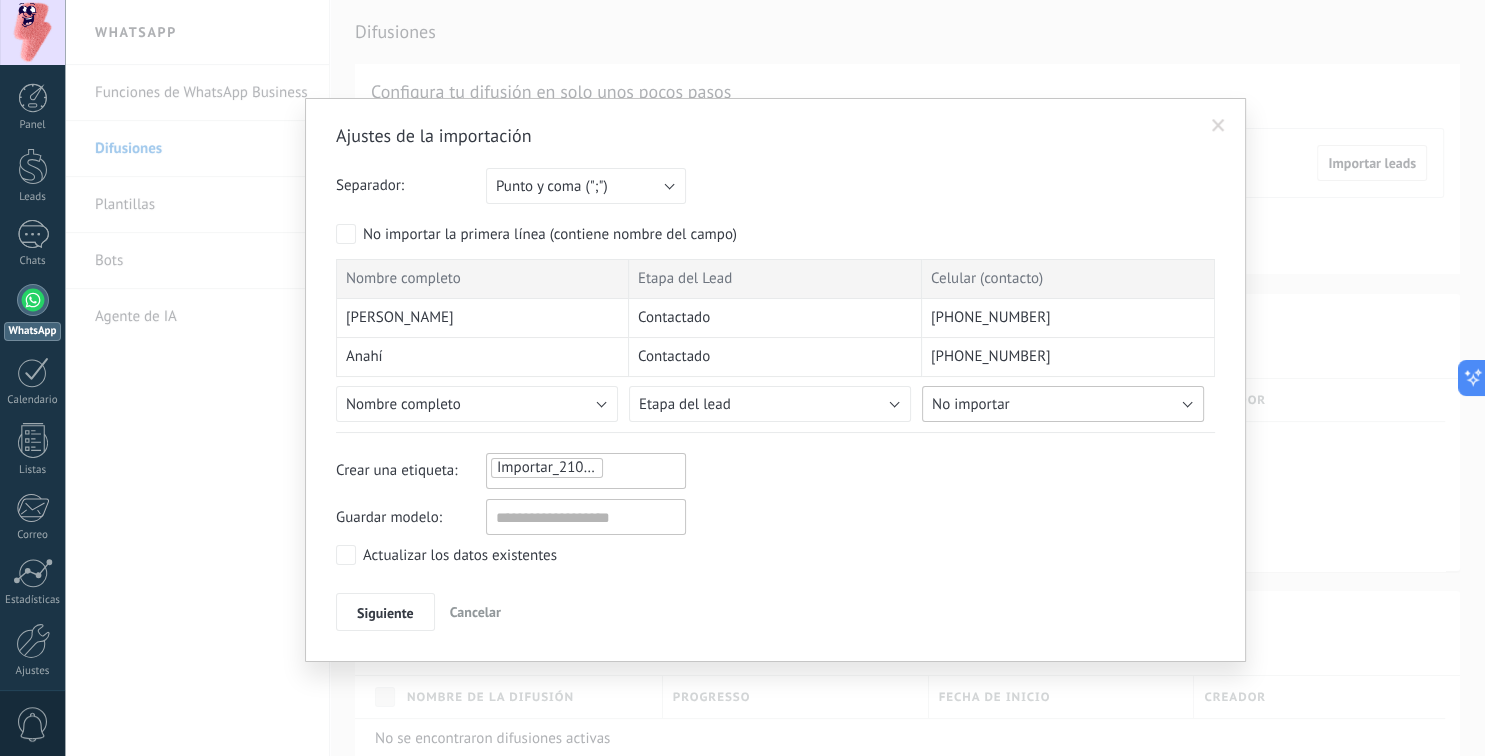 click on "No importar" at bounding box center [1063, 404] 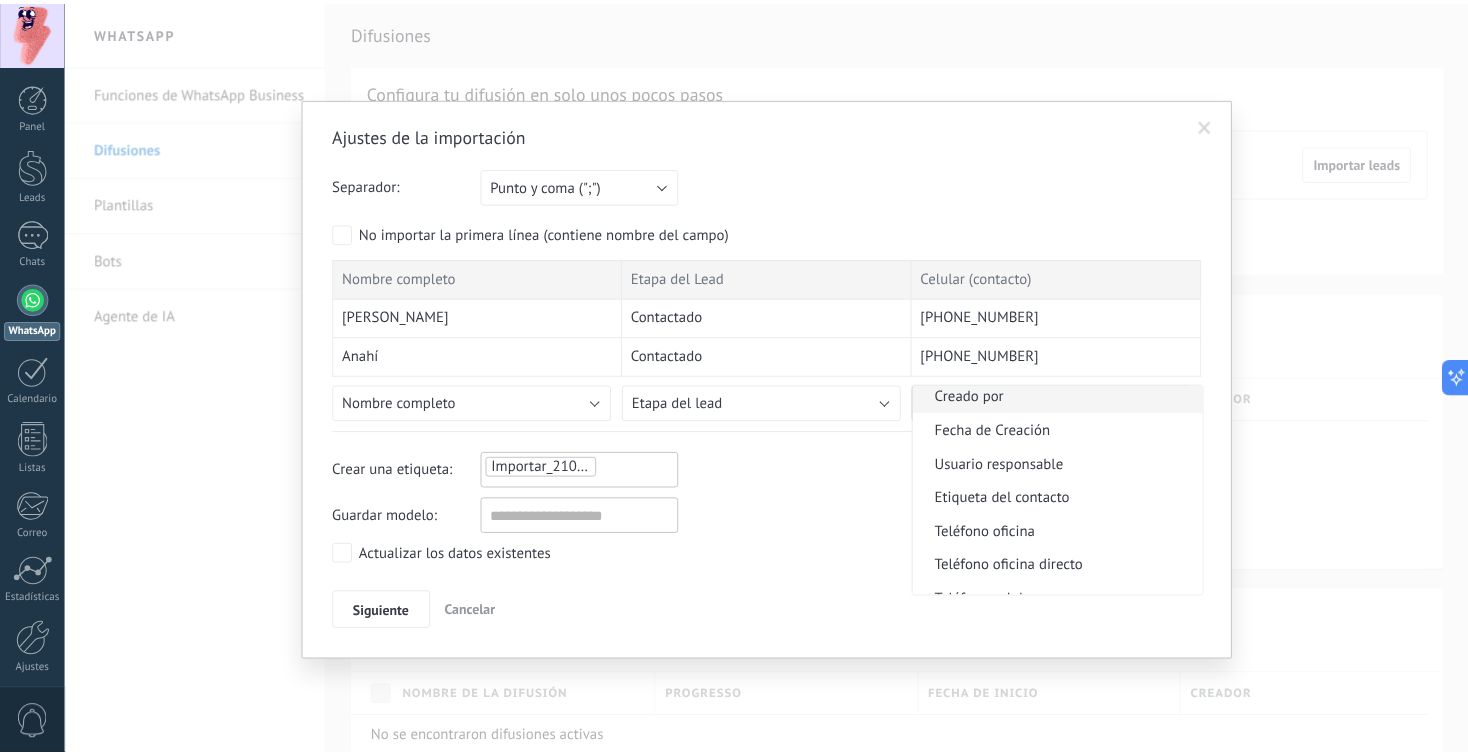 scroll, scrollTop: 384, scrollLeft: 0, axis: vertical 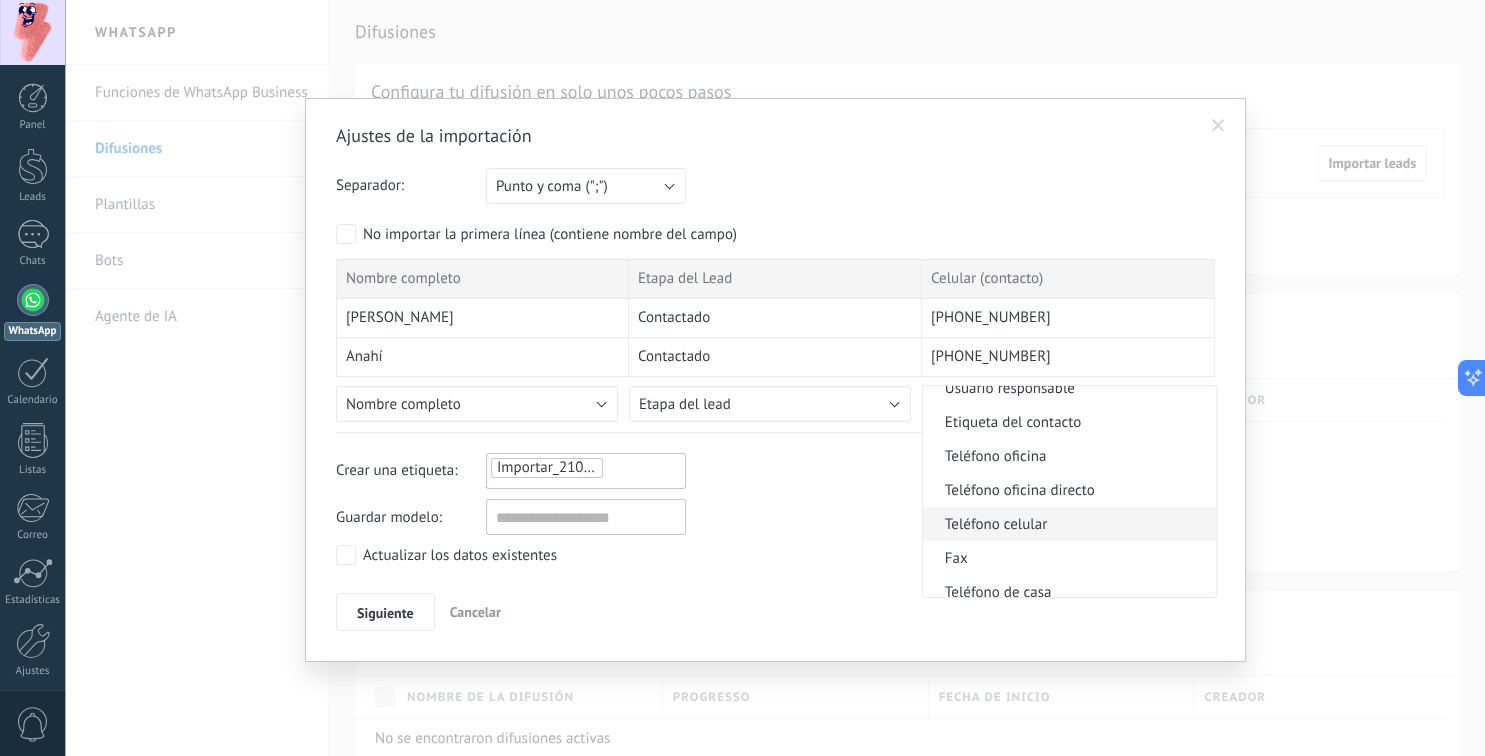 click on "Teléfono celular" at bounding box center (1066, 524) 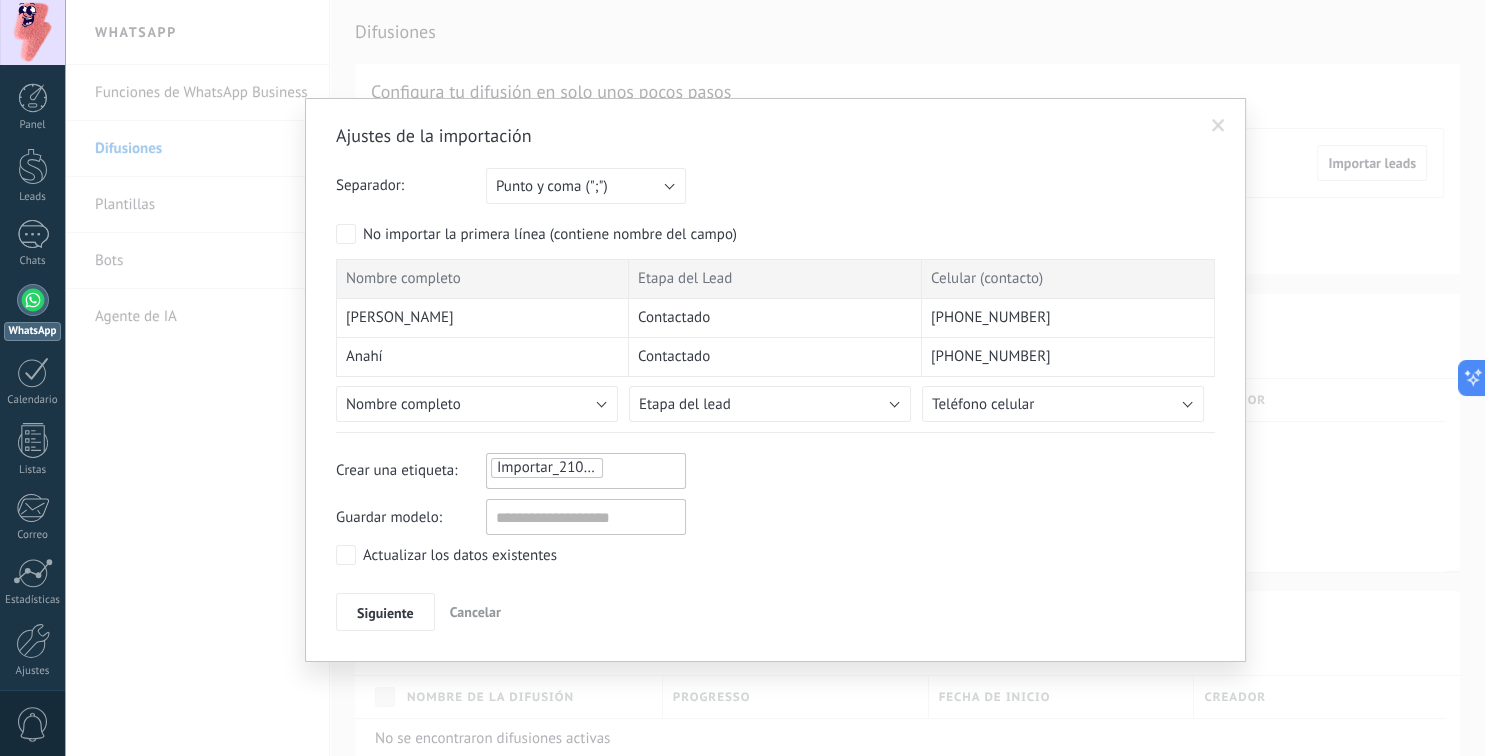 click on "Guardar modelo:" at bounding box center (775, 517) 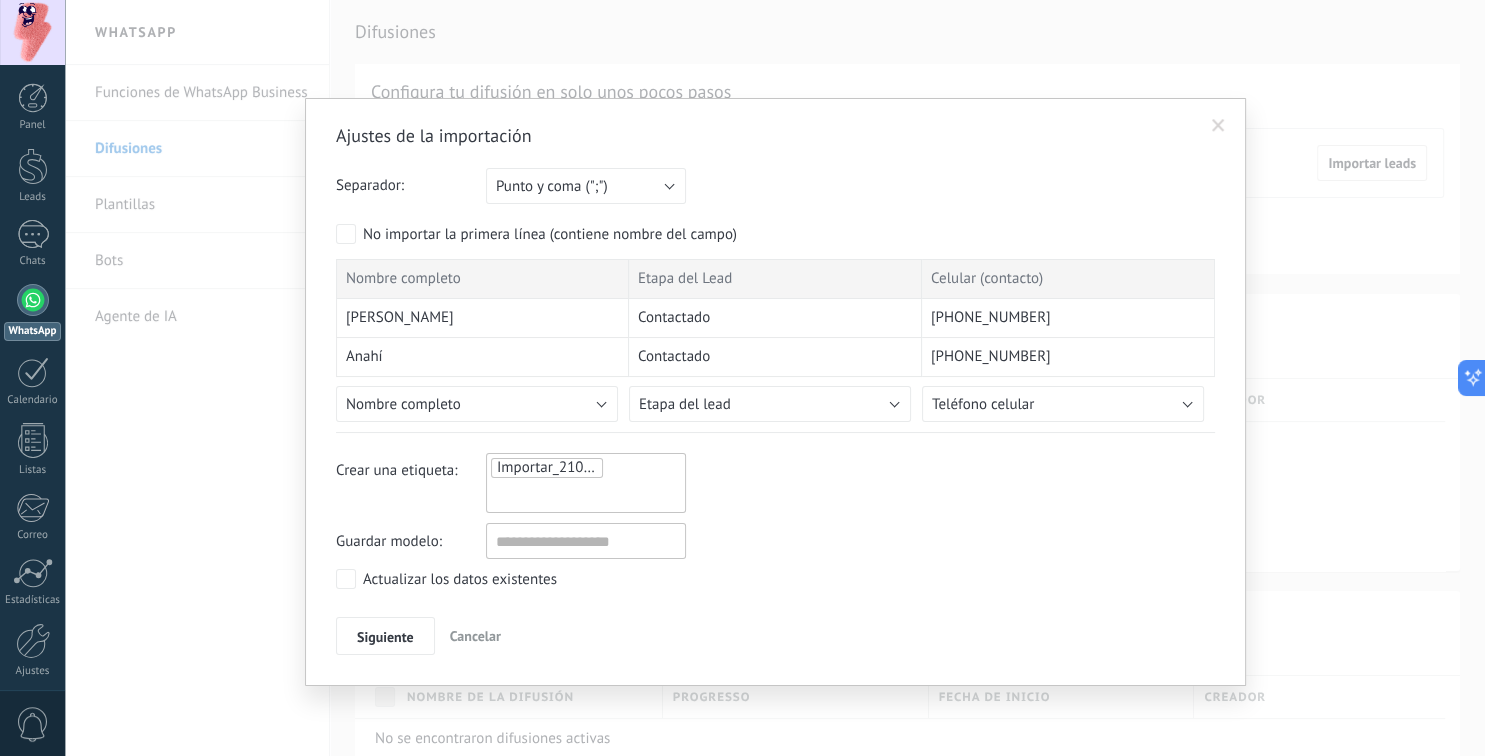 click at bounding box center (542, 495) 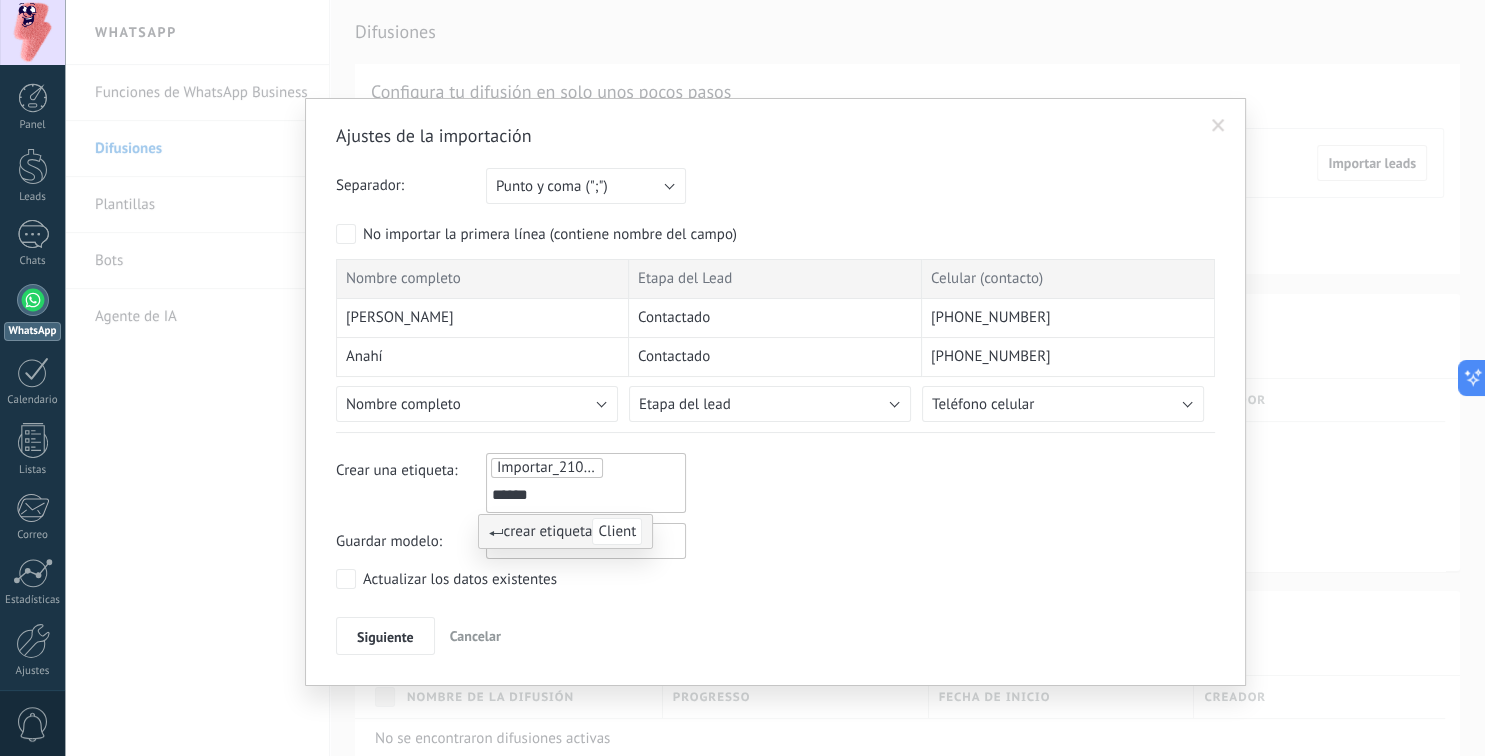 type on "*******" 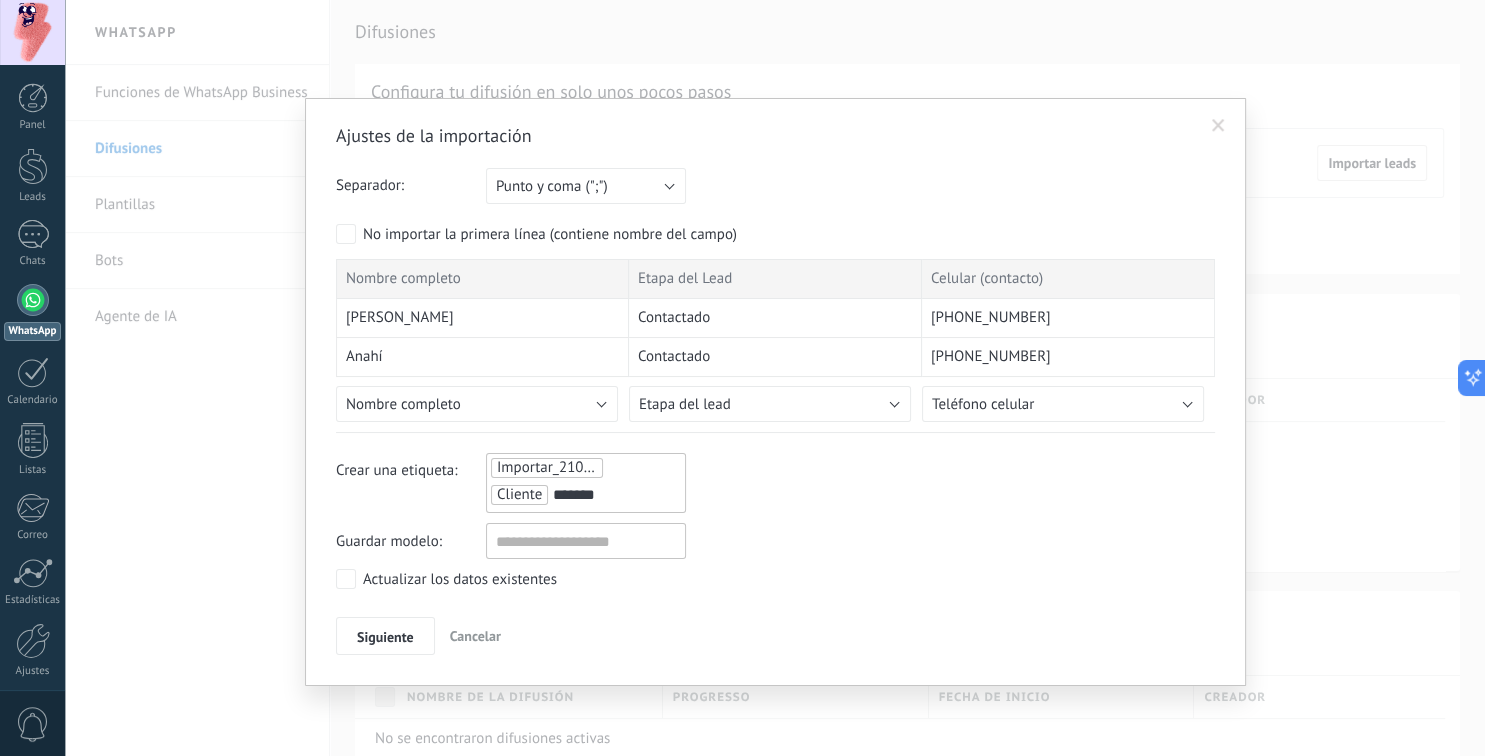type 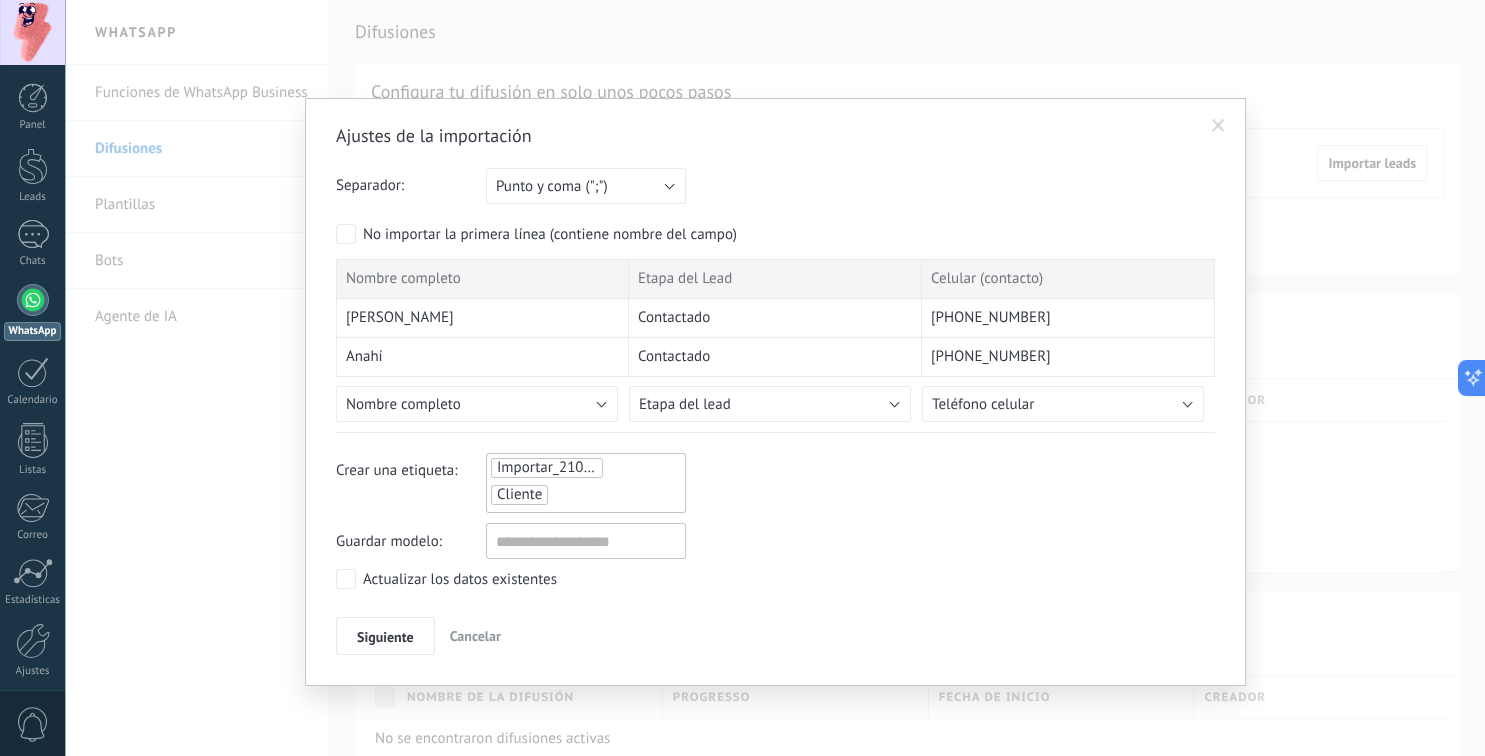 click on "Importar_21072025_0948 Cliente Cliente" at bounding box center (586, 483) 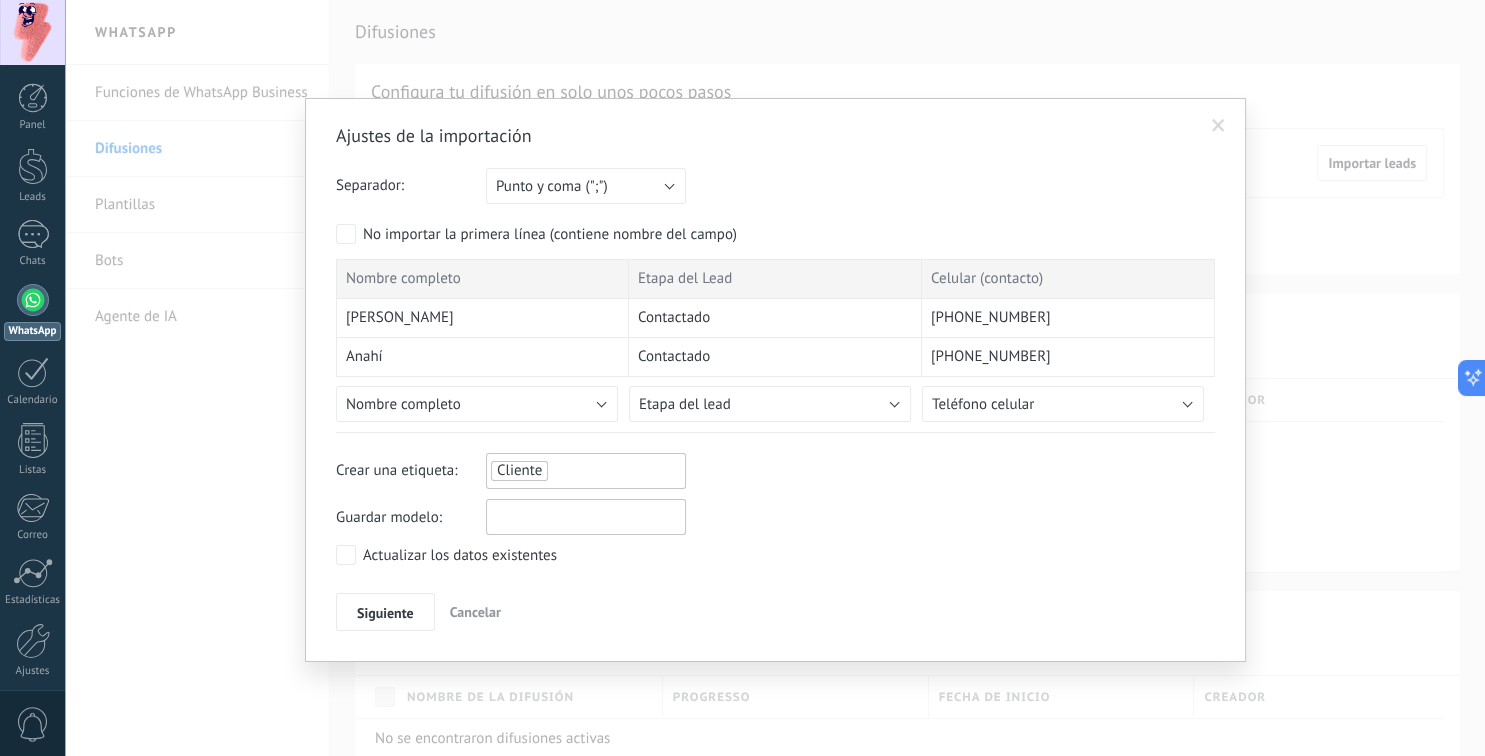 click at bounding box center [586, 517] 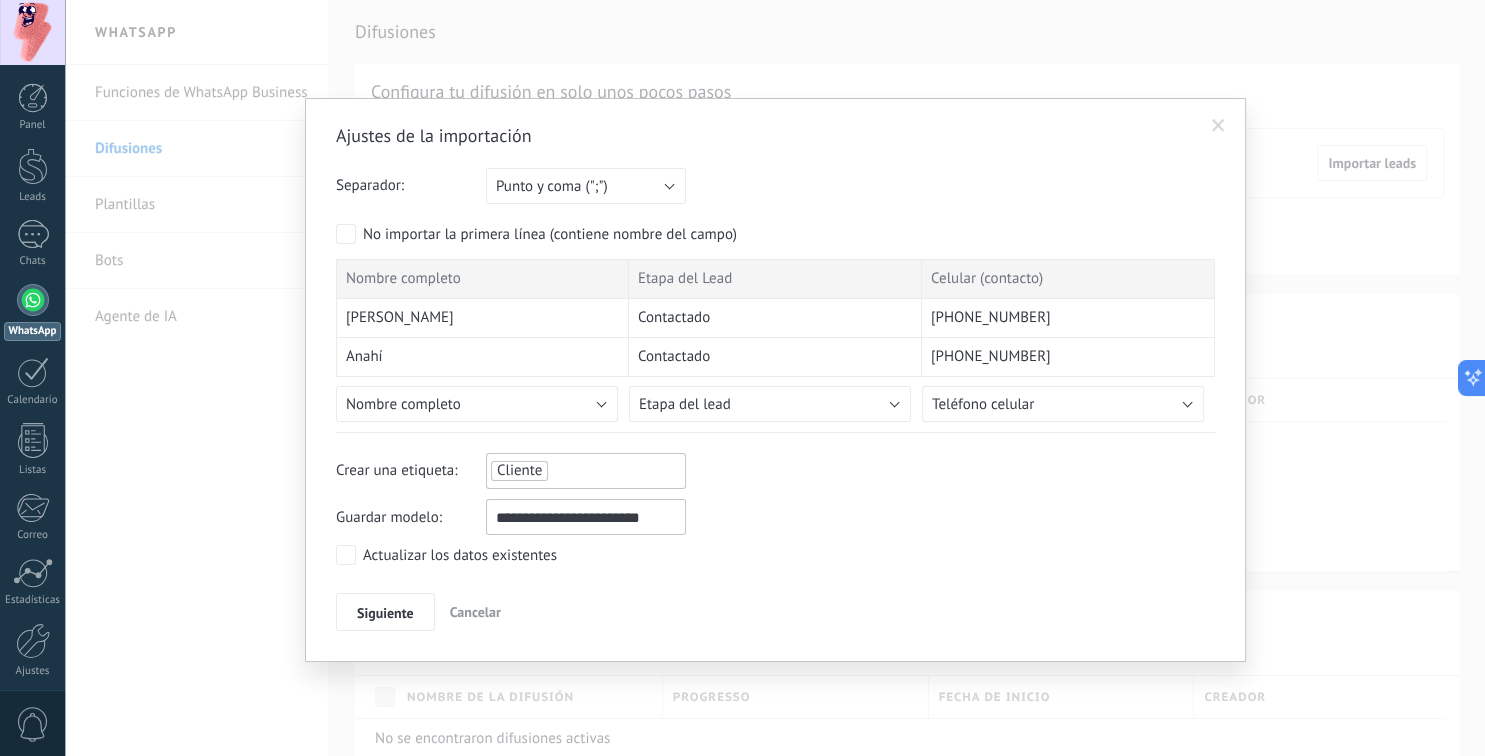 type on "**********" 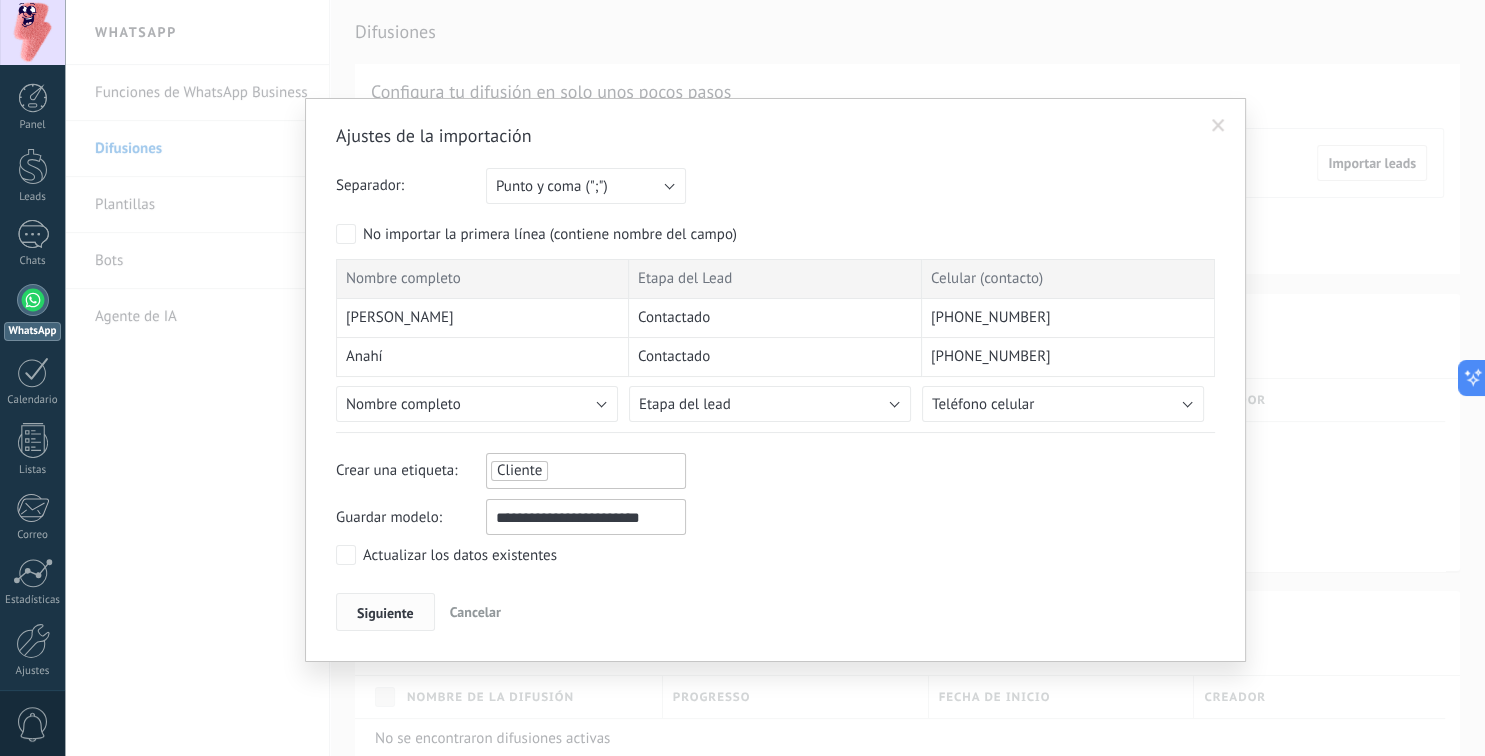 click on "Siguiente" at bounding box center [385, 613] 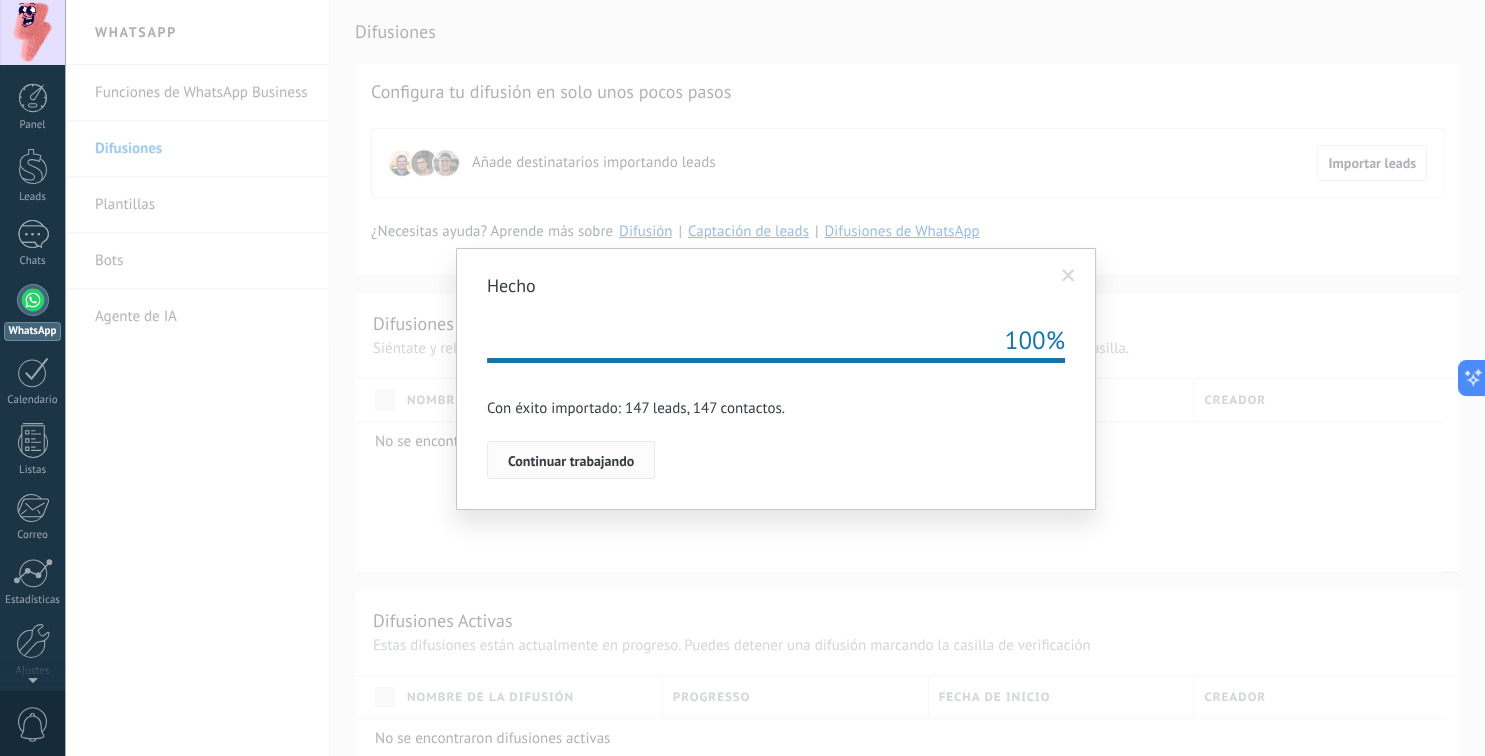 click on "Continuar trabajando" at bounding box center (571, 461) 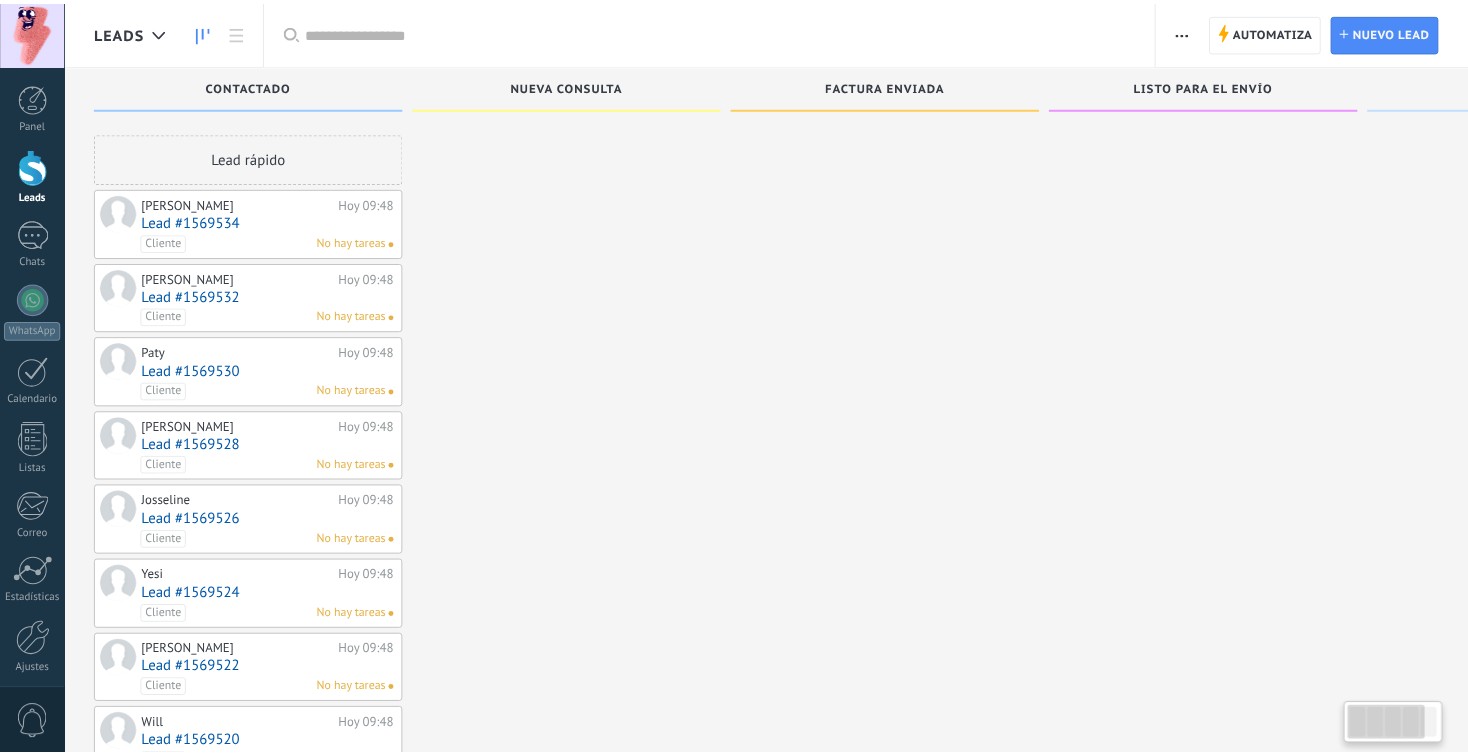scroll, scrollTop: 0, scrollLeft: 0, axis: both 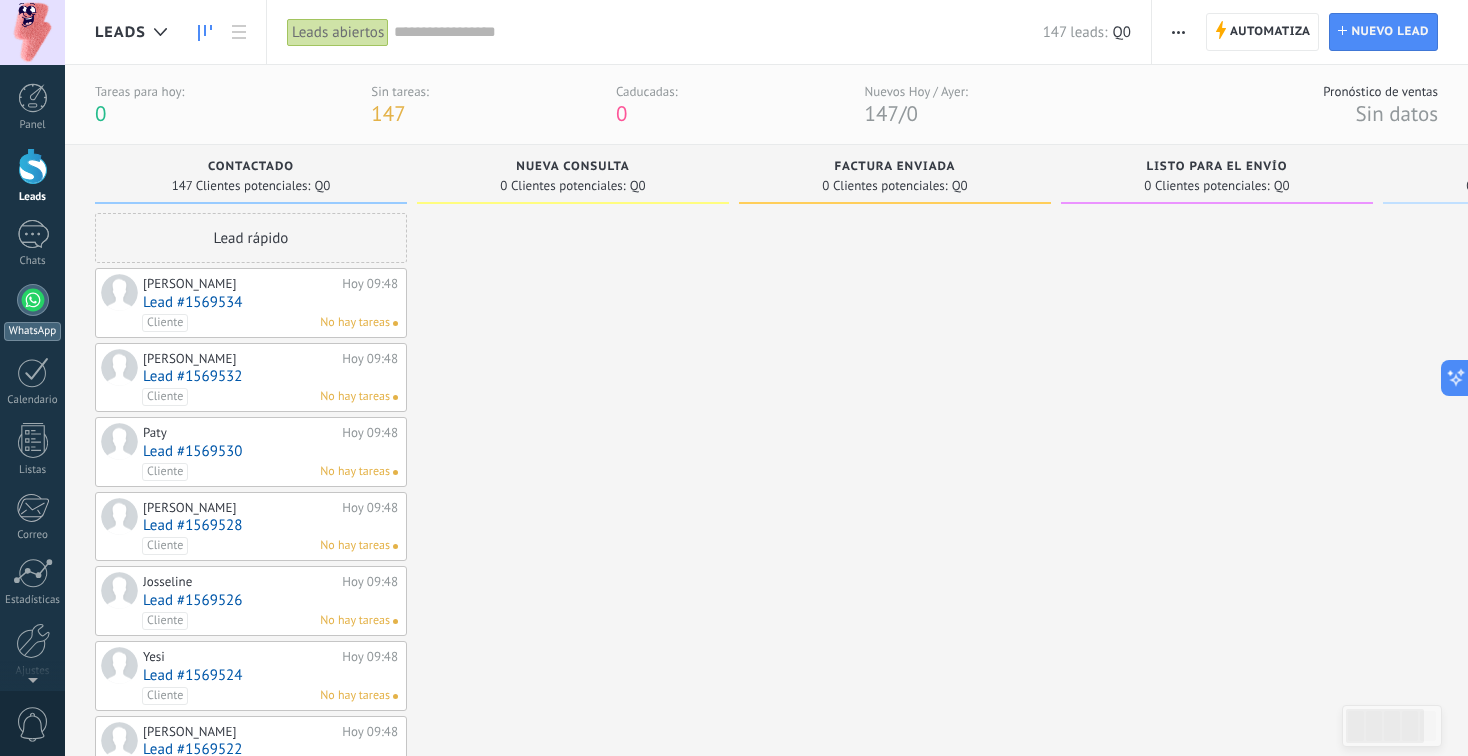 click at bounding box center (33, 300) 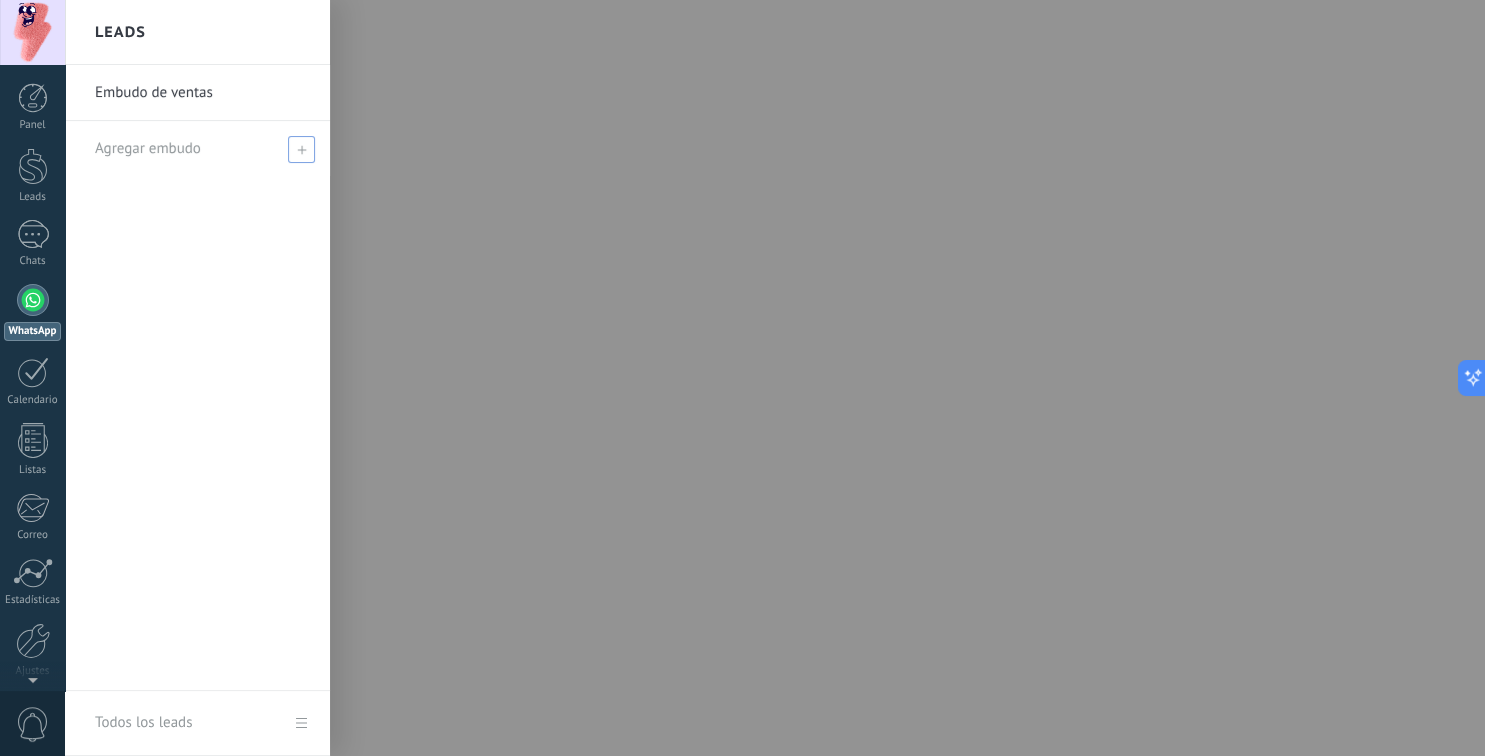 click at bounding box center (301, 149) 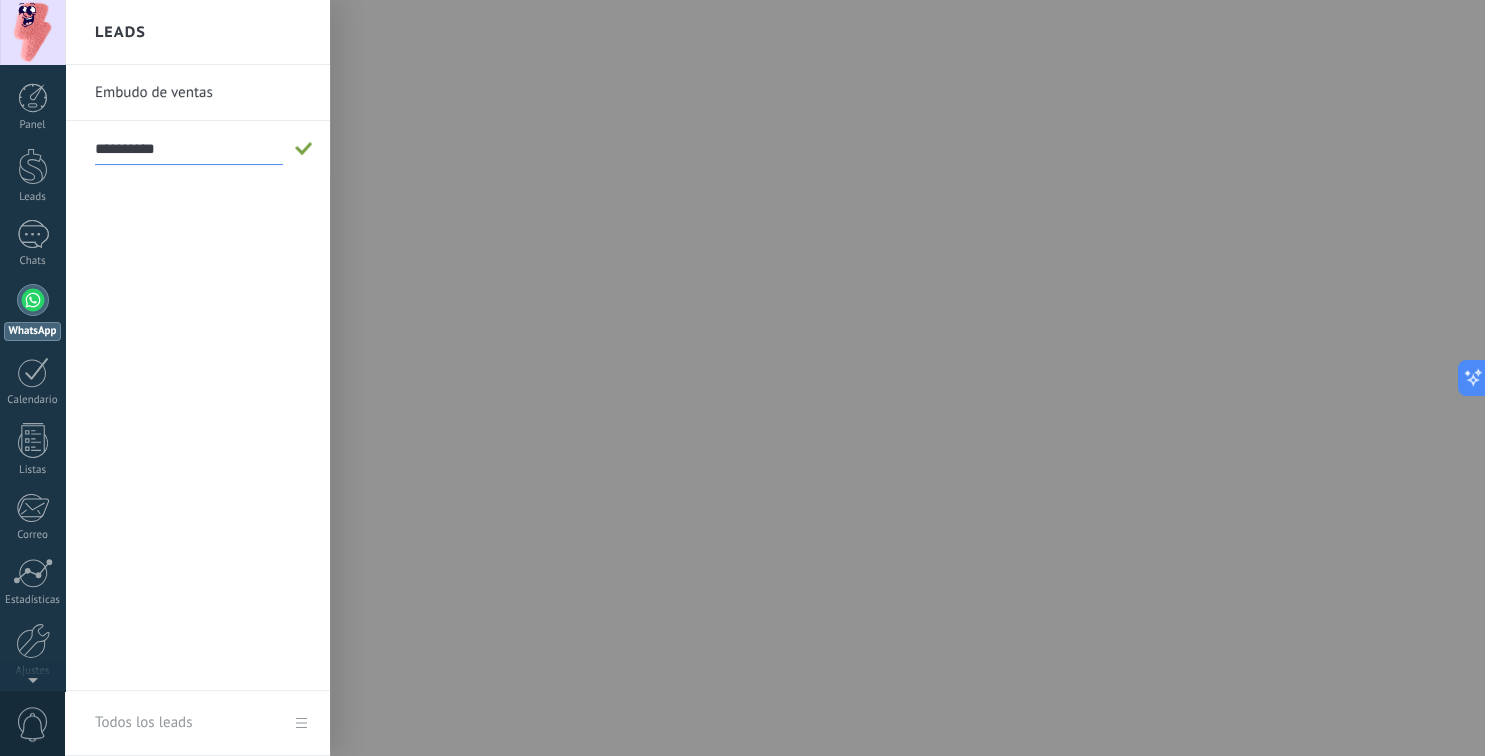 type on "**********" 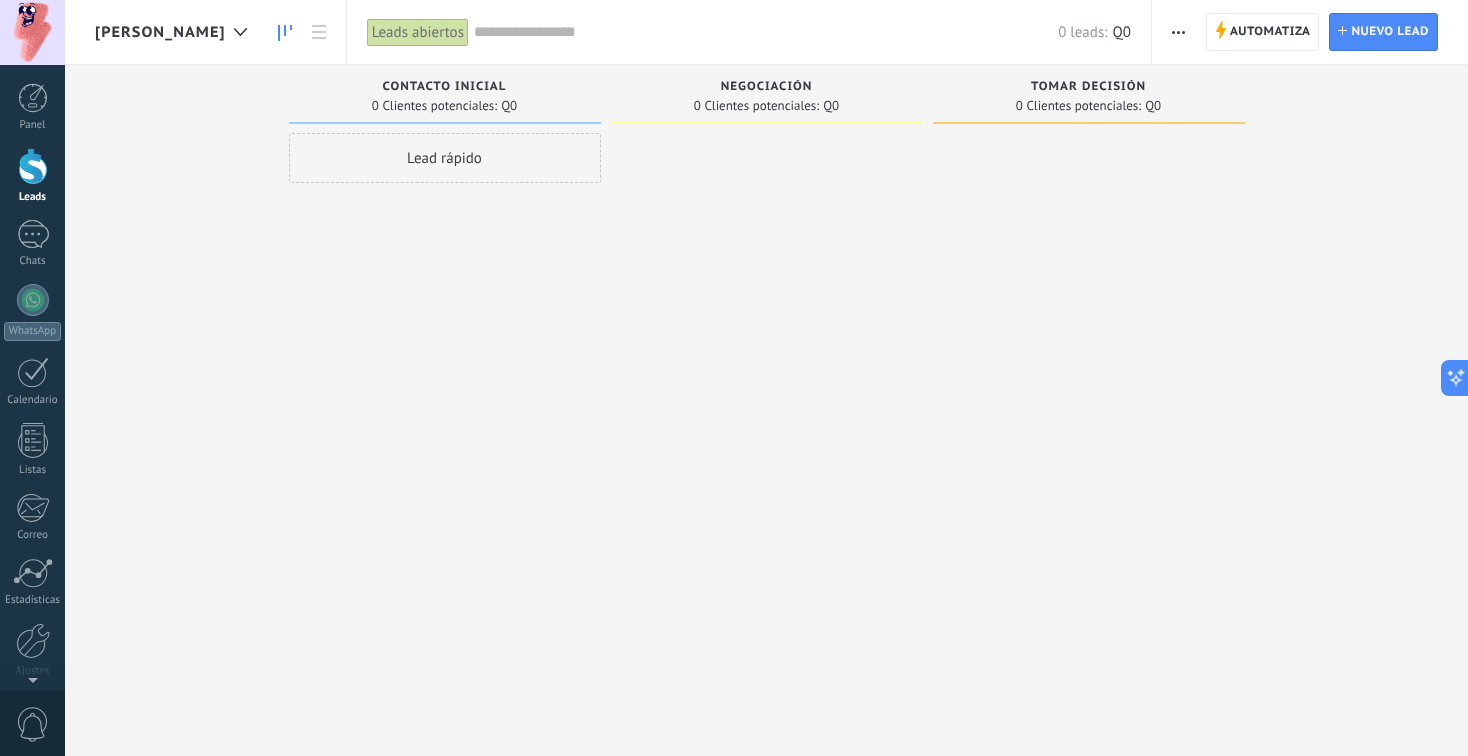 click on "Lead rápido" at bounding box center [445, 380] 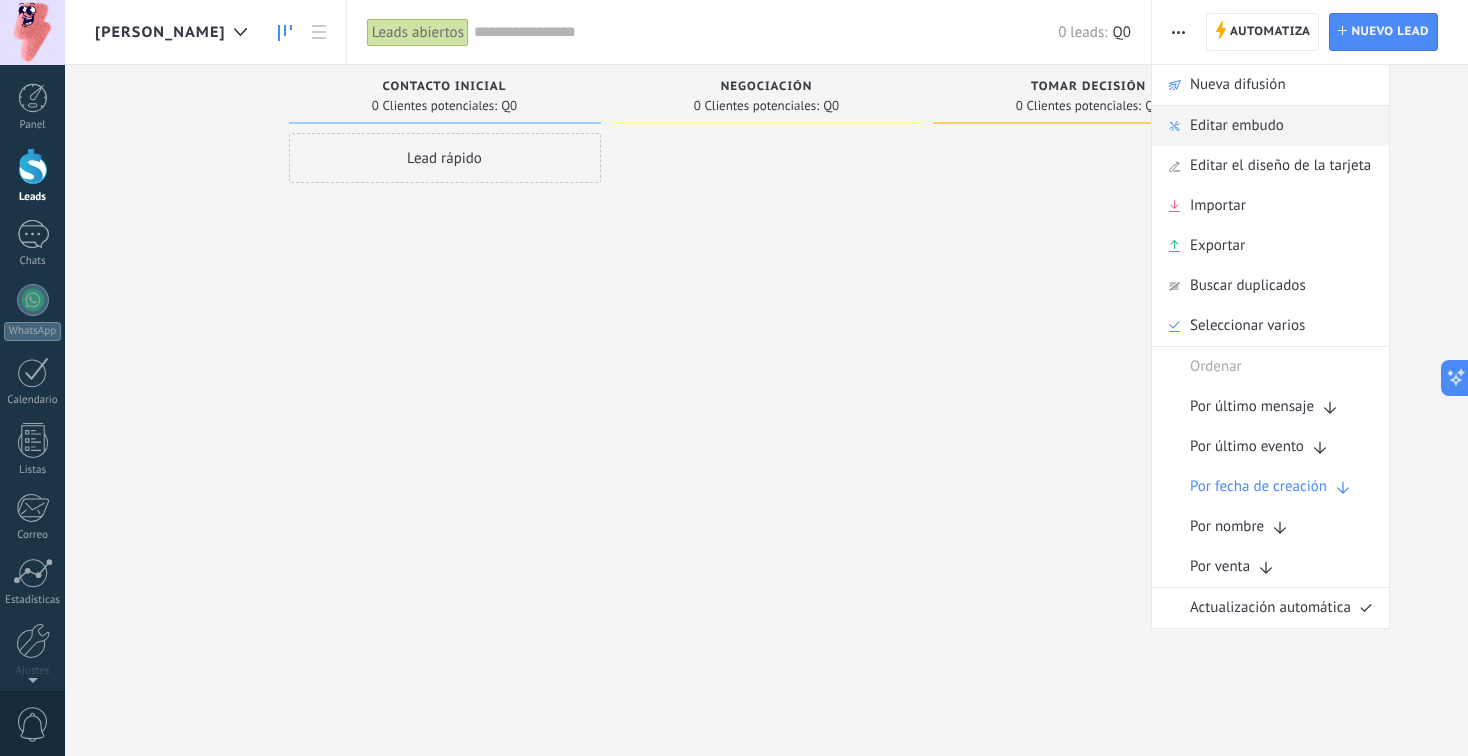 click on "Editar embudo" at bounding box center [1237, 126] 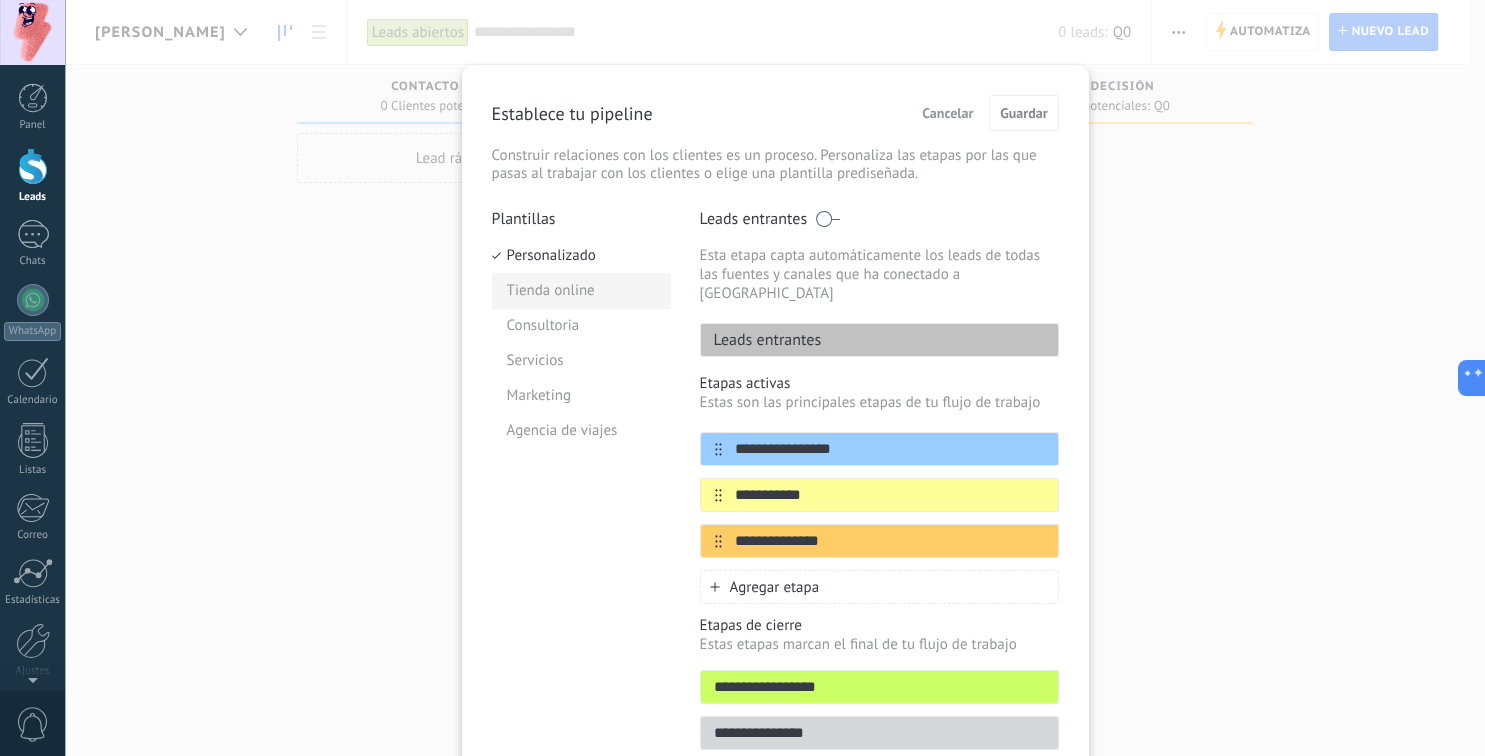 click on "Tienda online" at bounding box center [581, 290] 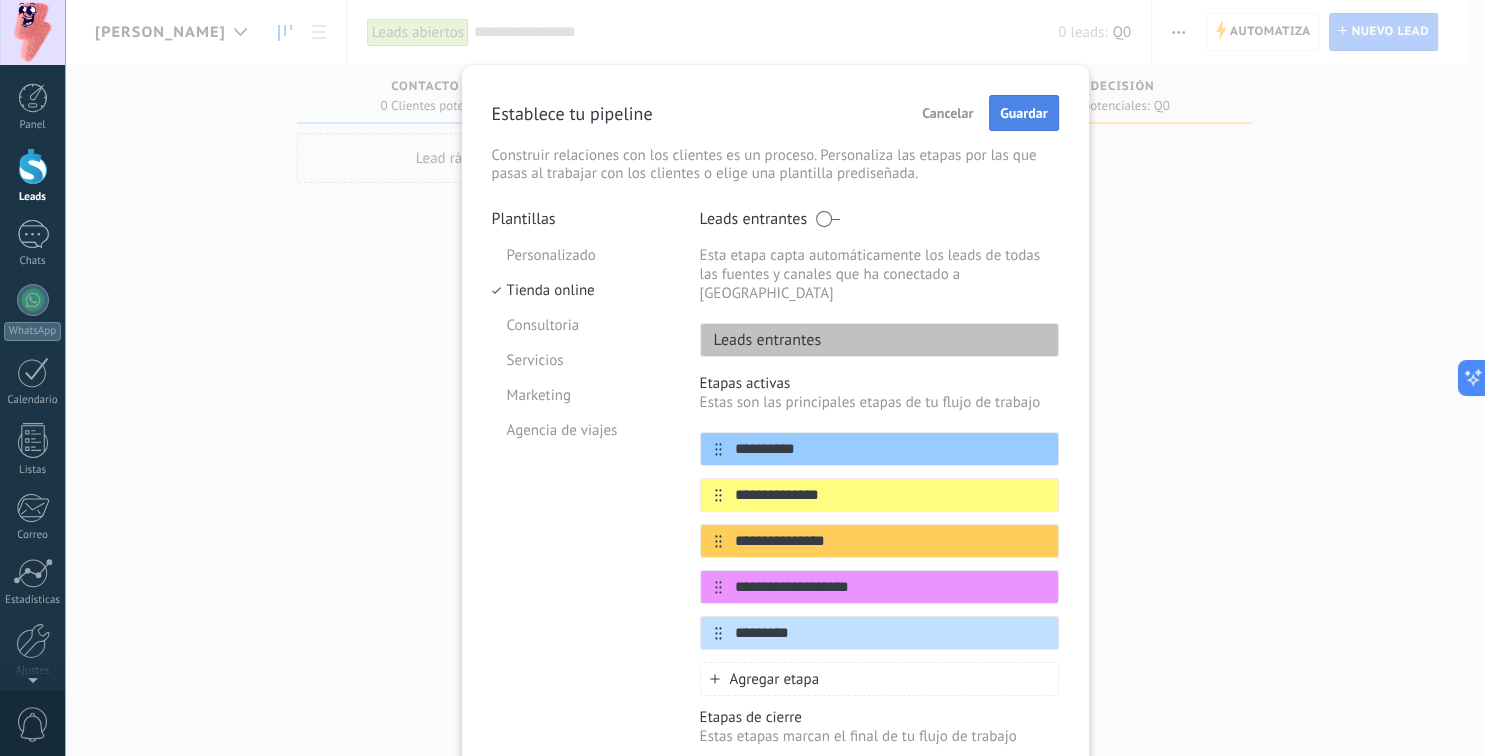 click on "Guardar" at bounding box center (1023, 113) 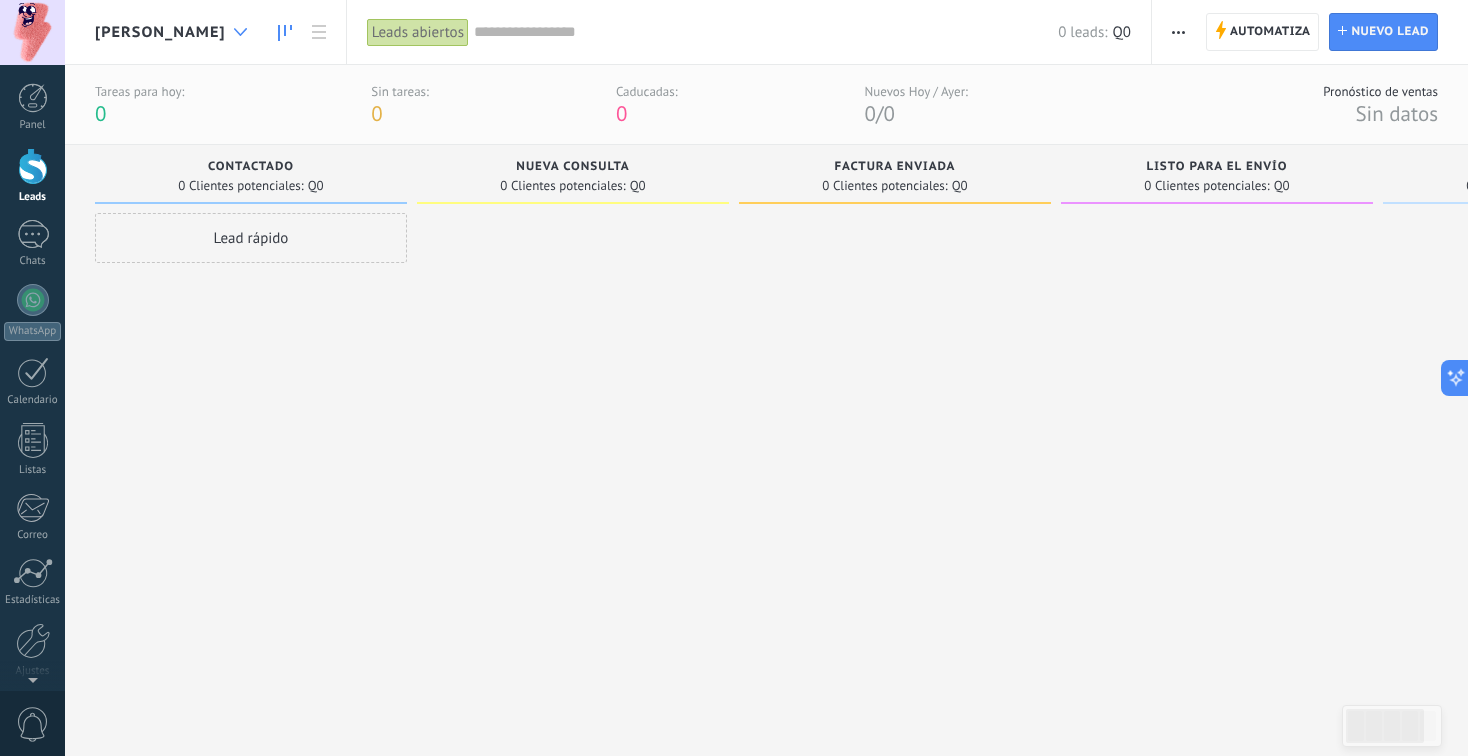 click 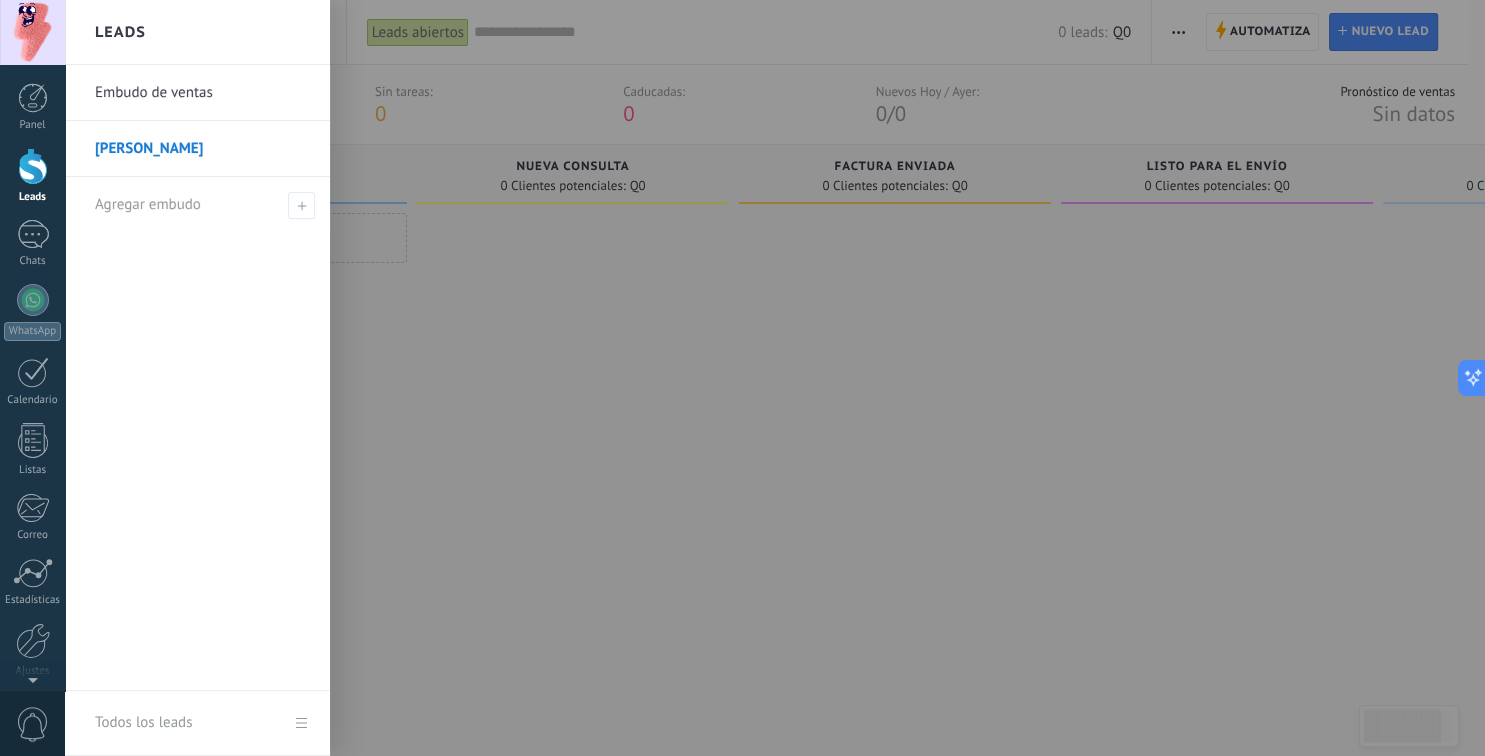 click on "Embudo de ventas" at bounding box center [202, 93] 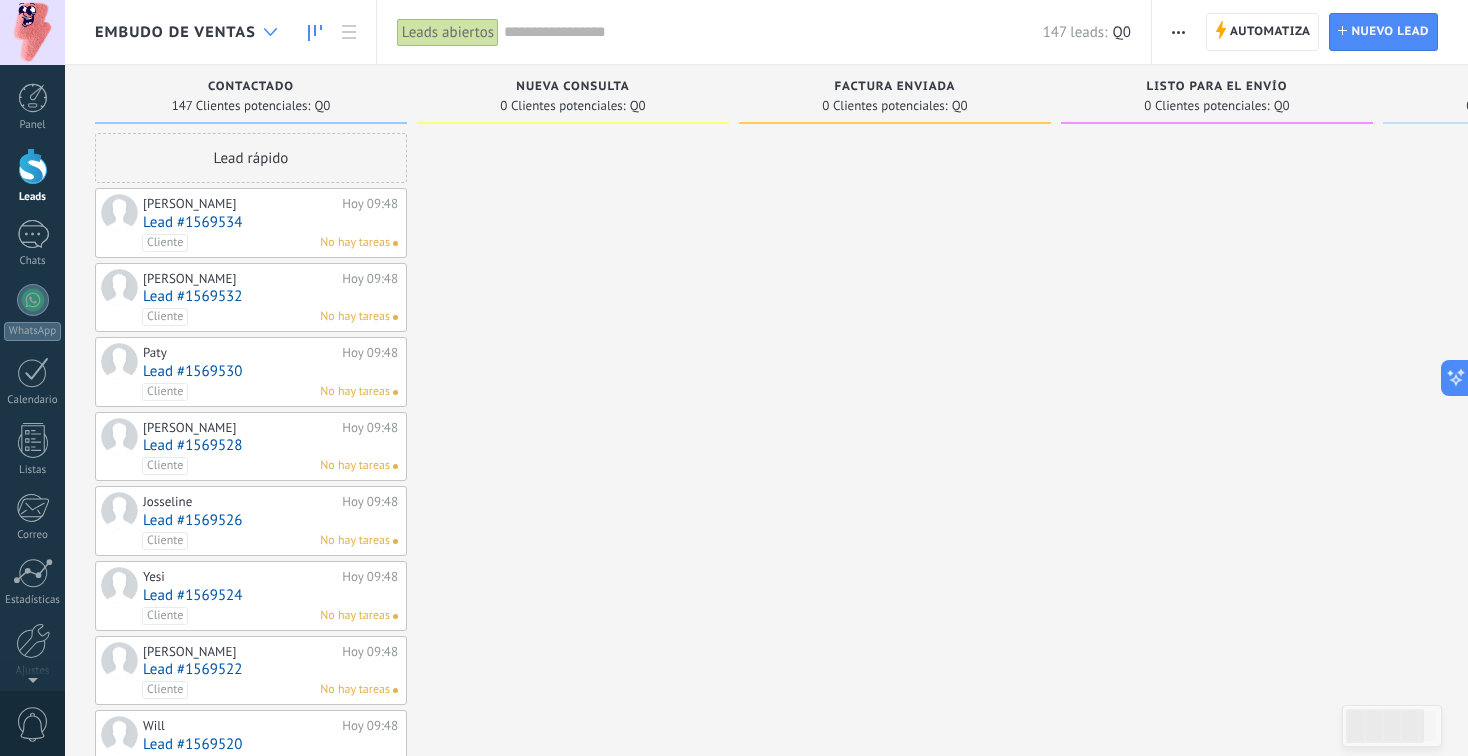 click at bounding box center [270, 32] 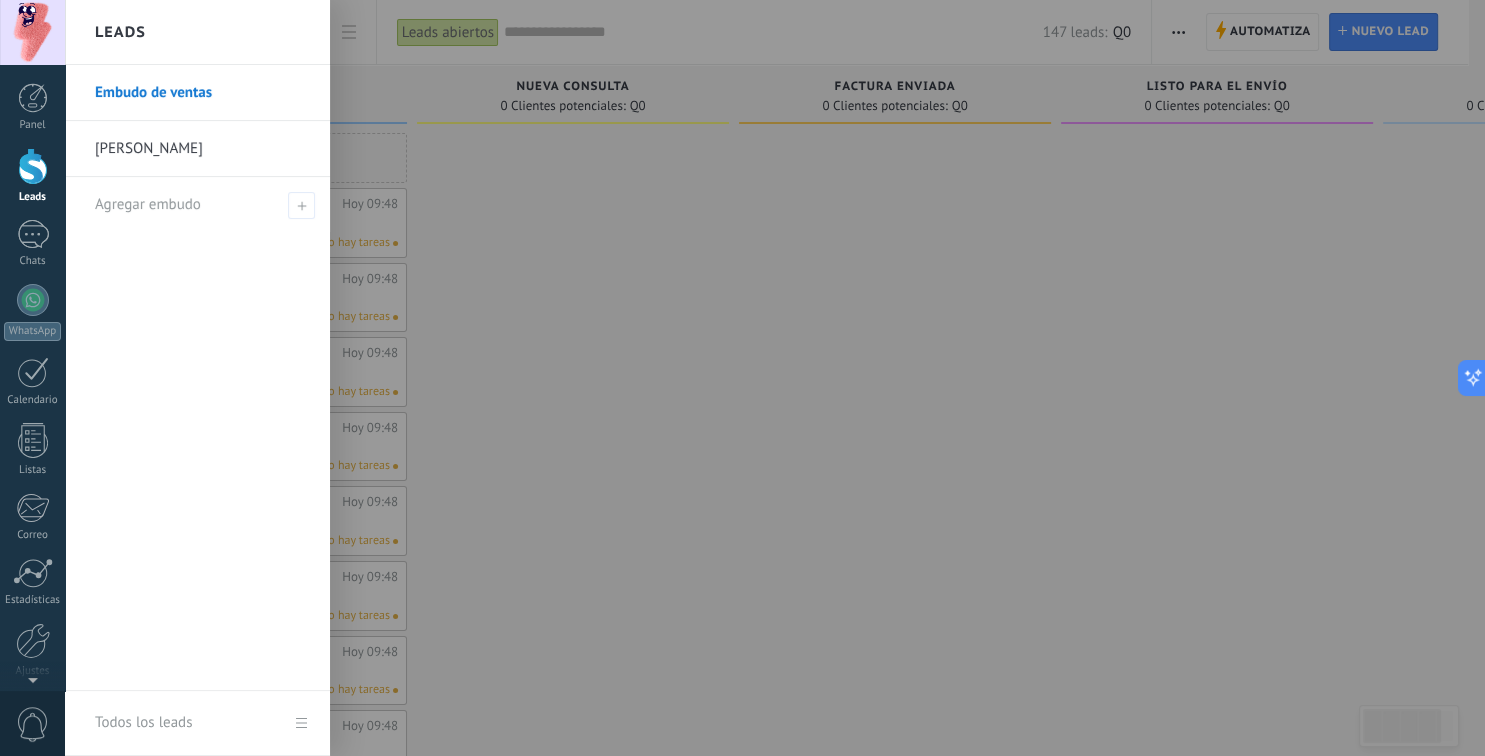 click on "[PERSON_NAME]" at bounding box center [202, 149] 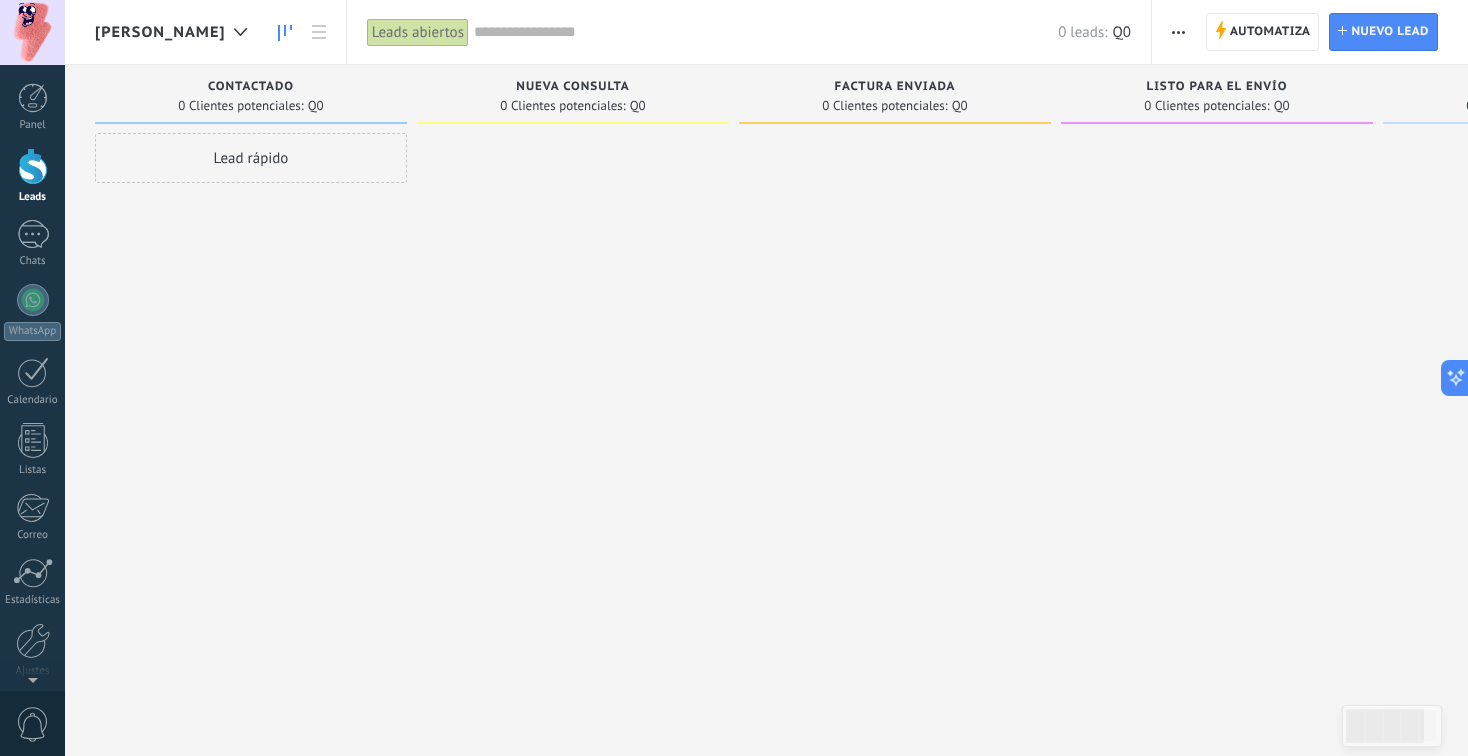 click on "Contactado" at bounding box center (251, 87) 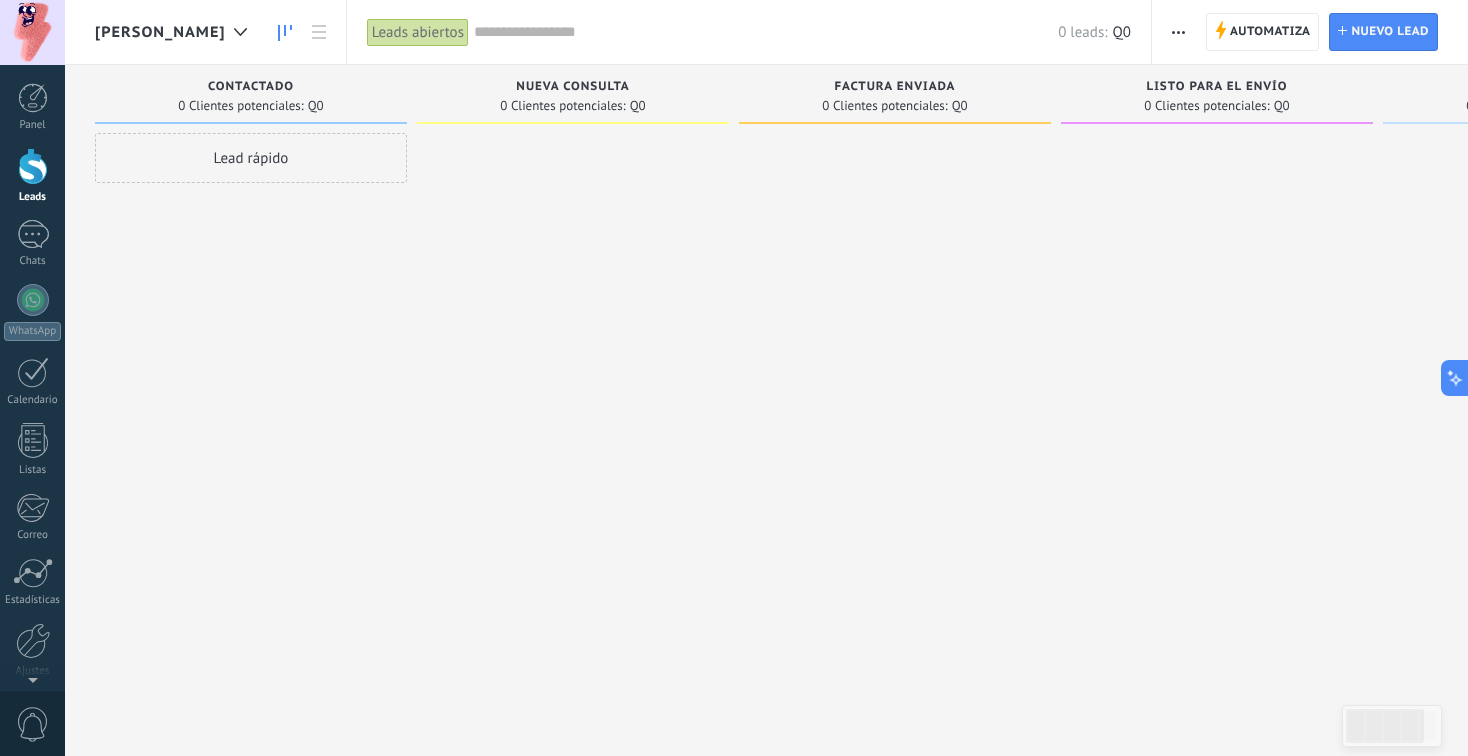 click at bounding box center (1178, 32) 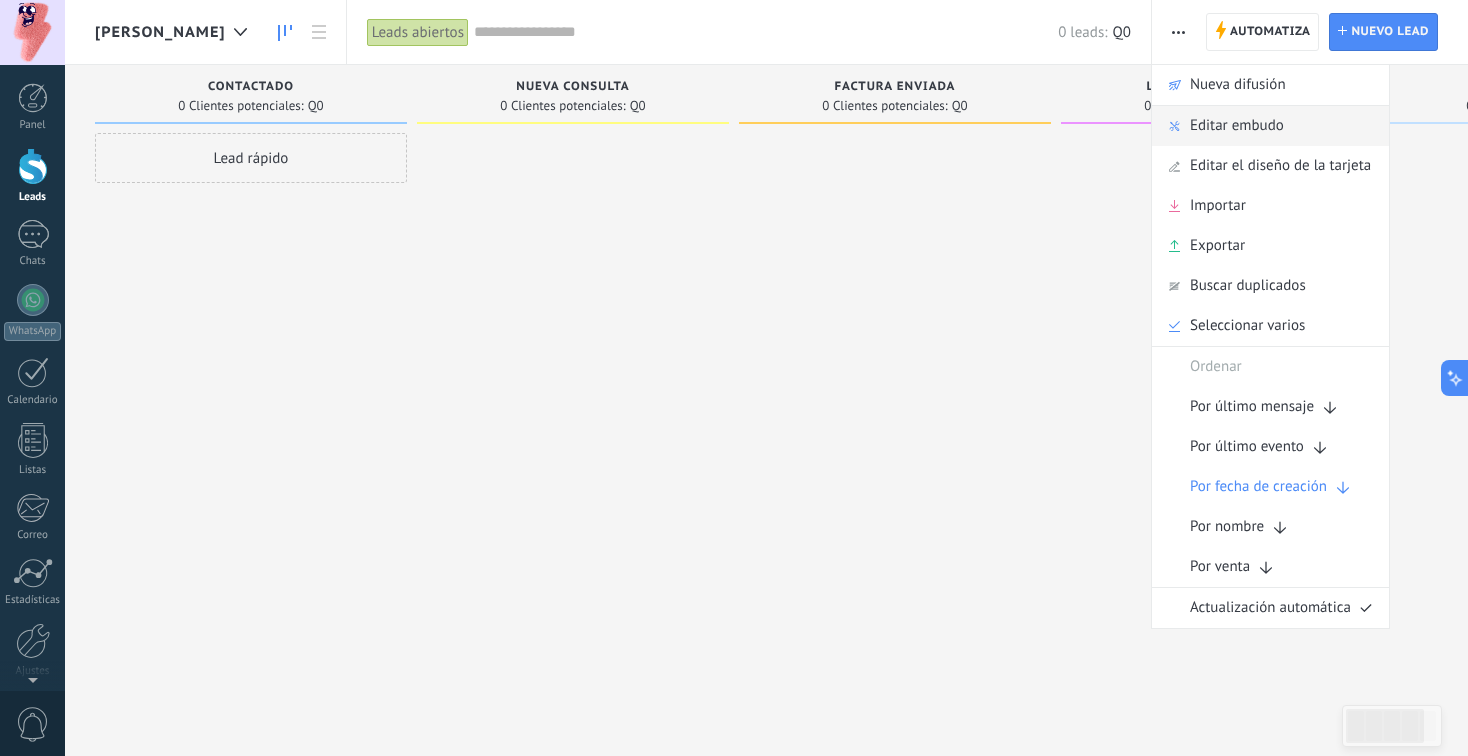 click on "Editar embudo" at bounding box center (1237, 126) 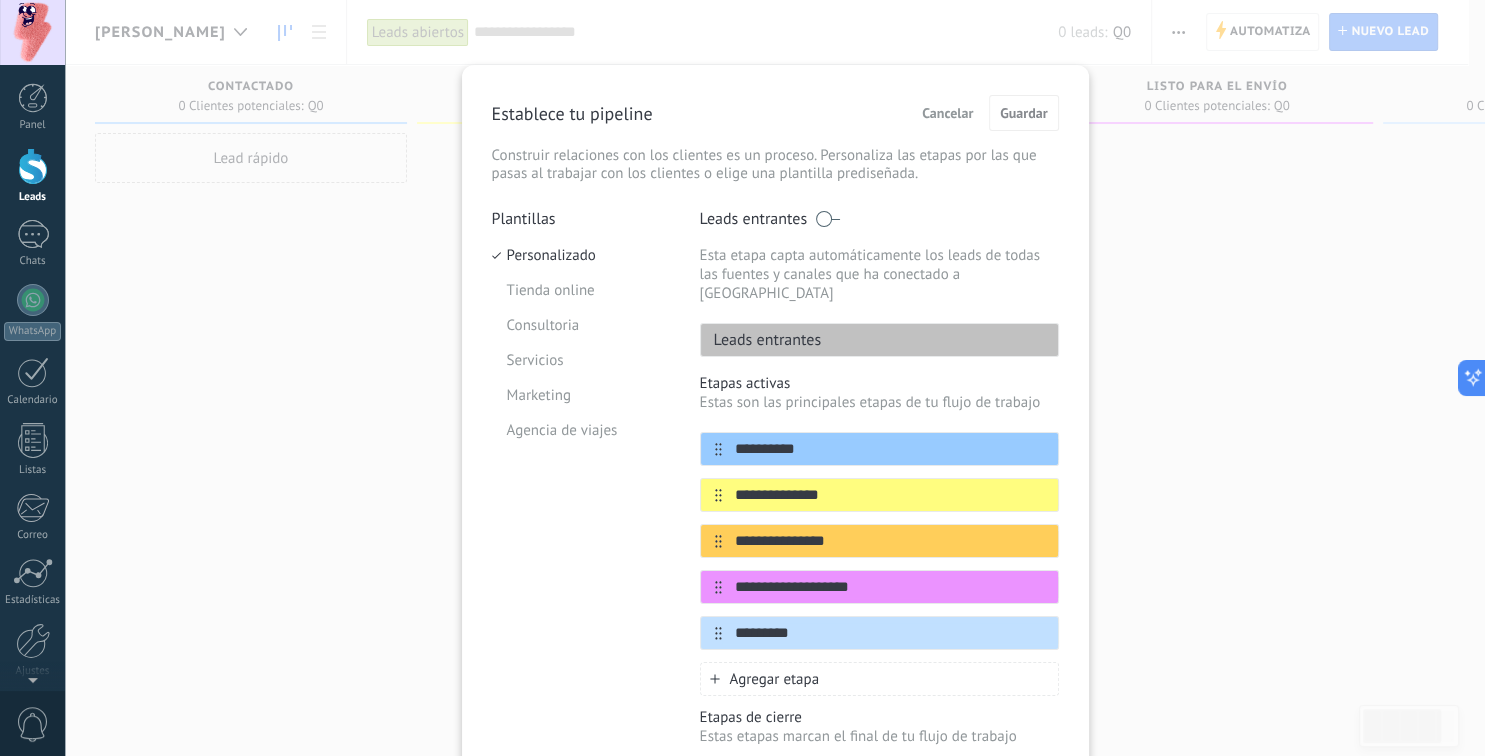 click on "Cancelar" at bounding box center [947, 113] 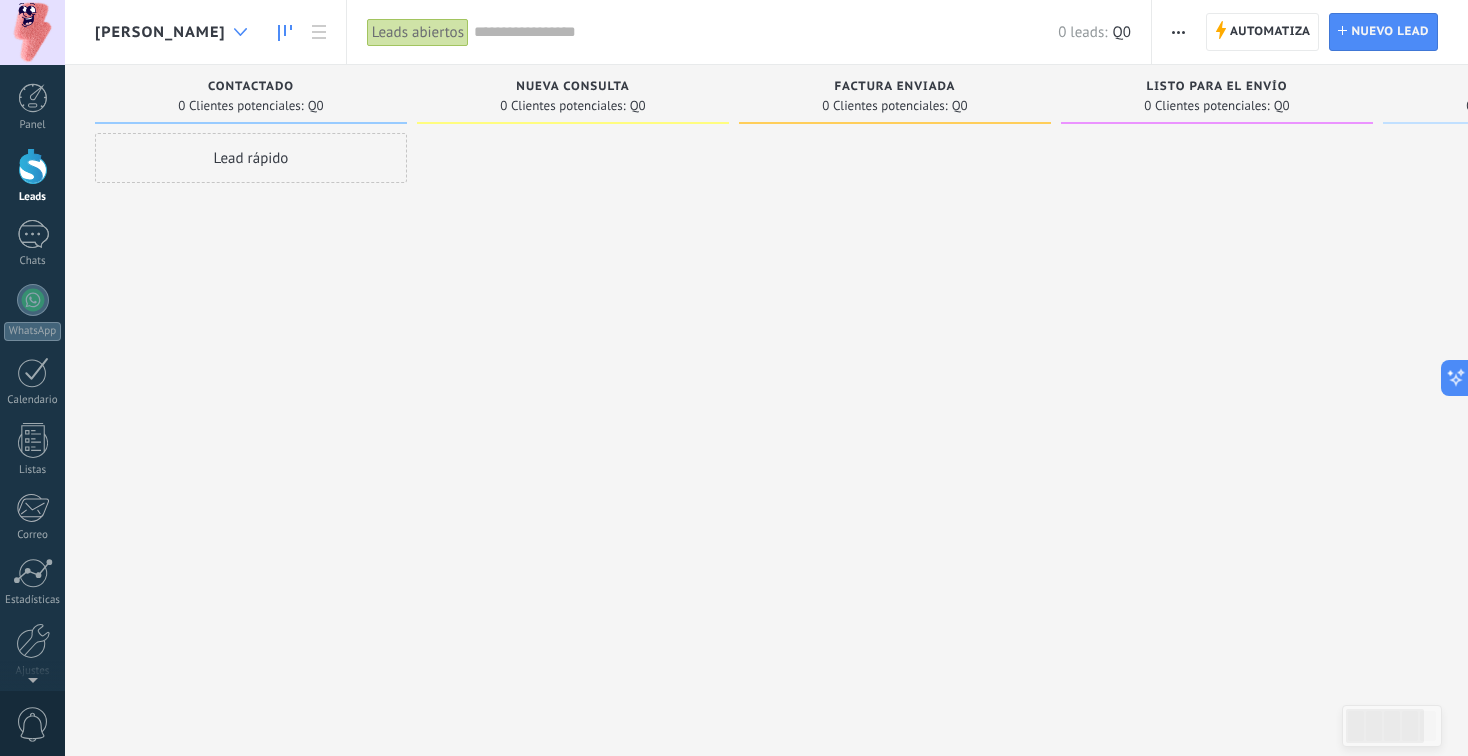 click 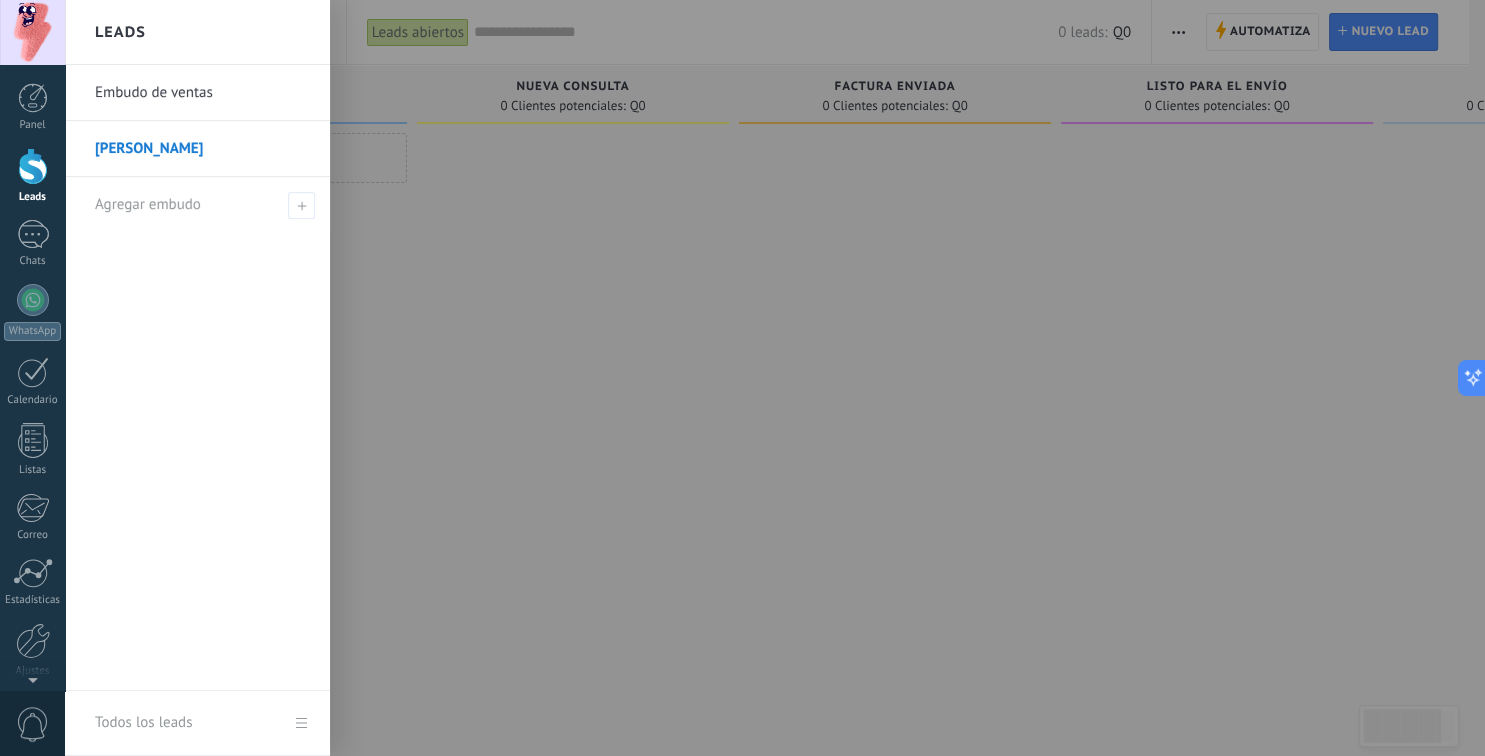 click on "Embudo de ventas" at bounding box center [202, 93] 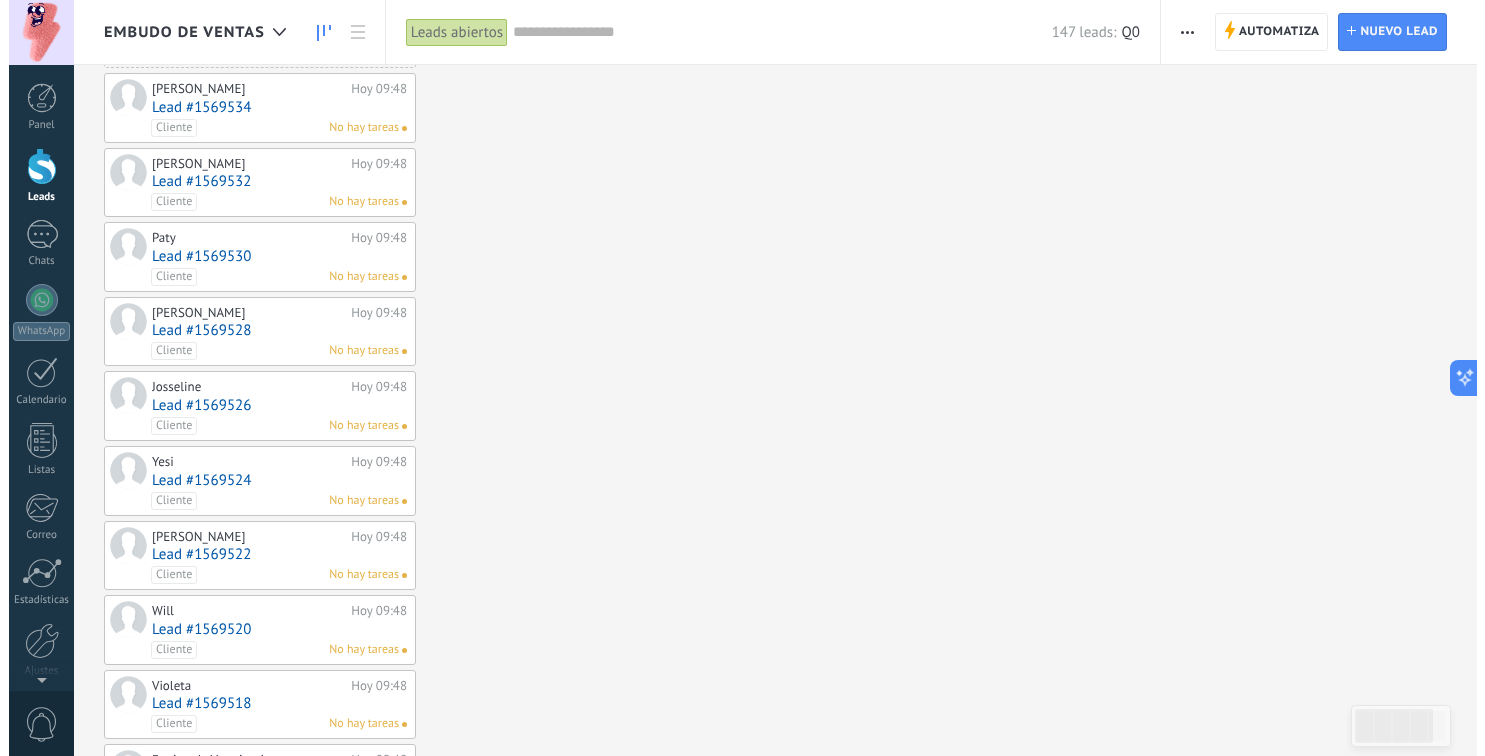 scroll, scrollTop: 0, scrollLeft: 0, axis: both 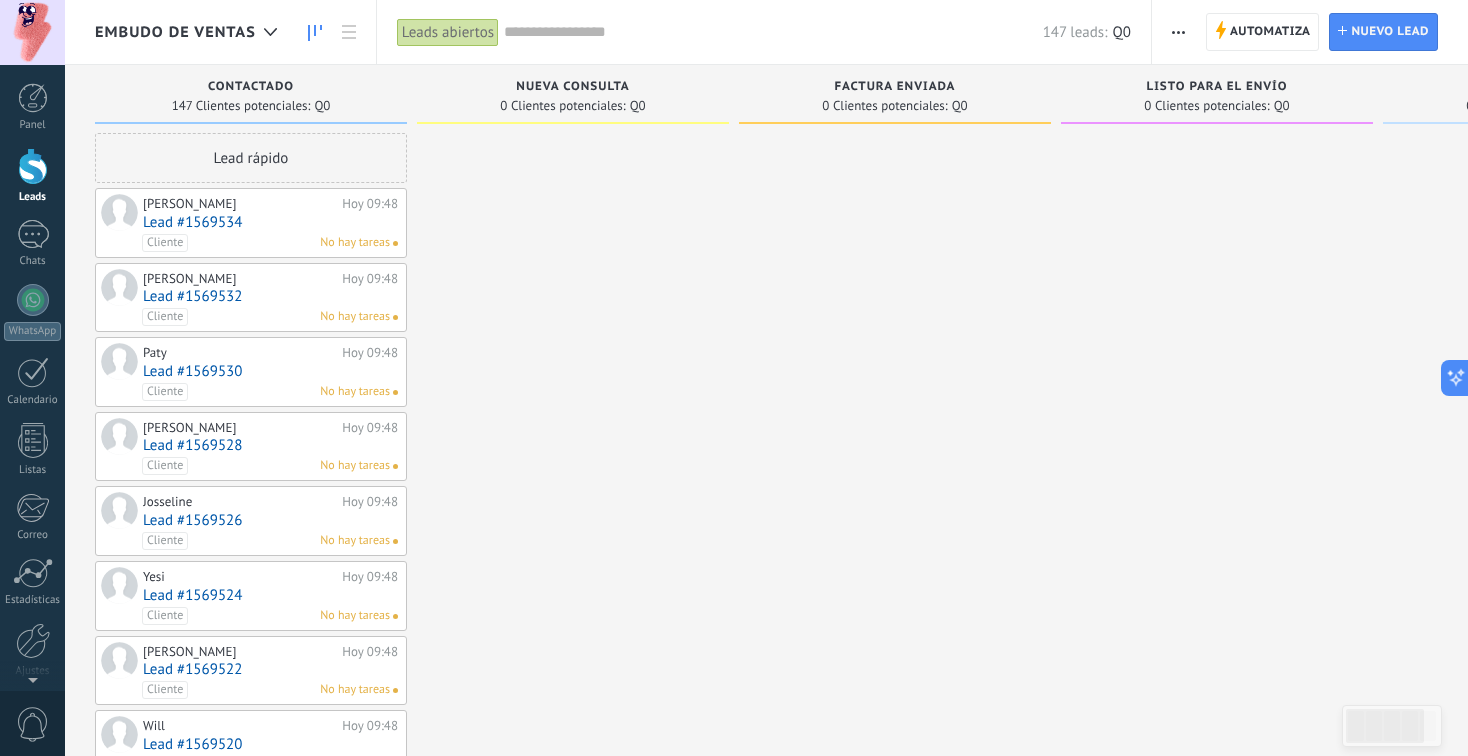 click at bounding box center (1178, 32) 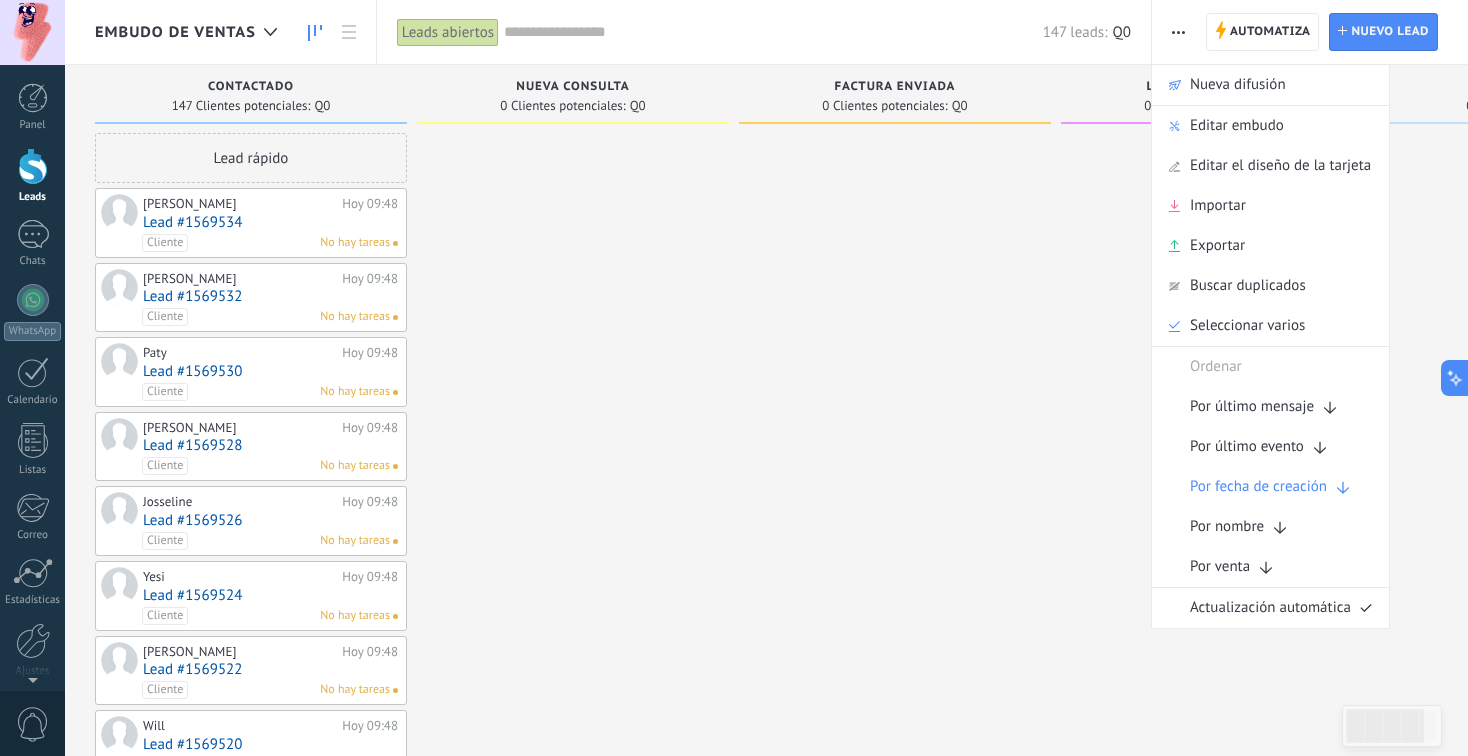 click at bounding box center (1178, 32) 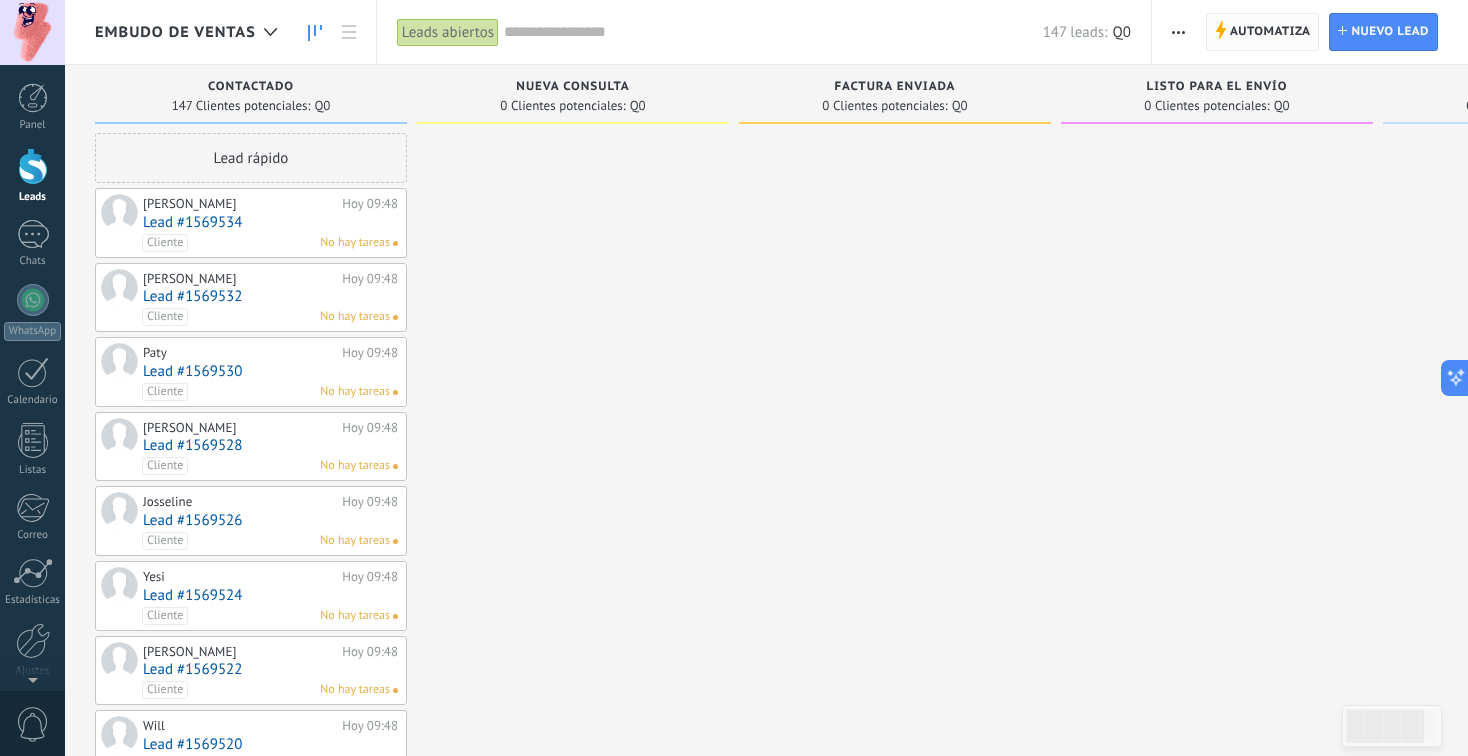 click on "Automatiza" at bounding box center [1270, 32] 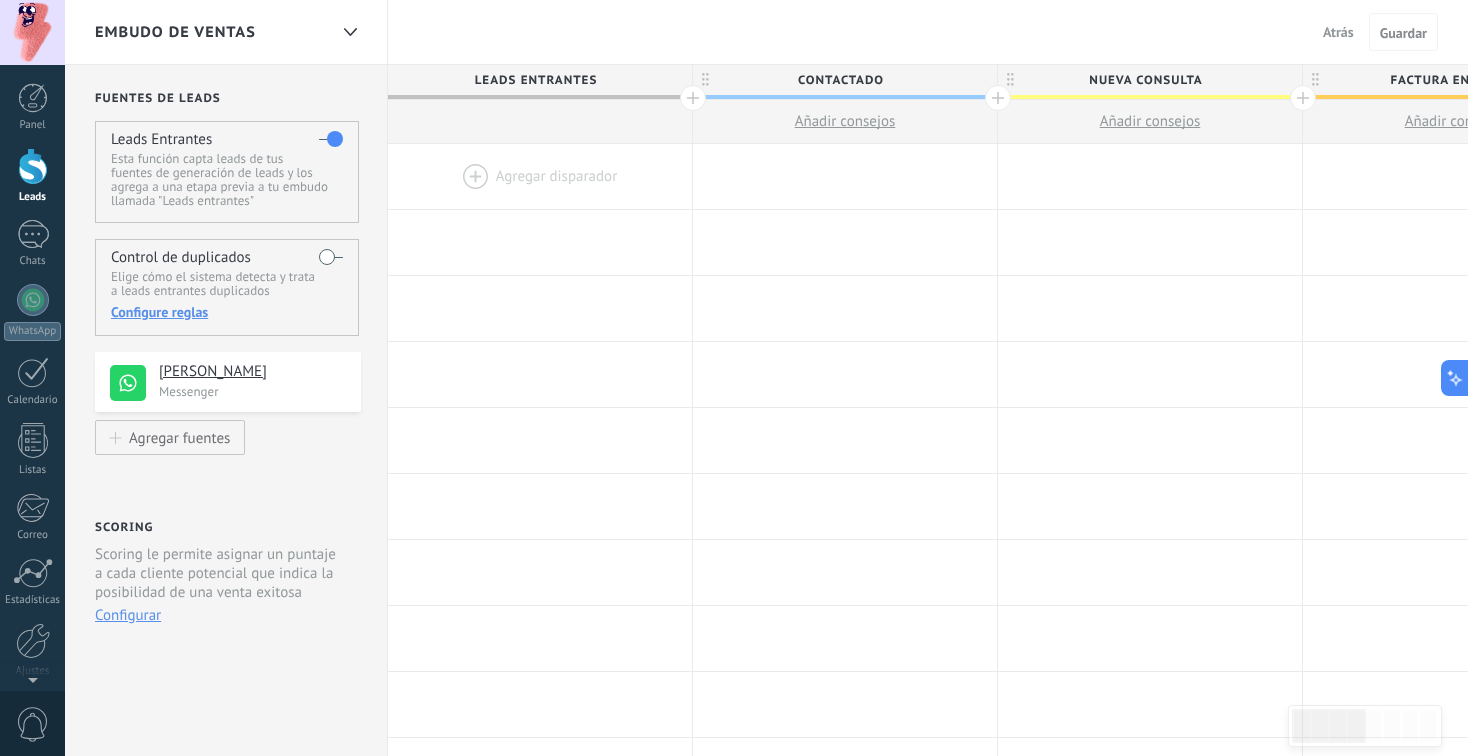 click on "Añadir consejos" at bounding box center [845, 121] 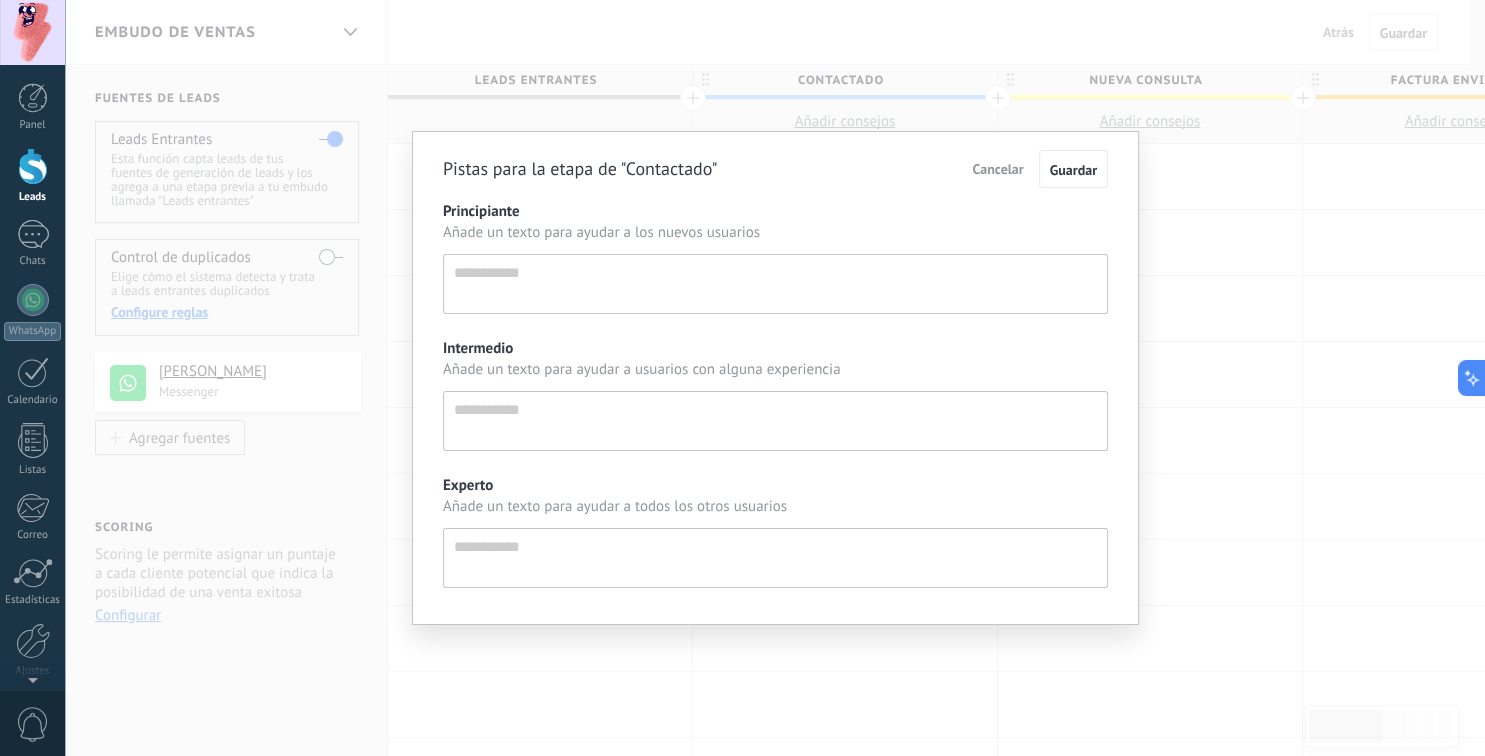 scroll, scrollTop: 19, scrollLeft: 0, axis: vertical 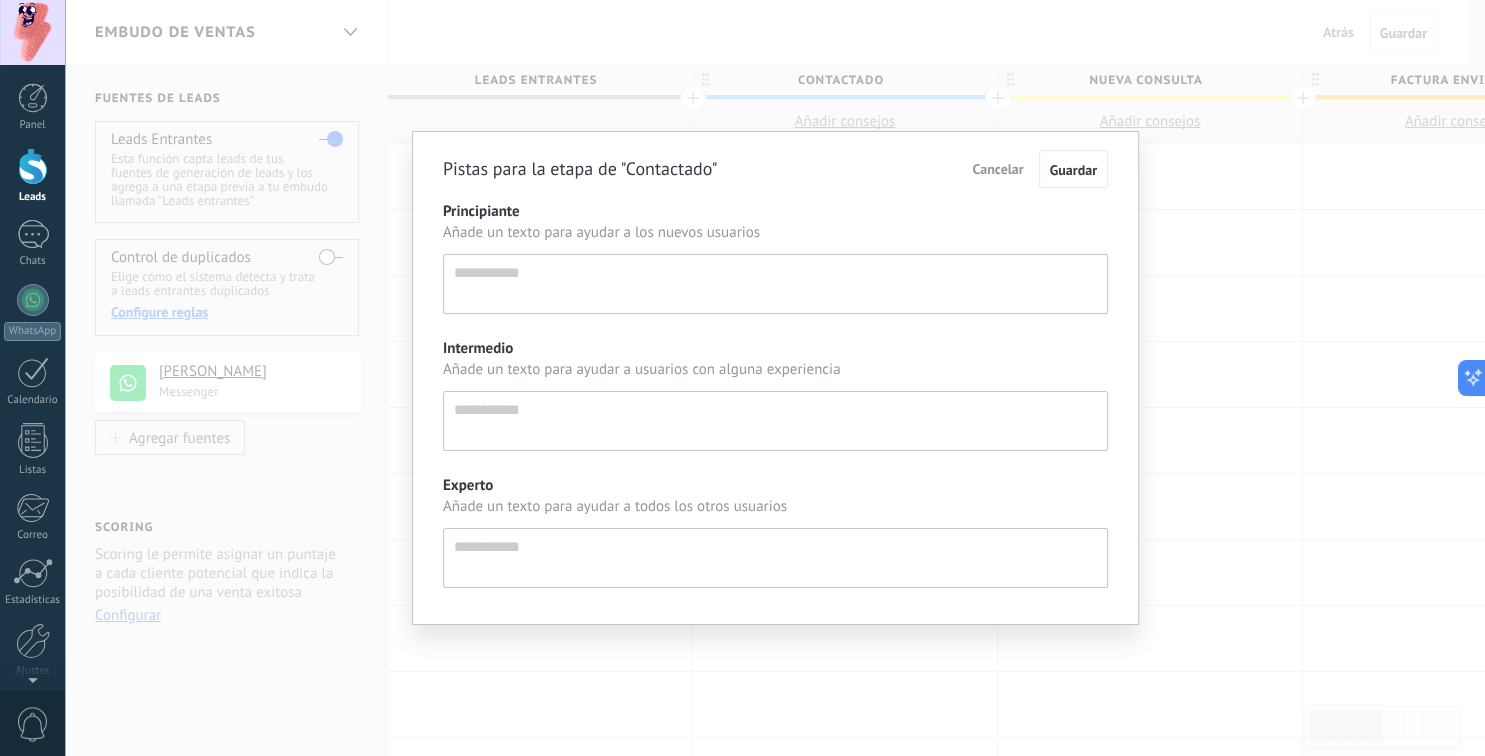 click on "Cancelar" at bounding box center (997, 169) 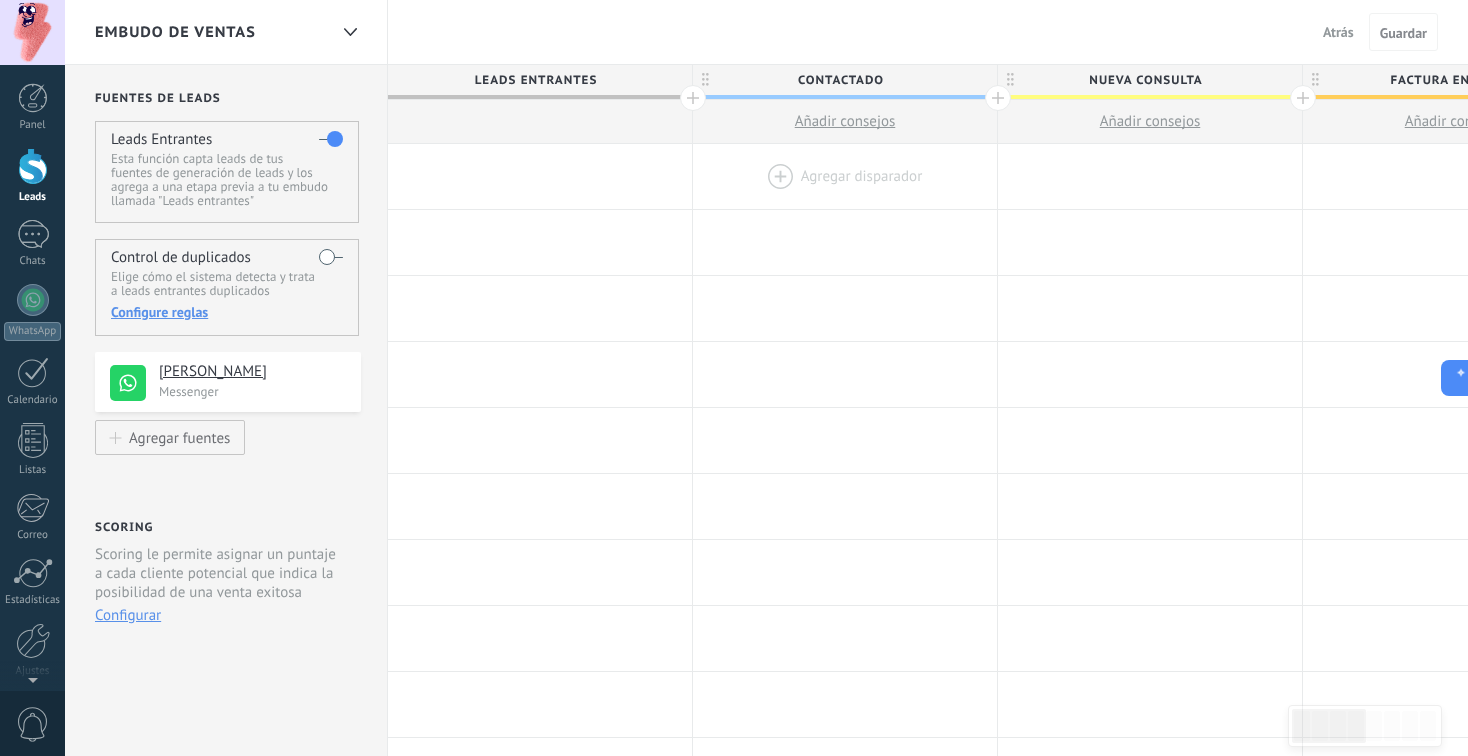 click at bounding box center (845, 176) 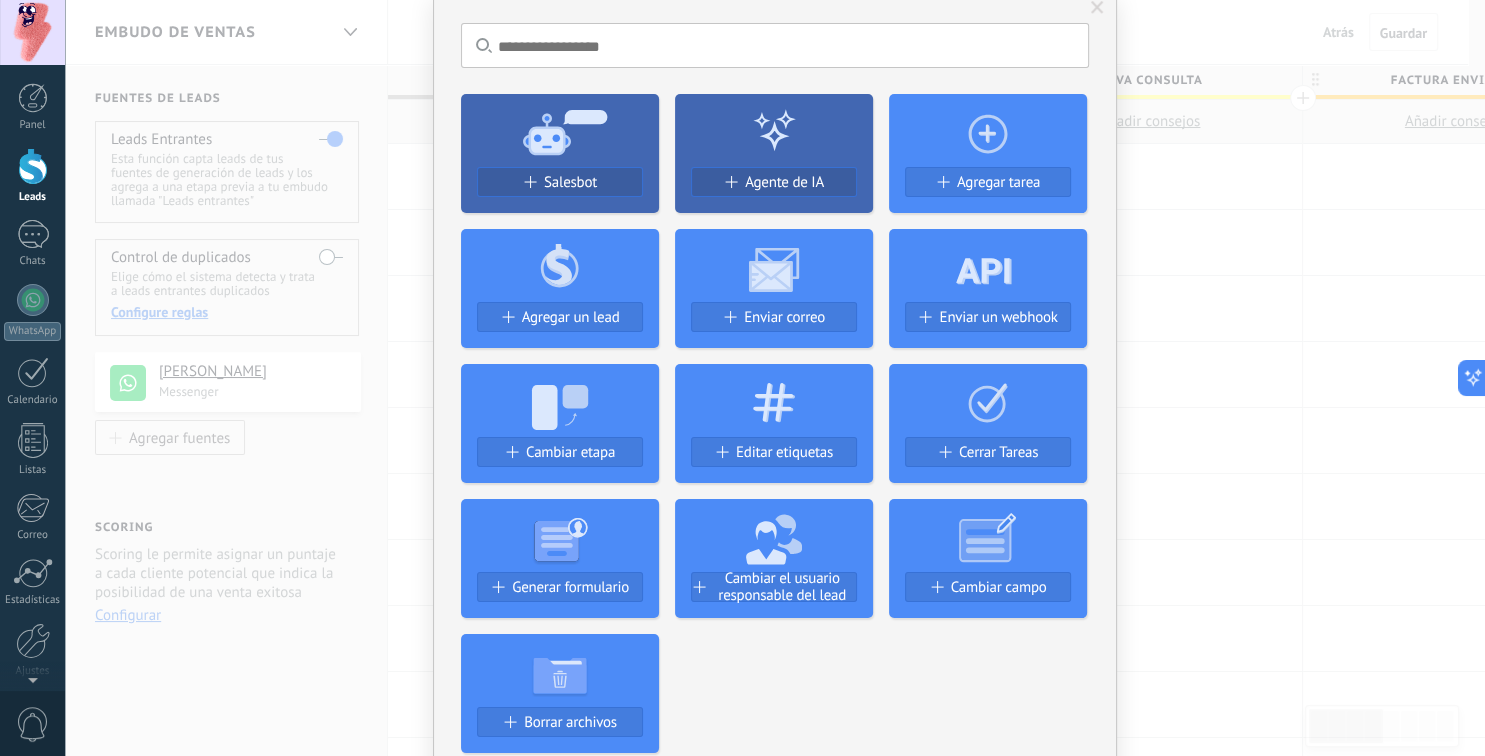 scroll, scrollTop: 230, scrollLeft: 0, axis: vertical 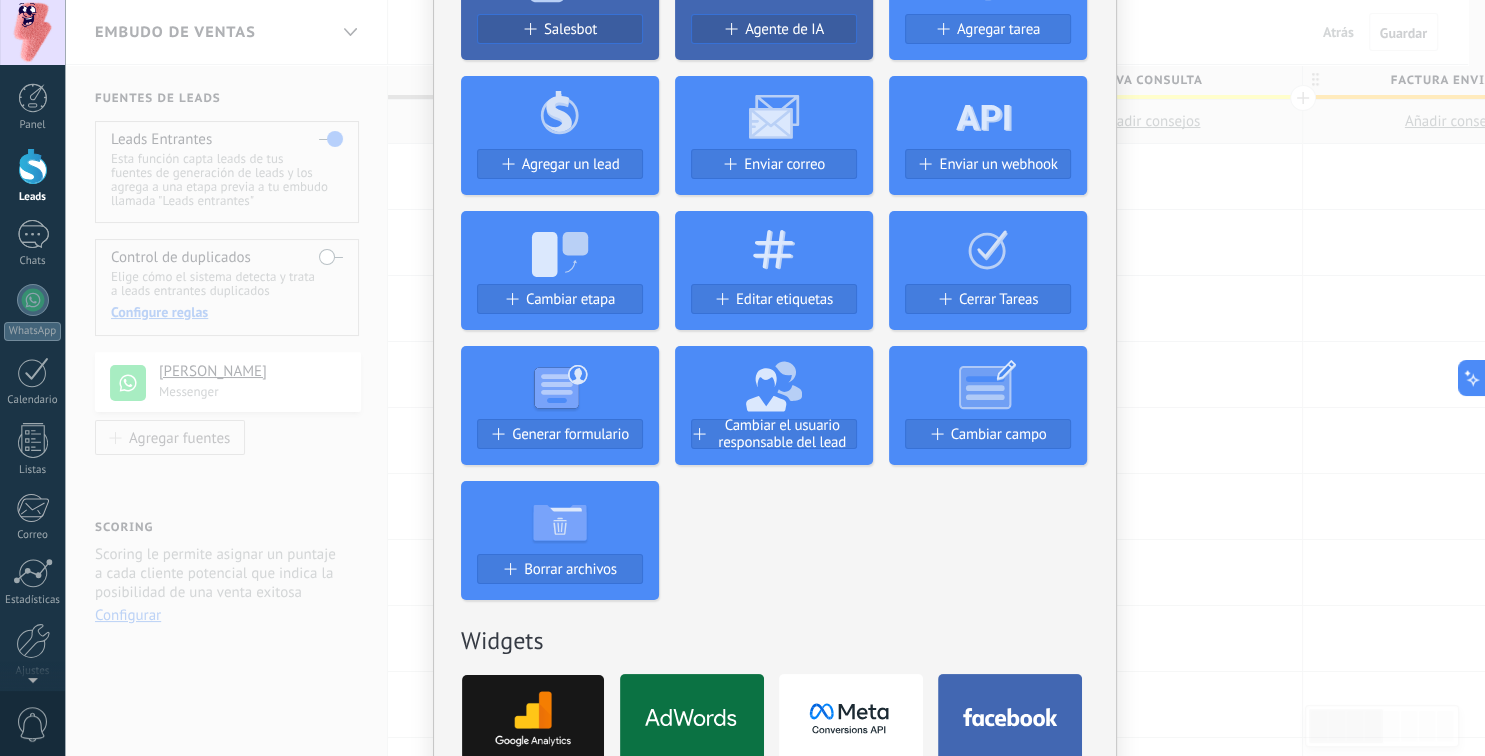 click 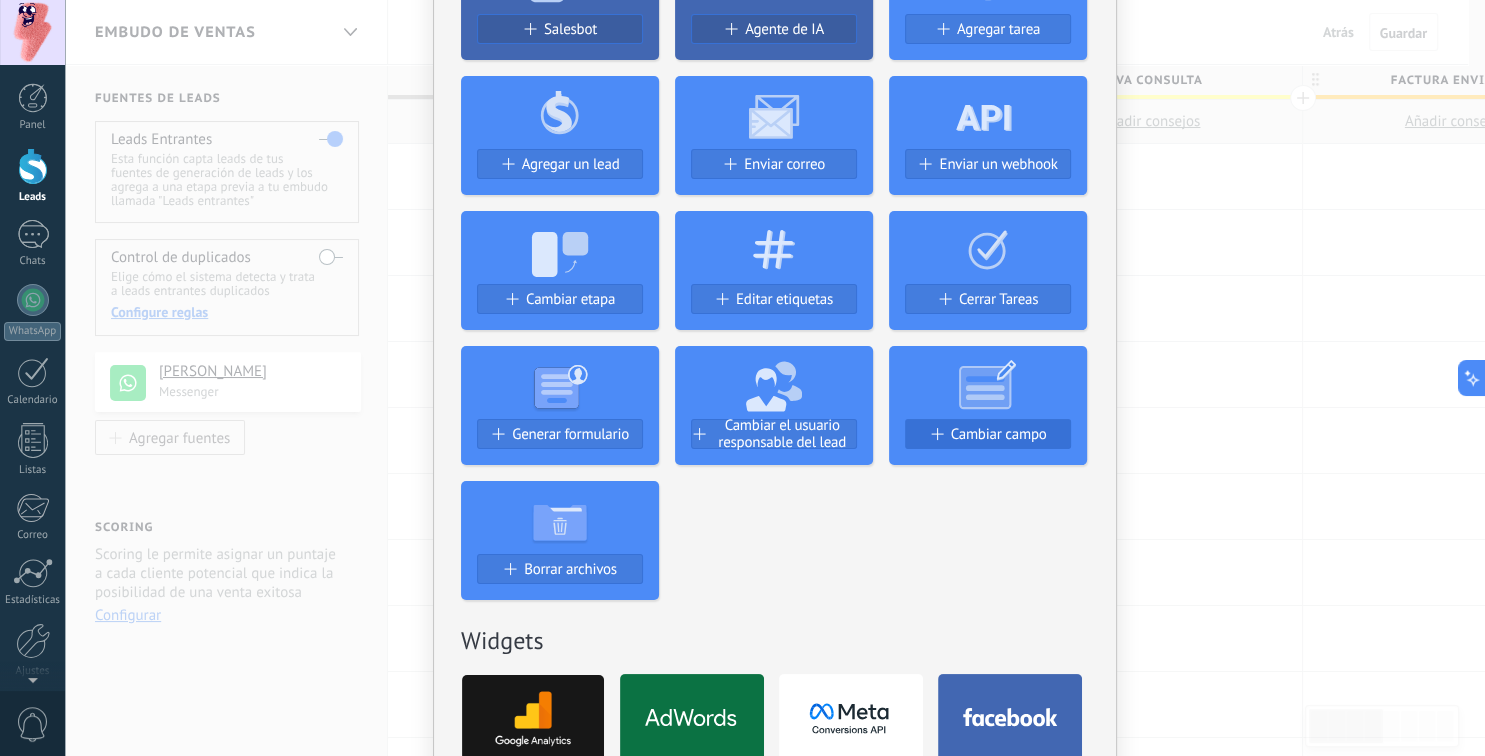 click on "Cambiar campo" at bounding box center [999, 434] 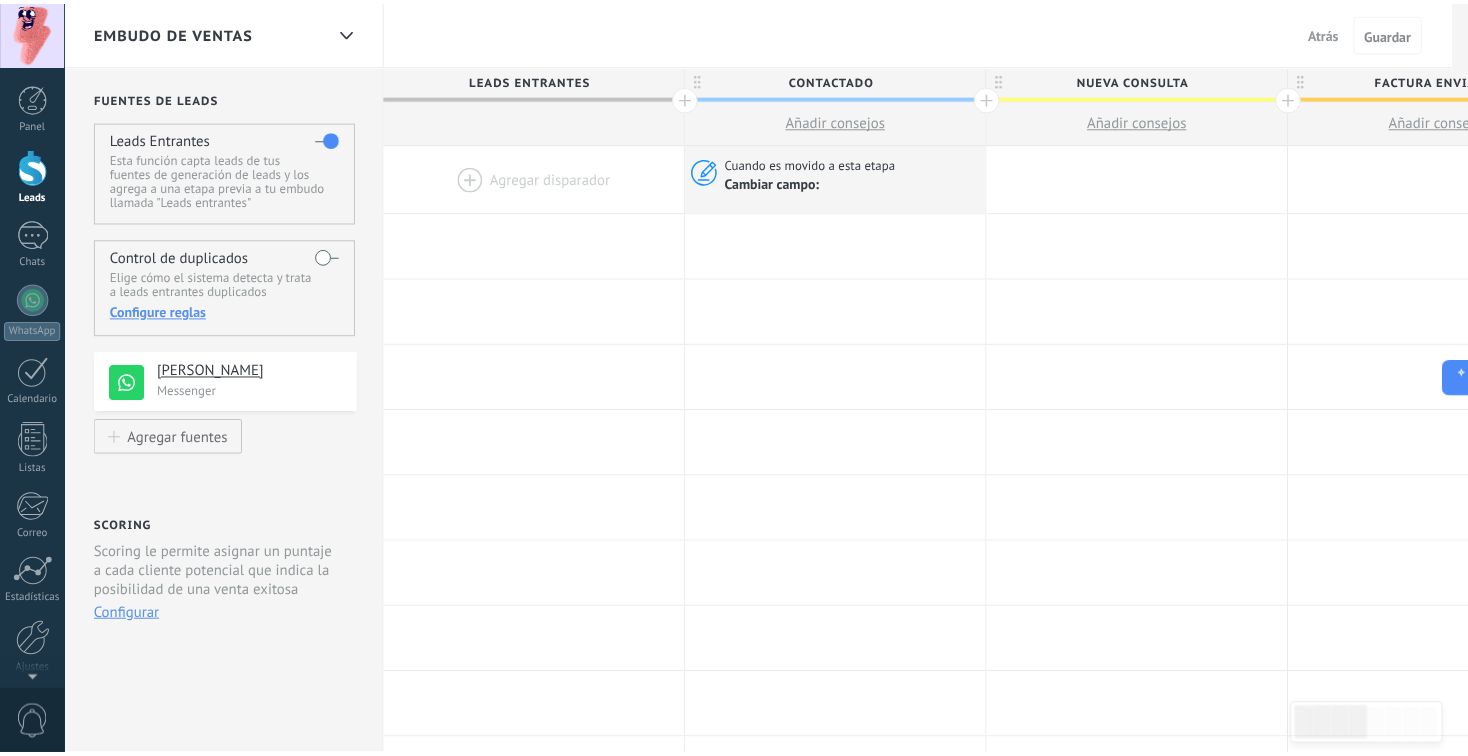 scroll, scrollTop: 0, scrollLeft: 0, axis: both 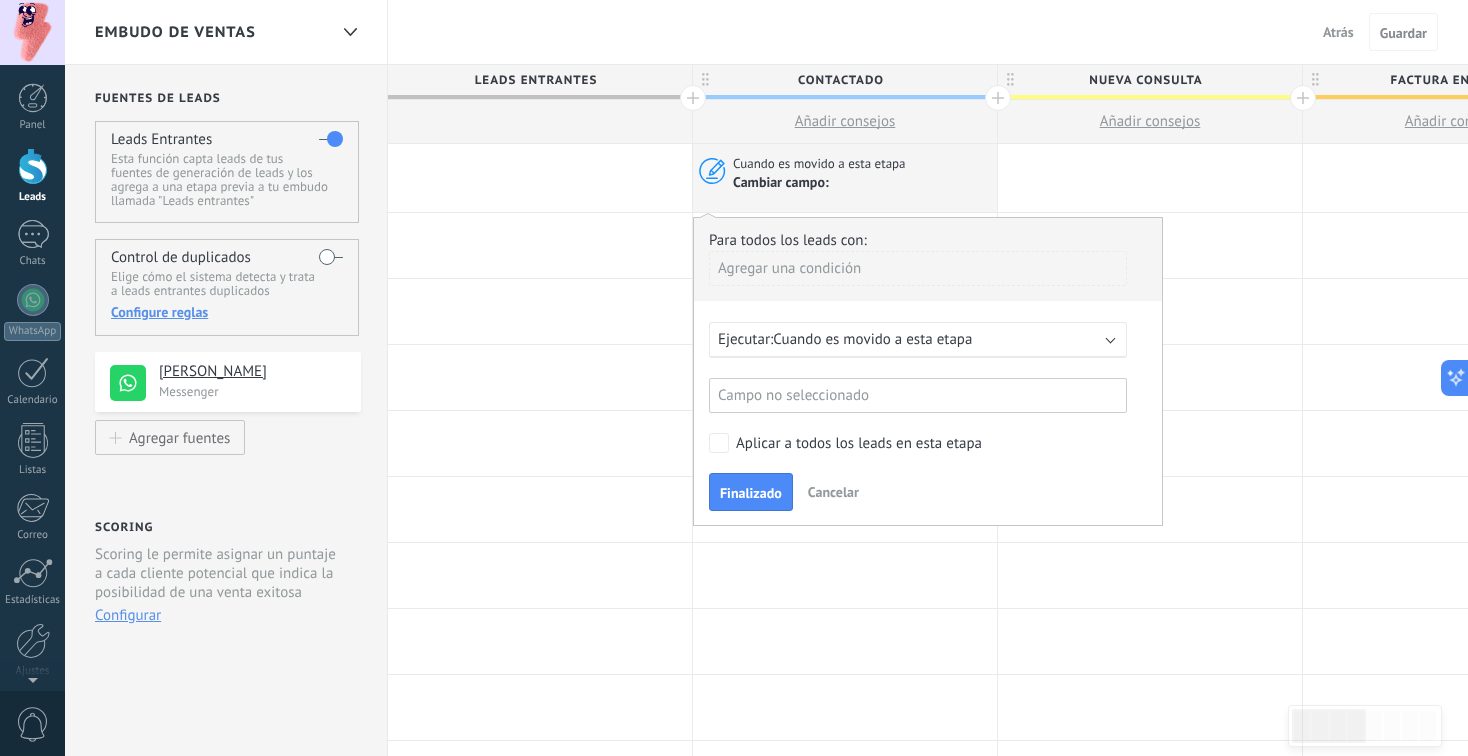 click on "Campo no seleccionado" at bounding box center (918, 395) 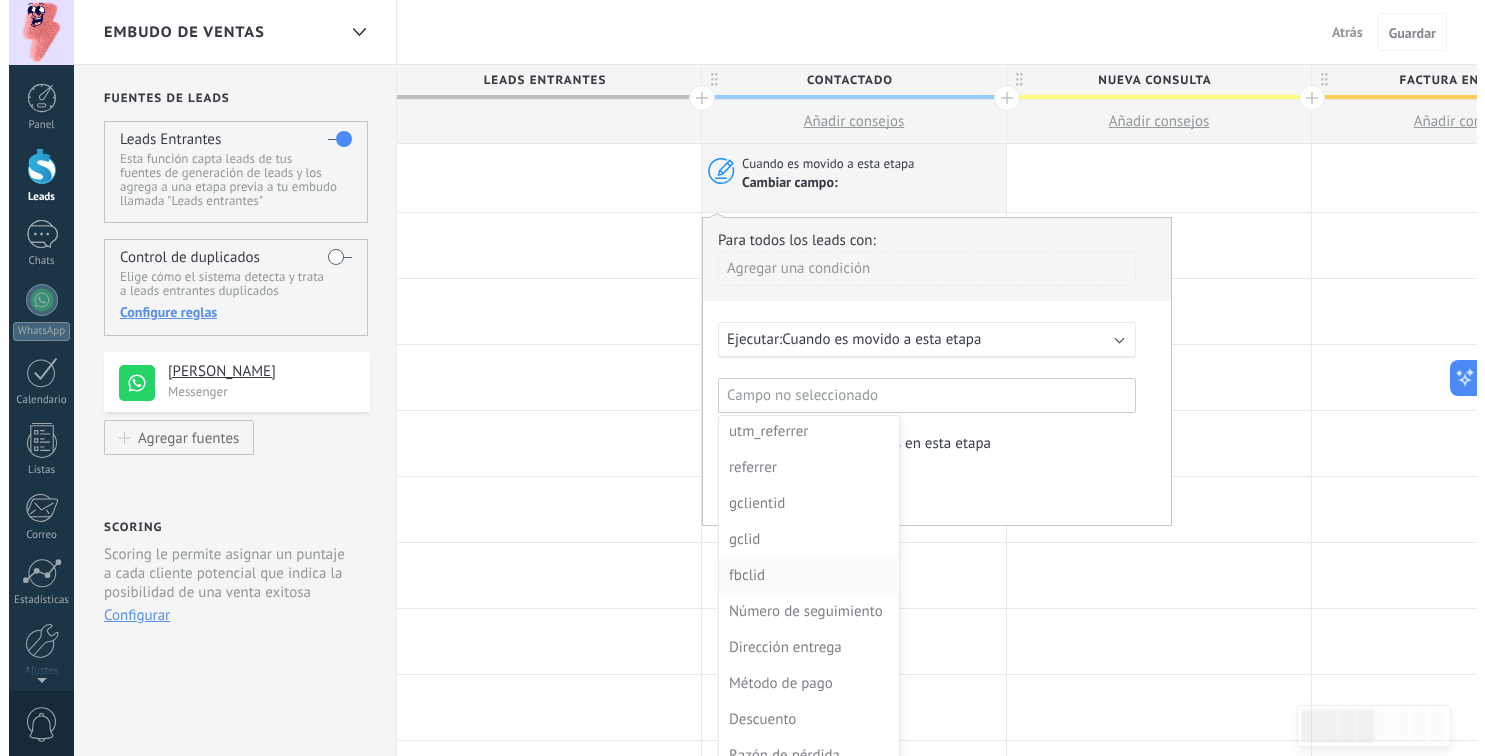 scroll, scrollTop: 230, scrollLeft: 0, axis: vertical 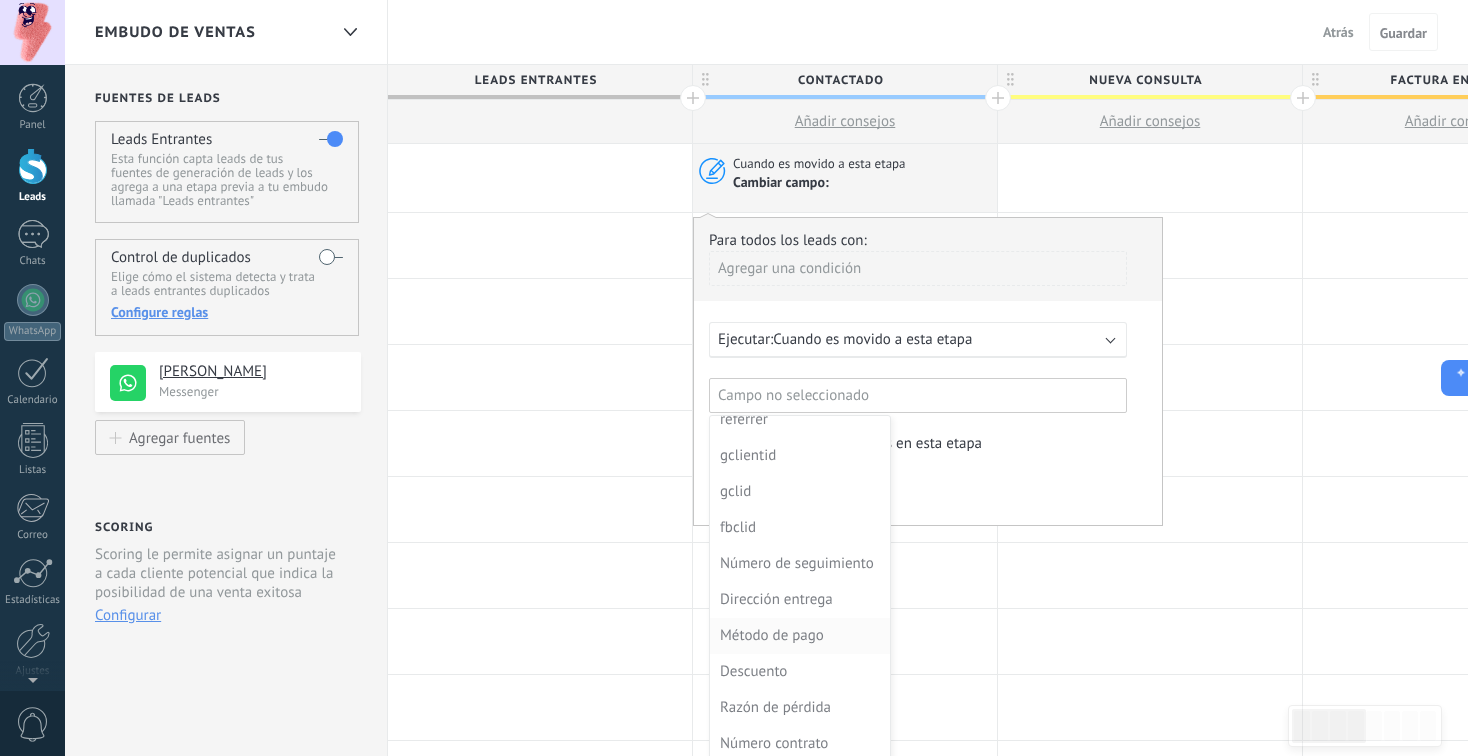 click on "Método de pago" at bounding box center (798, 636) 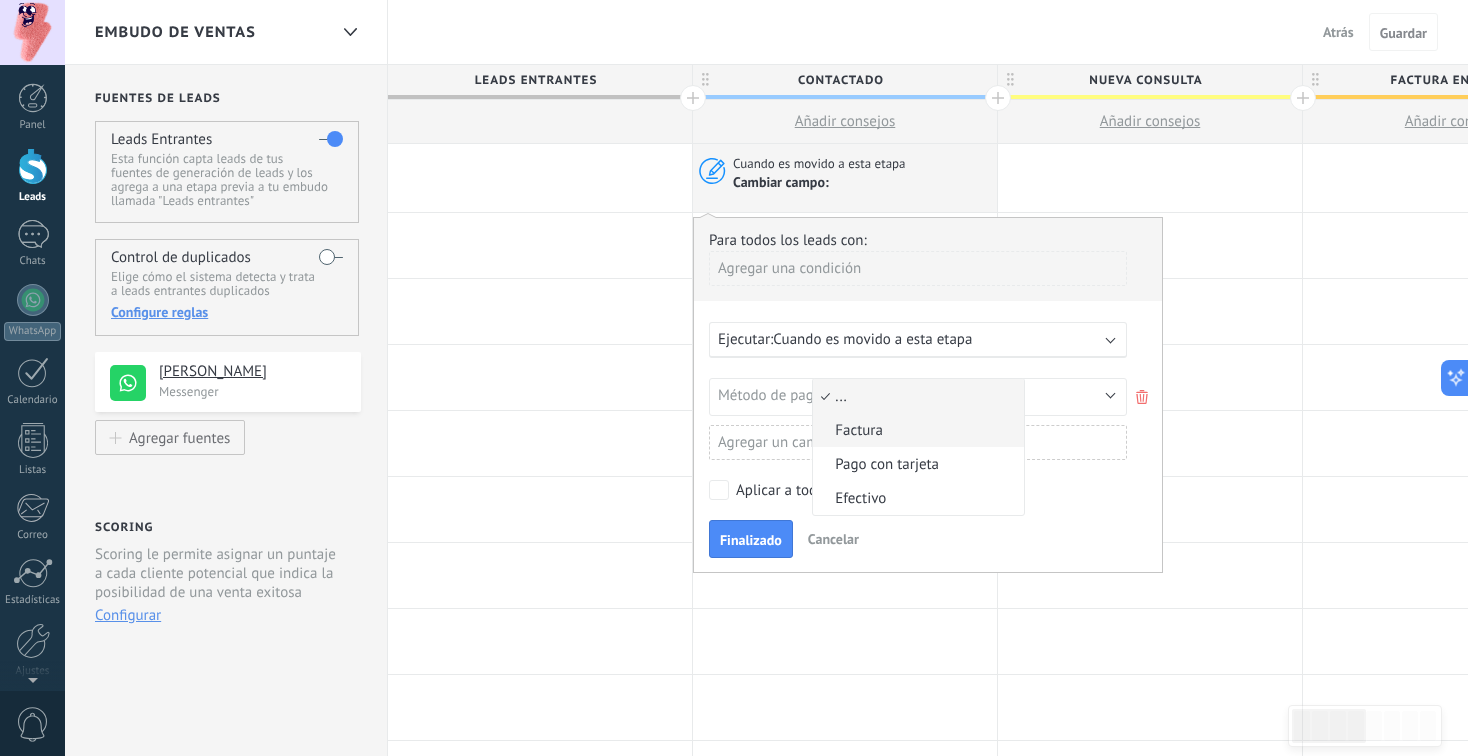 click on "Factura" at bounding box center (915, 430) 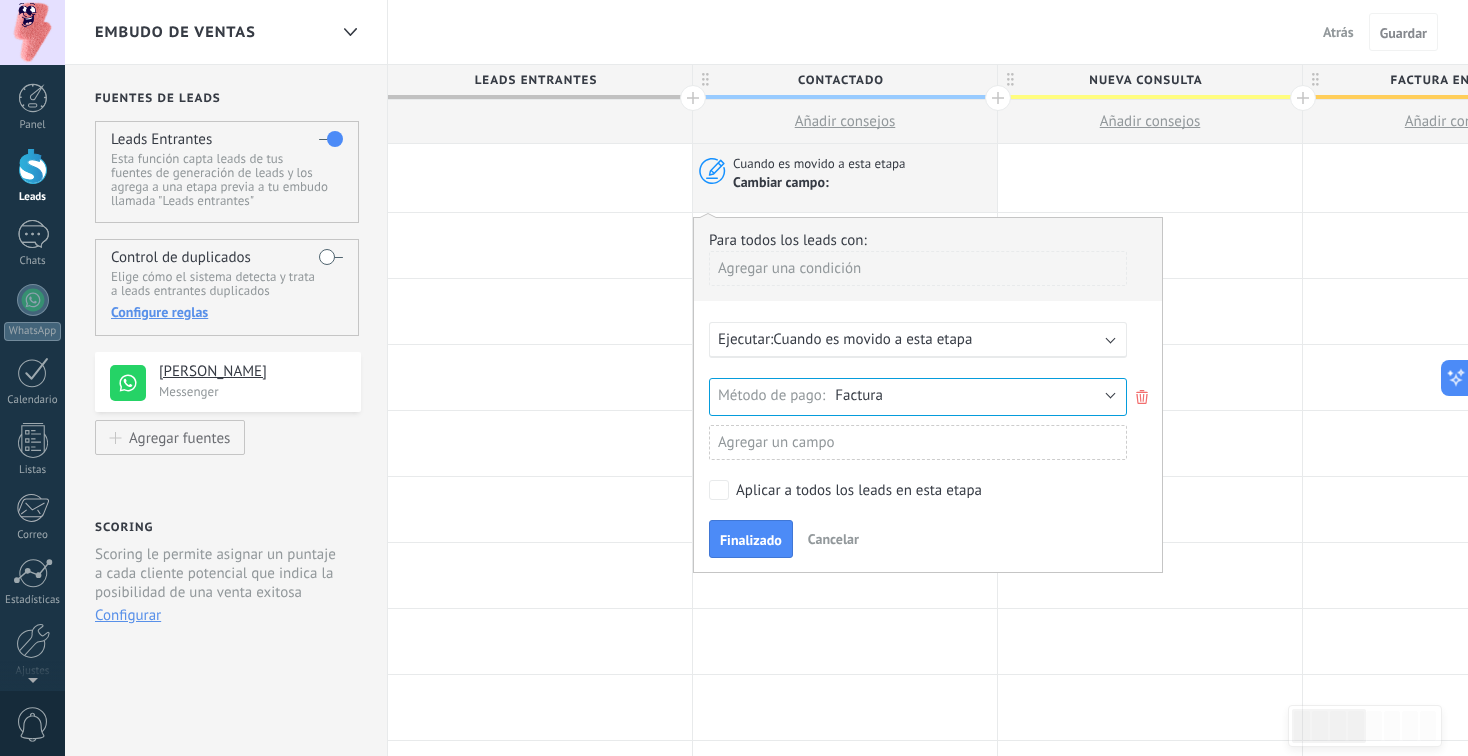 click on "Cancelar" at bounding box center (833, 539) 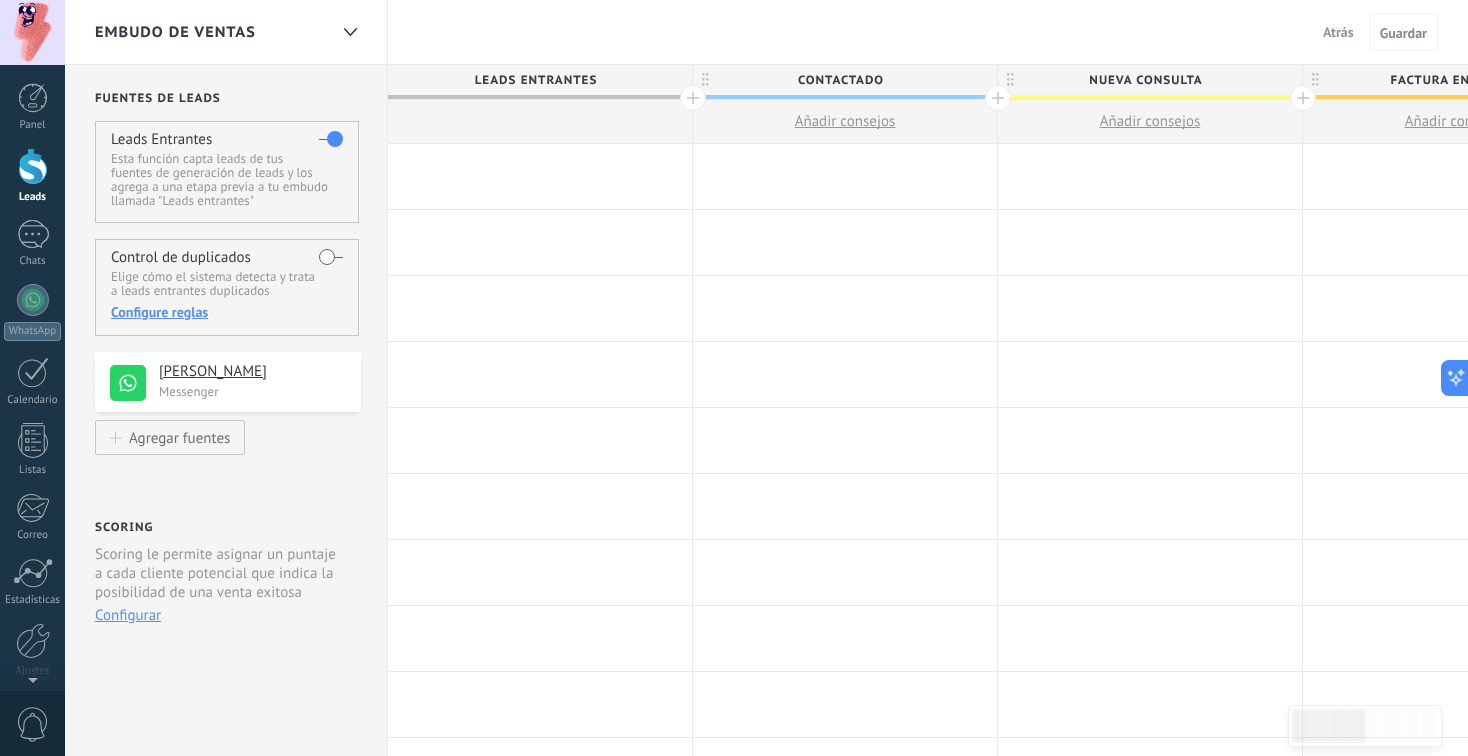 click on "Atrás" at bounding box center [1338, 32] 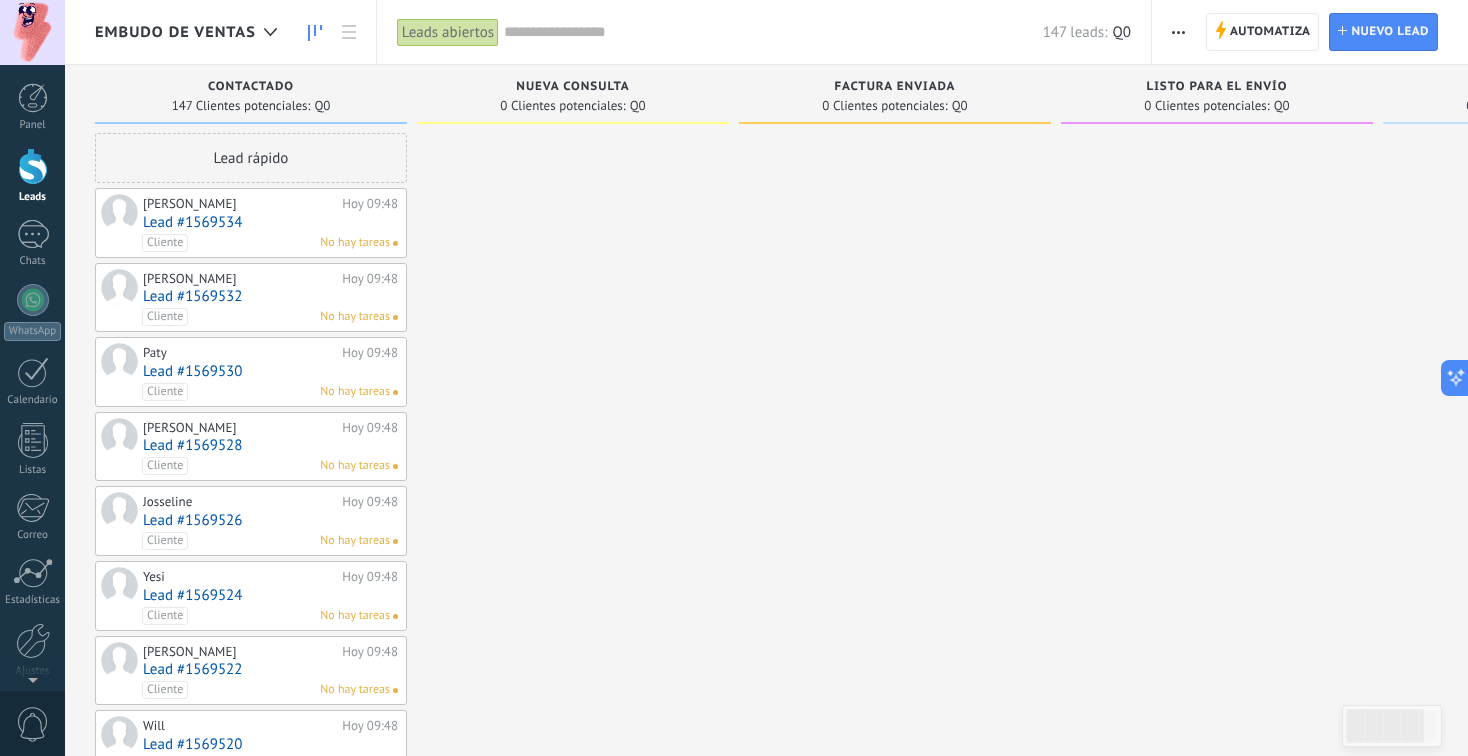 click at bounding box center (1178, 32) 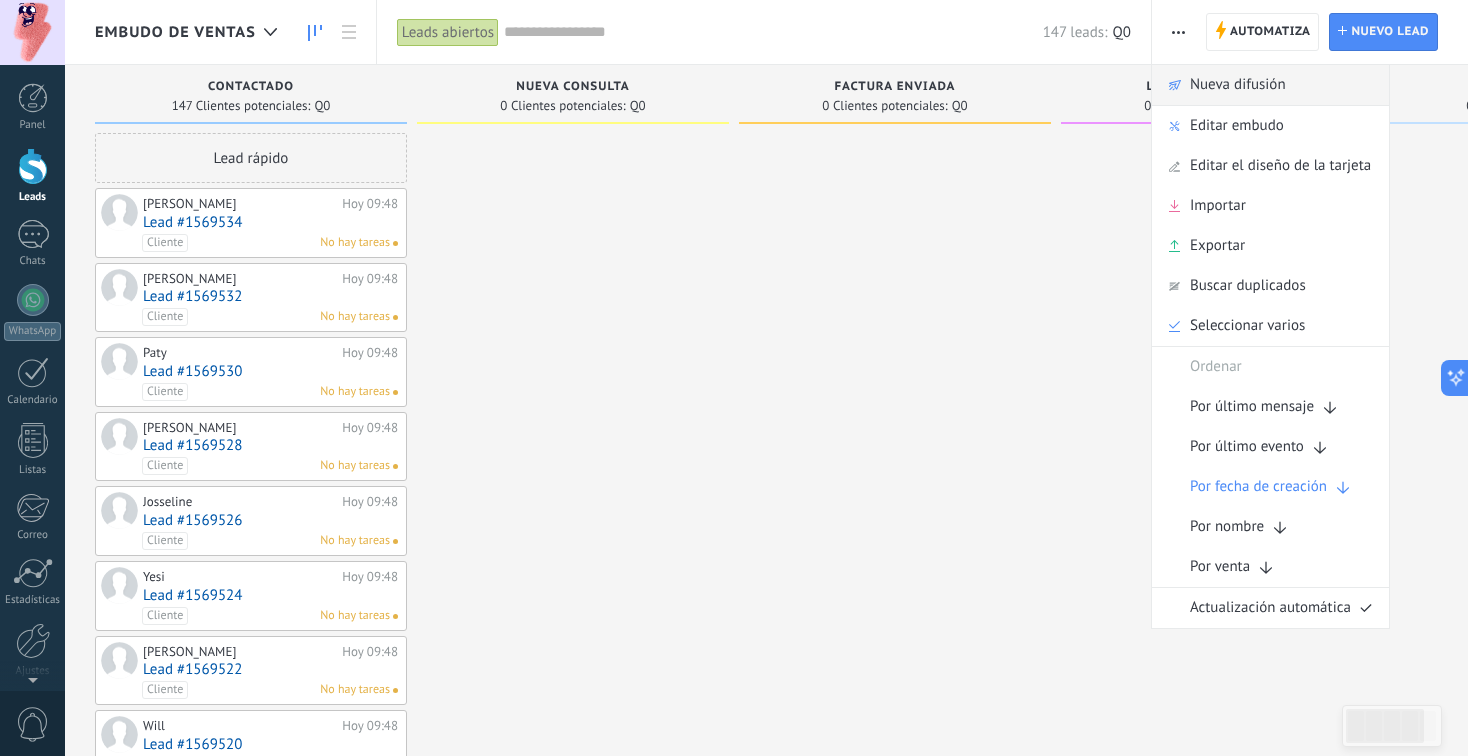 click on "Nueva difusión" at bounding box center (1238, 85) 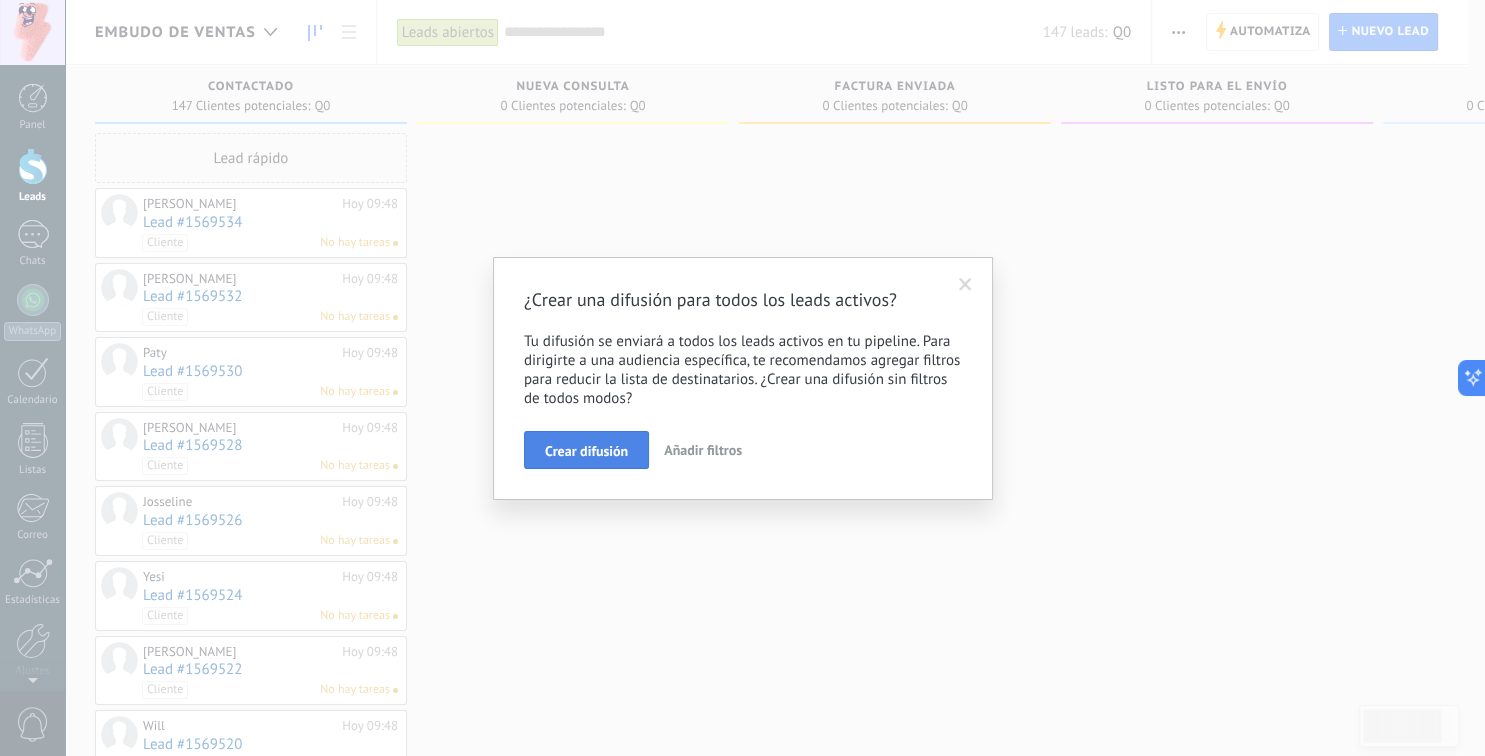 click on "Crear difusión" at bounding box center (586, 451) 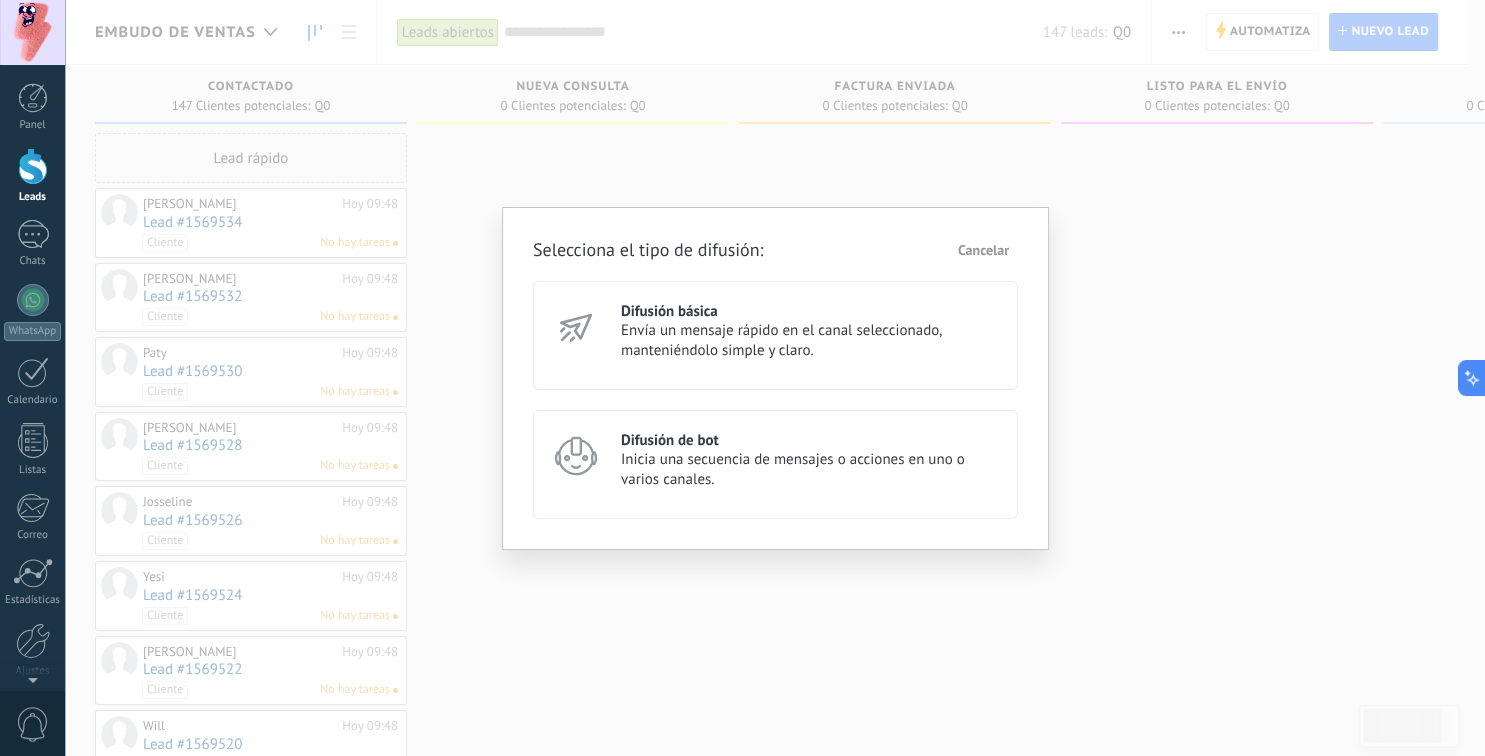 click on "Envía un mensaje rápido en el canal seleccionado, manteniéndolo simple y claro." at bounding box center (810, 341) 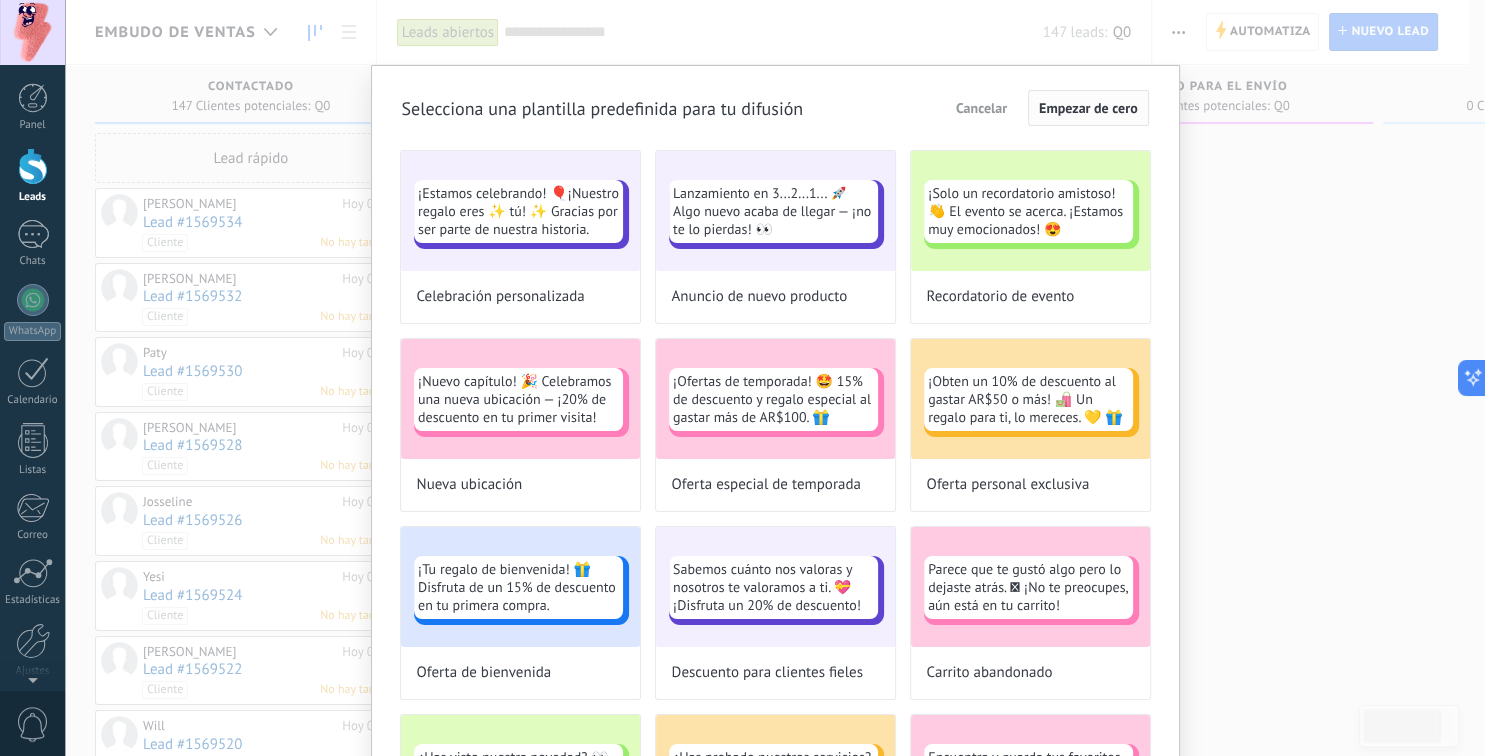 click on "Empezar de cero" at bounding box center (1088, 108) 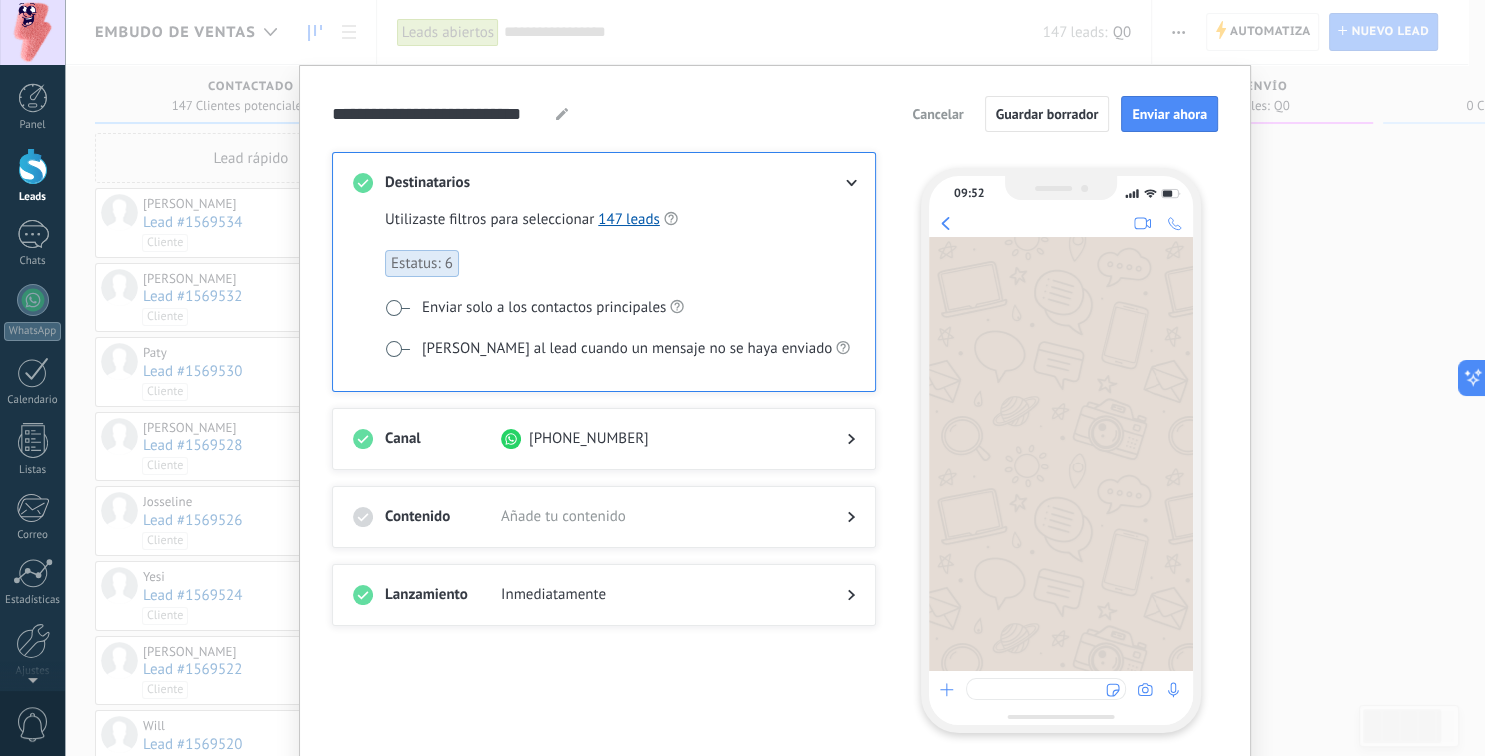 click on "Estatus: 6" at bounding box center [422, 263] 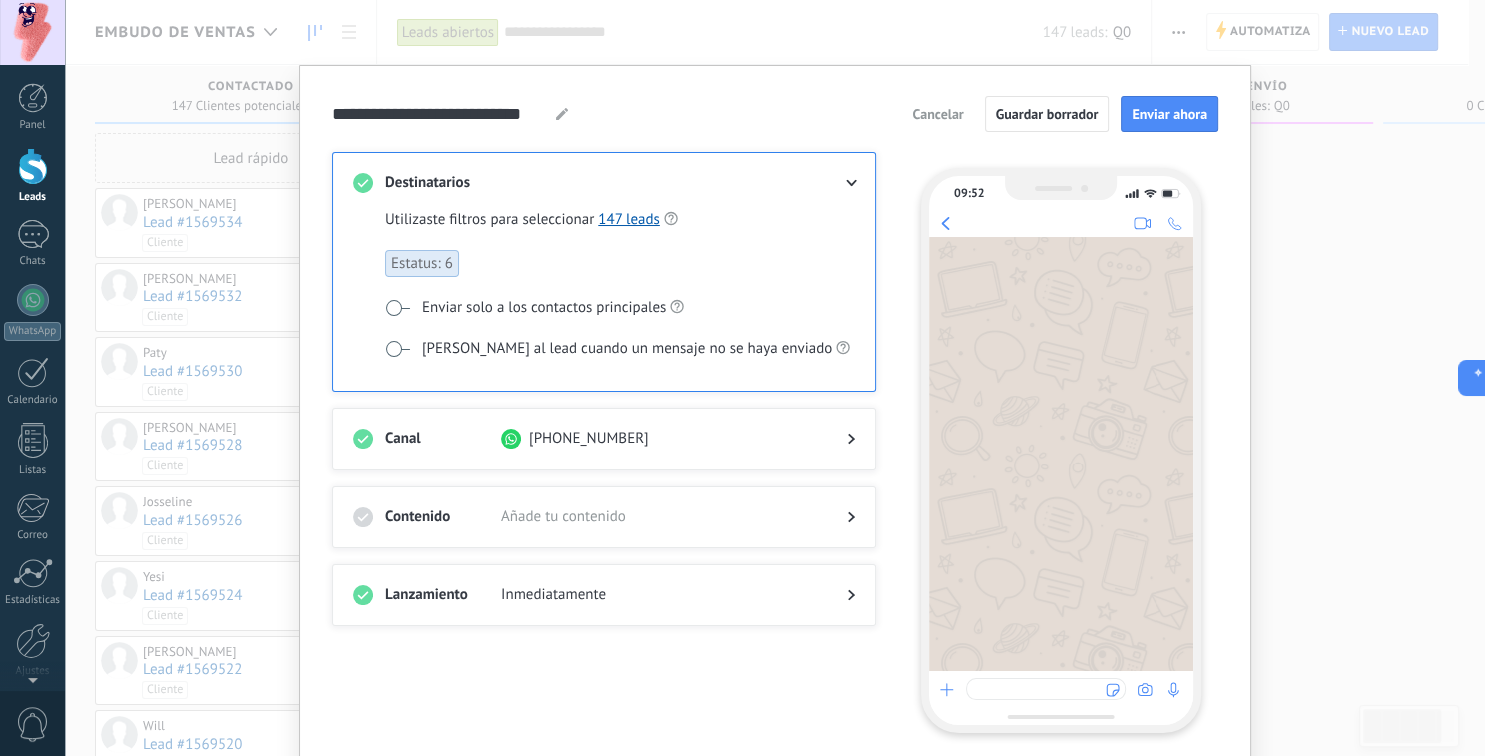 click at bounding box center [397, 308] 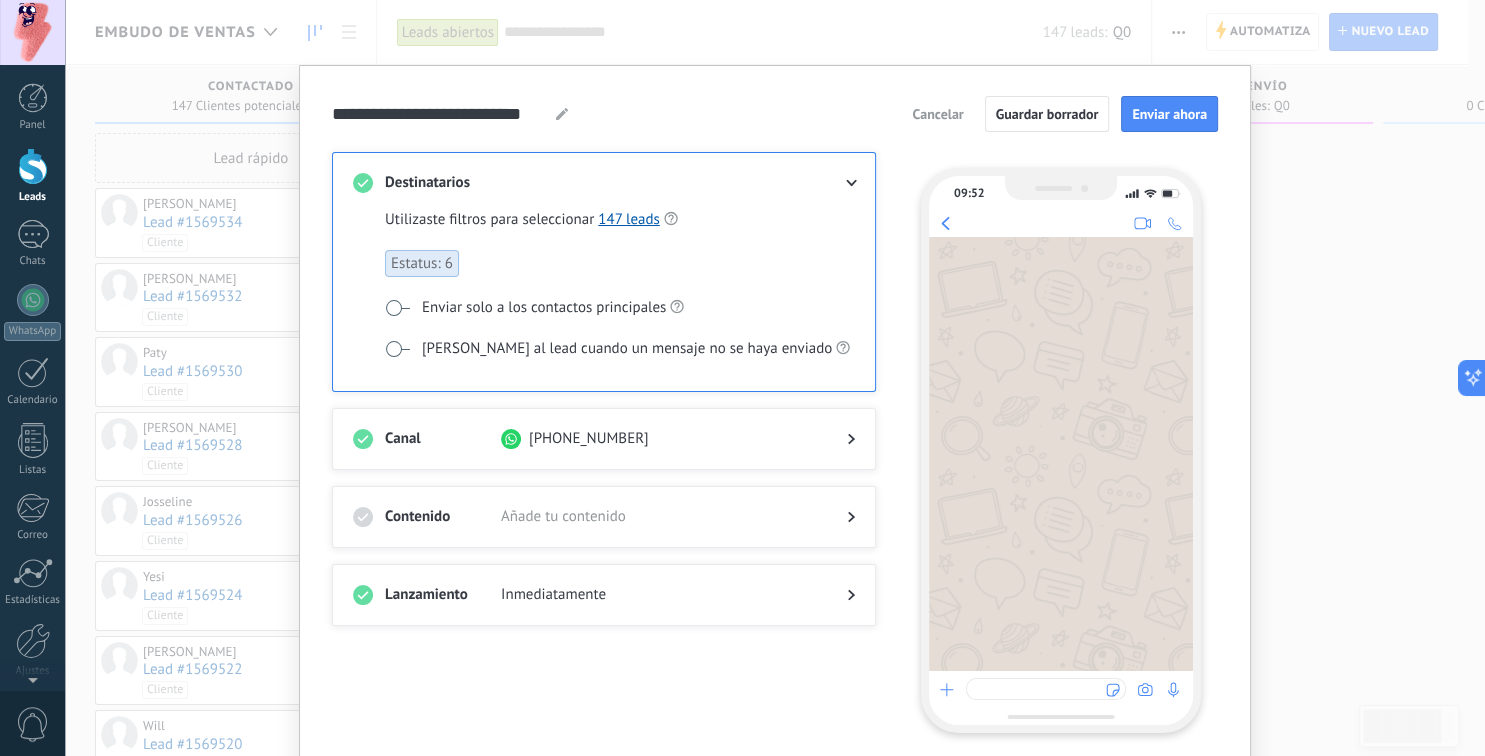 click at bounding box center (397, 308) 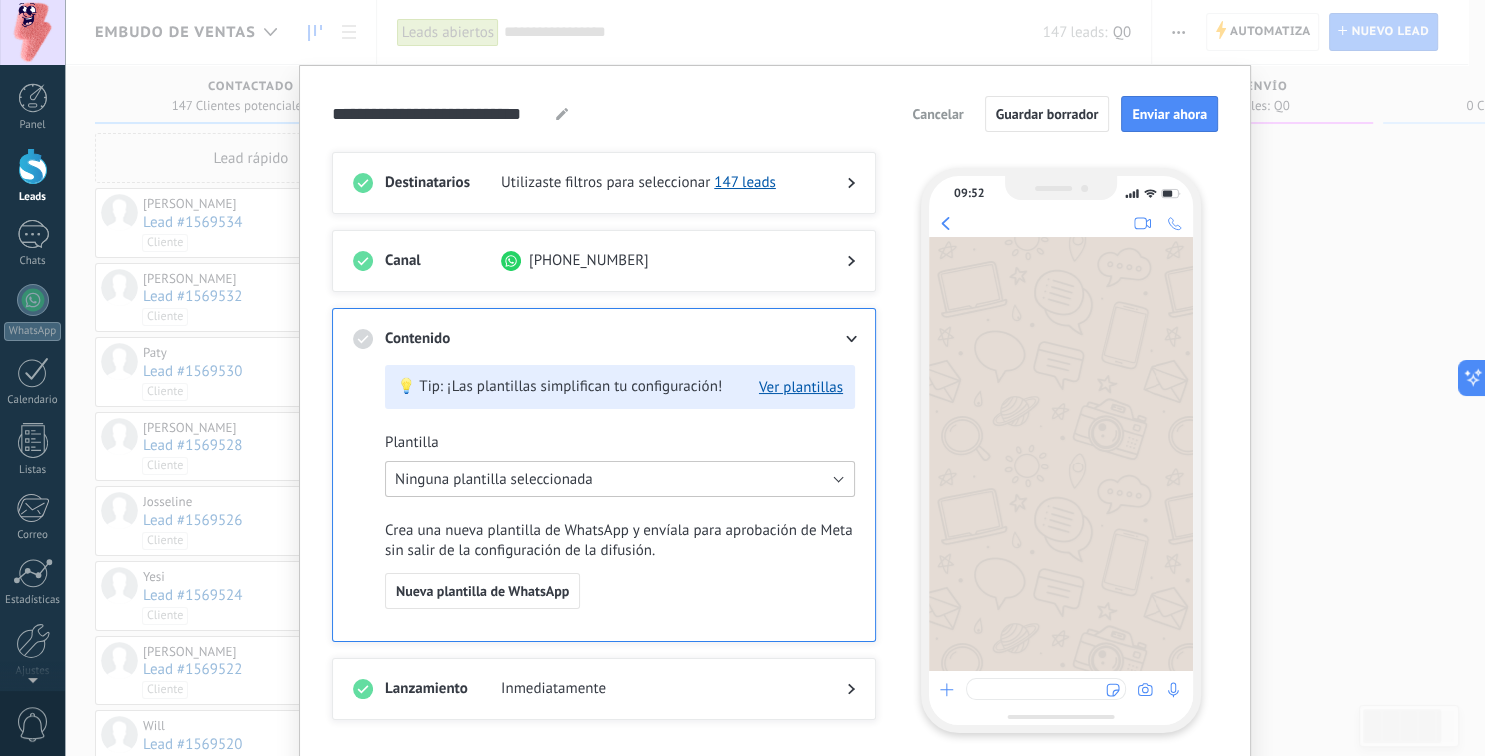 click on "Ninguna plantilla seleccionada" at bounding box center [494, 479] 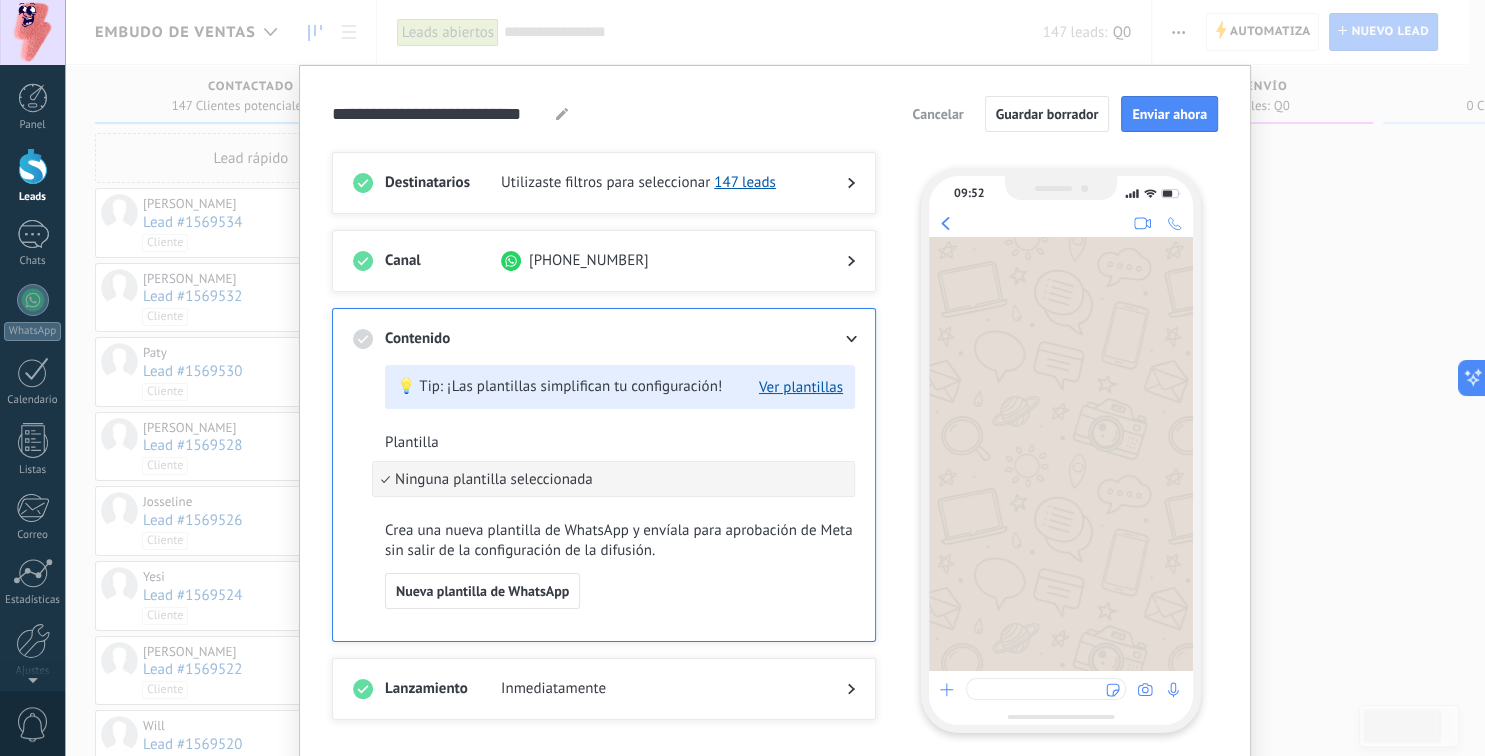 click on "Crea una nueva plantilla de WhatsApp y envíala para aprobación de Meta sin salir de la configuración de la difusión." at bounding box center [620, 541] 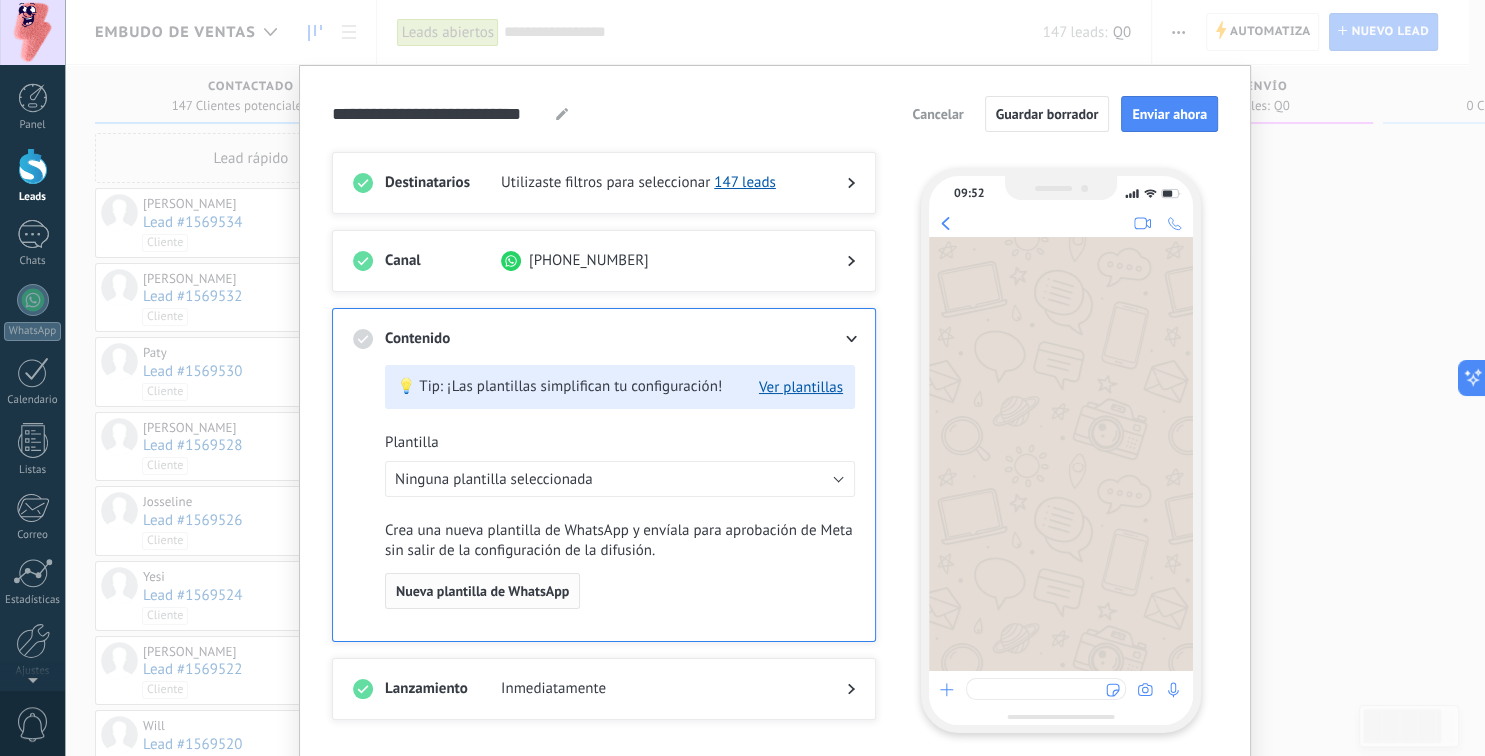 click on "Nueva plantilla de WhatsApp" at bounding box center (482, 591) 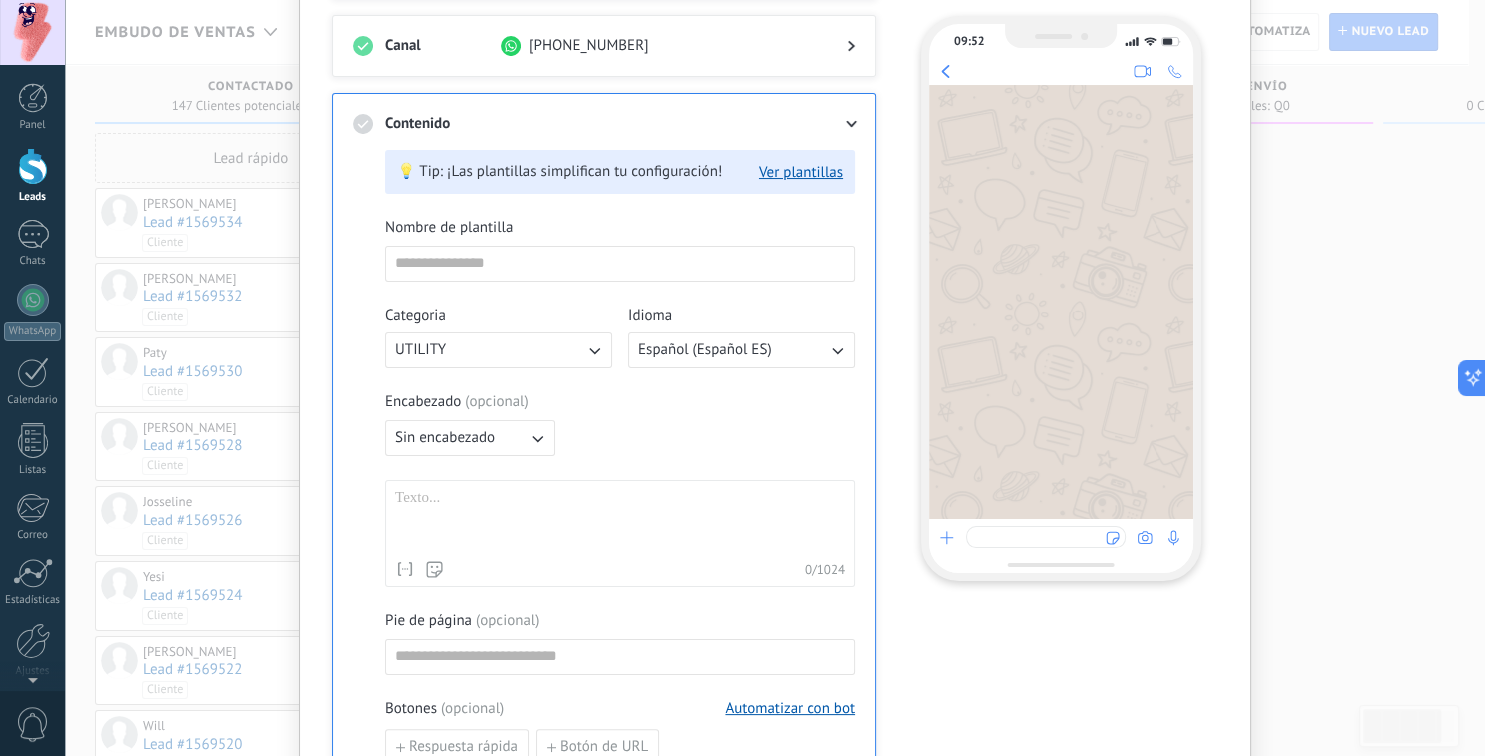 scroll, scrollTop: 230, scrollLeft: 0, axis: vertical 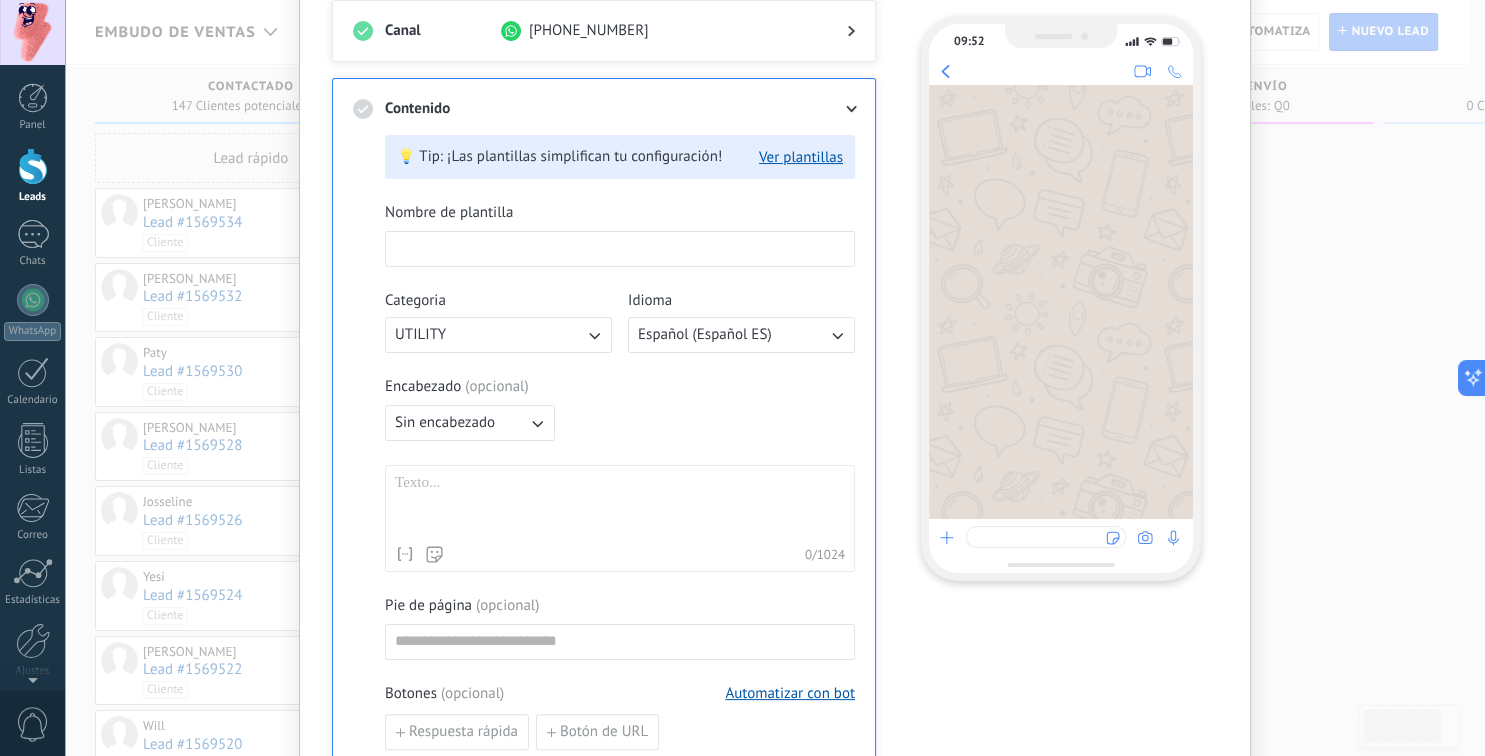 click at bounding box center (620, 248) 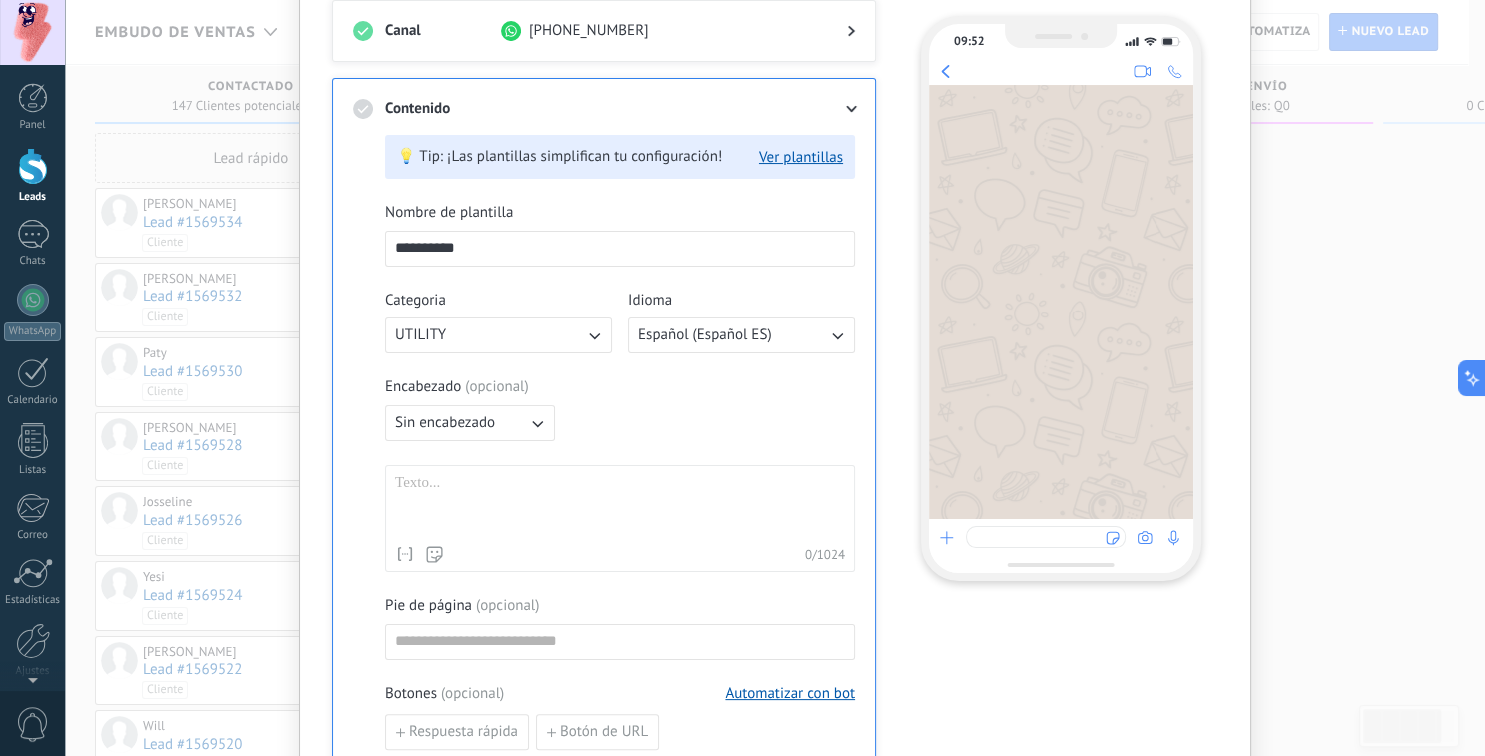 type on "**********" 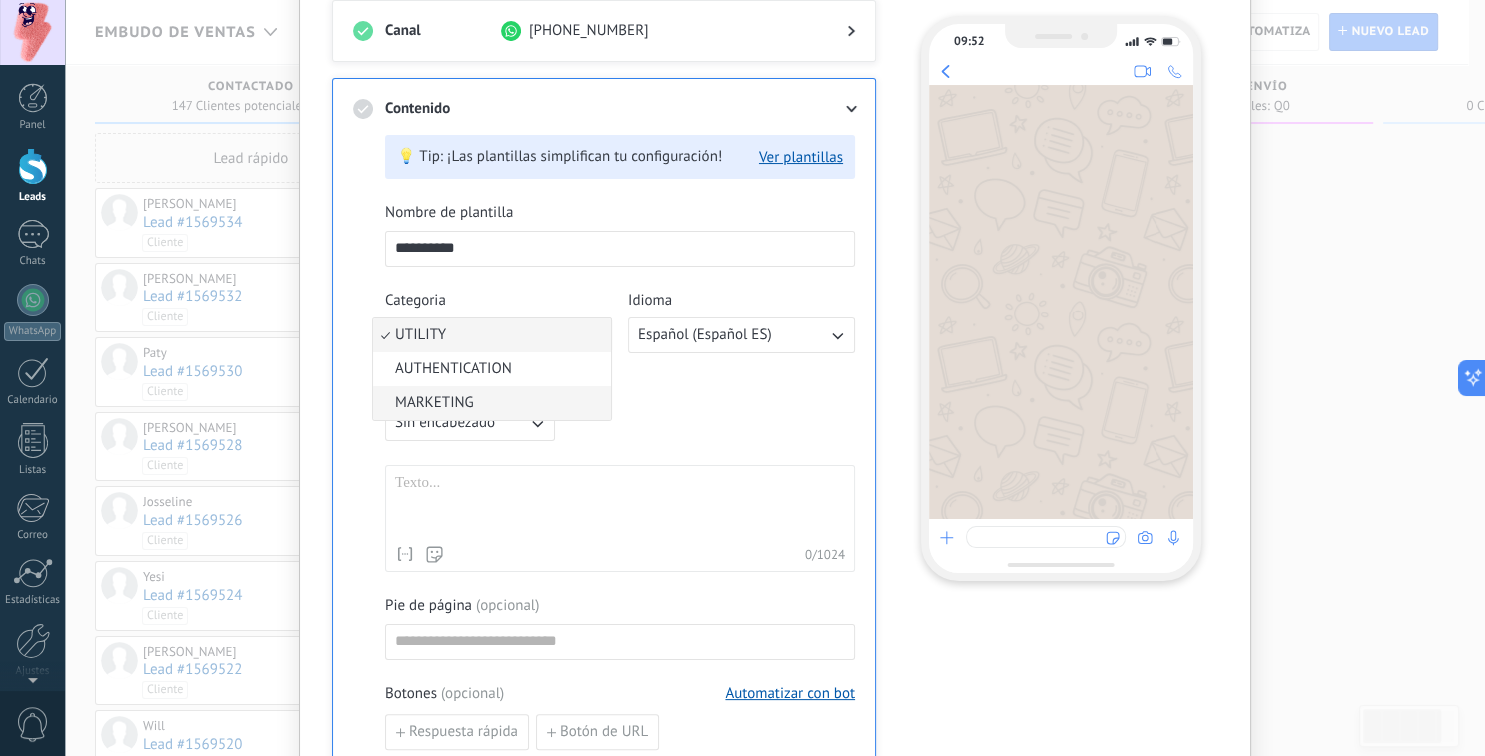 click on "MARKETING" at bounding box center (492, 403) 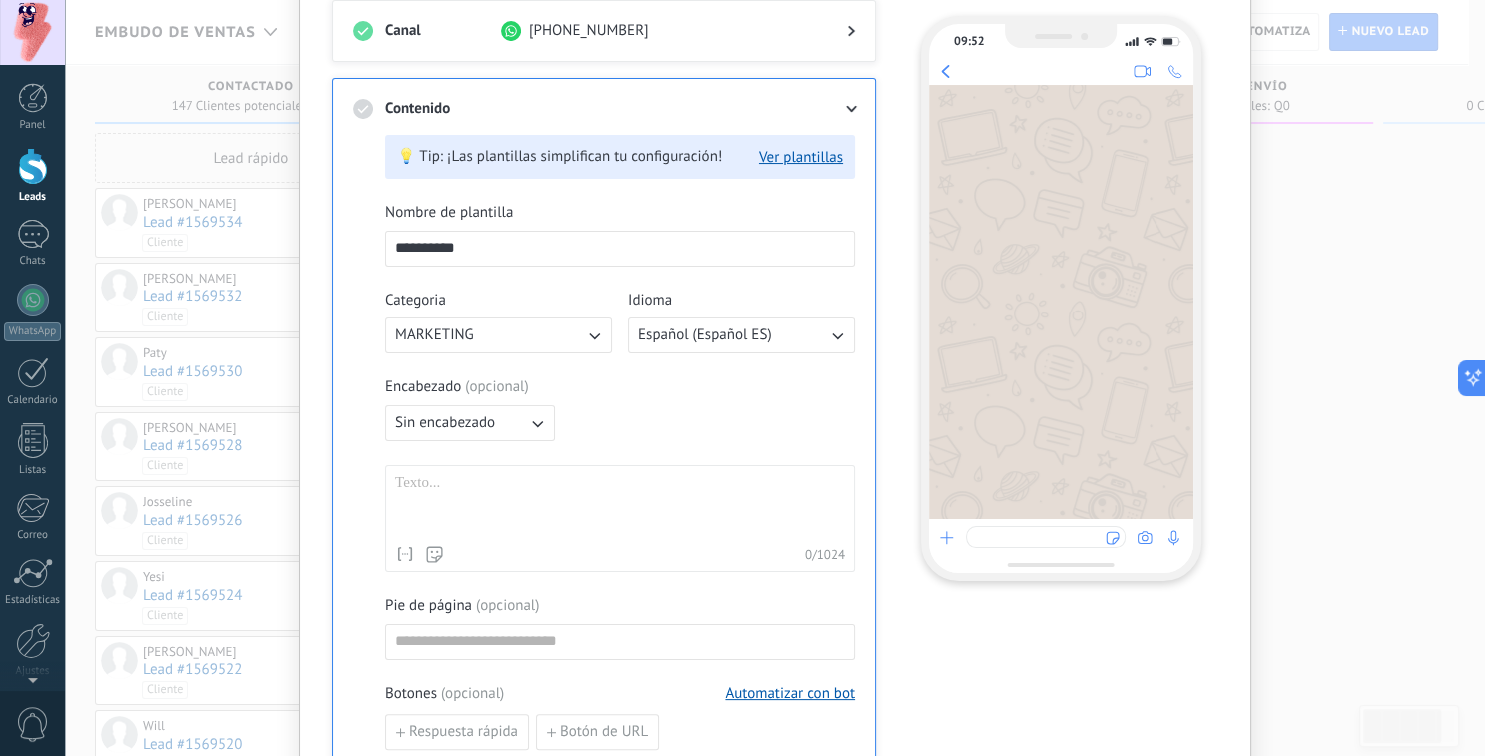 click on "Español (Español ES)" at bounding box center (705, 335) 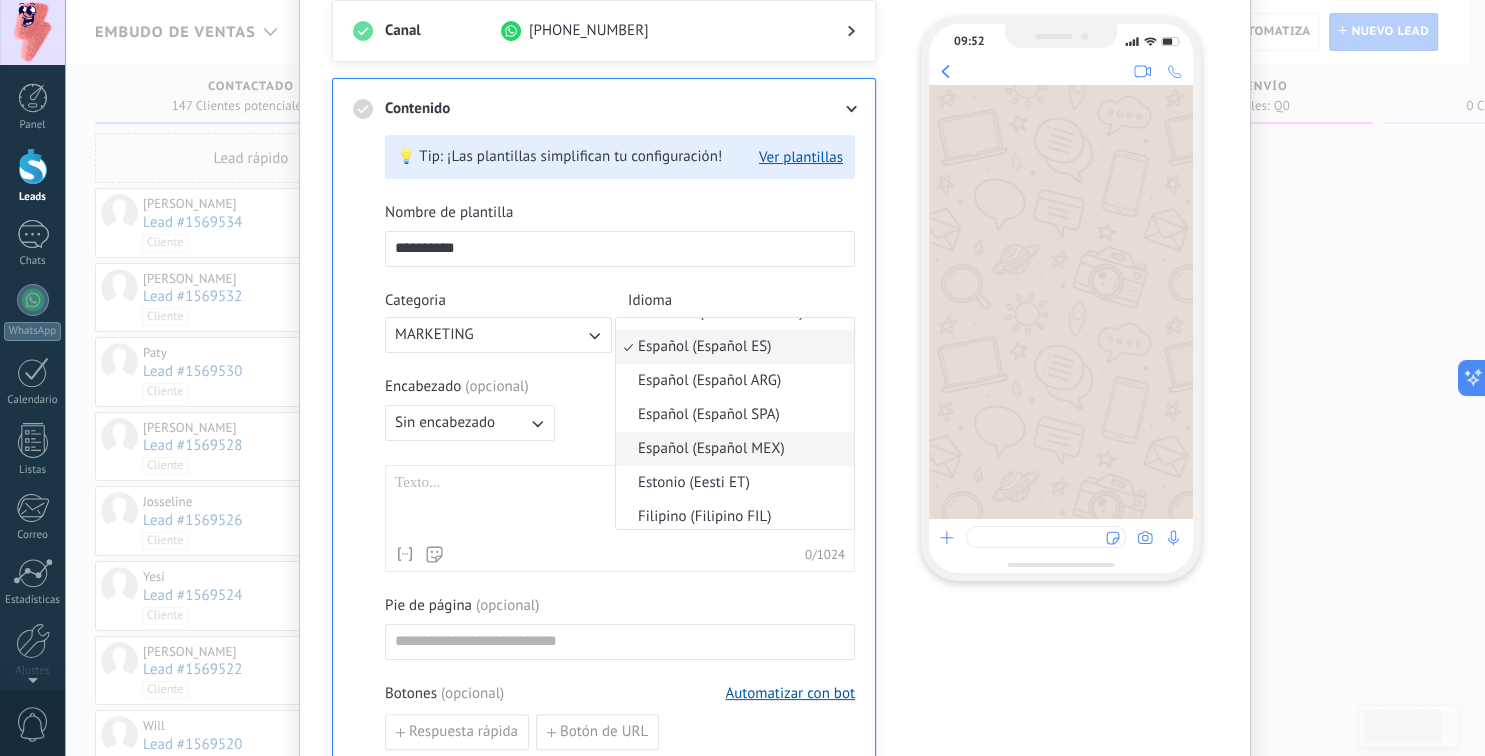 scroll, scrollTop: 642, scrollLeft: 0, axis: vertical 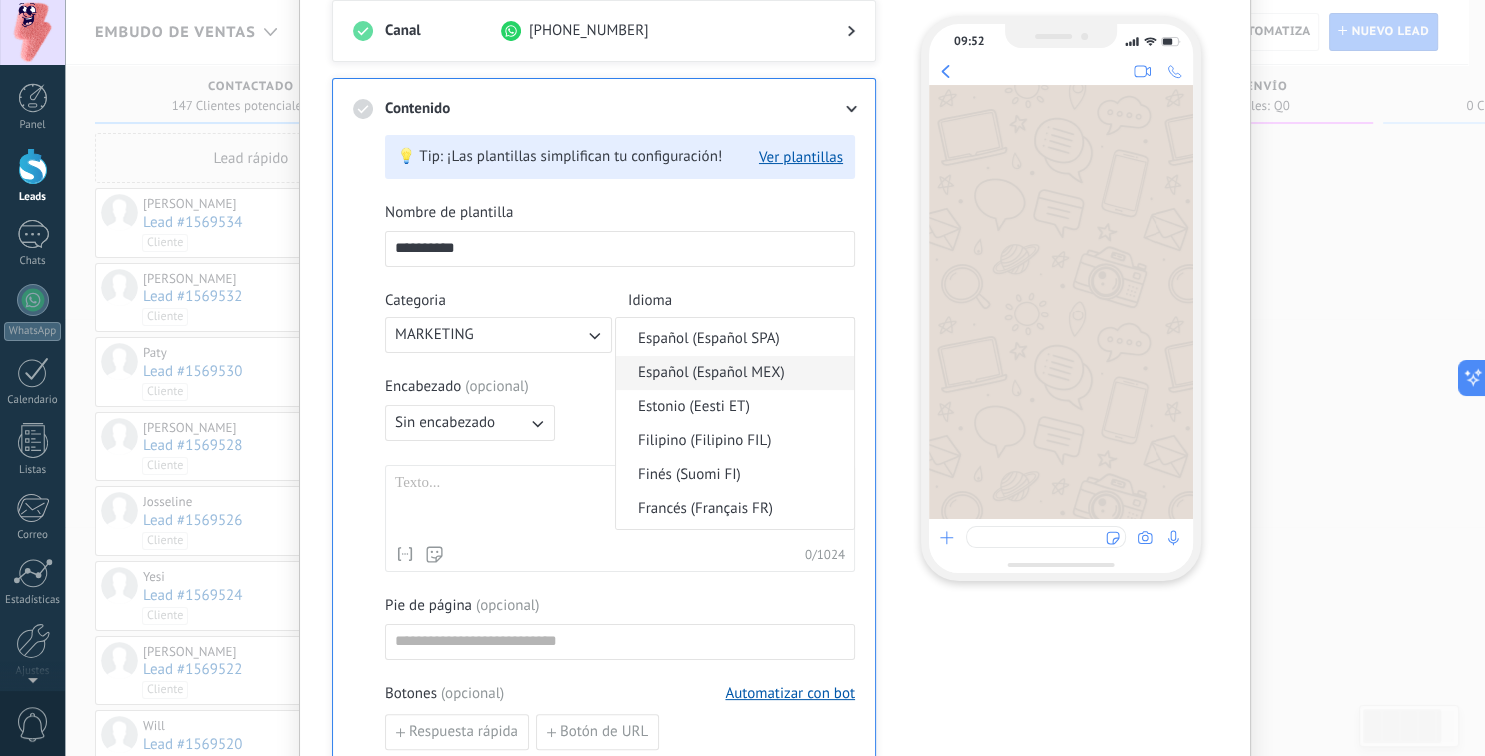 click on "Español (Español MEX)" at bounding box center [735, 373] 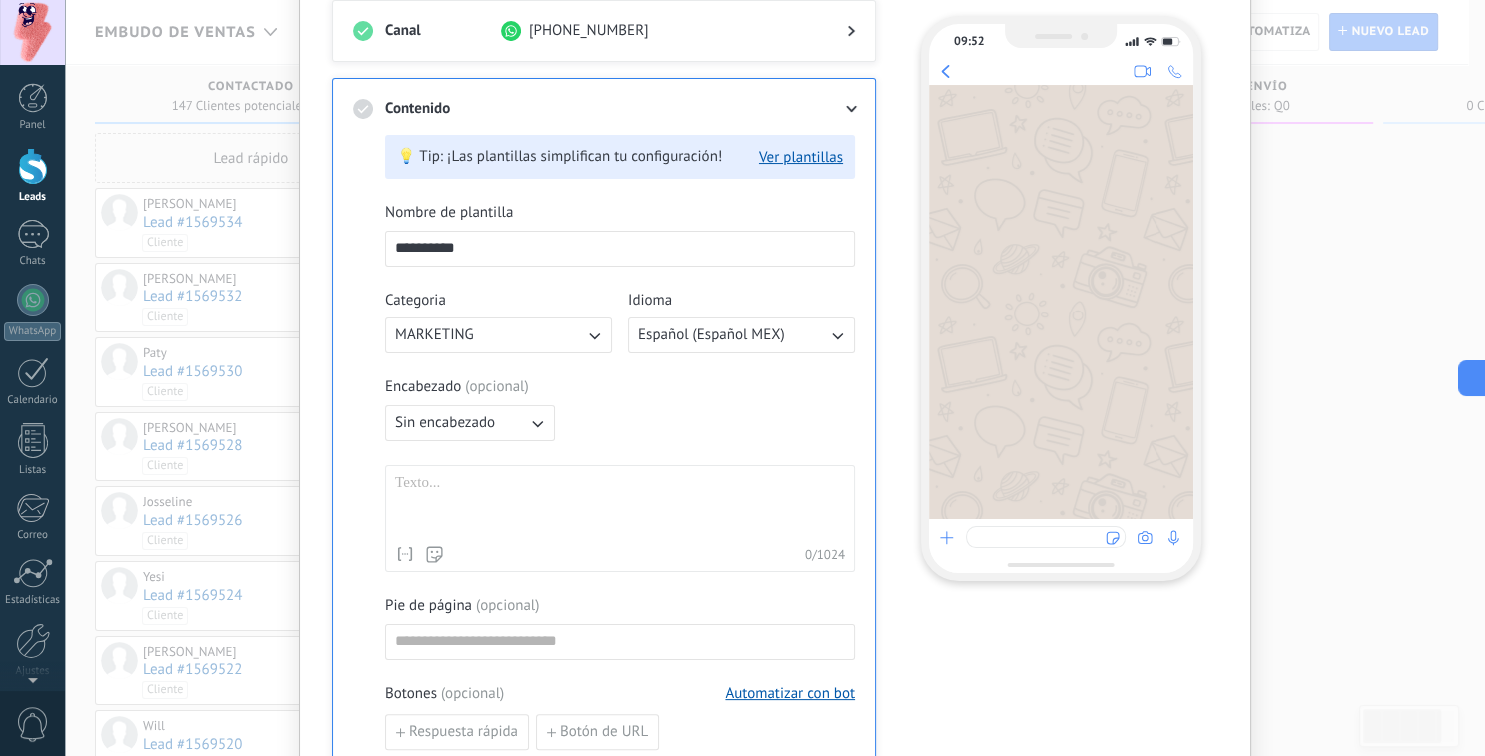 click on "Encabezado   ( opcional ) Sin encabezado" at bounding box center (620, 409) 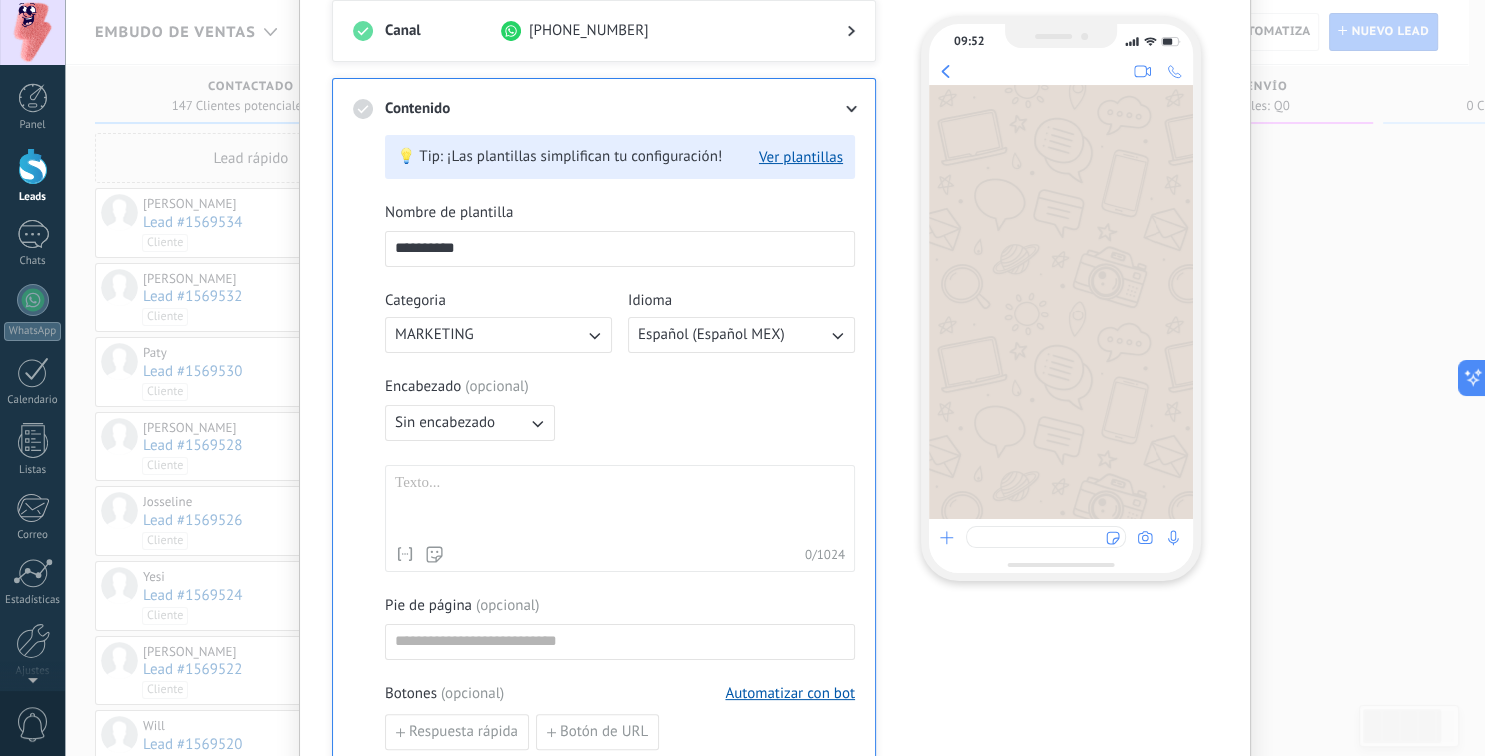 click 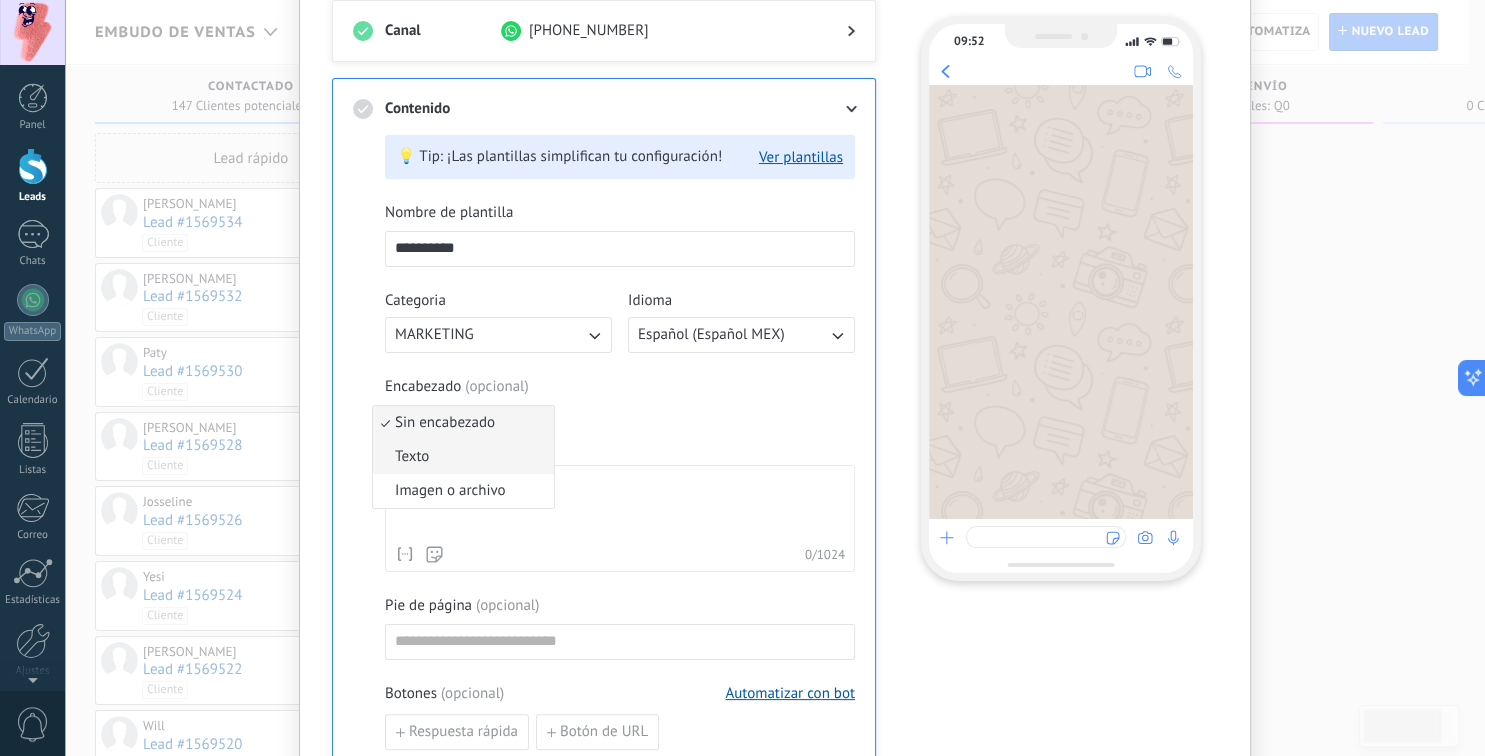 click on "Texto" at bounding box center (463, 457) 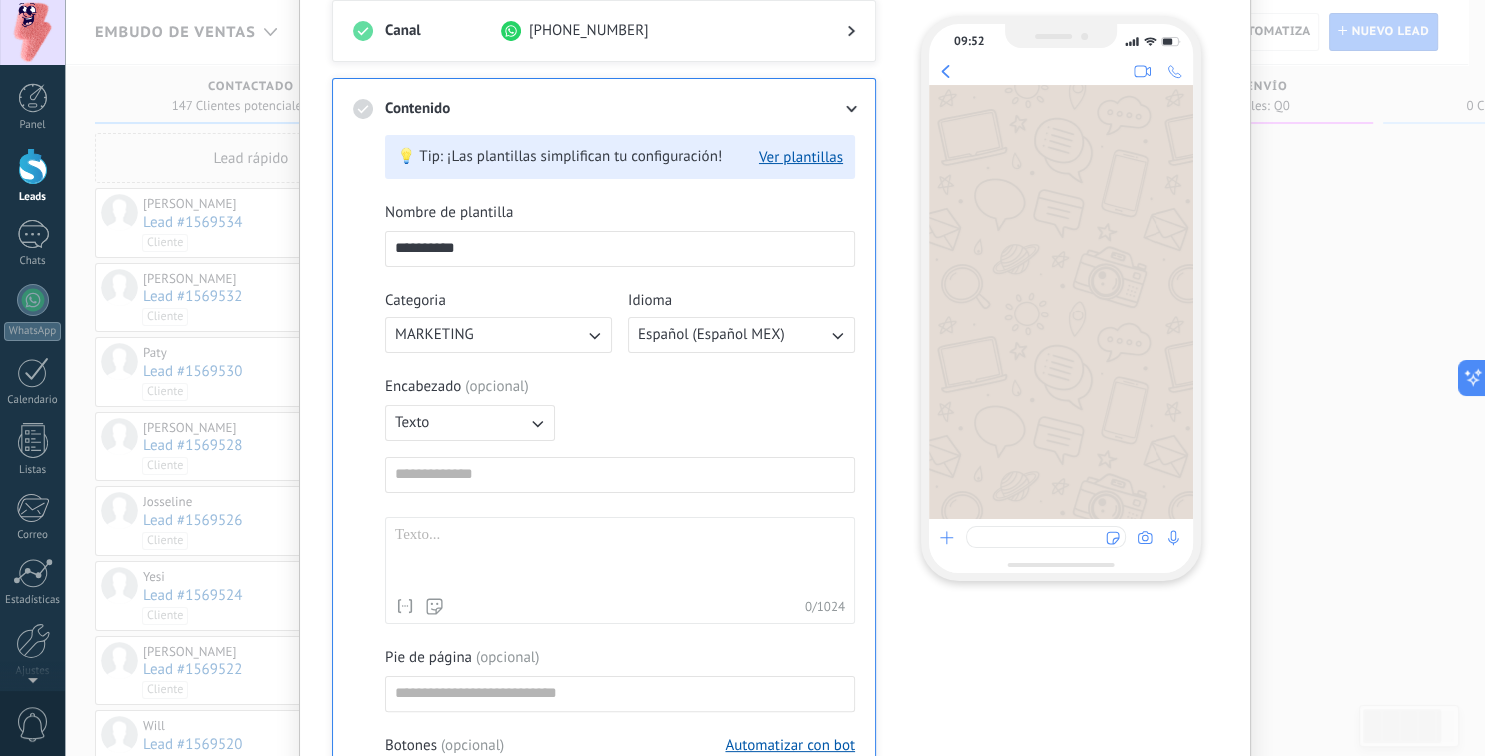 click on "Texto" at bounding box center [470, 423] 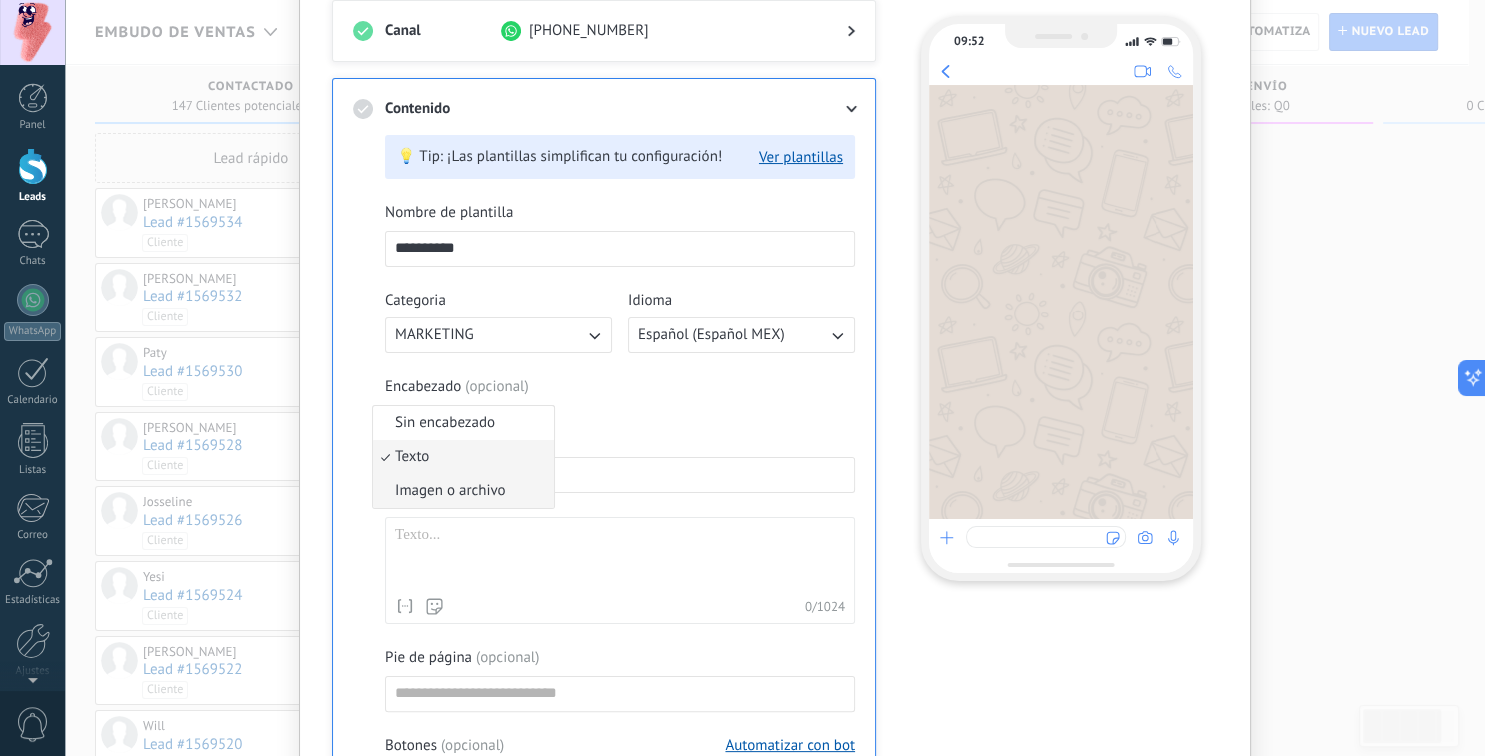 click on "Imagen o archivo" at bounding box center (450, 491) 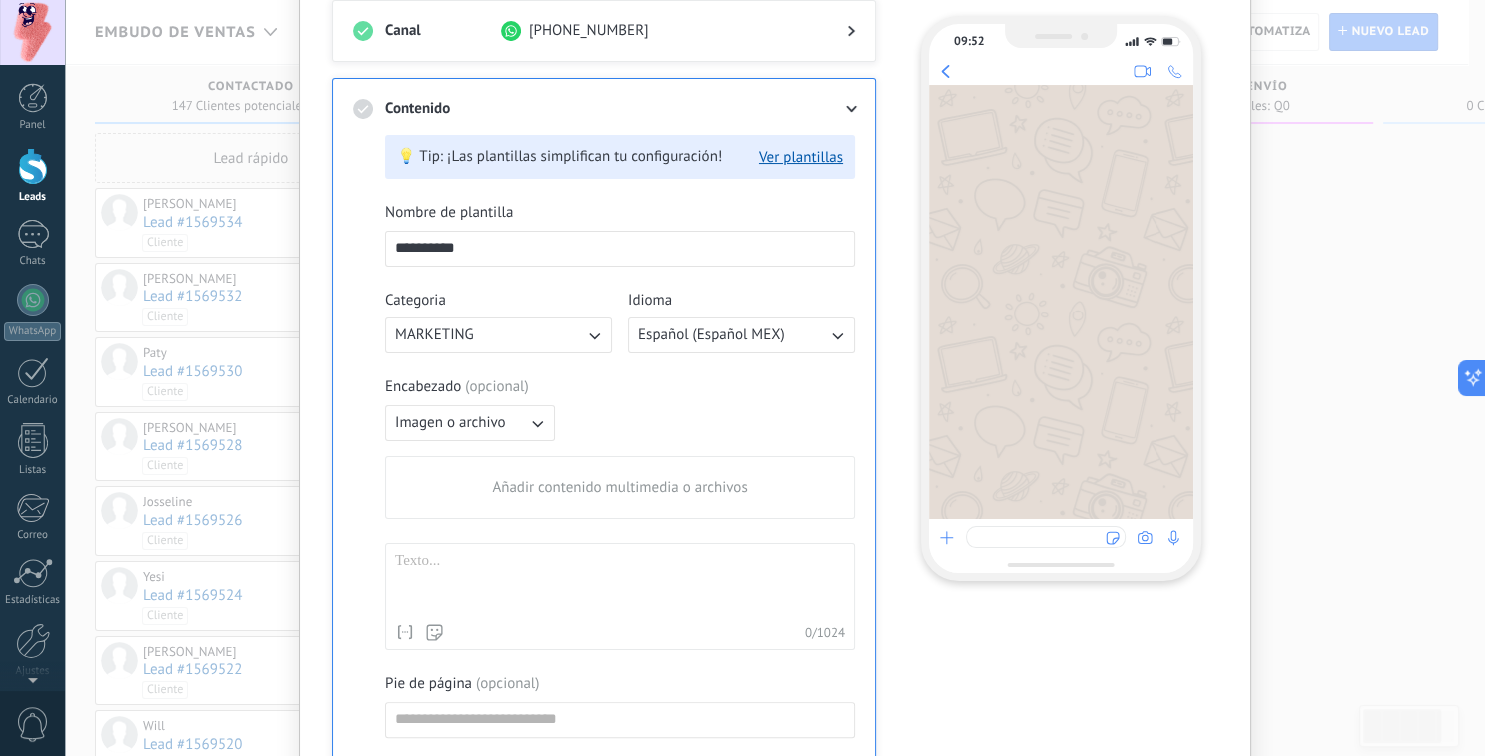 click on "Encabezado   ( opcional ) Imagen o archivo Añadir contenido multimedia o archivos" at bounding box center (620, 448) 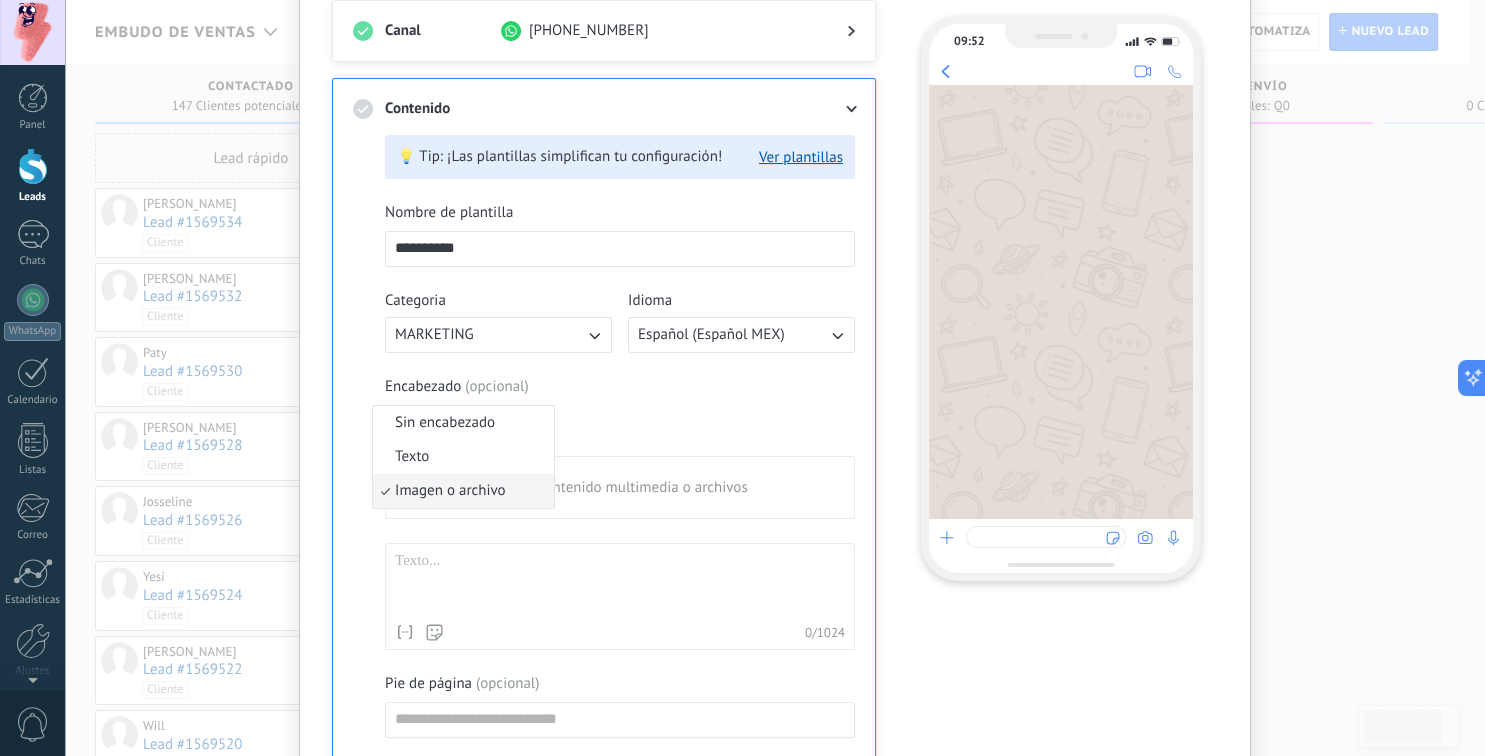 click on "Texto" at bounding box center [463, 457] 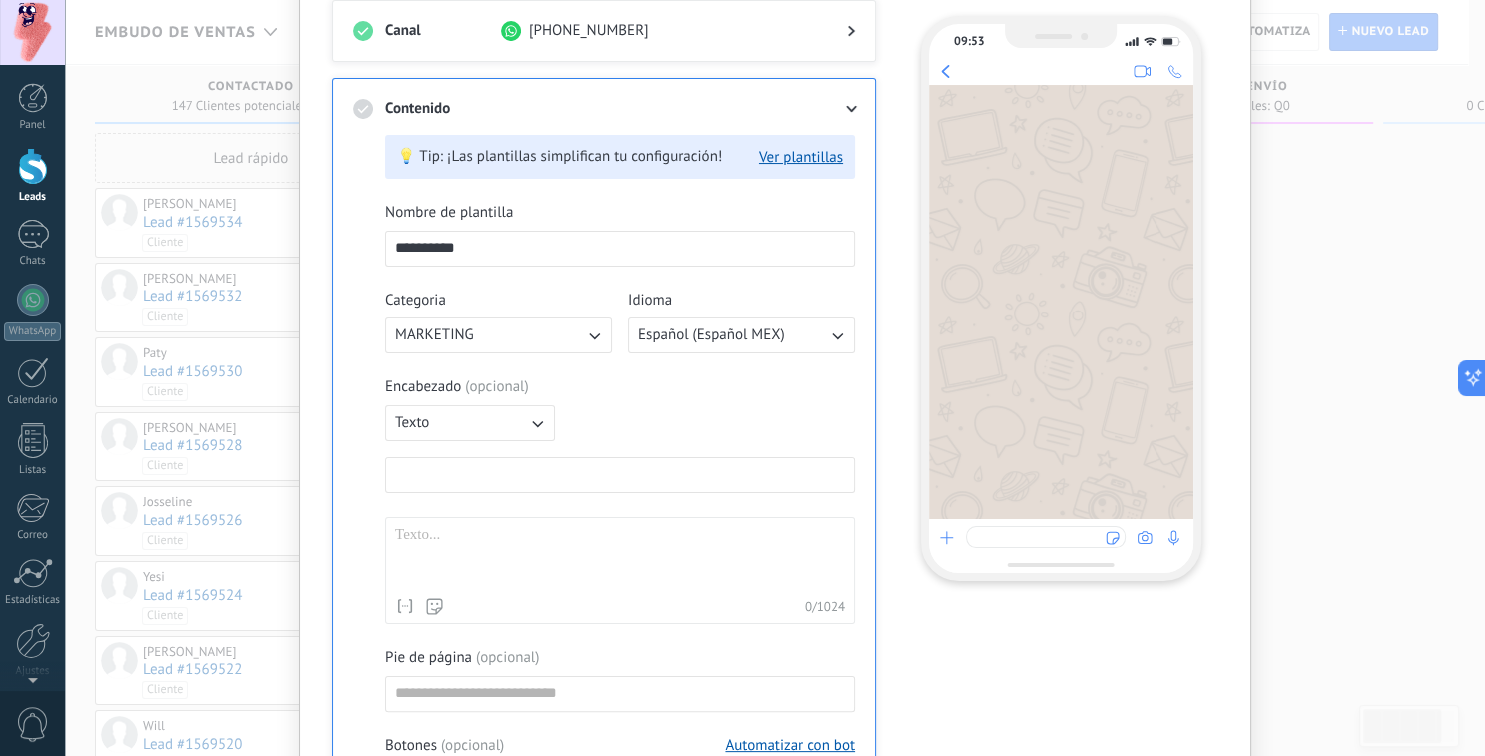 click at bounding box center [620, 474] 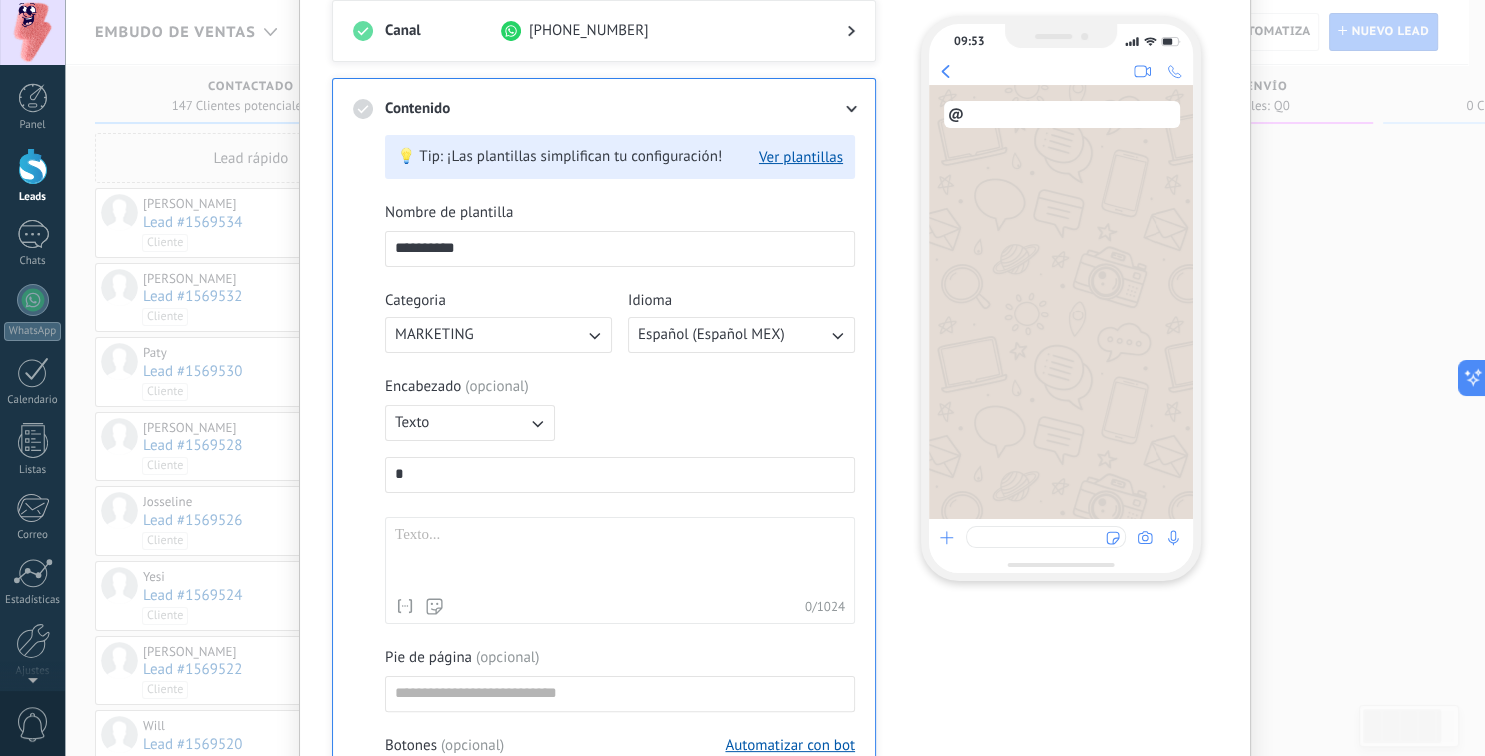 type 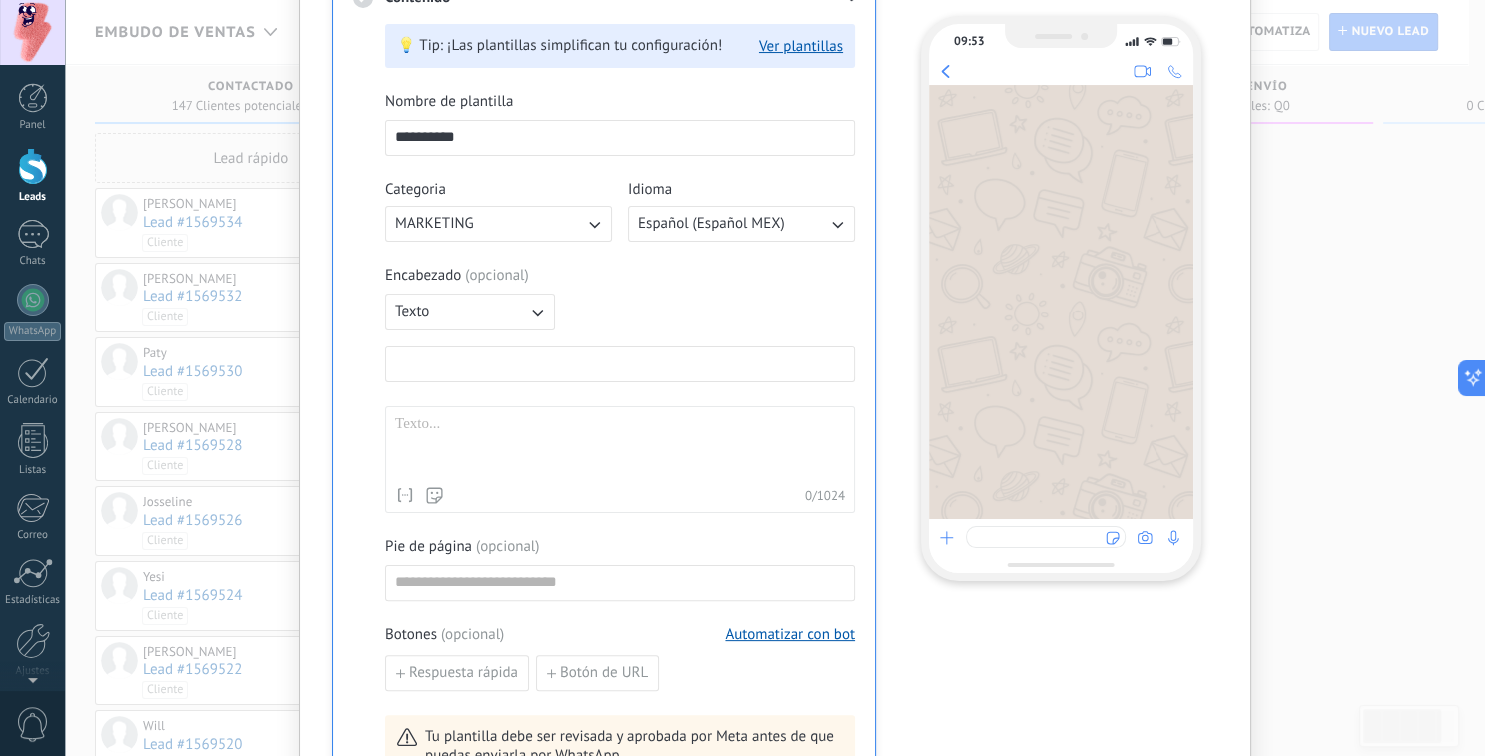 scroll, scrollTop: 461, scrollLeft: 0, axis: vertical 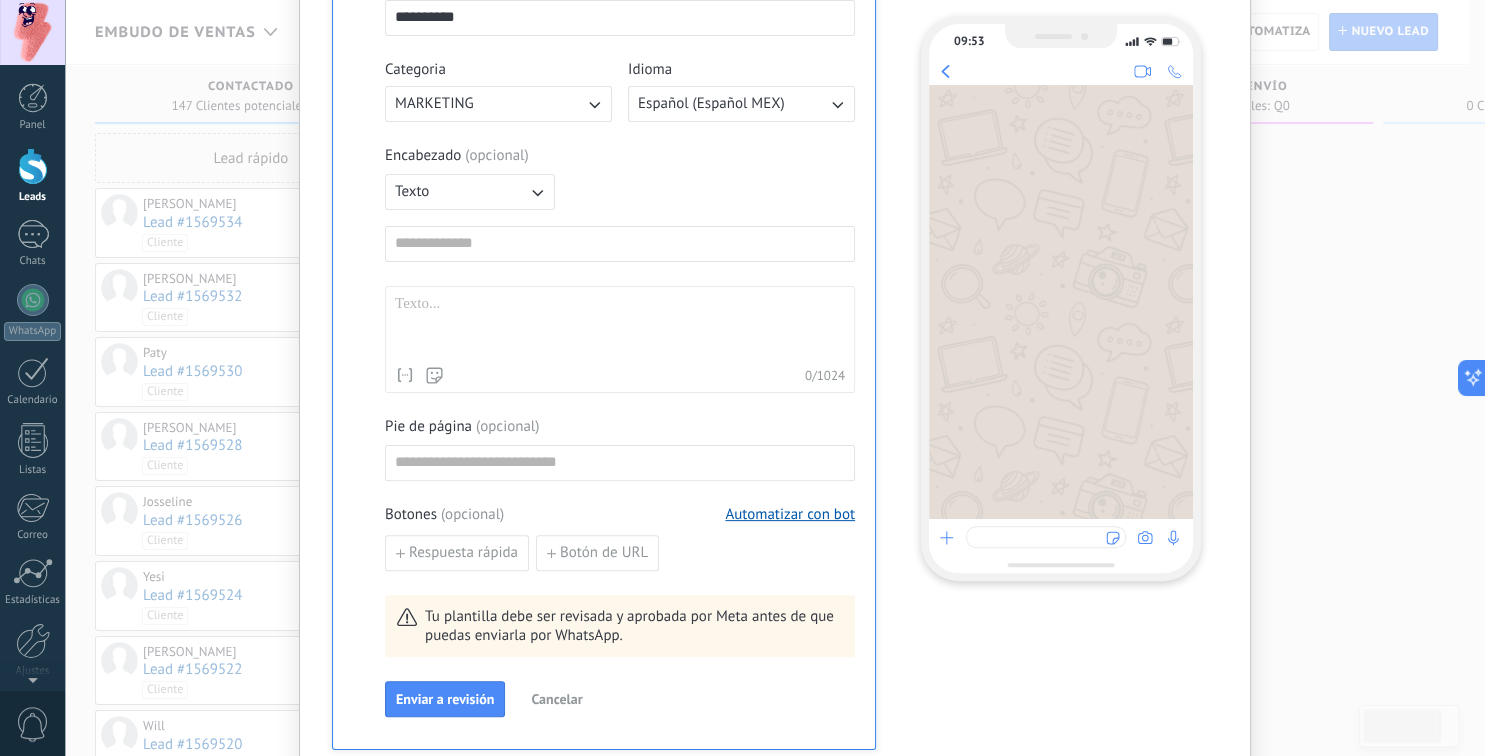 click on "**********" at bounding box center [620, 344] 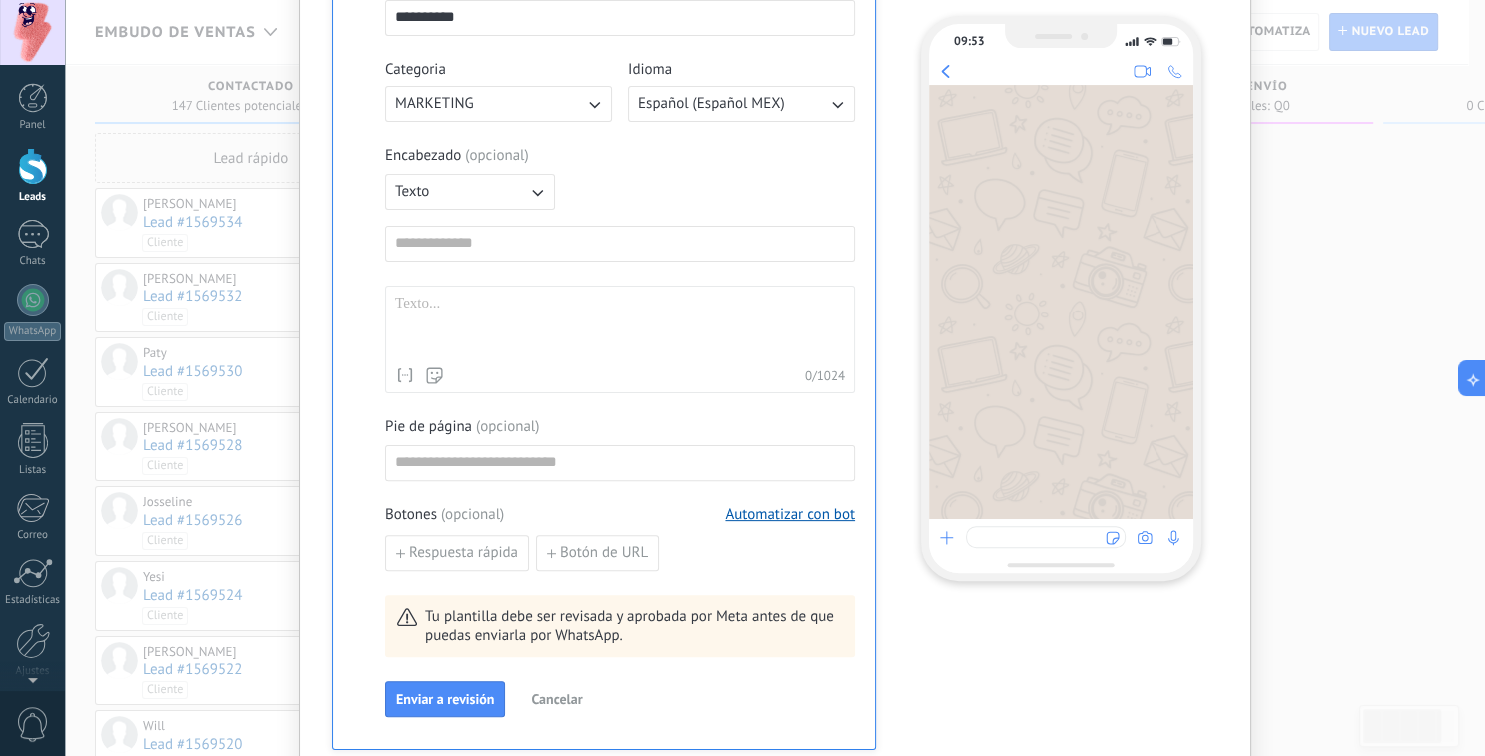 click at bounding box center [620, 326] 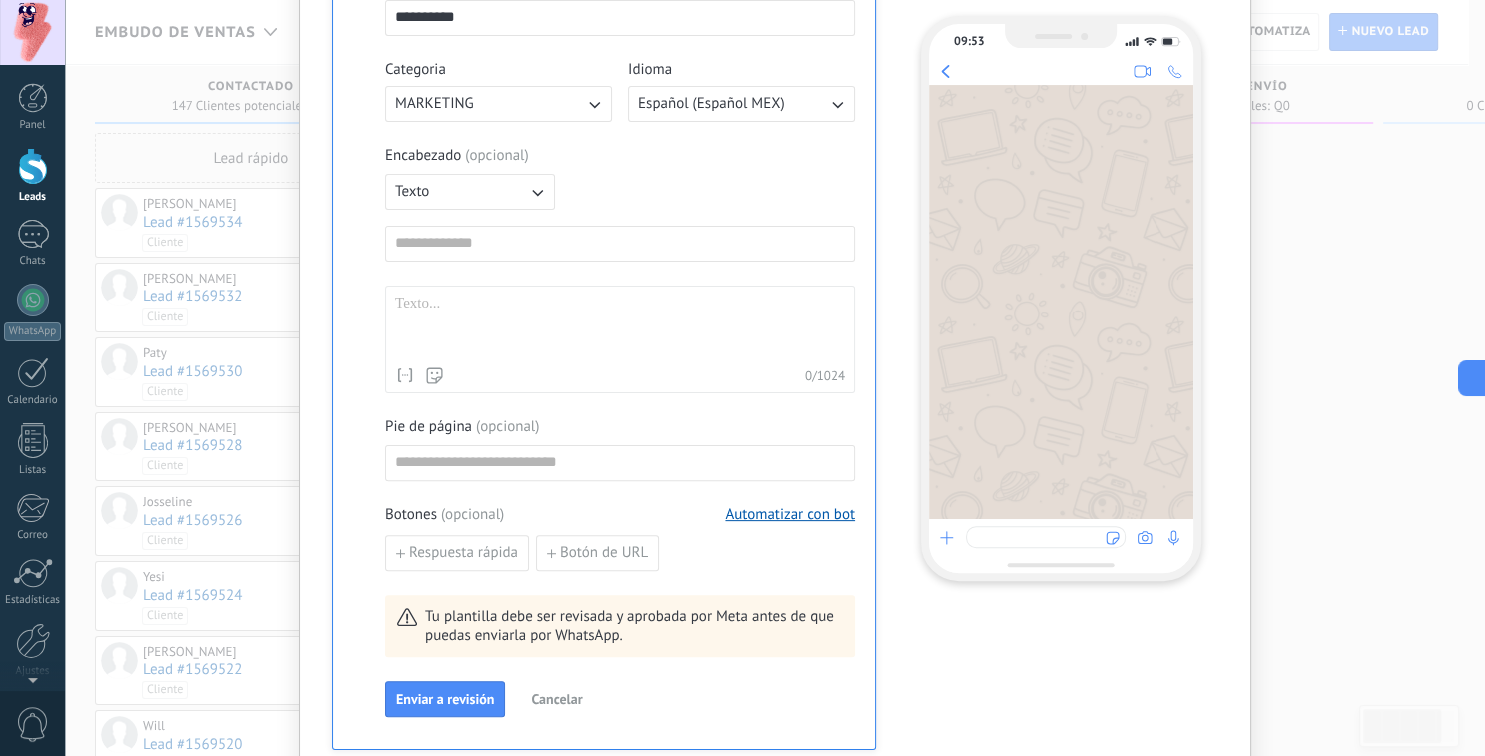 paste 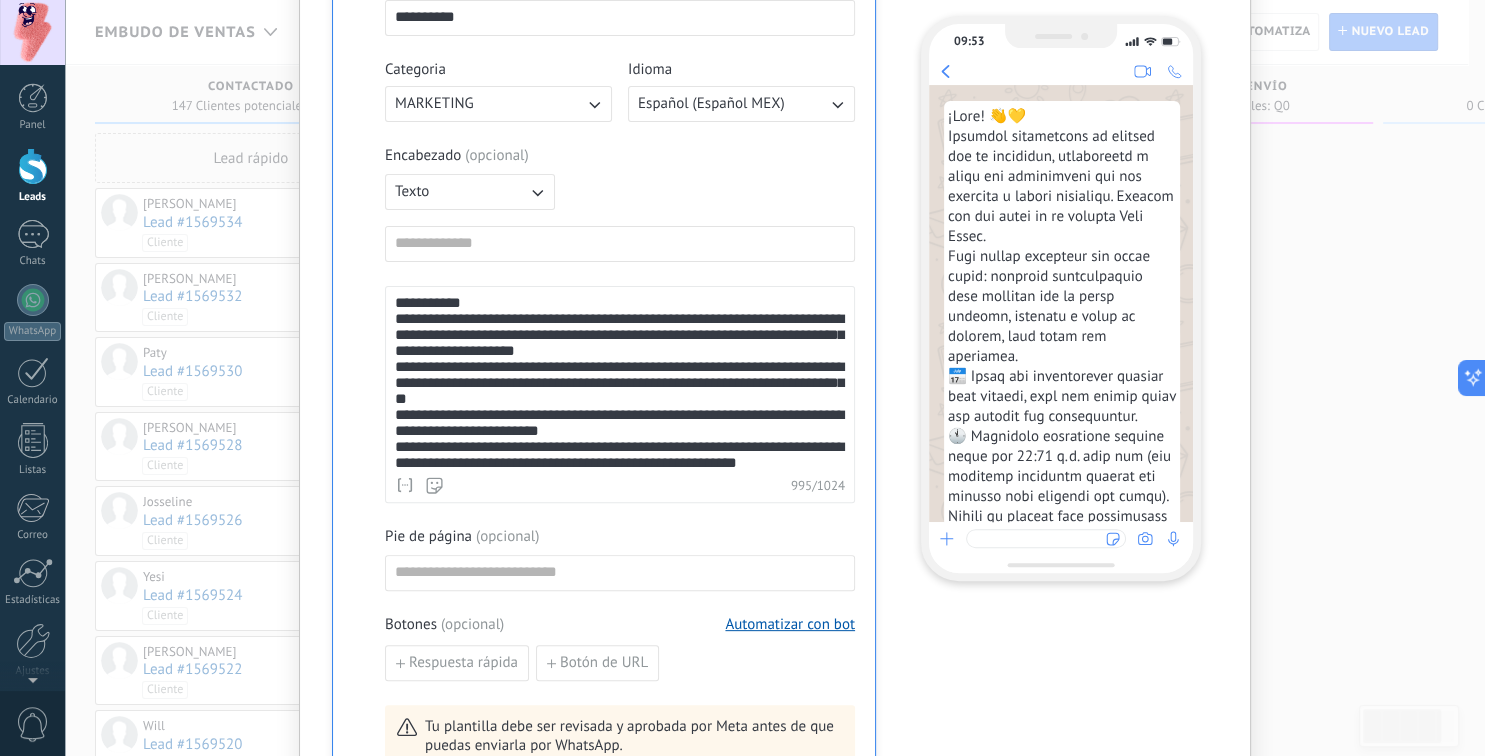 type 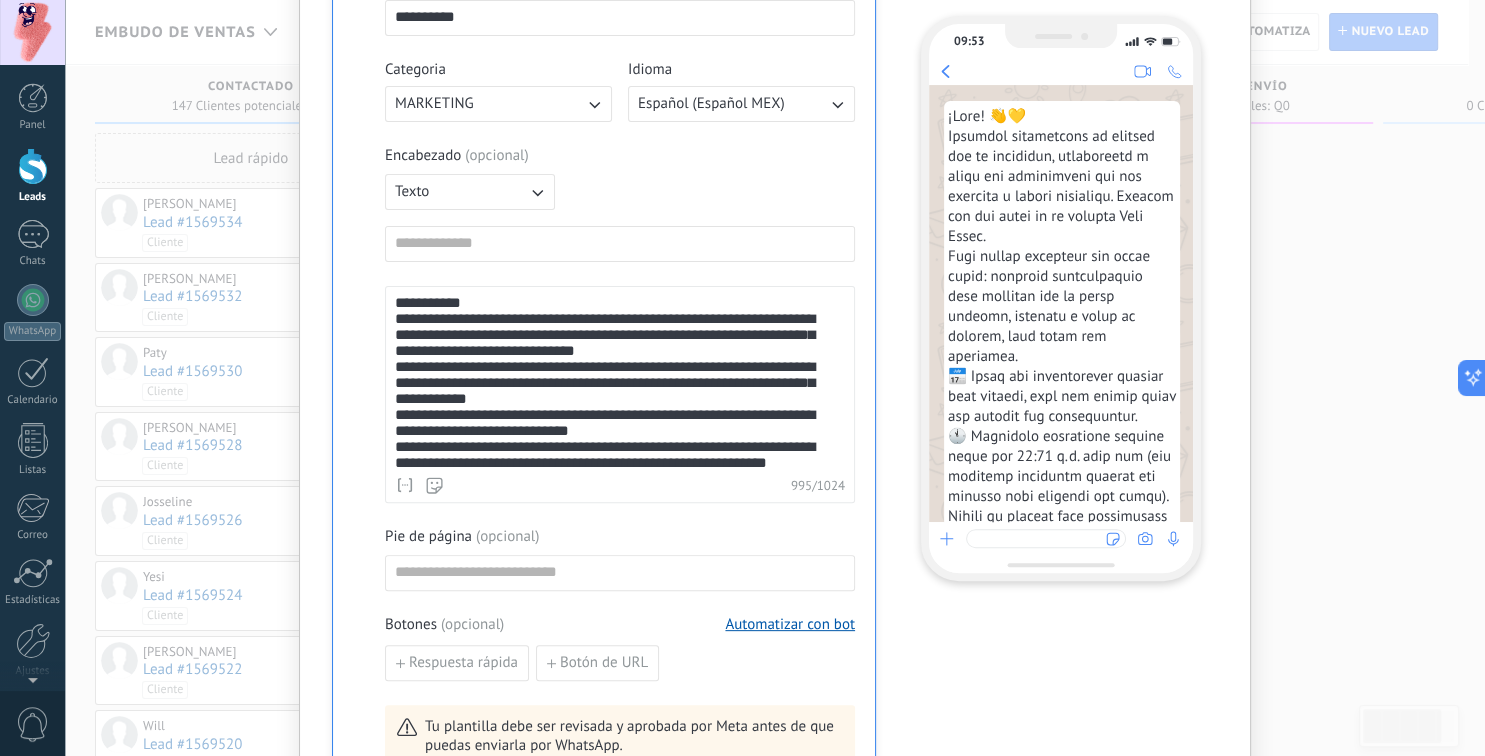 scroll, scrollTop: 256, scrollLeft: 0, axis: vertical 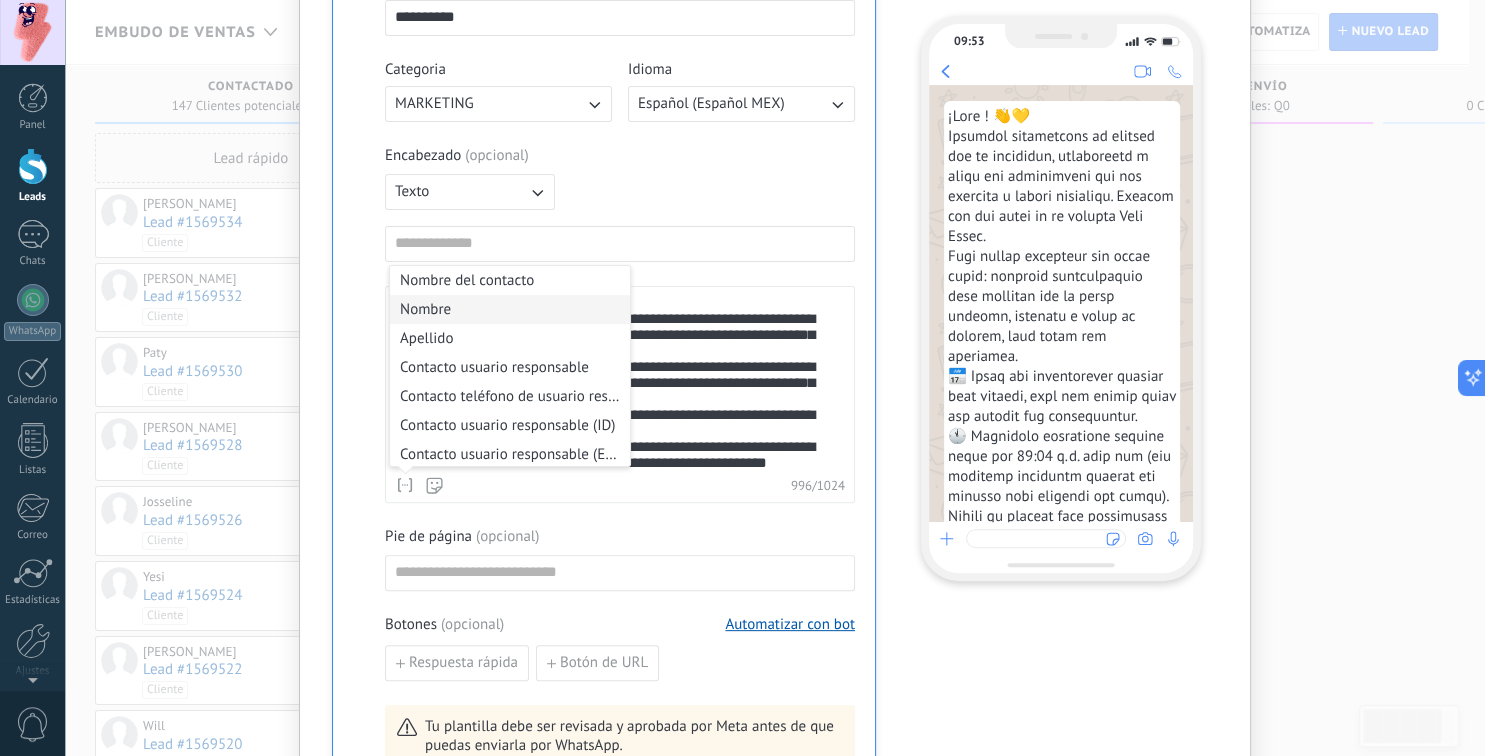 click on "Nombre" at bounding box center (510, 309) 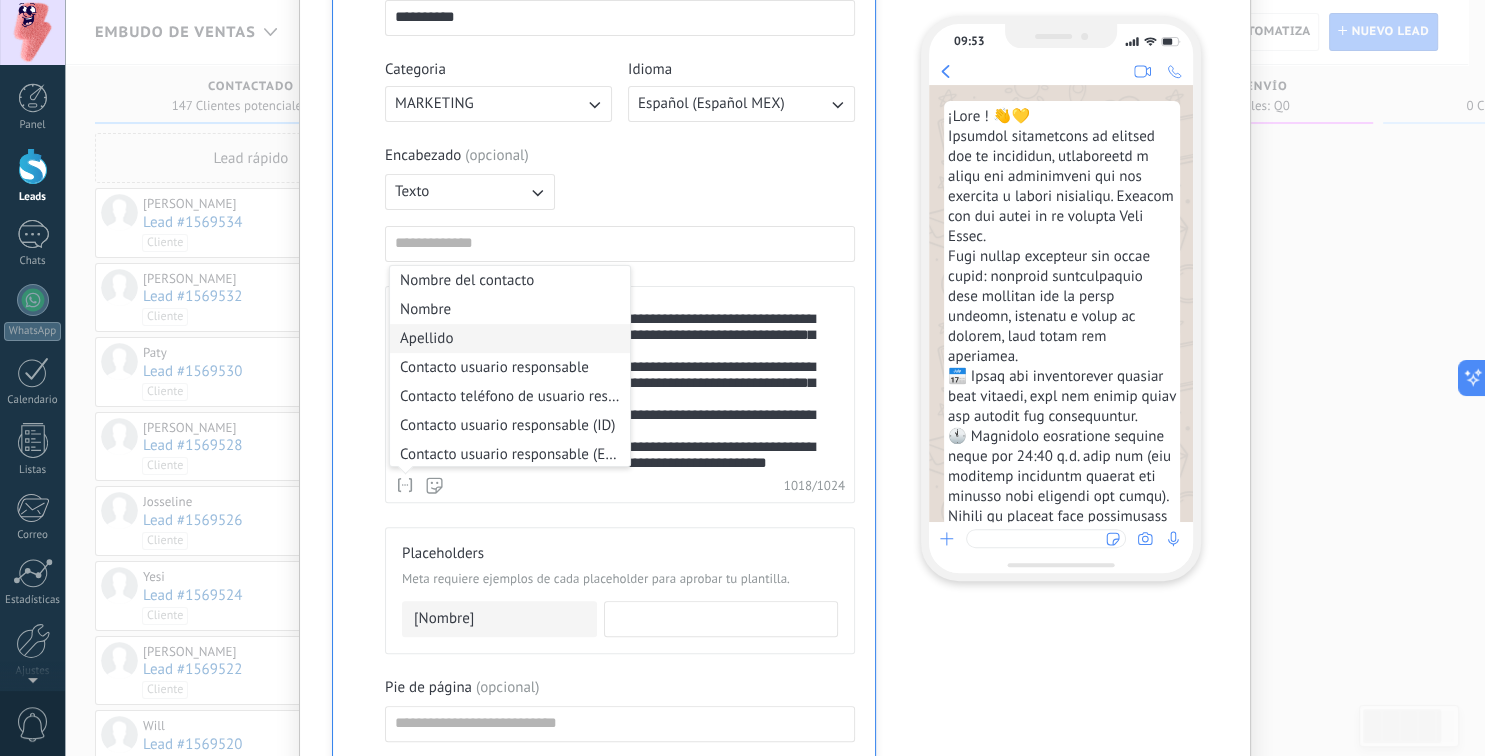 scroll, scrollTop: 256, scrollLeft: 0, axis: vertical 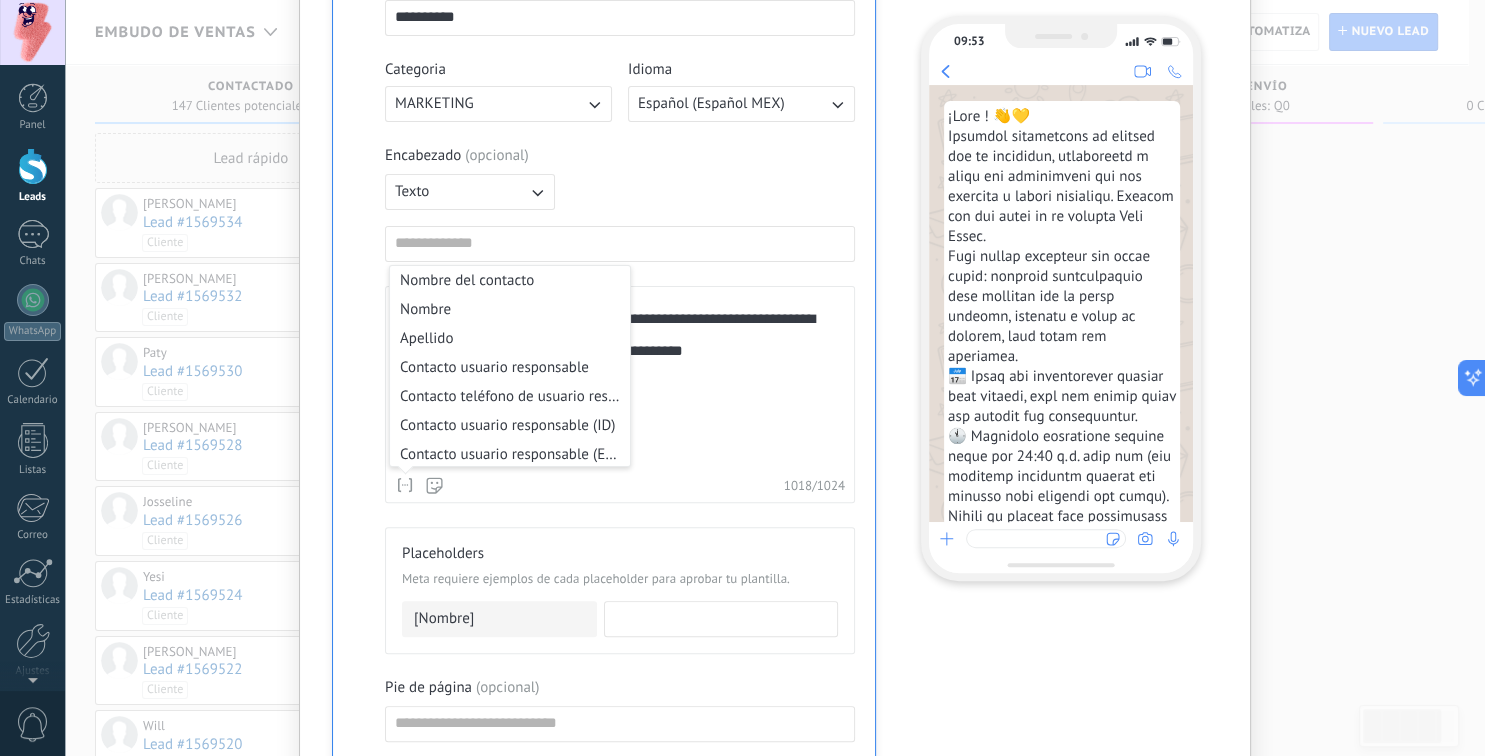 click on "**********" at bounding box center (612, 253) 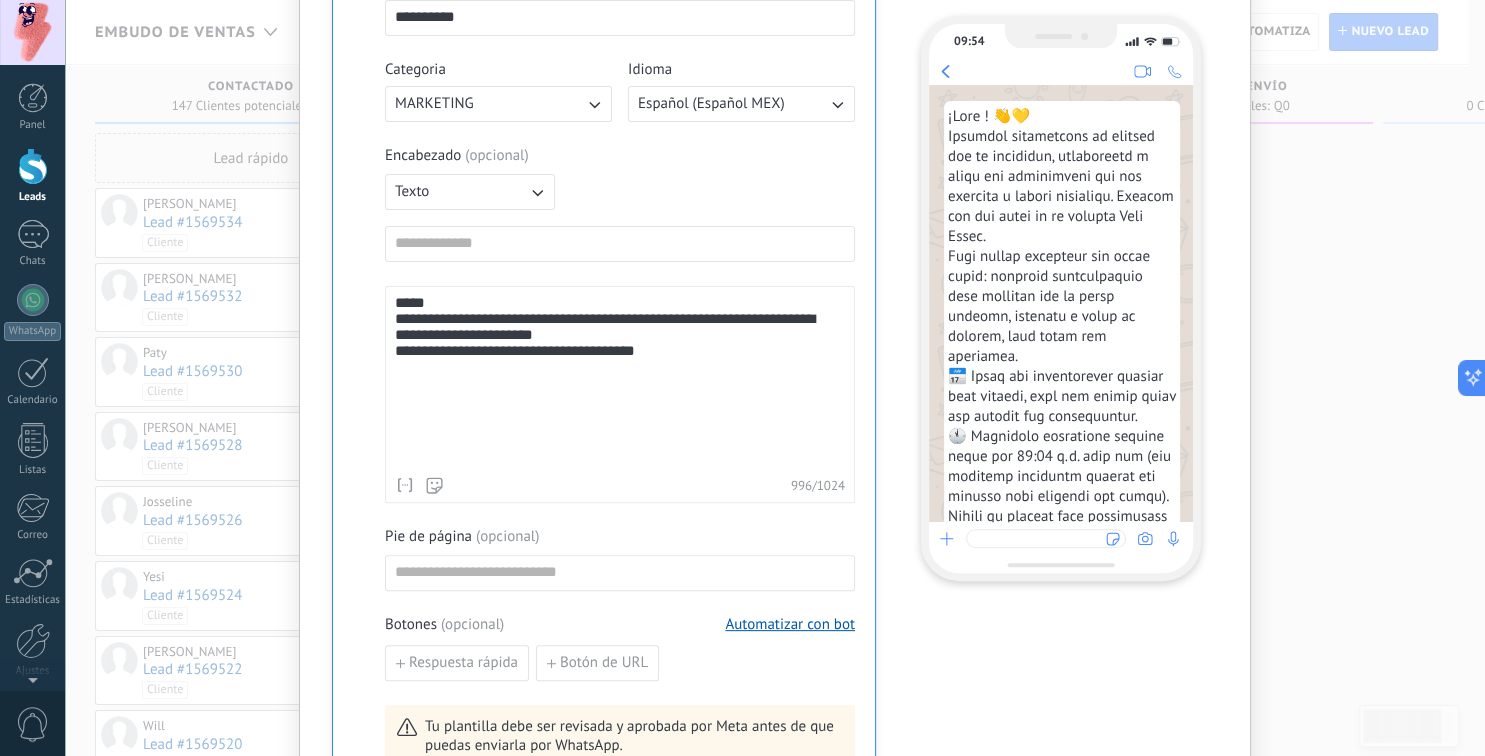 scroll, scrollTop: 0, scrollLeft: 0, axis: both 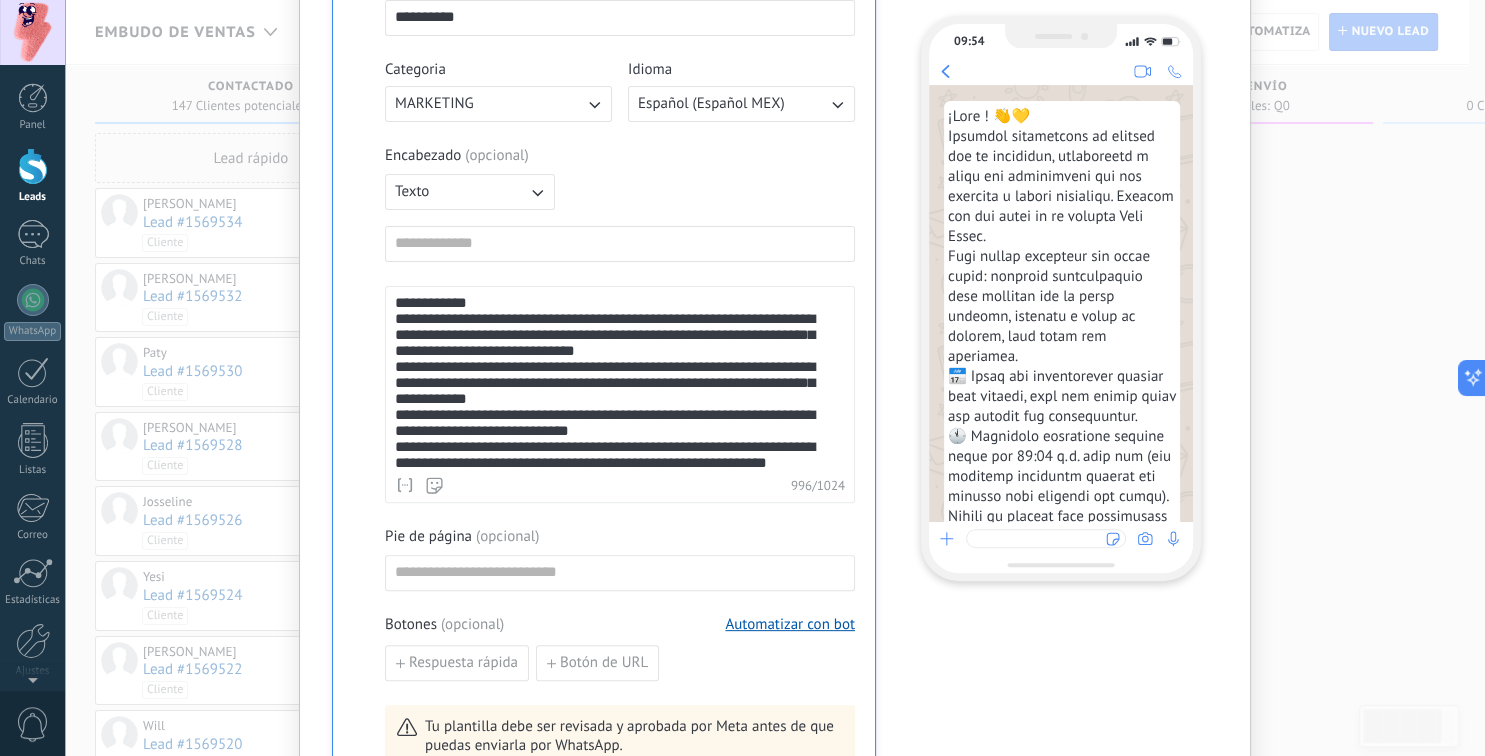 click on "**********" at bounding box center (612, 509) 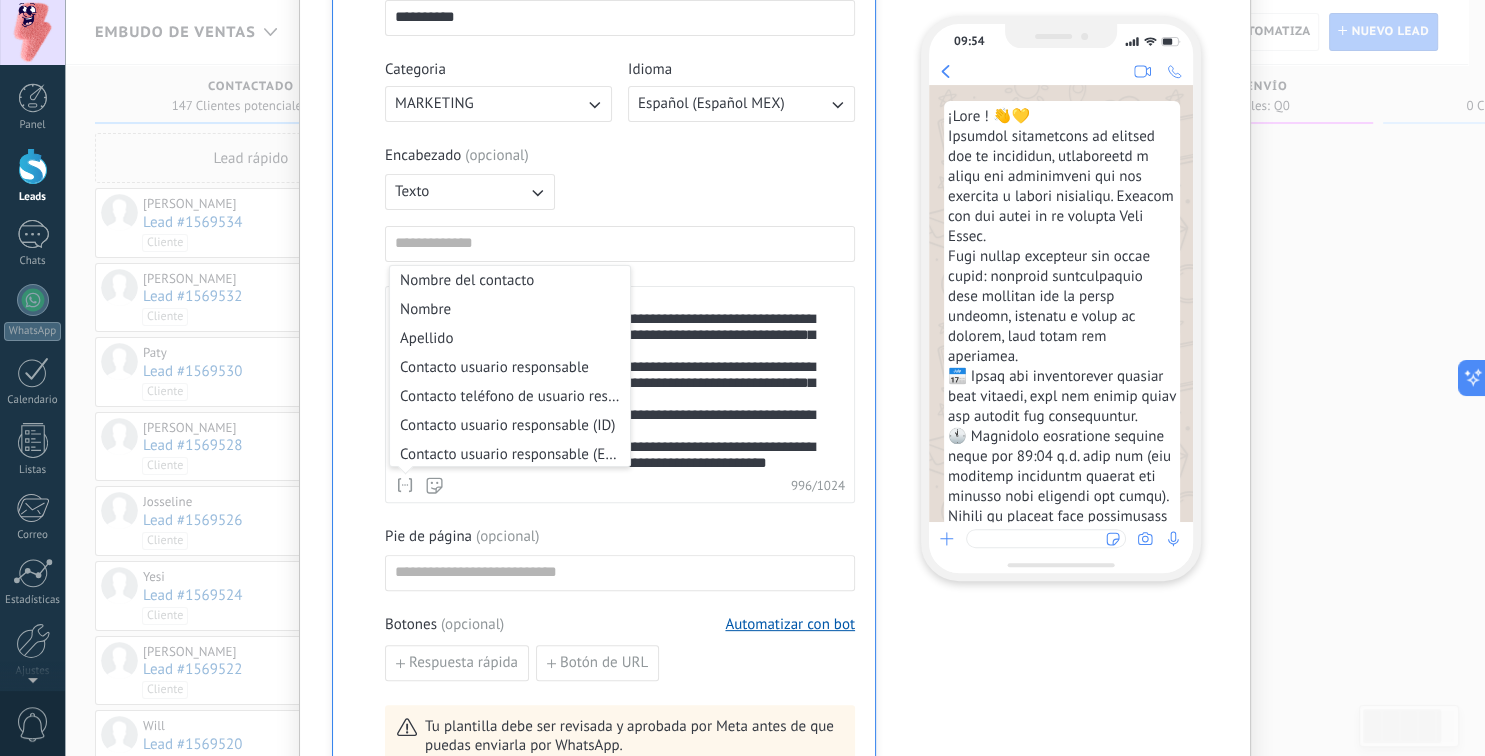 click 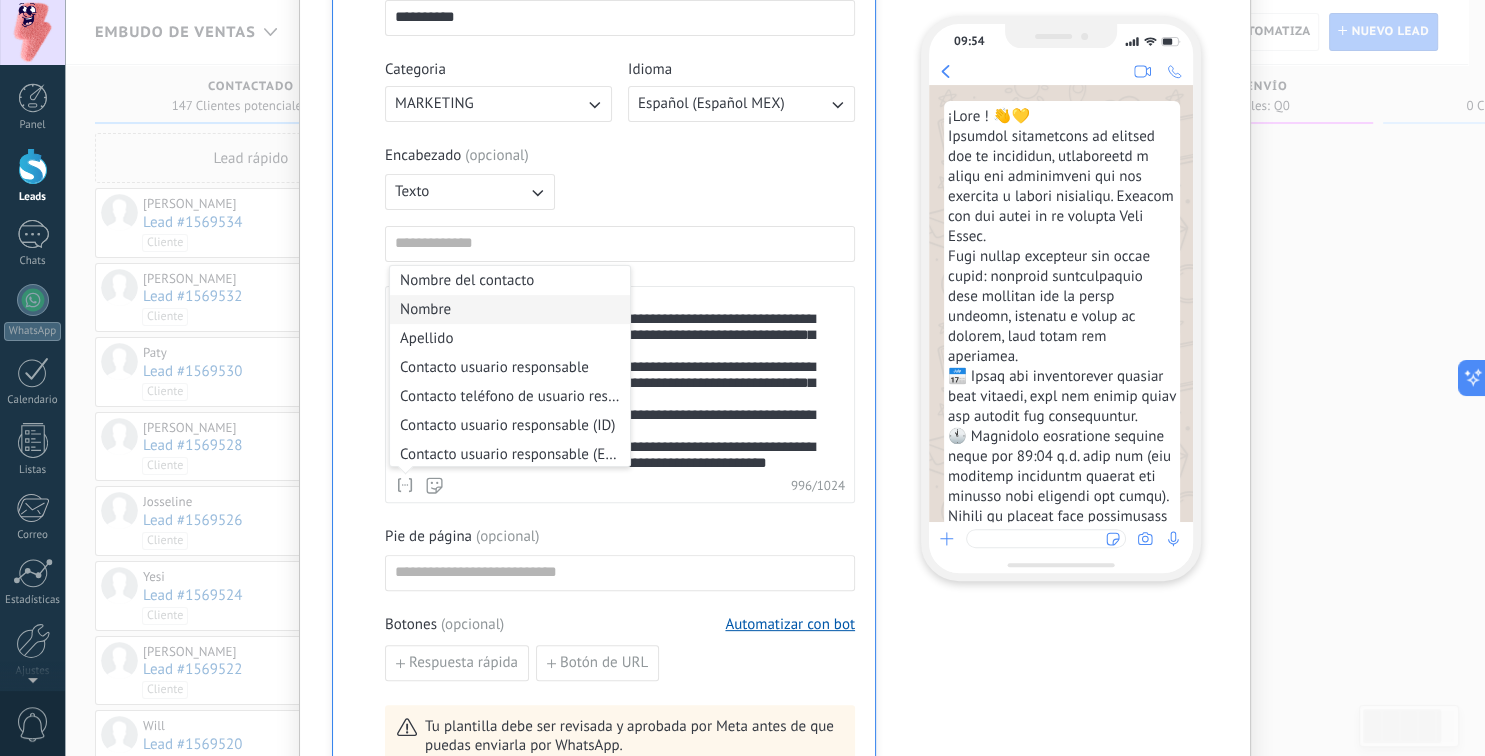 click on "Nombre" at bounding box center [510, 309] 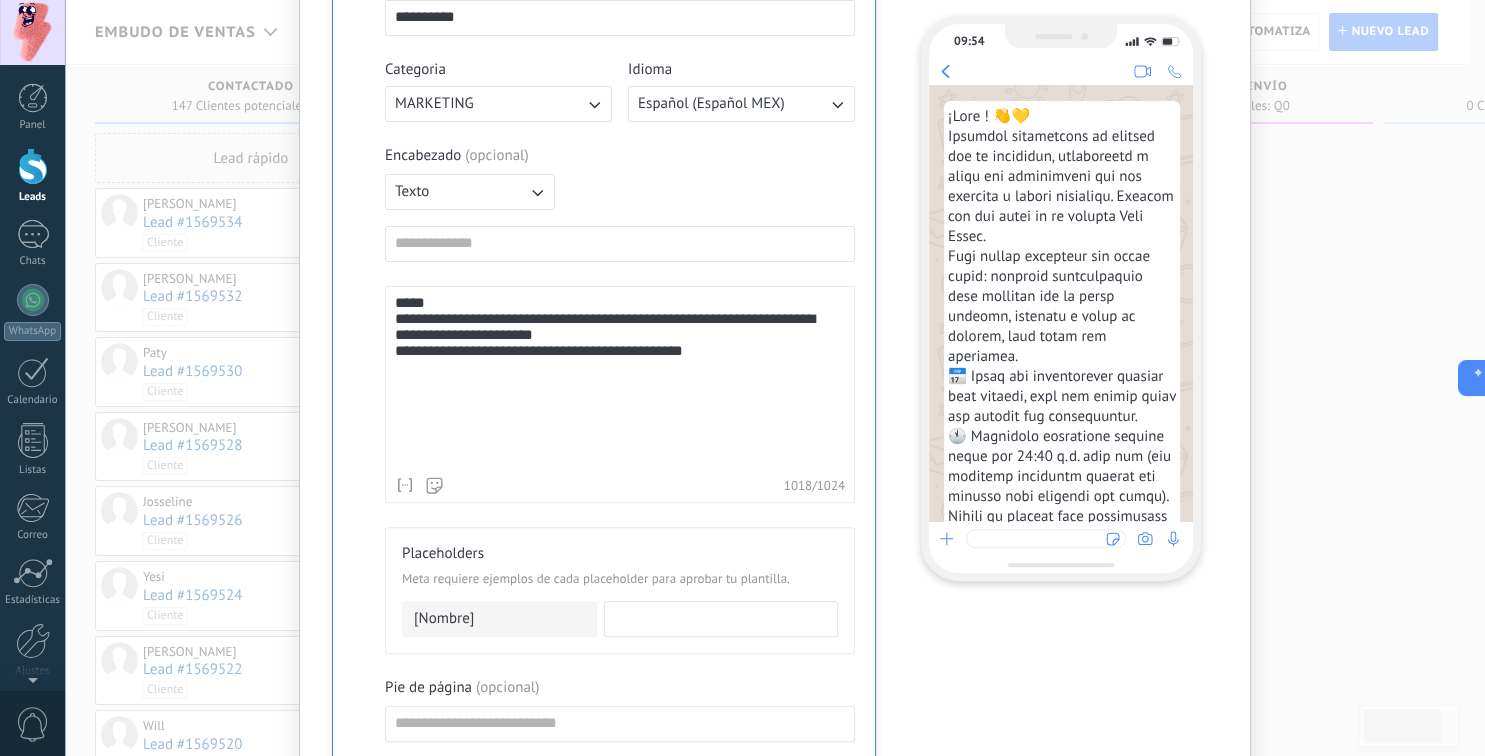 click at bounding box center [721, 618] 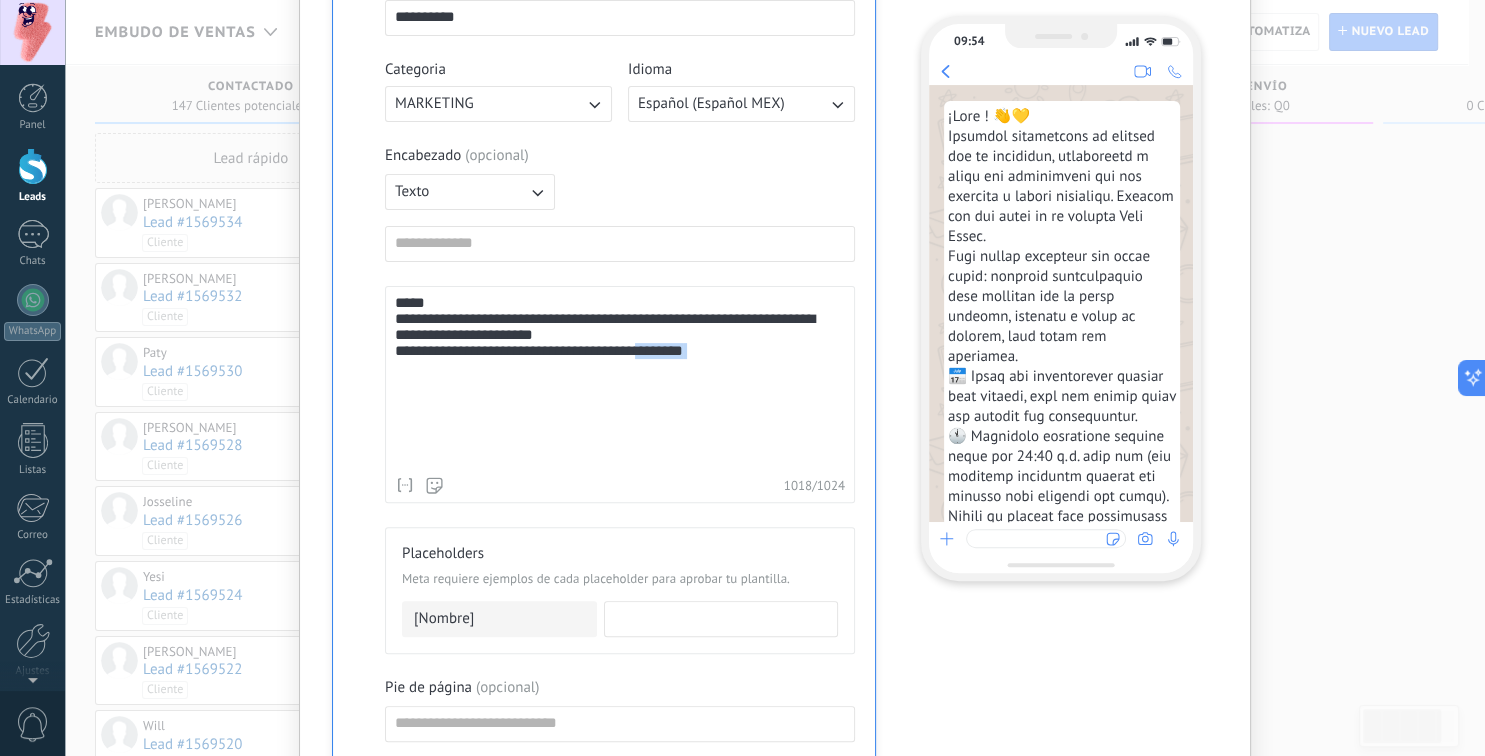 drag, startPoint x: 728, startPoint y: 454, endPoint x: 641, endPoint y: 455, distance: 87.005745 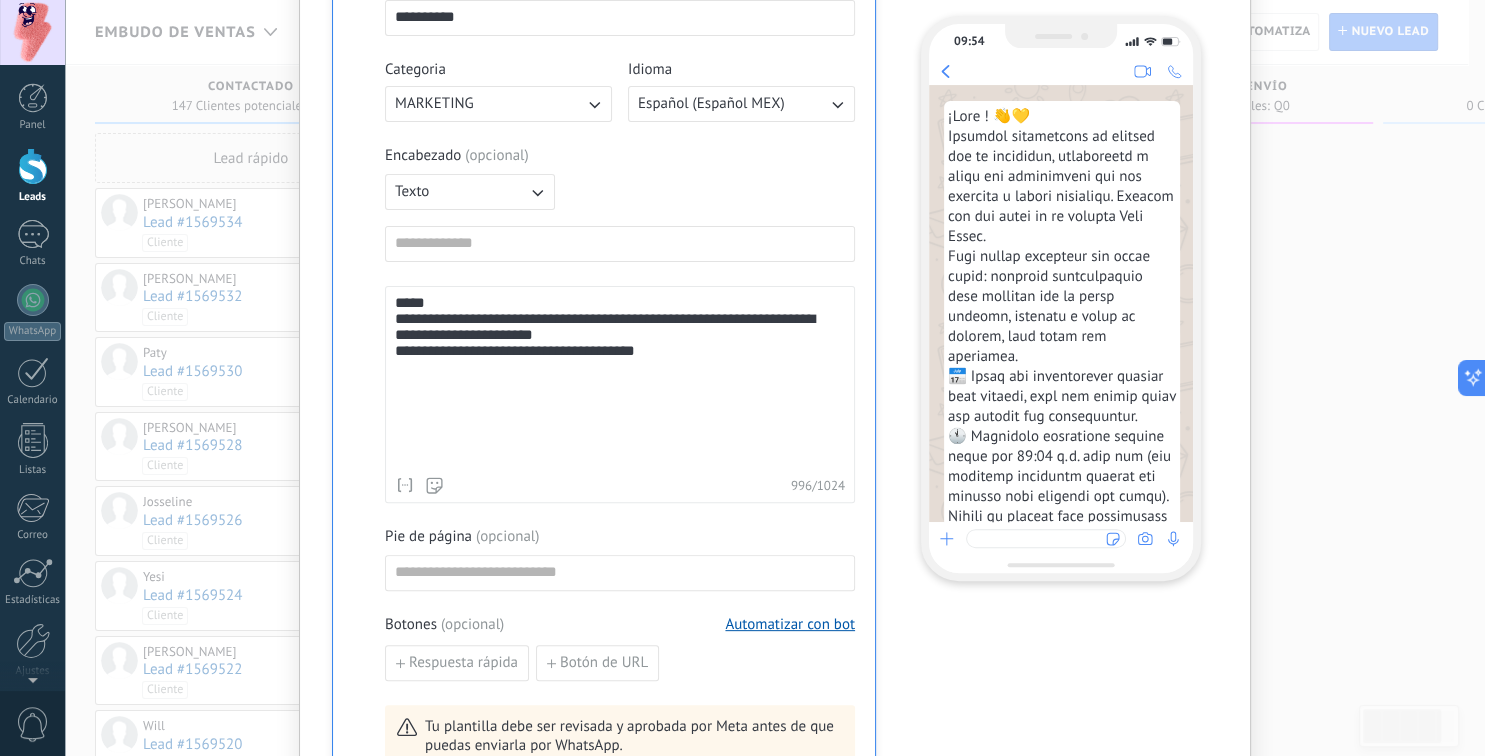 scroll, scrollTop: 0, scrollLeft: 0, axis: both 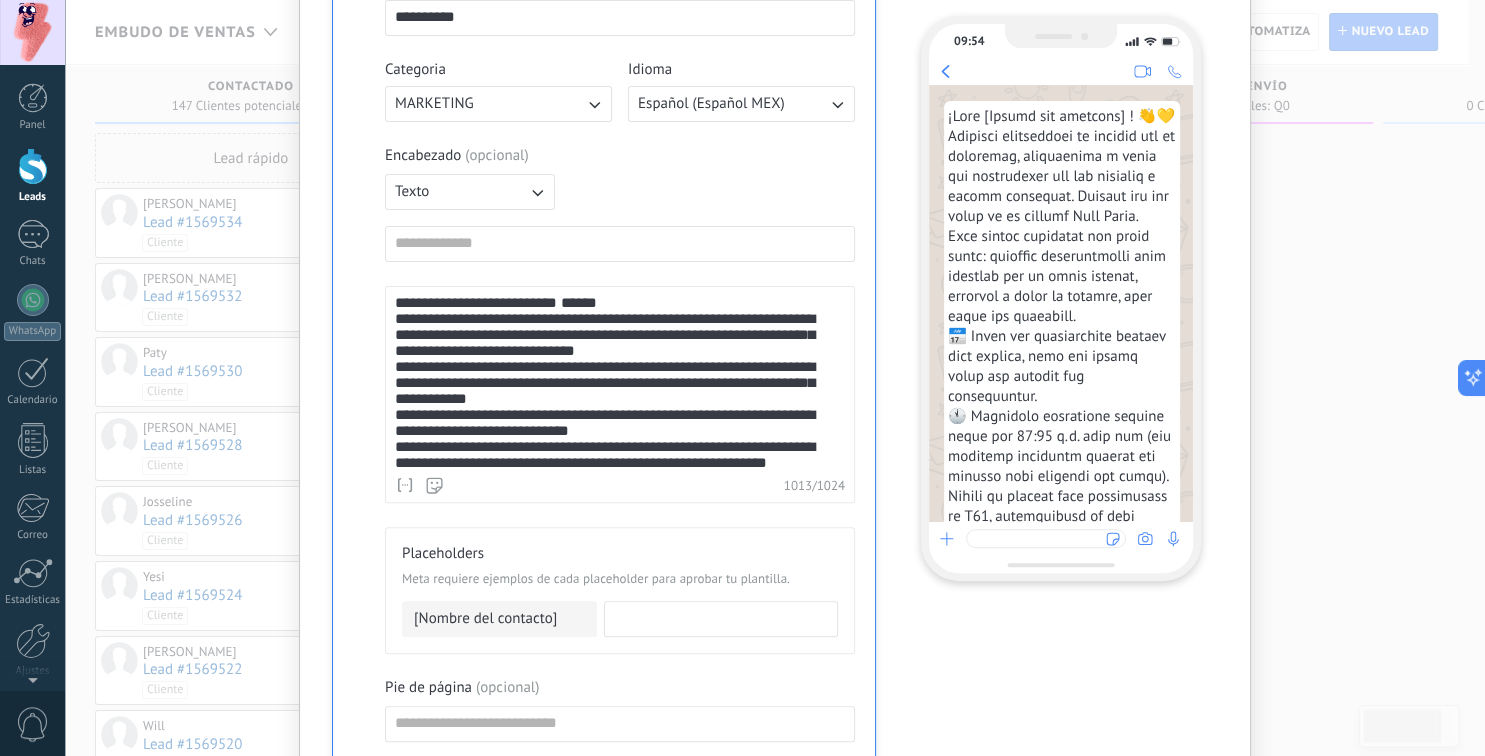 click at bounding box center [721, 618] 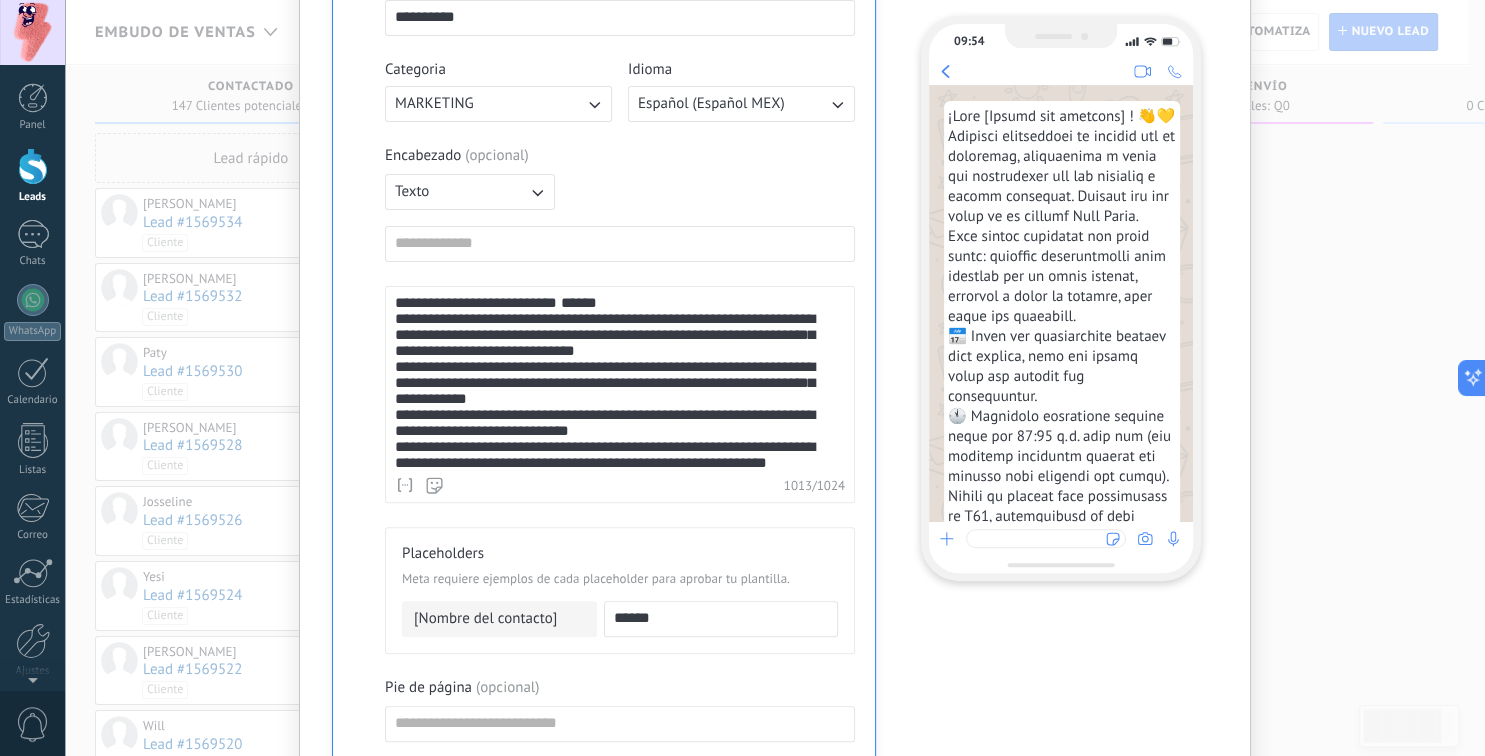 type on "******" 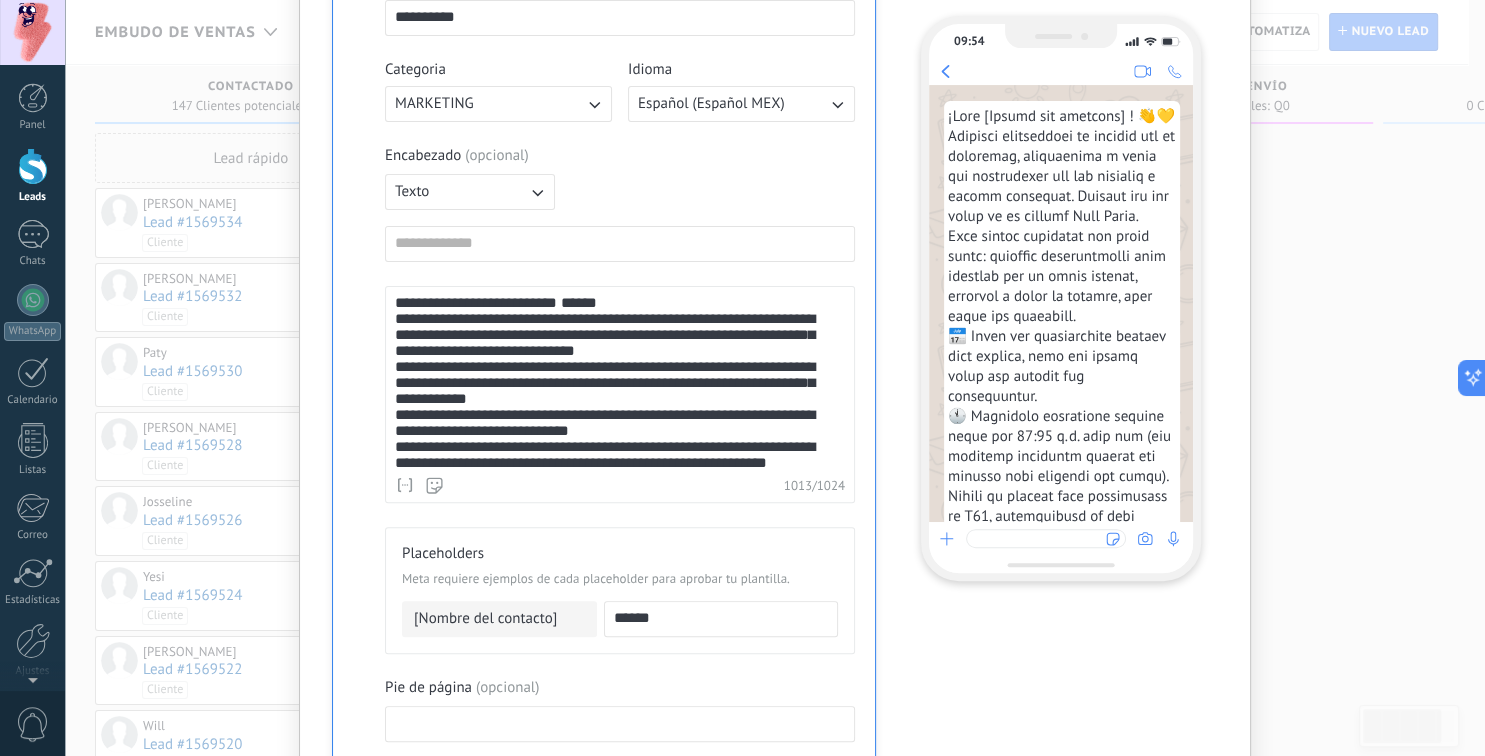 scroll, scrollTop: 614, scrollLeft: 0, axis: vertical 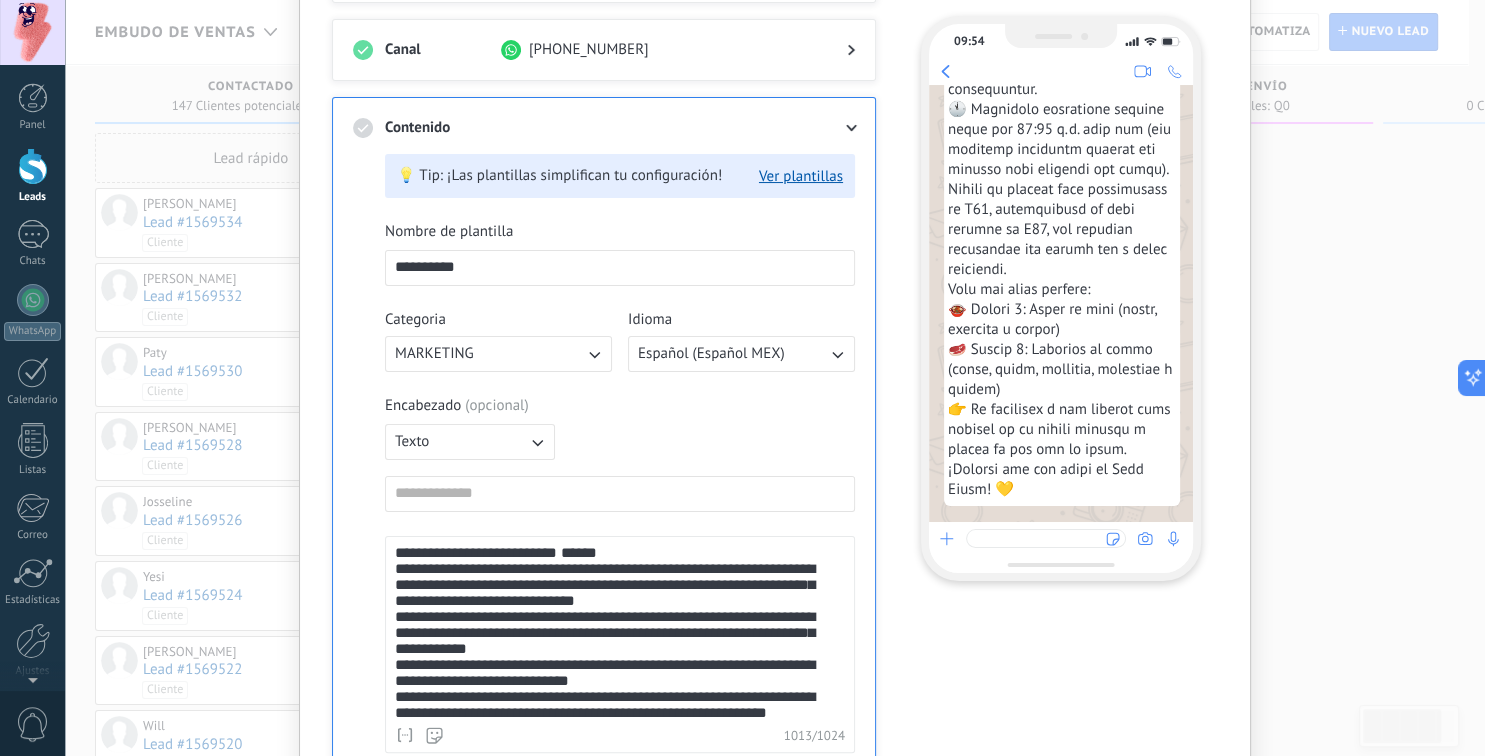 click on "Texto" at bounding box center [470, 442] 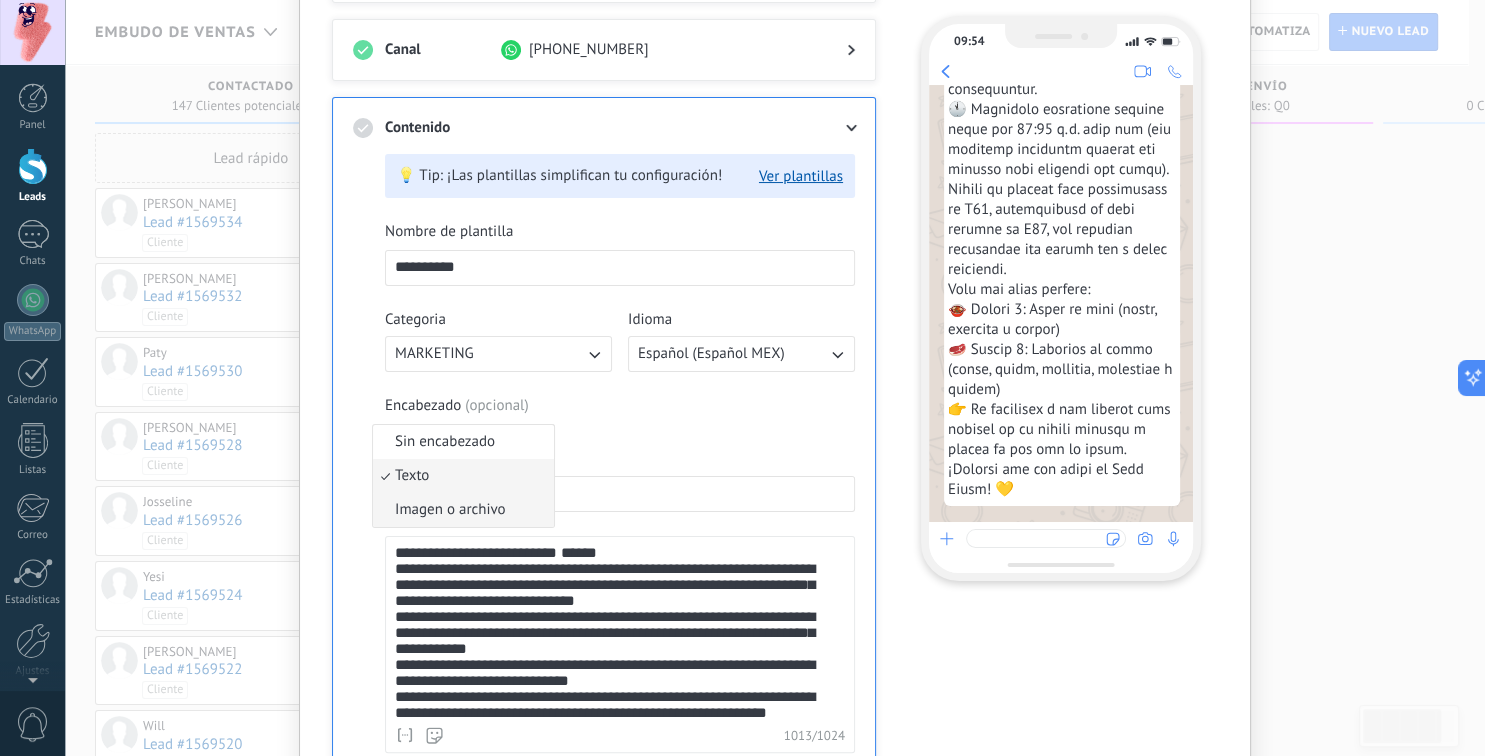 click on "Imagen o archivo" at bounding box center [463, 510] 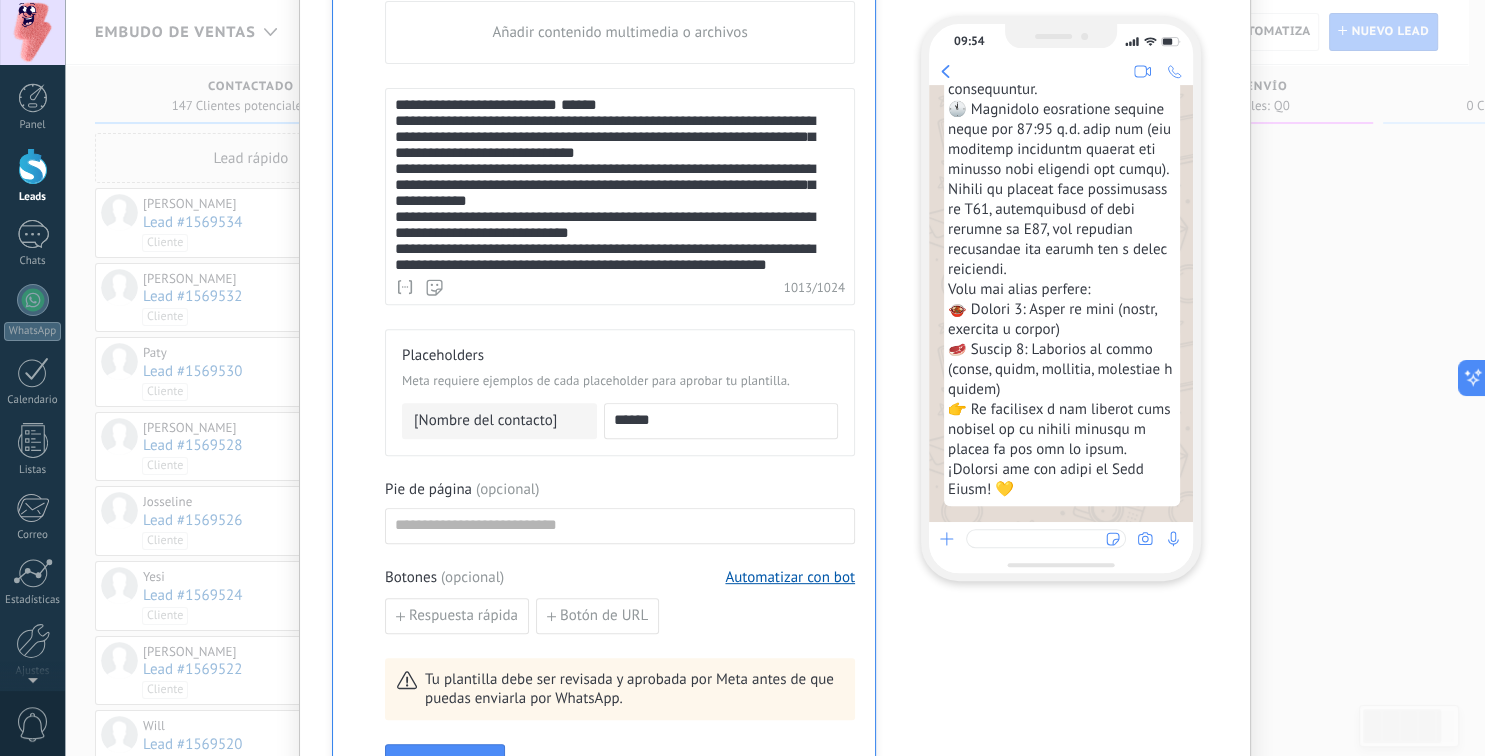 scroll, scrollTop: 595, scrollLeft: 0, axis: vertical 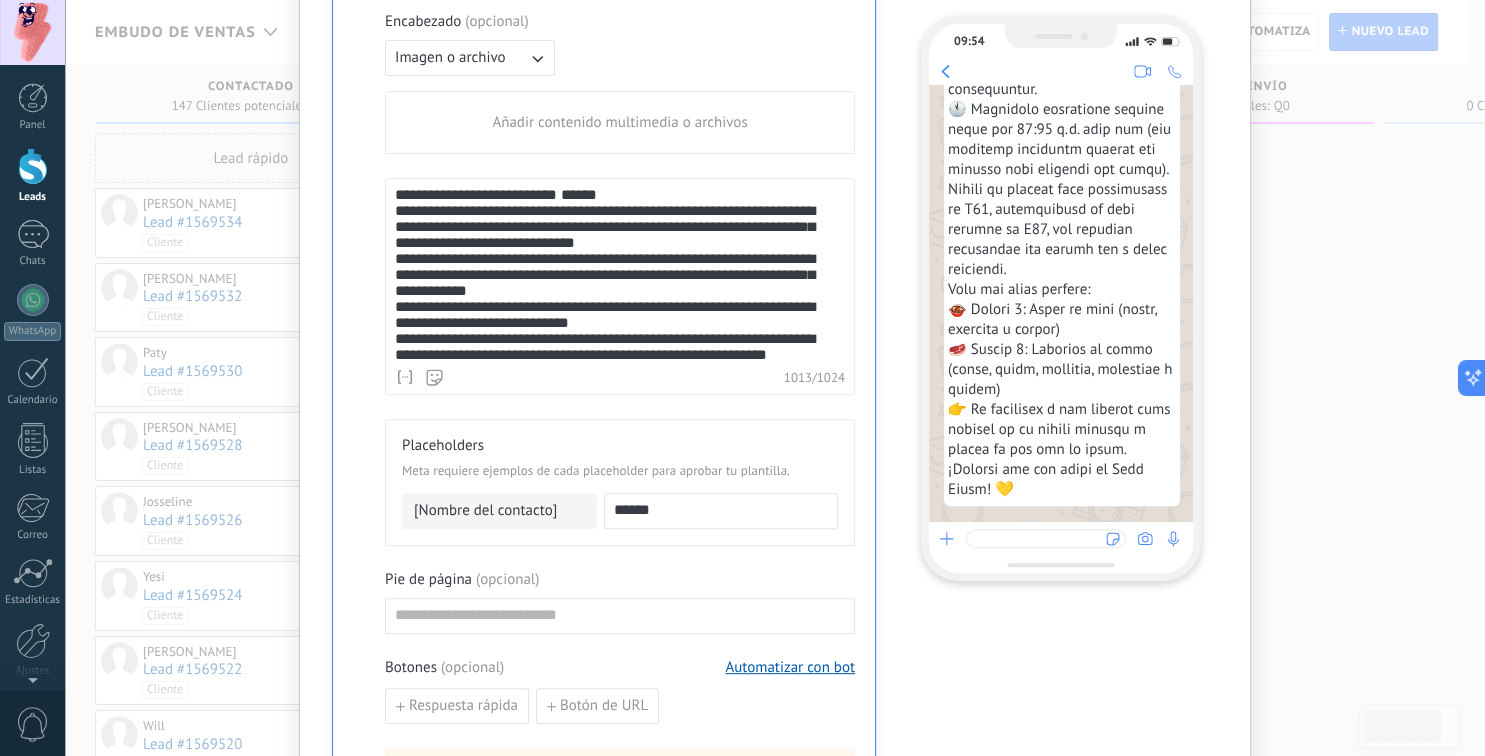 click on "**********" at bounding box center [612, 401] 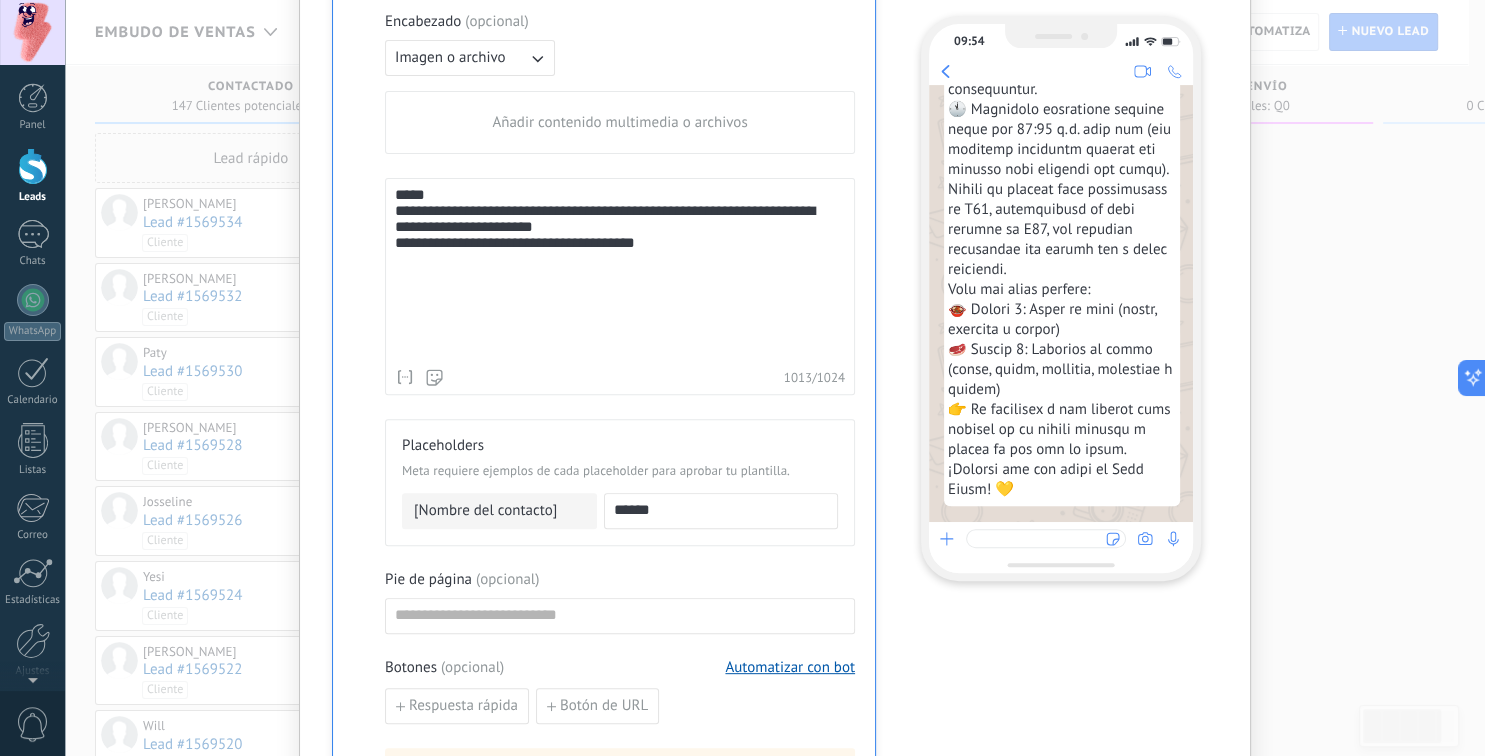 click on "**********" at bounding box center (612, 145) 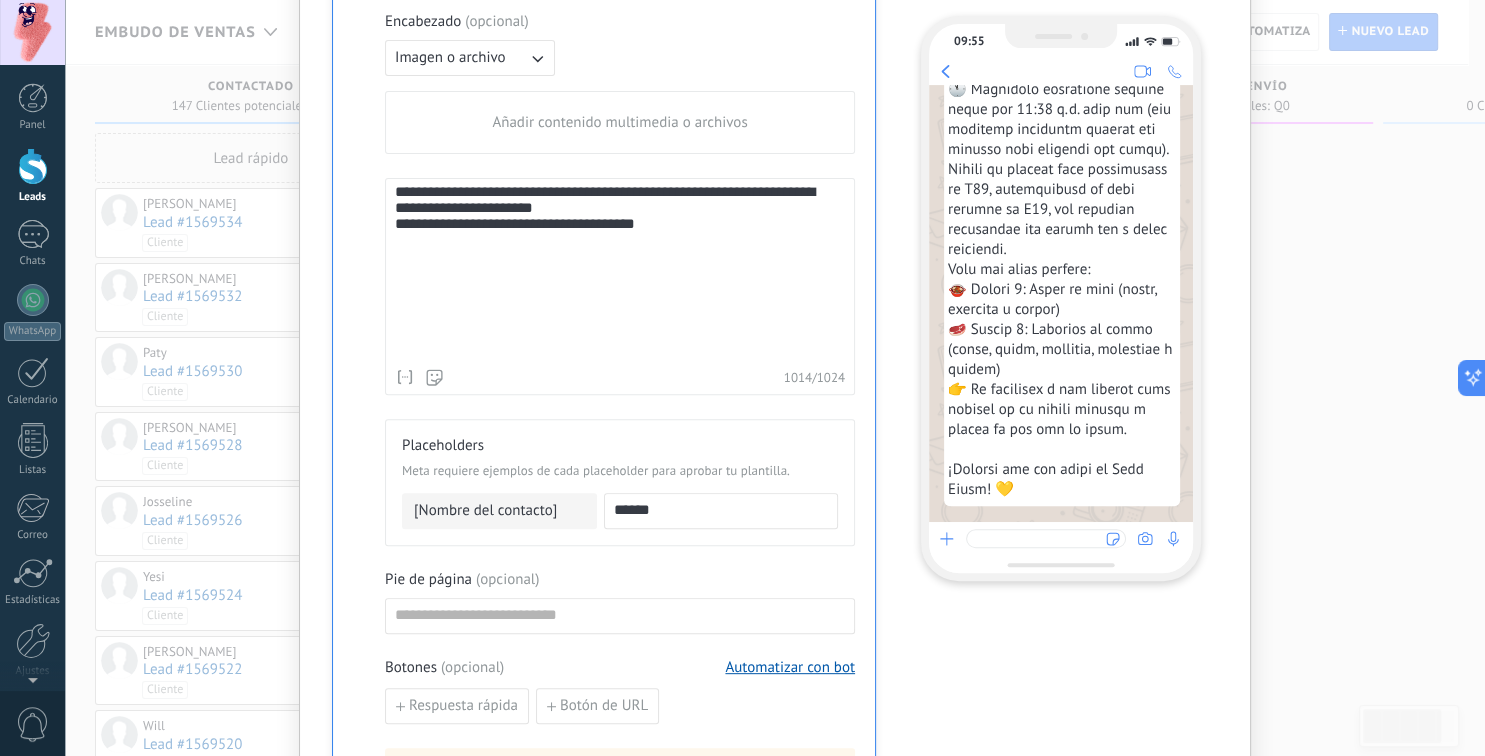 scroll, scrollTop: 294, scrollLeft: 0, axis: vertical 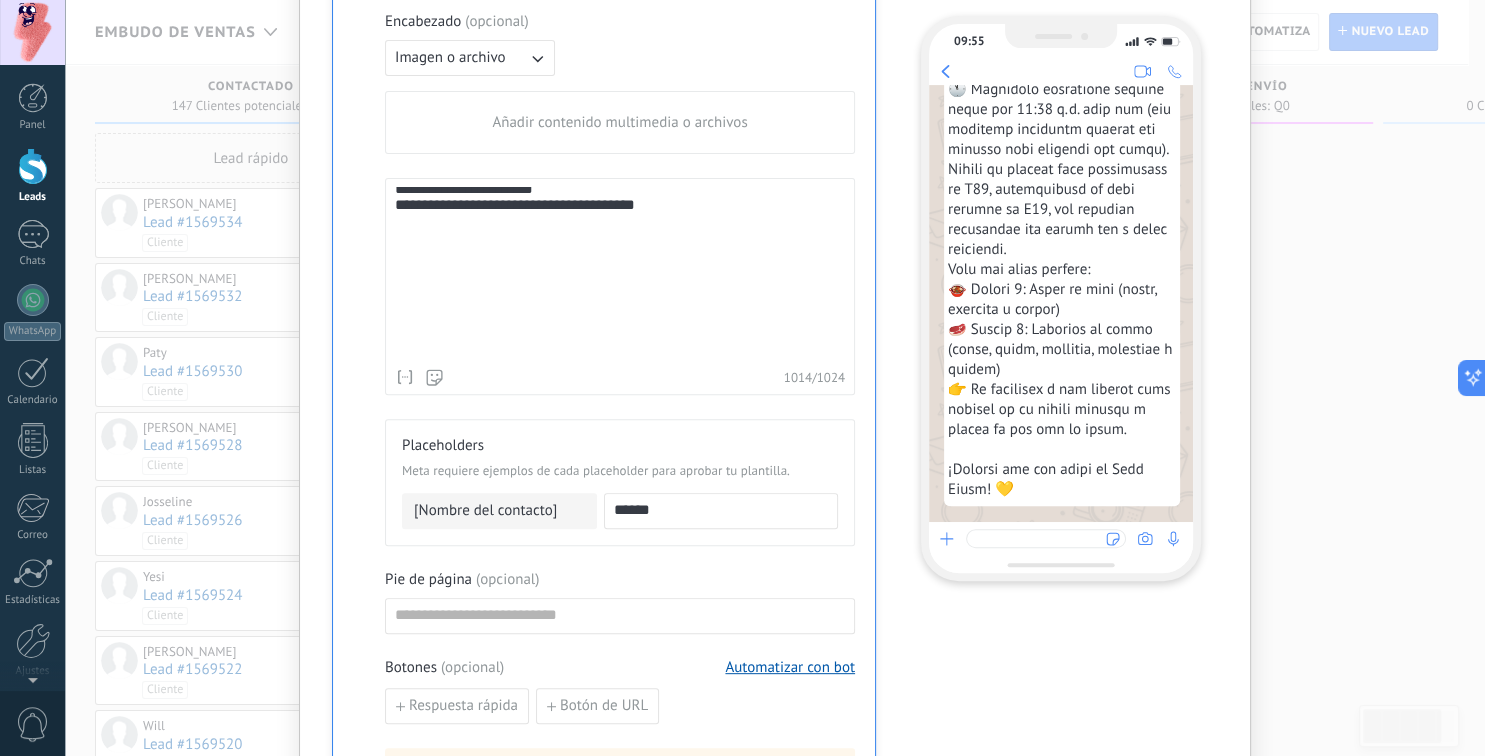 click on "Placeholders Meta requiere ejemplos de cada placeholder para aprobar tu plantilla. [Nombre del contacto] ******" at bounding box center (620, 482) 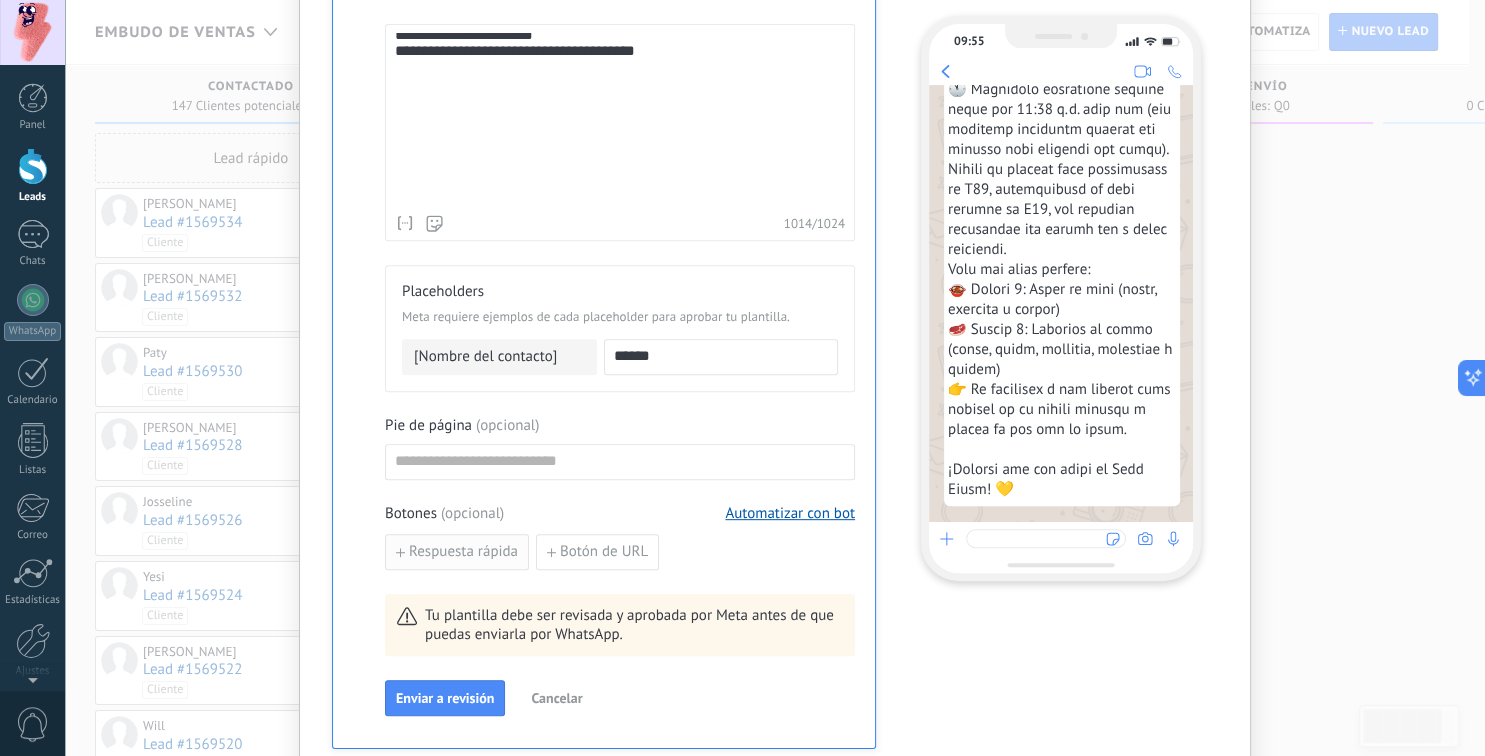click on "Respuesta rápida" at bounding box center [463, 552] 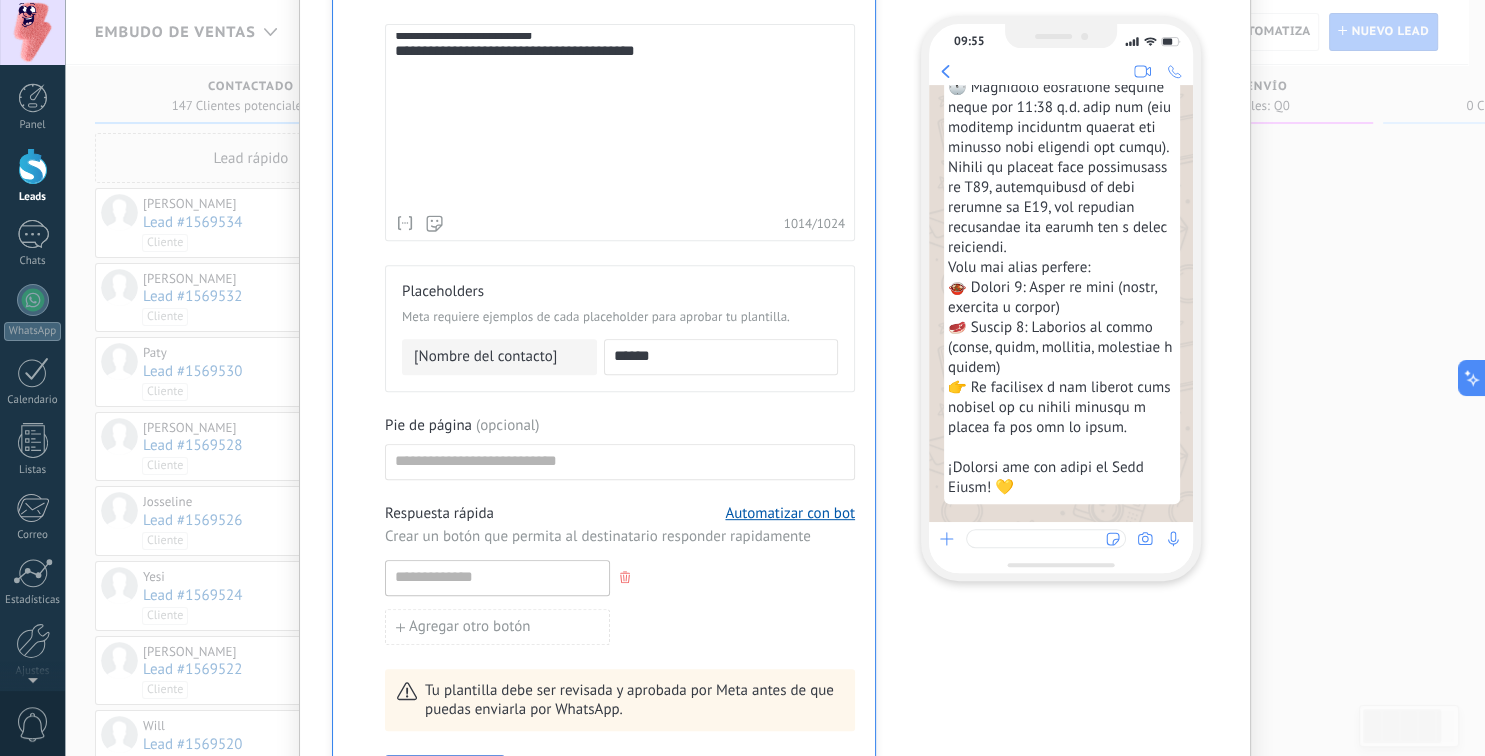 scroll, scrollTop: 1003, scrollLeft: 0, axis: vertical 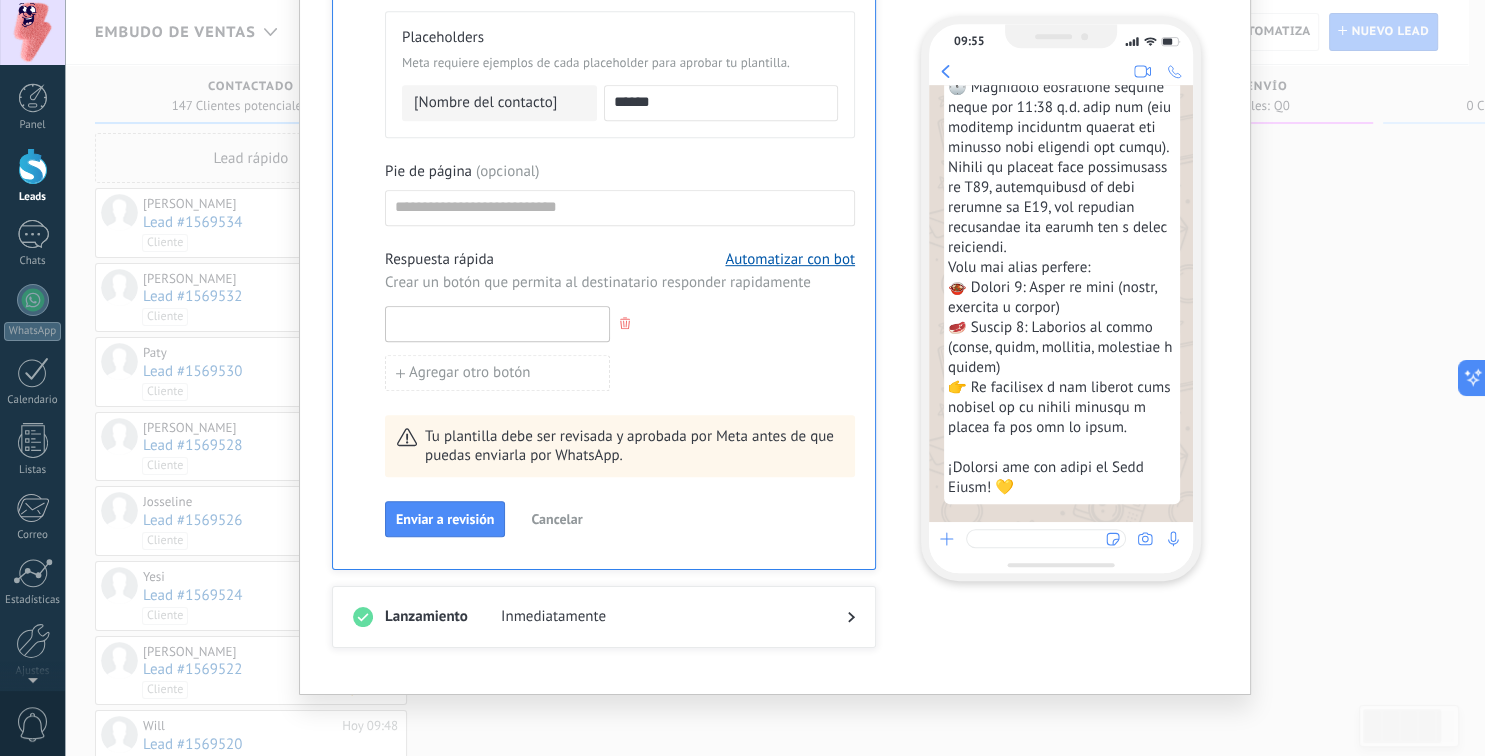 click at bounding box center (497, 323) 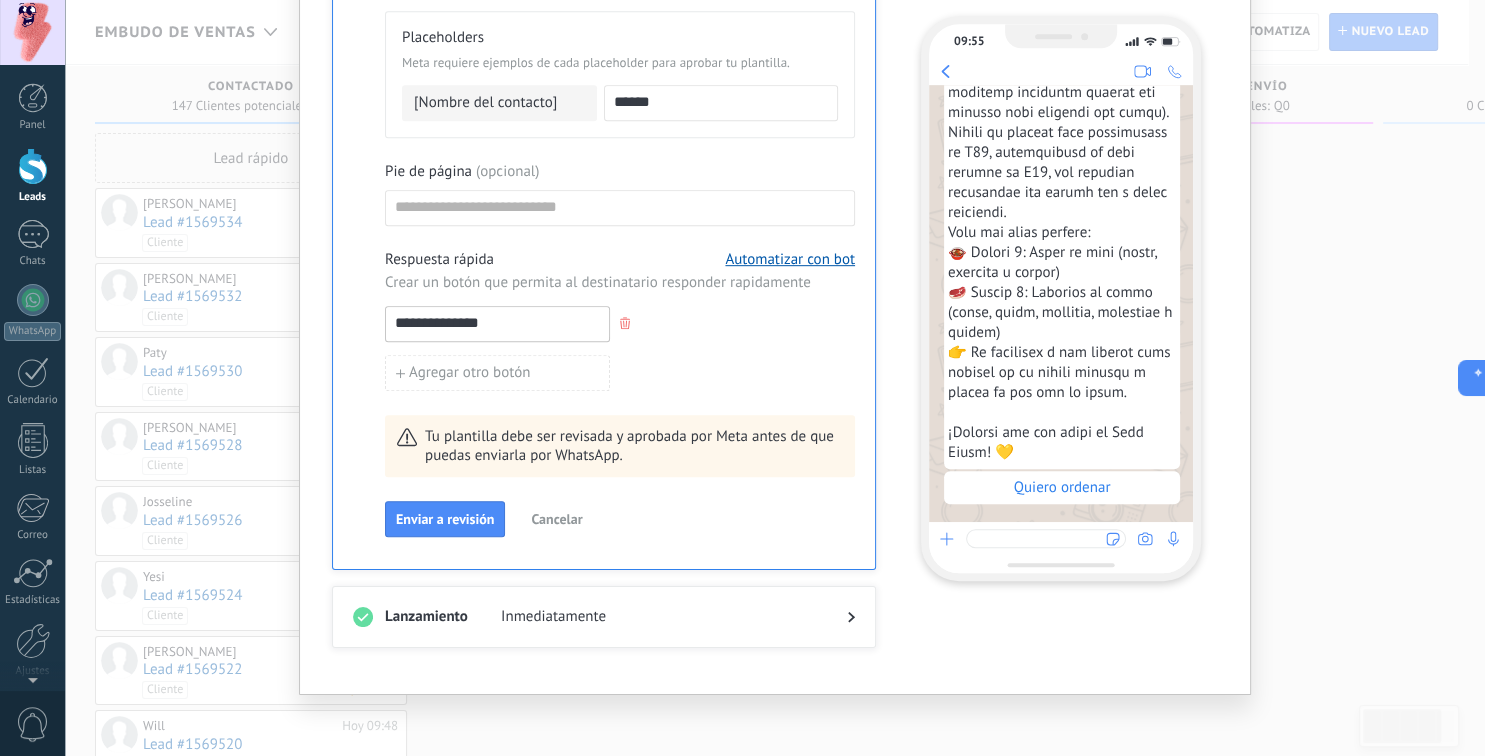 scroll, scrollTop: 461, scrollLeft: 0, axis: vertical 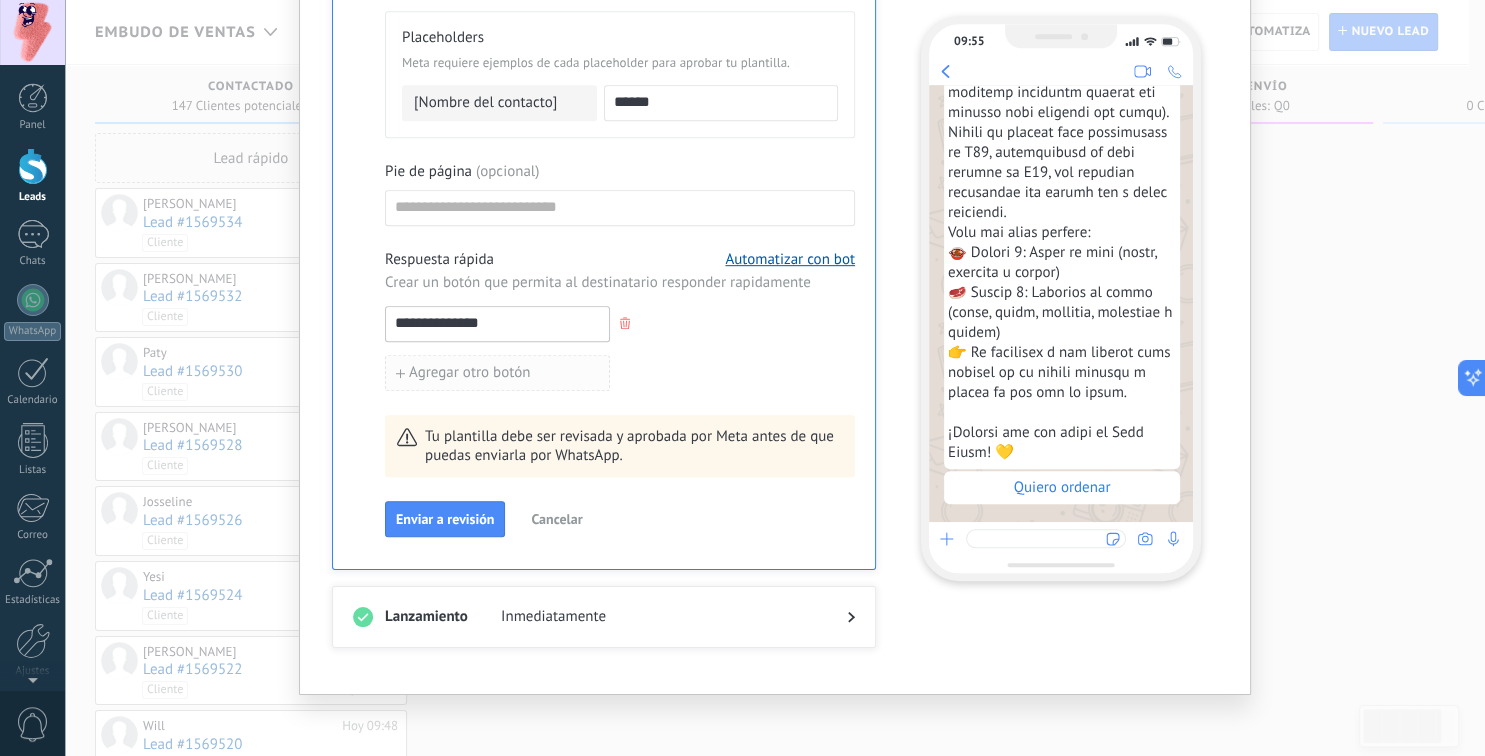 type on "**********" 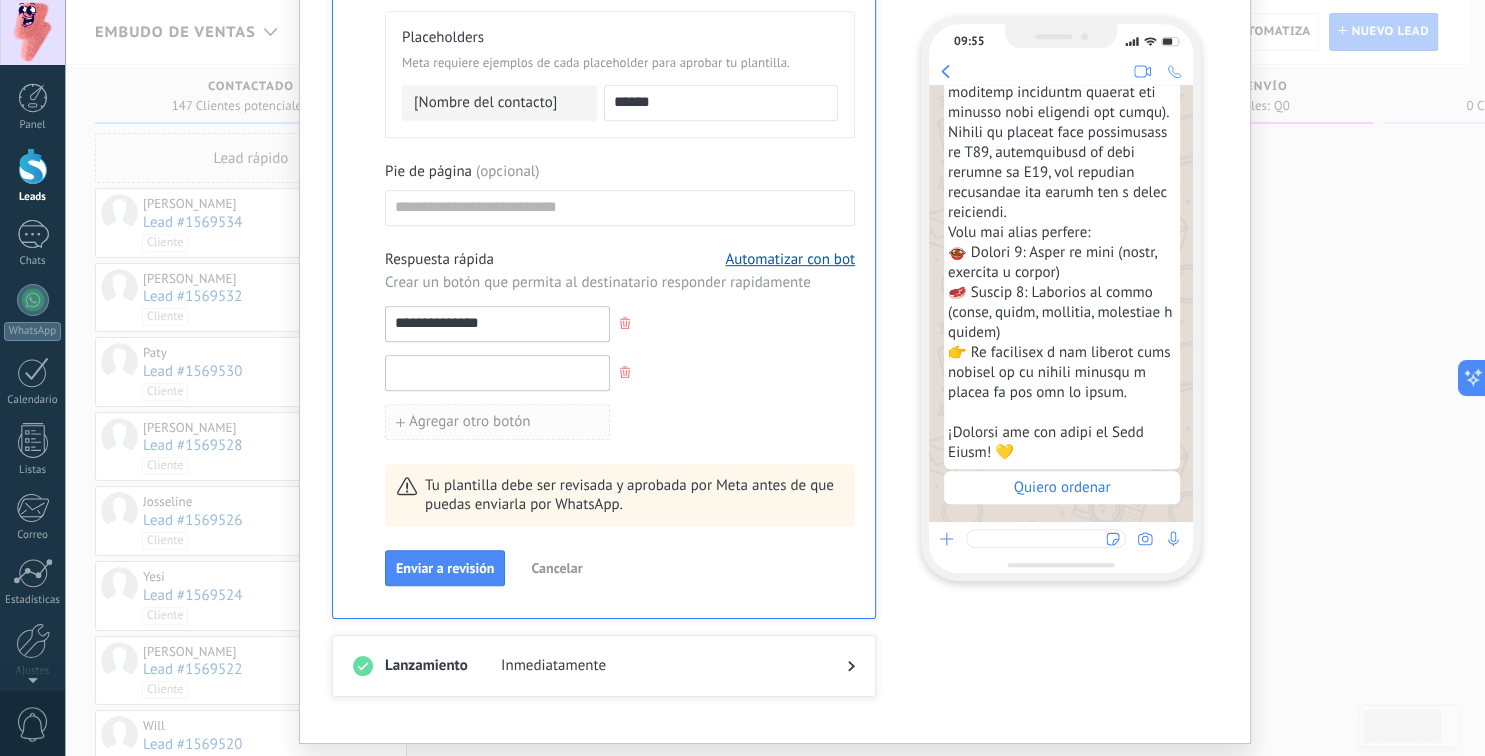 click at bounding box center (497, 372) 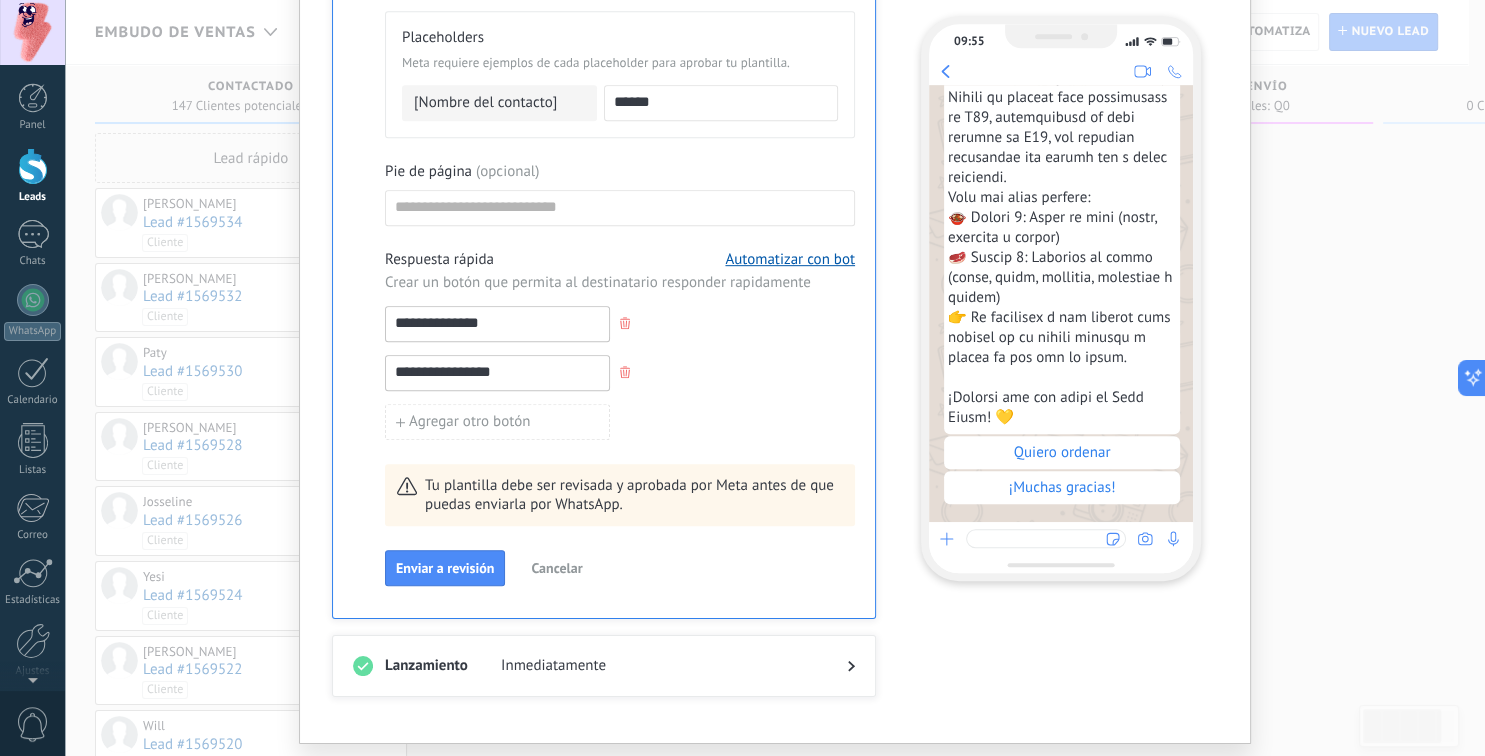 scroll, scrollTop: 496, scrollLeft: 0, axis: vertical 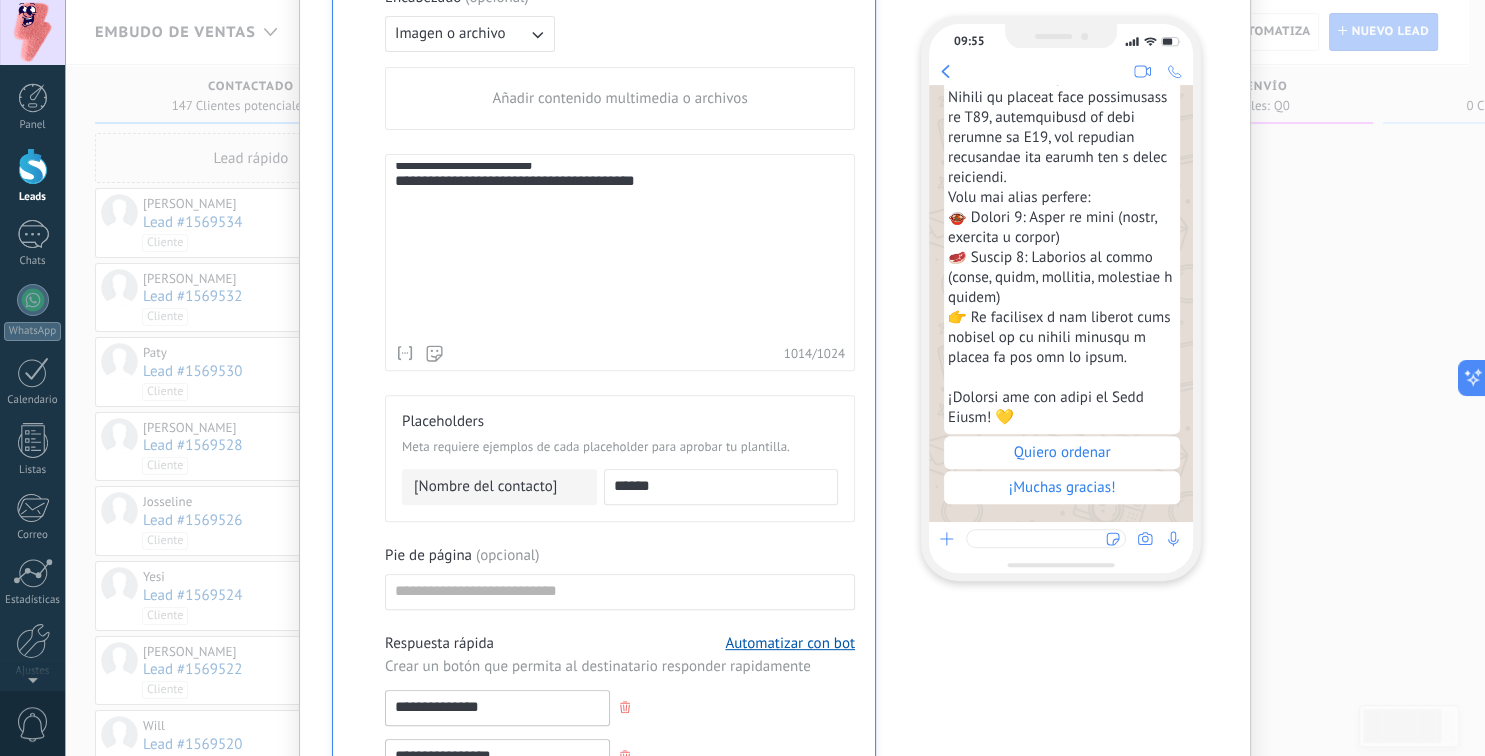type on "**********" 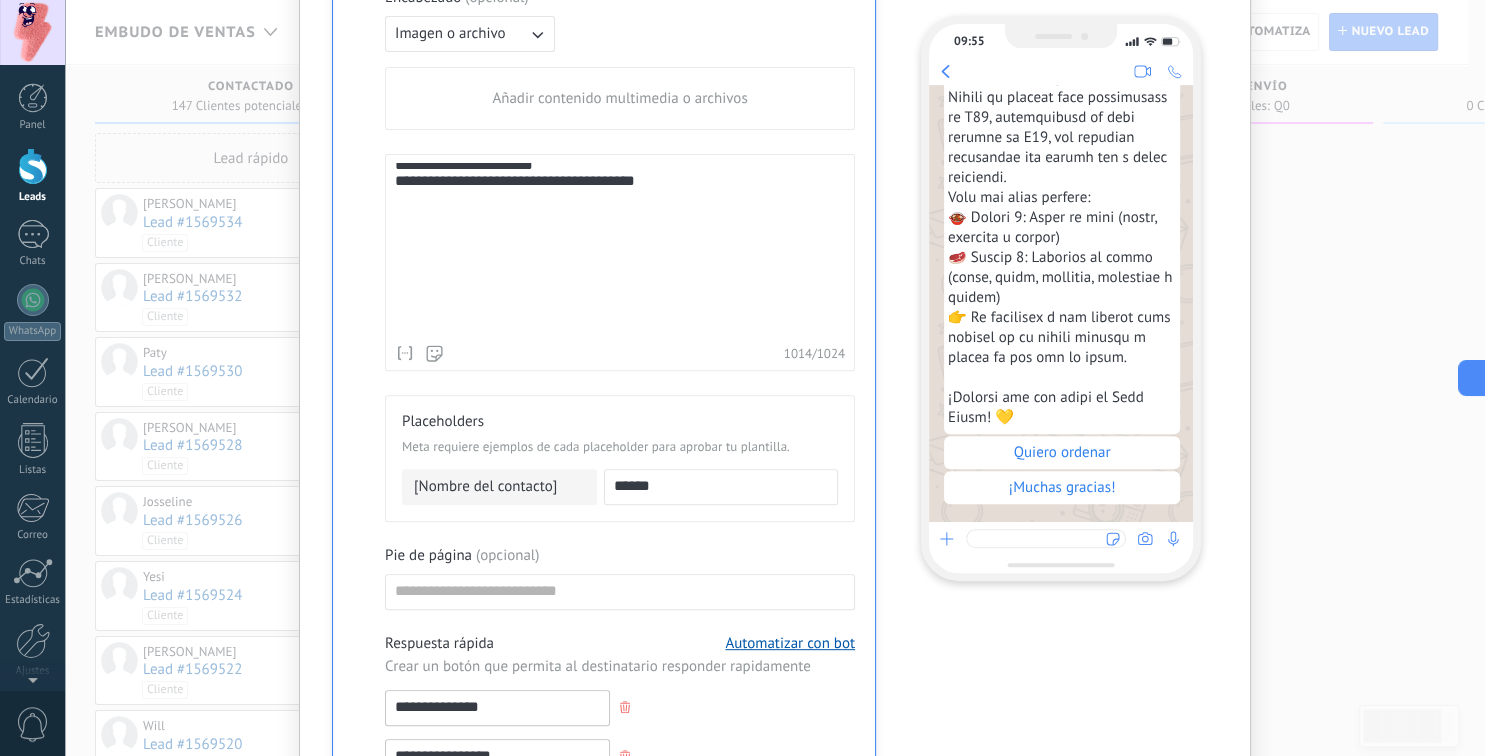 drag, startPoint x: 467, startPoint y: 188, endPoint x: 403, endPoint y: 185, distance: 64.070274 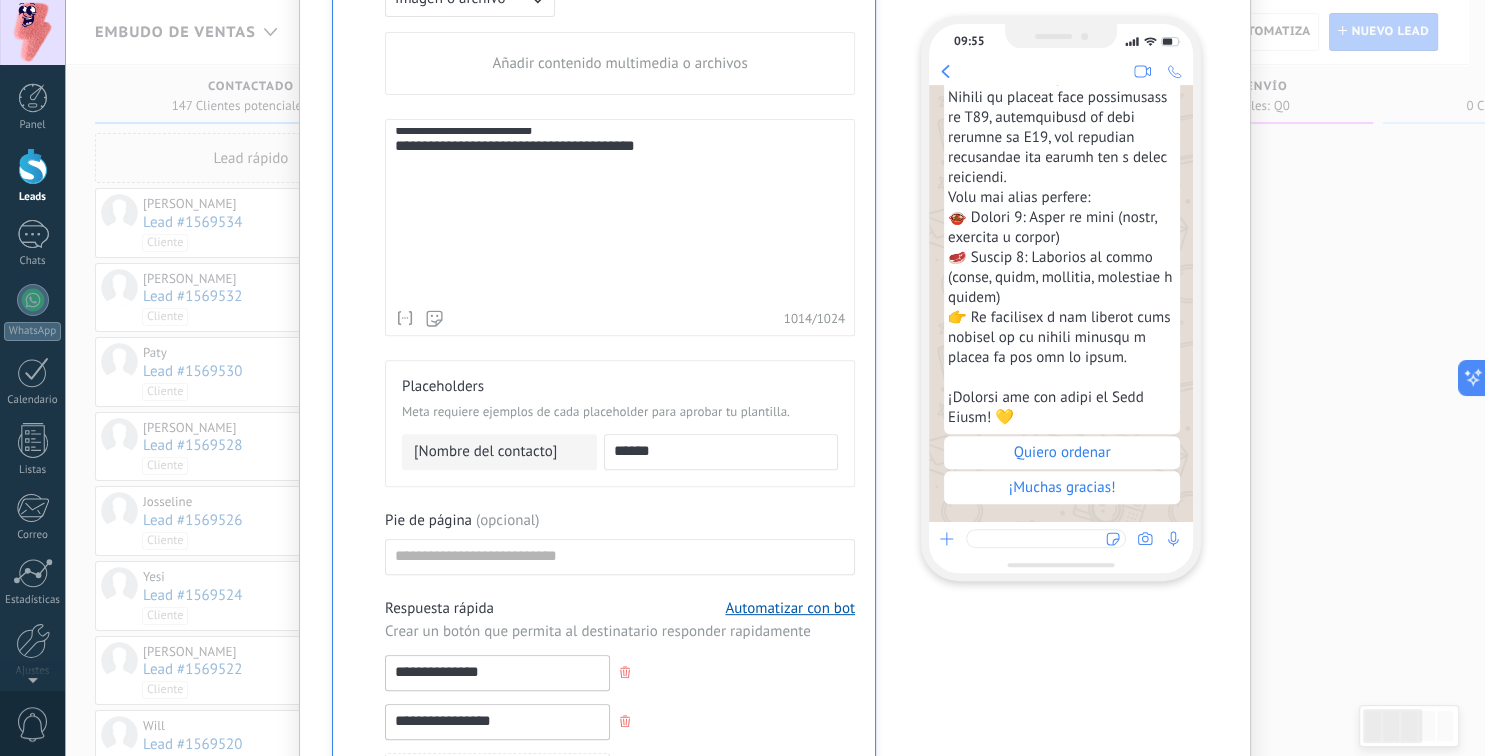 type on "**********" 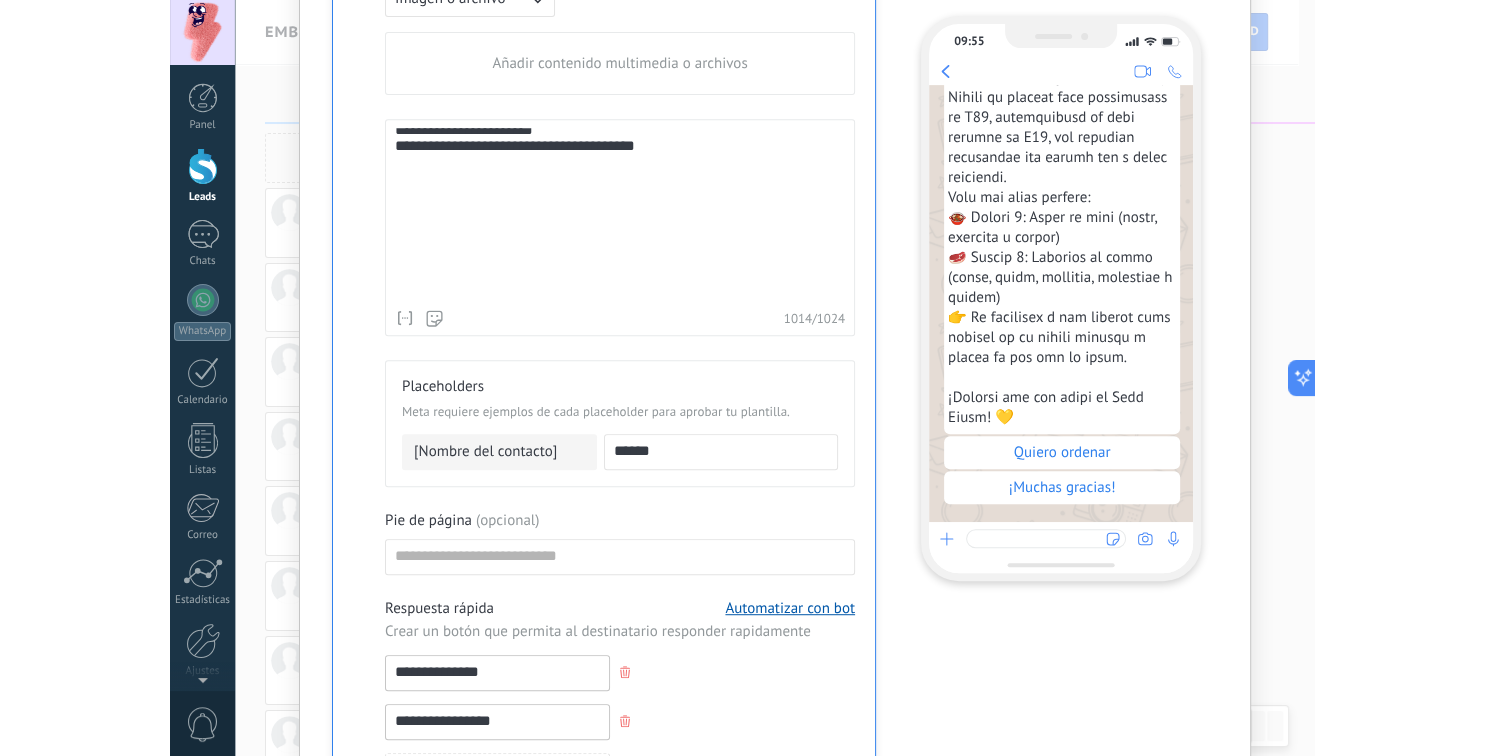 scroll, scrollTop: 19, scrollLeft: 0, axis: vertical 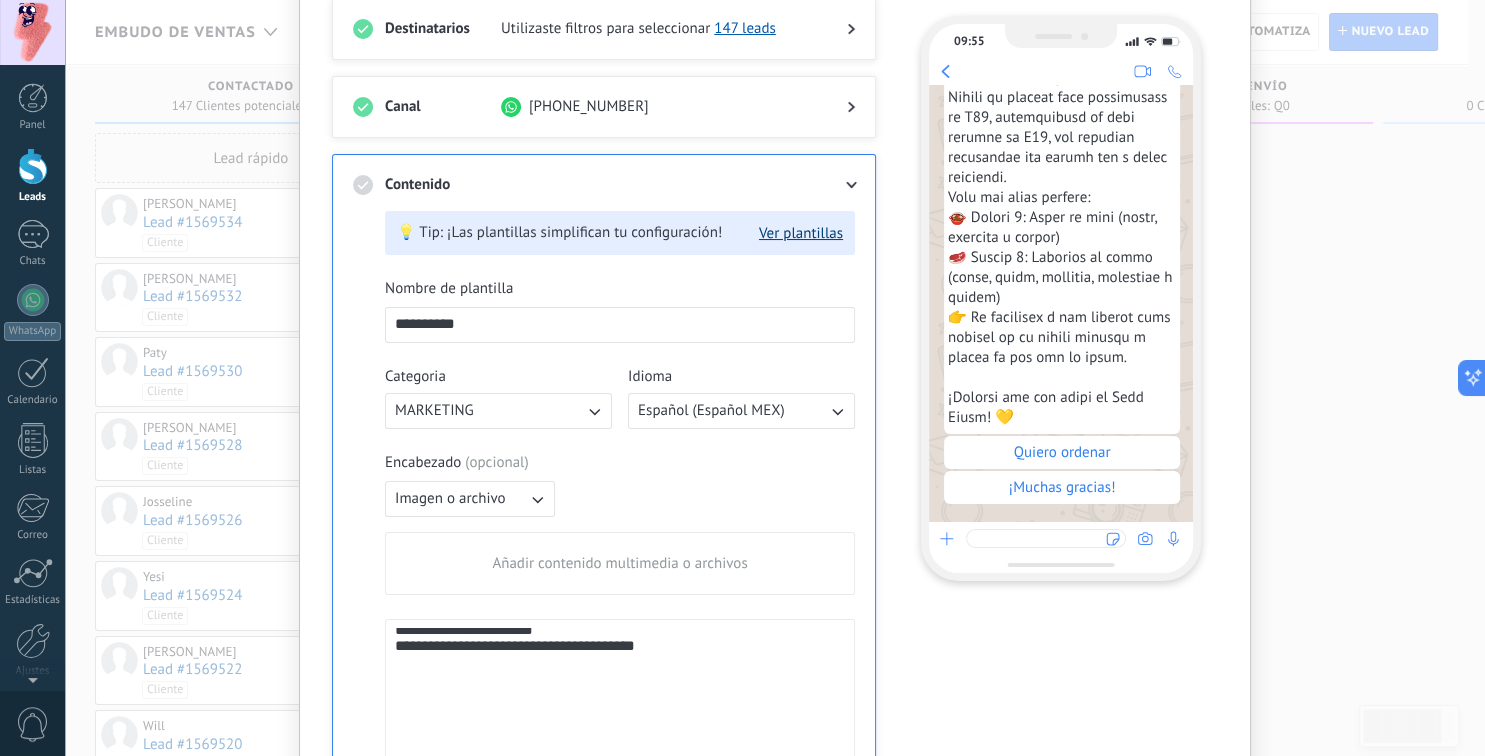click on "Ver plantillas" at bounding box center (801, 233) 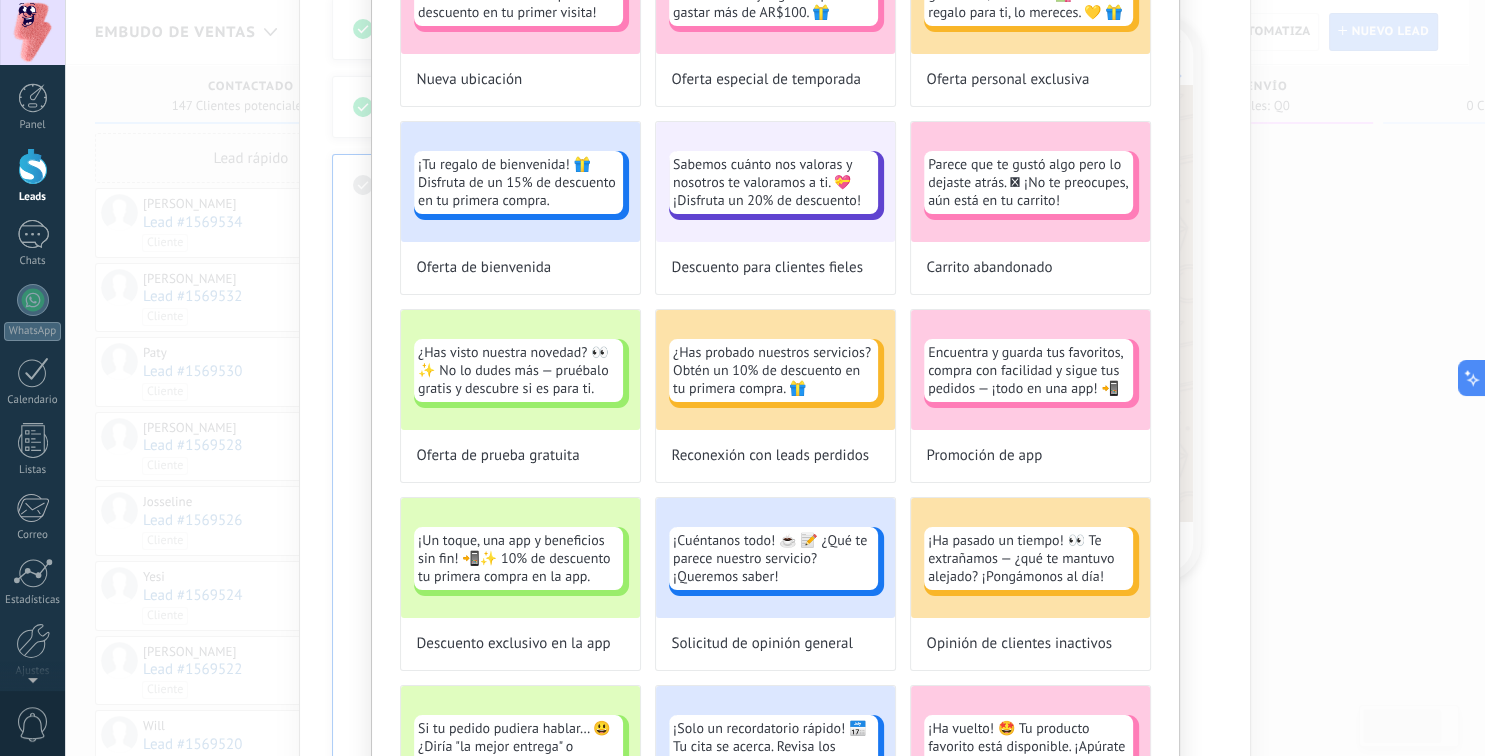 scroll, scrollTop: 21, scrollLeft: 0, axis: vertical 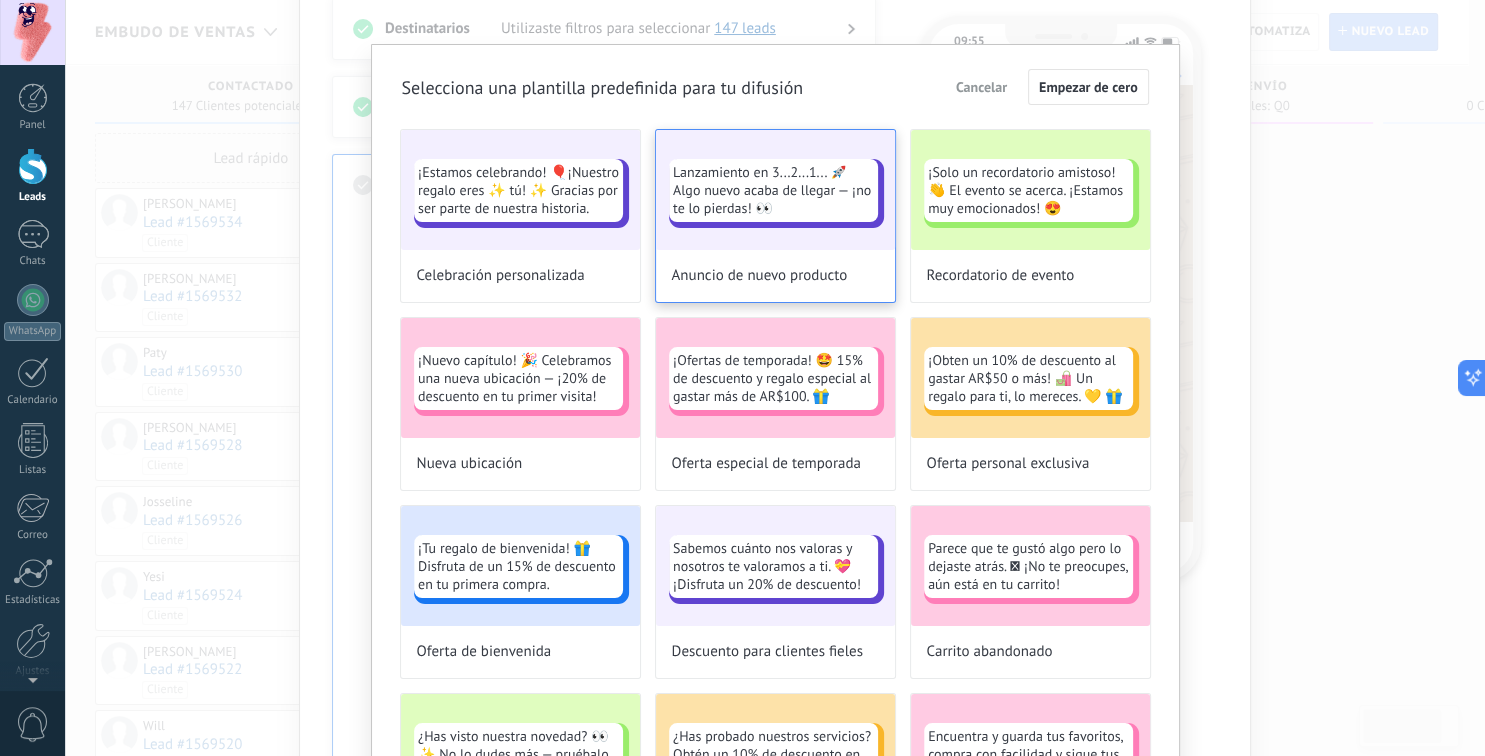 click on "Lanzamiento en 3...2...1... 🚀
Algo nuevo acaba de llegar — ¡no te lo pierdas! 👀" at bounding box center (775, 190) 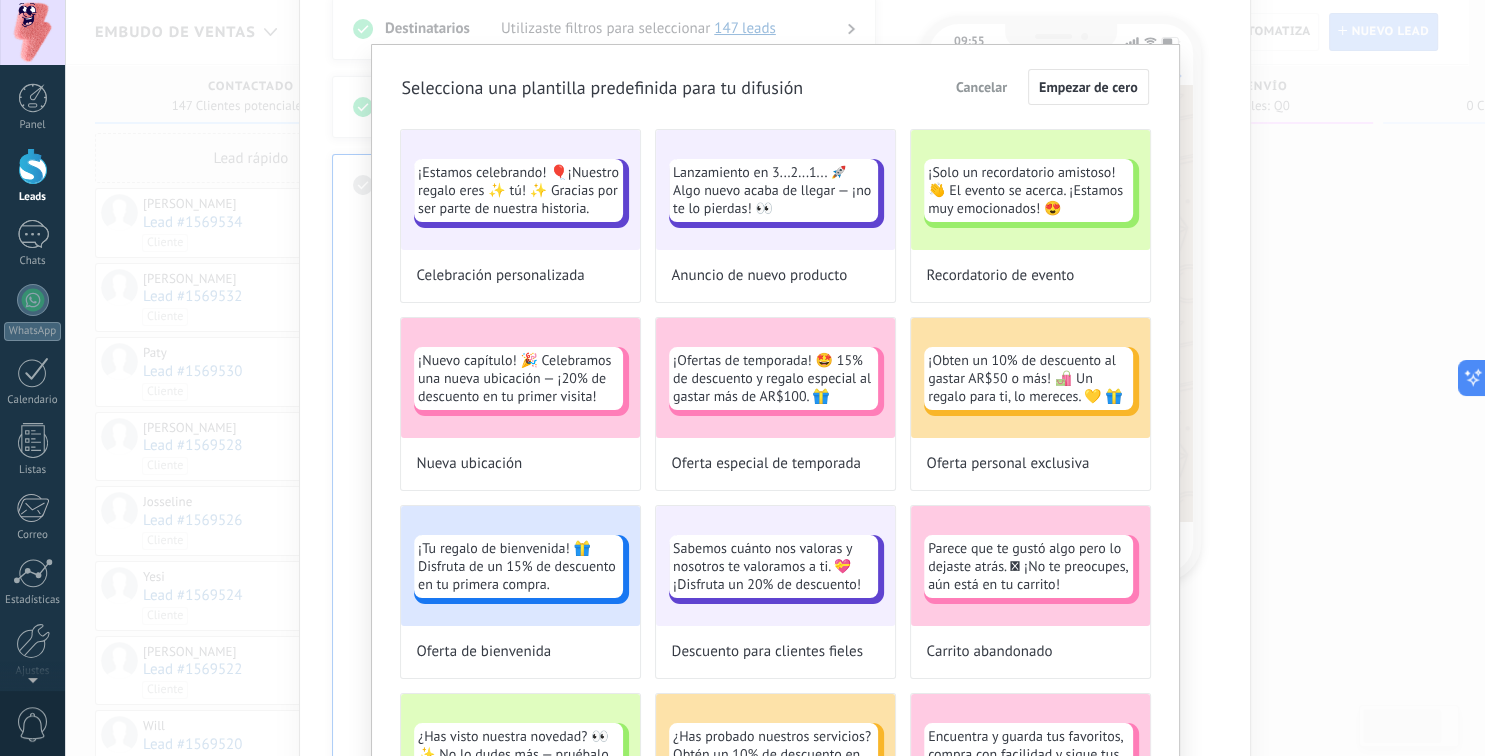 type on "**********" 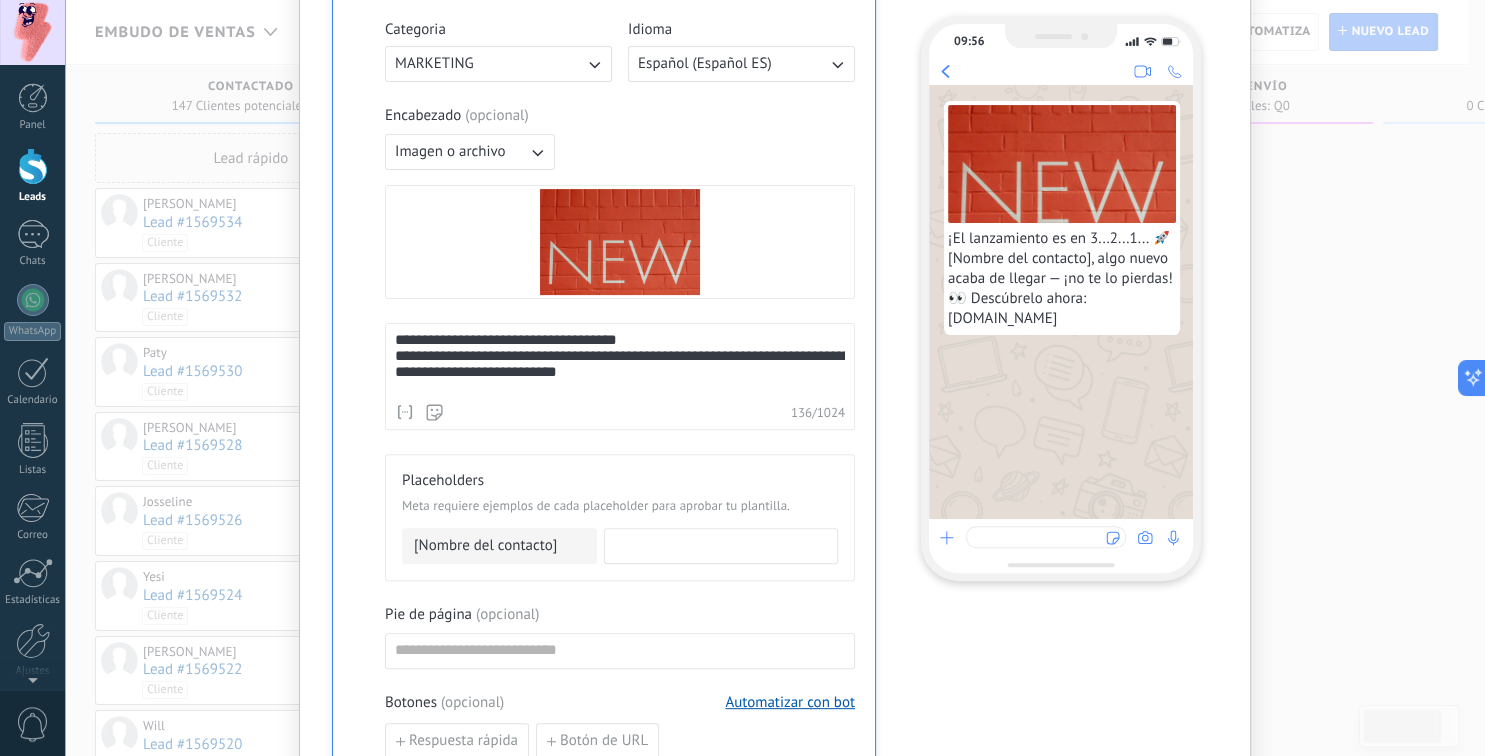 scroll, scrollTop: 384, scrollLeft: 0, axis: vertical 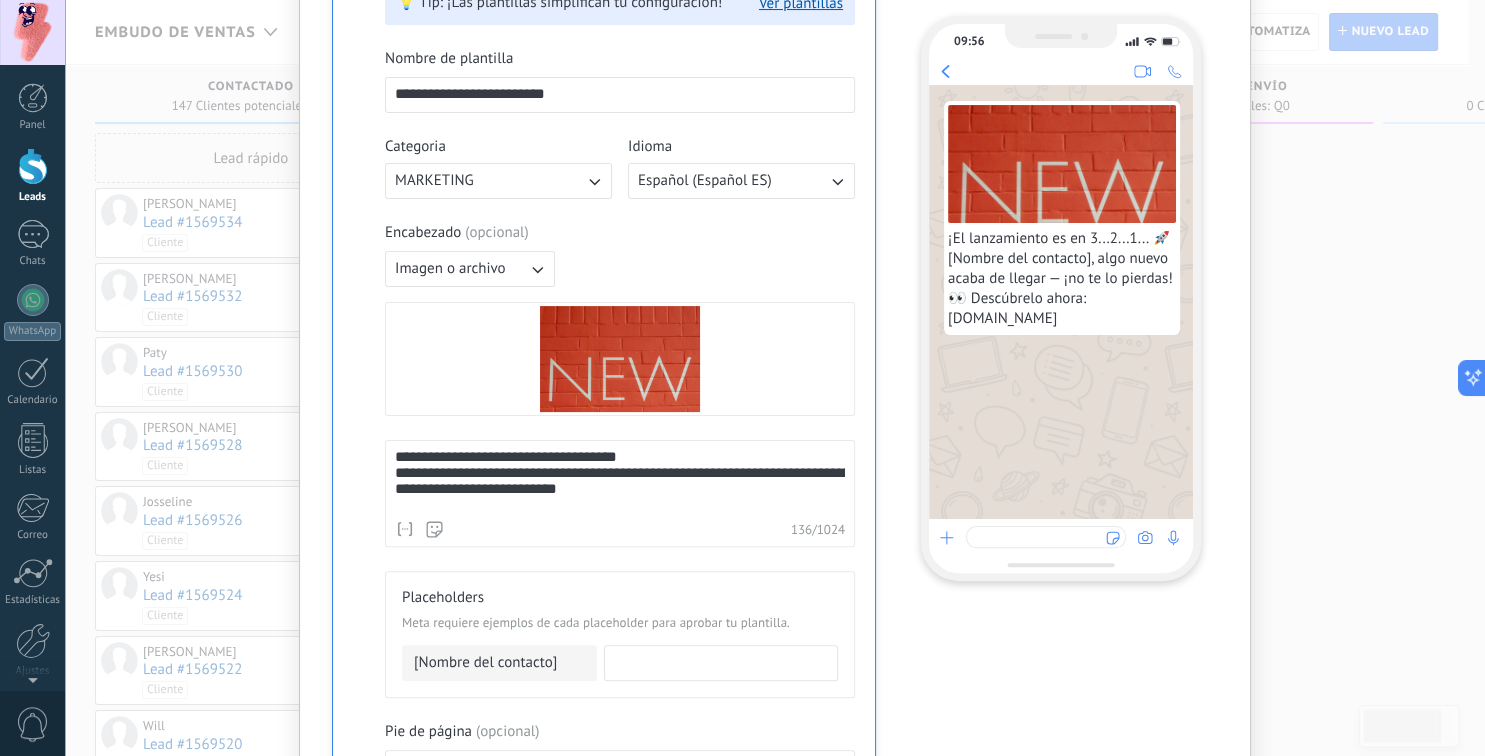 click on "Imagen o archivo" at bounding box center (450, 269) 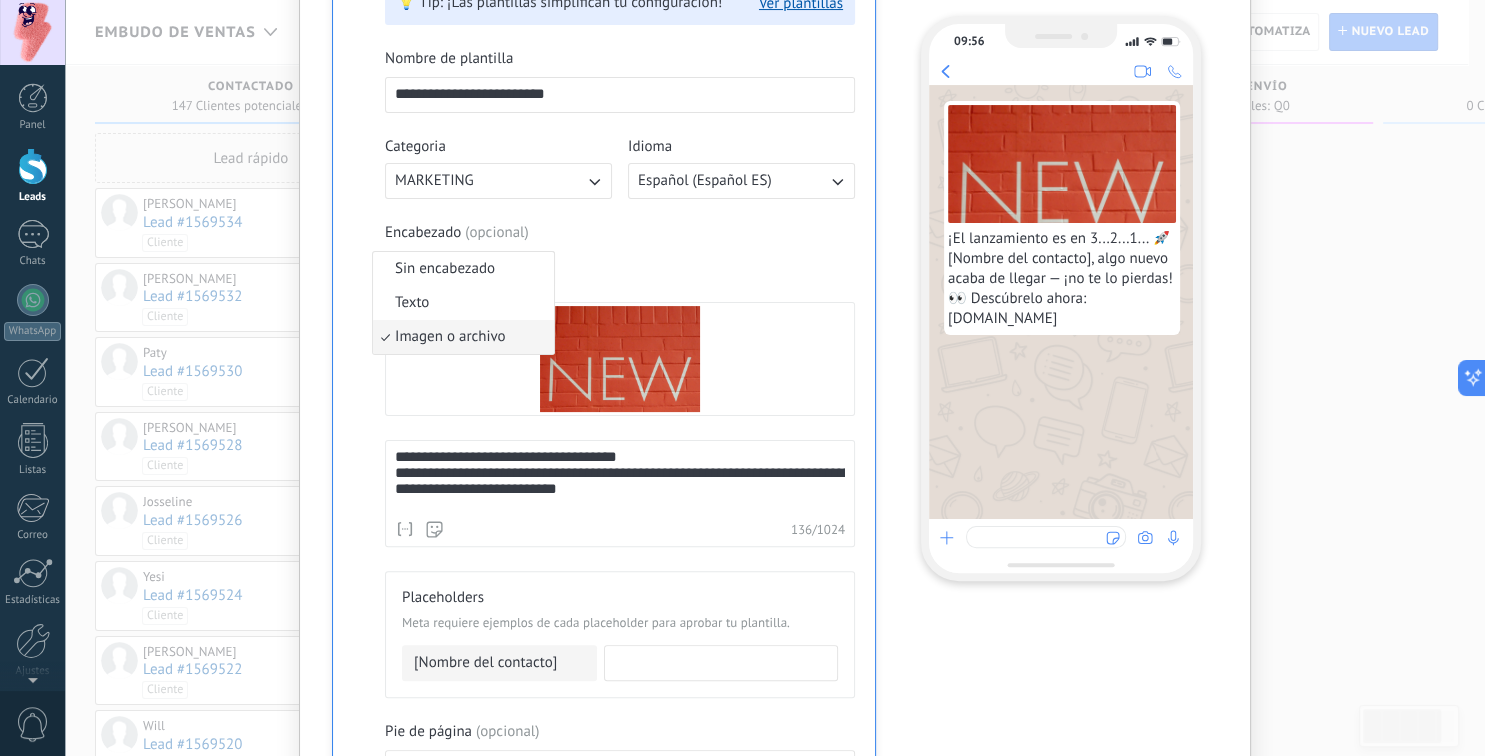 click on "Sin encabezado" at bounding box center (445, 269) 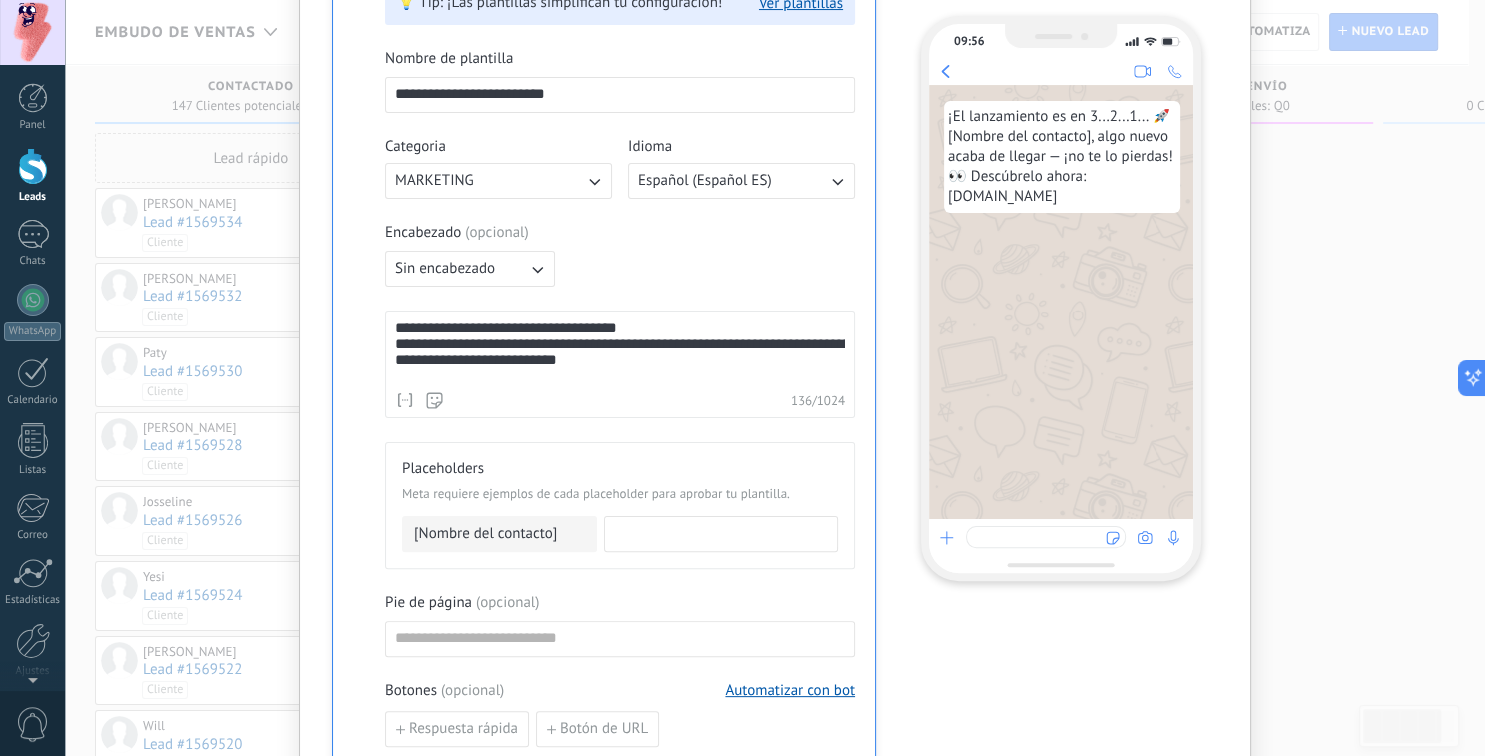 click on "Sin encabezado" at bounding box center (470, 269) 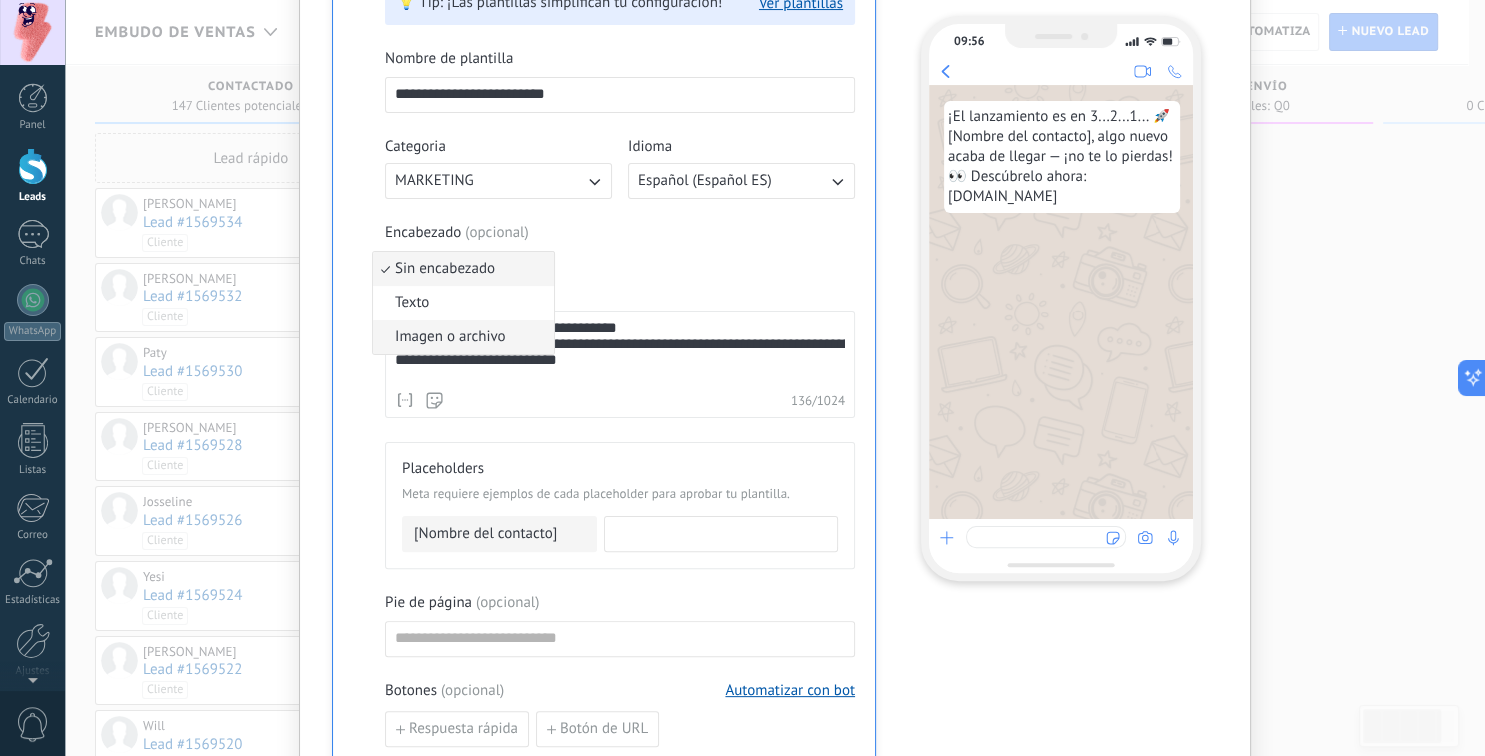 click on "Imagen o archivo" at bounding box center (463, 337) 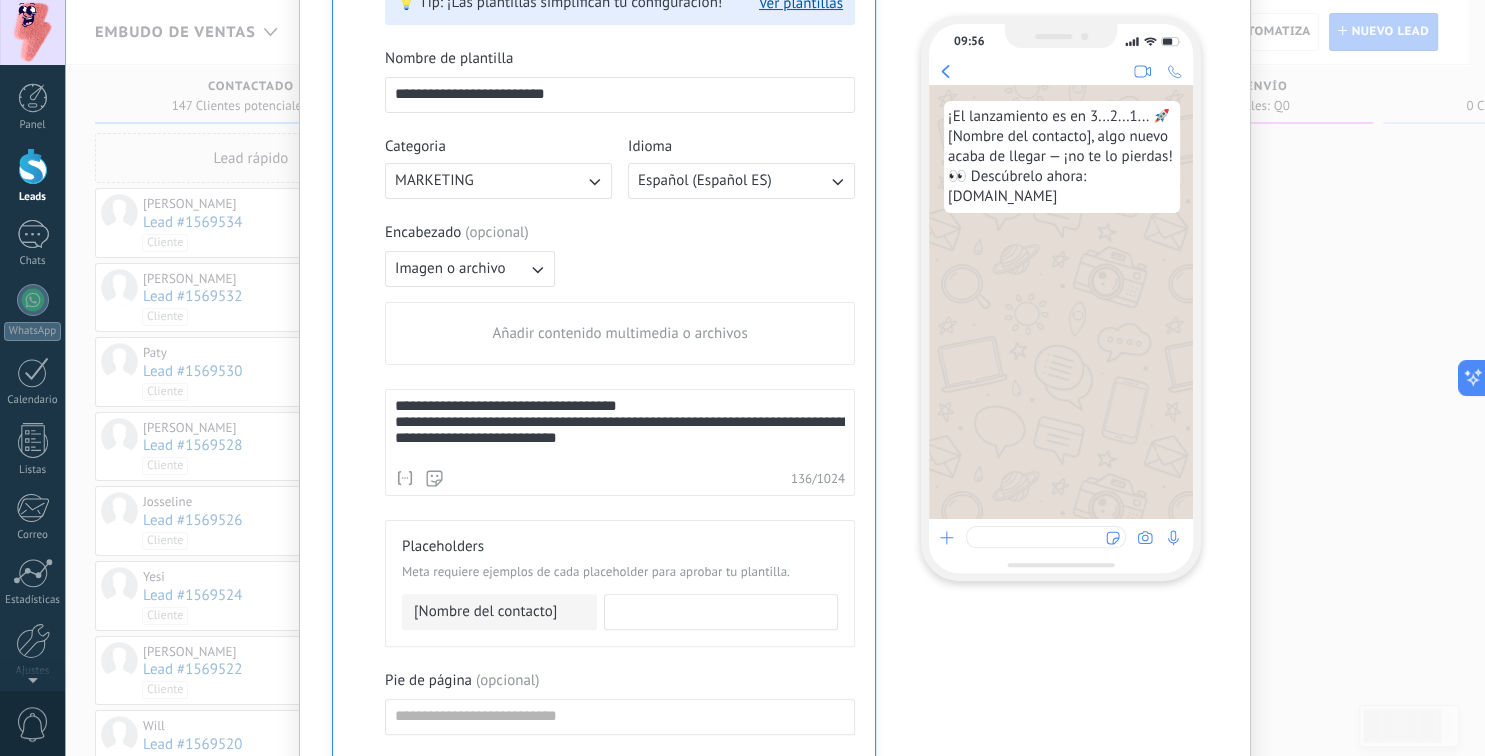 click on "Añadir contenido multimedia o archivos" at bounding box center (619, 334) 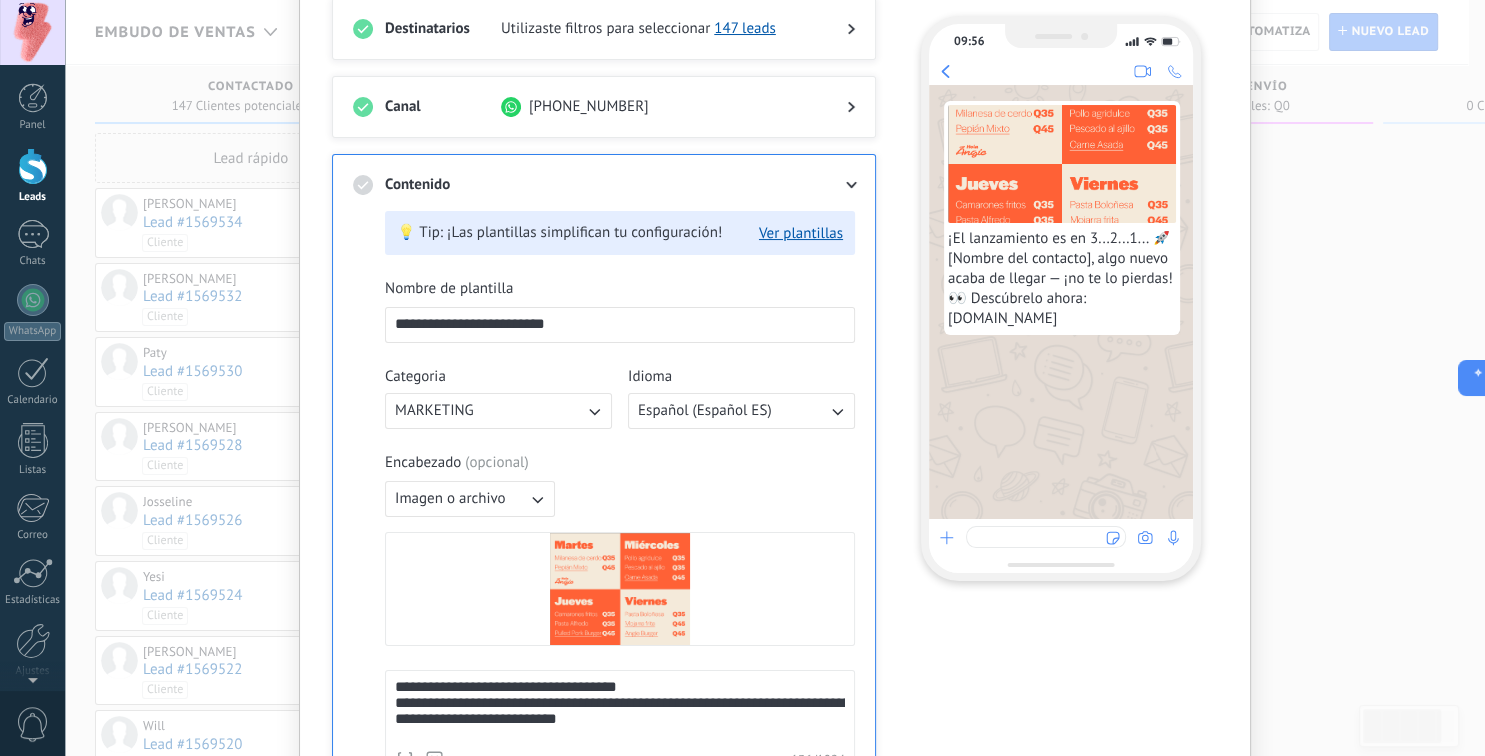 scroll, scrollTop: 0, scrollLeft: 0, axis: both 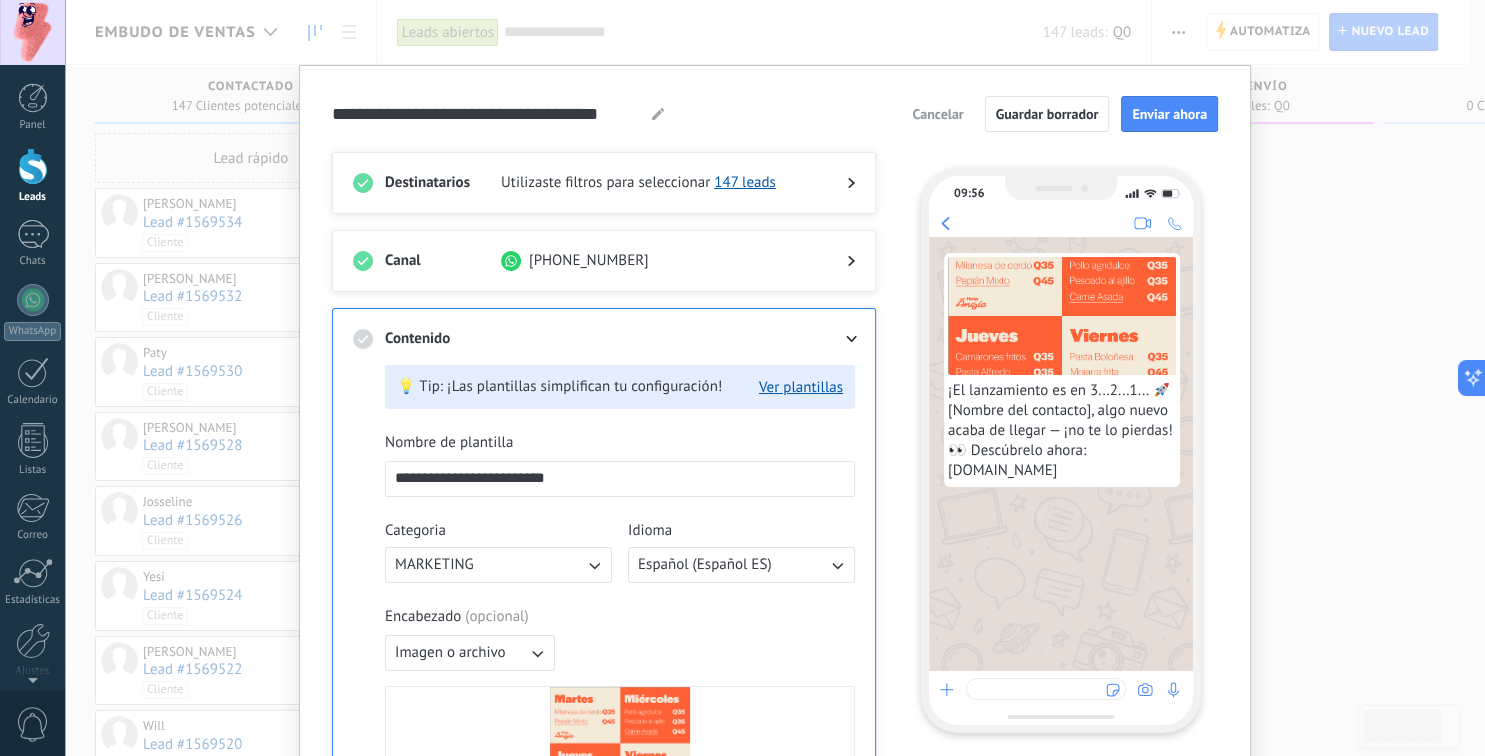 click on "Cancelar" at bounding box center [937, 114] 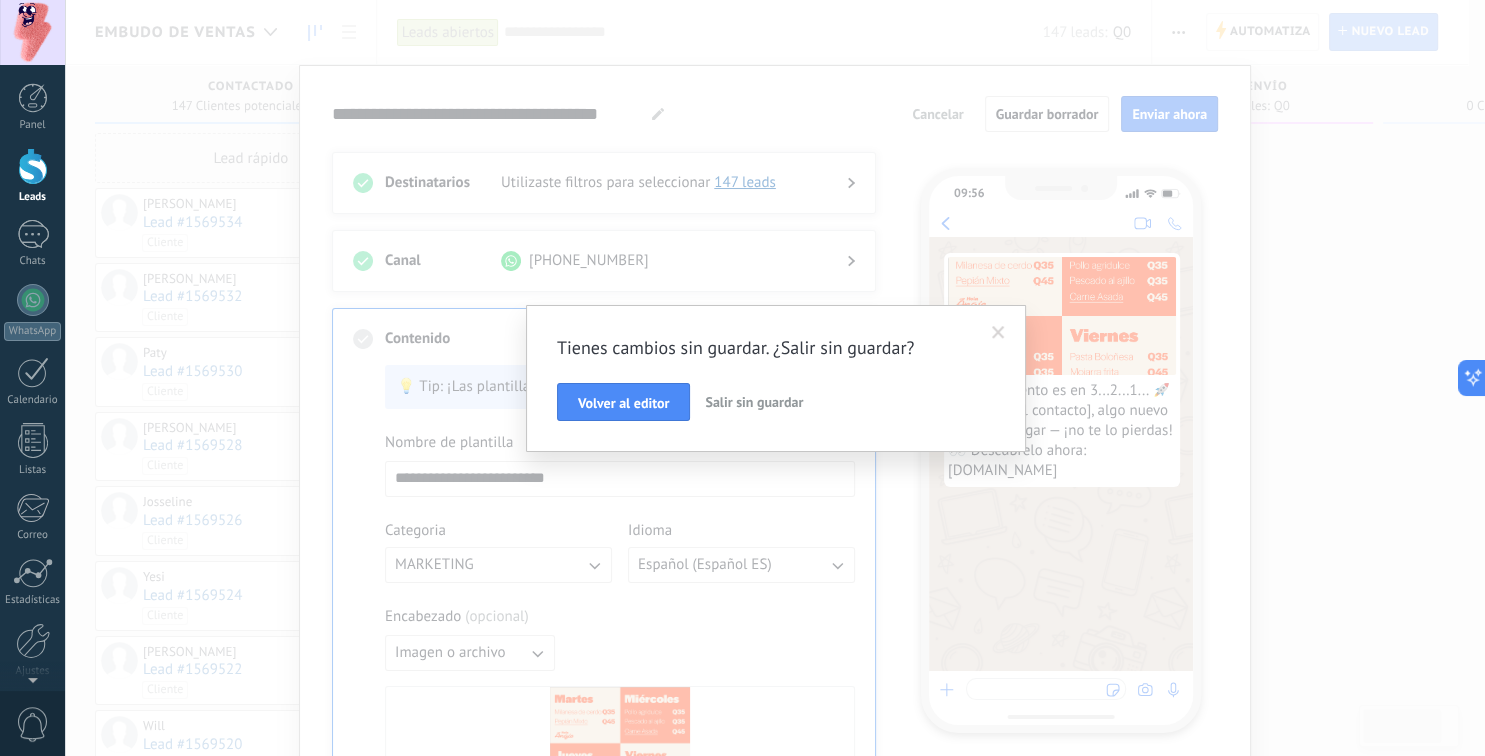click on "Salir sin guardar" at bounding box center (754, 402) 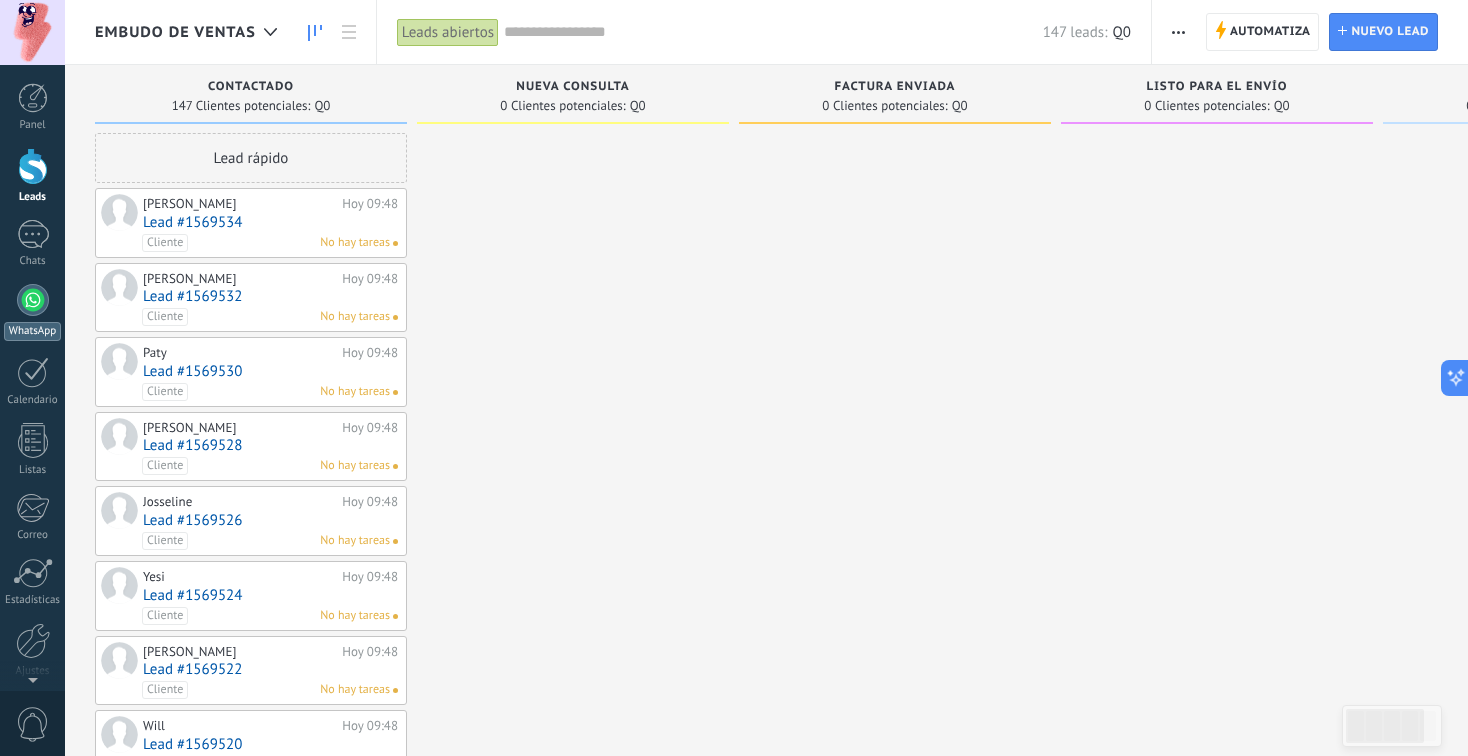 click at bounding box center (33, 300) 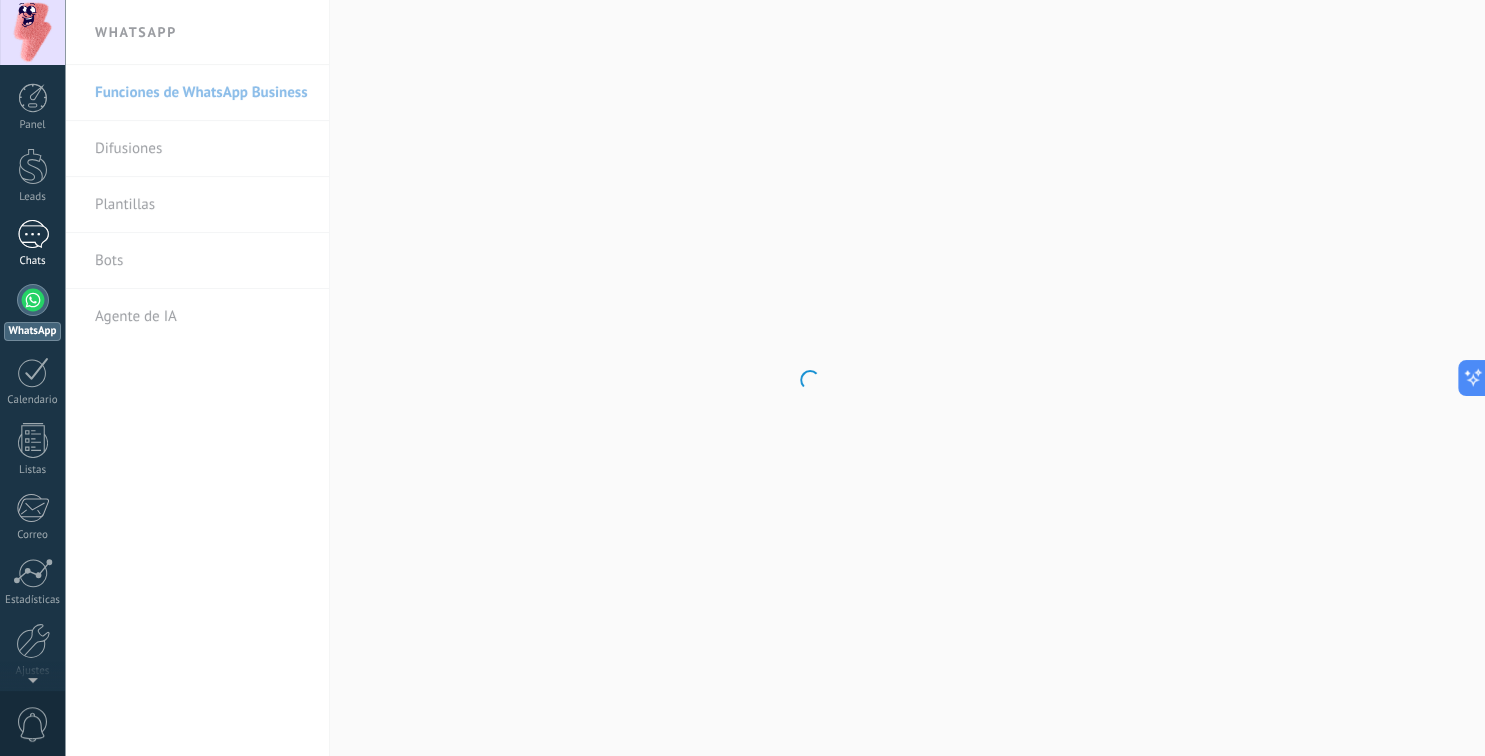 click on "Chats" at bounding box center (32, 244) 